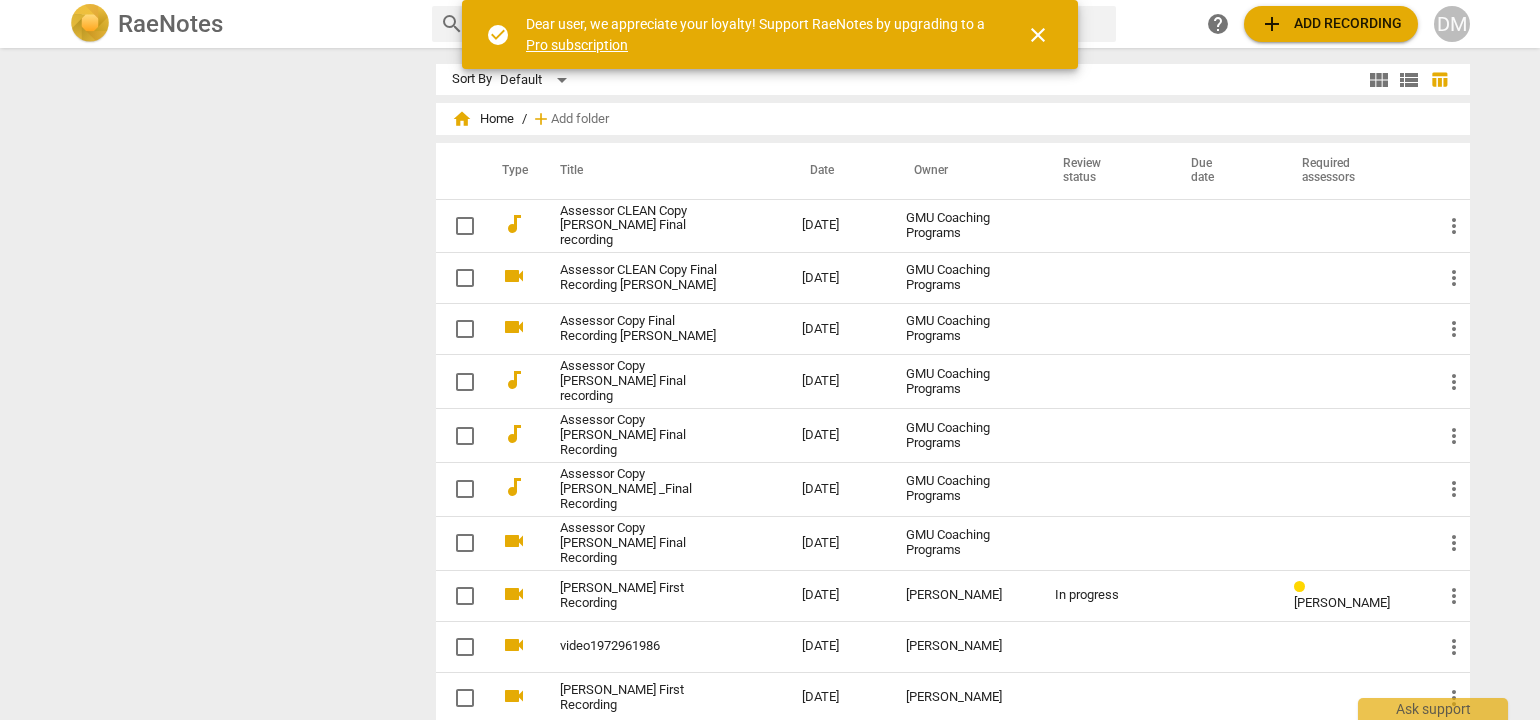 scroll, scrollTop: 0, scrollLeft: 0, axis: both 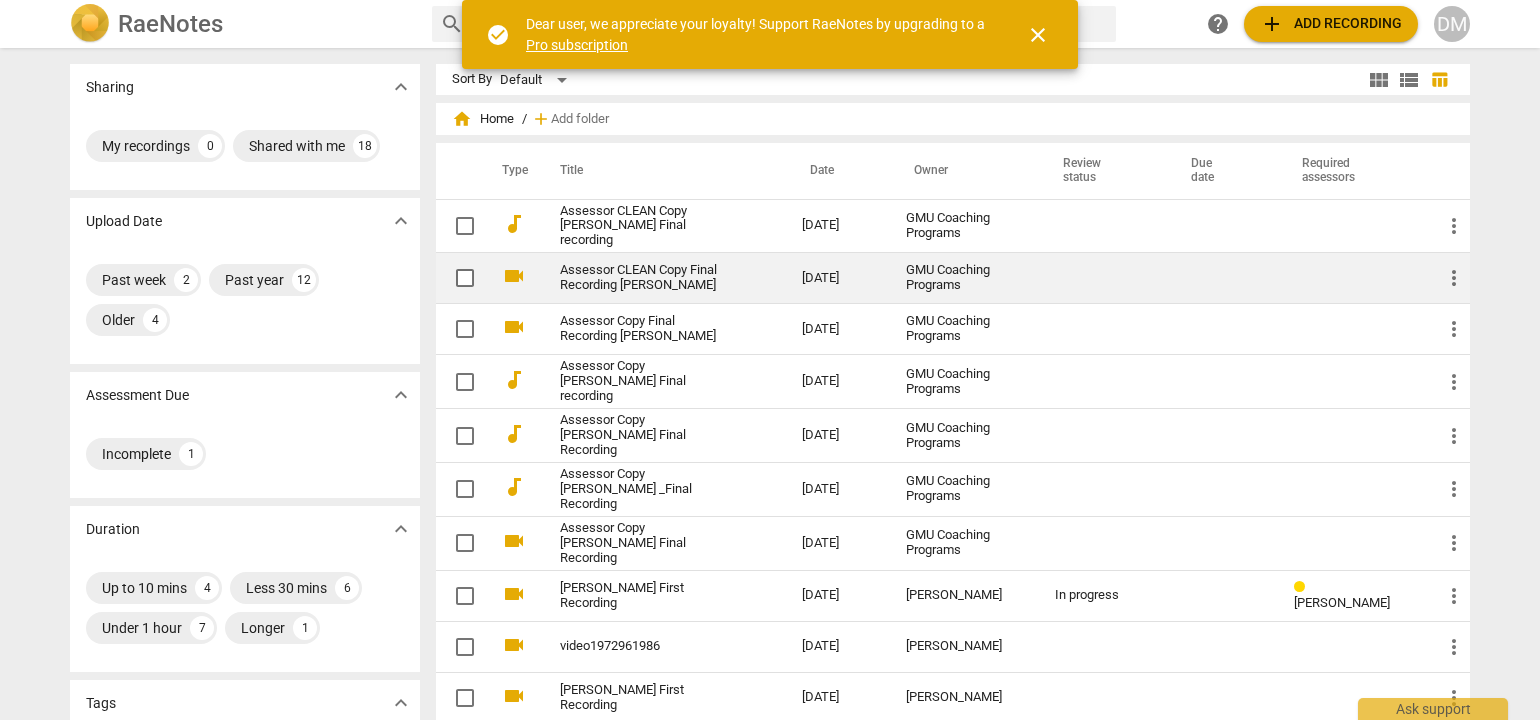 click on "Assessor CLEAN Copy Final Recording [PERSON_NAME]" at bounding box center [645, 278] 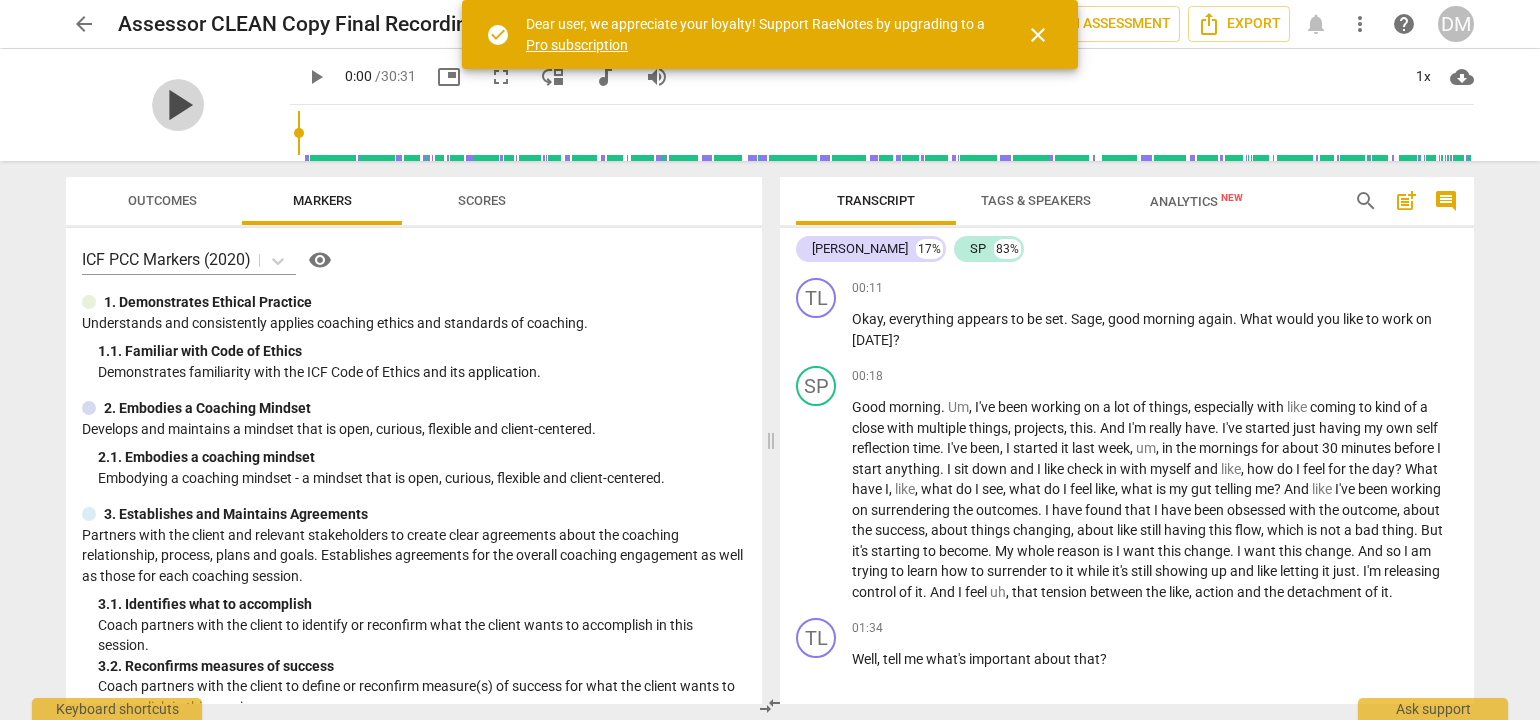 click on "play_arrow" at bounding box center [178, 105] 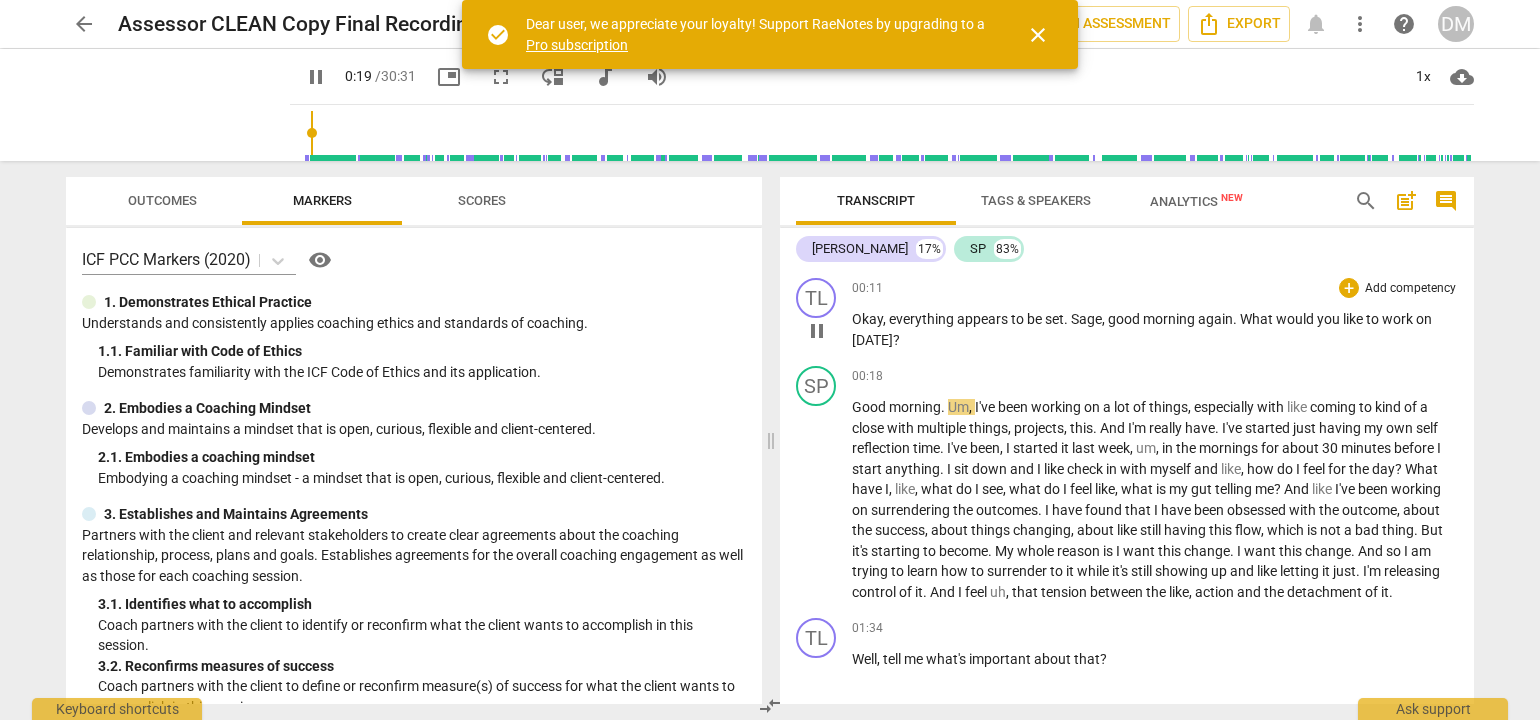click on "Add competency" at bounding box center [1410, 289] 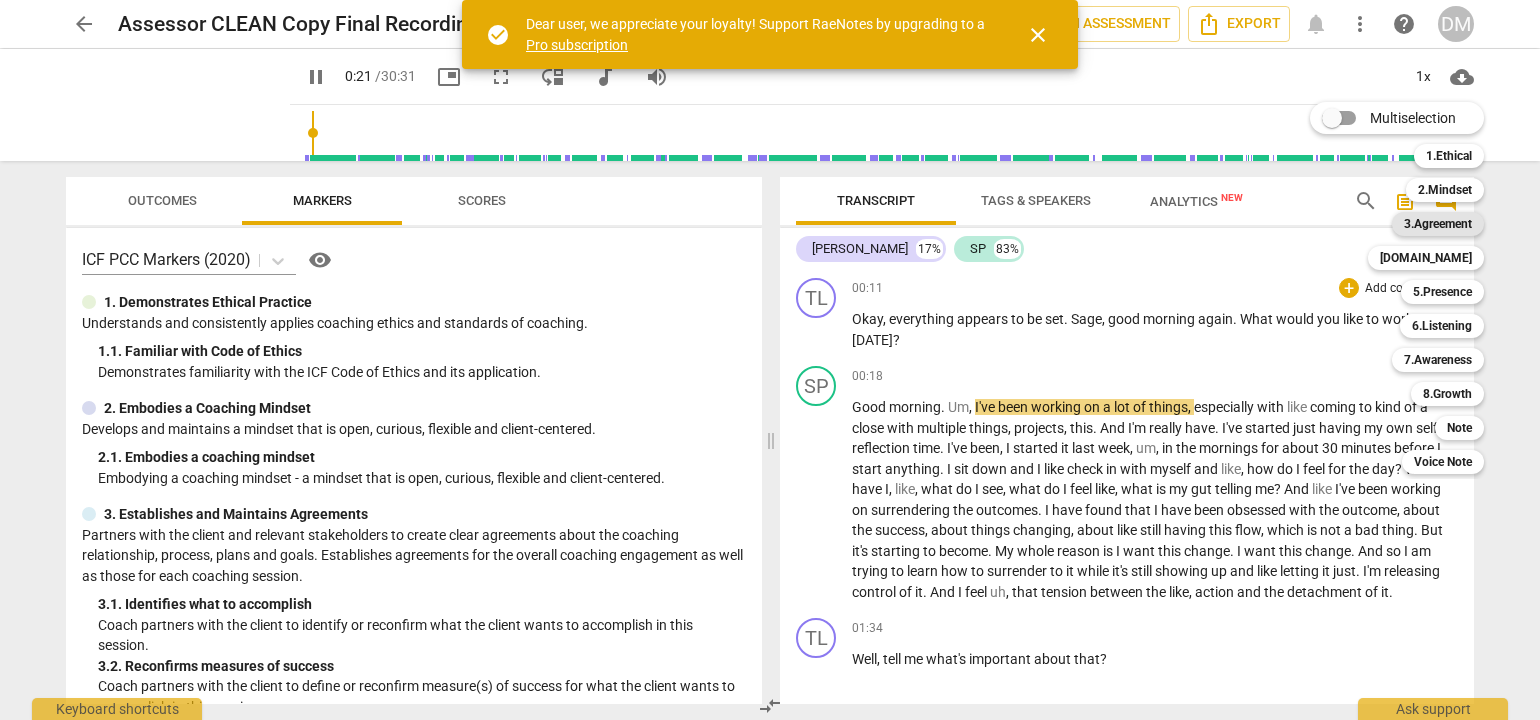 click on "3.Agreement" at bounding box center [1438, 224] 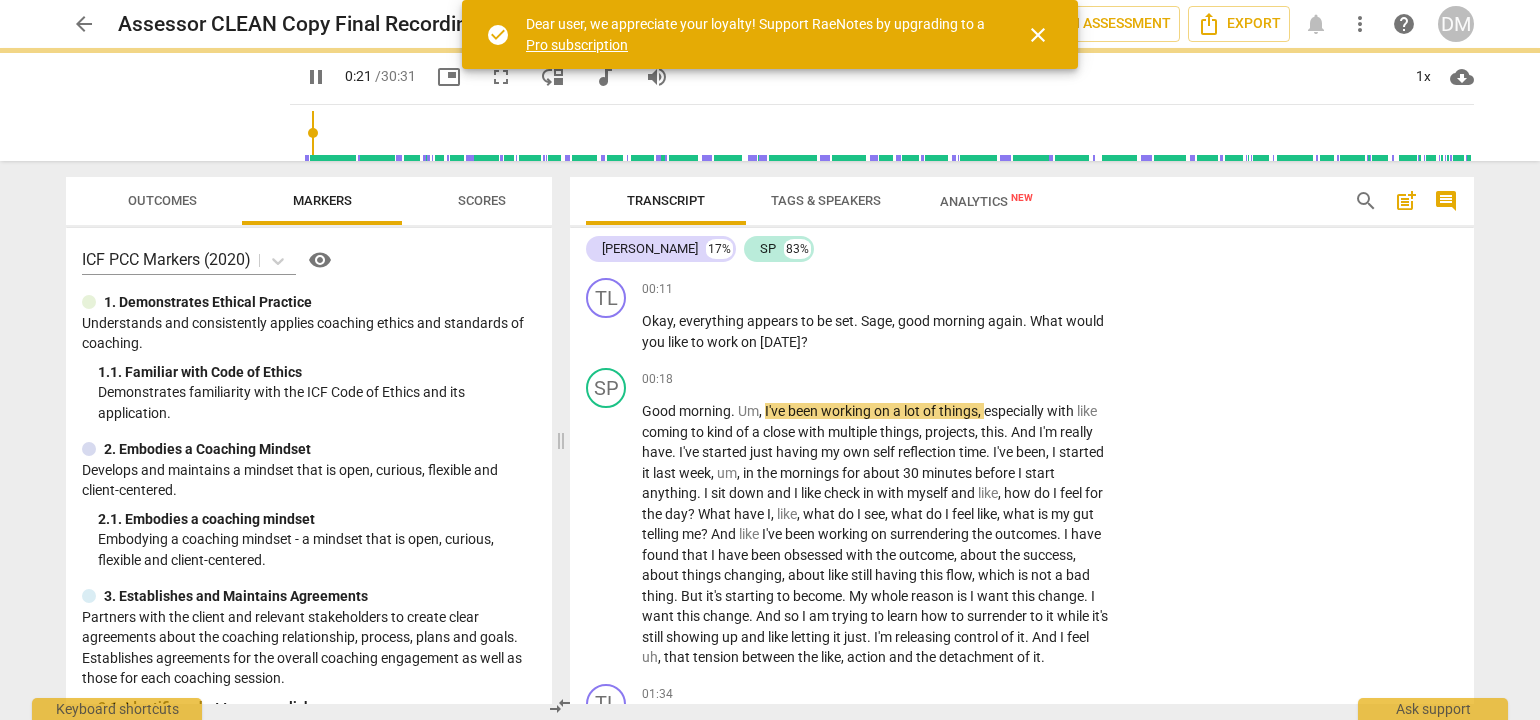 type on "22" 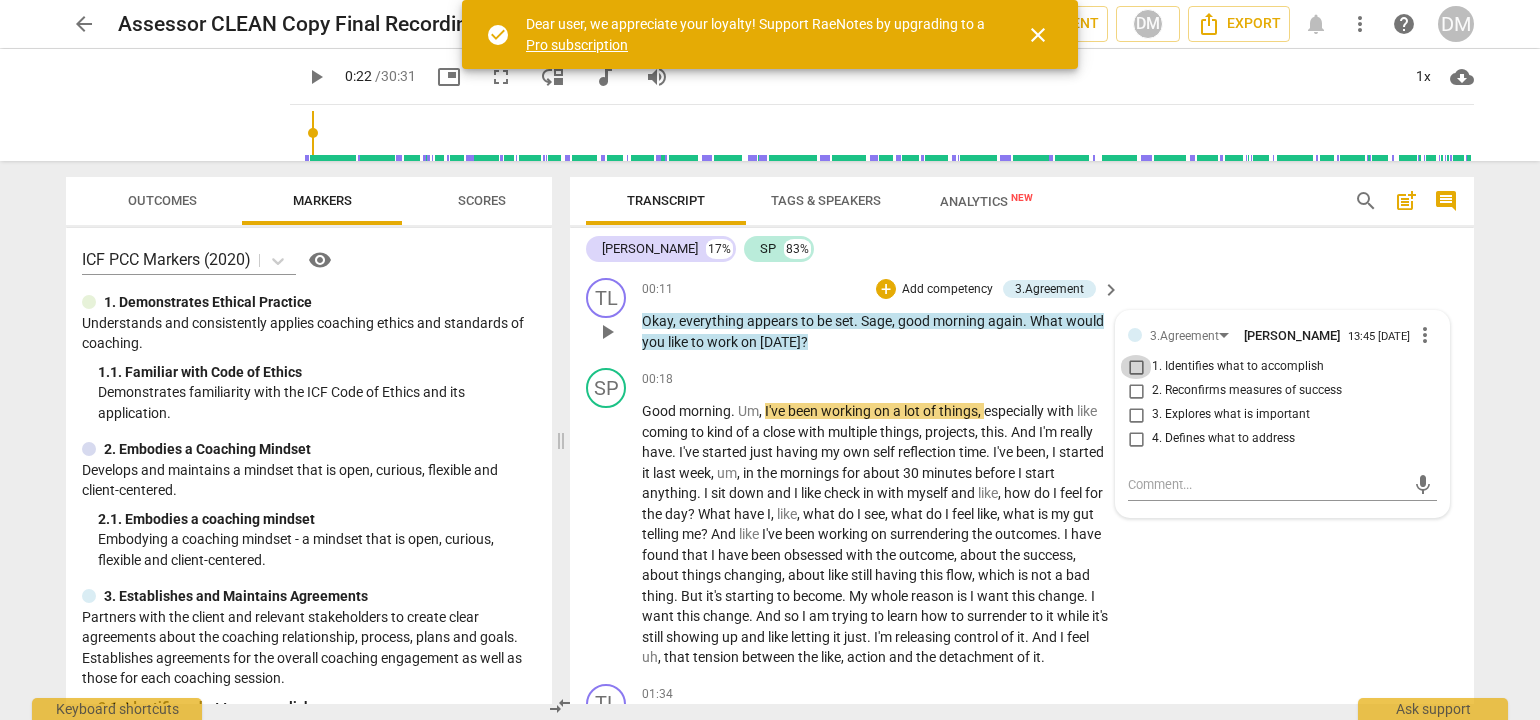 click on "1. Identifies what to accomplish" at bounding box center [1136, 367] 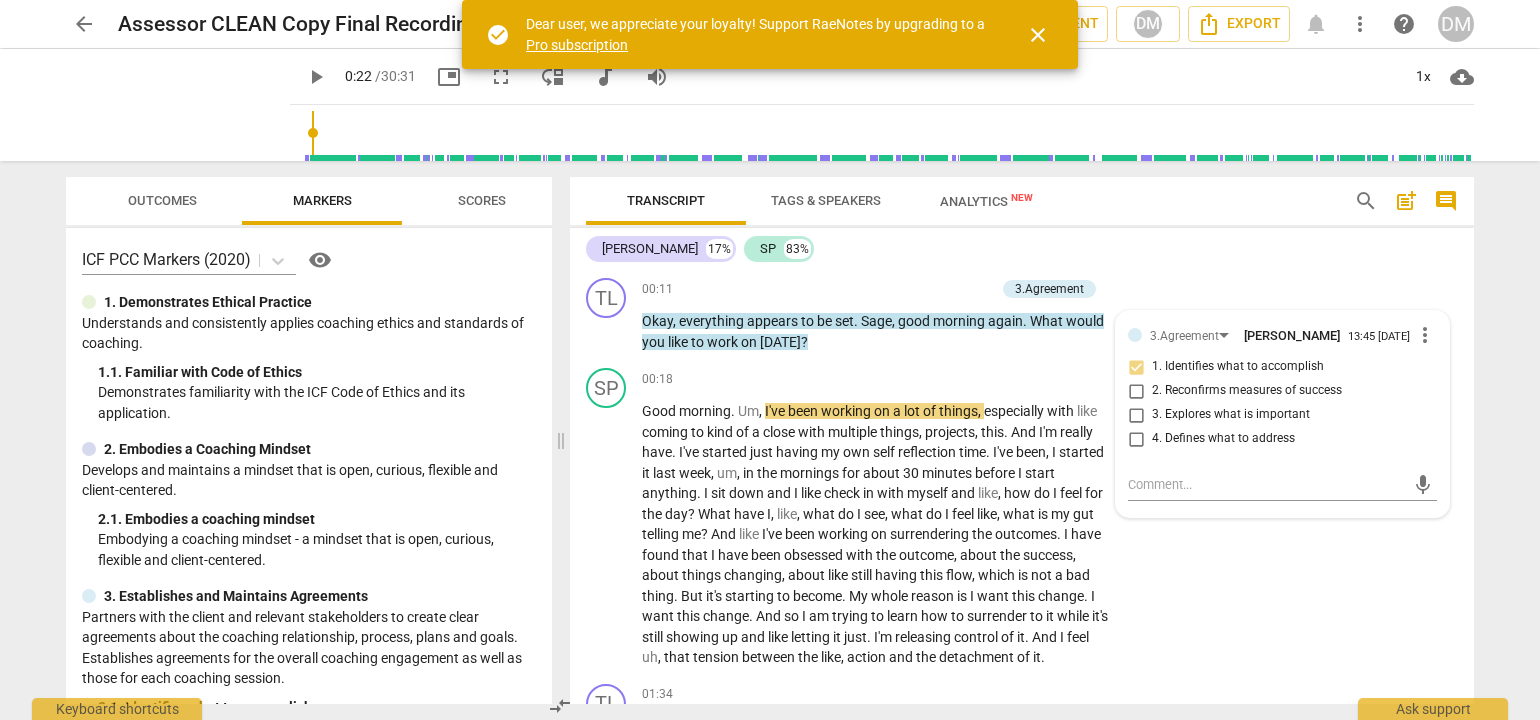 click on "arrow_back Assessor CLEAN Copy Final Recording [PERSON_NAME] Saved edit star    Assessment   auto_fix_high    AI Assessment DM    Export notifications more_vert help DM play_arrow play_arrow 0:22   /  30:31 picture_in_picture fullscreen move_down audiotrack volume_up 1x cloud_download Outcomes Markers Scores ICF PCC Markers (2020) visibility 1. Demonstrates Ethical Practice Understands and consistently applies coaching ethics and standards of coaching. 1. 1. Familiar with Code of Ethics Demonstrates familiarity with the ICF Code of Ethics and its application. 2. Embodies a Coaching Mindset Develops and maintains a mindset that is open, curious, flexible and client-centered. 2. 1. Embodies a coaching mindset Embodying a coaching mindset - a mindset that is open, curious, flexible and client-centered. 3. Establishes and Maintains Agreements 3. 1. Identifies what to accomplish Coach partners with the client to identify or reconfirm what the client wants to accomplish in this session. 3. 3. 3. 4. 4. 4. 4." at bounding box center (770, 360) 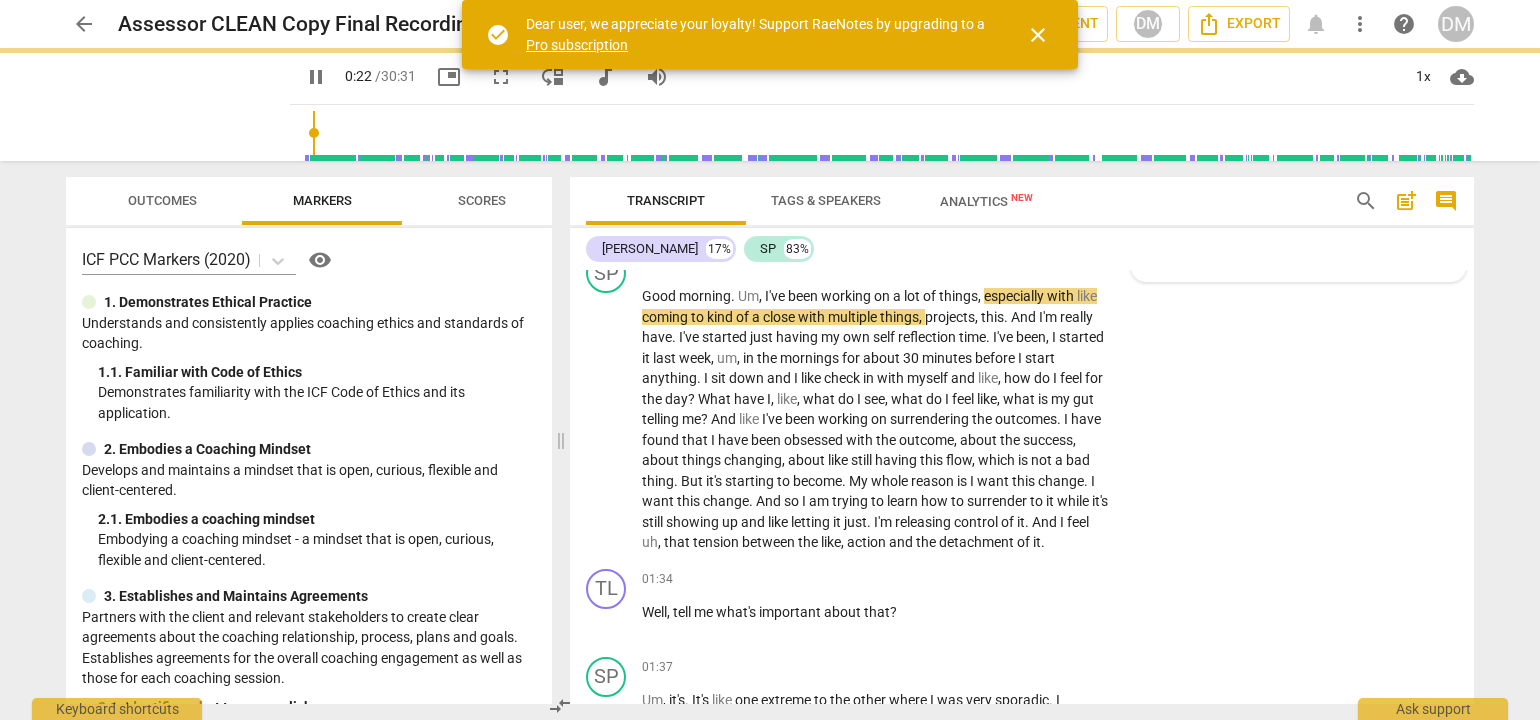 scroll, scrollTop: 200, scrollLeft: 0, axis: vertical 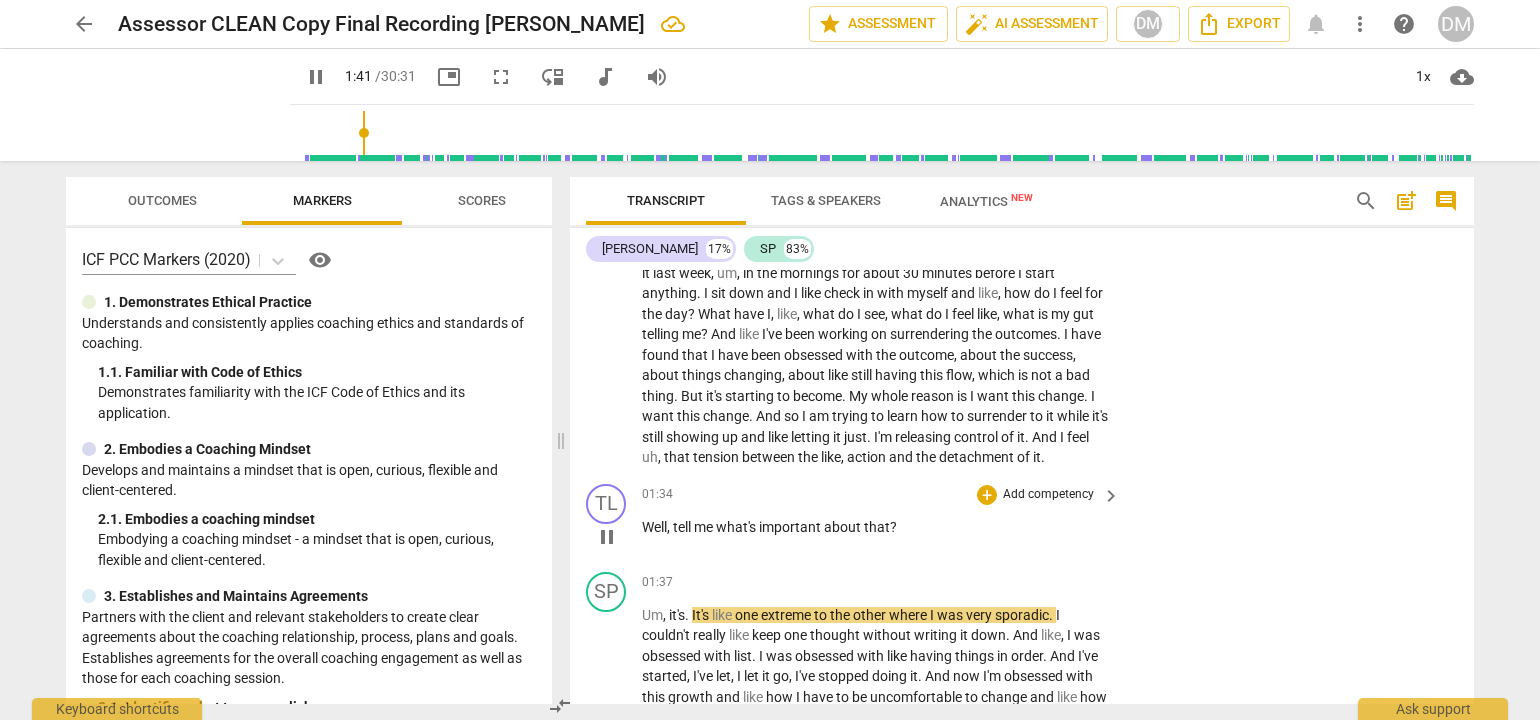 click on "Add competency" at bounding box center [1048, 495] 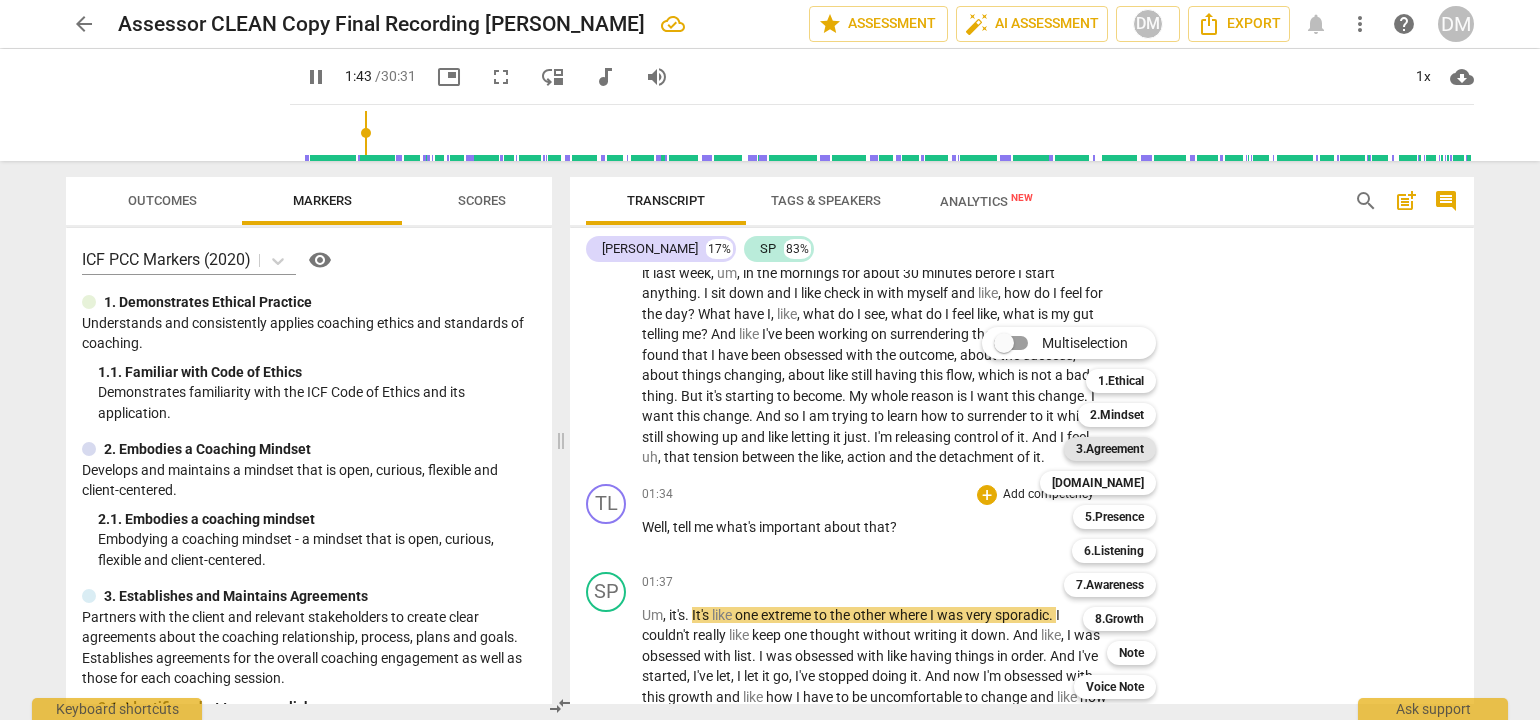 click on "3.Agreement" at bounding box center (1110, 449) 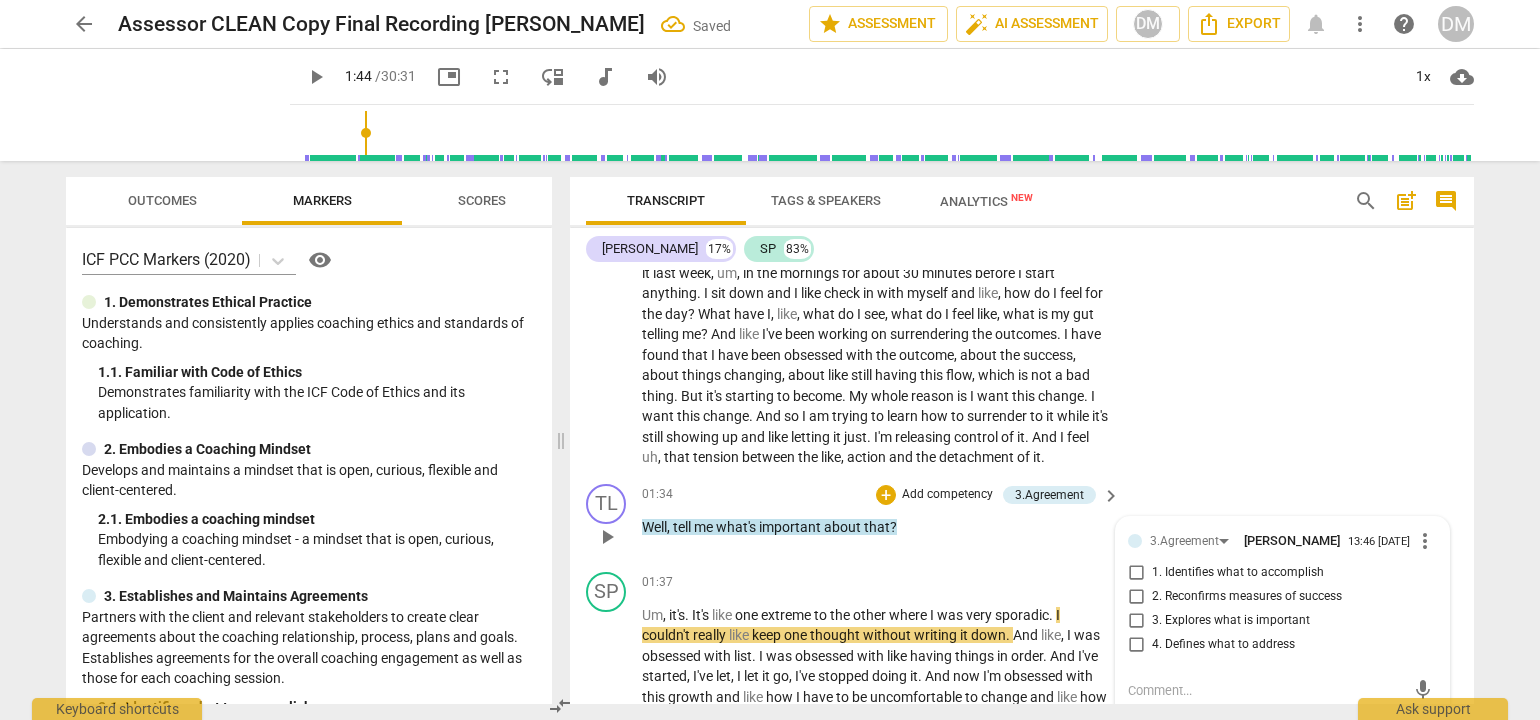 scroll, scrollTop: 431, scrollLeft: 0, axis: vertical 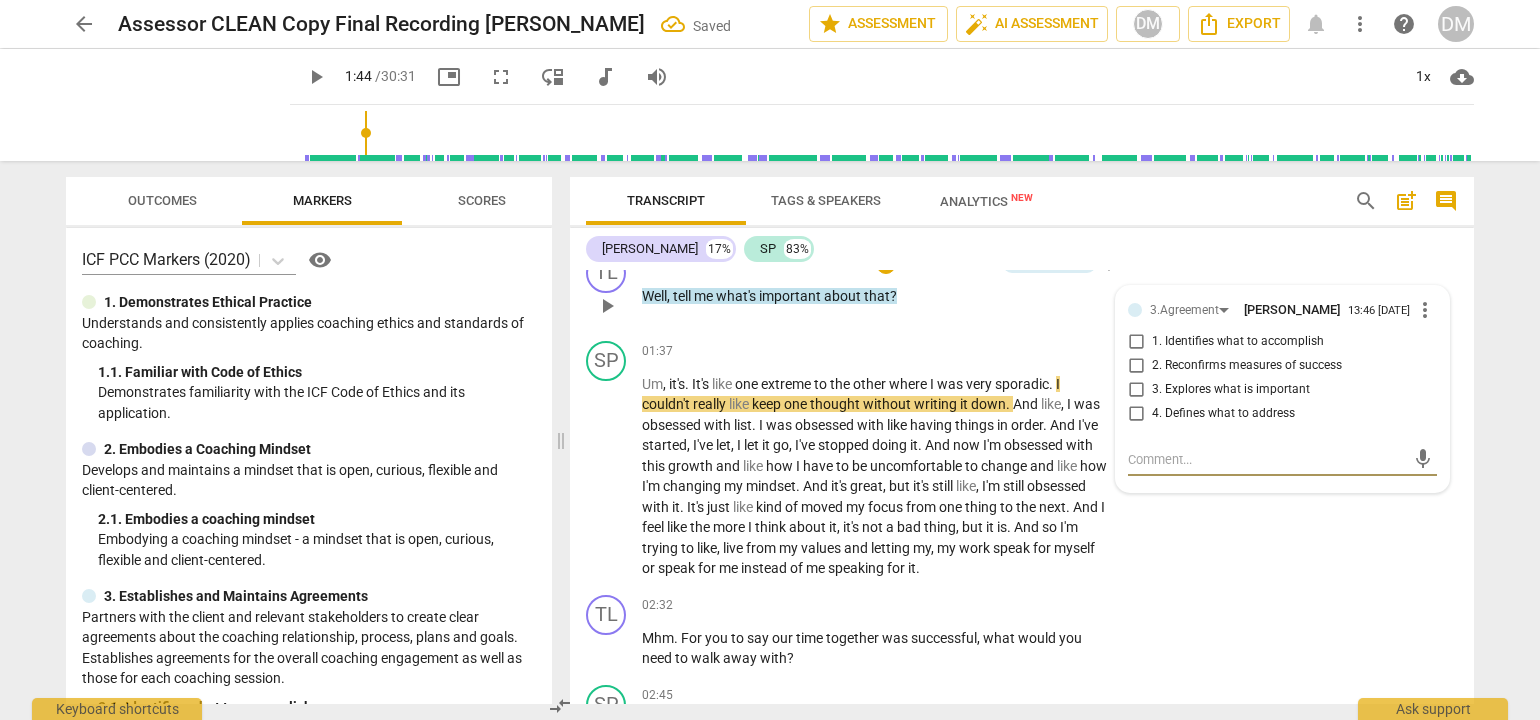 click on "3. Explores what is important" at bounding box center (1136, 390) 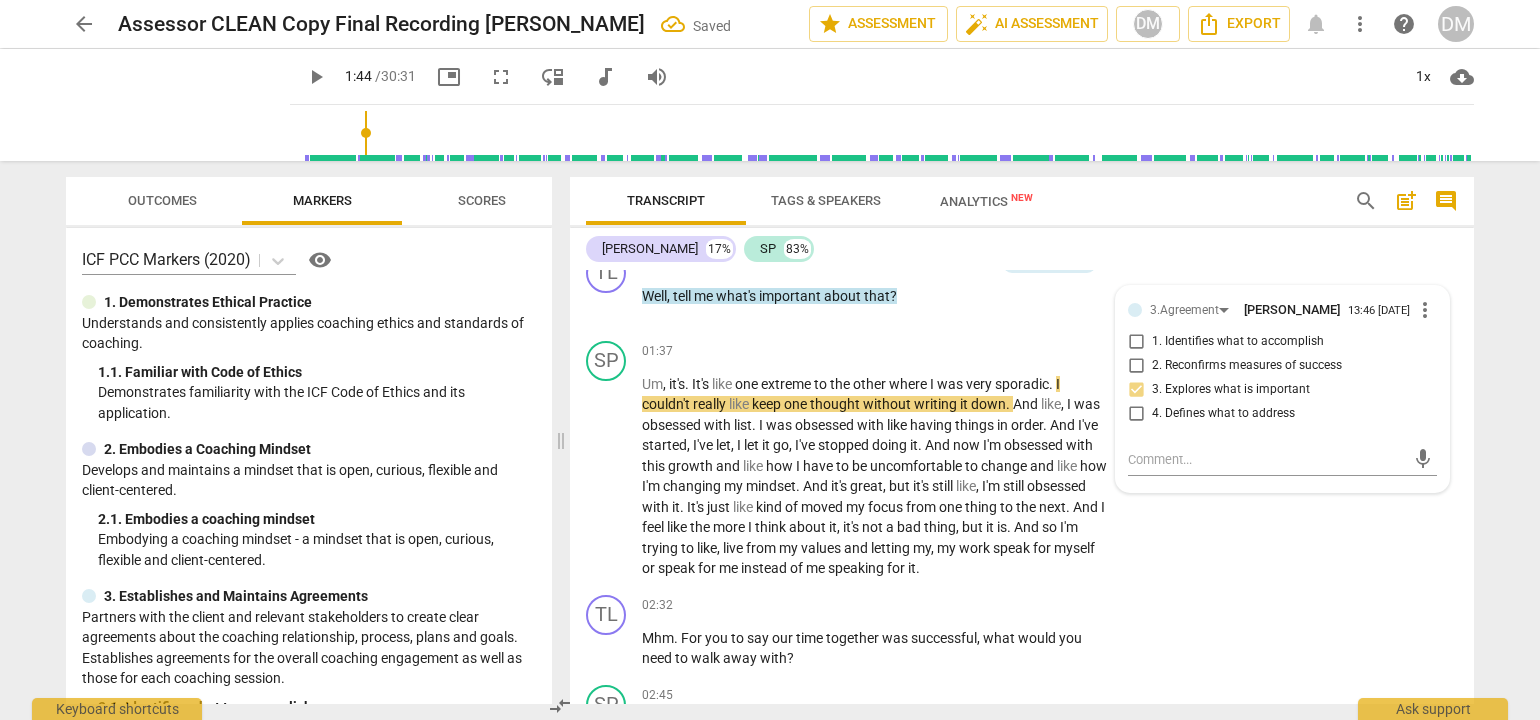 click on "arrow_back Assessor CLEAN Copy Final Recording [PERSON_NAME] Saved edit star    Assessment   auto_fix_high    AI Assessment DM    Export notifications more_vert help DM play_arrow play_arrow 1:44   /  30:31 picture_in_picture fullscreen move_down audiotrack volume_up 1x cloud_download Outcomes Markers Scores ICF PCC Markers (2020) visibility 1. Demonstrates Ethical Practice Understands and consistently applies coaching ethics and standards of coaching. 1. 1. Familiar with Code of Ethics Demonstrates familiarity with the ICF Code of Ethics and its application. 2. Embodies a Coaching Mindset Develops and maintains a mindset that is open, curious, flexible and client-centered. 2. 1. Embodies a coaching mindset Embodying a coaching mindset - a mindset that is open, curious, flexible and client-centered. 3. Establishes and Maintains Agreements 3. 1. Identifies what to accomplish Coach partners with the client to identify or reconfirm what the client wants to accomplish in this session. 3. 3. 3. 4. 4. 4. 4." at bounding box center [770, 360] 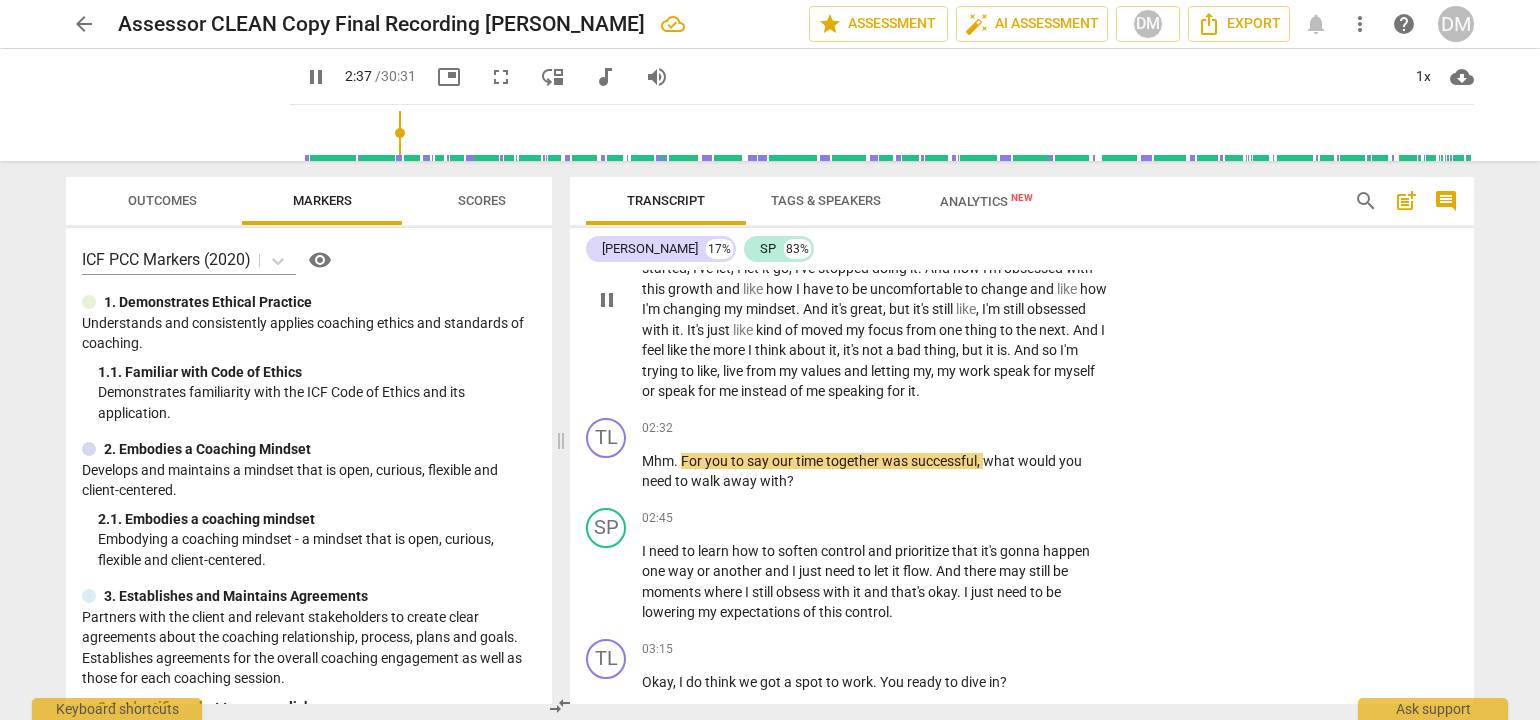 scroll, scrollTop: 631, scrollLeft: 0, axis: vertical 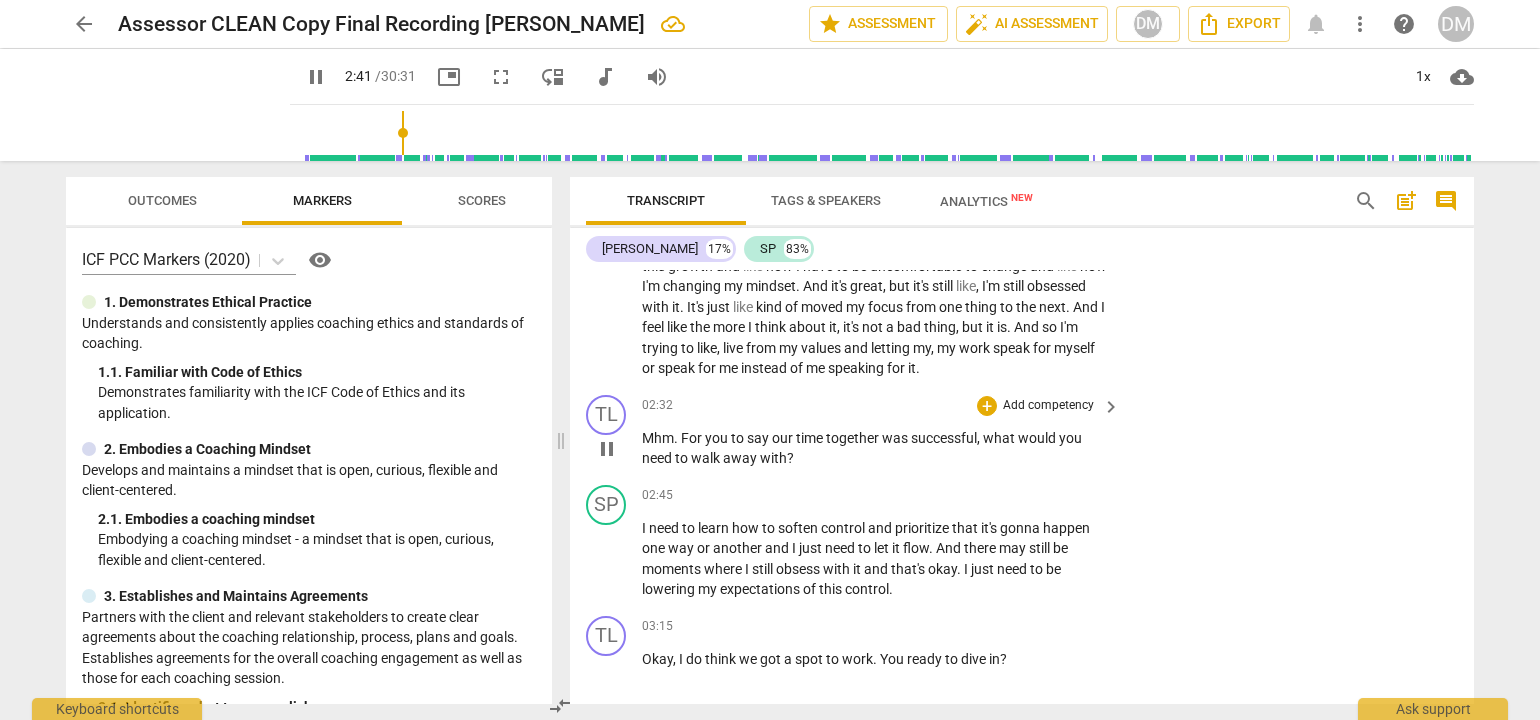 click on "Add competency" at bounding box center (1048, 406) 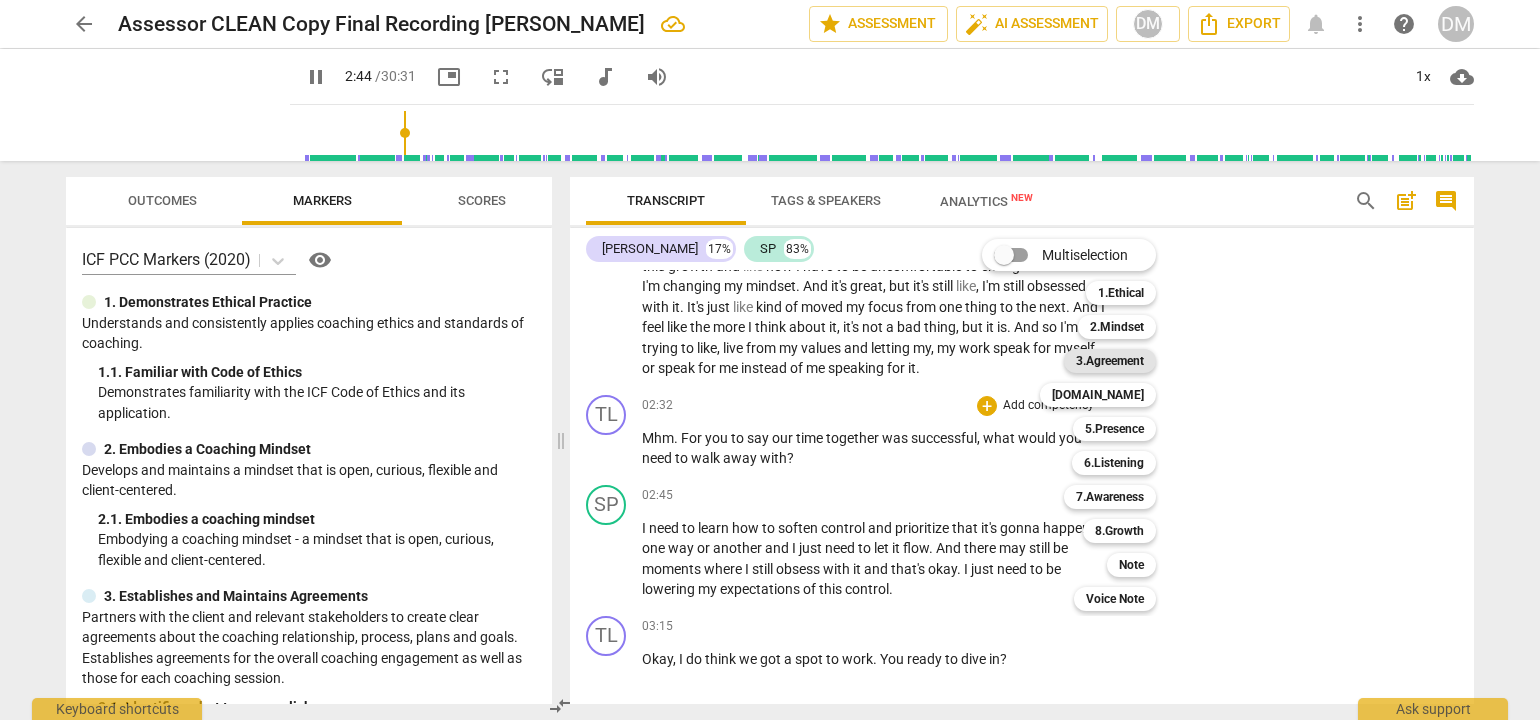 click on "3.Agreement" at bounding box center [1110, 361] 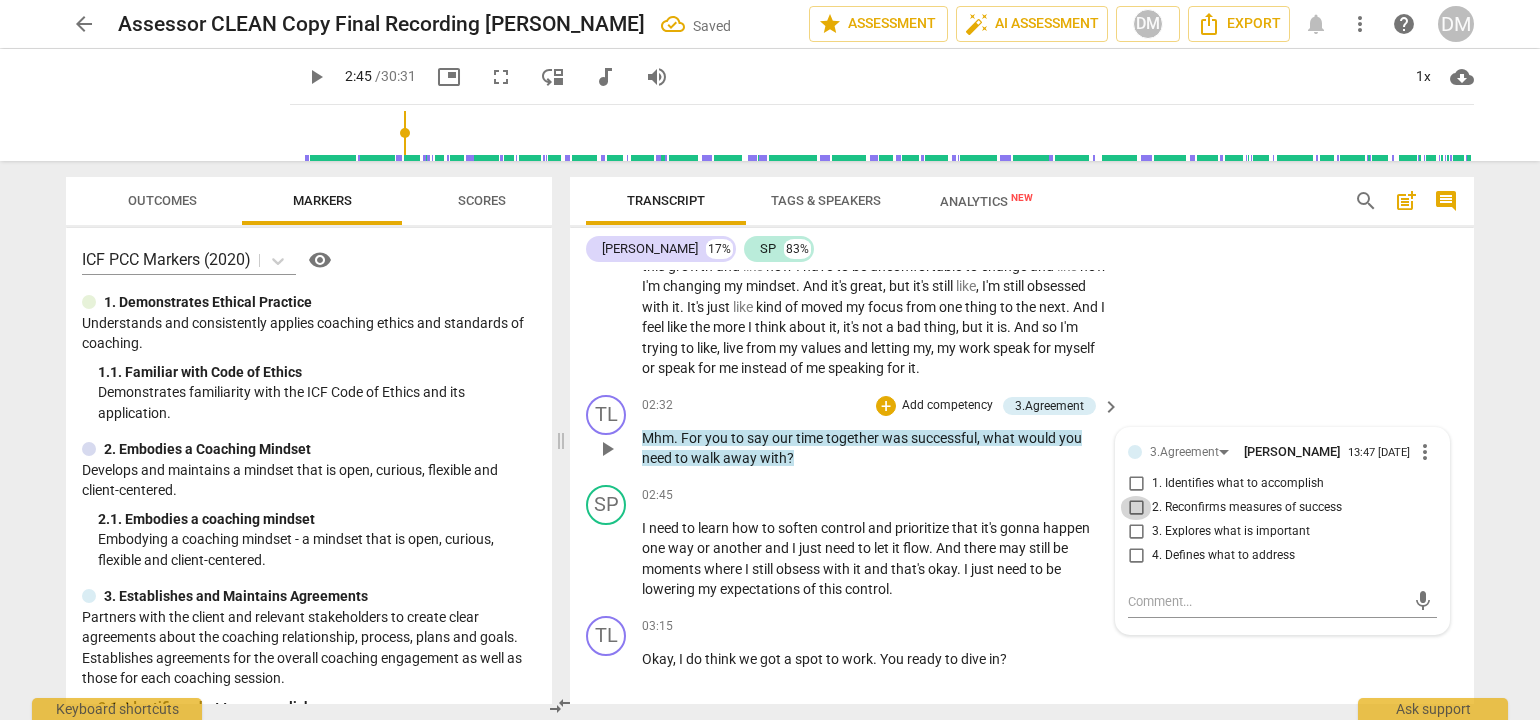click on "2. Reconfirms measures of success" at bounding box center (1136, 508) 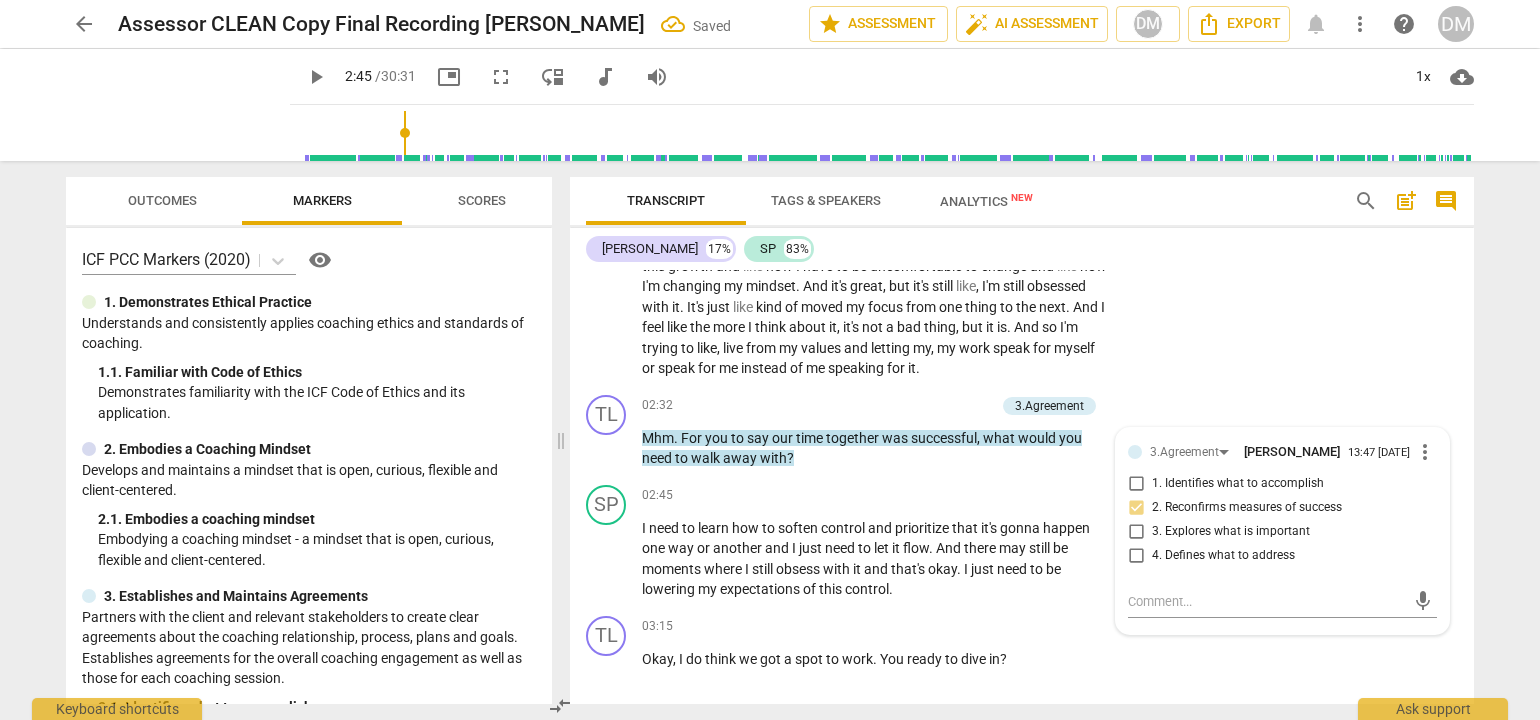 click on "arrow_back Assessor CLEAN Copy Final Recording [PERSON_NAME] Saved edit star    Assessment   auto_fix_high    AI Assessment DM    Export notifications more_vert help DM play_arrow play_arrow 2:45   /  30:31 picture_in_picture fullscreen move_down audiotrack volume_up 1x cloud_download Outcomes Markers Scores ICF PCC Markers (2020) visibility 1. Demonstrates Ethical Practice Understands and consistently applies coaching ethics and standards of coaching. 1. 1. Familiar with Code of Ethics Demonstrates familiarity with the ICF Code of Ethics and its application. 2. Embodies a Coaching Mindset Develops and maintains a mindset that is open, curious, flexible and client-centered. 2. 1. Embodies a coaching mindset Embodying a coaching mindset - a mindset that is open, curious, flexible and client-centered. 3. Establishes and Maintains Agreements 3. 1. Identifies what to accomplish Coach partners with the client to identify or reconfirm what the client wants to accomplish in this session. 3. 3. 3. 4. 4. 4. 4." at bounding box center (770, 360) 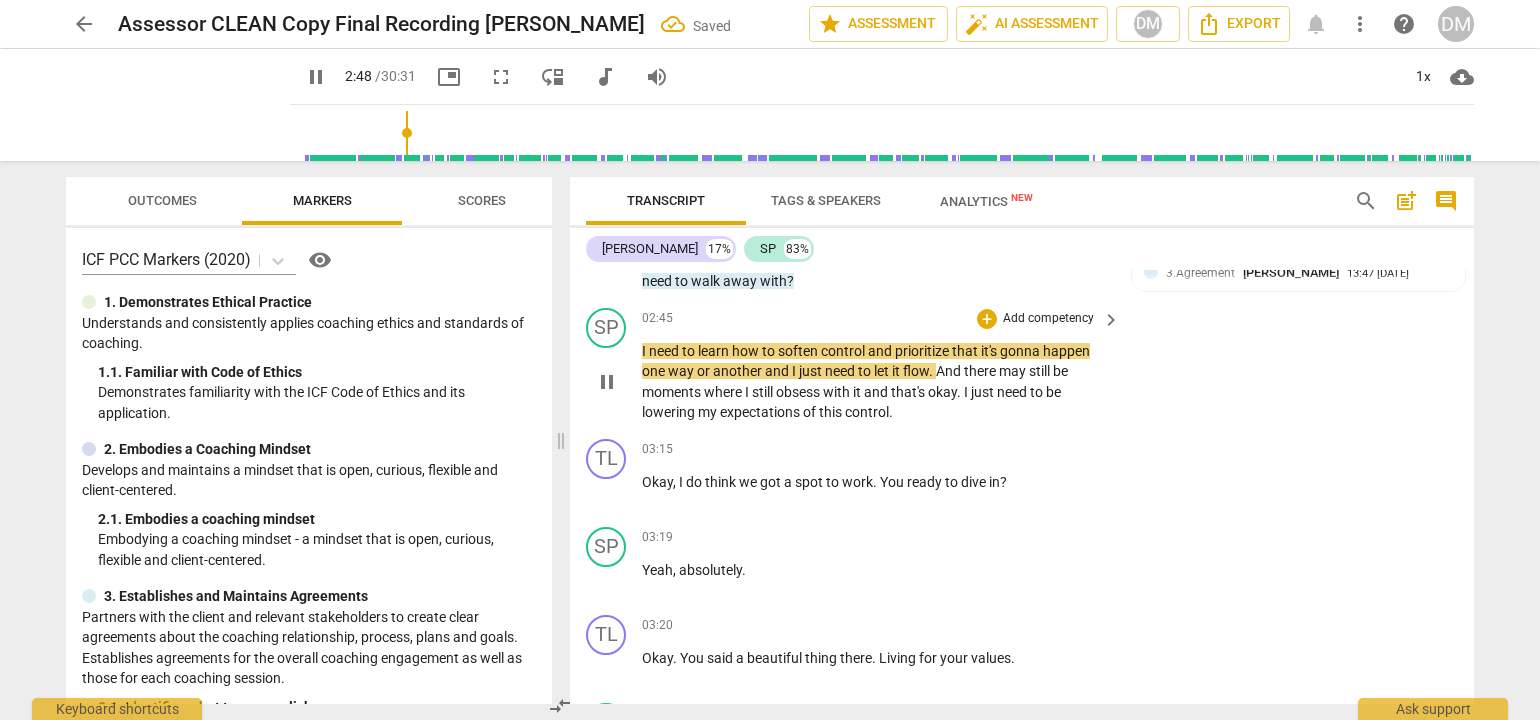 scroll, scrollTop: 831, scrollLeft: 0, axis: vertical 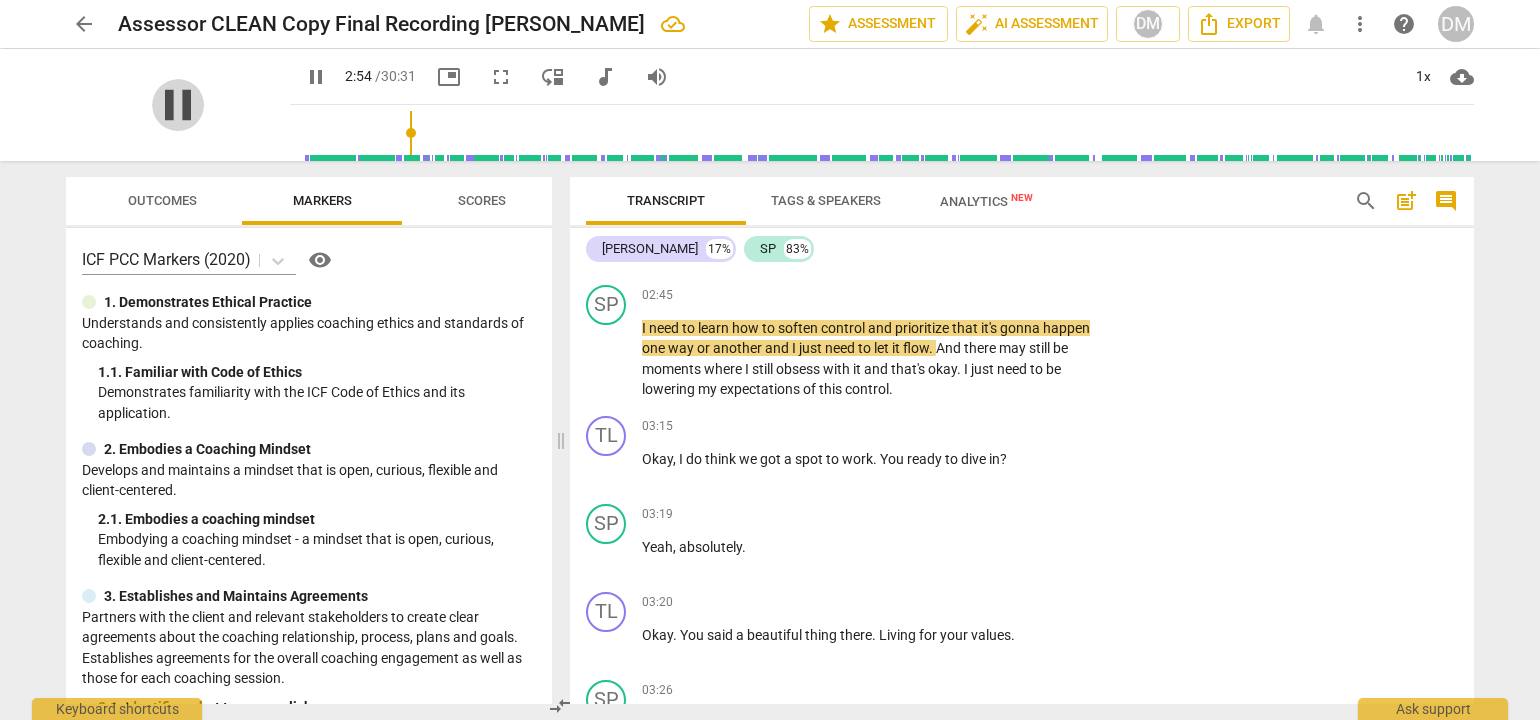 click on "pause" at bounding box center [178, 105] 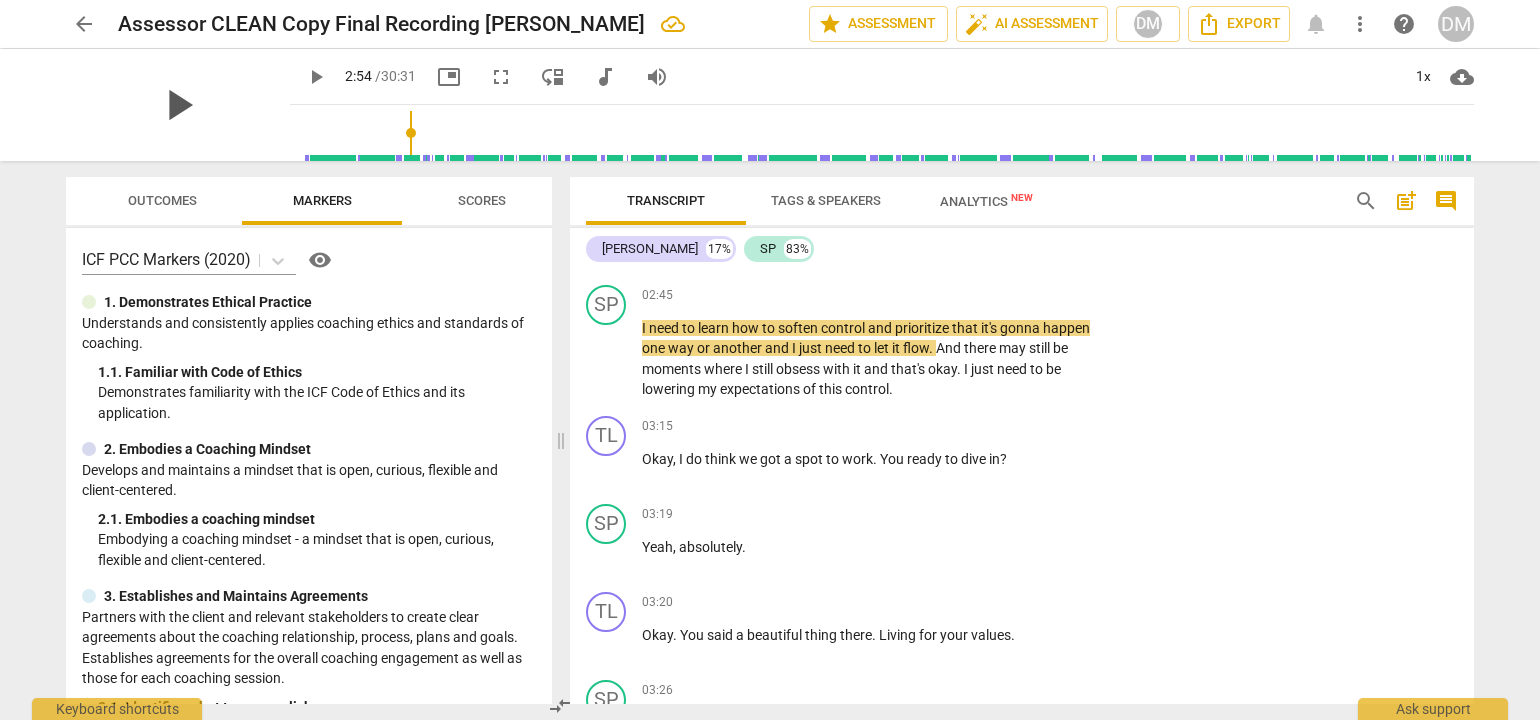 click on "play_arrow" at bounding box center (178, 105) 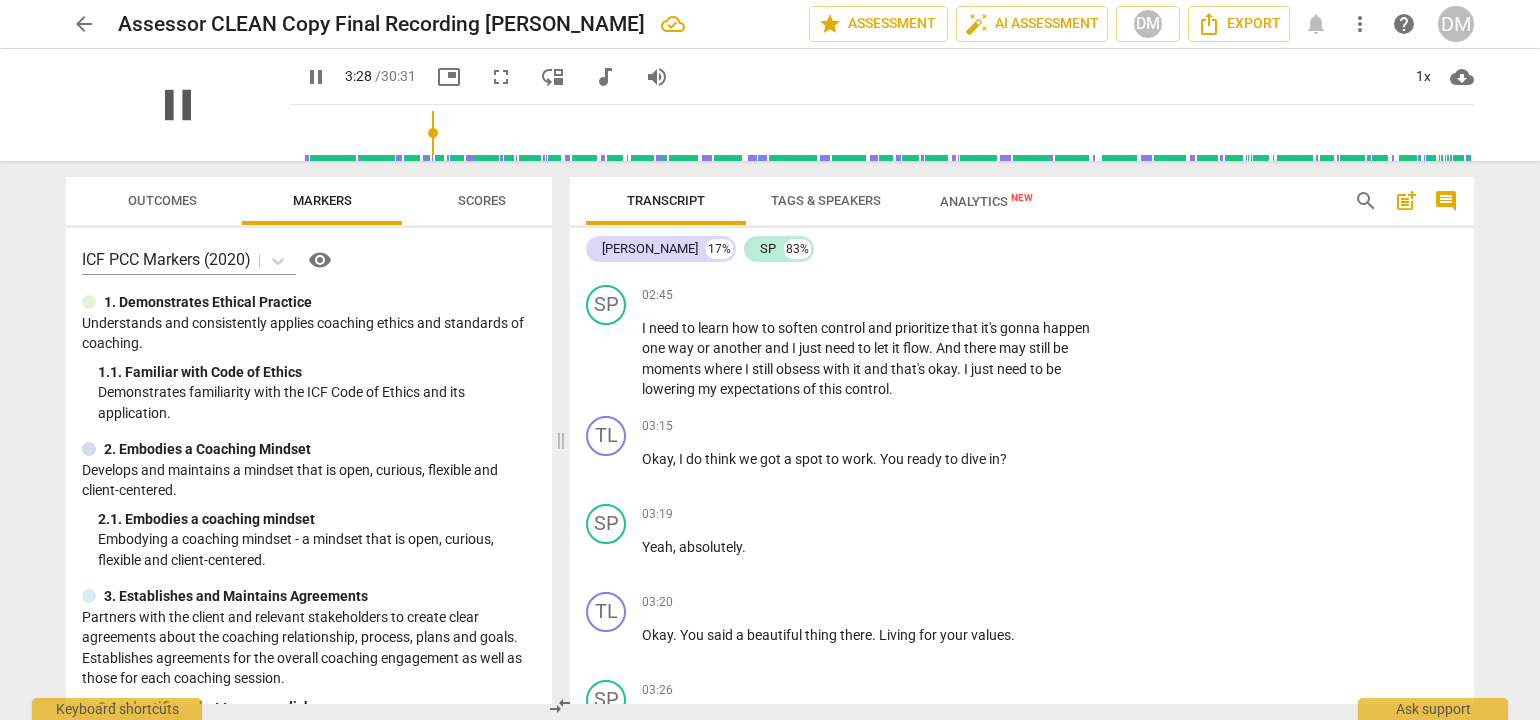 scroll, scrollTop: 1380, scrollLeft: 0, axis: vertical 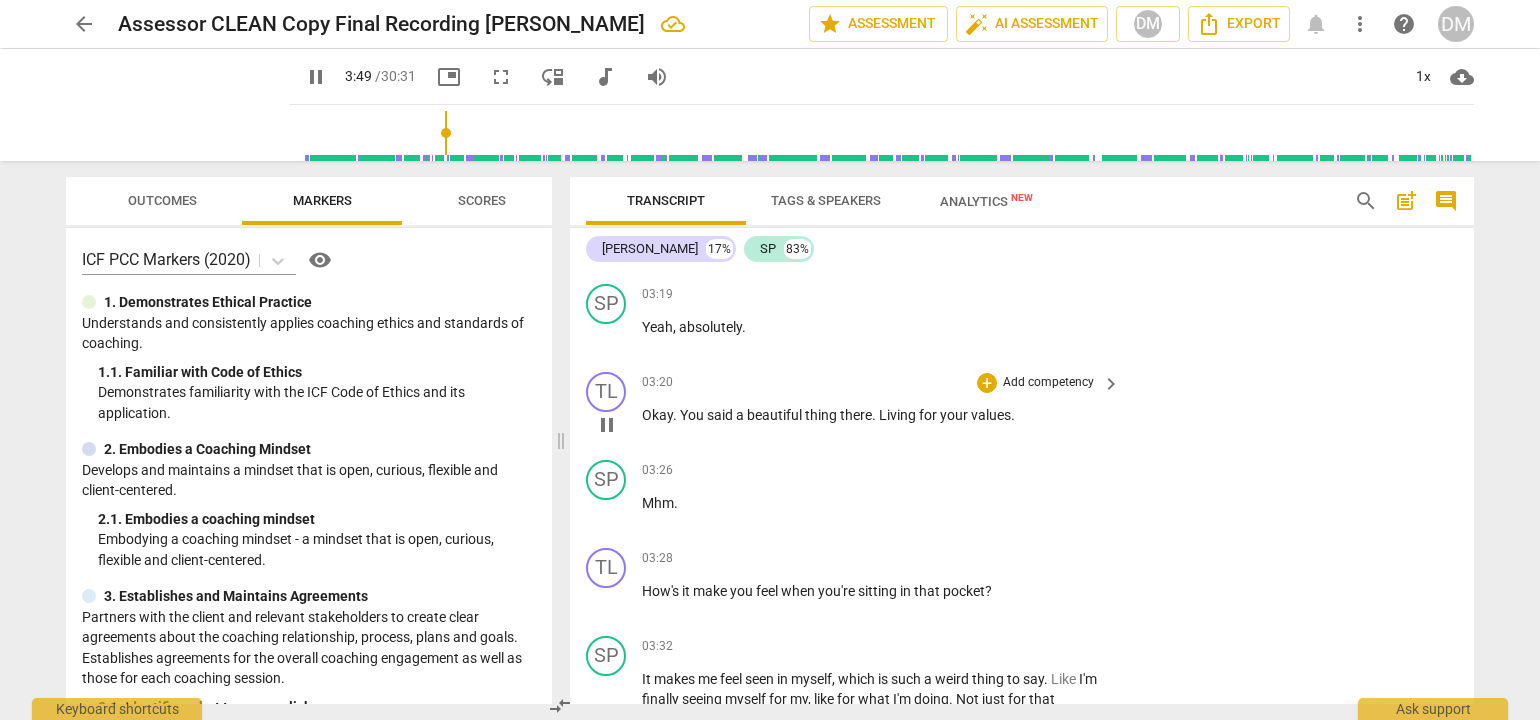 click on "Add competency" at bounding box center [1048, 383] 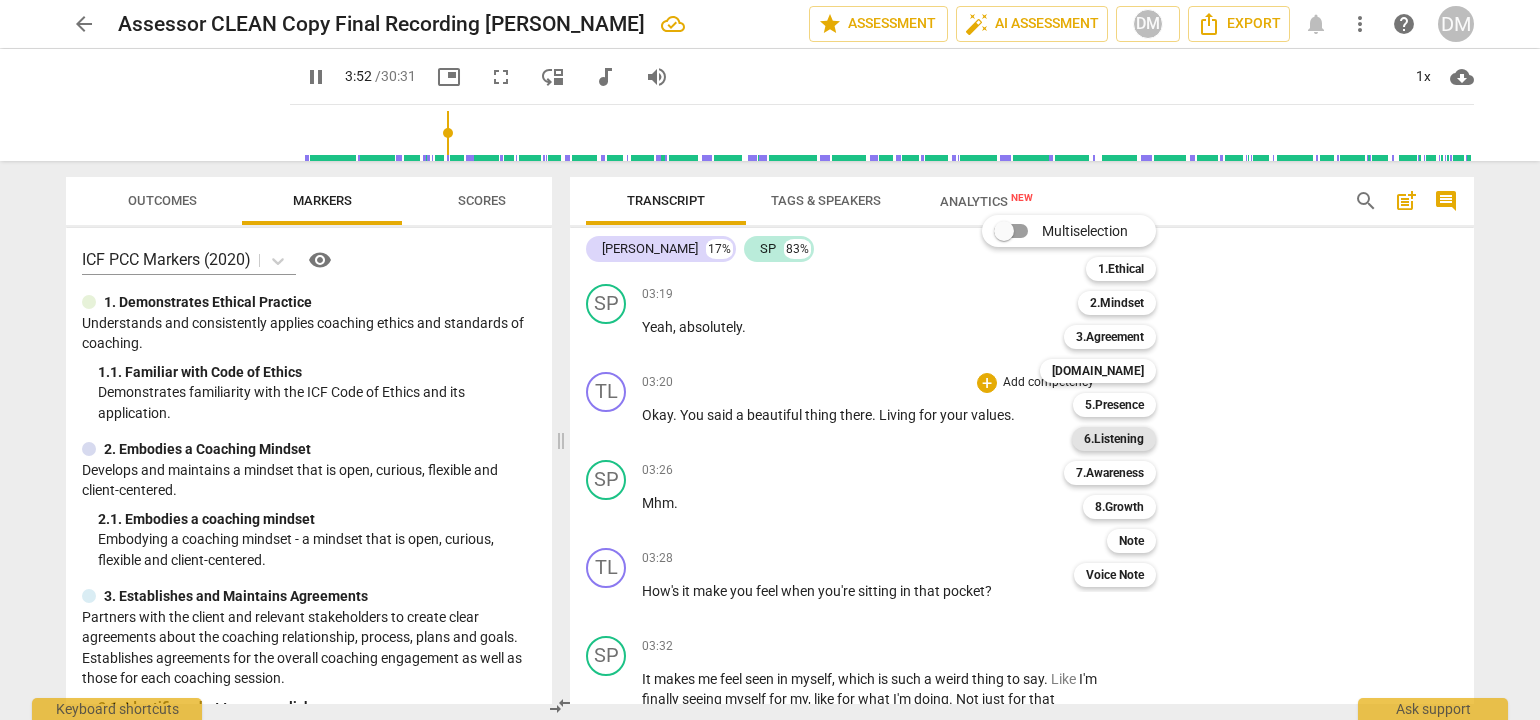 click on "6.Listening" at bounding box center [1114, 439] 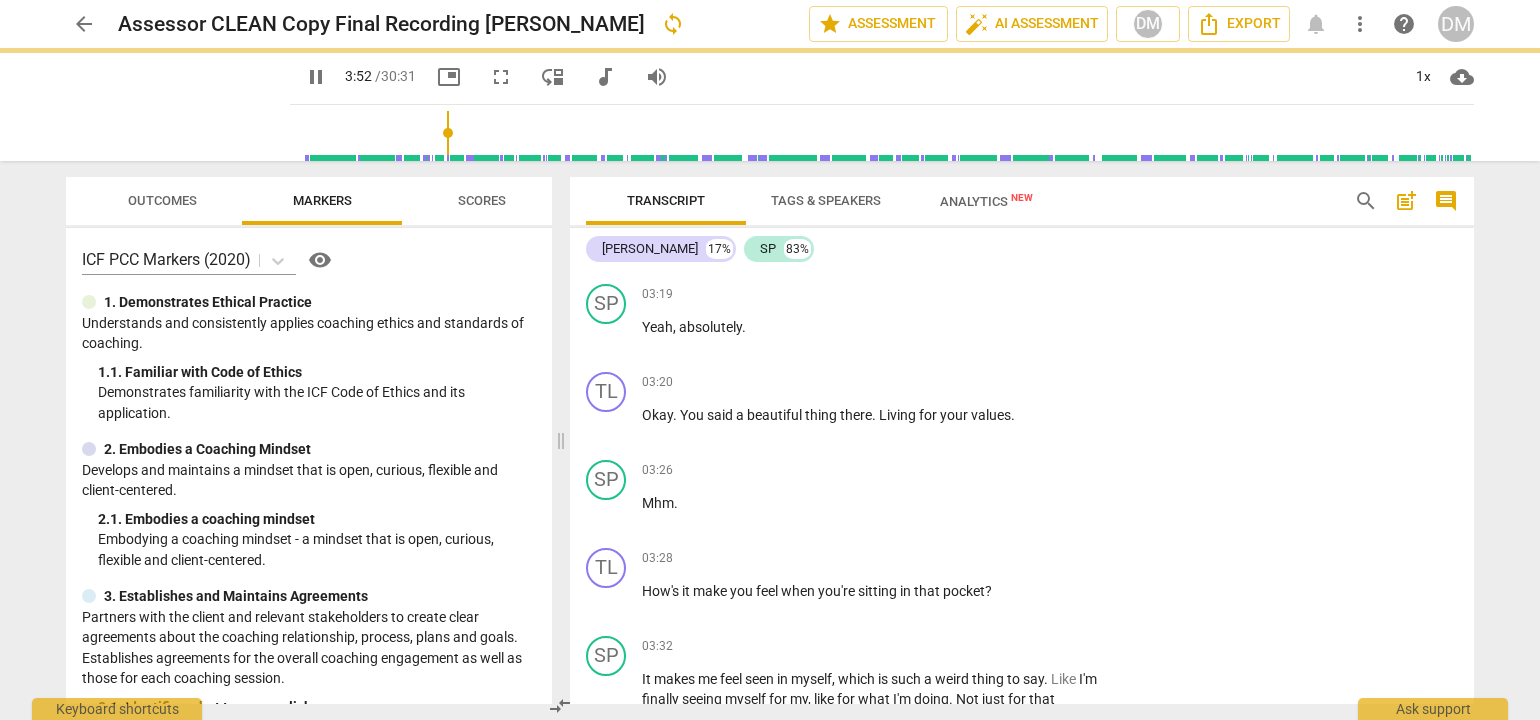 type on "233" 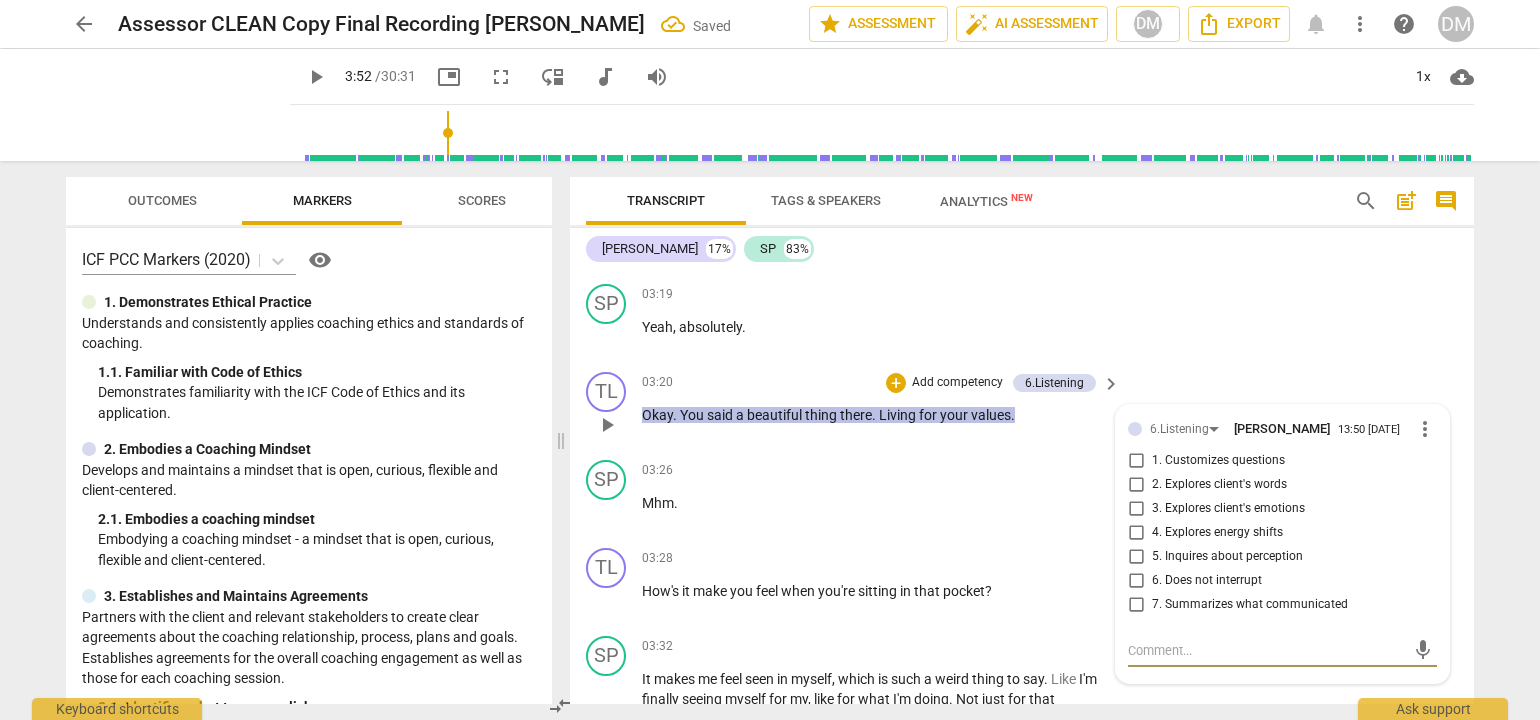 click on "2. Explores client's words" at bounding box center [1136, 485] 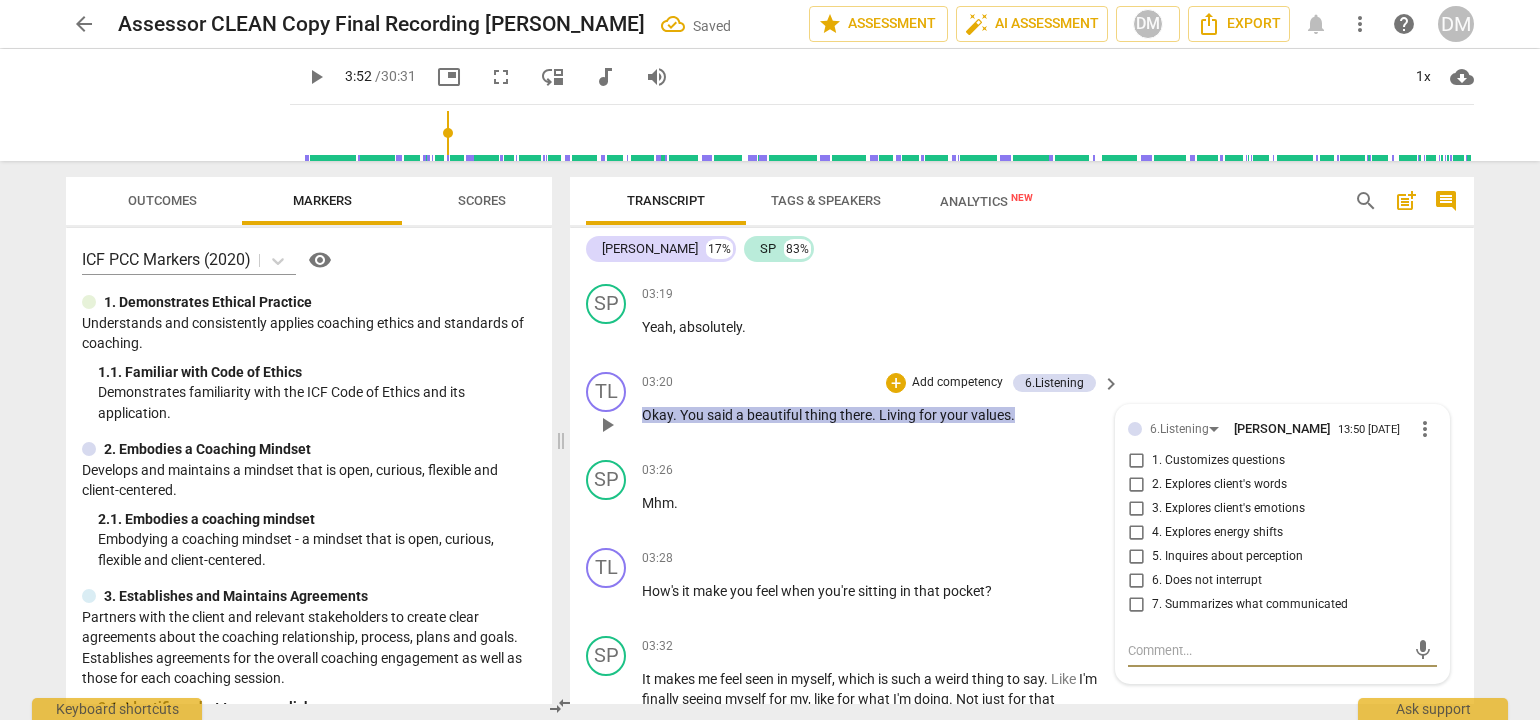 checkbox on "true" 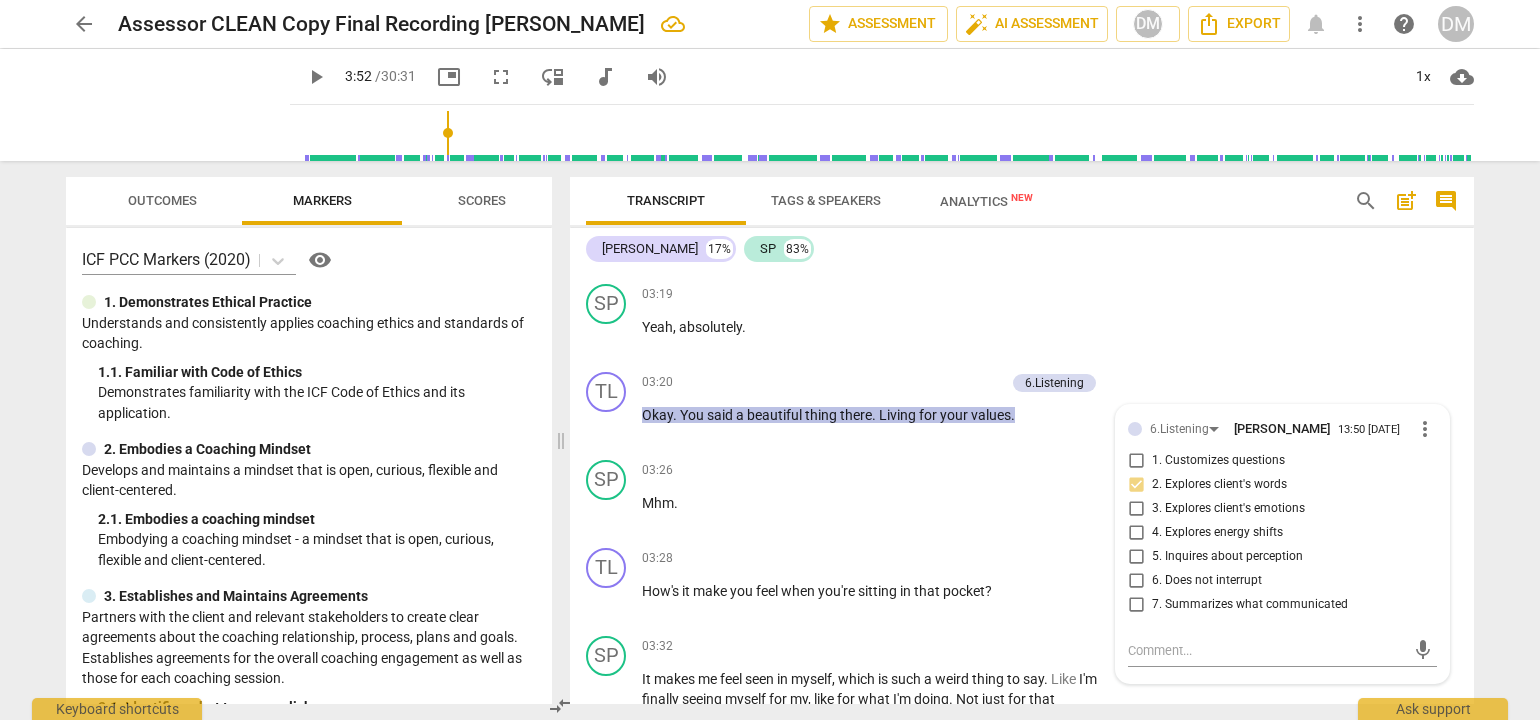 click on "arrow_back Assessor CLEAN Copy Final Recording [PERSON_NAME] edit star    Assessment   auto_fix_high    AI Assessment DM    Export notifications more_vert help DM play_arrow play_arrow 3:52   /  30:31 picture_in_picture fullscreen move_down audiotrack volume_up 1x cloud_download Outcomes Markers Scores ICF PCC Markers (2020) visibility 1. Demonstrates Ethical Practice Understands and consistently applies coaching ethics and standards of coaching. 1. 1. Familiar with Code of Ethics Demonstrates familiarity with the ICF Code of Ethics and its application. 2. Embodies a Coaching Mindset Develops and maintains a mindset that is open, curious, flexible and client-centered. 2. 1. Embodies a coaching mindset Embodying a coaching mindset - a mindset that is open, curious, flexible and client-centered. 3. Establishes and Maintains Agreements 3. 1. Identifies what to accomplish Coach partners with the client to identify or reconfirm what the client wants to accomplish in this session. 3. 3. 3. 4. 4. 4. 4. 5. 5." at bounding box center (770, 360) 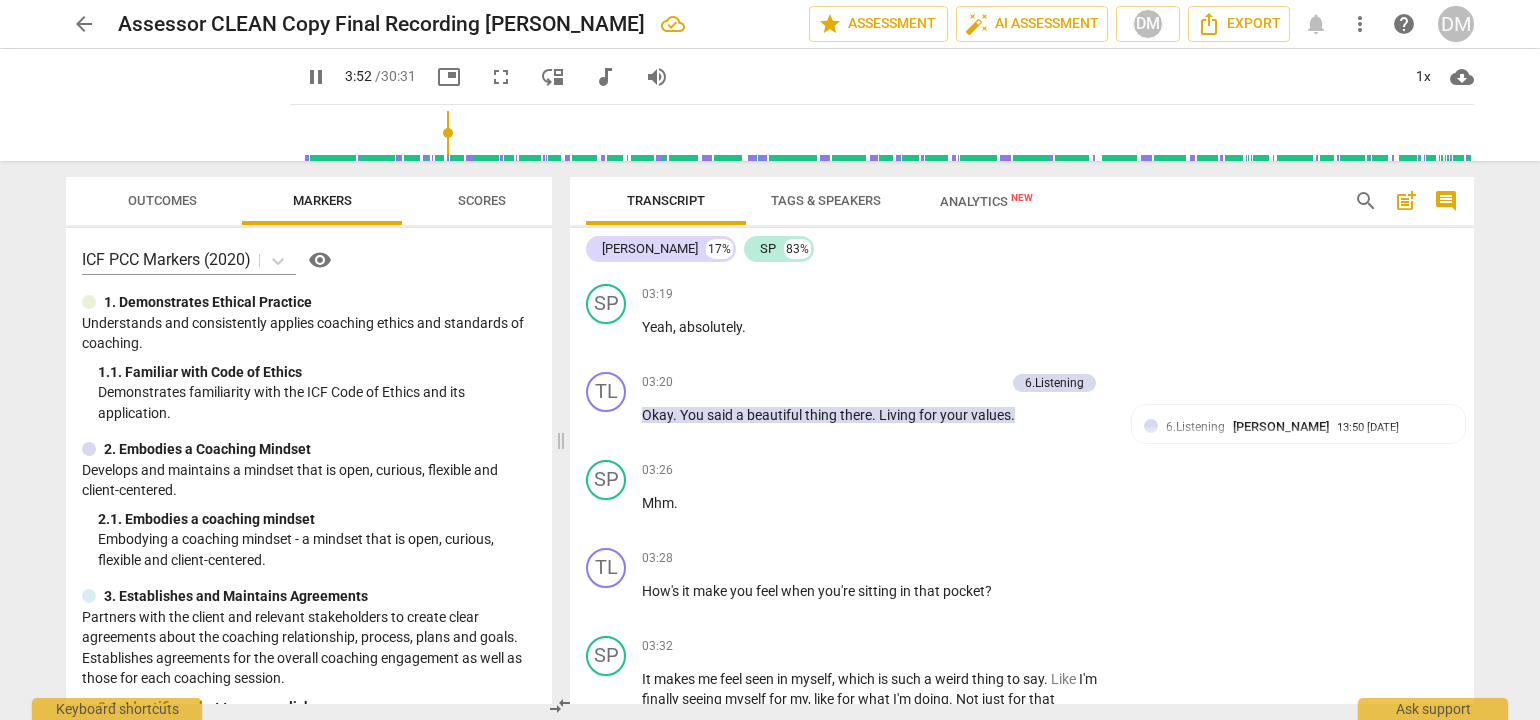 scroll, scrollTop: 1577, scrollLeft: 0, axis: vertical 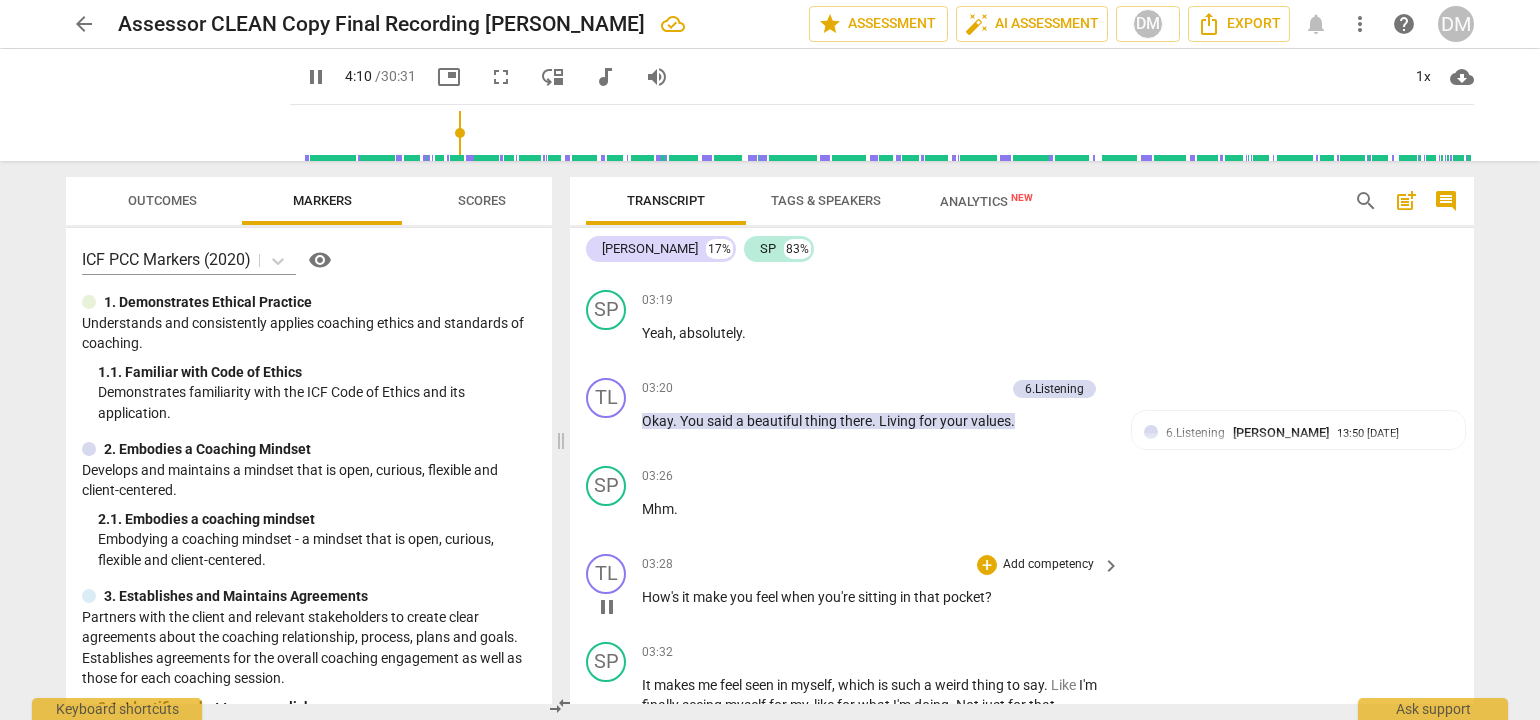 click on "Add competency" at bounding box center (1048, 565) 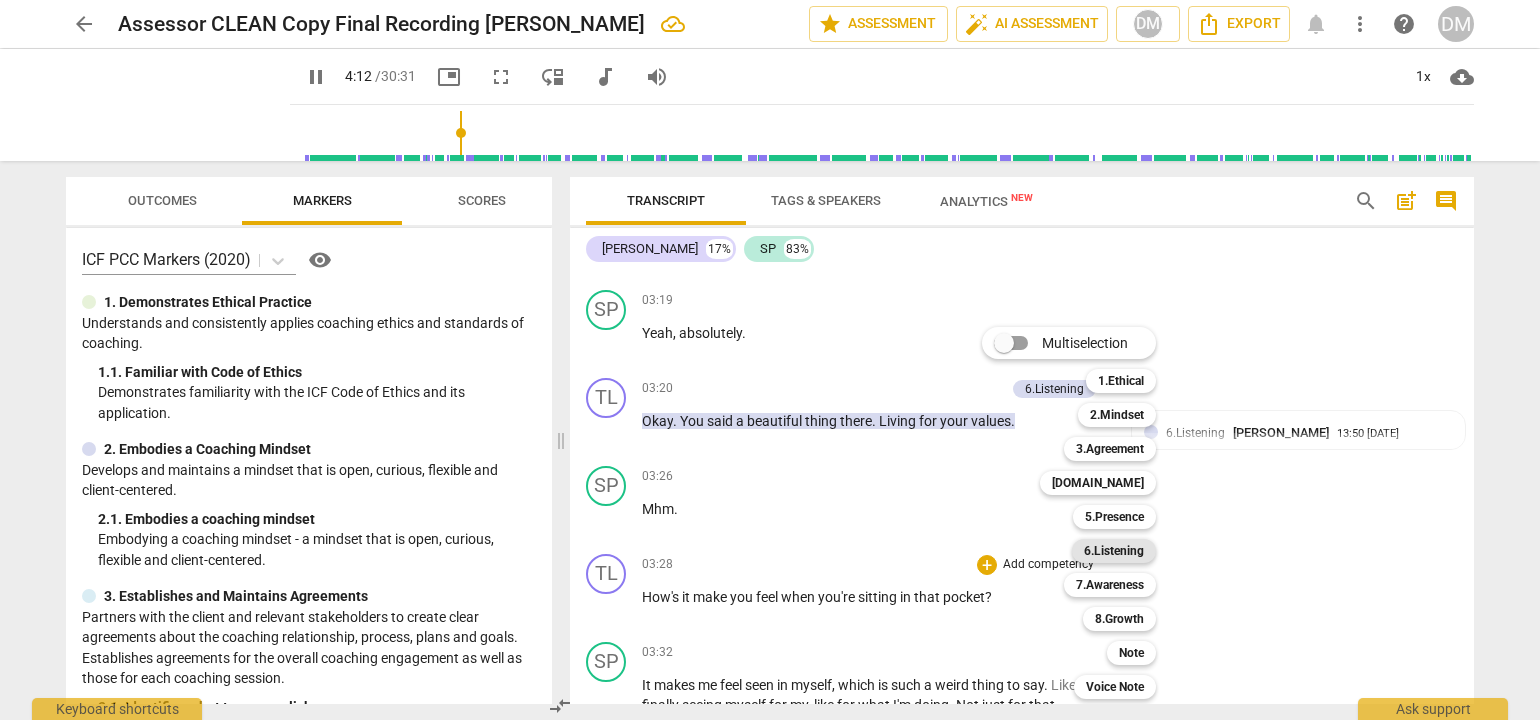 click on "6.Listening" at bounding box center [1114, 551] 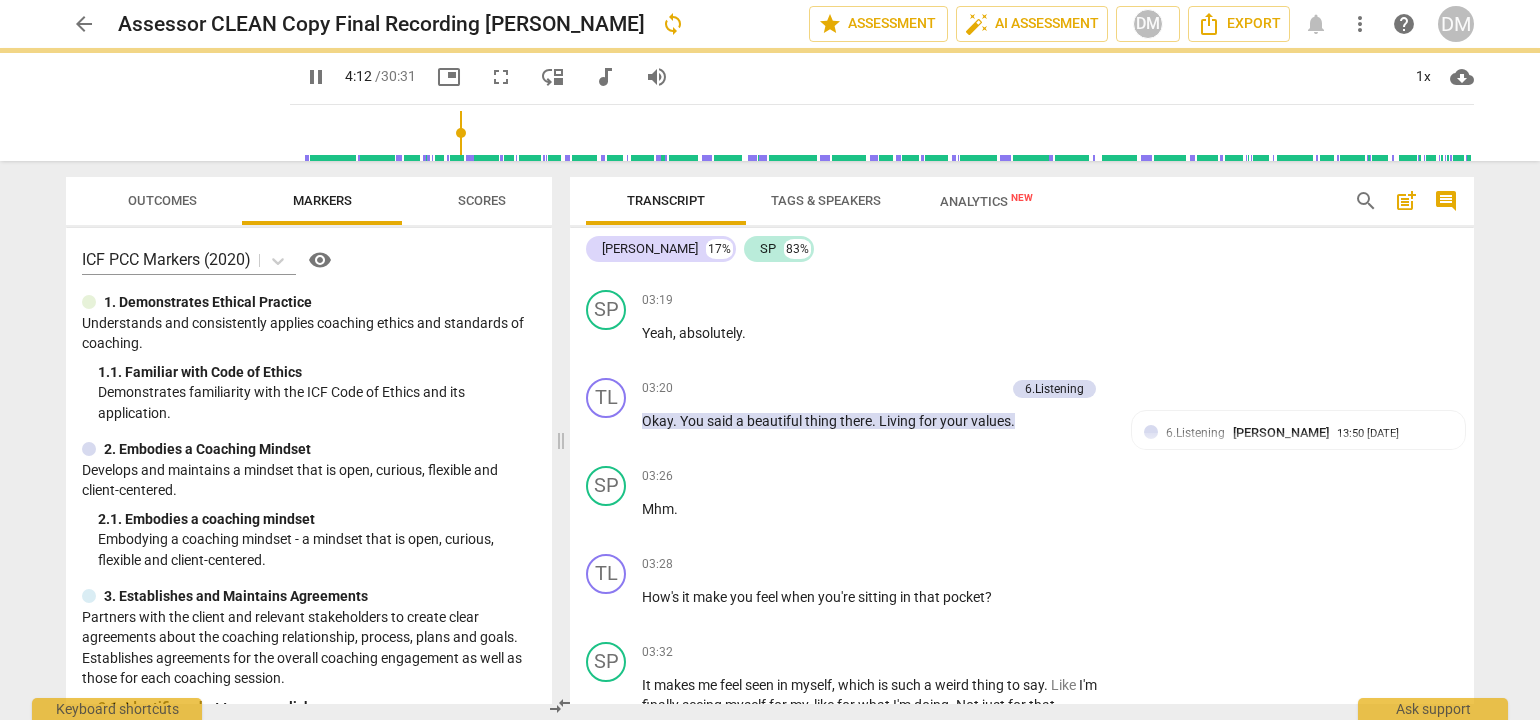 type on "253" 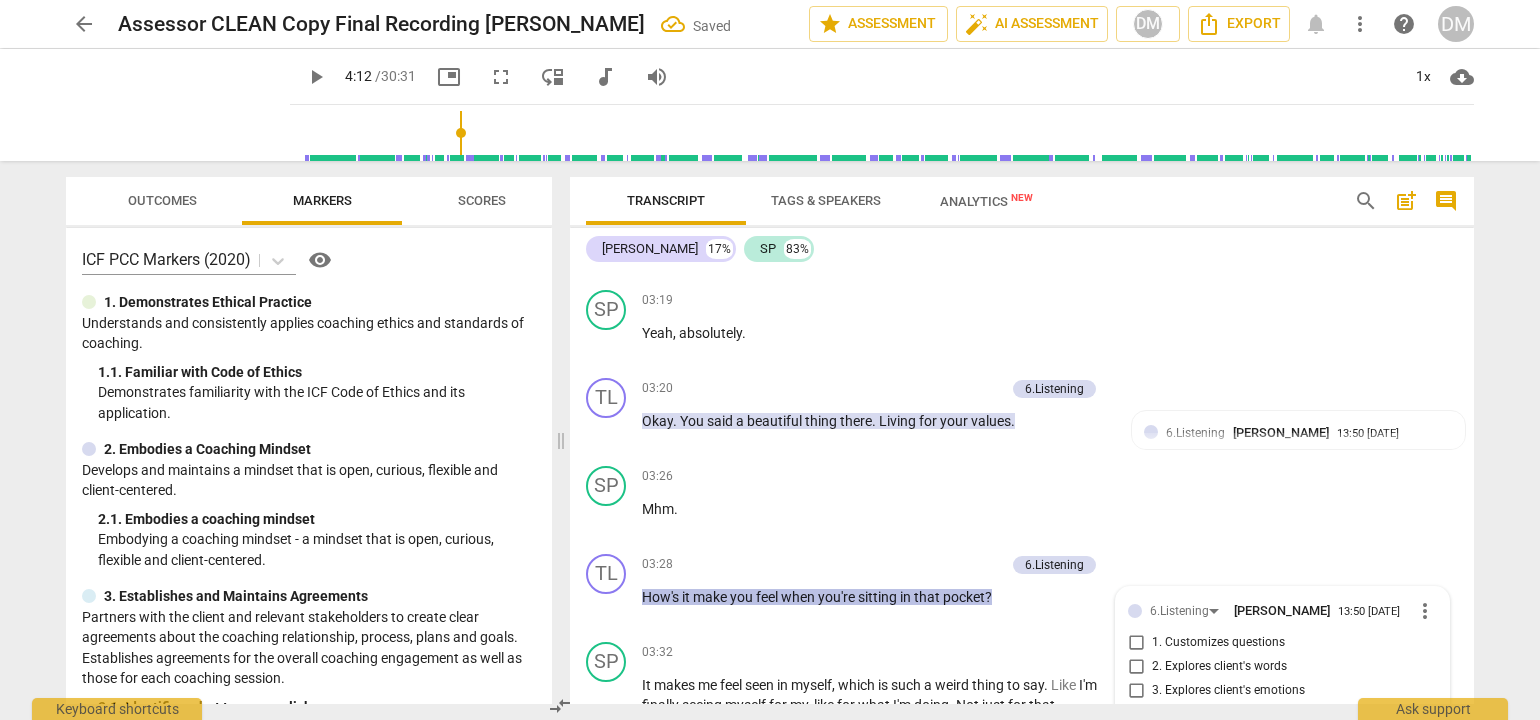 scroll, scrollTop: 1406, scrollLeft: 0, axis: vertical 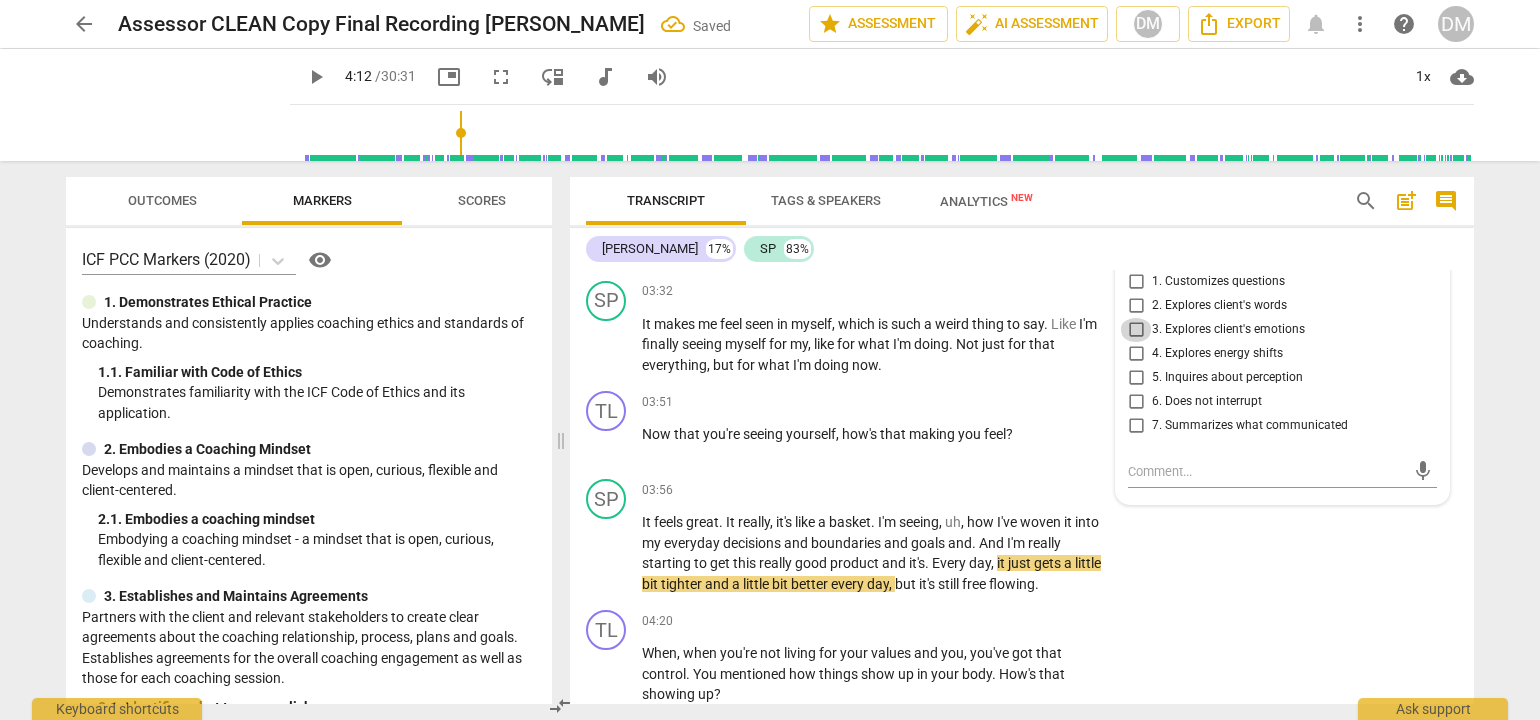click on "3. Explores client's emotions" at bounding box center (1136, 330) 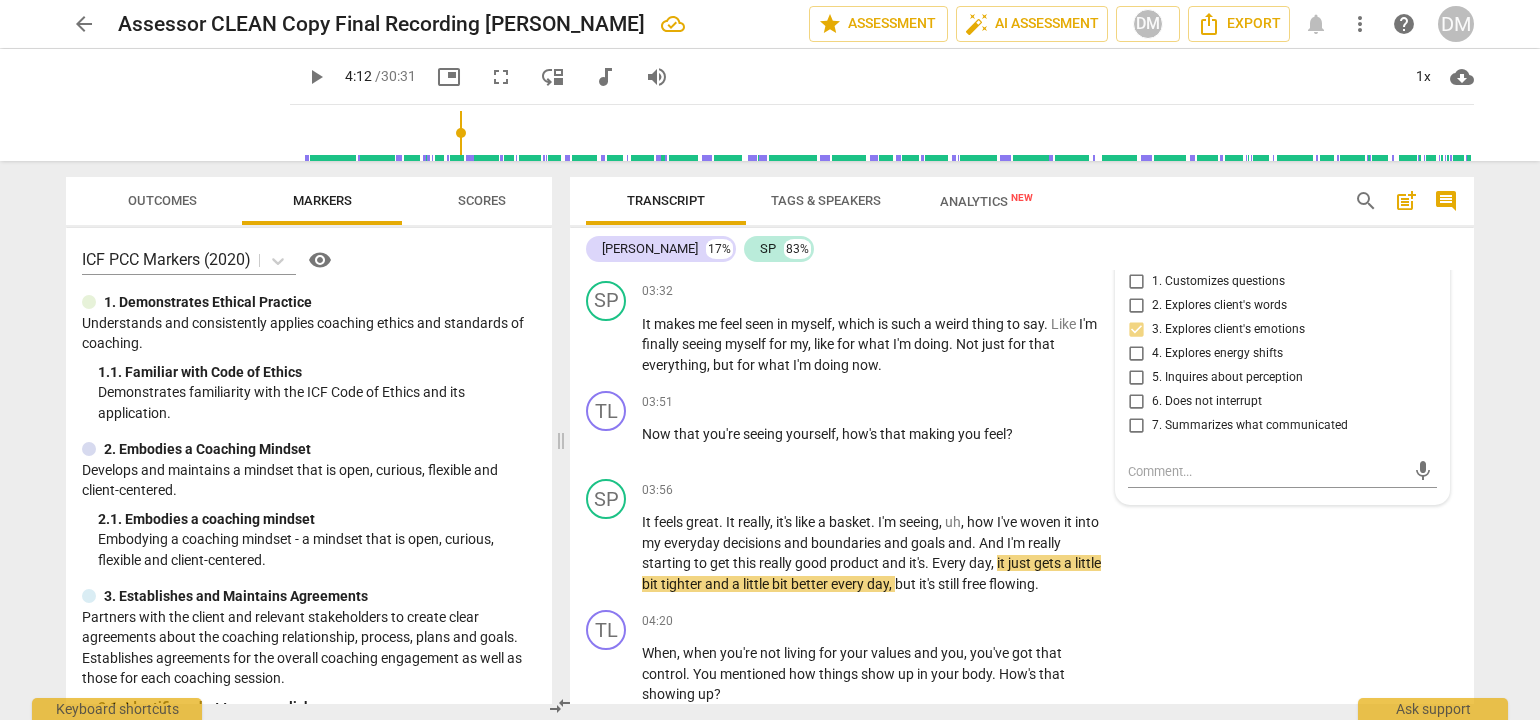 click on "arrow_back Assessor CLEAN Copy Final Recording [PERSON_NAME] edit star    Assessment   auto_fix_high    AI Assessment DM    Export notifications more_vert help DM play_arrow play_arrow 4:12   /  30:31 picture_in_picture fullscreen move_down audiotrack volume_up 1x cloud_download Outcomes Markers Scores ICF PCC Markers (2020) visibility 1. Demonstrates Ethical Practice Understands and consistently applies coaching ethics and standards of coaching. 1. 1. Familiar with Code of Ethics Demonstrates familiarity with the ICF Code of Ethics and its application. 2. Embodies a Coaching Mindset Develops and maintains a mindset that is open, curious, flexible and client-centered. 2. 1. Embodies a coaching mindset Embodying a coaching mindset - a mindset that is open, curious, flexible and client-centered. 3. Establishes and Maintains Agreements 3. 1. Identifies what to accomplish Coach partners with the client to identify or reconfirm what the client wants to accomplish in this session. 3. 3. 3. 4. 4. 4. 4. 5. 5." at bounding box center [770, 360] 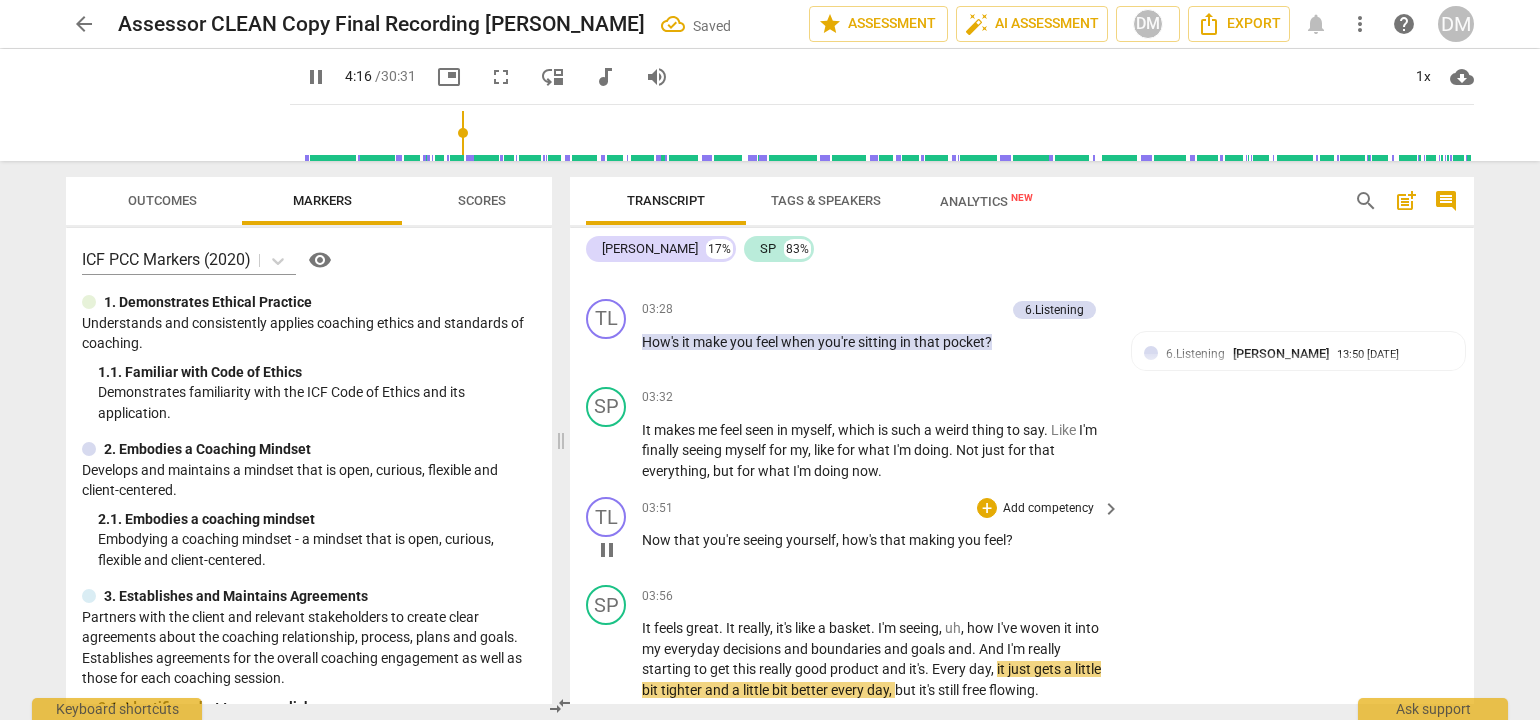 scroll, scrollTop: 1206, scrollLeft: 0, axis: vertical 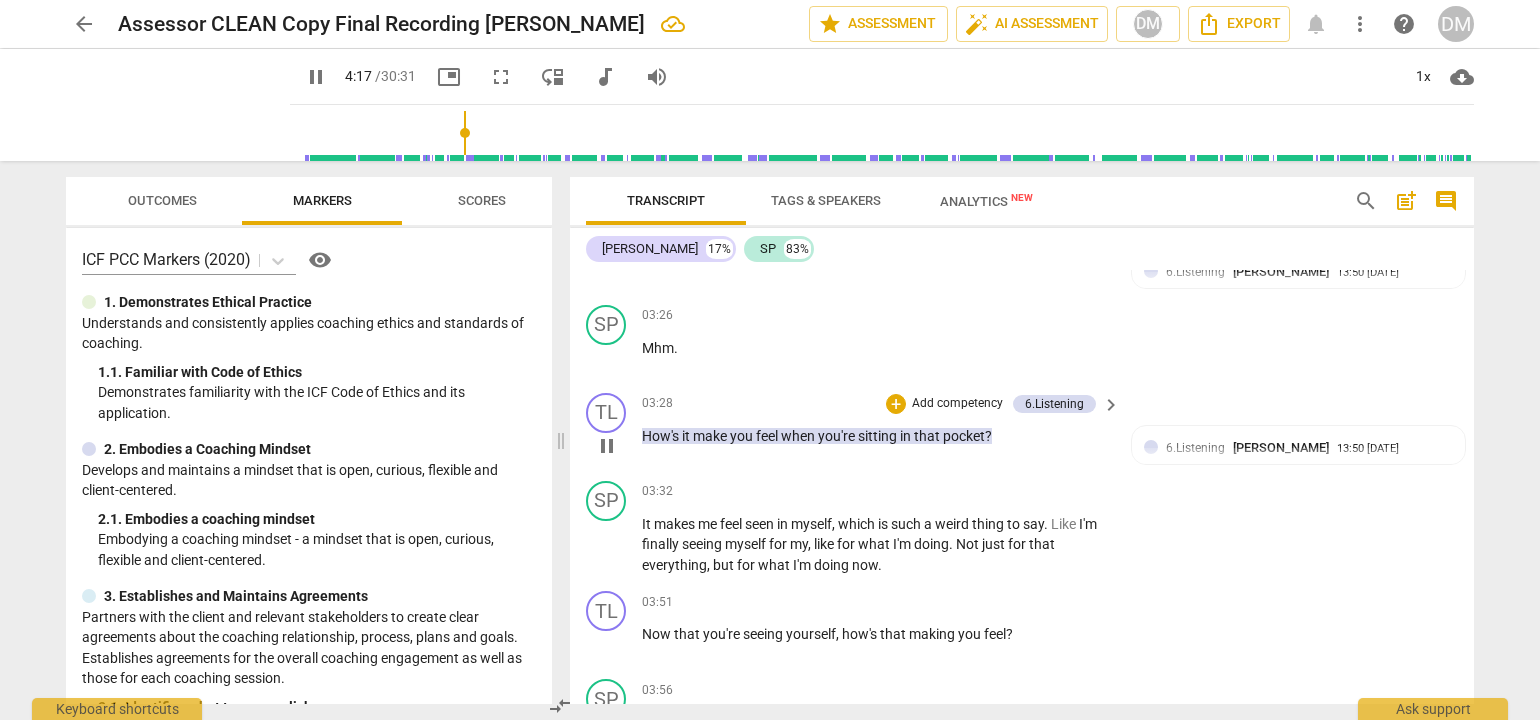 click on "Add competency" at bounding box center (957, 404) 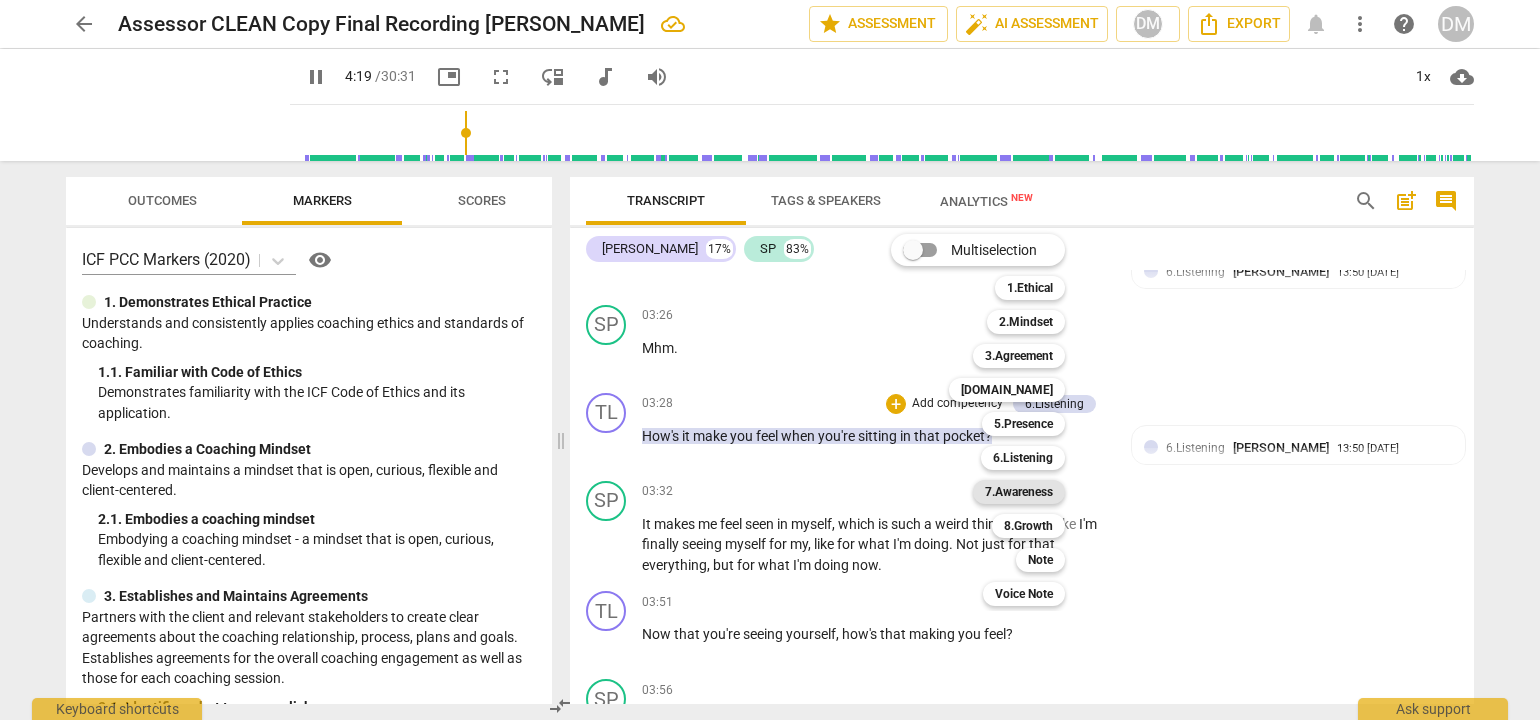 click on "7.Awareness" at bounding box center [1019, 492] 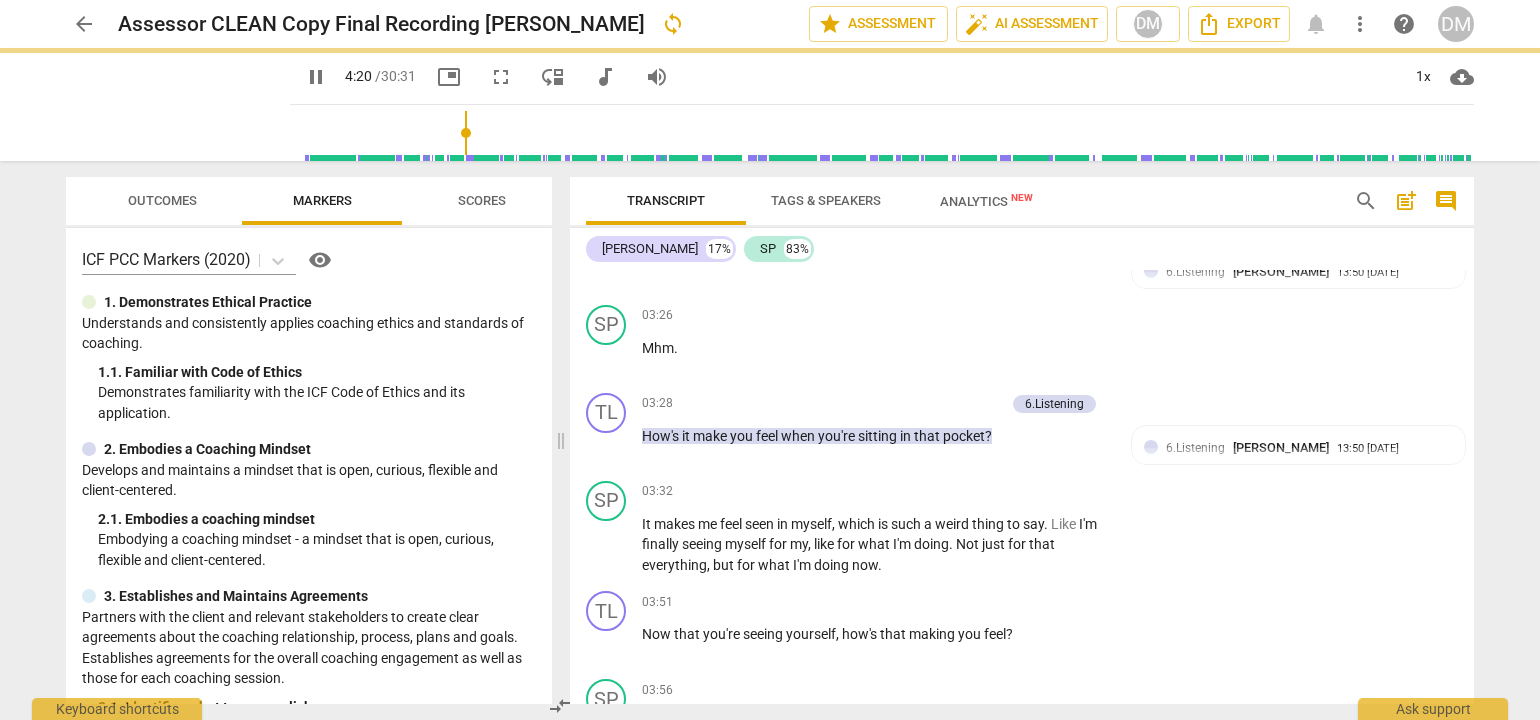 type on "260" 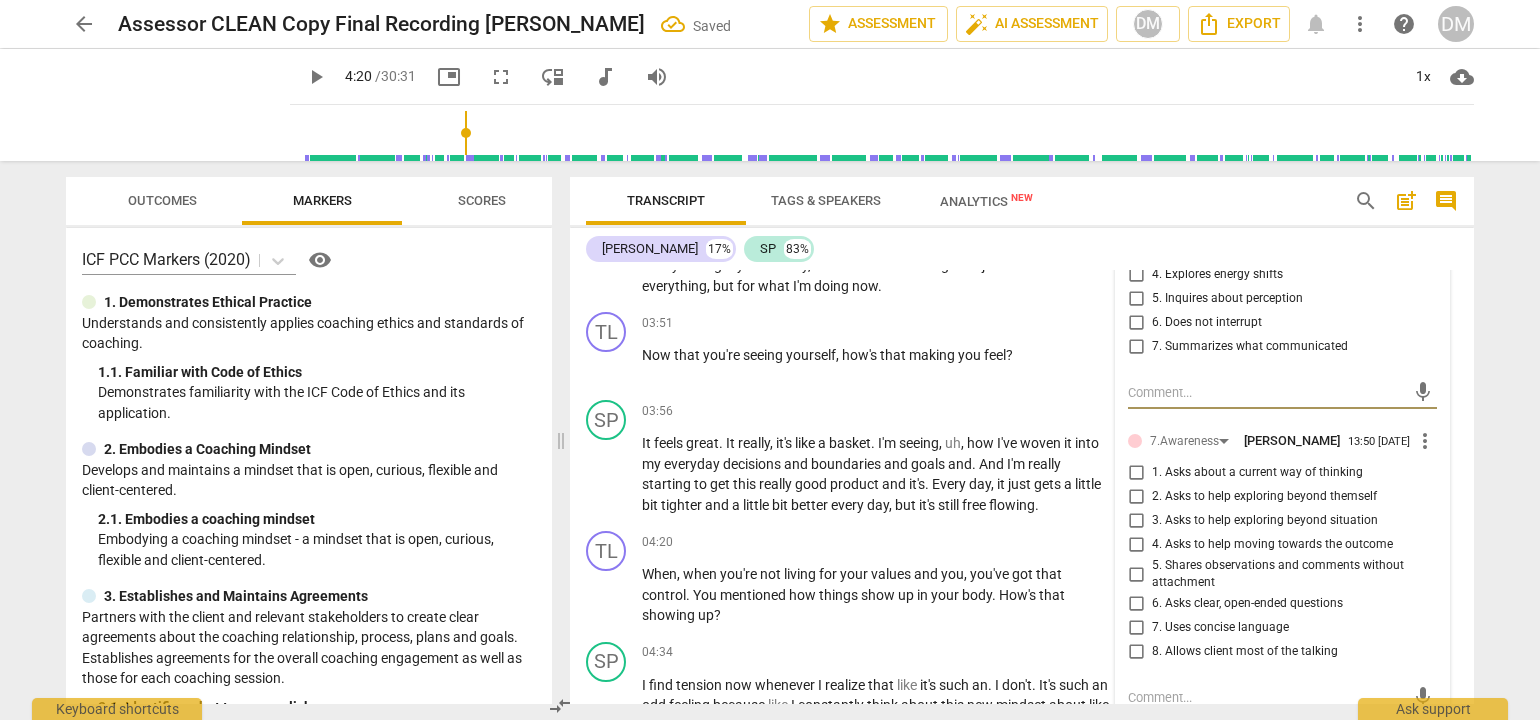 scroll, scrollTop: 1606, scrollLeft: 0, axis: vertical 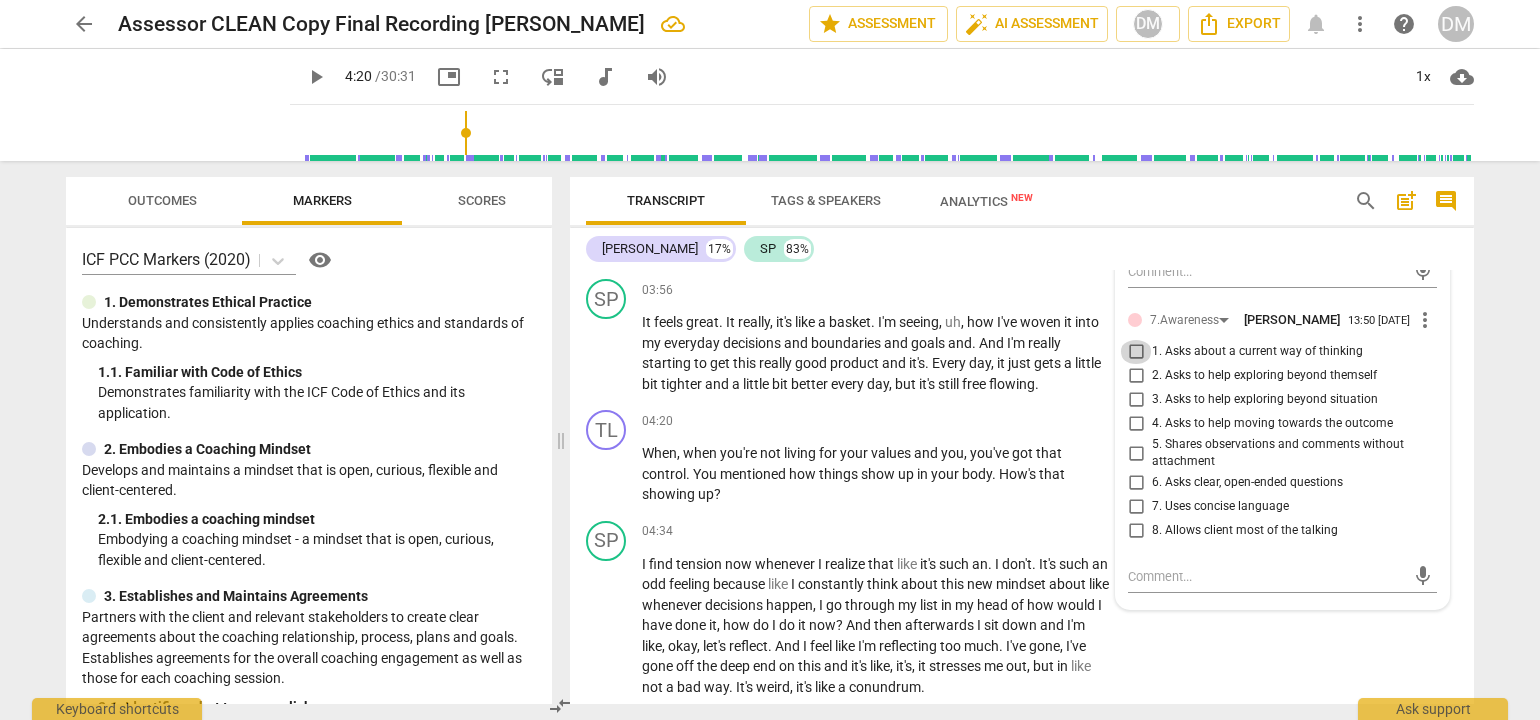 click on "1. Asks about a current way of thinking" at bounding box center (1136, 352) 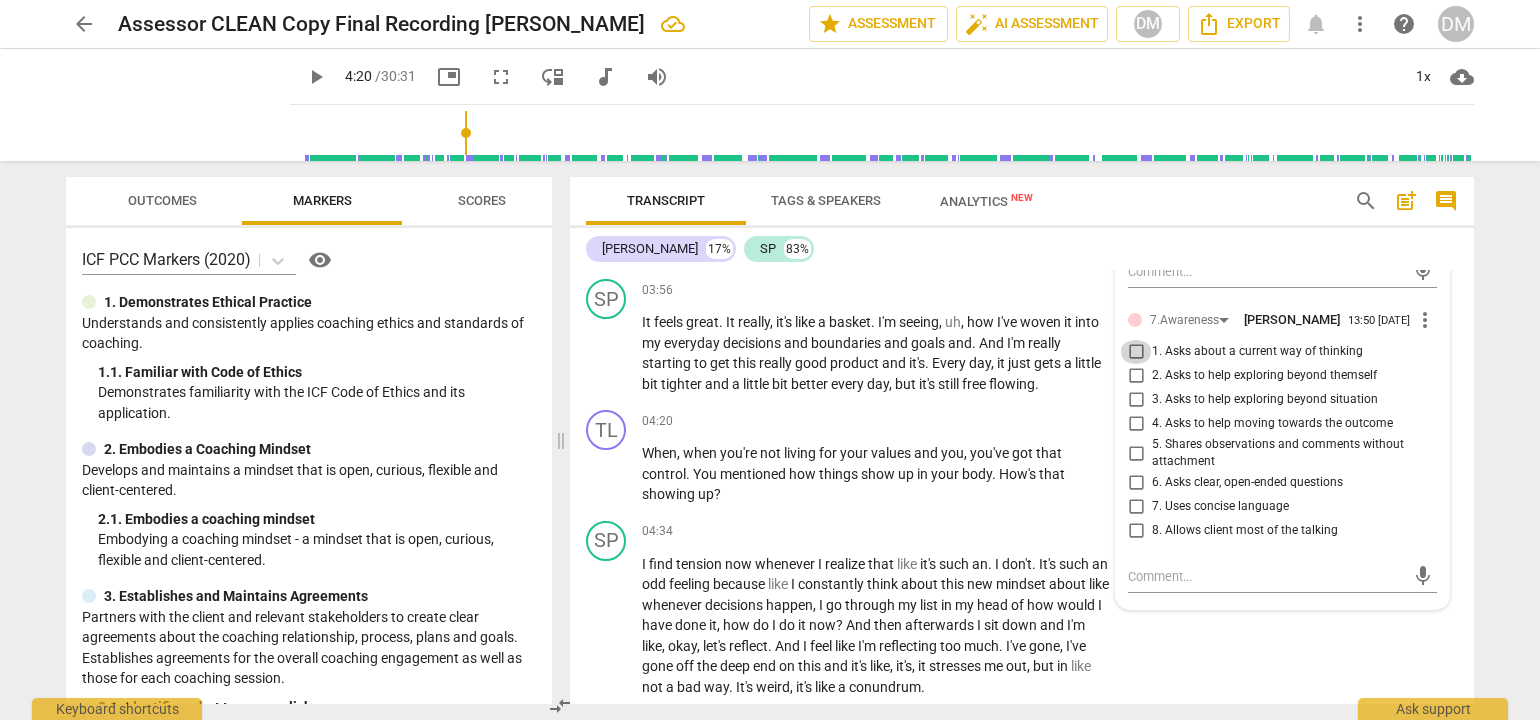 checkbox on "true" 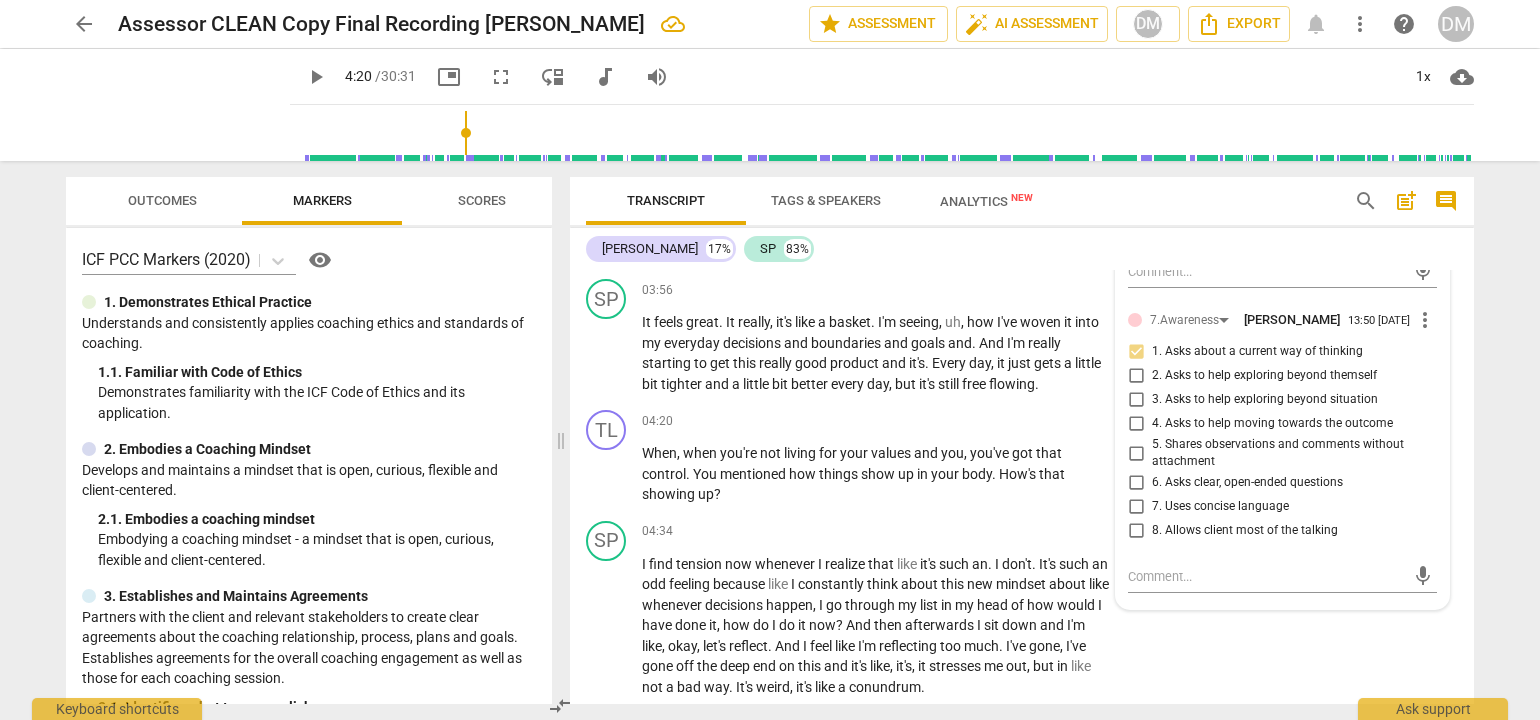 click on "arrow_back Assessor CLEAN Copy Final Recording [PERSON_NAME] edit star    Assessment   auto_fix_high    AI Assessment DM    Export notifications more_vert help DM play_arrow play_arrow 4:20   /  30:31 picture_in_picture fullscreen move_down audiotrack volume_up 1x cloud_download Outcomes Markers Scores ICF PCC Markers (2020) visibility 1. Demonstrates Ethical Practice Understands and consistently applies coaching ethics and standards of coaching. 1. 1. Familiar with Code of Ethics Demonstrates familiarity with the ICF Code of Ethics and its application. 2. Embodies a Coaching Mindset Develops and maintains a mindset that is open, curious, flexible and client-centered. 2. 1. Embodies a coaching mindset Embodying a coaching mindset - a mindset that is open, curious, flexible and client-centered. 3. Establishes and Maintains Agreements 3. 1. Identifies what to accomplish Coach partners with the client to identify or reconfirm what the client wants to accomplish in this session. 3. 3. 3. 4. 4. 4. 4. 5. 5." at bounding box center [770, 360] 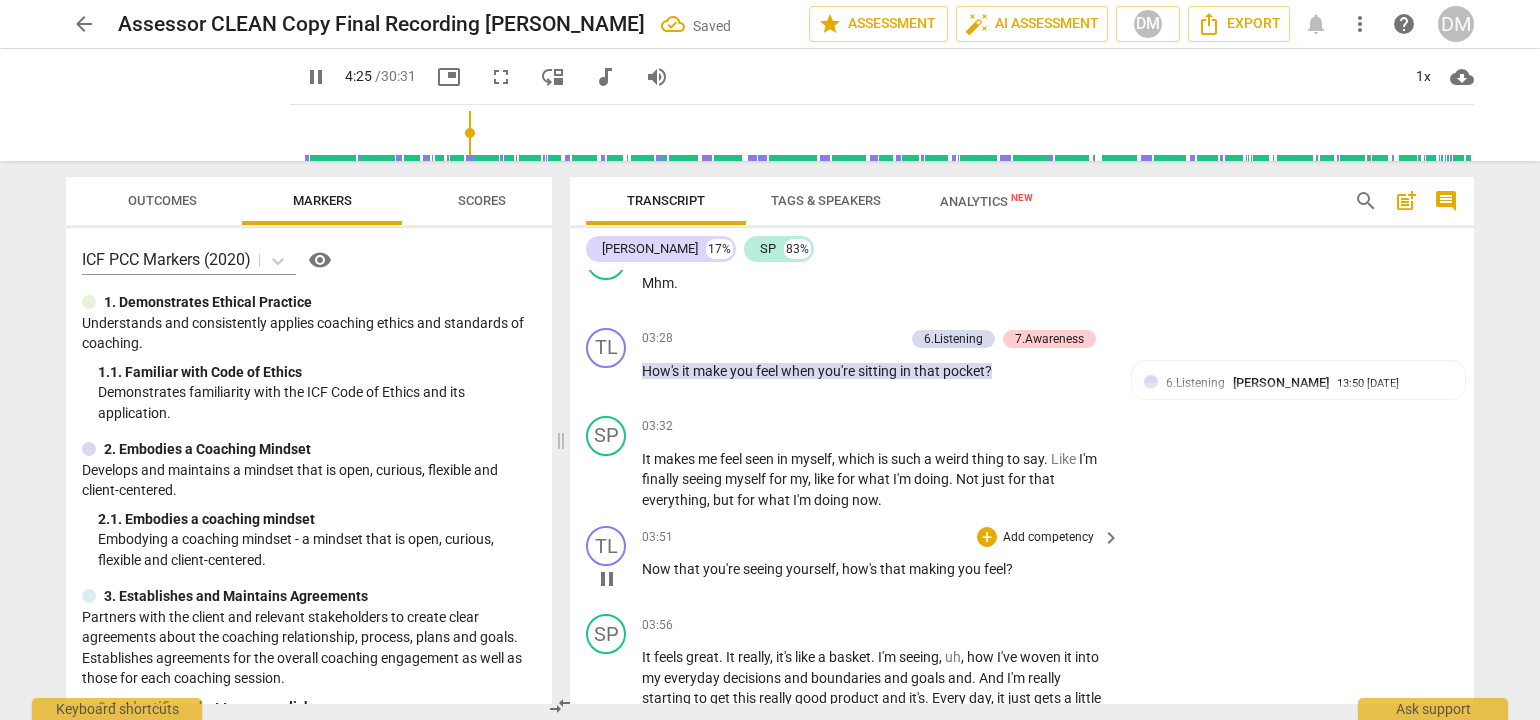 scroll, scrollTop: 1306, scrollLeft: 0, axis: vertical 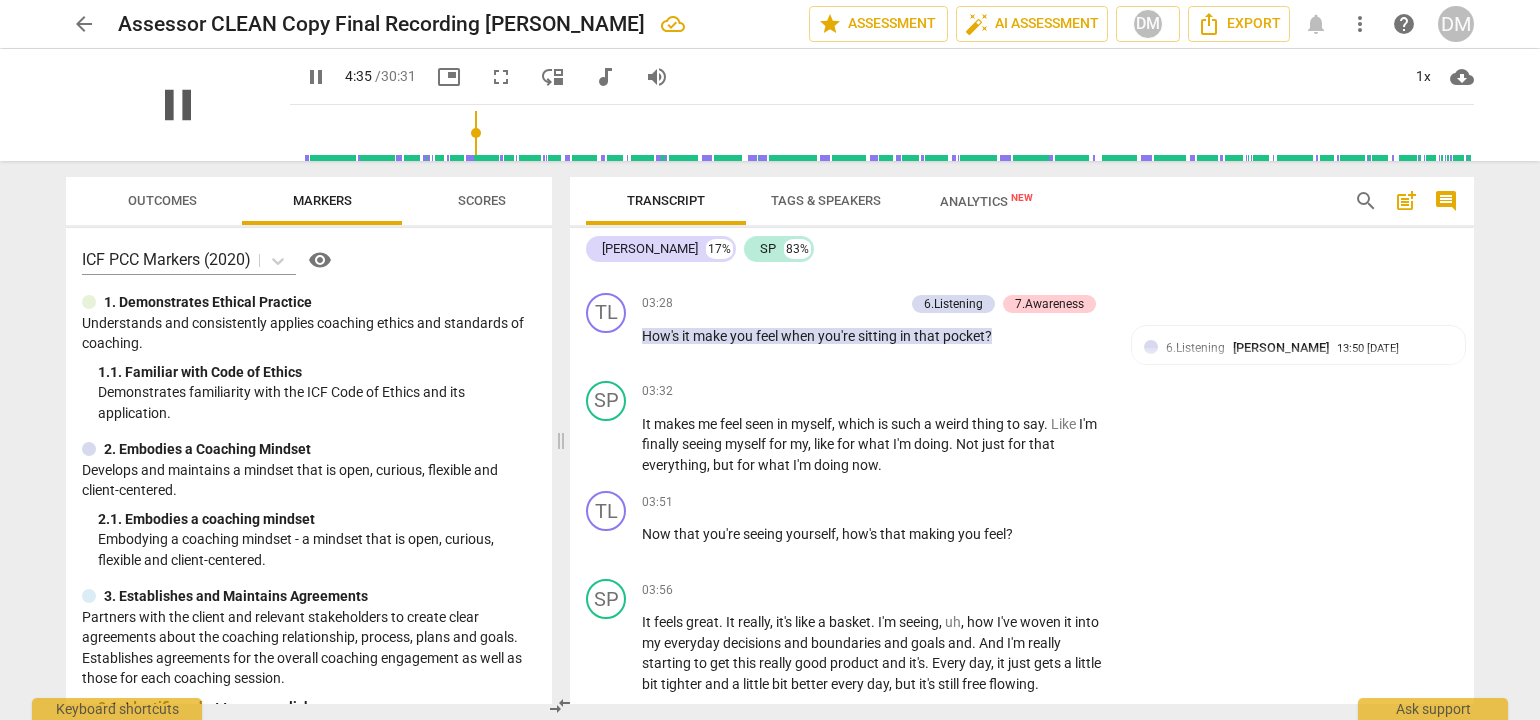 click on "pause" at bounding box center (178, 105) 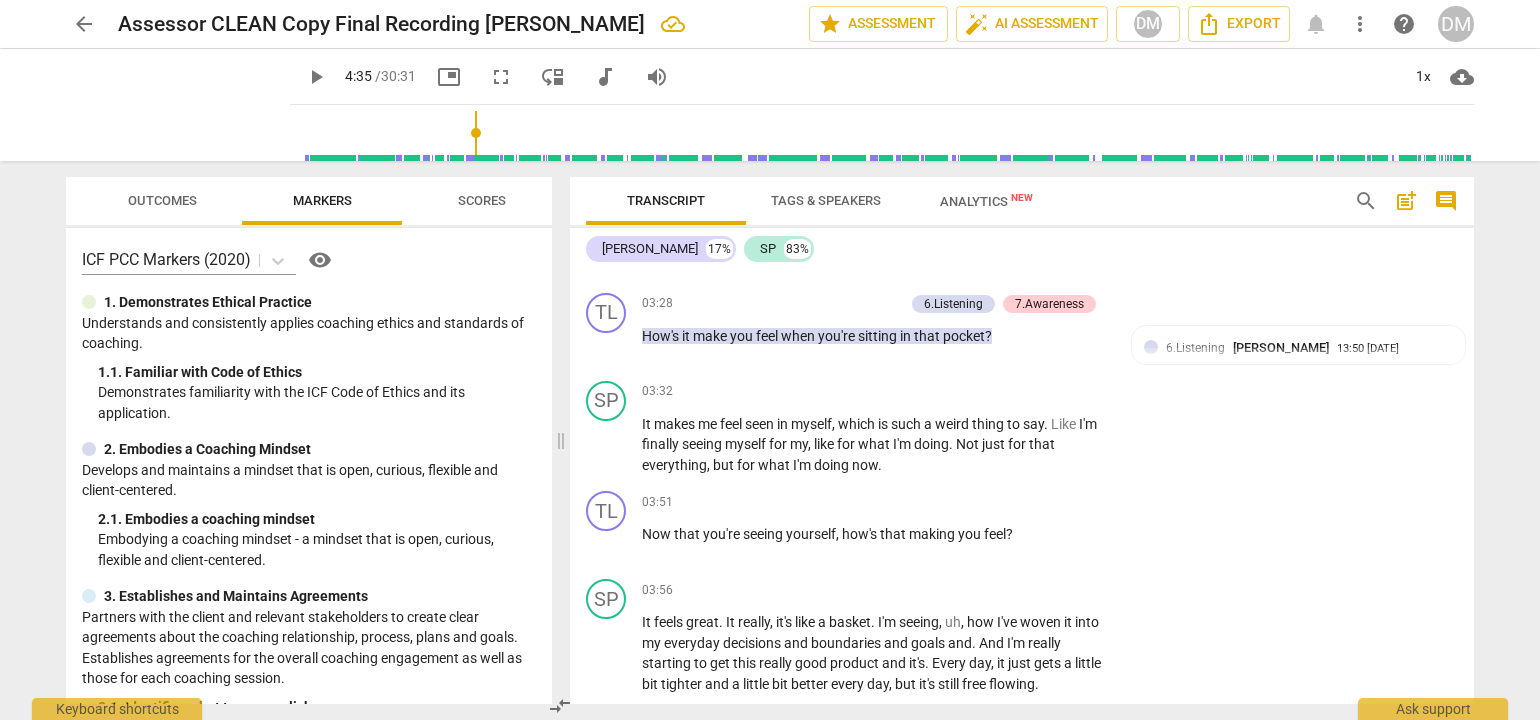 type on "275" 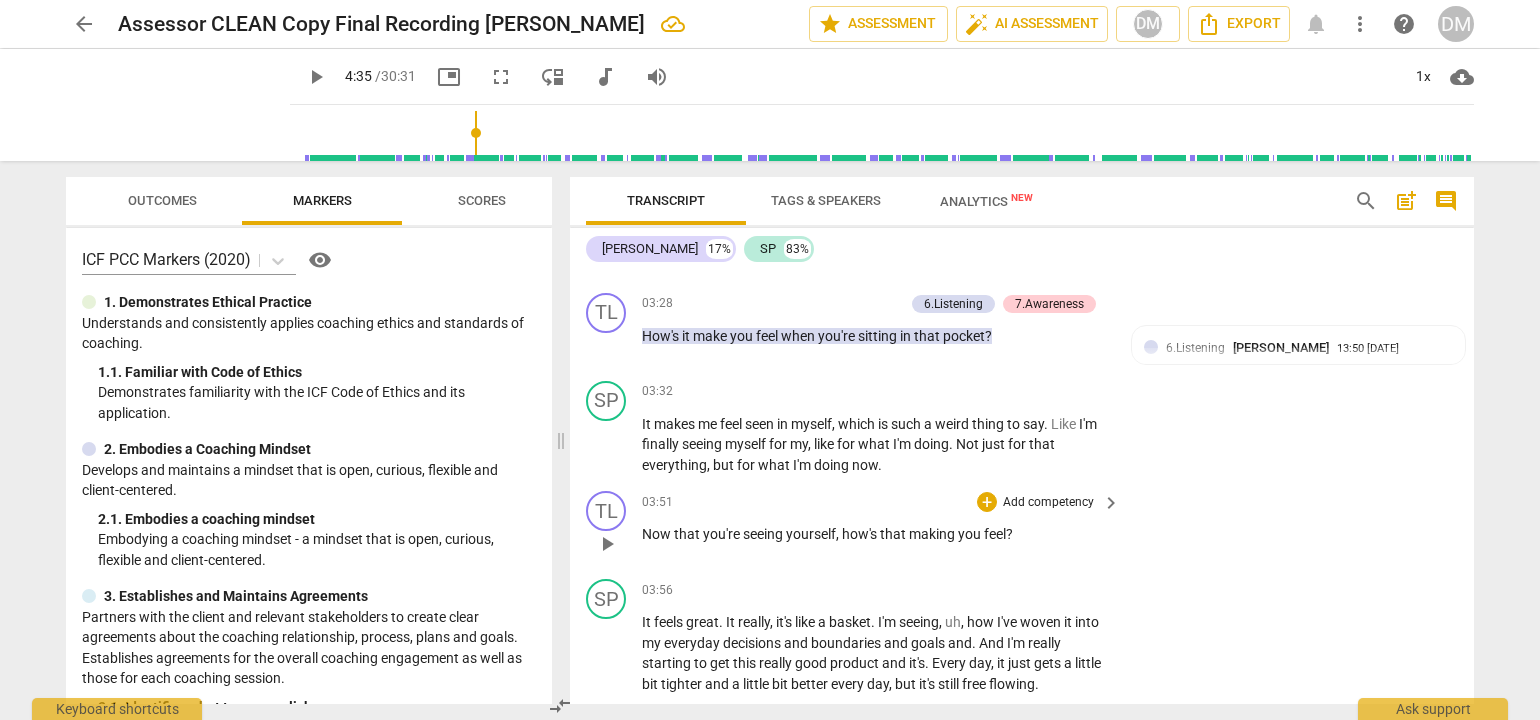 click on "Add competency" at bounding box center (1048, 503) 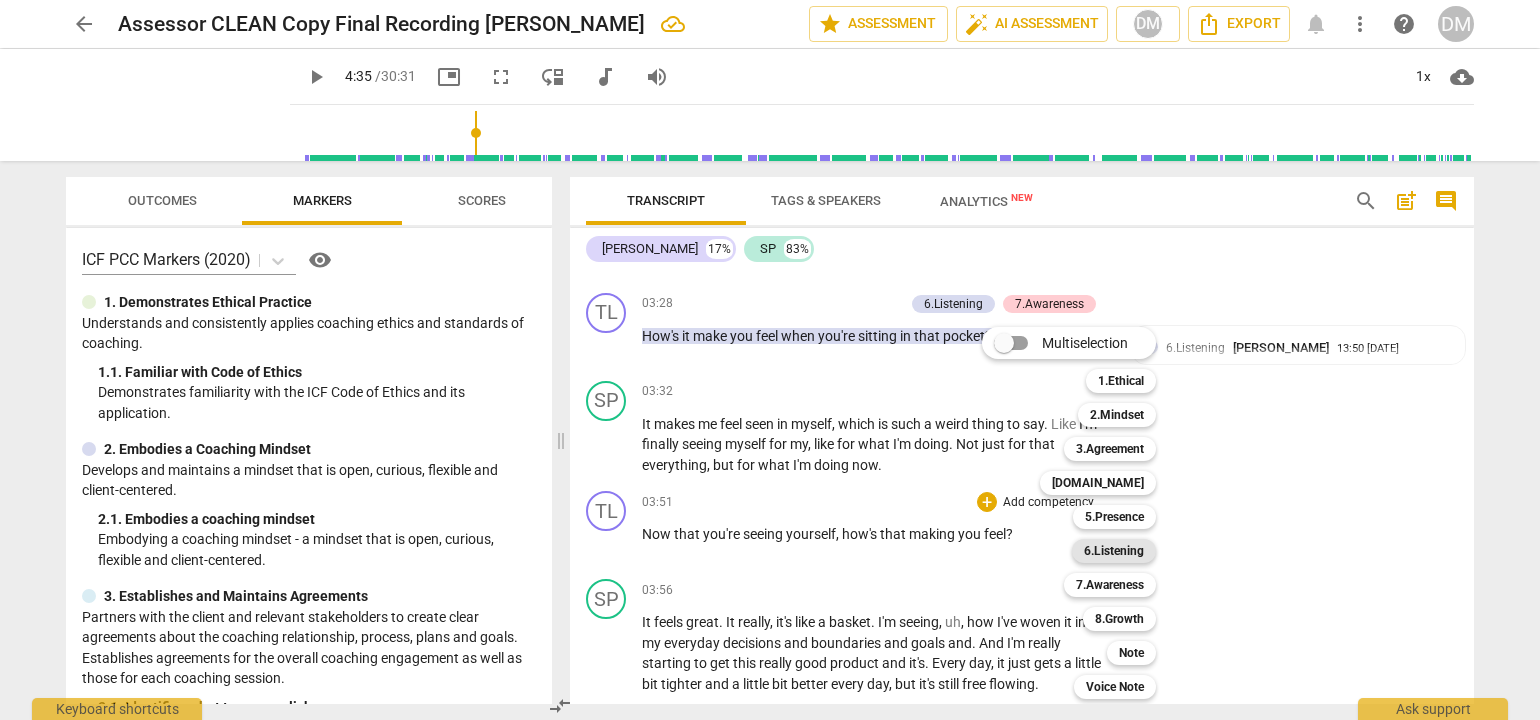 click on "6.Listening" at bounding box center (1114, 551) 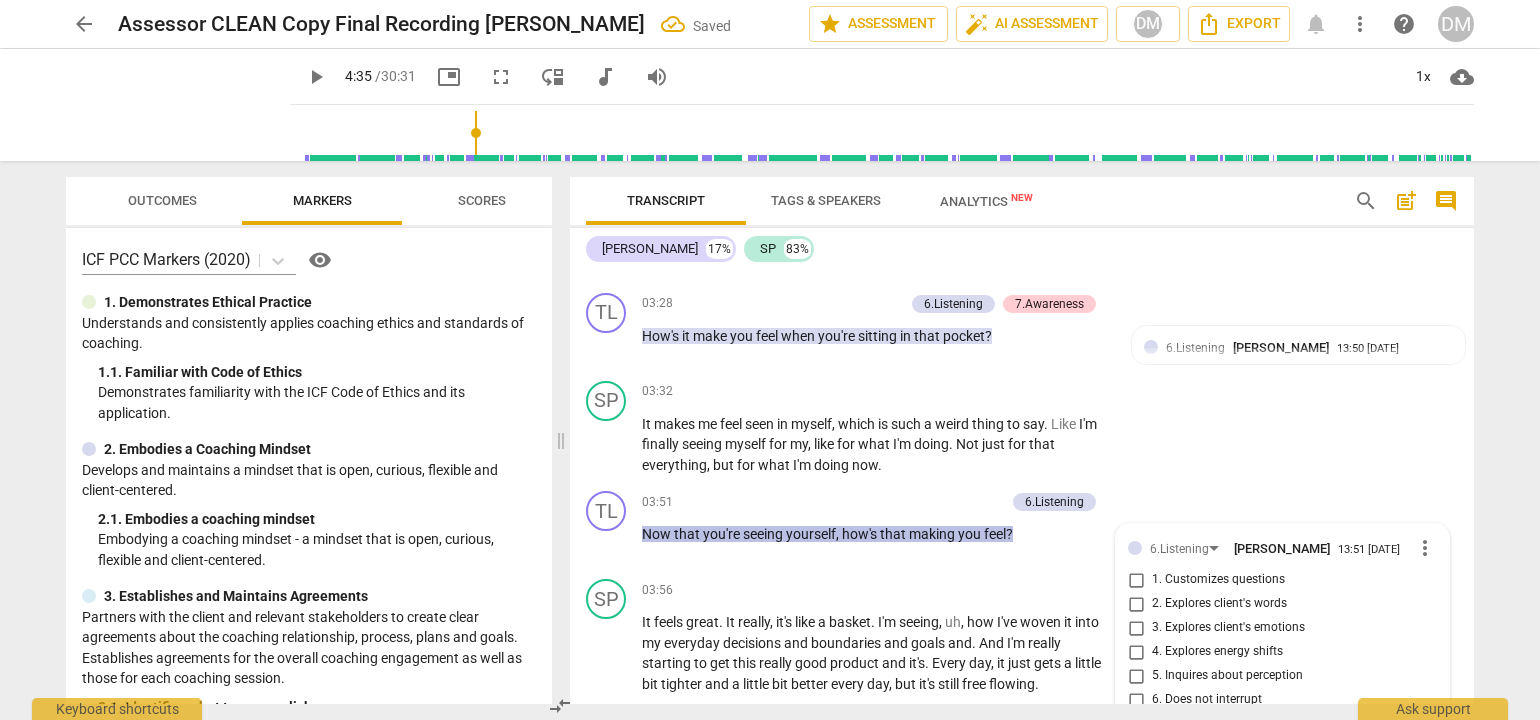 scroll, scrollTop: 1604, scrollLeft: 0, axis: vertical 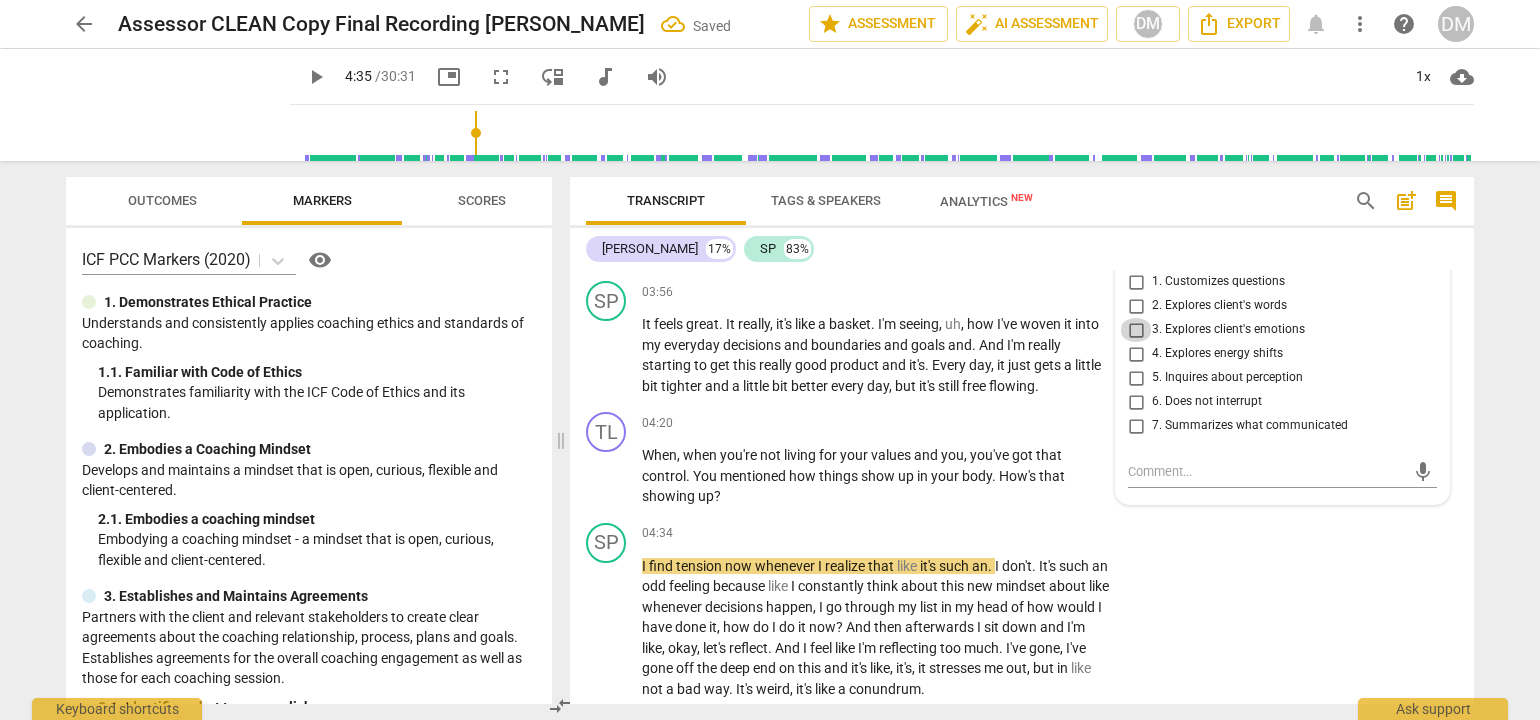 click on "3. Explores client's emotions" at bounding box center (1136, 330) 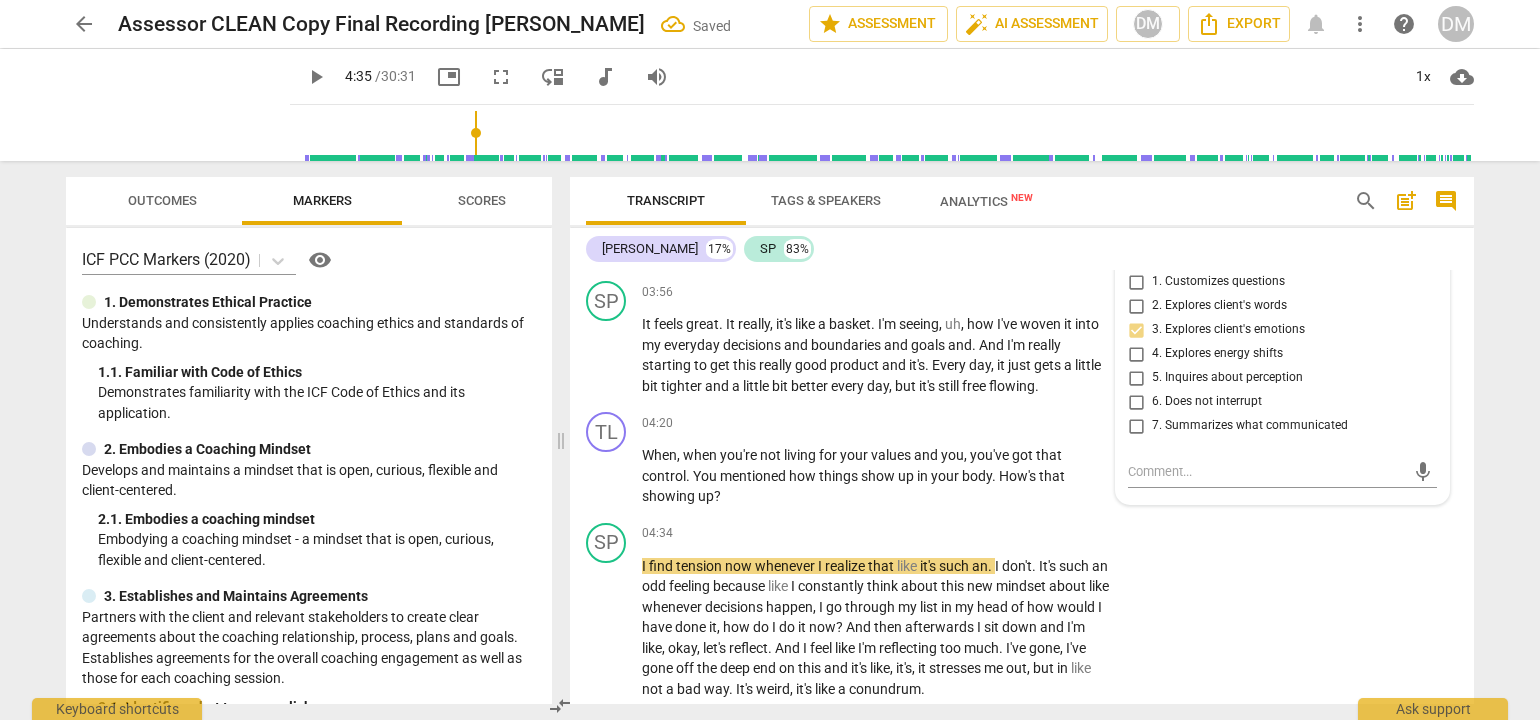 click on "arrow_back Assessor CLEAN Copy Final Recording [PERSON_NAME] Saved edit star    Assessment   auto_fix_high    AI Assessment DM    Export notifications more_vert help DM play_arrow play_arrow 4:35   /  30:31 picture_in_picture fullscreen move_down audiotrack volume_up 1x cloud_download Outcomes Markers Scores ICF PCC Markers (2020) visibility 1. Demonstrates Ethical Practice Understands and consistently applies coaching ethics and standards of coaching. 1. 1. Familiar with Code of Ethics Demonstrates familiarity with the ICF Code of Ethics and its application. 2. Embodies a Coaching Mindset Develops and maintains a mindset that is open, curious, flexible and client-centered. 2. 1. Embodies a coaching mindset Embodying a coaching mindset - a mindset that is open, curious, flexible and client-centered. 3. Establishes and Maintains Agreements 3. 1. Identifies what to accomplish Coach partners with the client to identify or reconfirm what the client wants to accomplish in this session. 3. 3. 3. 4. 4. 4. 4." at bounding box center (770, 360) 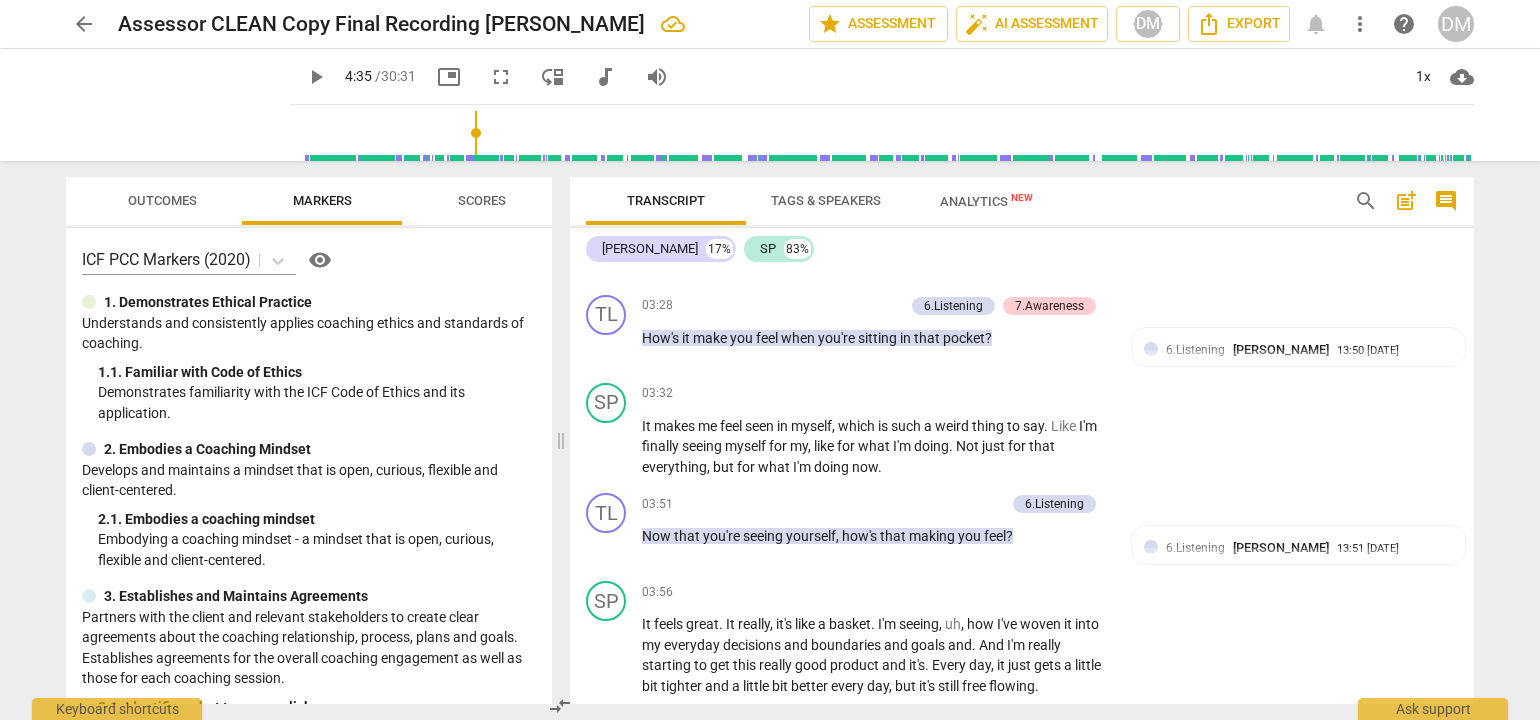 scroll, scrollTop: 1304, scrollLeft: 0, axis: vertical 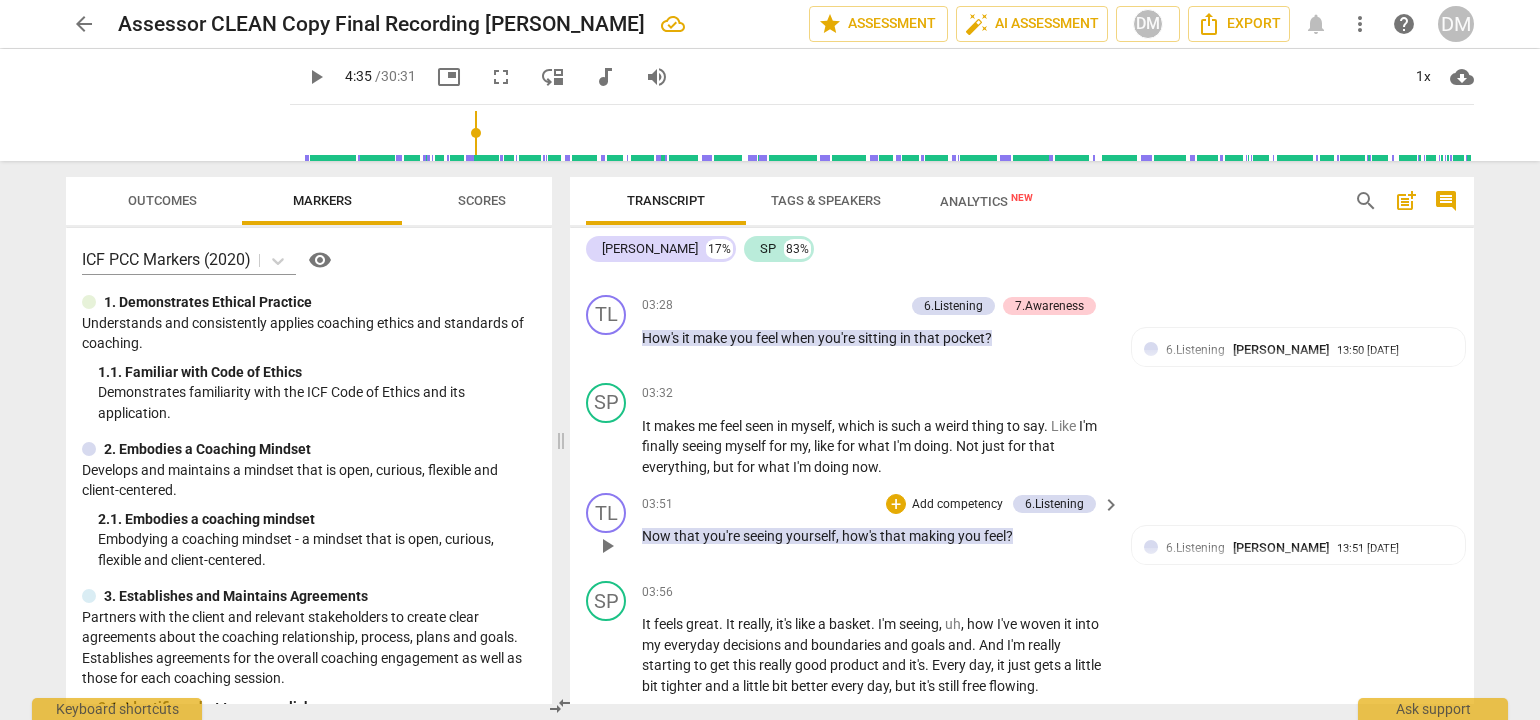 click on "Add competency" at bounding box center (957, 505) 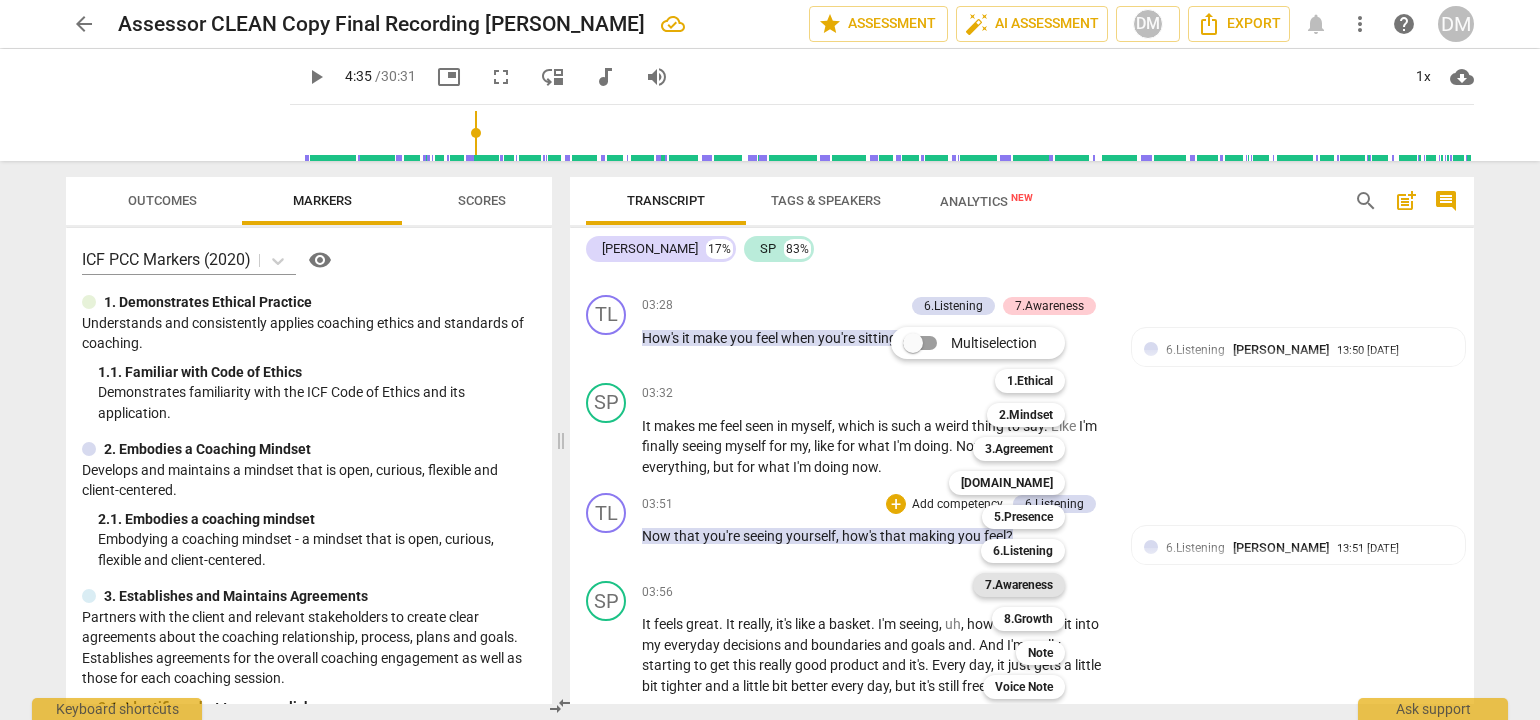 click on "7.Awareness" at bounding box center (1019, 585) 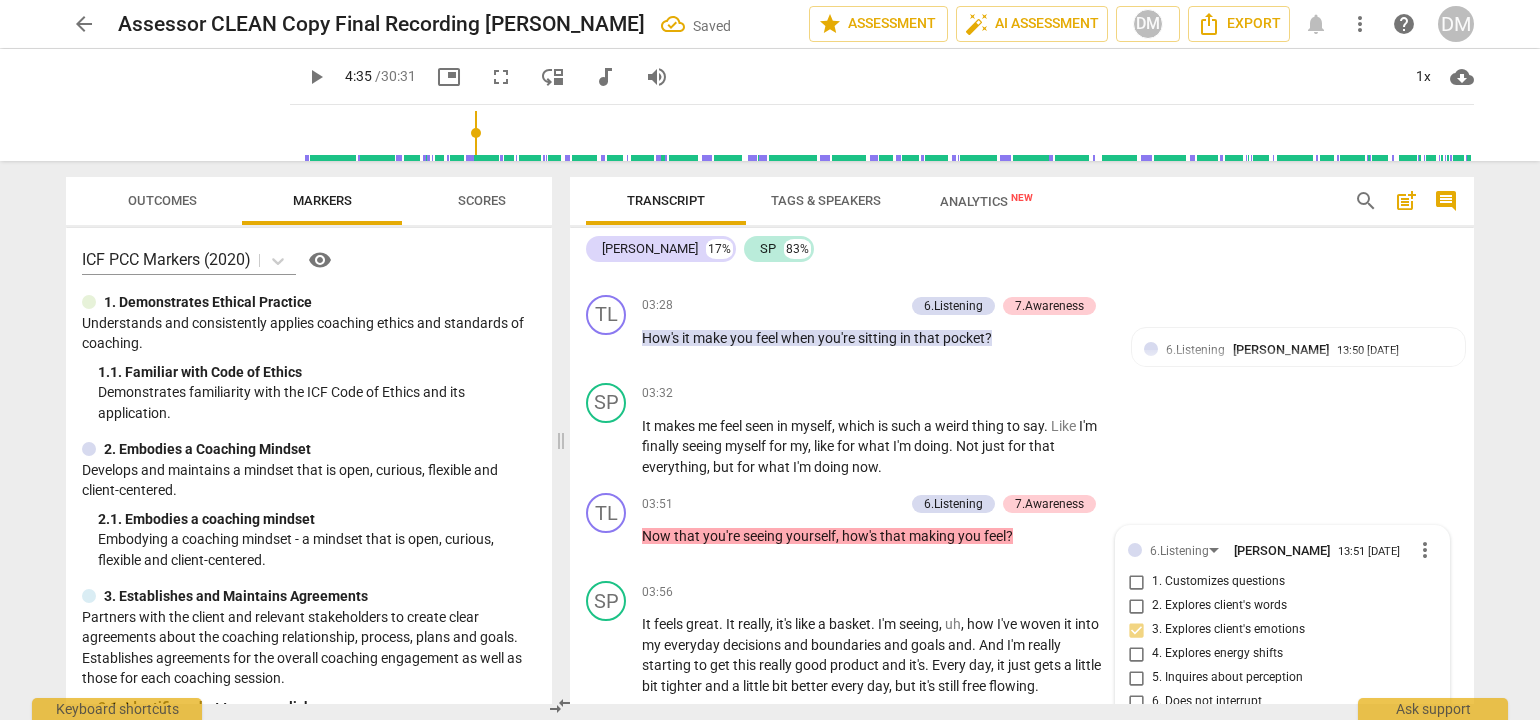 scroll, scrollTop: 1604, scrollLeft: 0, axis: vertical 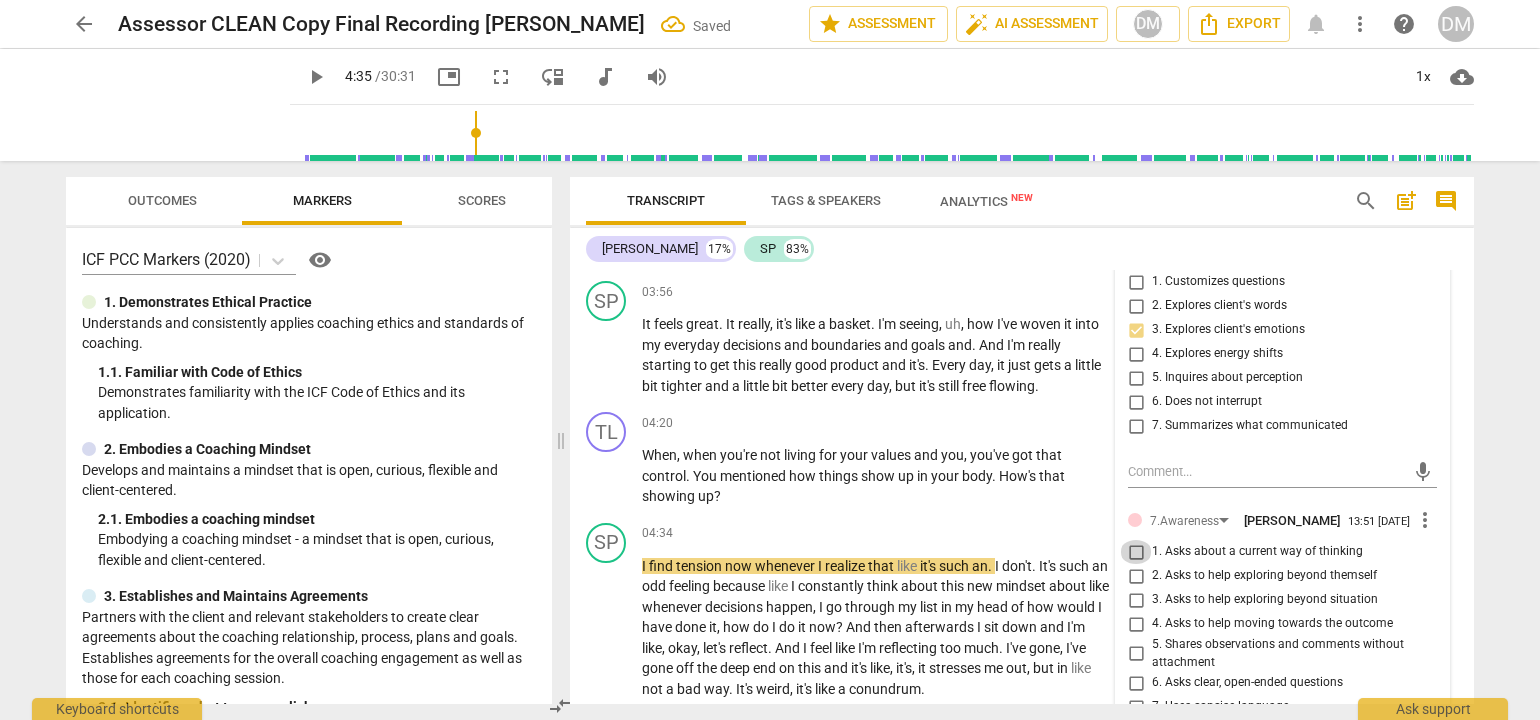 click on "1. Asks about a current way of thinking" at bounding box center [1136, 552] 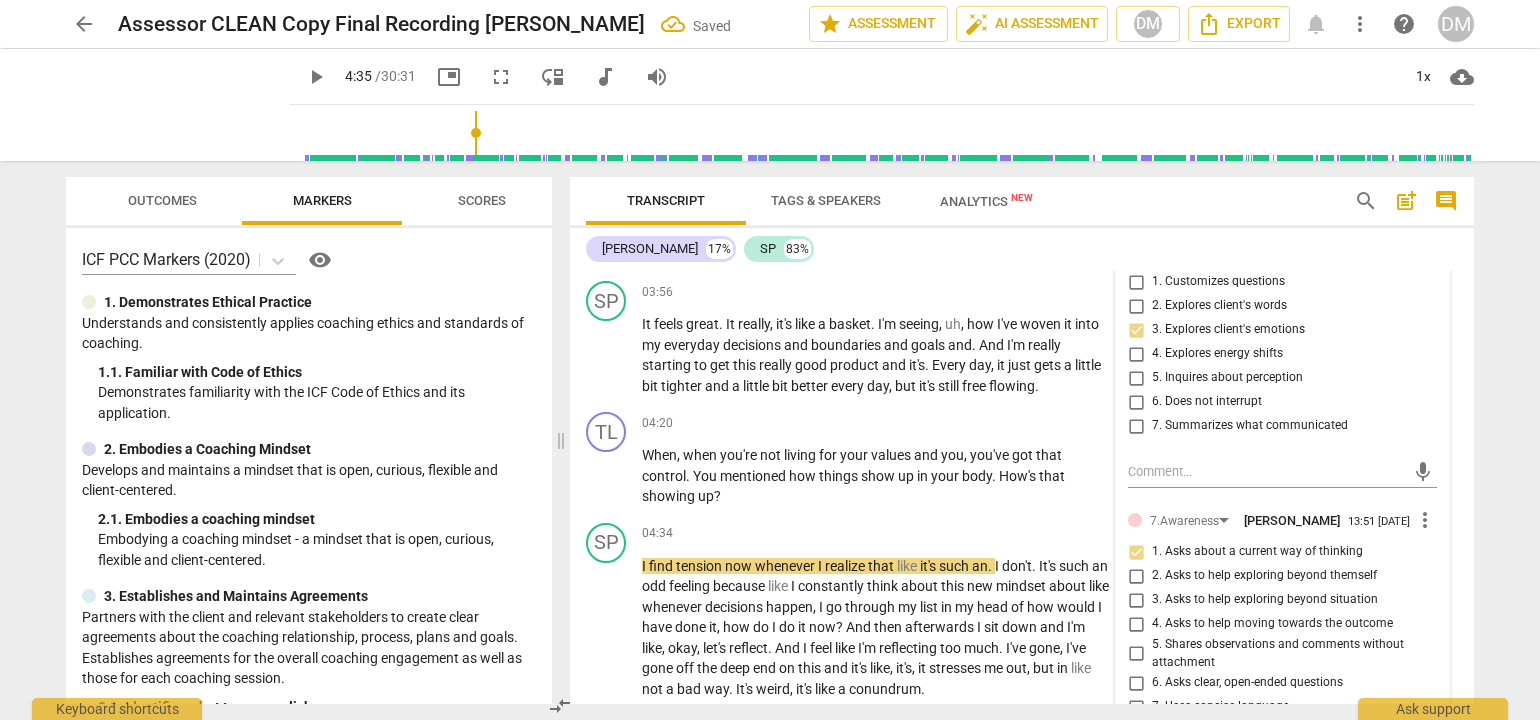 click on "arrow_back Assessor CLEAN Copy Final Recording [PERSON_NAME] Saved edit star    Assessment   auto_fix_high    AI Assessment DM    Export notifications more_vert help DM play_arrow play_arrow 4:35   /  30:31 picture_in_picture fullscreen move_down audiotrack volume_up 1x cloud_download Outcomes Markers Scores ICF PCC Markers (2020) visibility 1. Demonstrates Ethical Practice Understands and consistently applies coaching ethics and standards of coaching. 1. 1. Familiar with Code of Ethics Demonstrates familiarity with the ICF Code of Ethics and its application. 2. Embodies a Coaching Mindset Develops and maintains a mindset that is open, curious, flexible and client-centered. 2. 1. Embodies a coaching mindset Embodying a coaching mindset - a mindset that is open, curious, flexible and client-centered. 3. Establishes and Maintains Agreements 3. 1. Identifies what to accomplish Coach partners with the client to identify or reconfirm what the client wants to accomplish in this session. 3. 3. 3. 4. 4. 4. 4." at bounding box center (770, 360) 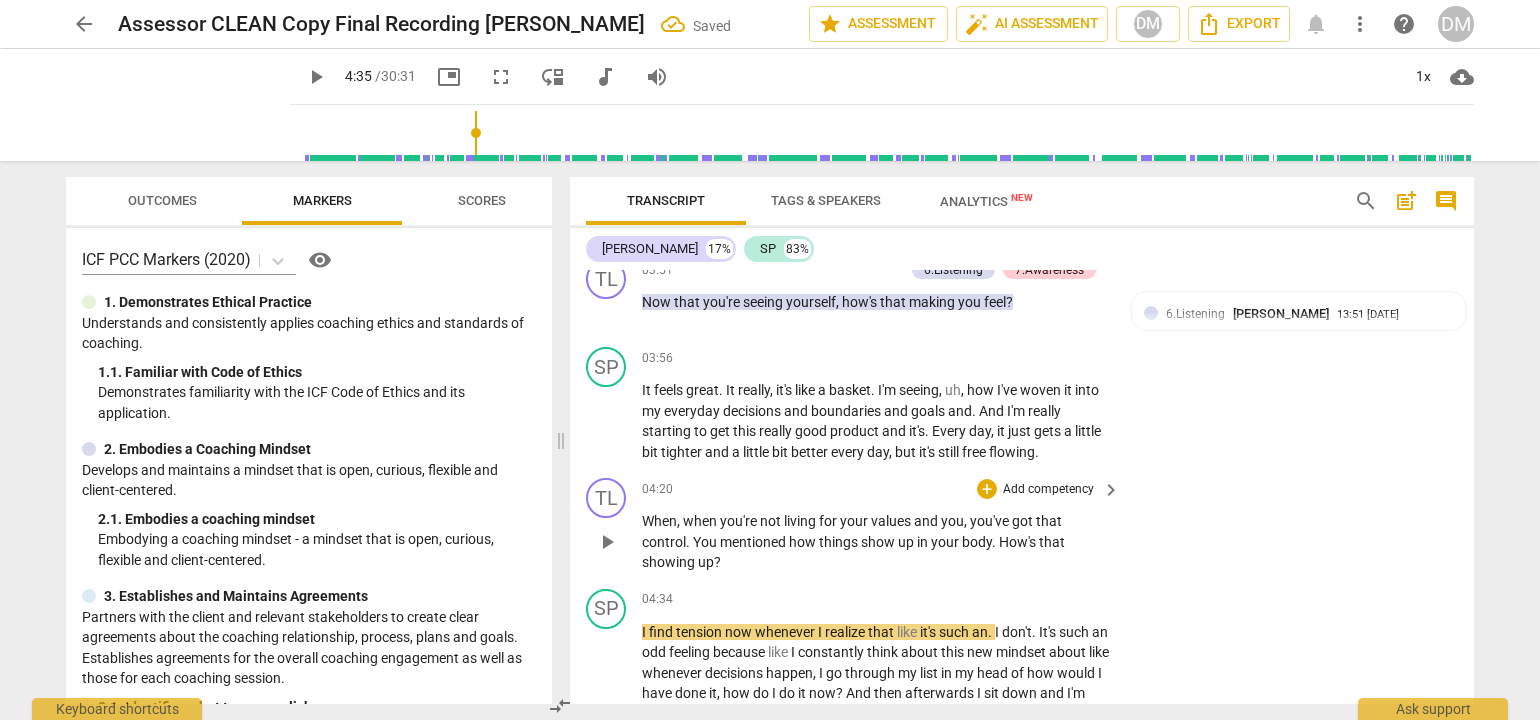 scroll, scrollTop: 1504, scrollLeft: 0, axis: vertical 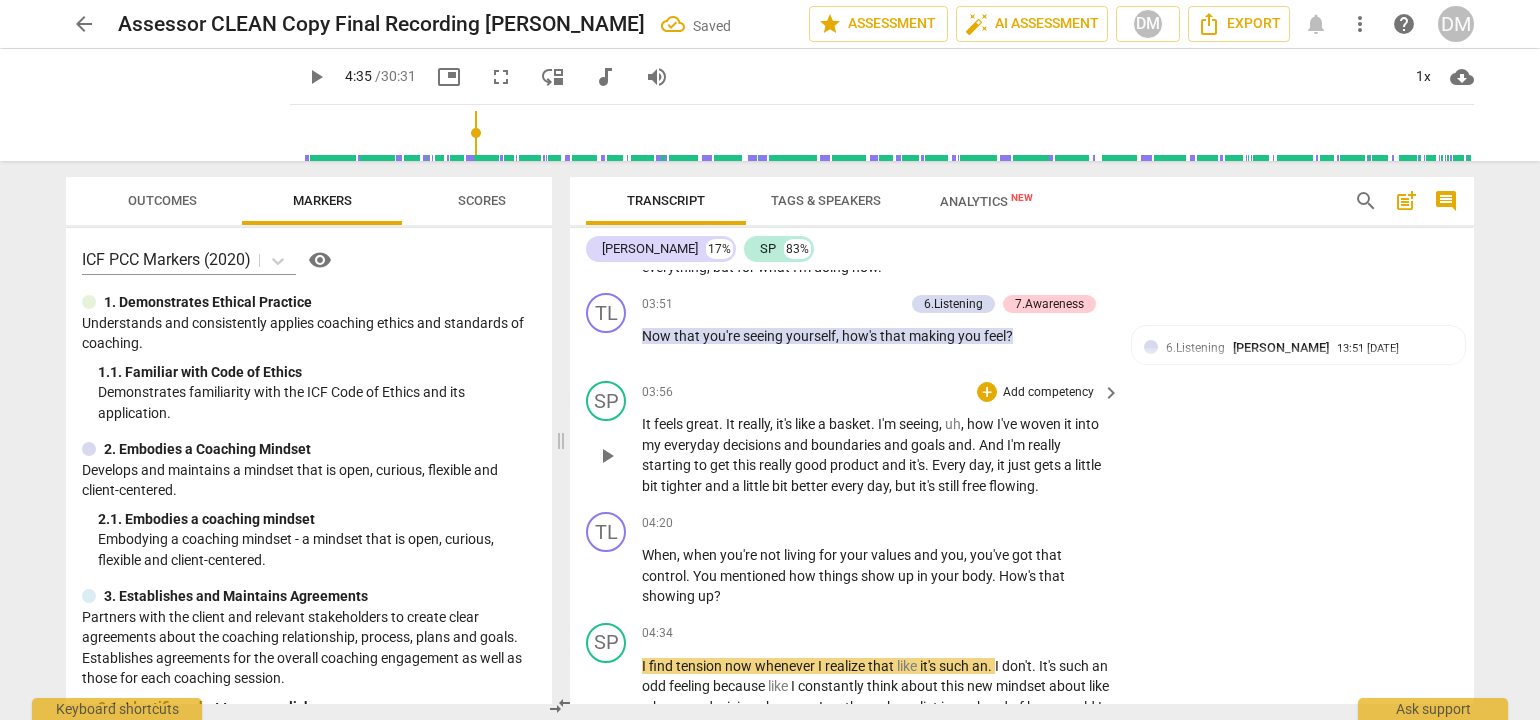 click on "SP play_arrow pause 03:56 + Add competency keyboard_arrow_right It   feels   great .   It   really ,   it's   like   a   basket .   I'm   seeing ,   uh ,   how   I've   woven   it   into   my   everyday   decisions   and   boundaries   and   goals   and .   And   I'm   really   starting   to   get   this   really   good   product   and   it's .   Every   day ,   it   just   gets   a   little   bit   tighter   and   a   little   bit   better   every   day ,   but   it's   still   free   flowing ." at bounding box center [1022, 438] 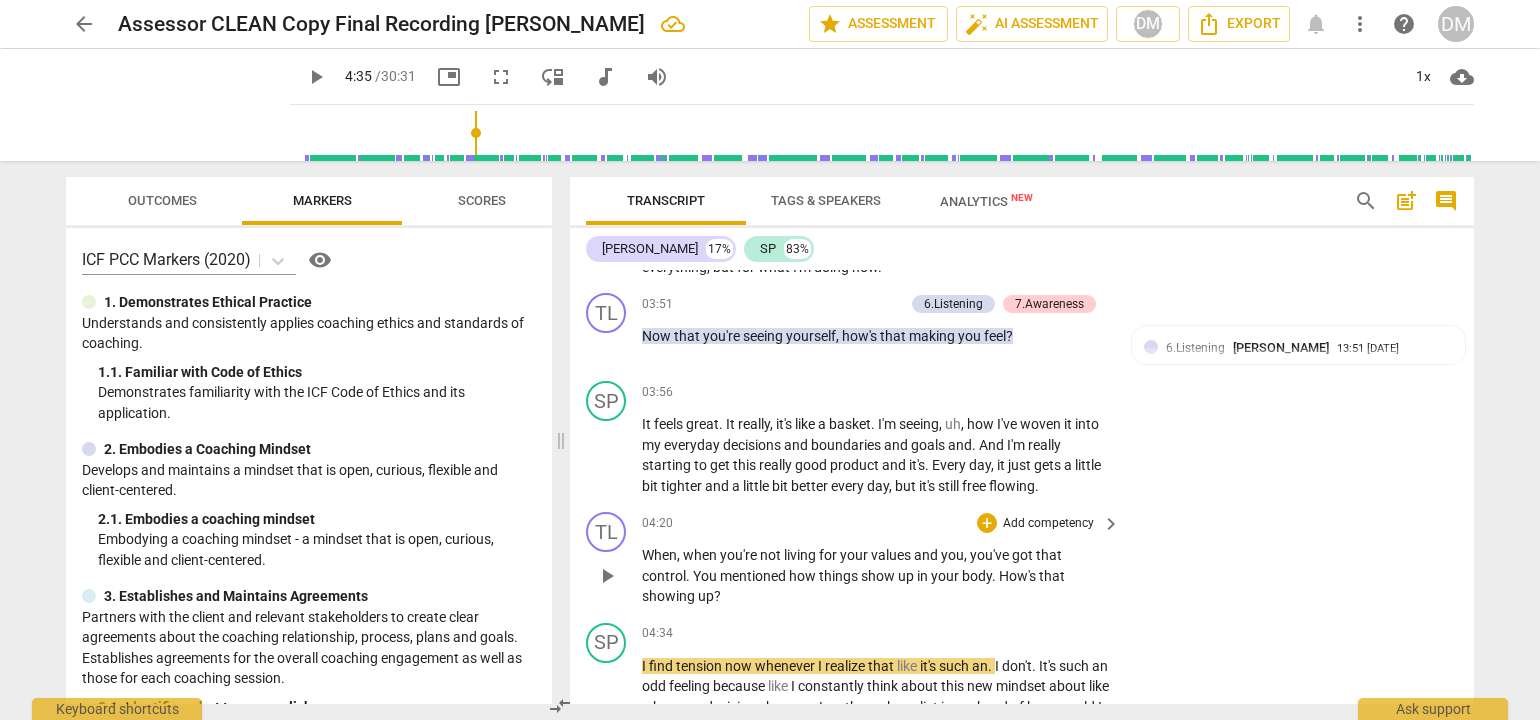 click on "Add competency" at bounding box center (1048, 524) 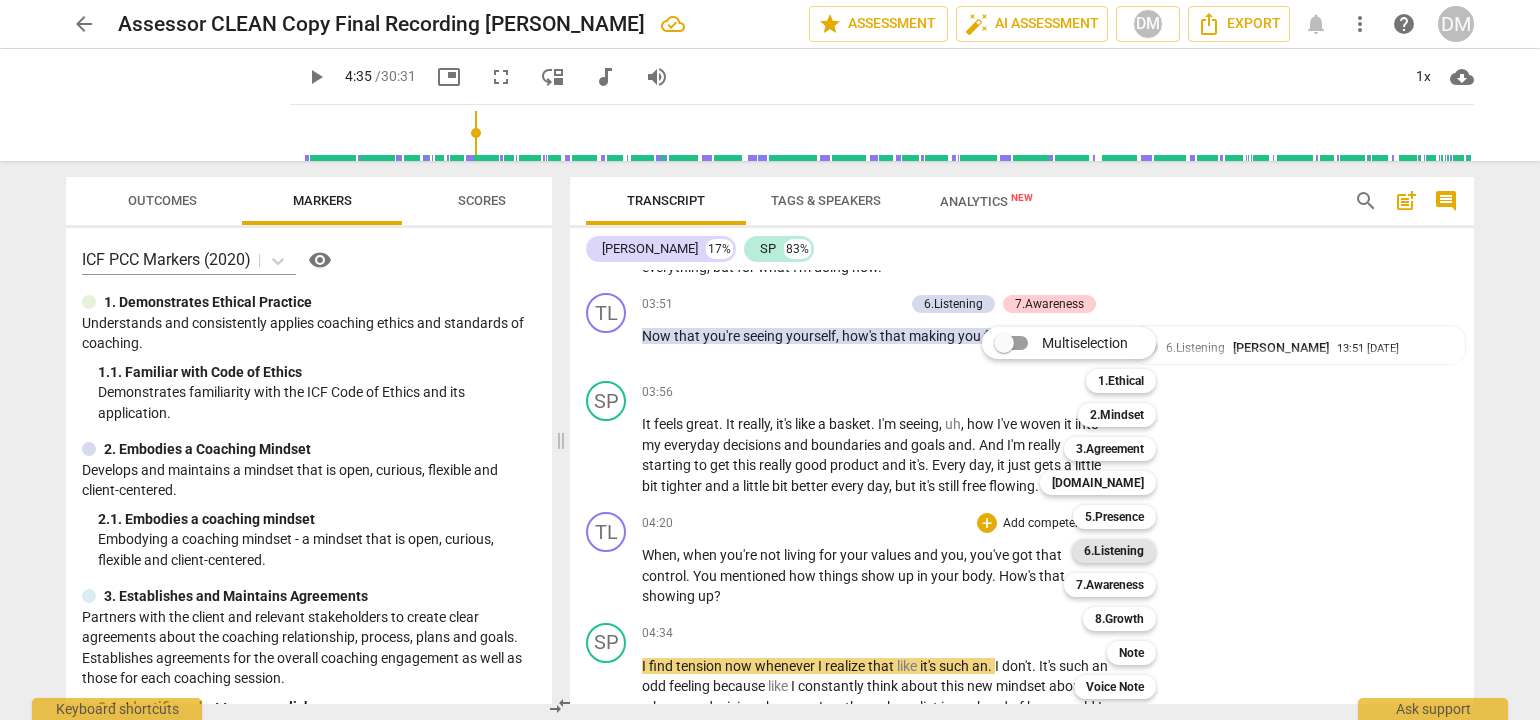 click on "6.Listening" at bounding box center [1114, 551] 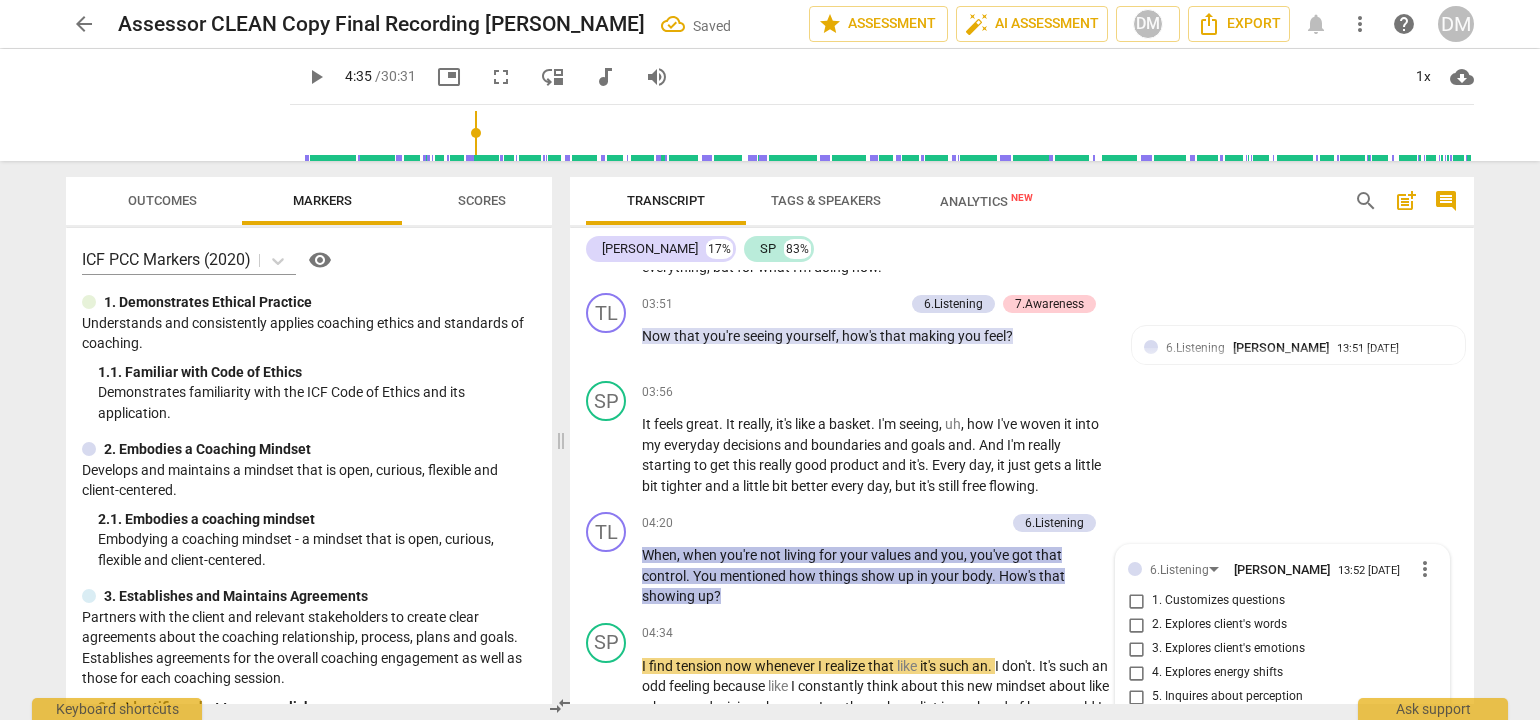 scroll, scrollTop: 1822, scrollLeft: 0, axis: vertical 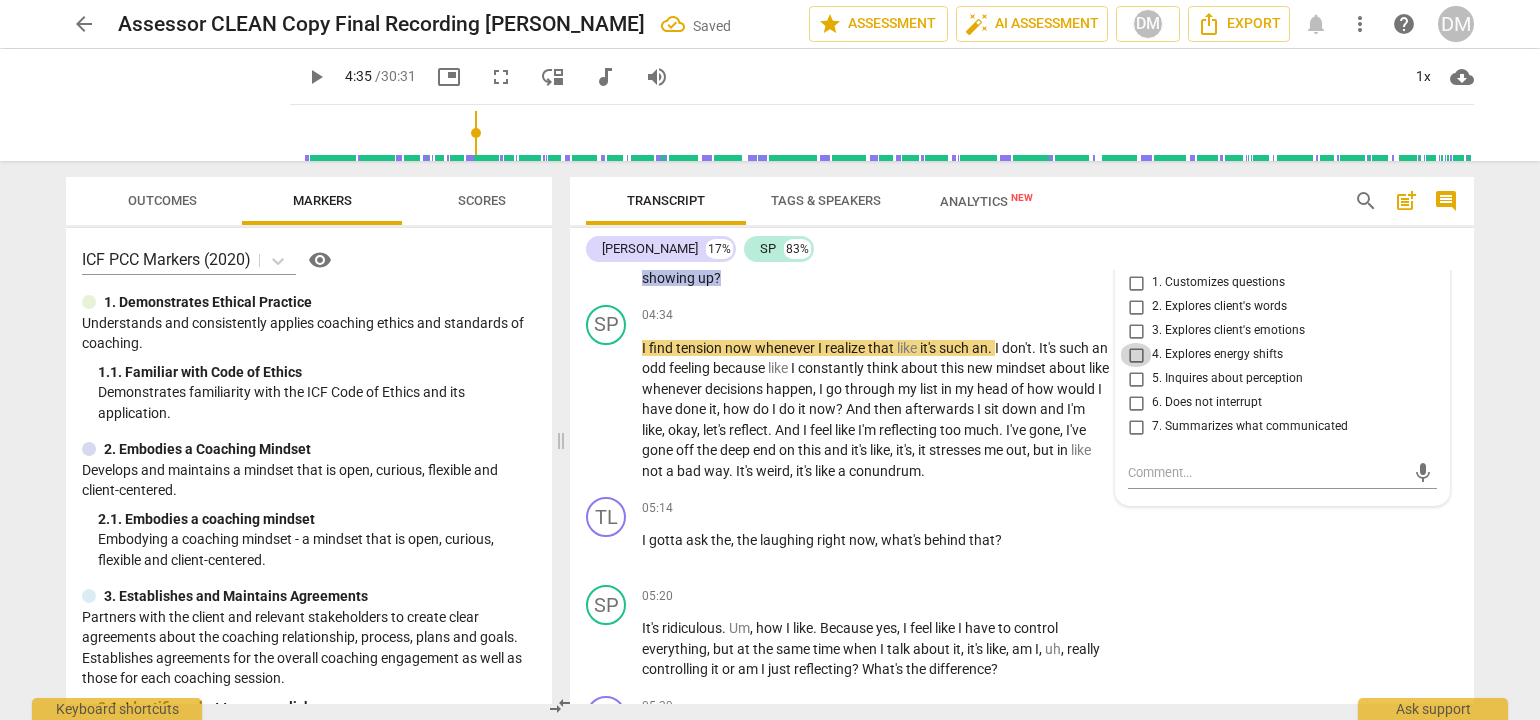 click on "4. Explores energy shifts" at bounding box center (1136, 355) 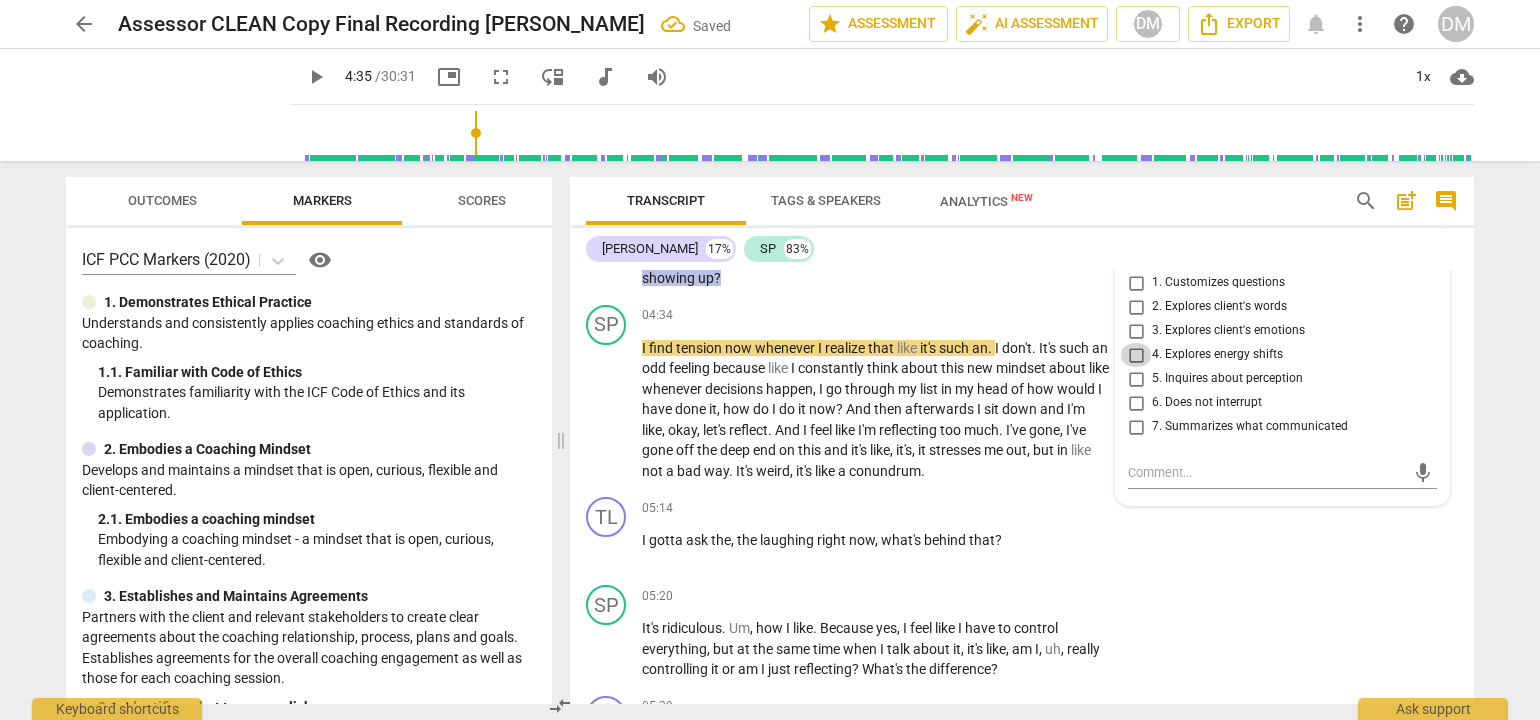 checkbox on "true" 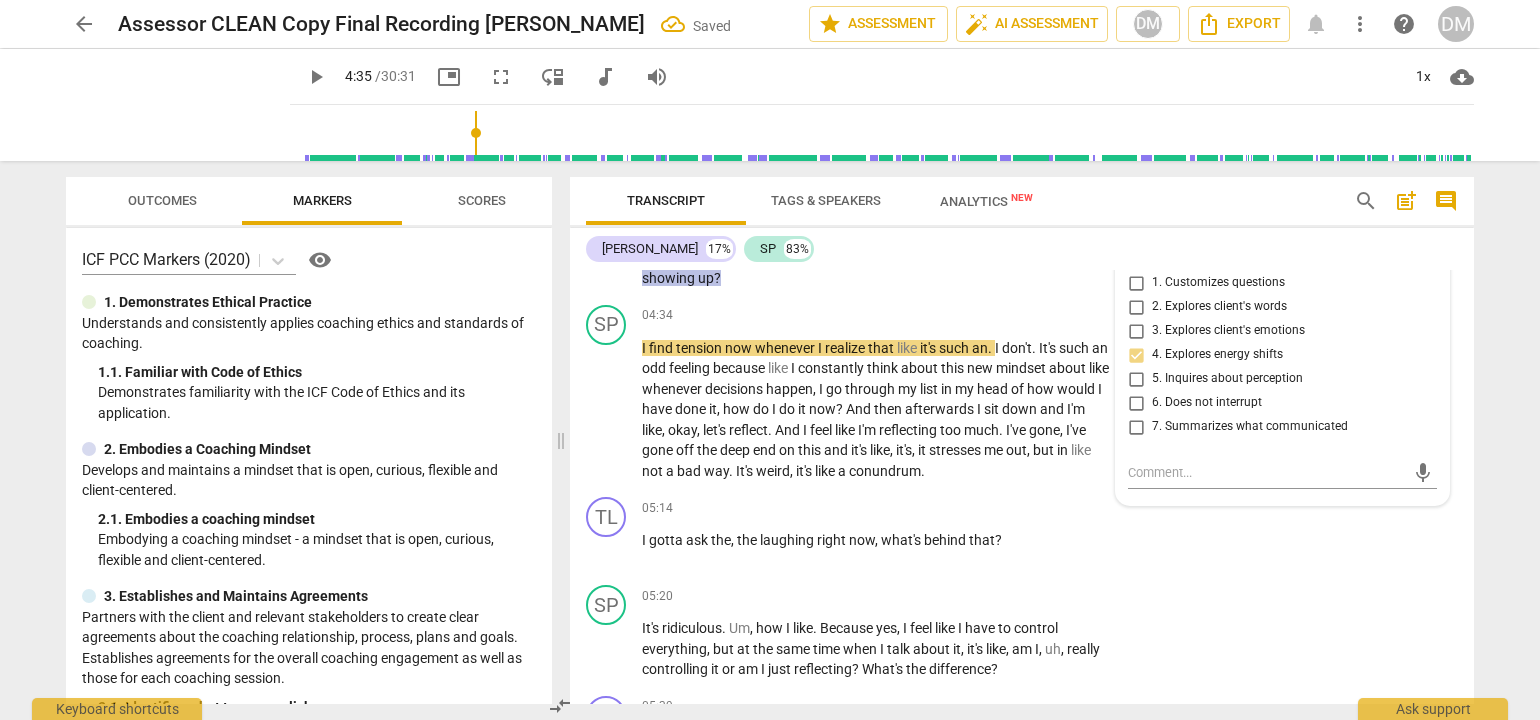 click on "arrow_back Assessor CLEAN Copy Final Recording [PERSON_NAME] Saved edit star    Assessment   auto_fix_high    AI Assessment DM    Export notifications more_vert help DM play_arrow play_arrow 4:35   /  30:31 picture_in_picture fullscreen move_down audiotrack volume_up 1x cloud_download Outcomes Markers Scores ICF PCC Markers (2020) visibility 1. Demonstrates Ethical Practice Understands and consistently applies coaching ethics and standards of coaching. 1. 1. Familiar with Code of Ethics Demonstrates familiarity with the ICF Code of Ethics and its application. 2. Embodies a Coaching Mindset Develops and maintains a mindset that is open, curious, flexible and client-centered. 2. 1. Embodies a coaching mindset Embodying a coaching mindset - a mindset that is open, curious, flexible and client-centered. 3. Establishes and Maintains Agreements 3. 1. Identifies what to accomplish Coach partners with the client to identify or reconfirm what the client wants to accomplish in this session. 3. 3. 3. 4. 4. 4. 4." at bounding box center [770, 360] 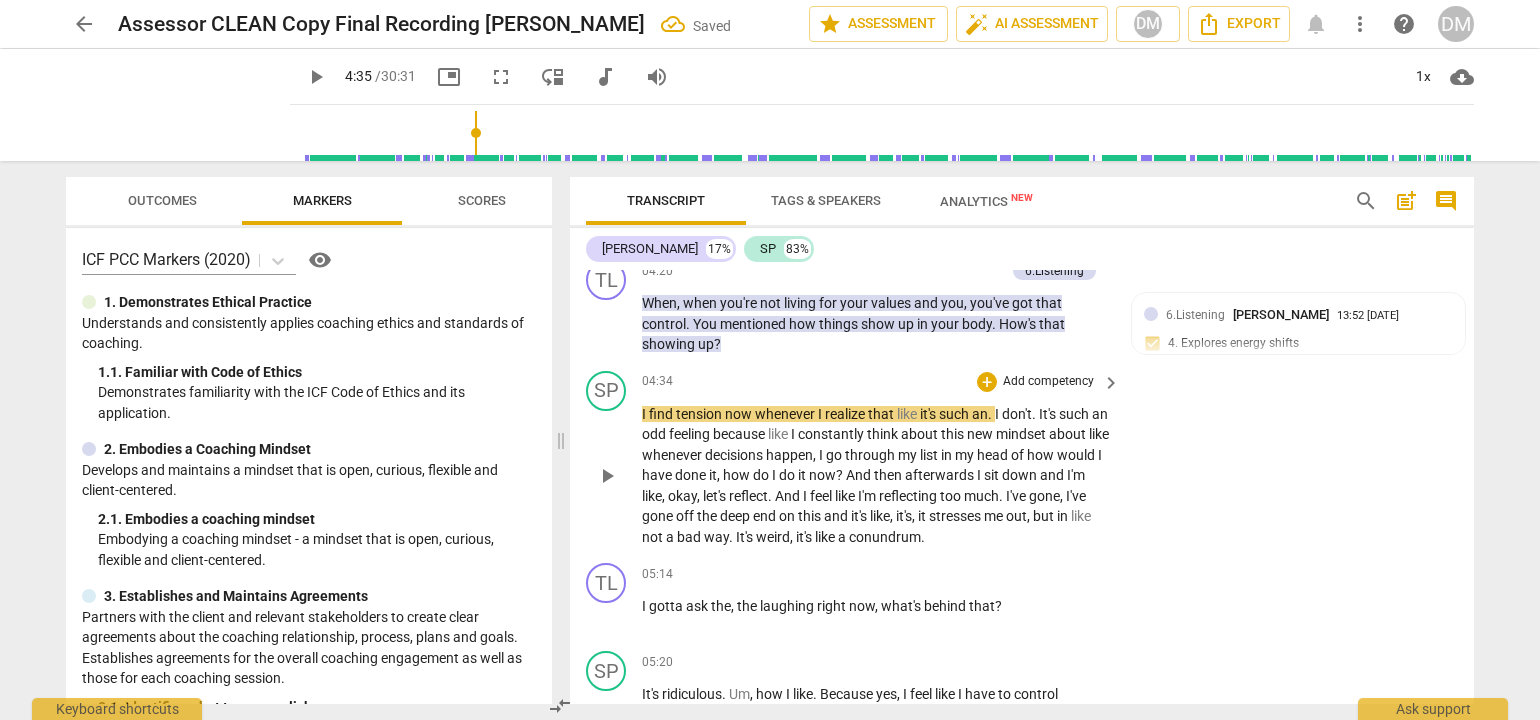 scroll, scrollTop: 1722, scrollLeft: 0, axis: vertical 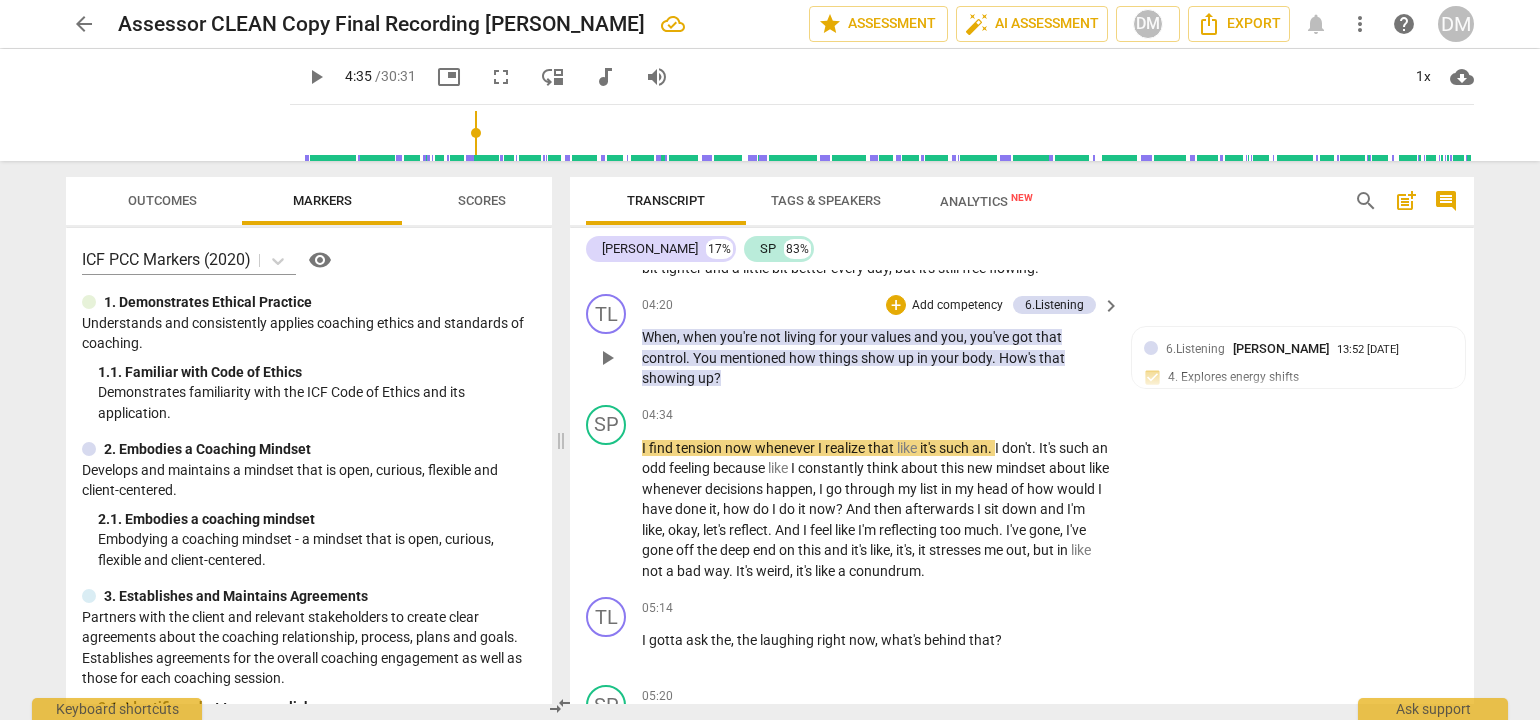 click on "Add competency" at bounding box center [957, 306] 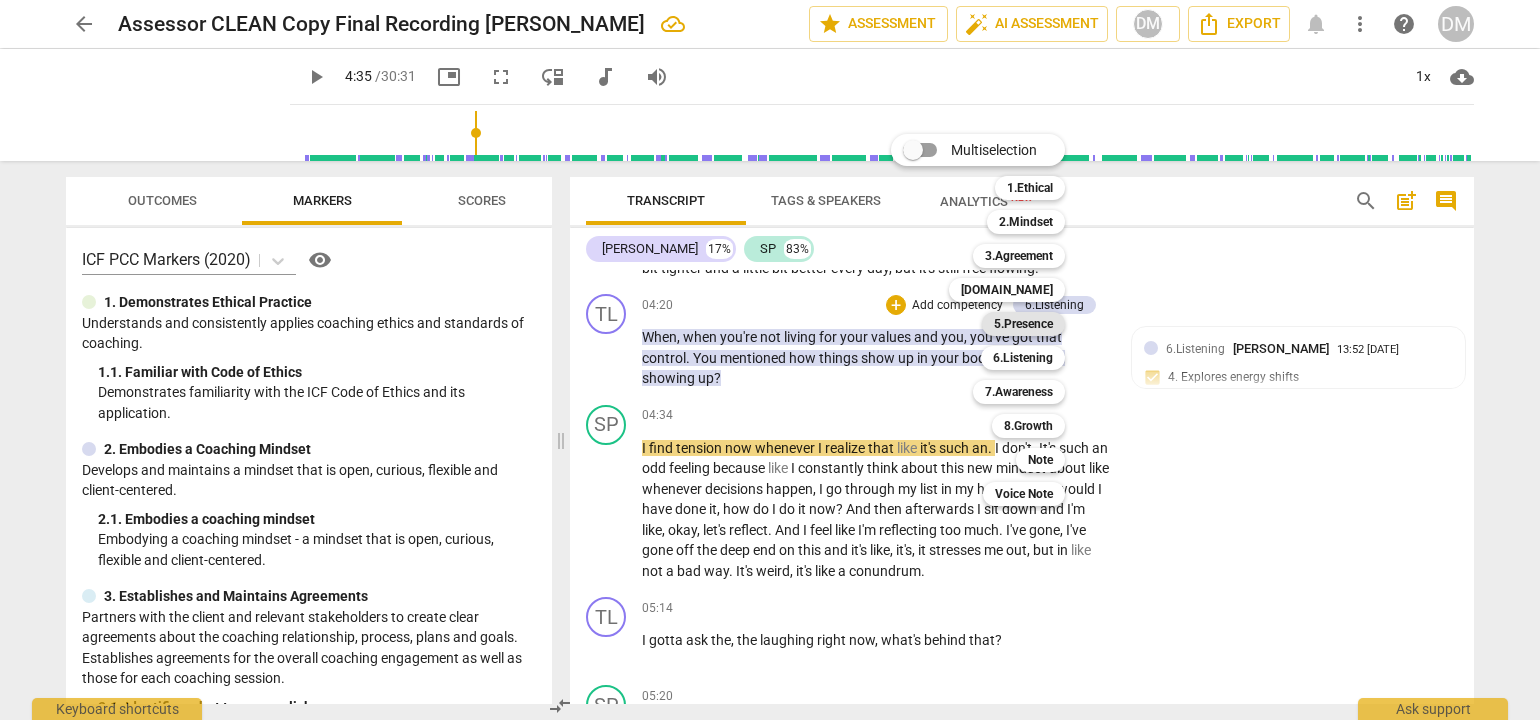click on "5.Presence" at bounding box center [1023, 324] 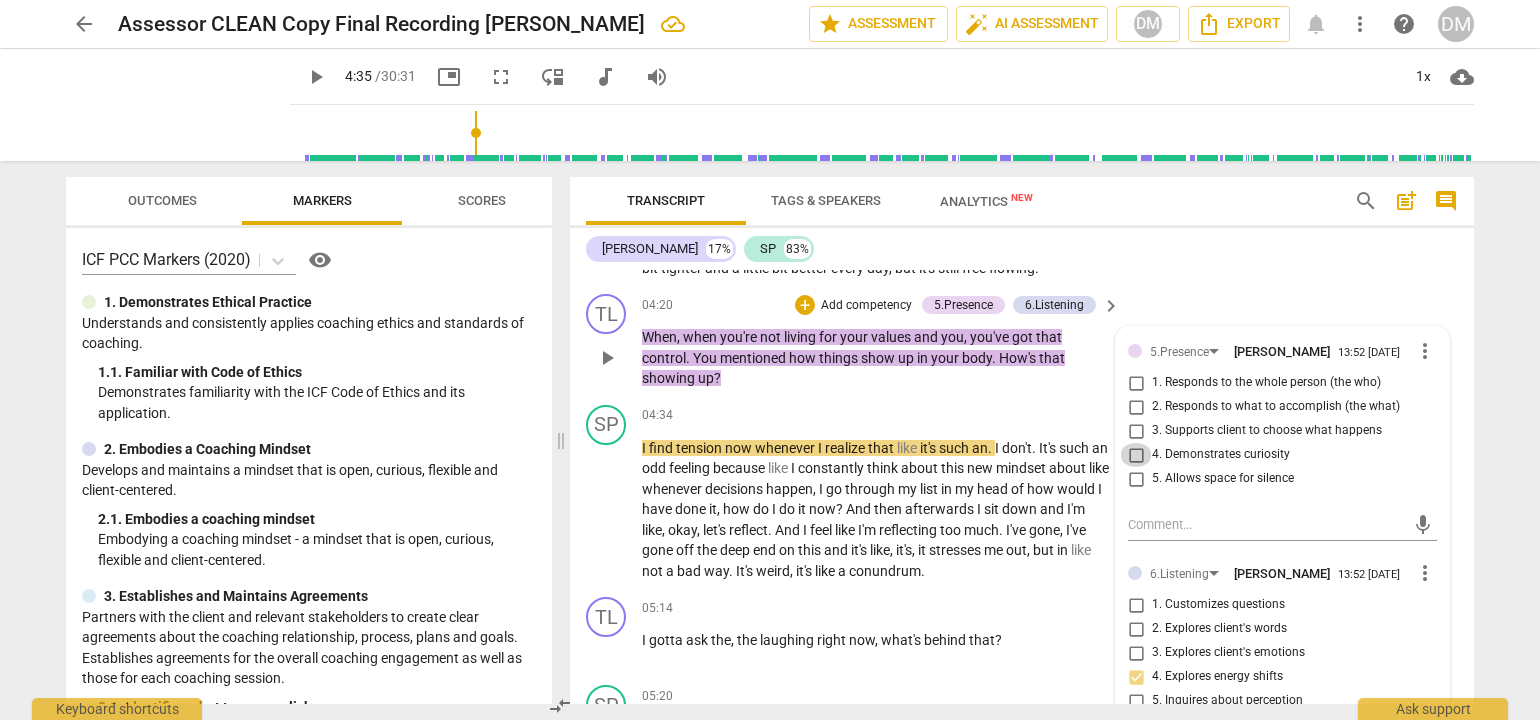 click on "4. Demonstrates curiosity" at bounding box center (1136, 455) 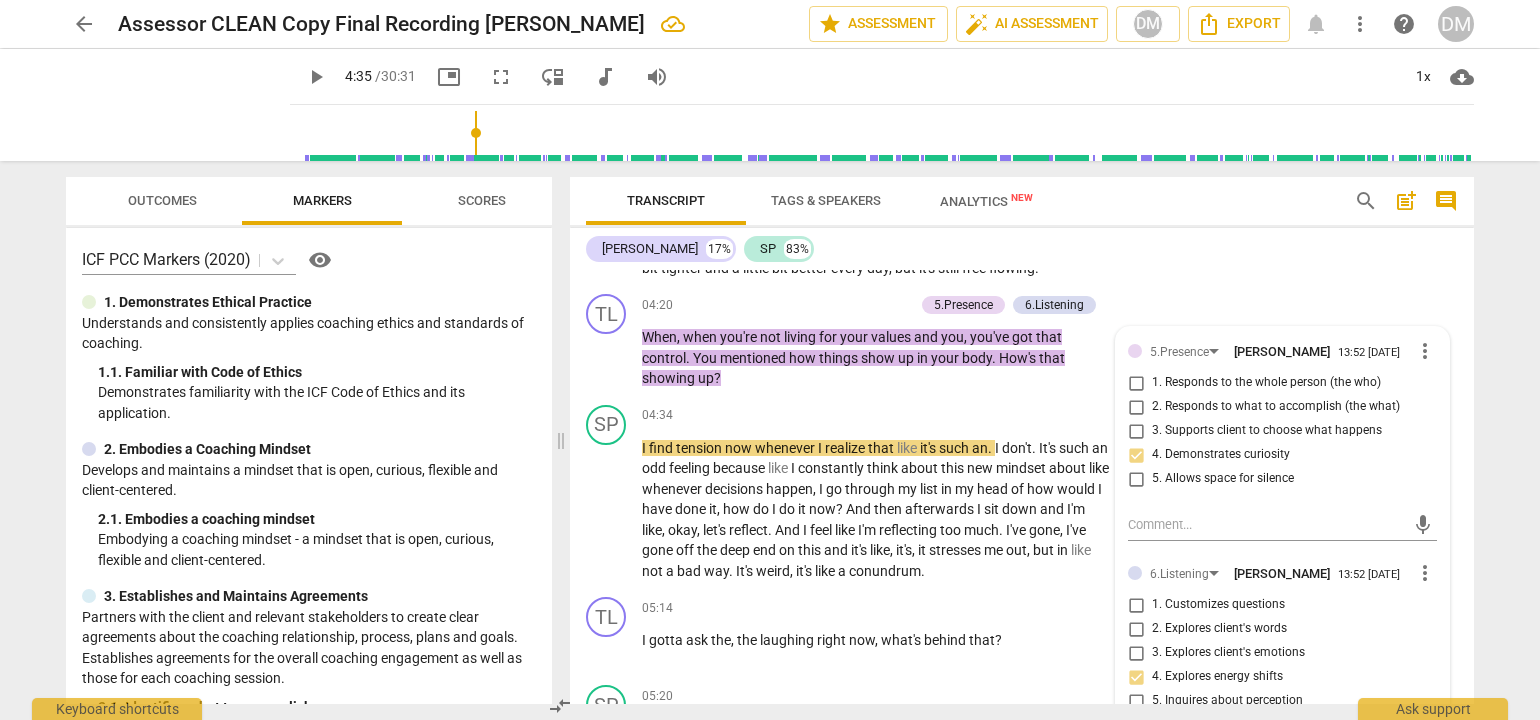 click on "arrow_back Assessor CLEAN Copy Final Recording [PERSON_NAME] edit star    Assessment   auto_fix_high    AI Assessment DM    Export notifications more_vert help DM play_arrow play_arrow 4:35   /  30:31 picture_in_picture fullscreen move_down audiotrack volume_up 1x cloud_download Outcomes Markers Scores ICF PCC Markers (2020) visibility 1. Demonstrates Ethical Practice Understands and consistently applies coaching ethics and standards of coaching. 1. 1. Familiar with Code of Ethics Demonstrates familiarity with the ICF Code of Ethics and its application. 2. Embodies a Coaching Mindset Develops and maintains a mindset that is open, curious, flexible and client-centered. 2. 1. Embodies a coaching mindset Embodying a coaching mindset - a mindset that is open, curious, flexible and client-centered. 3. Establishes and Maintains Agreements 3. 1. Identifies what to accomplish Coach partners with the client to identify or reconfirm what the client wants to accomplish in this session. 3. 3. 3. 4. 4. 4. 4. 5. 5." at bounding box center (770, 360) 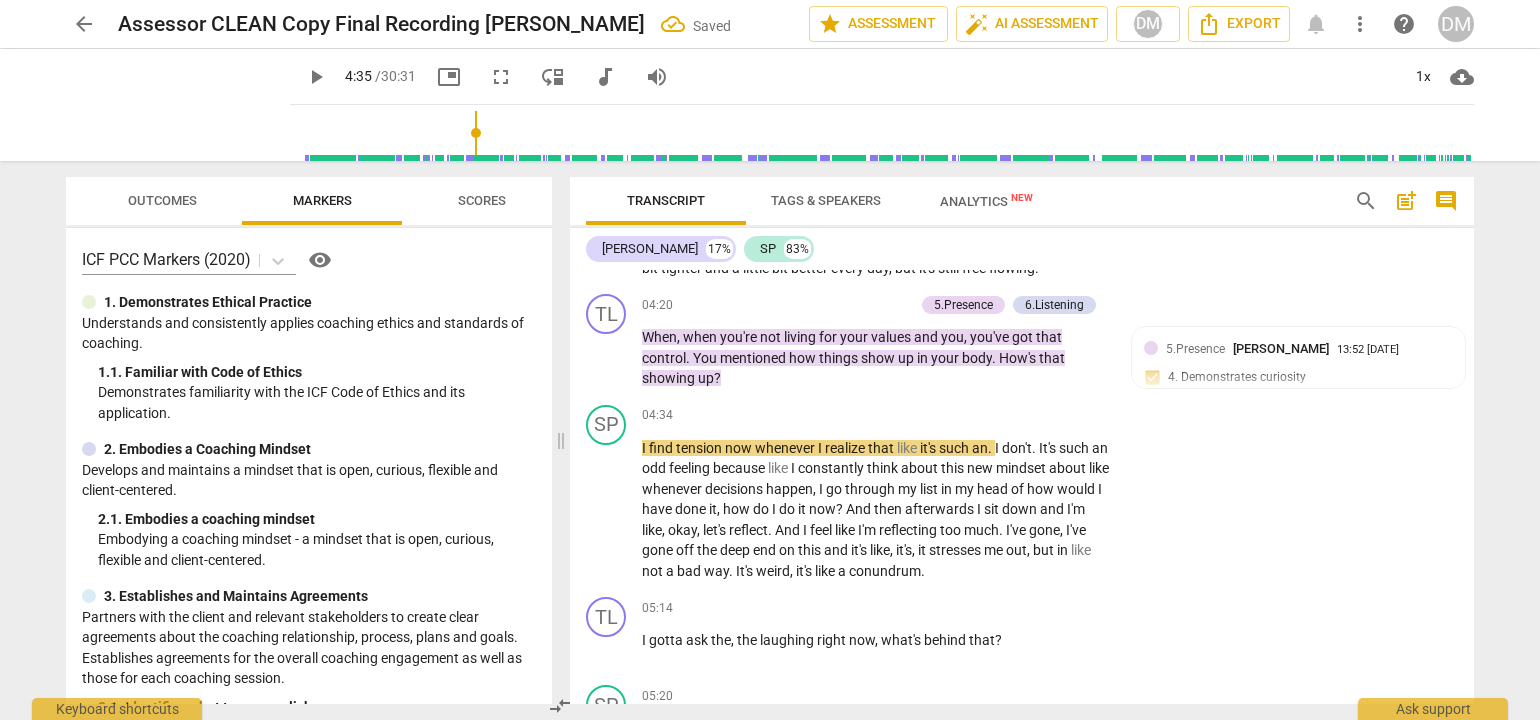click on "arrow_back Assessor CLEAN Copy Final Recording [PERSON_NAME] Saved edit star    Assessment   auto_fix_high    AI Assessment DM    Export notifications more_vert help DM play_arrow play_arrow 4:35   /  30:31 picture_in_picture fullscreen move_down audiotrack volume_up 1x cloud_download Outcomes Markers Scores ICF PCC Markers (2020) visibility 1. Demonstrates Ethical Practice Understands and consistently applies coaching ethics and standards of coaching. 1. 1. Familiar with Code of Ethics Demonstrates familiarity with the ICF Code of Ethics and its application. 2. Embodies a Coaching Mindset Develops and maintains a mindset that is open, curious, flexible and client-centered. 2. 1. Embodies a coaching mindset Embodying a coaching mindset - a mindset that is open, curious, flexible and client-centered. 3. Establishes and Maintains Agreements 3. 1. Identifies what to accomplish Coach partners with the client to identify or reconfirm what the client wants to accomplish in this session. 3. 3. 3. 4. 4. 4. 4." at bounding box center (770, 360) 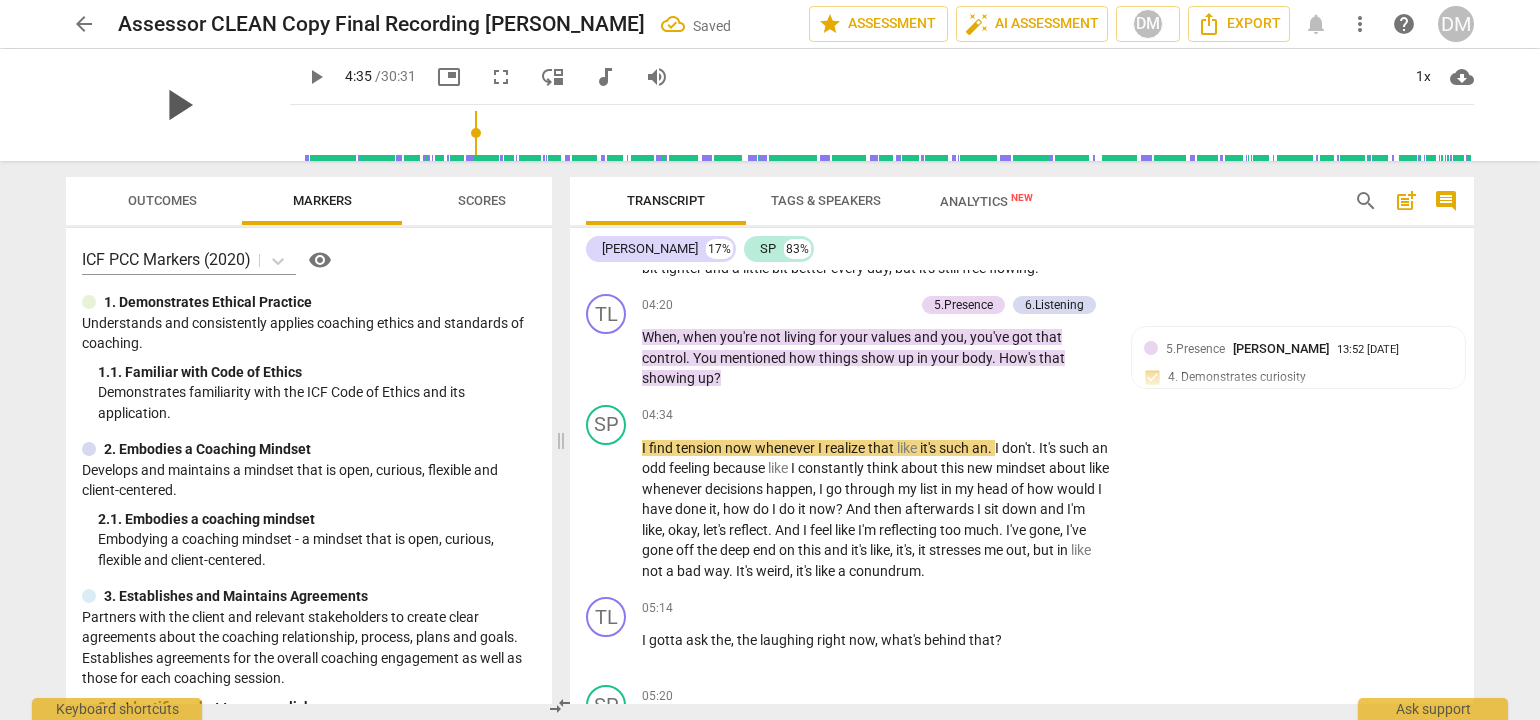 click on "play_arrow" at bounding box center [178, 105] 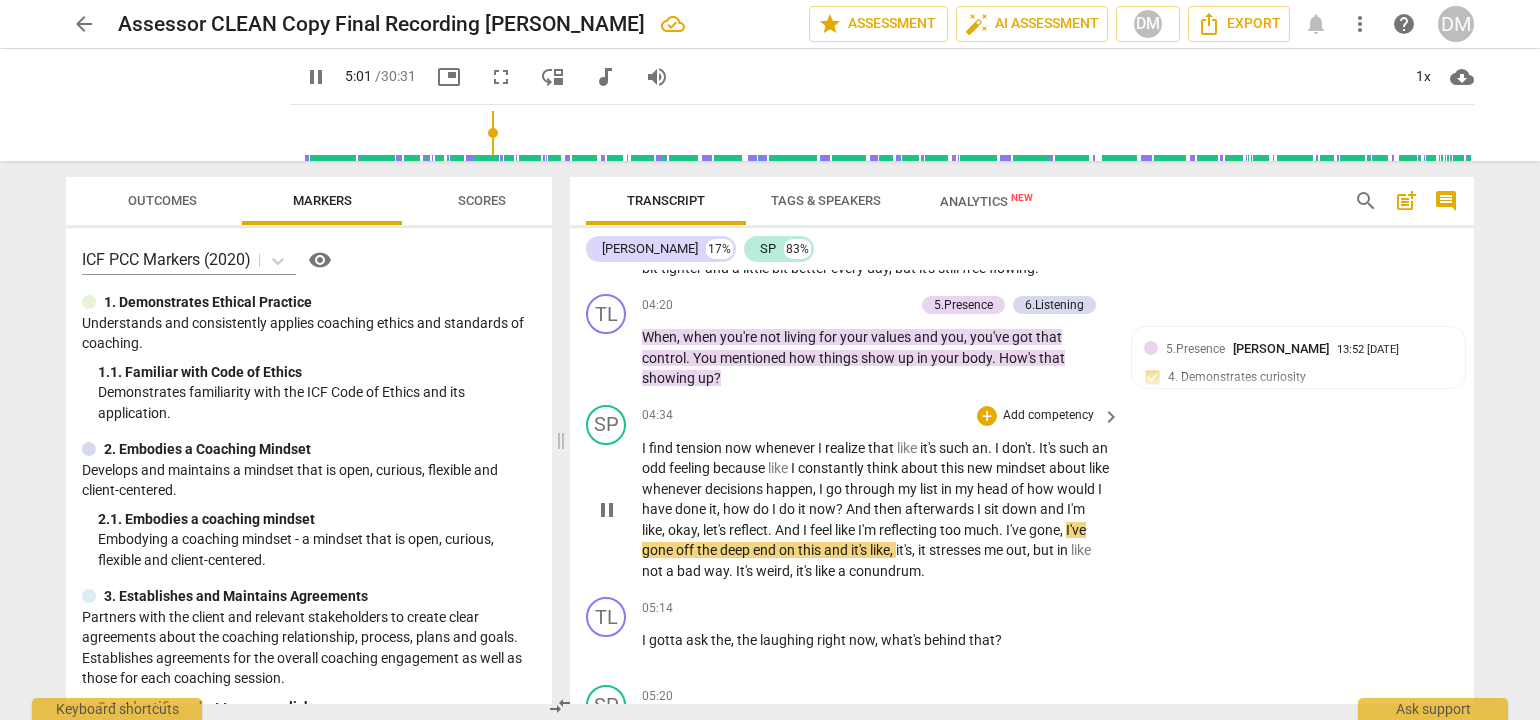 scroll, scrollTop: 1822, scrollLeft: 0, axis: vertical 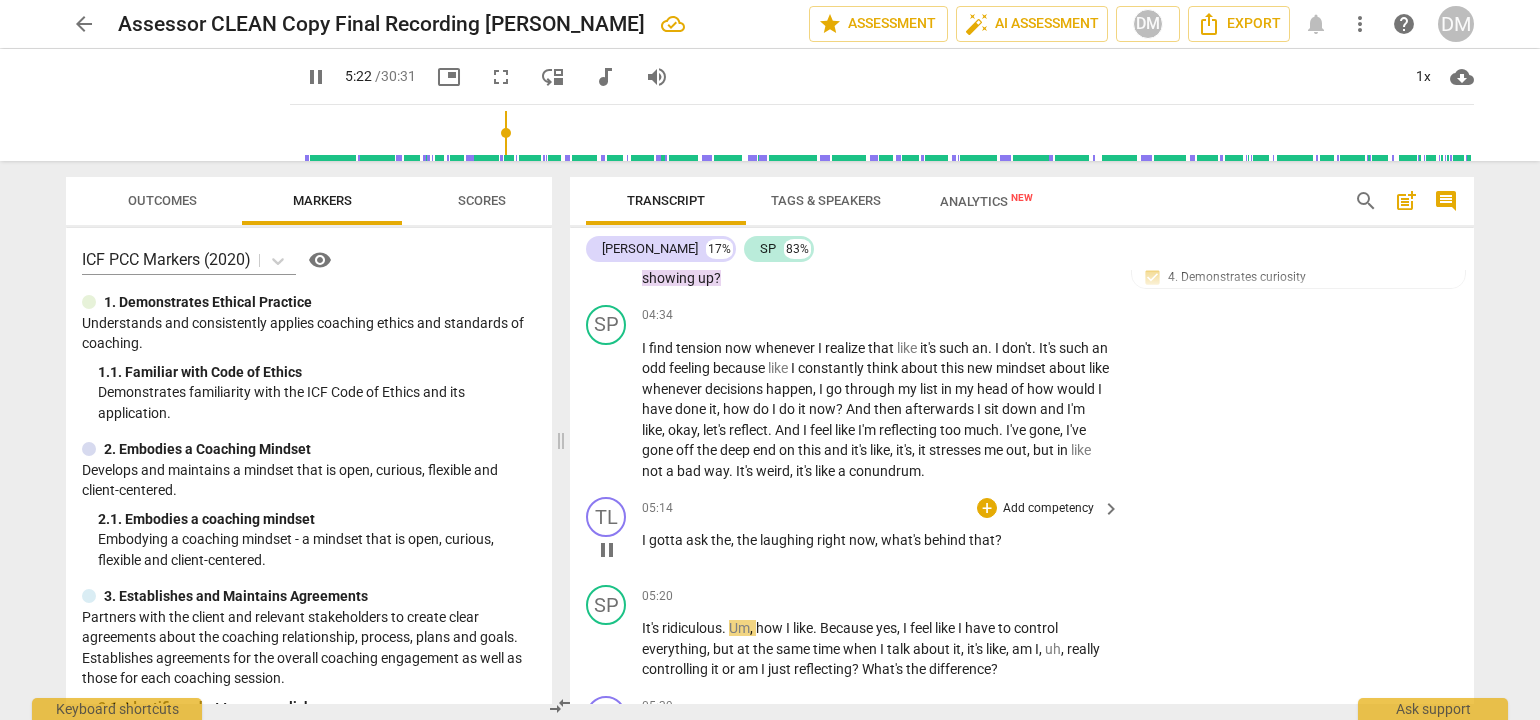 click on "Add competency" at bounding box center (1048, 509) 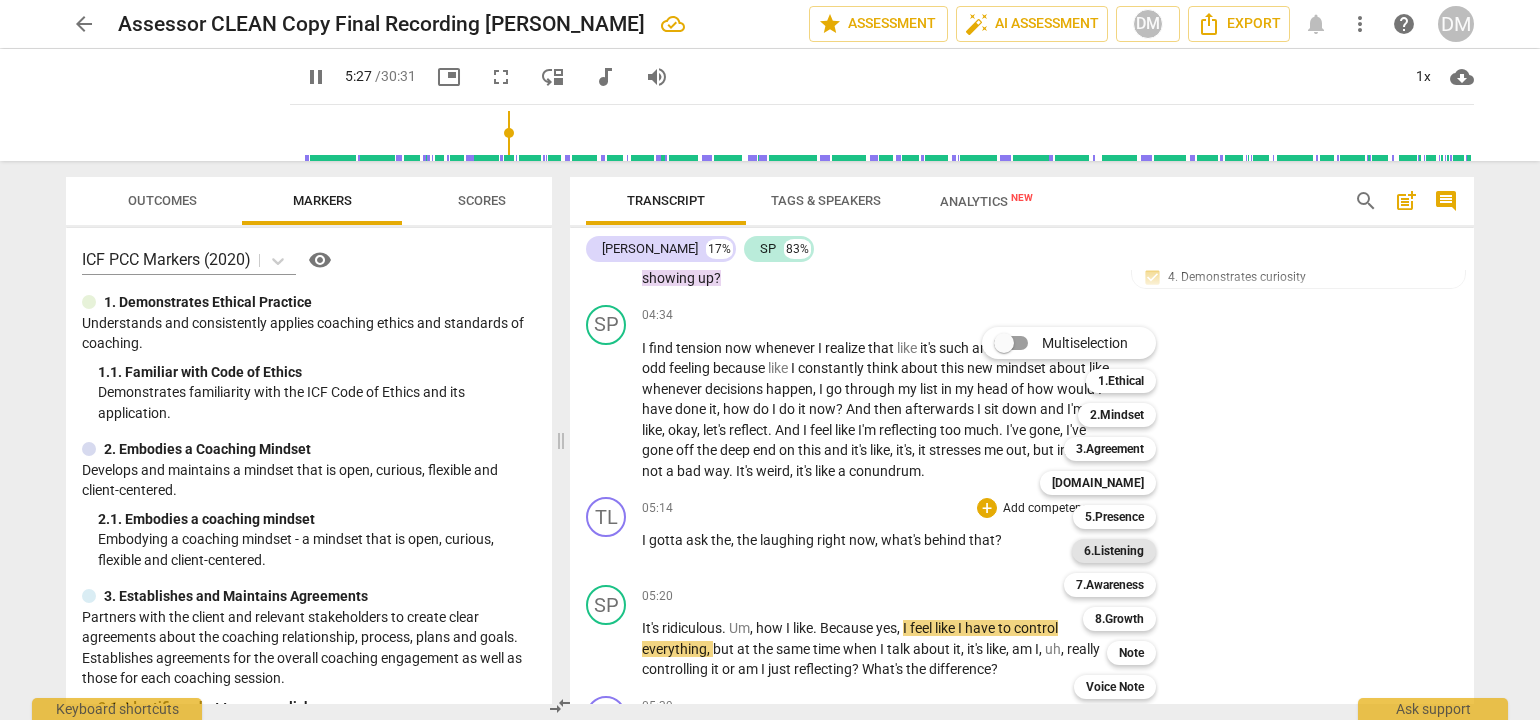 click on "6.Listening" at bounding box center (1114, 551) 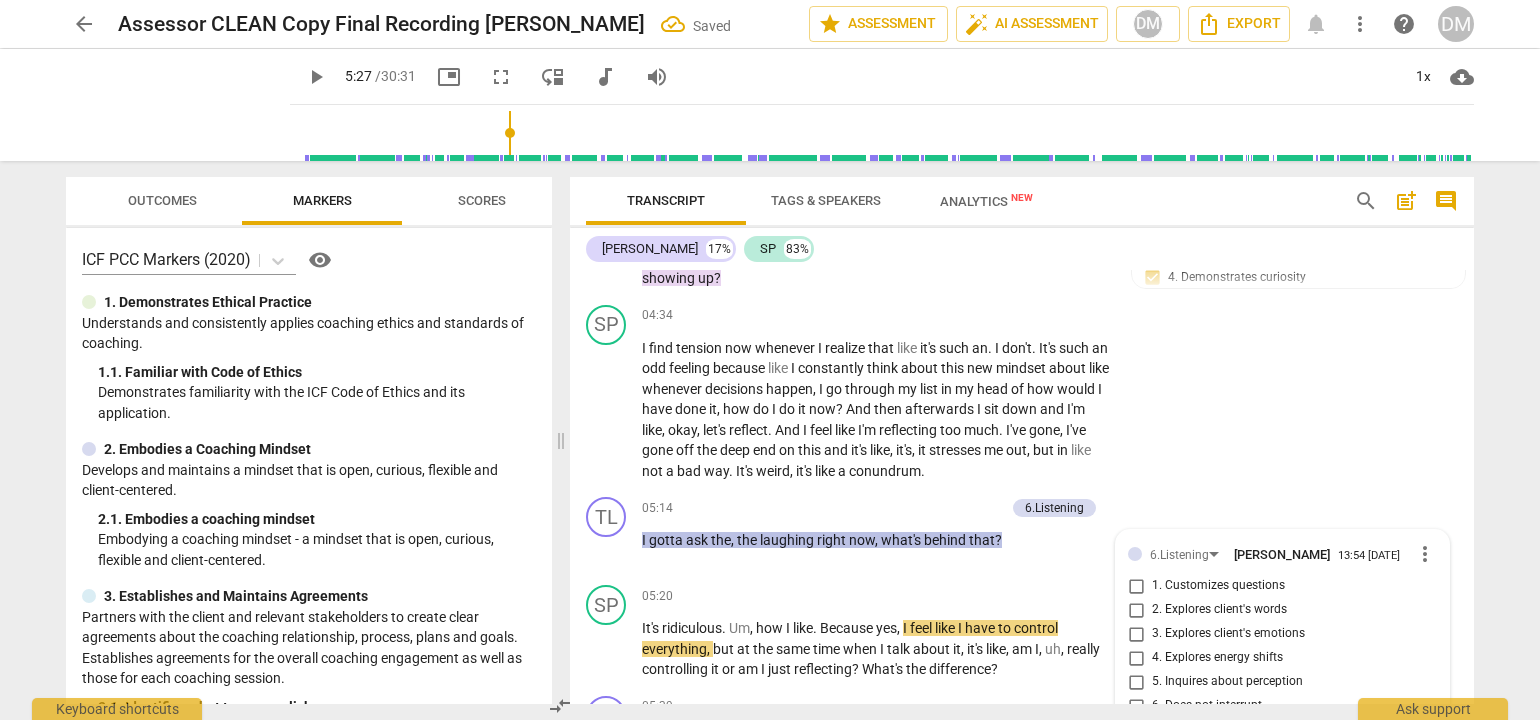 scroll, scrollTop: 2125, scrollLeft: 0, axis: vertical 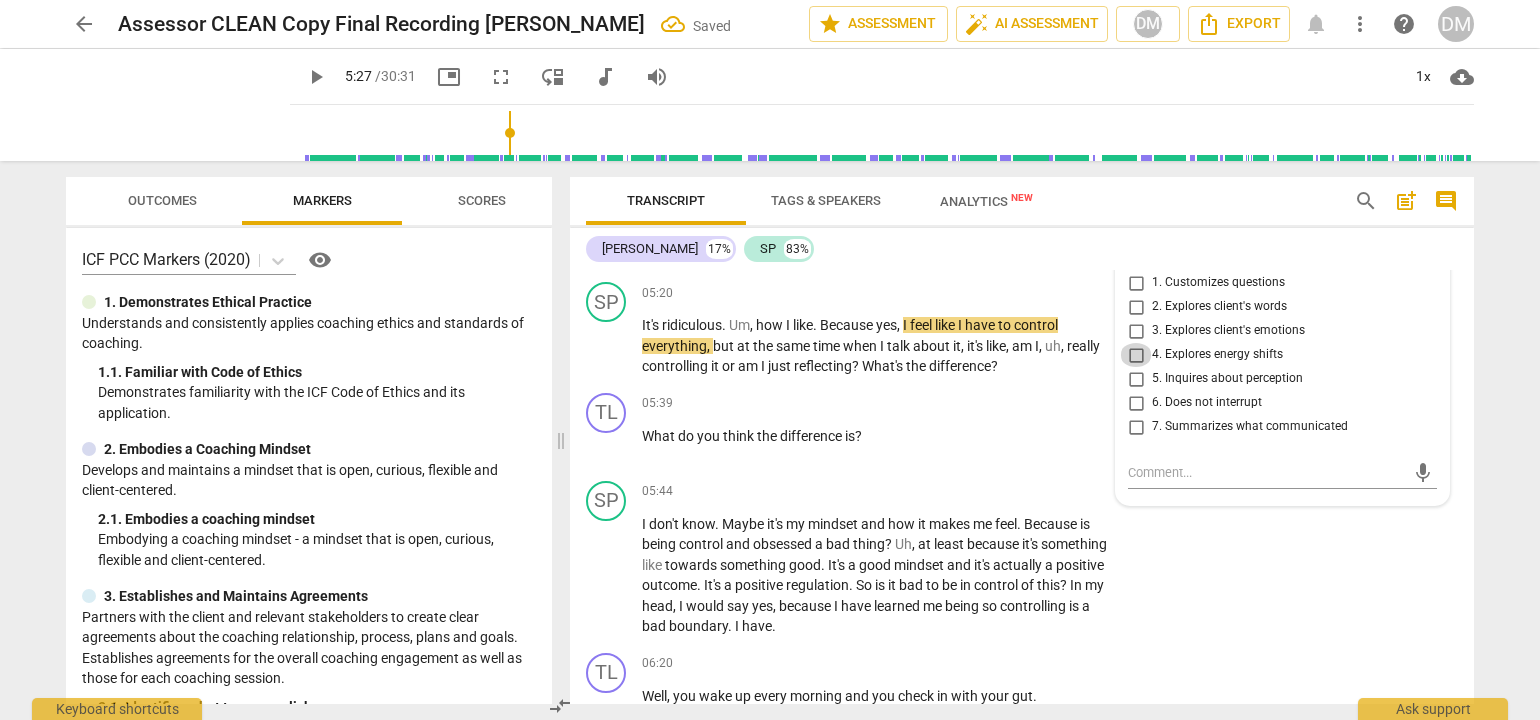 click on "4. Explores energy shifts" at bounding box center (1136, 355) 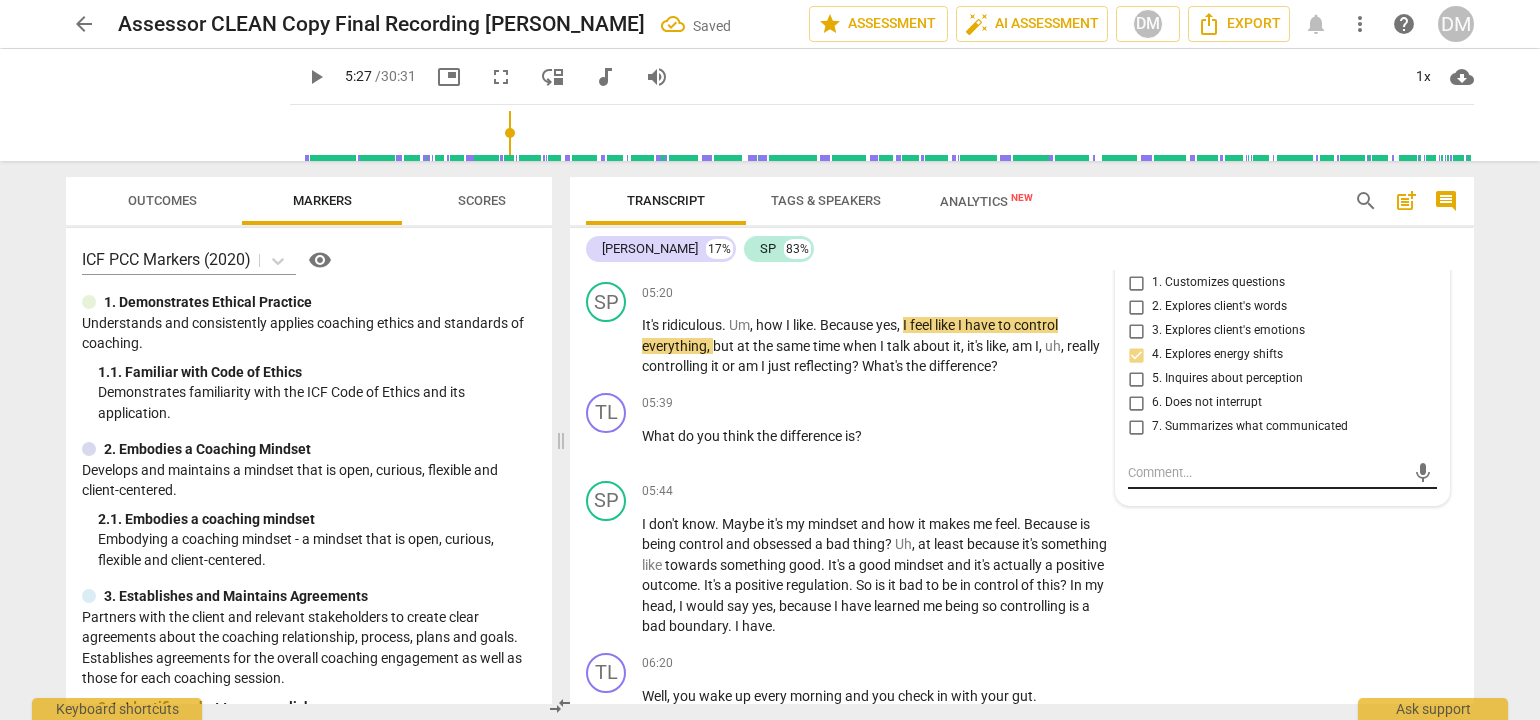 click at bounding box center (1266, 472) 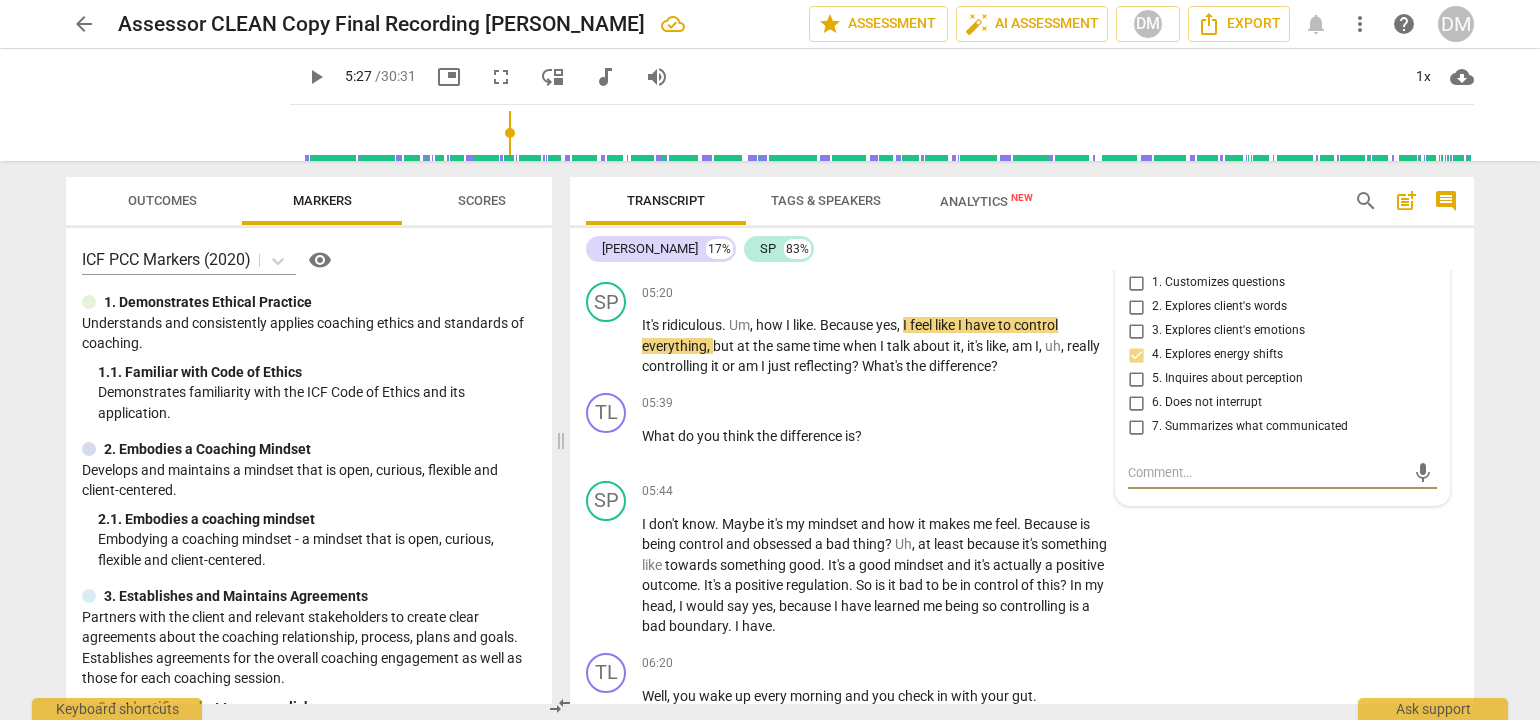type on "G" 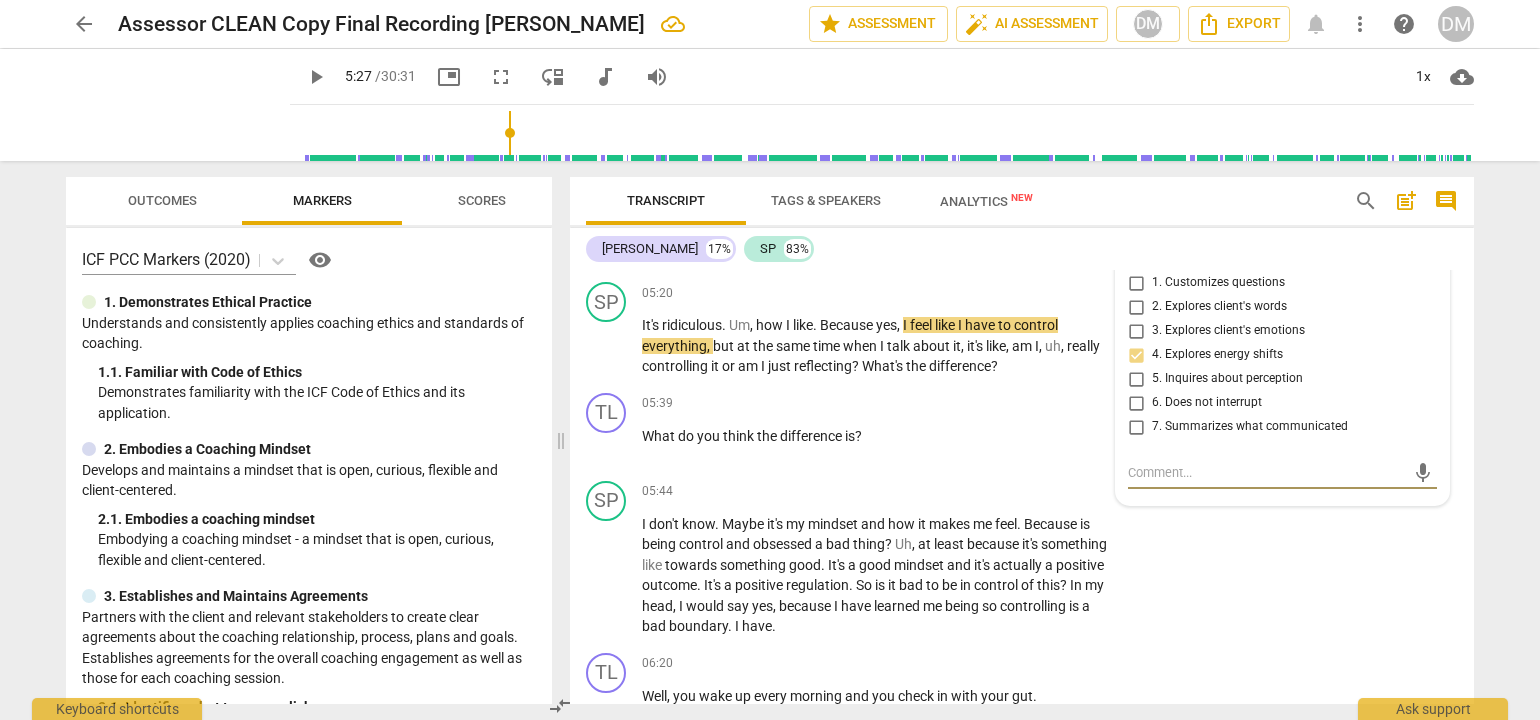 type on "G" 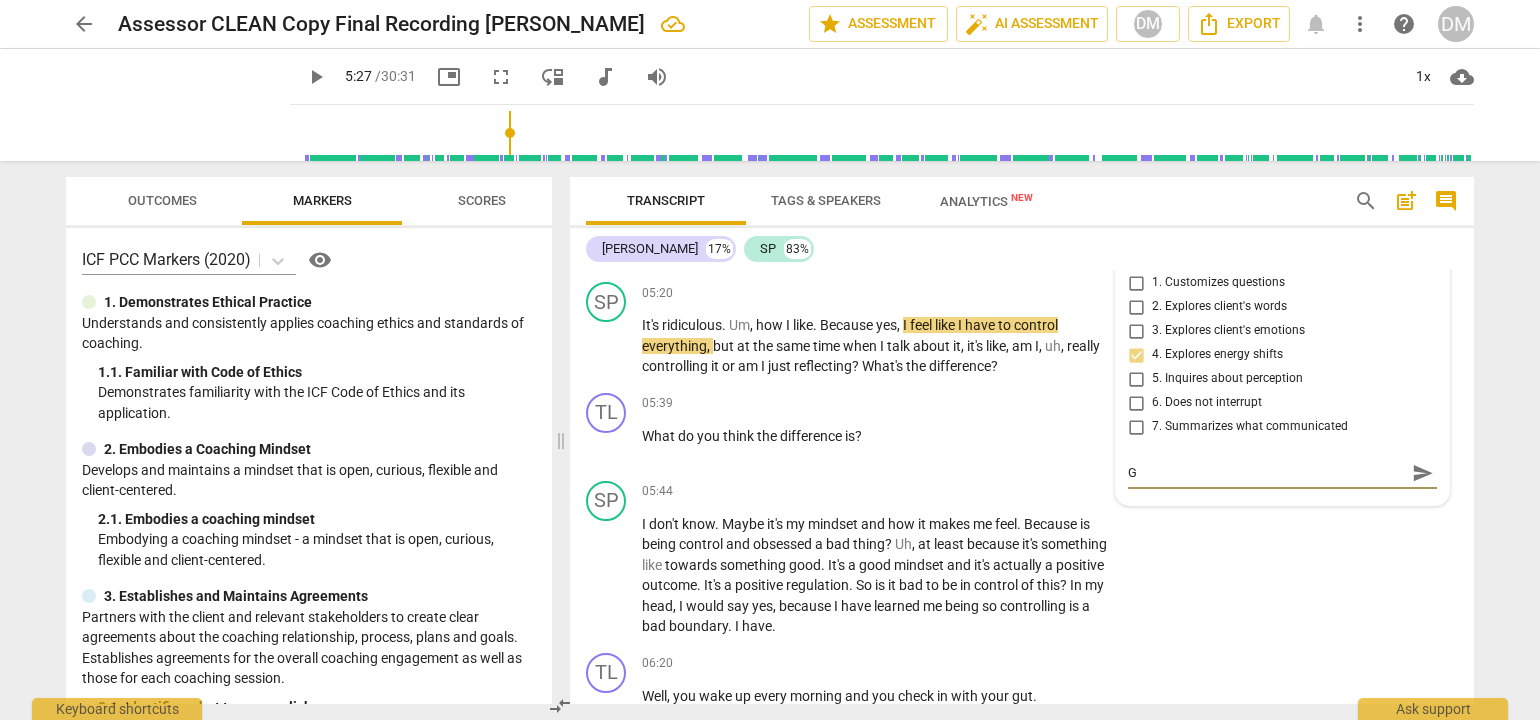 type on "Go" 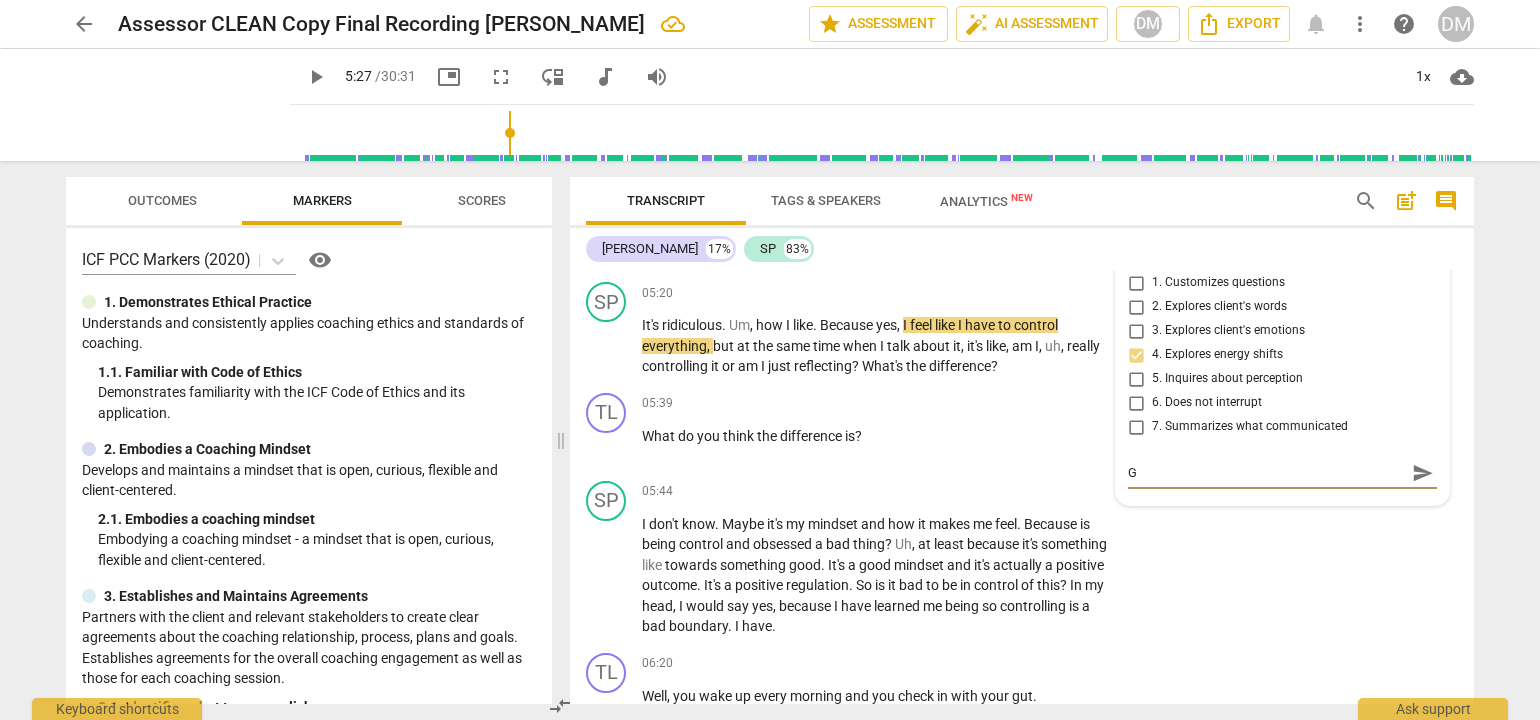 type on "Go" 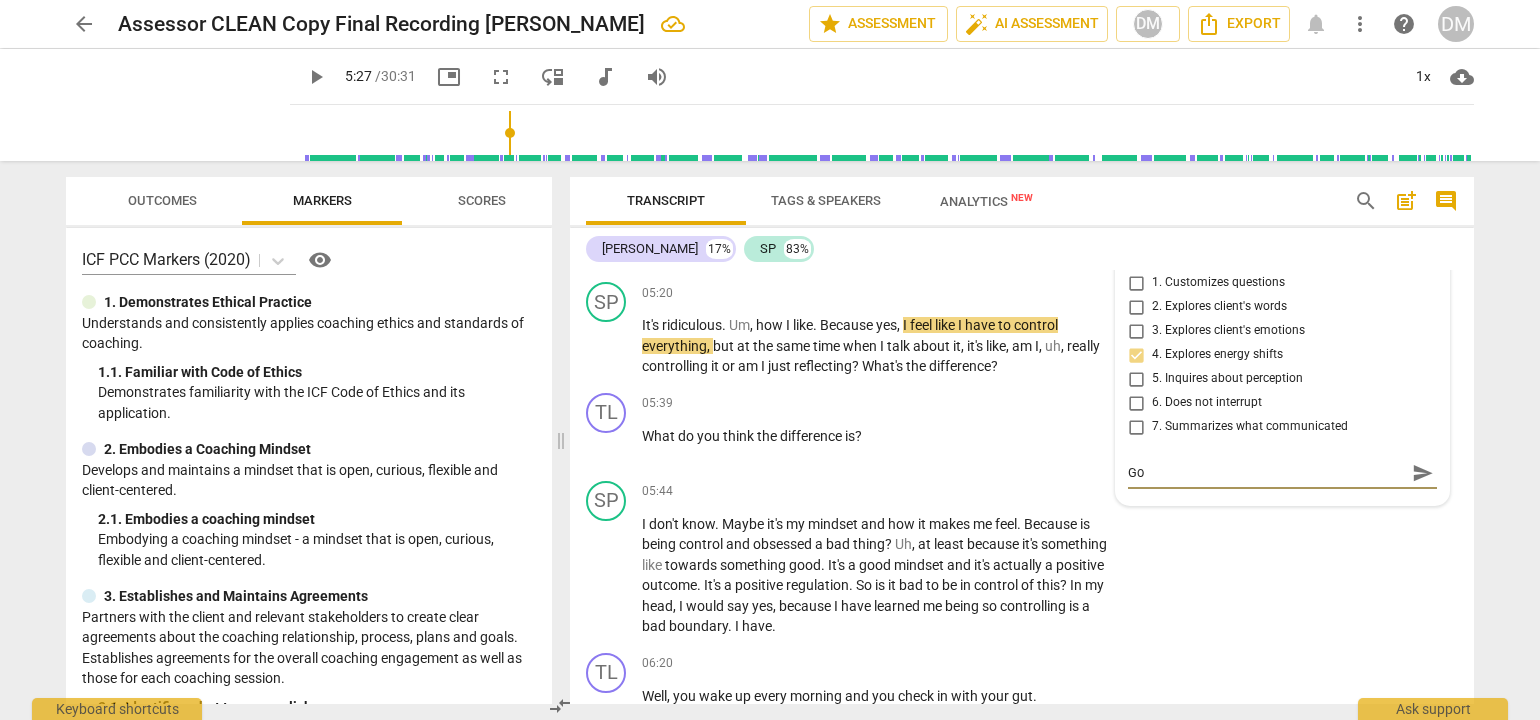 type on "Goo" 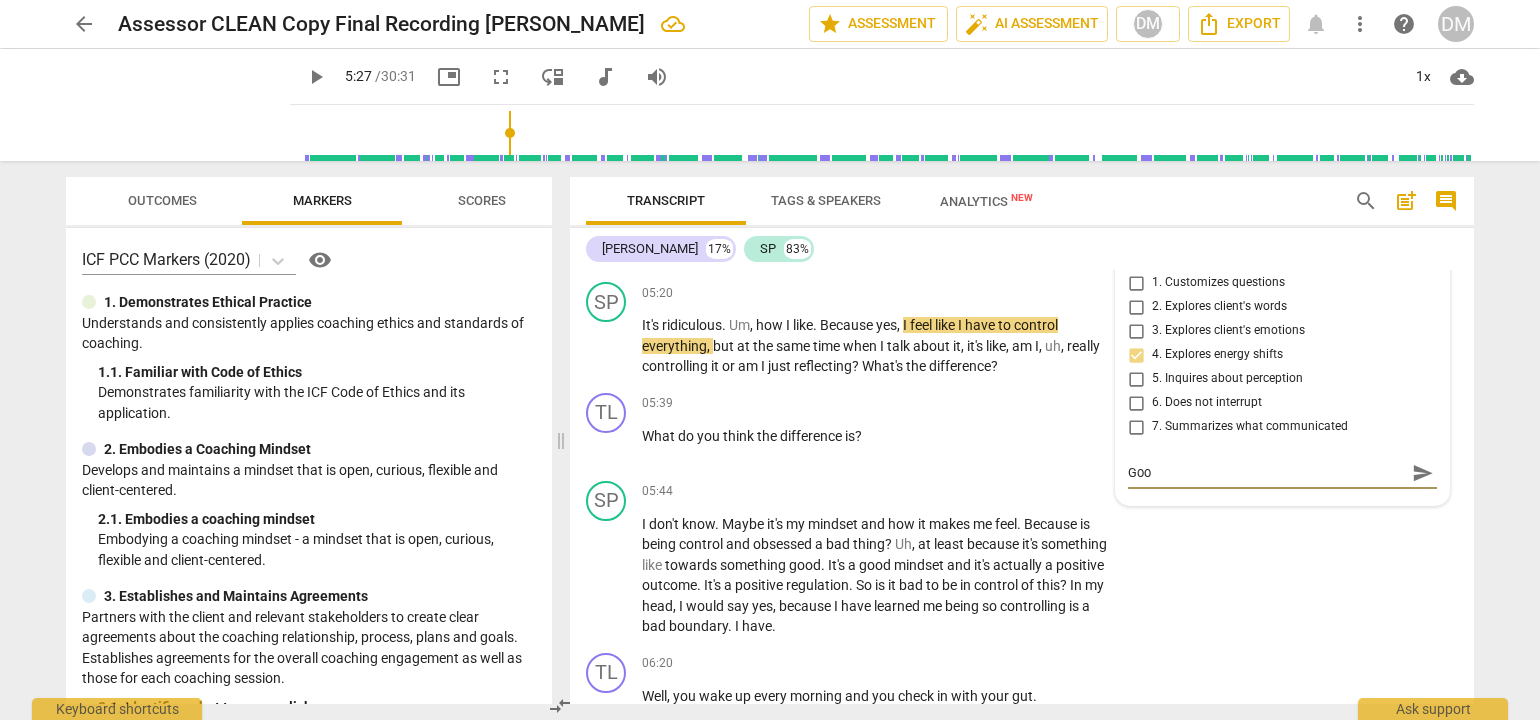 type on "Good" 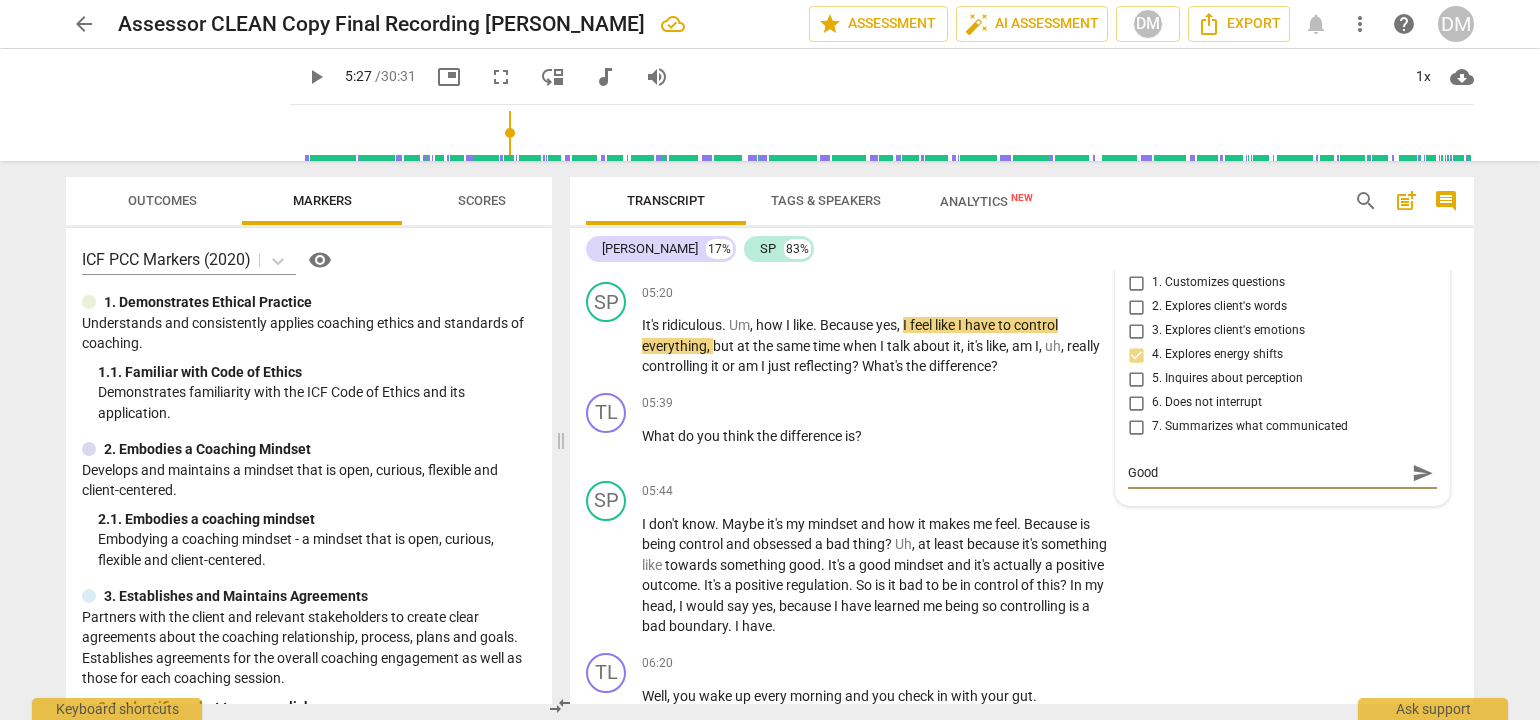 type on "Good" 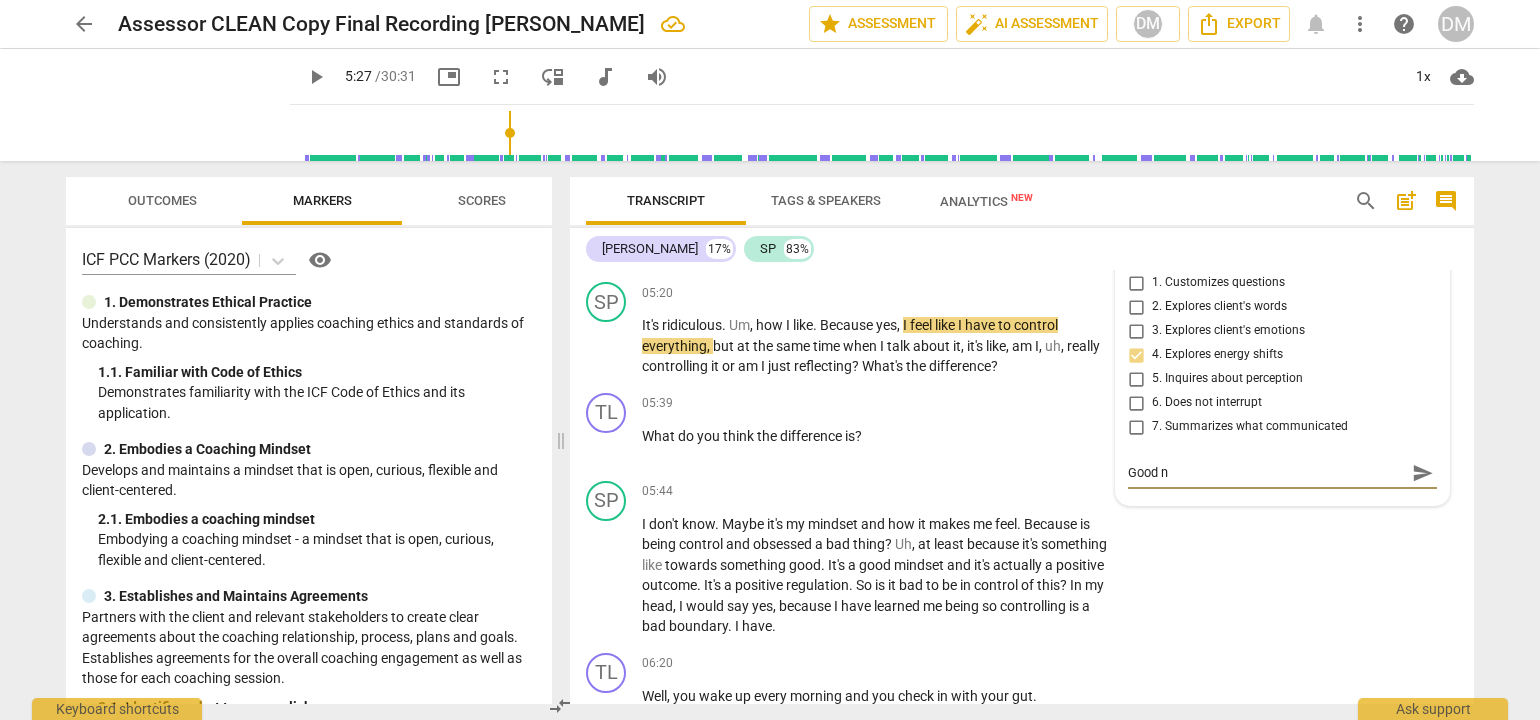 type on "Good no" 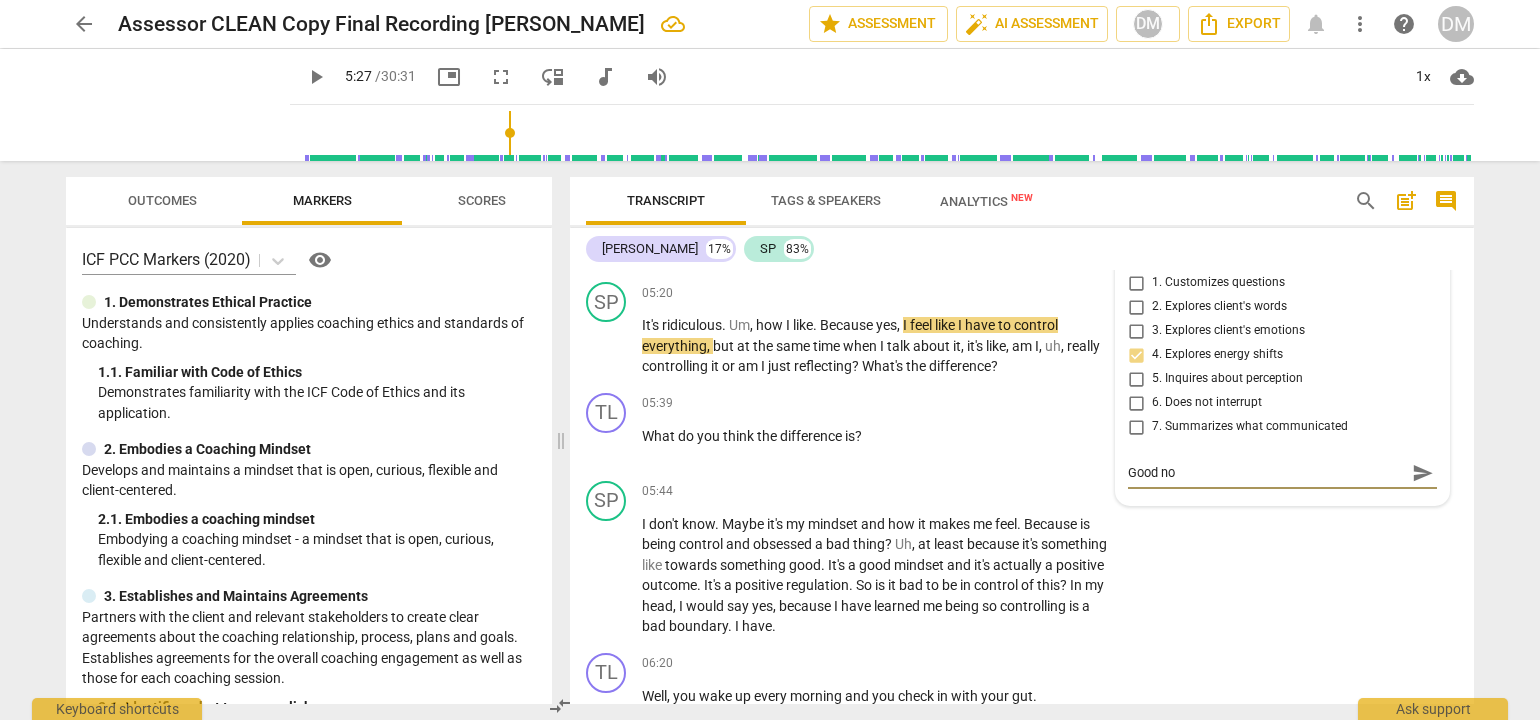 type on "Good not" 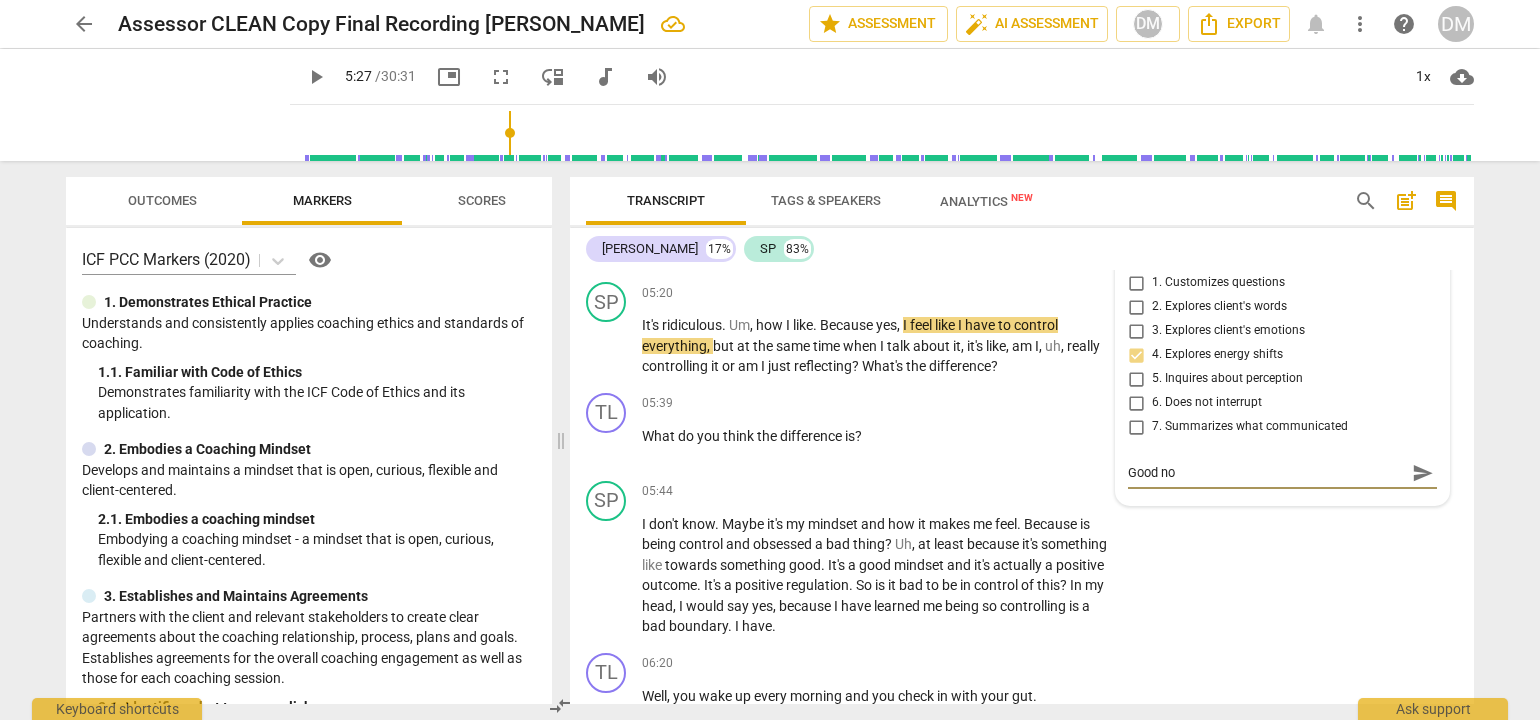 type on "Good not" 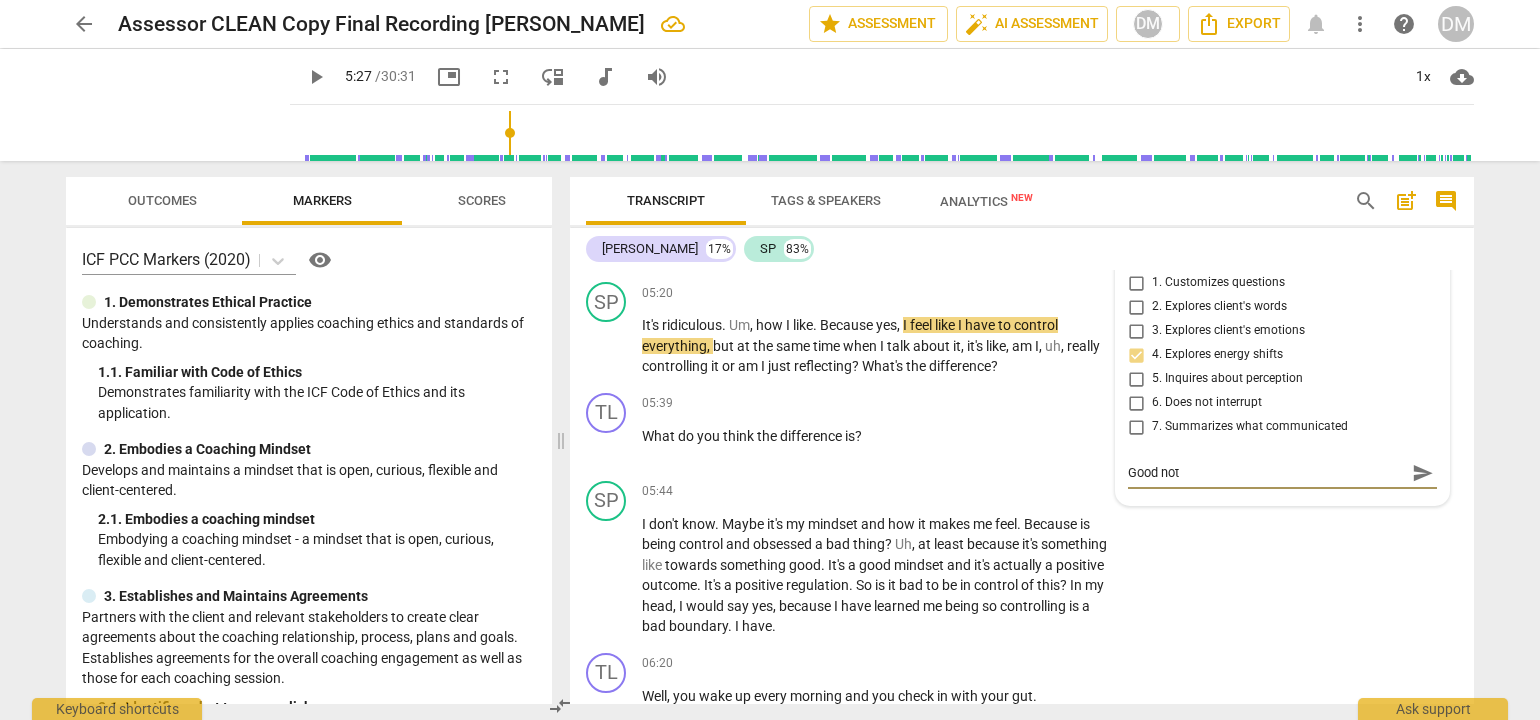 type on "Good noti" 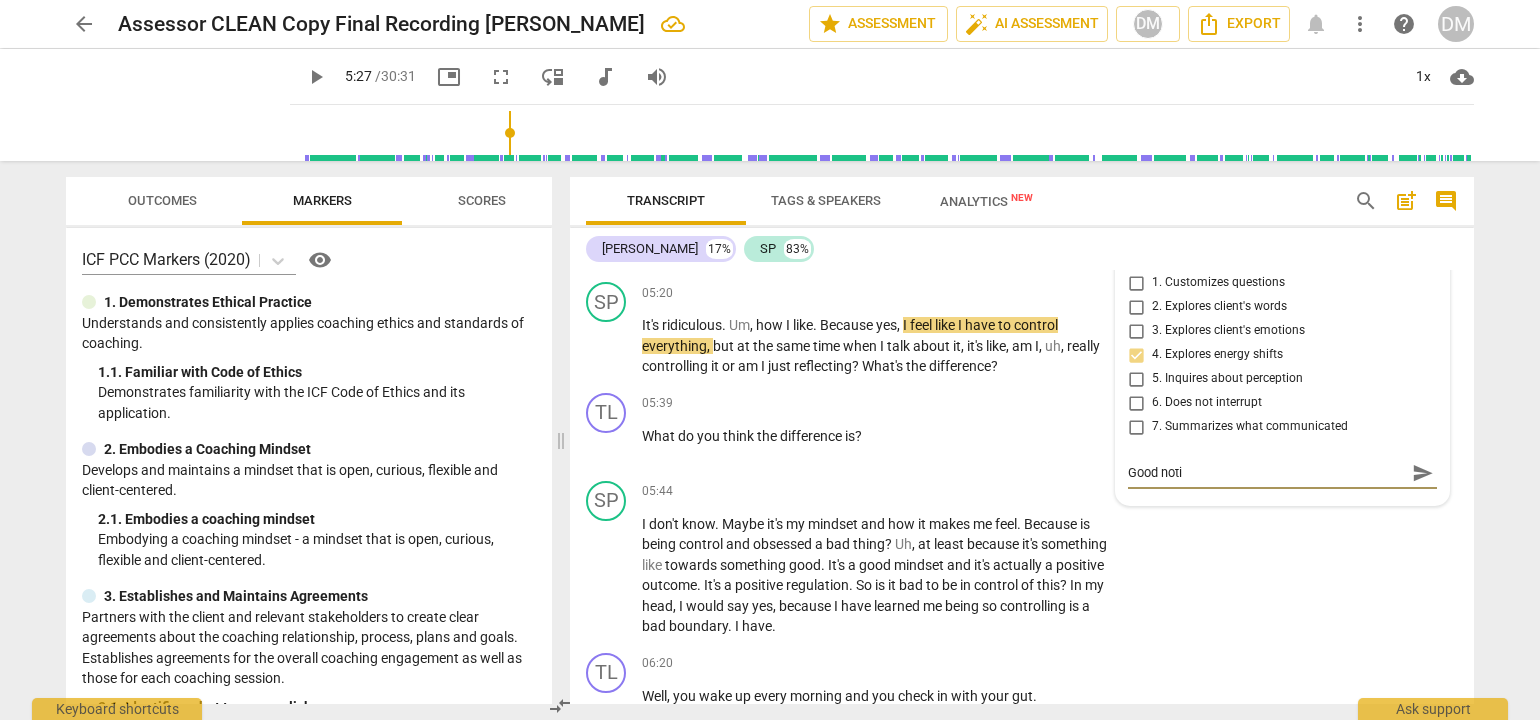 type on "Good notic" 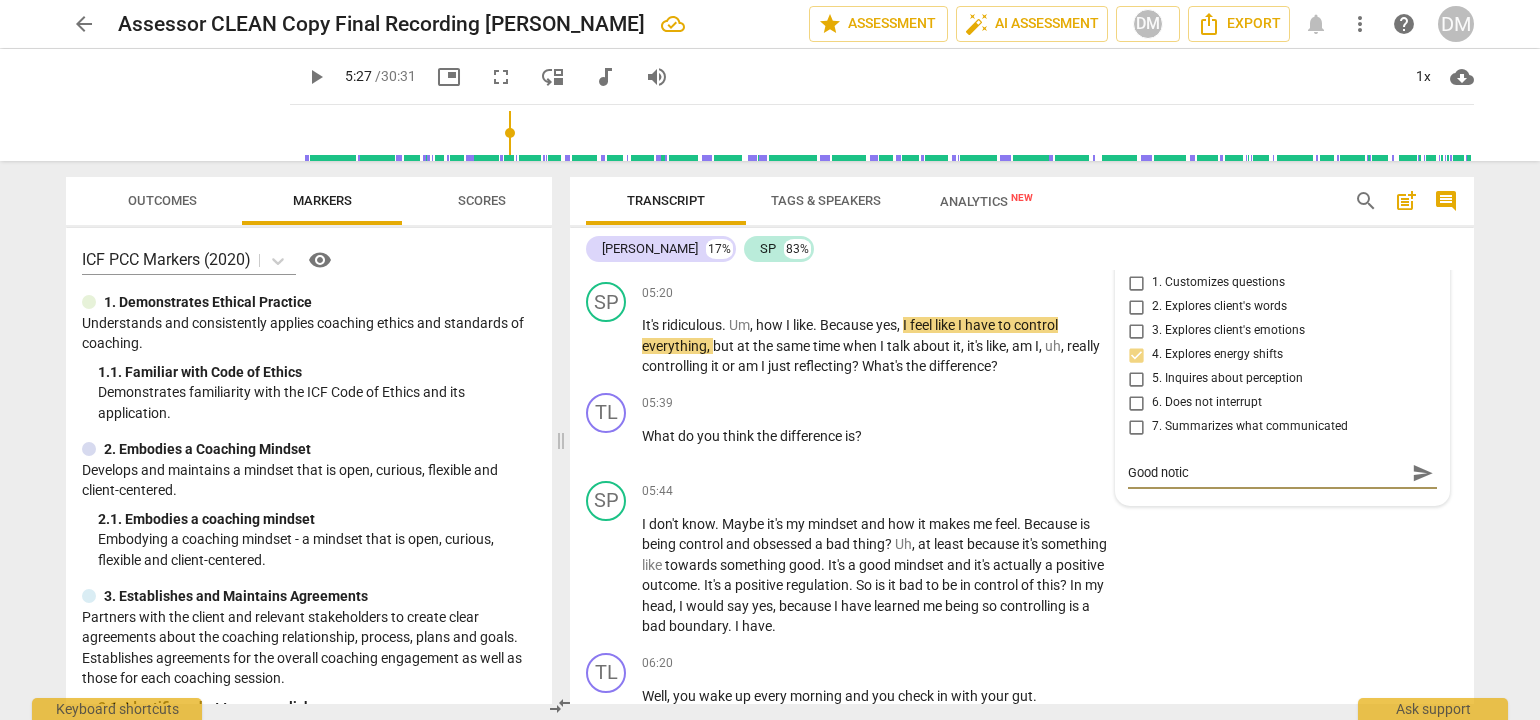 type on "Good notici" 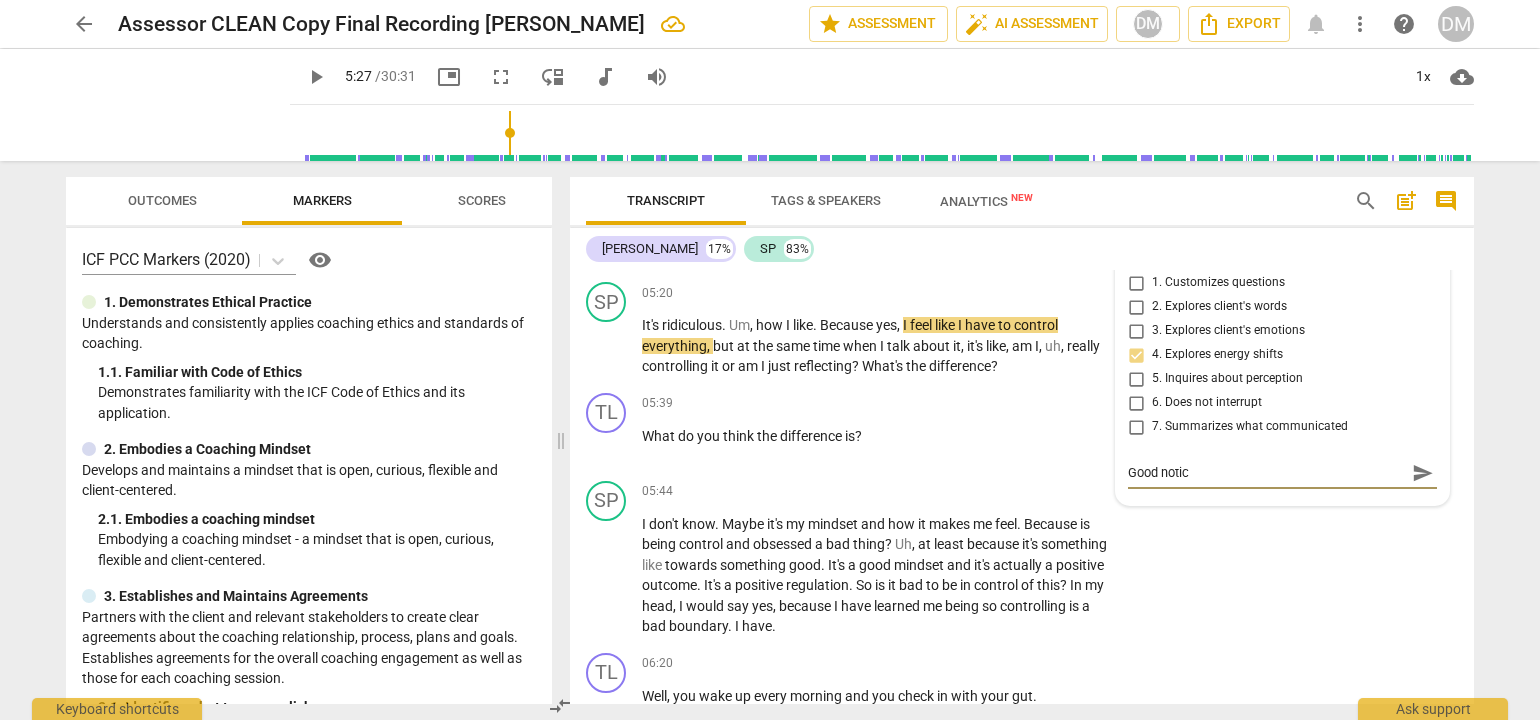 type on "Good notici" 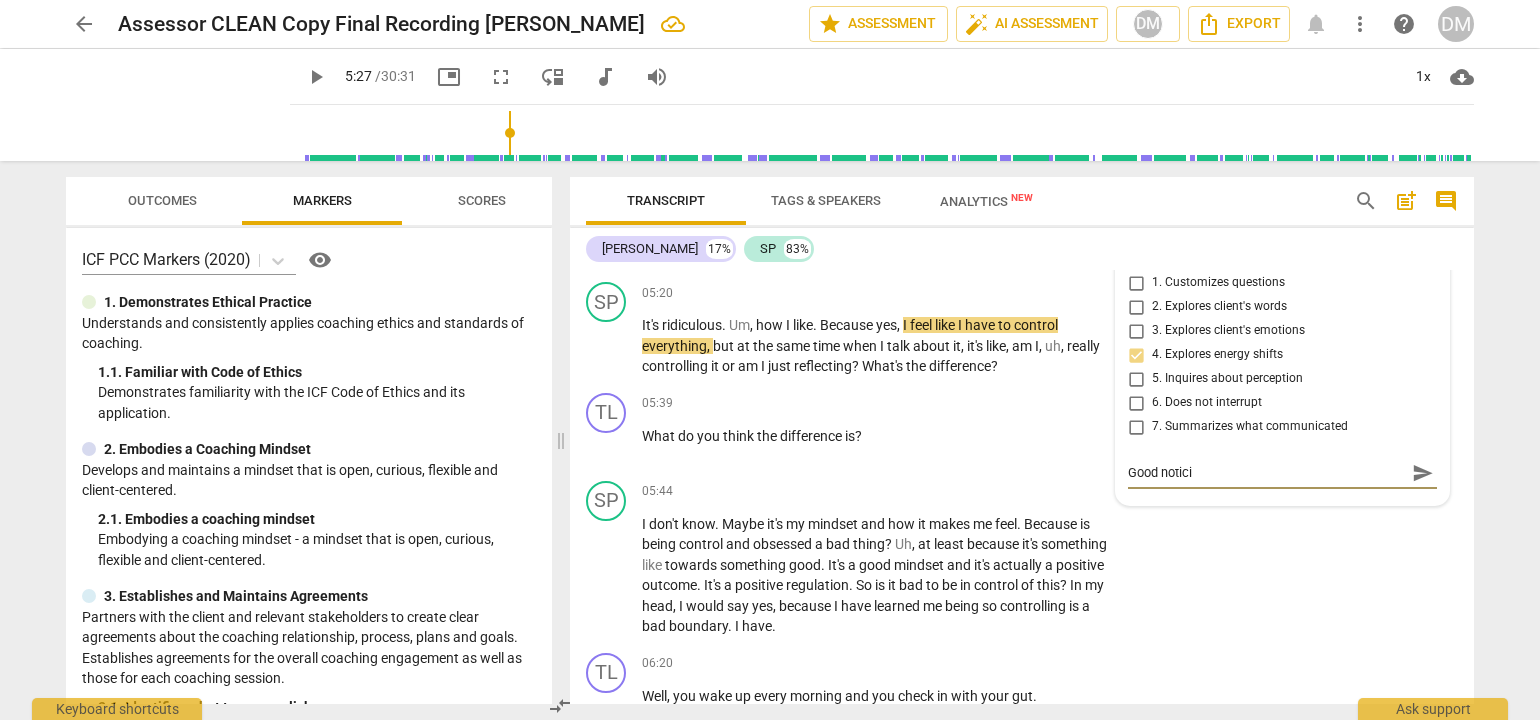 type on "Good noticin" 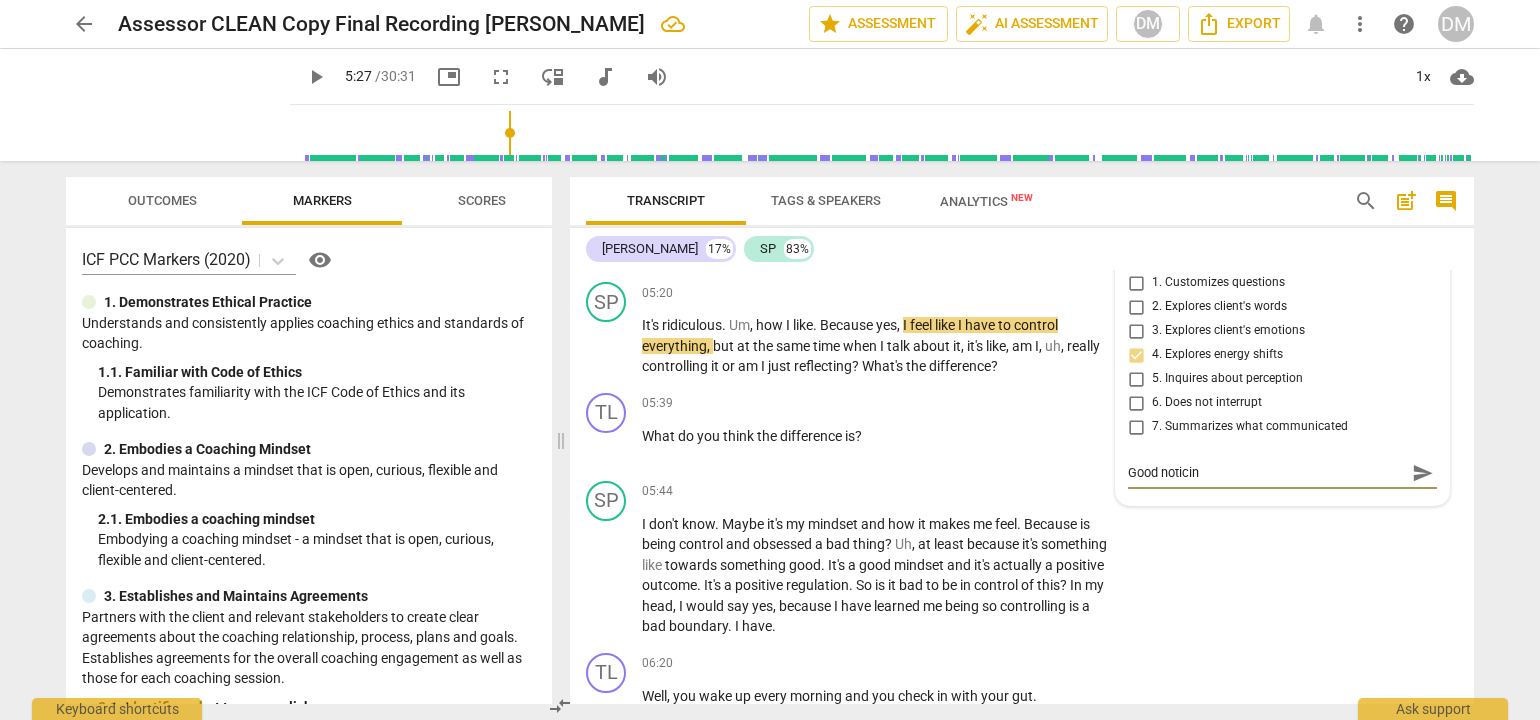 type on "Good noticing" 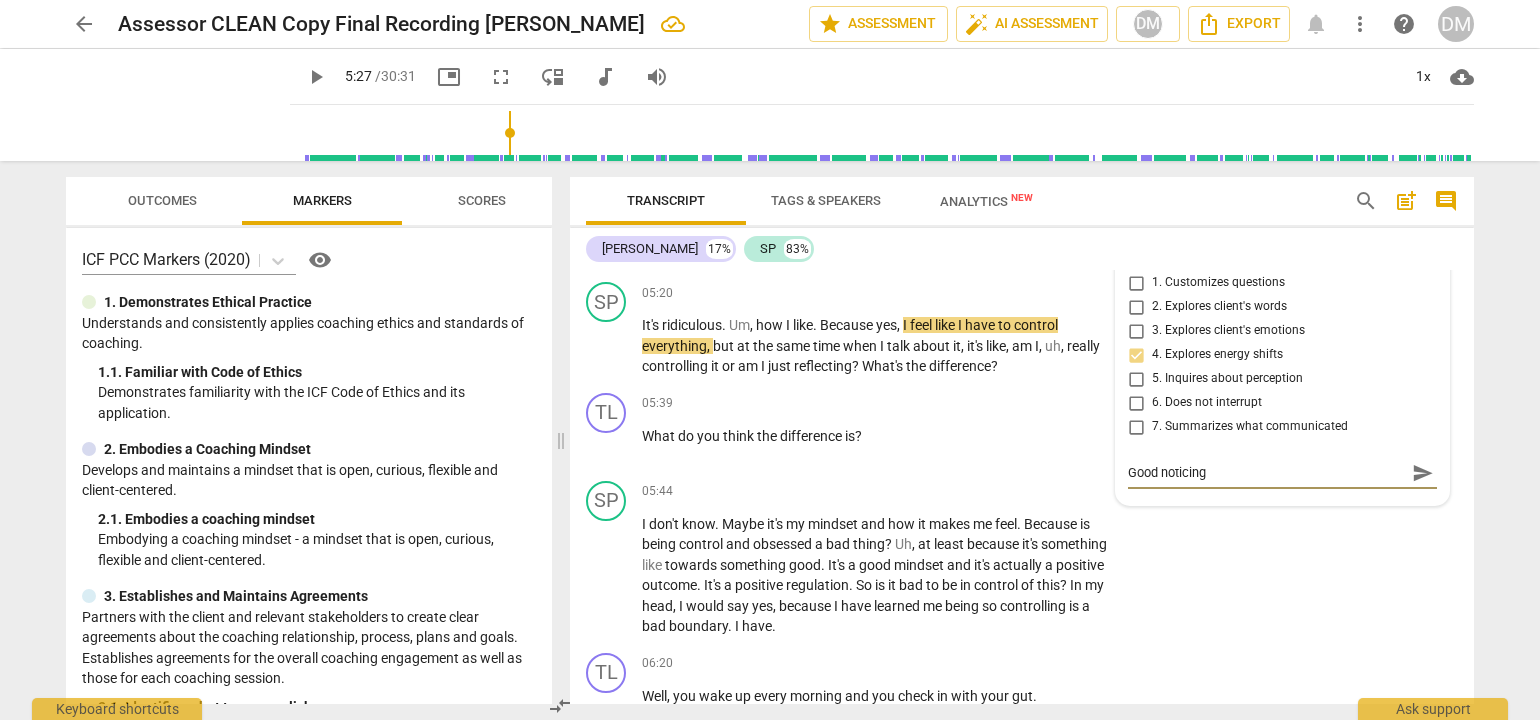 type on "Good noticing" 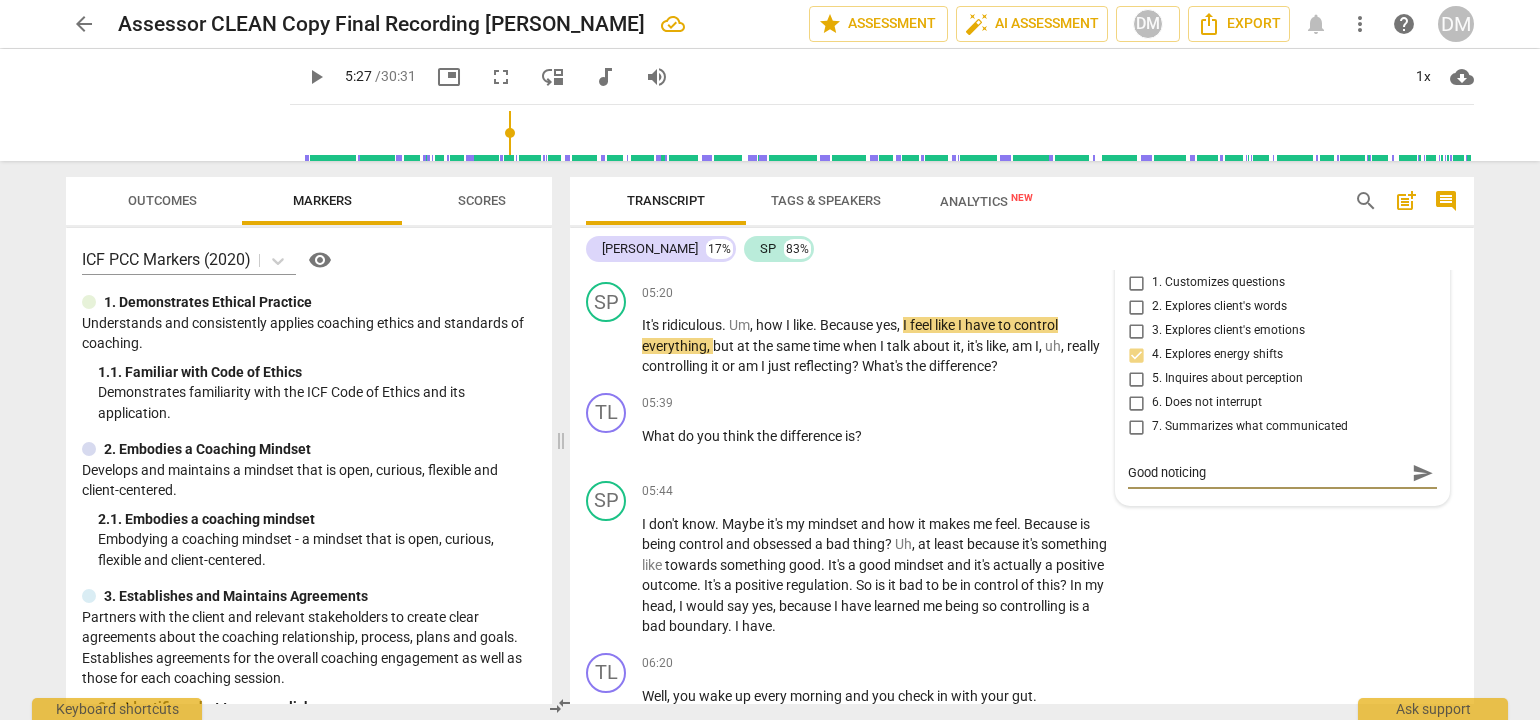type on "Good noticing o" 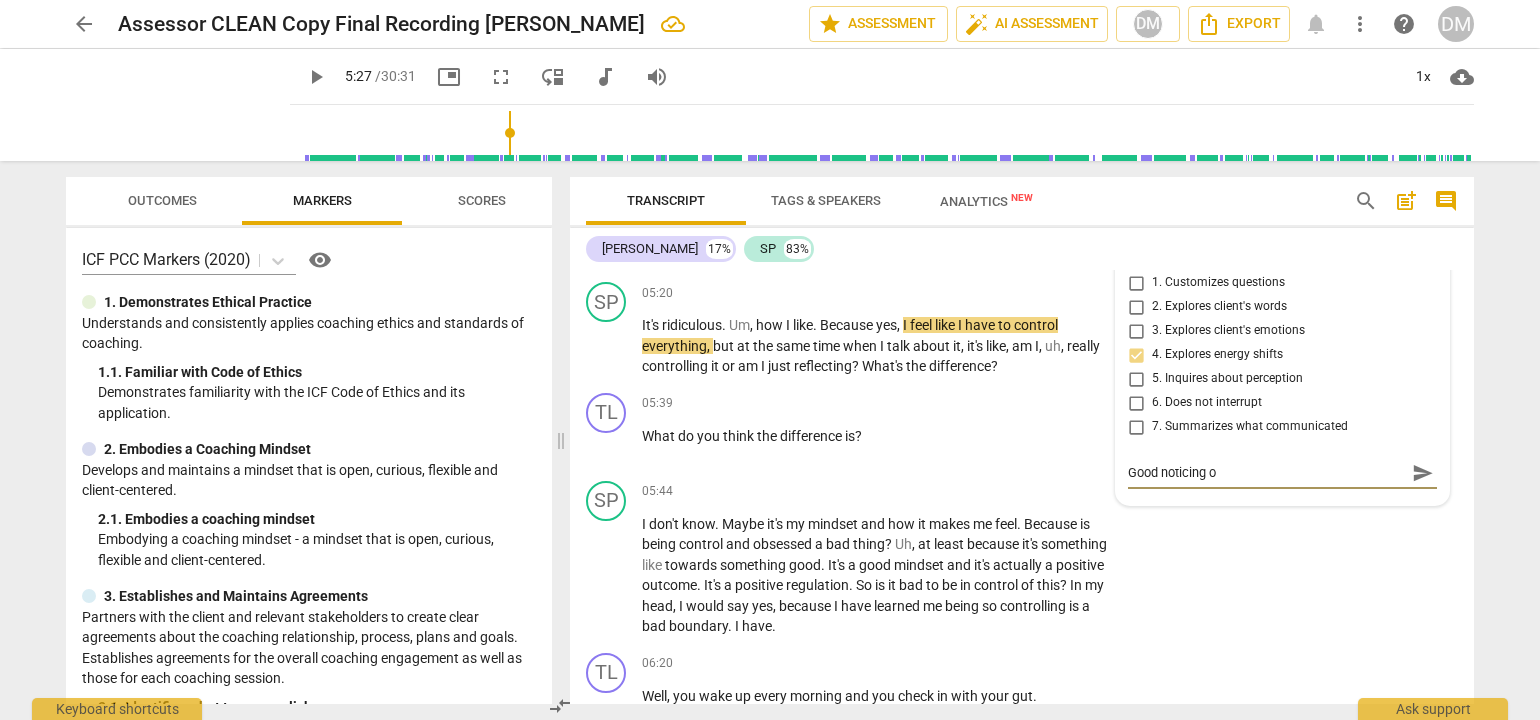 type on "Good noticing on" 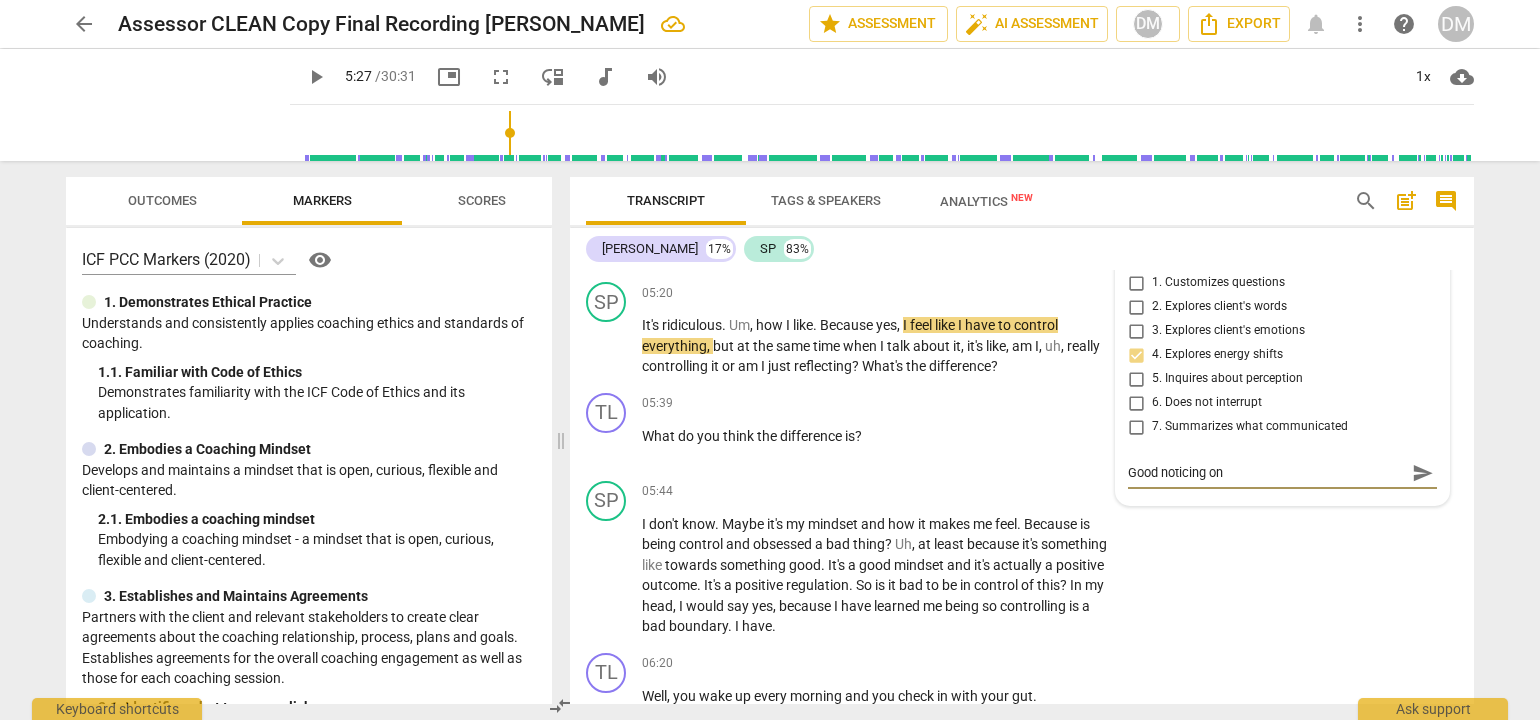 type on "Good noticing on" 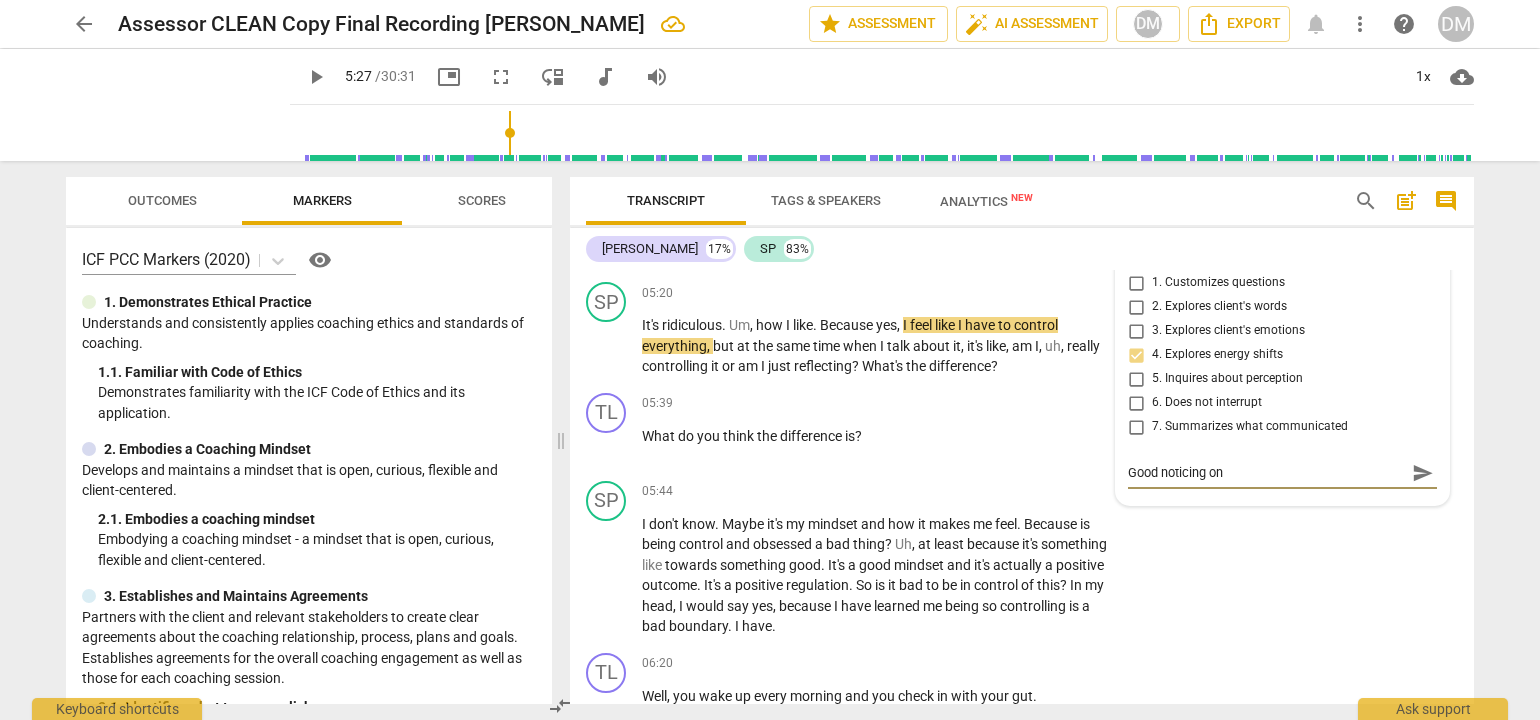 type on "Good noticing on" 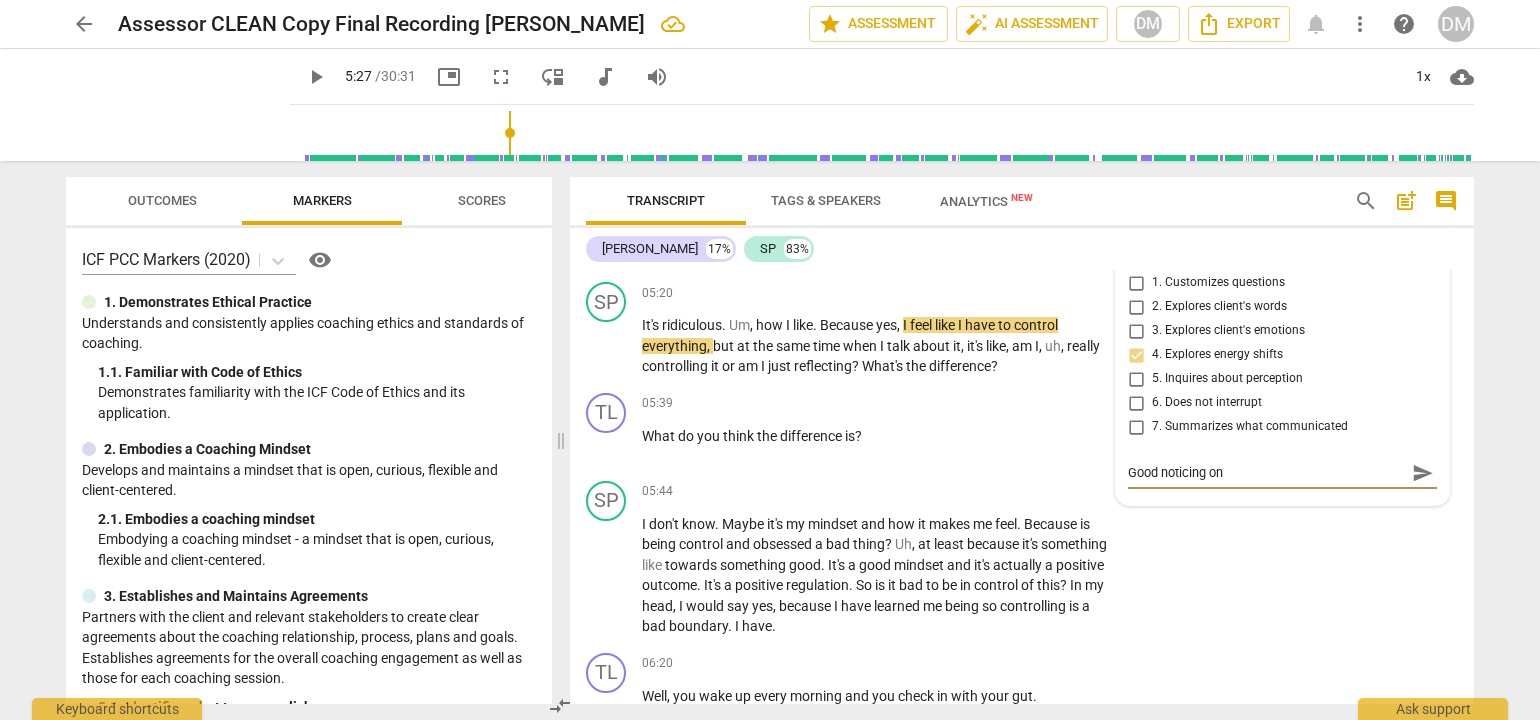 type on "Good noticing on l" 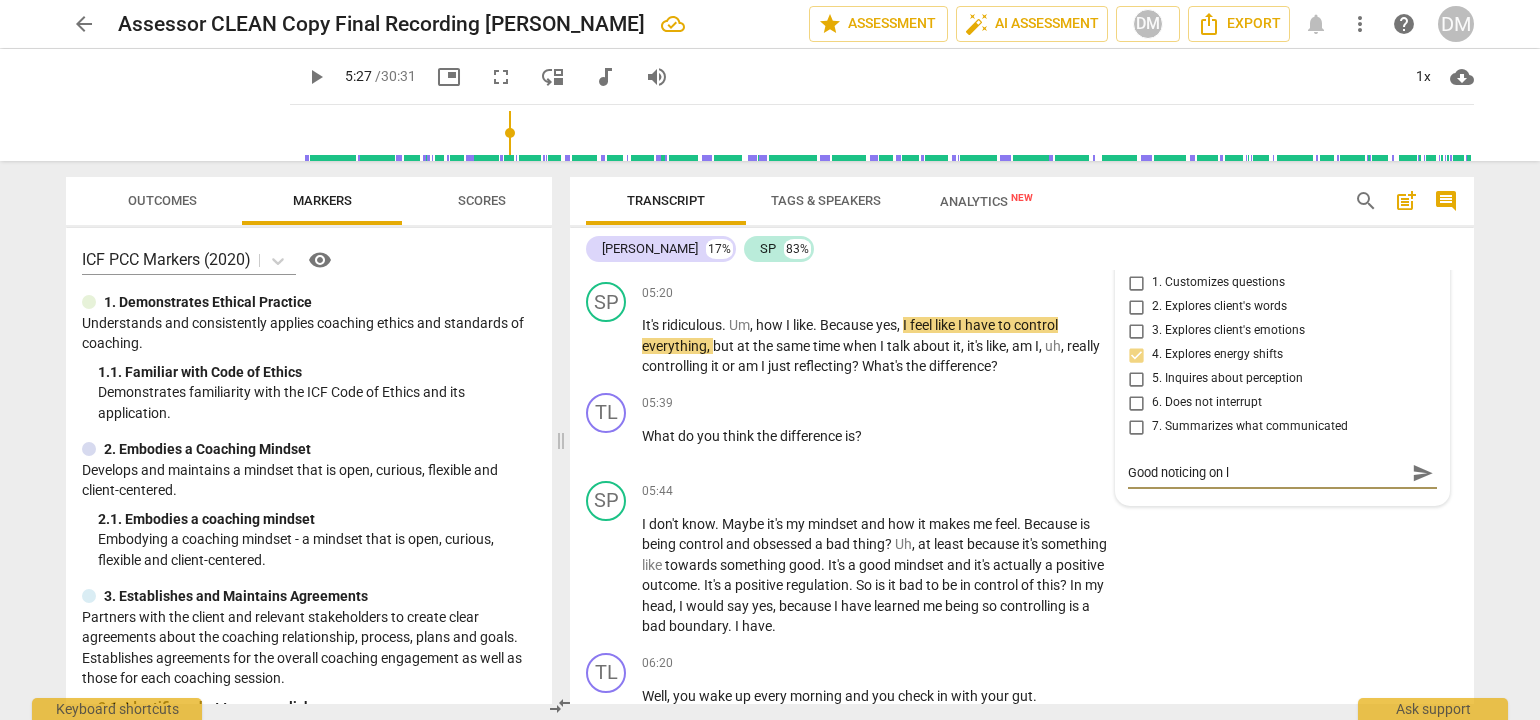 type on "Good noticing on la" 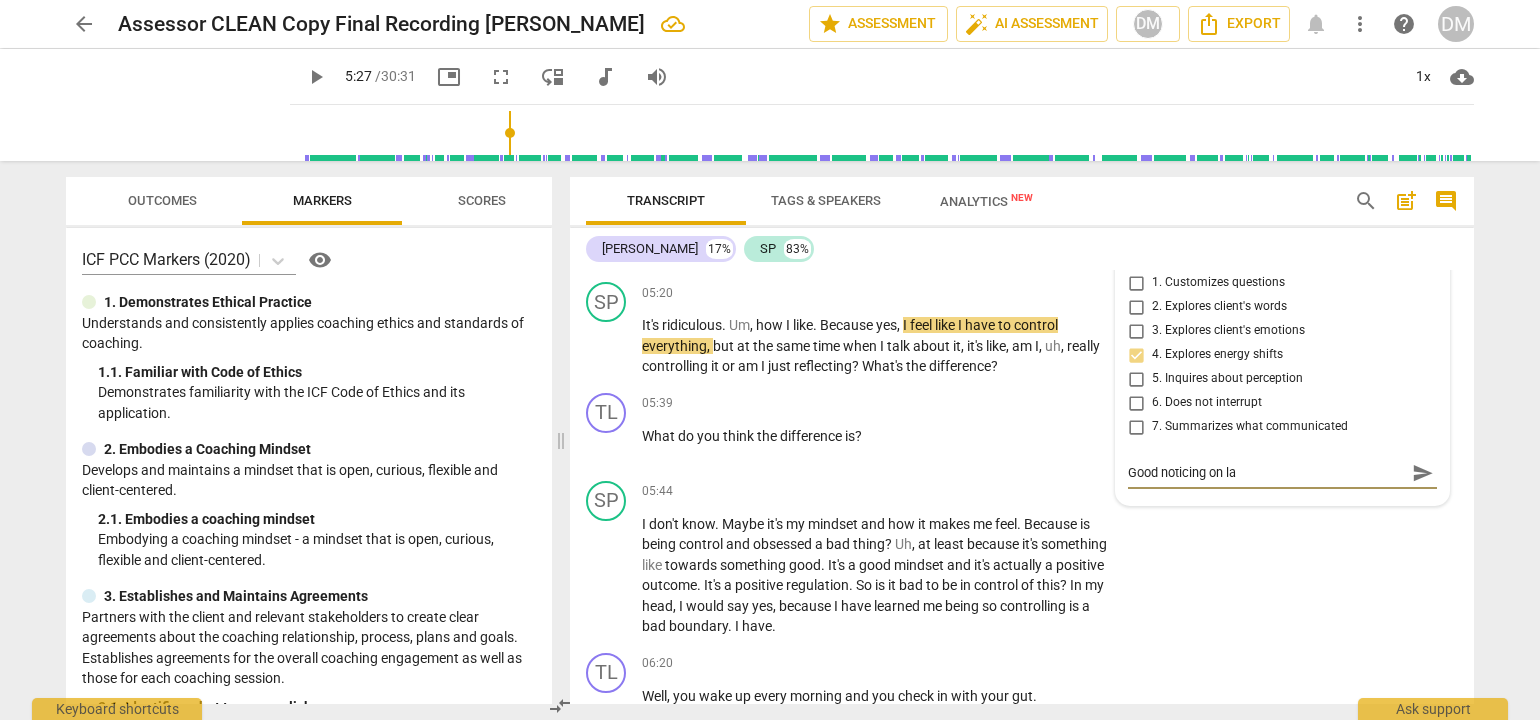 type on "Good noticing on [PERSON_NAME]" 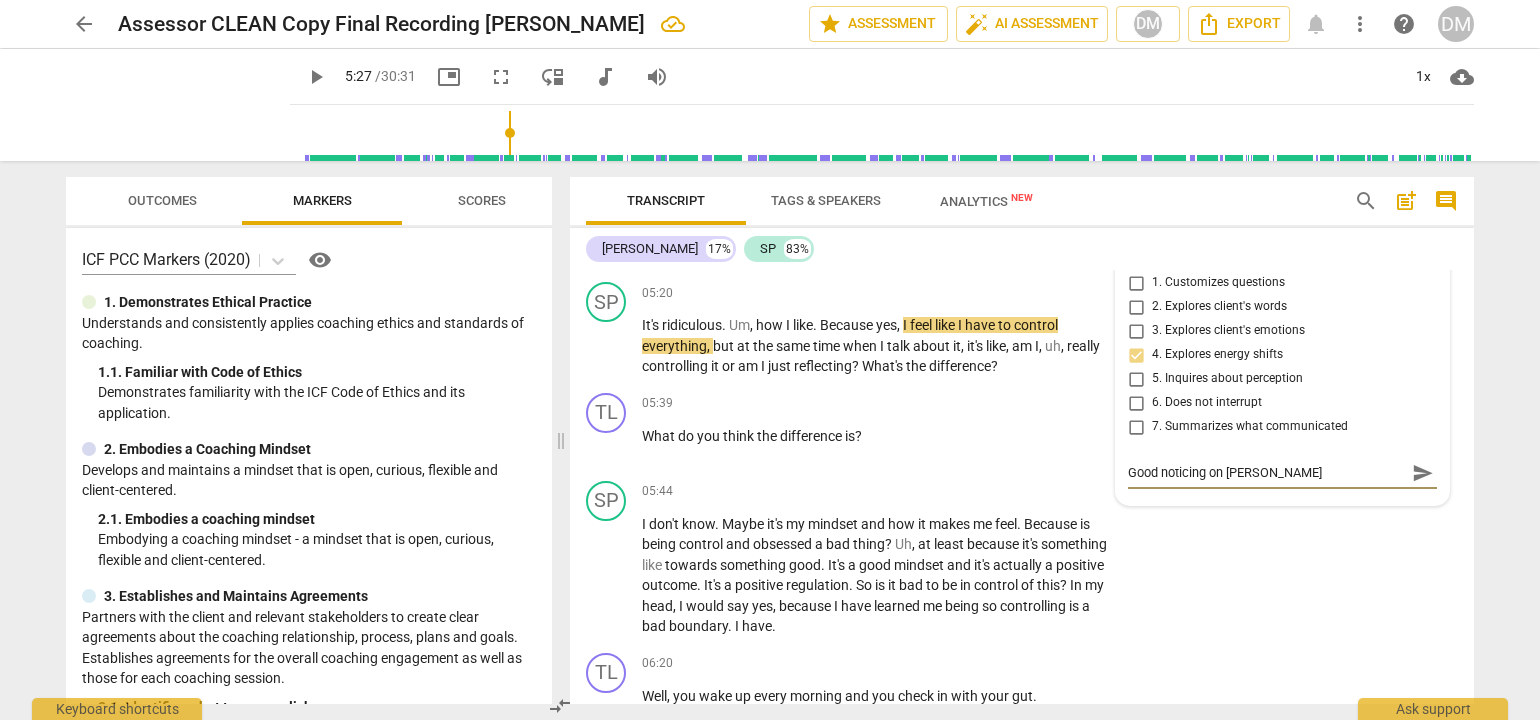type on "Good noticing on [PERSON_NAME]" 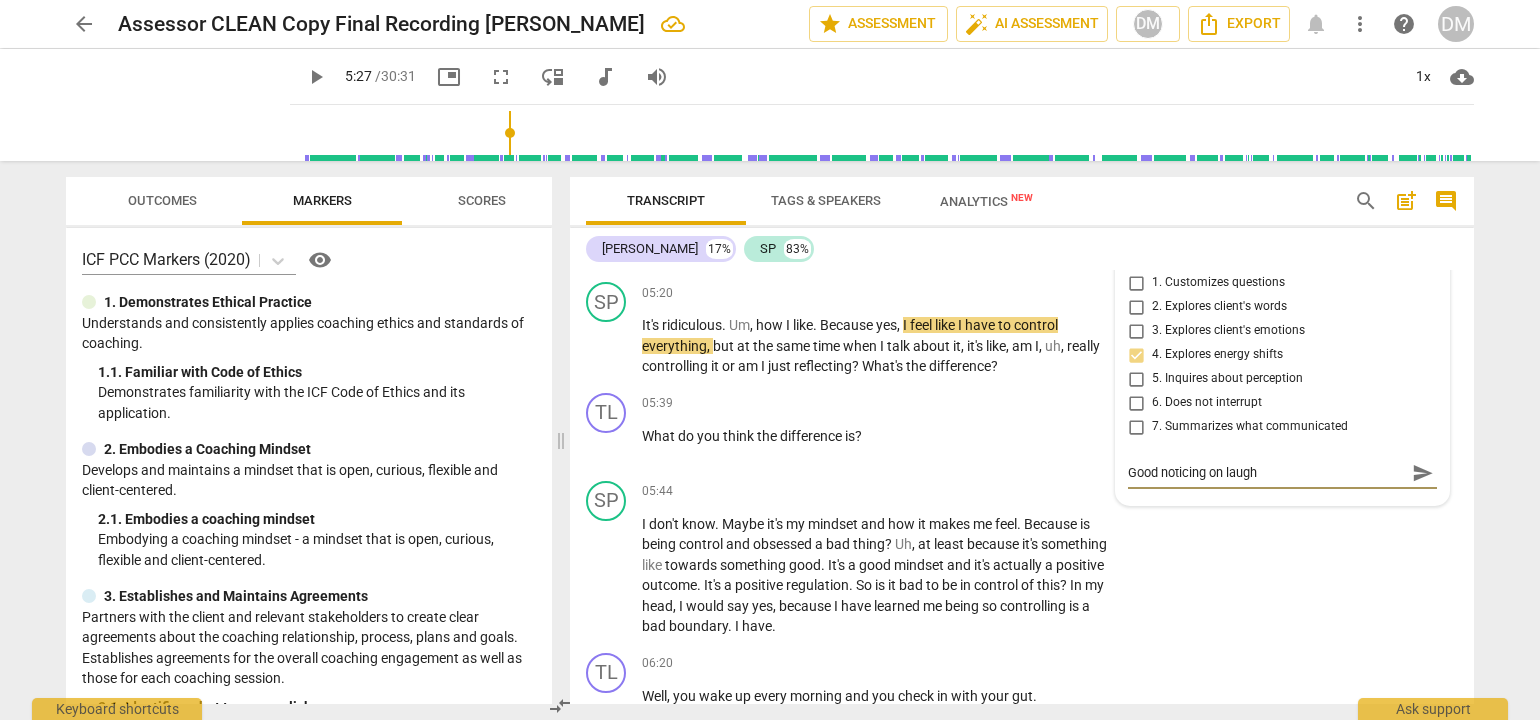type on "Good noticing on laught" 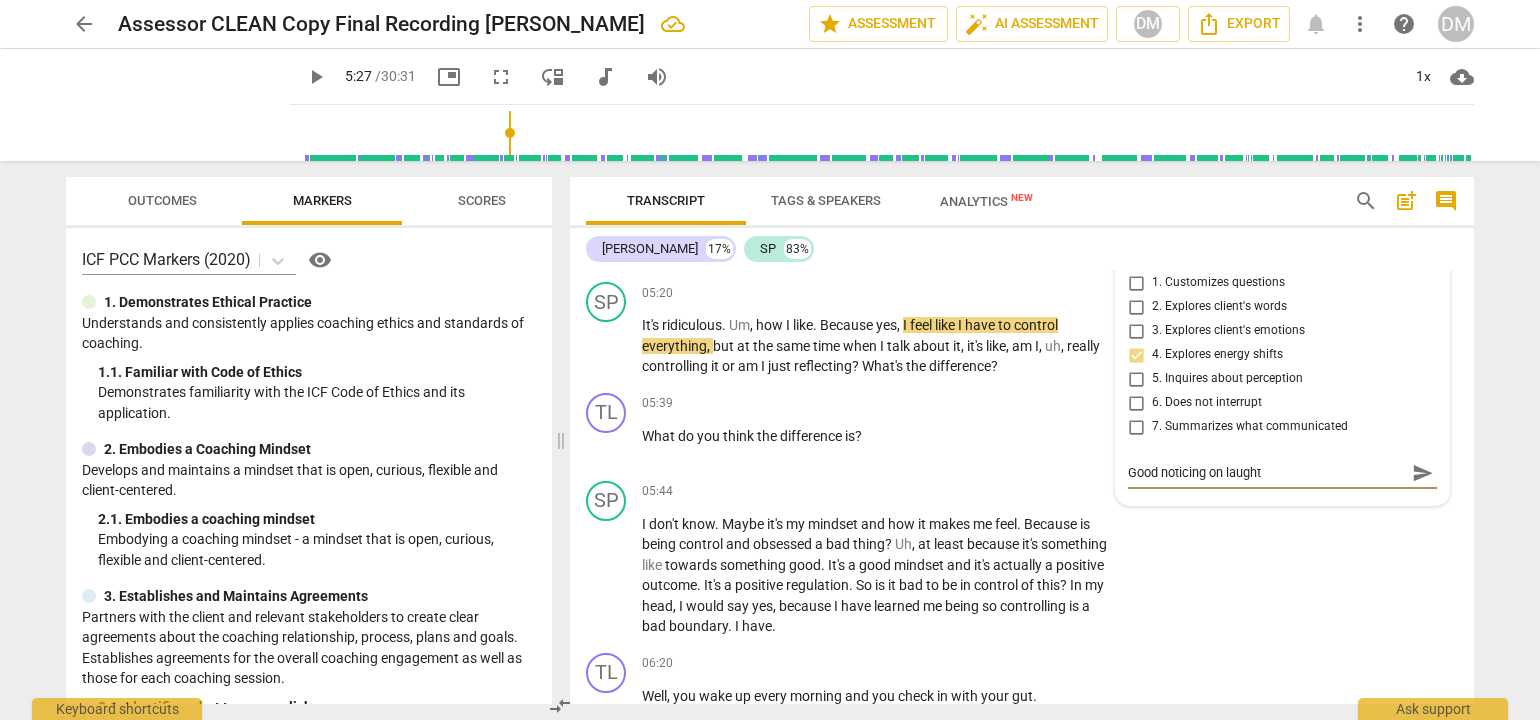 type on "Good noticing on laughte" 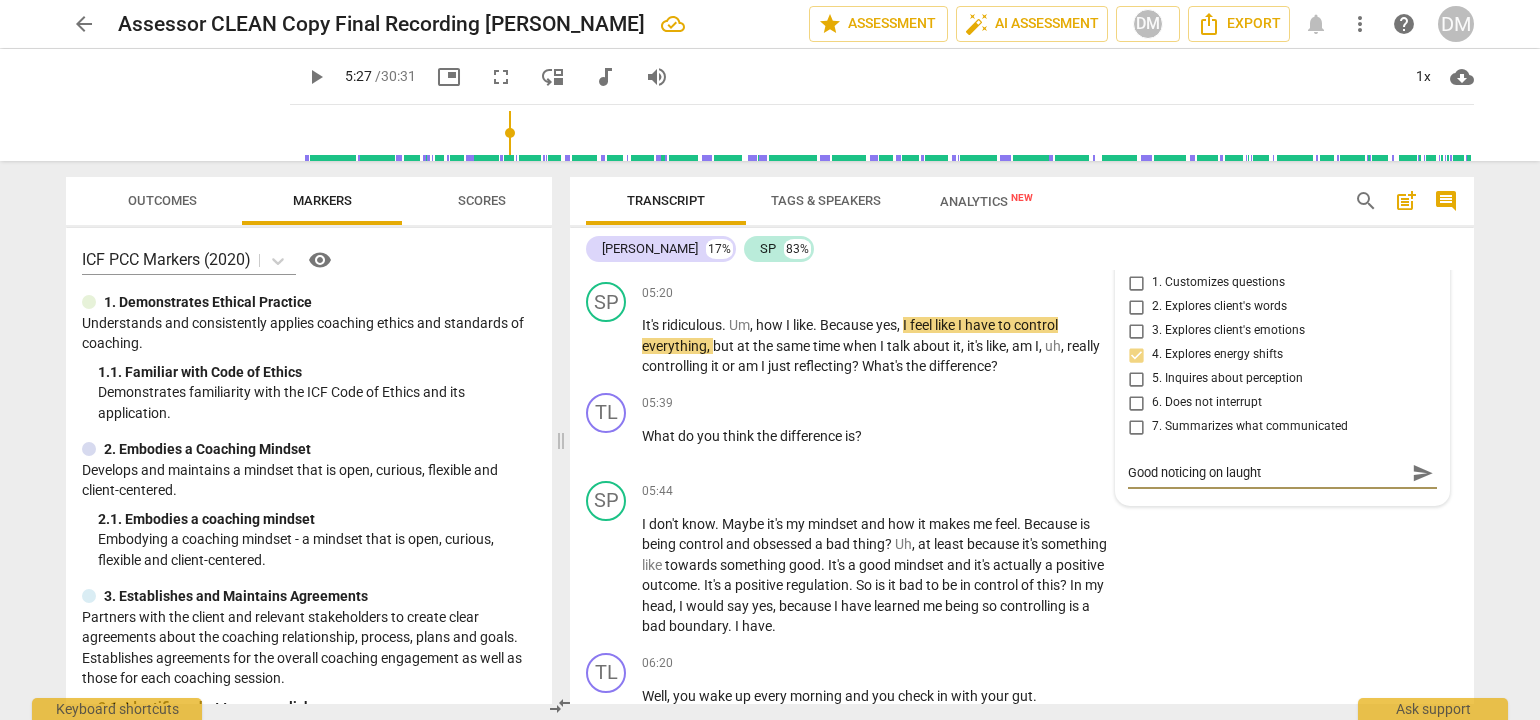 type on "Good noticing on laughte" 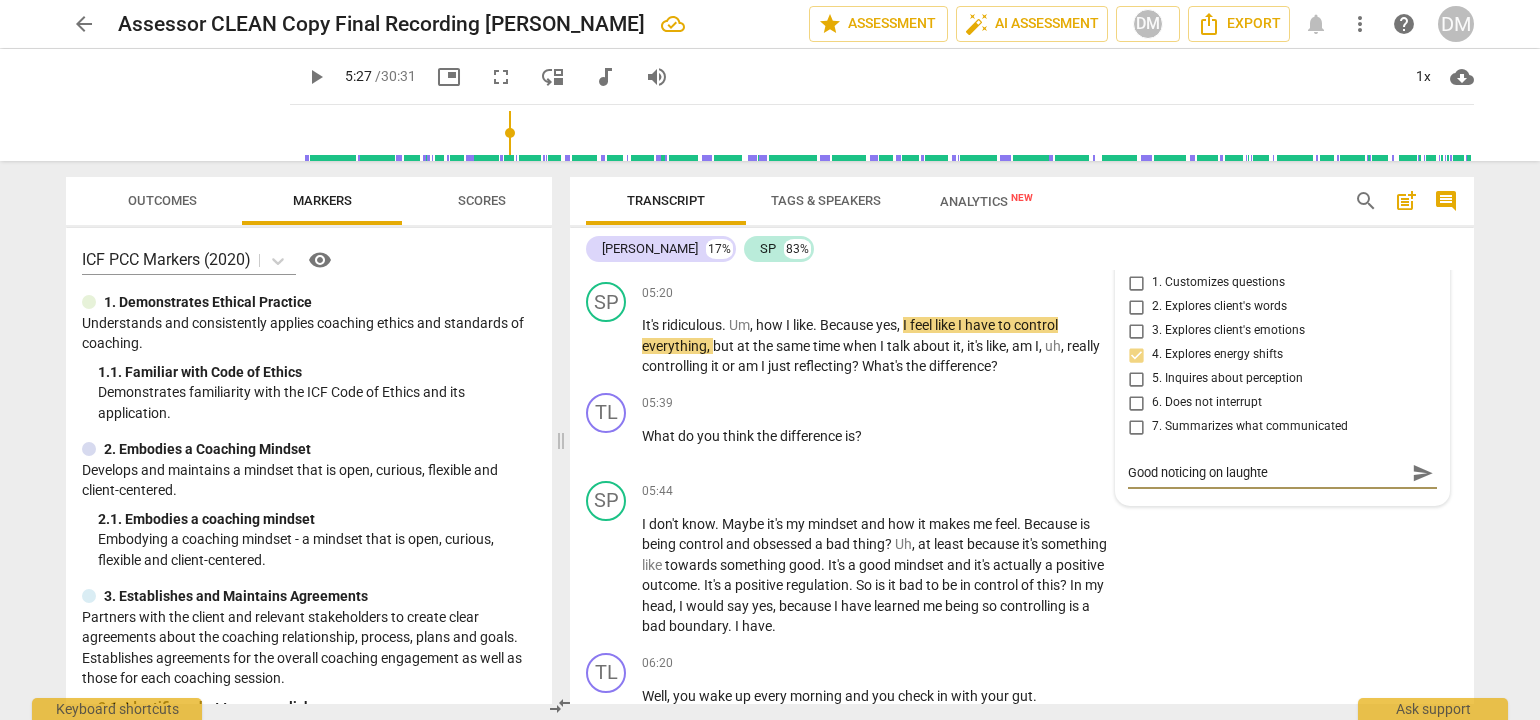 type on "Good noticing on laughter" 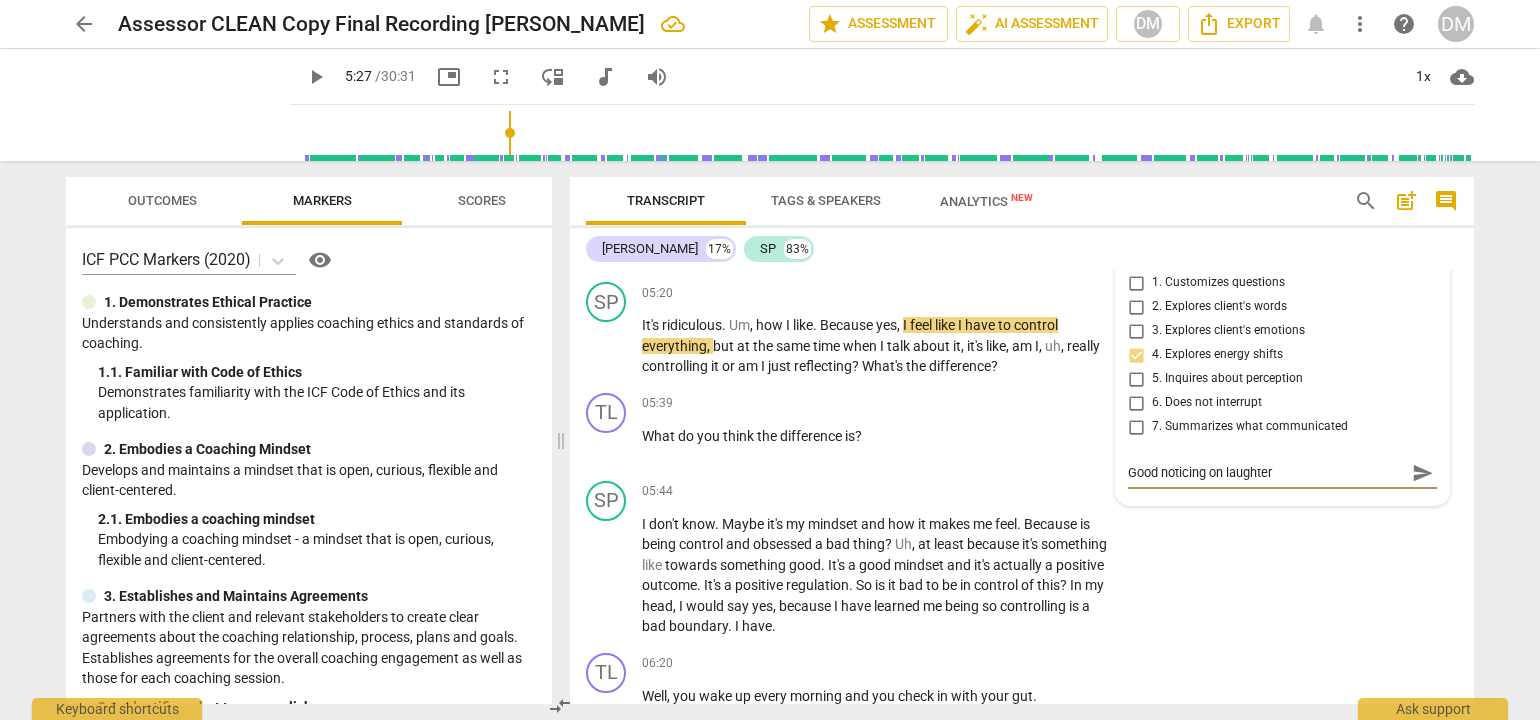 type on "Good noticing on laughter" 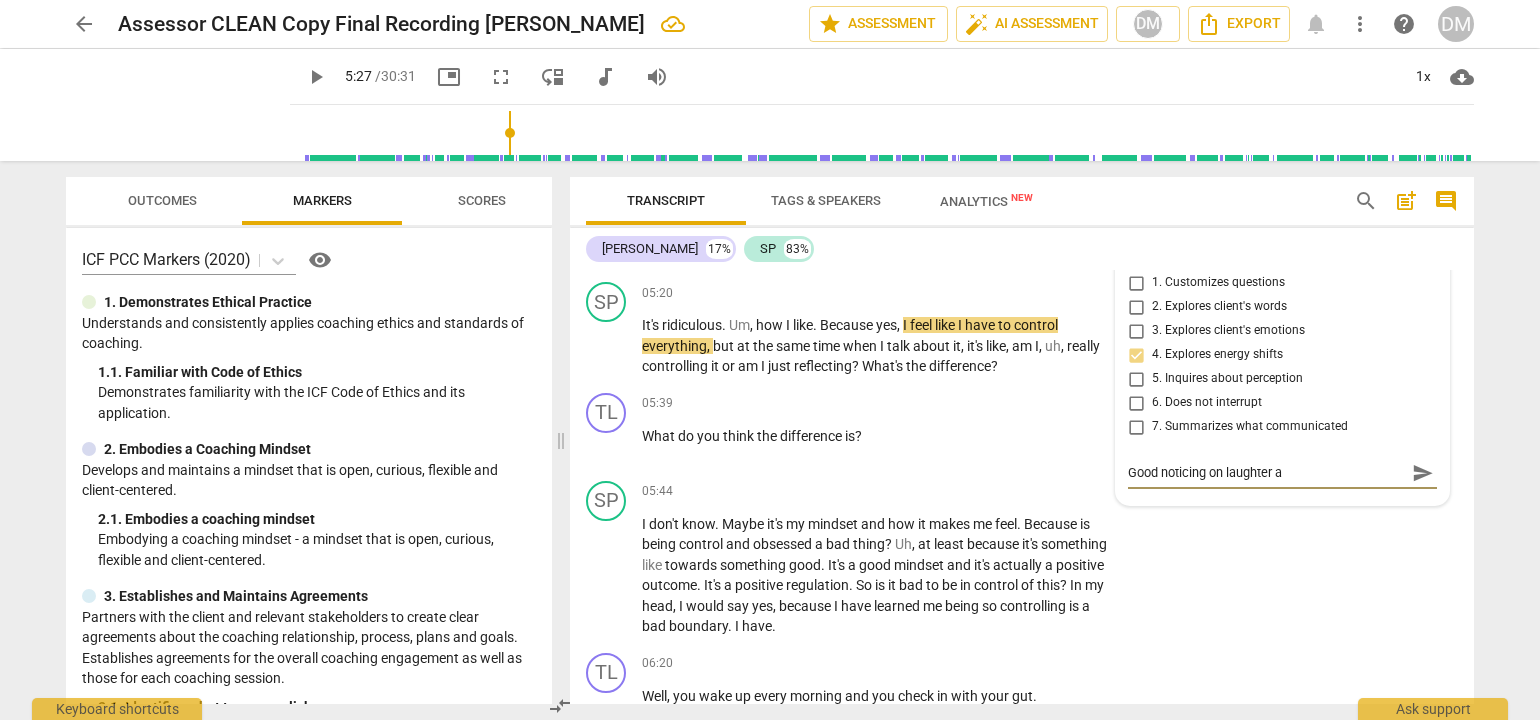 type on "Good noticing on laughter an" 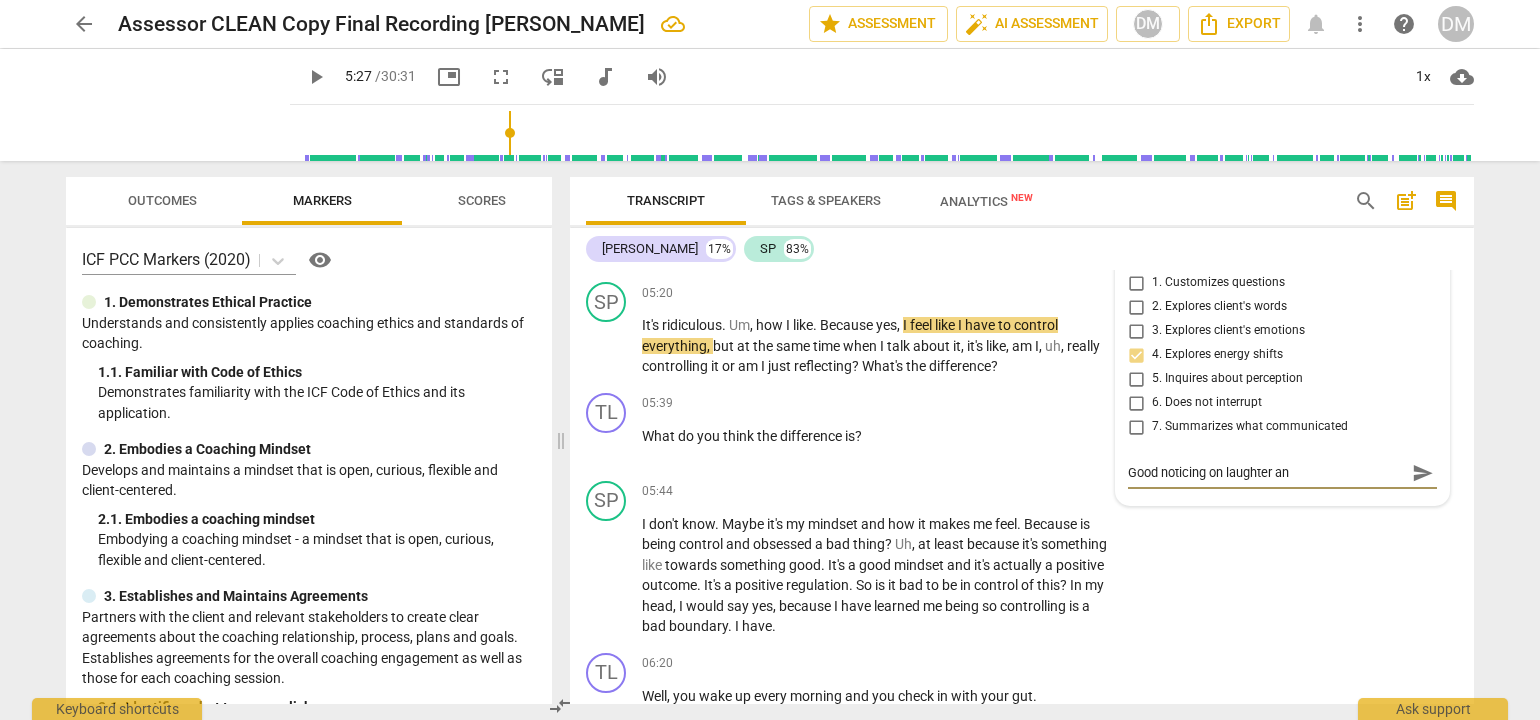 type on "Good noticing on laughter and" 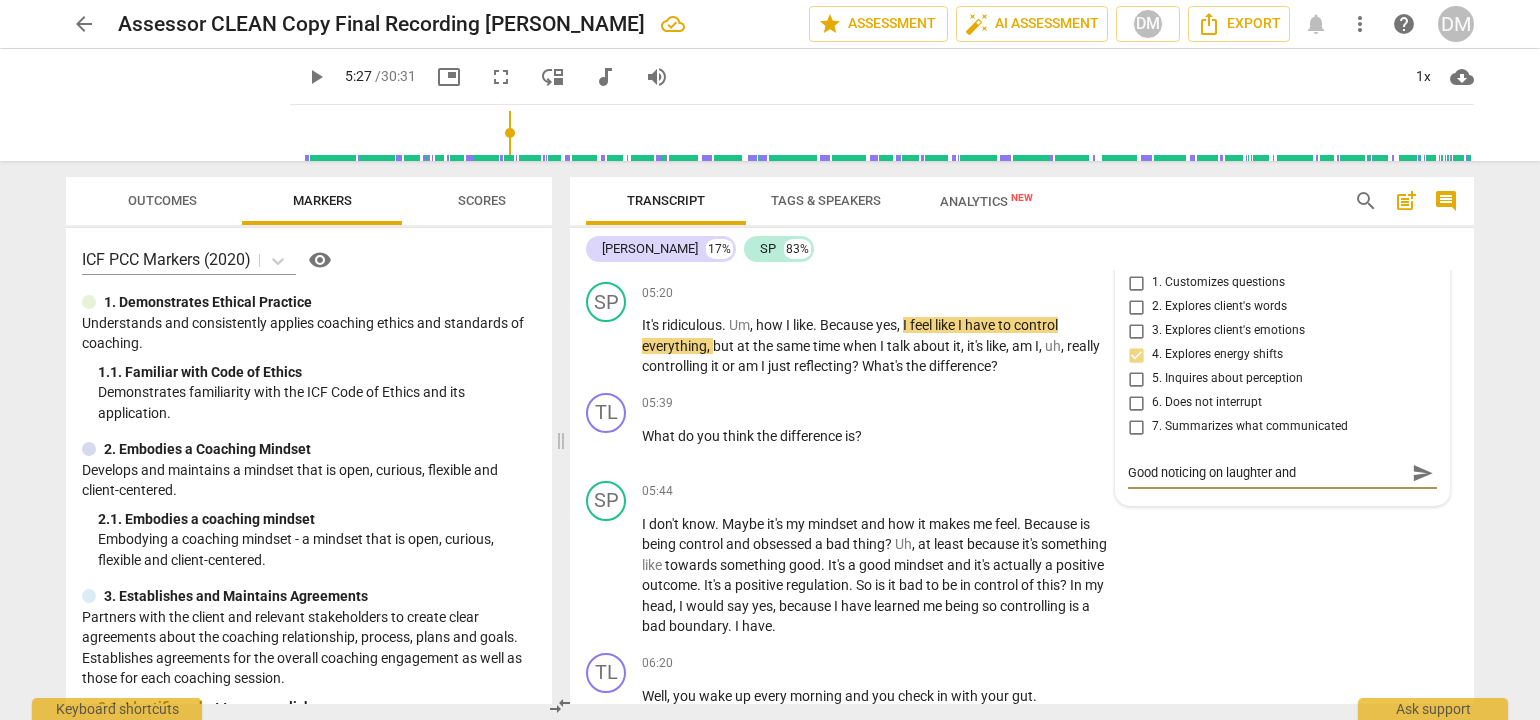 type on "Good noticing on laughter and" 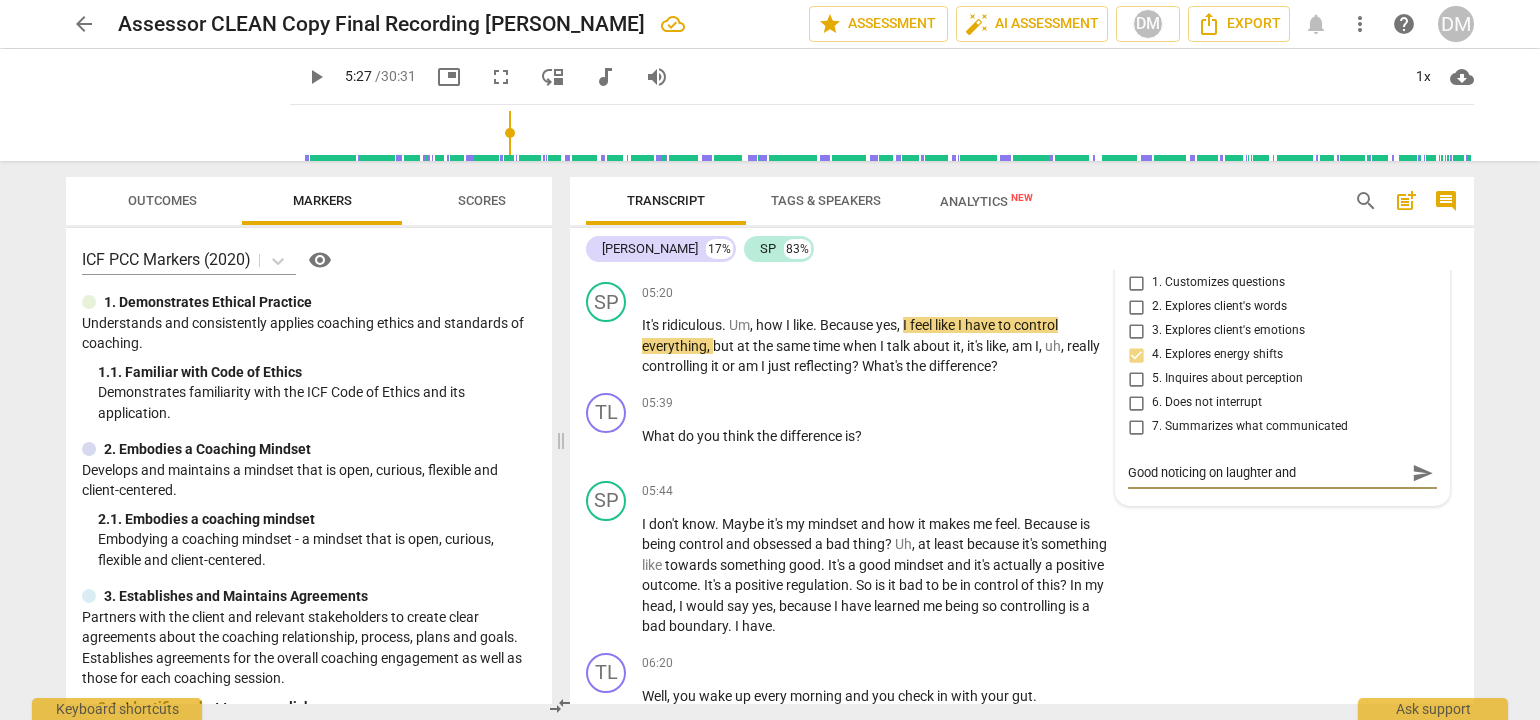 type on "Good noticing on laughter and" 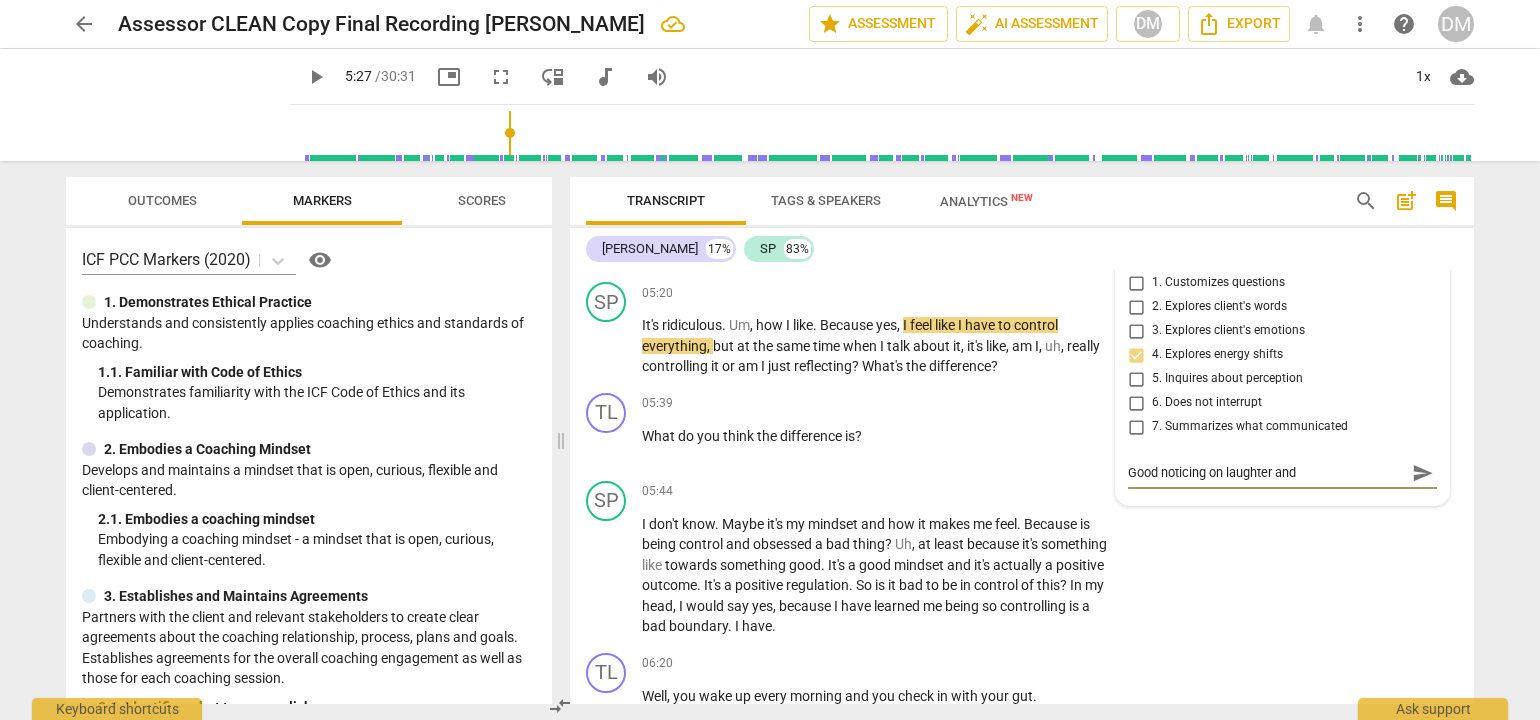 type on "Good noticing on laughter and s" 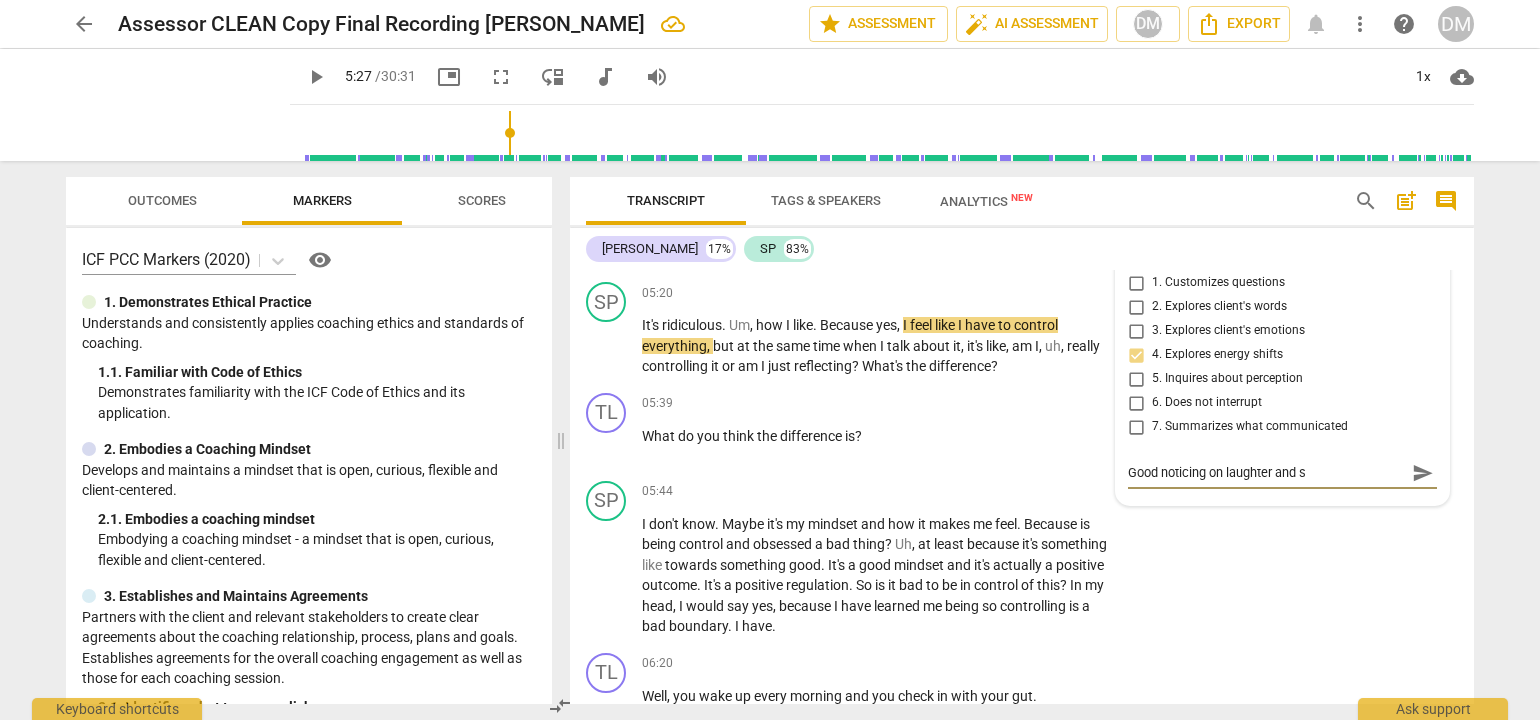 type on "Good noticing on laughter and sp" 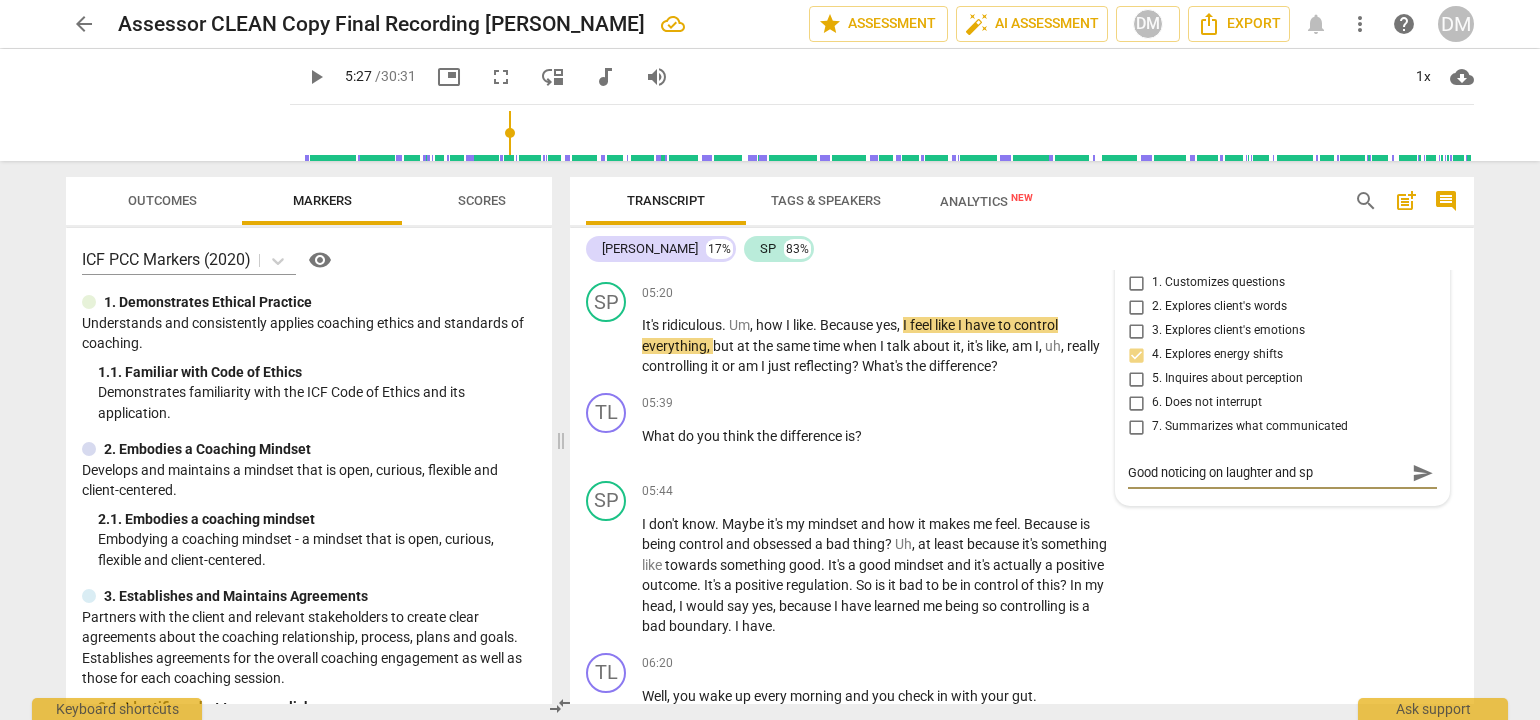 type on "Good noticing on laughter and spe" 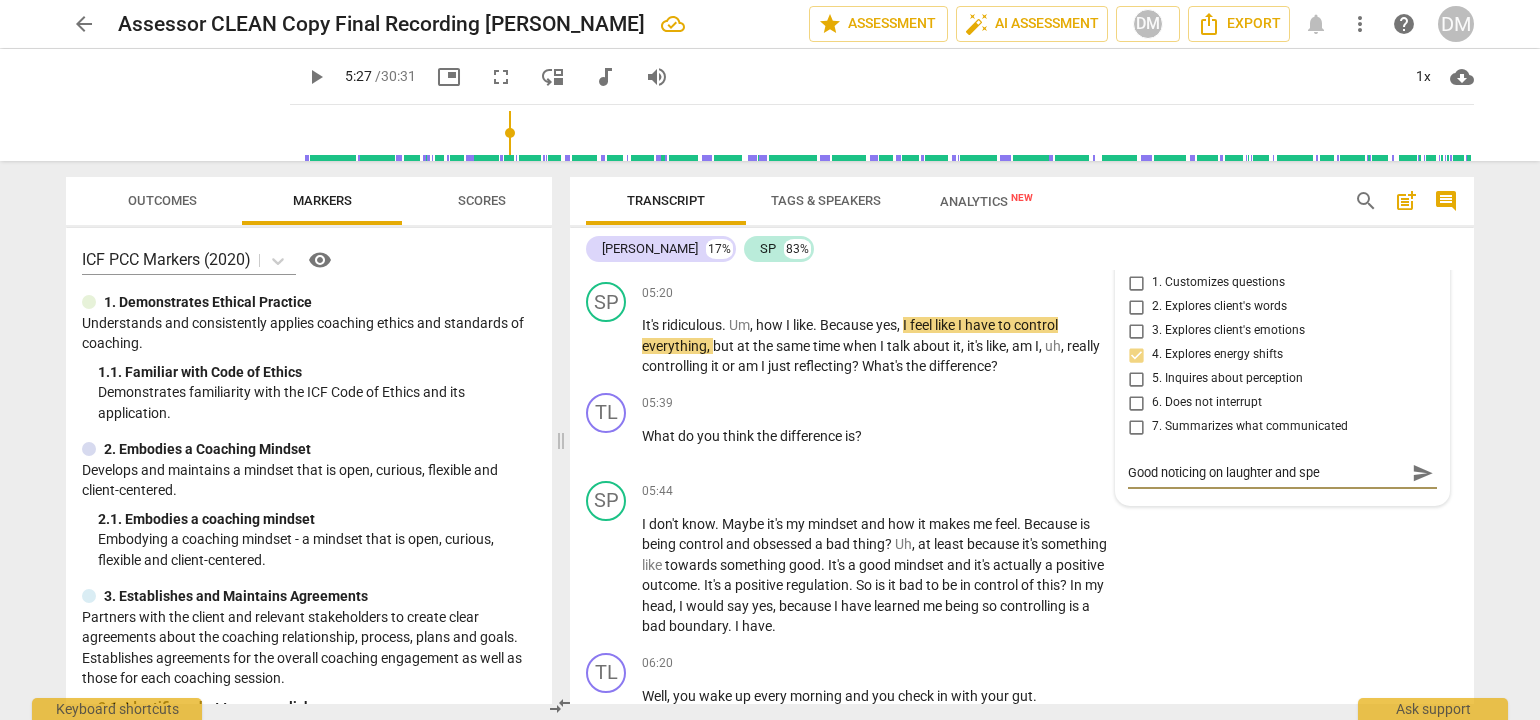 type on "Good noticing on laughter and spea" 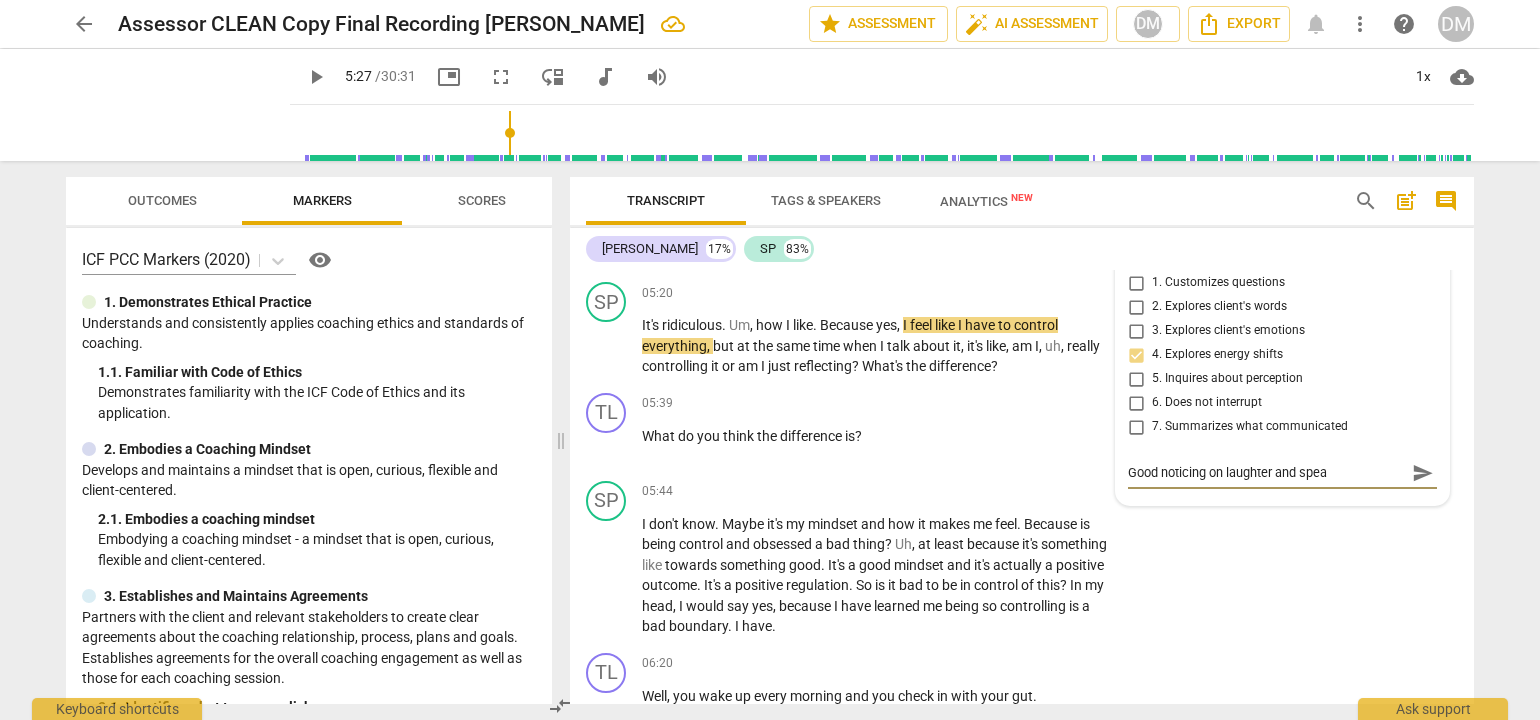 type on "Good noticing on laughter and speak" 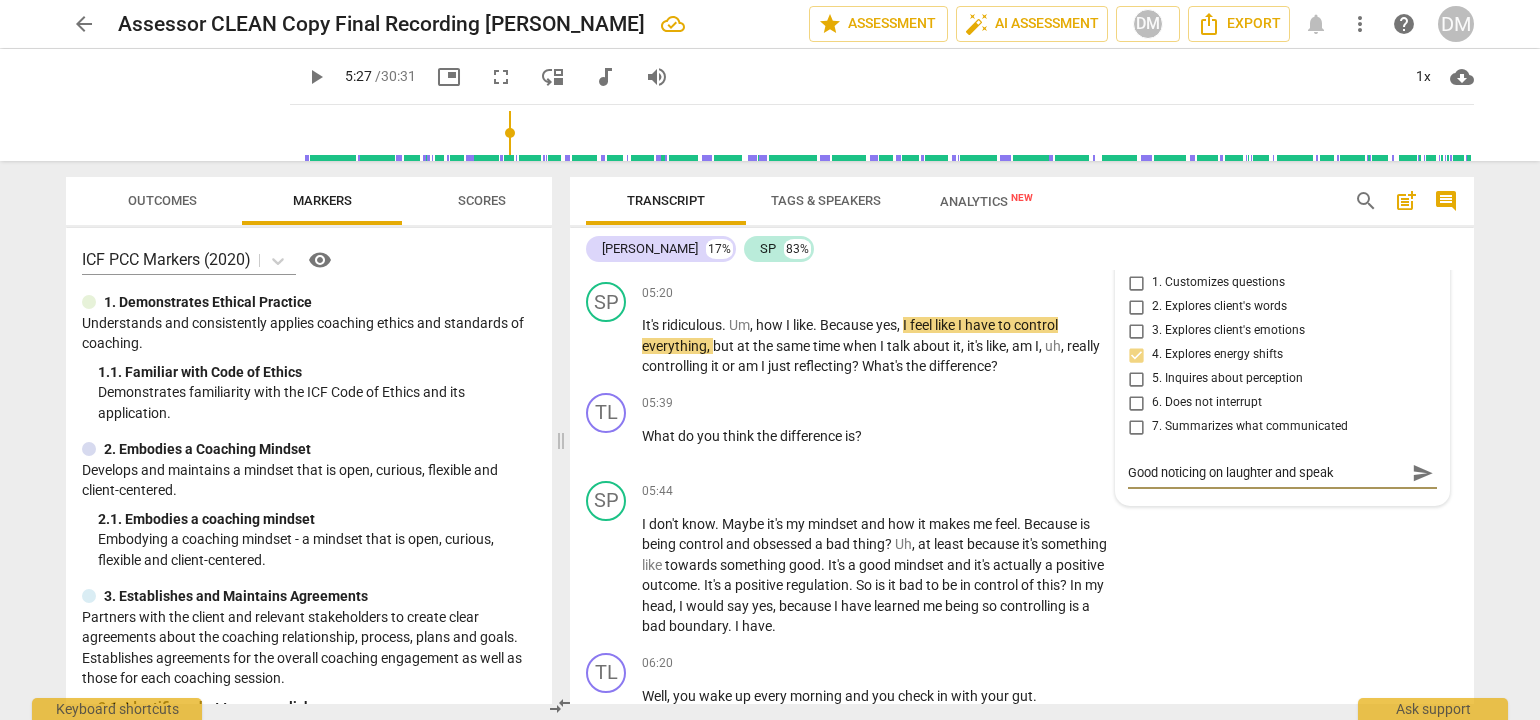 type on "Good noticing on laughter and speaki" 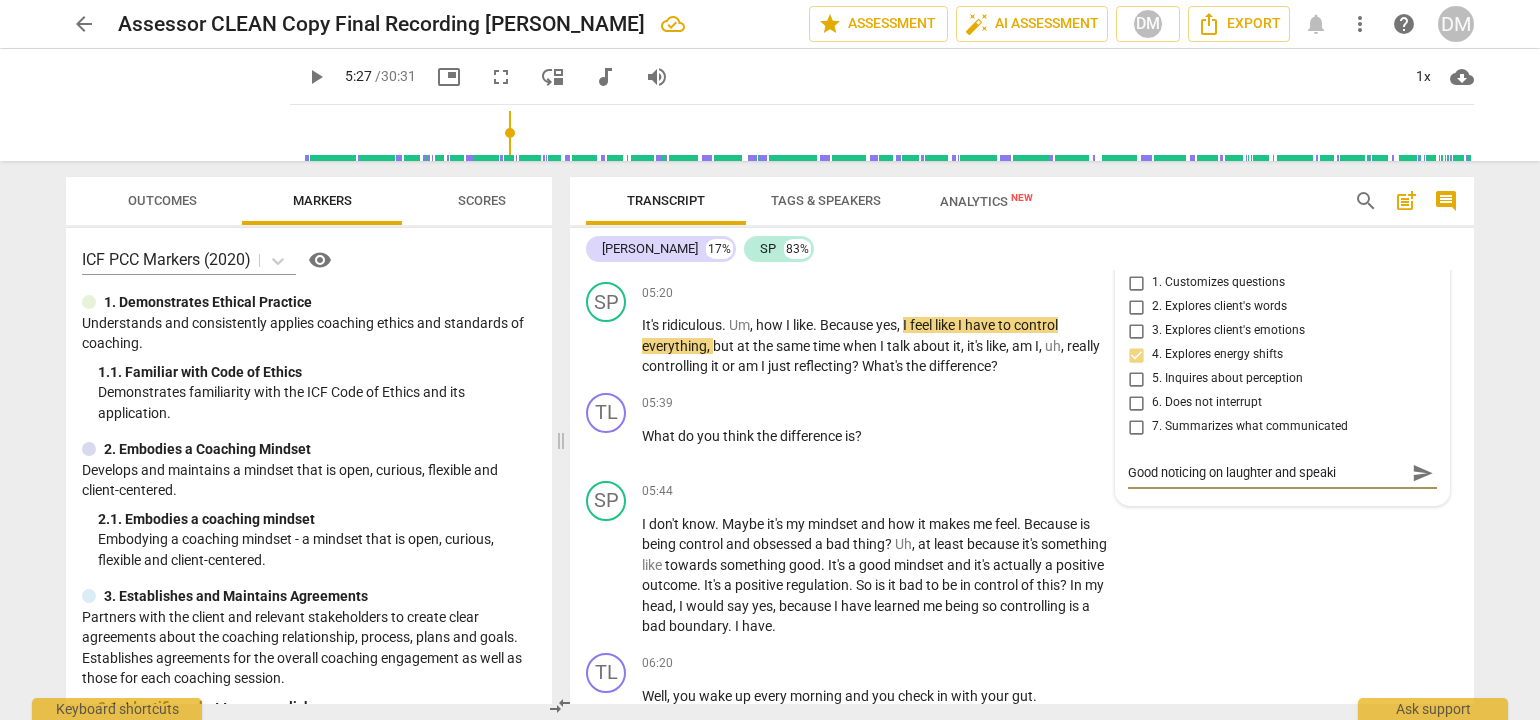 type on "Good noticing on laughter and speakin" 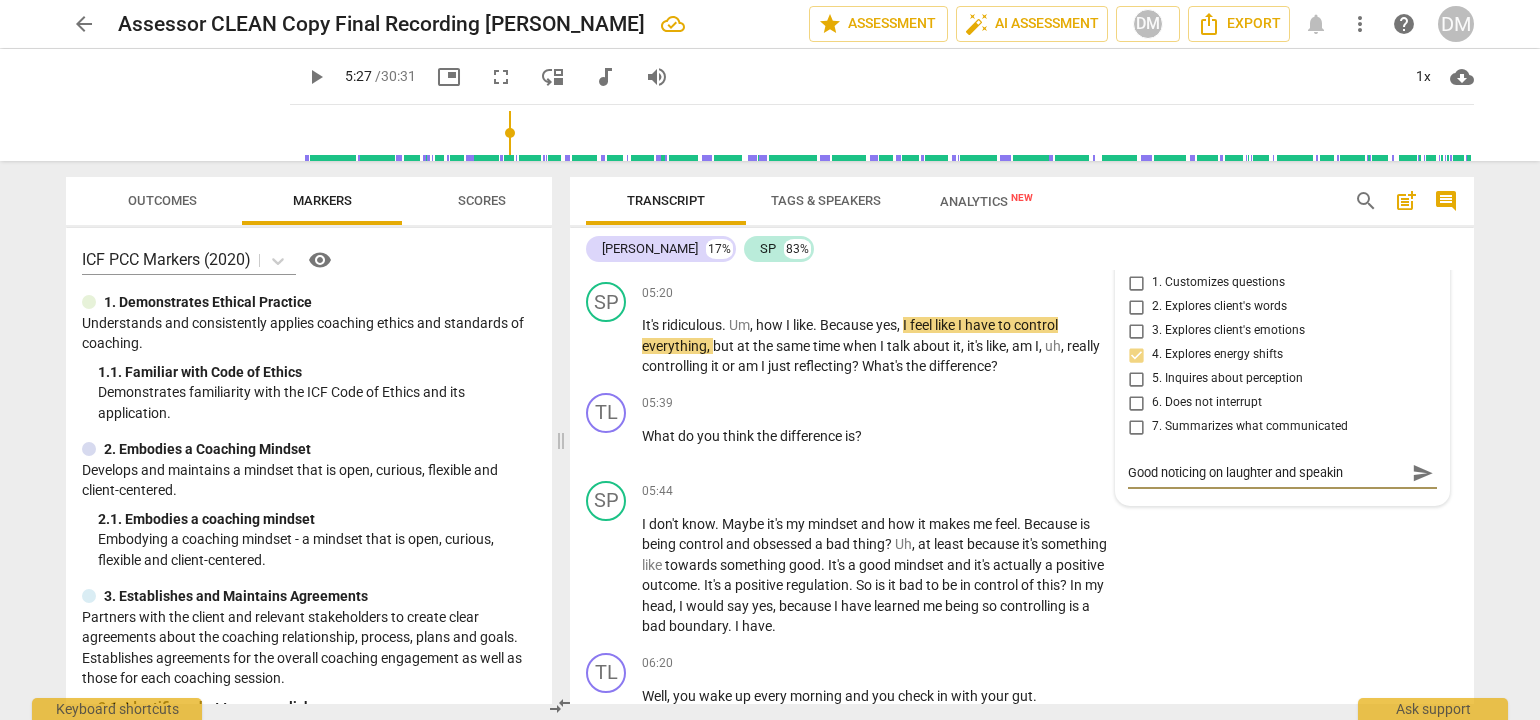 type on "Good noticing on laughter and speaking" 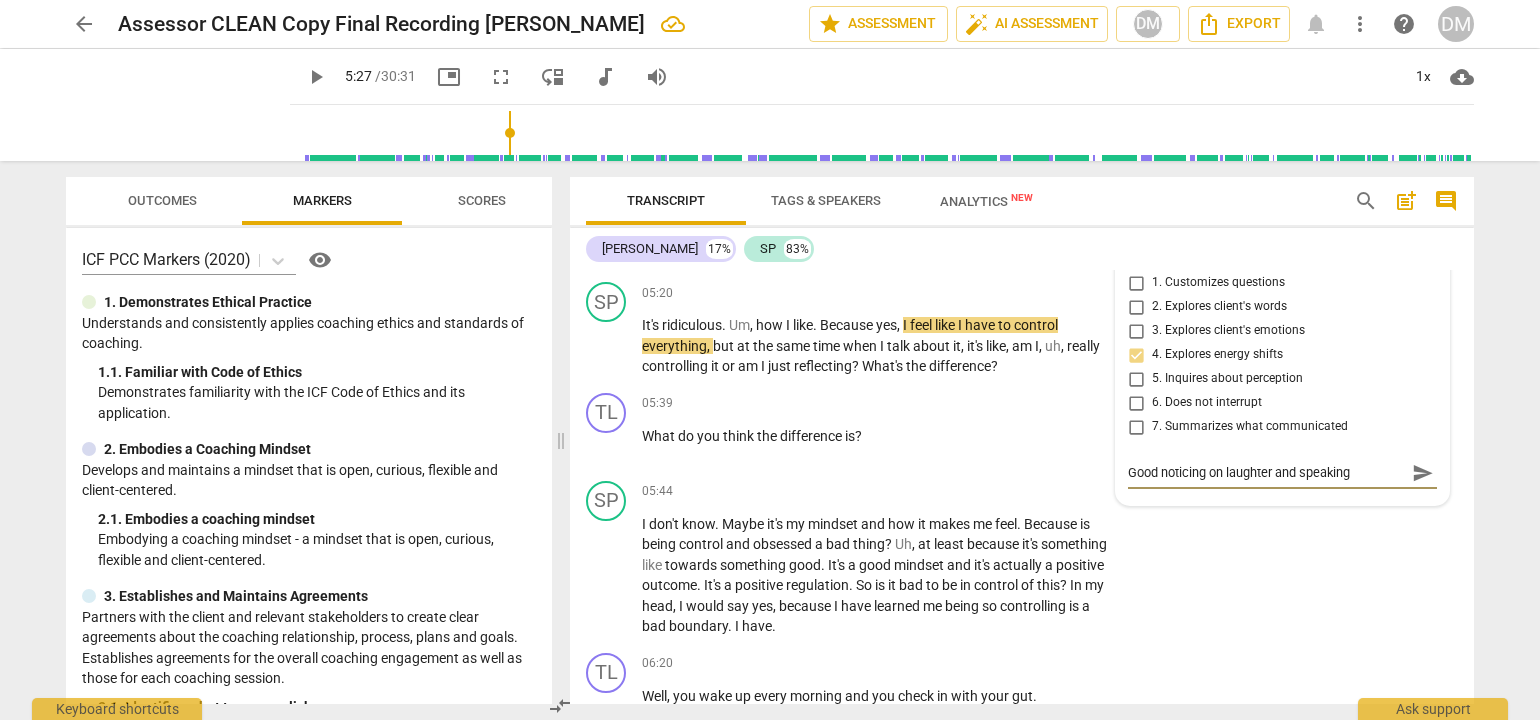 type on "Good noticing on laughter and speaking" 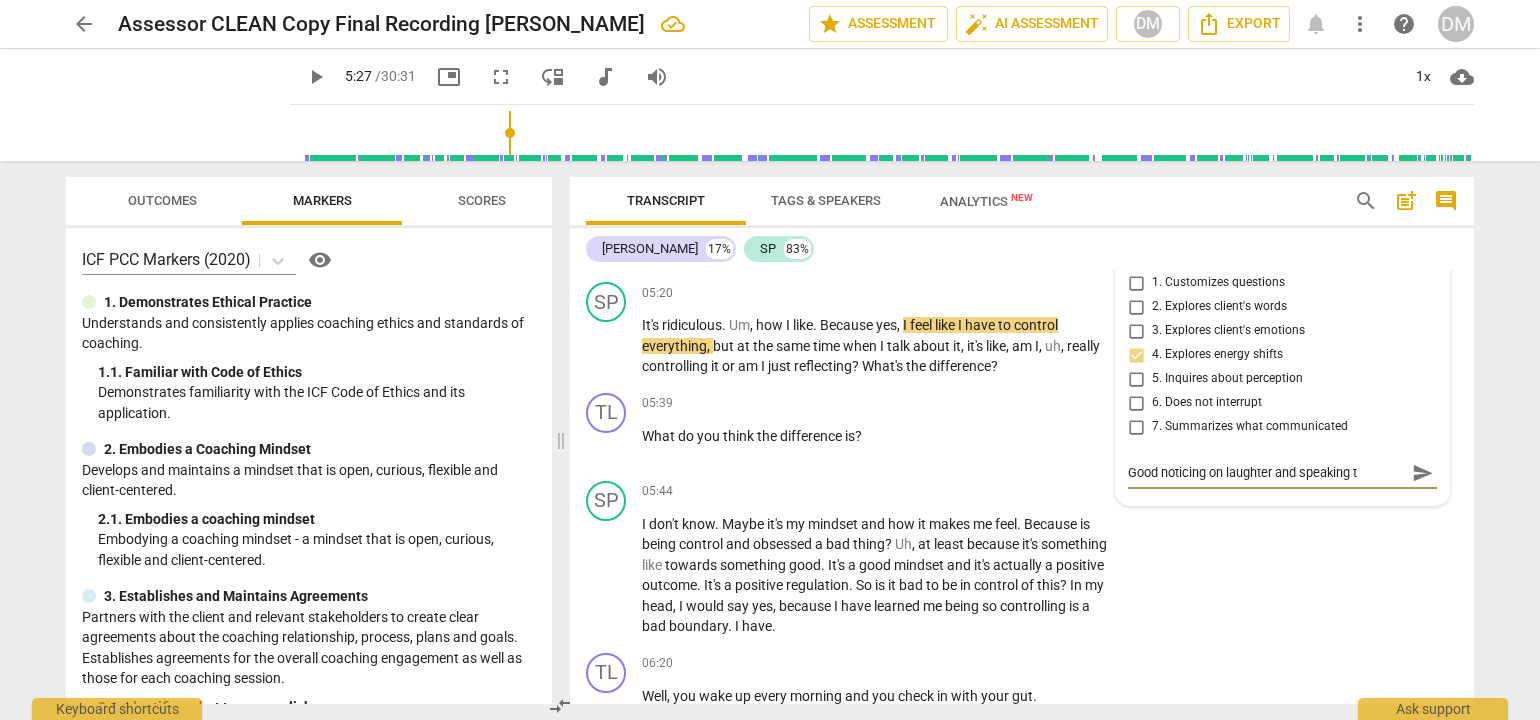 type on "Good noticing on laughter and speaking to" 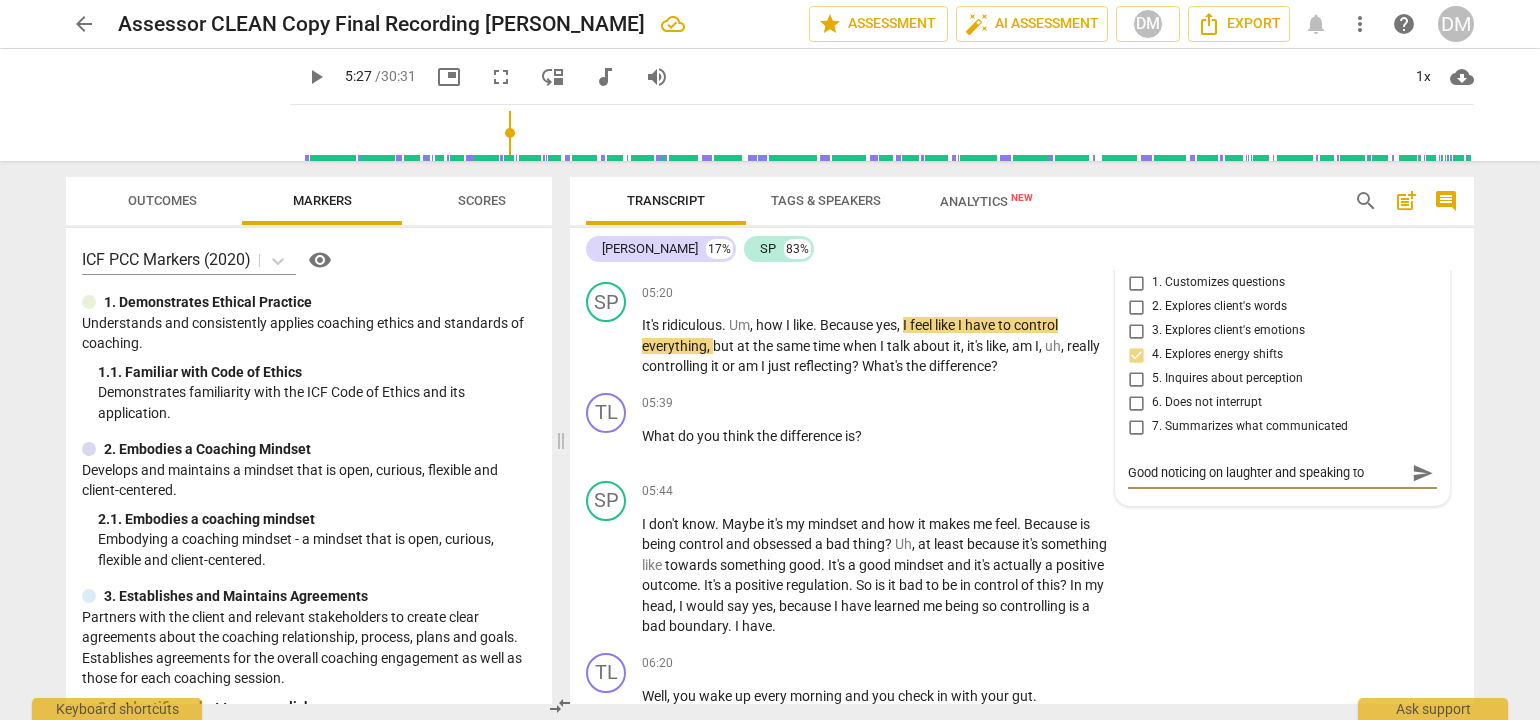 type on "Good noticing on laughter and speaking to" 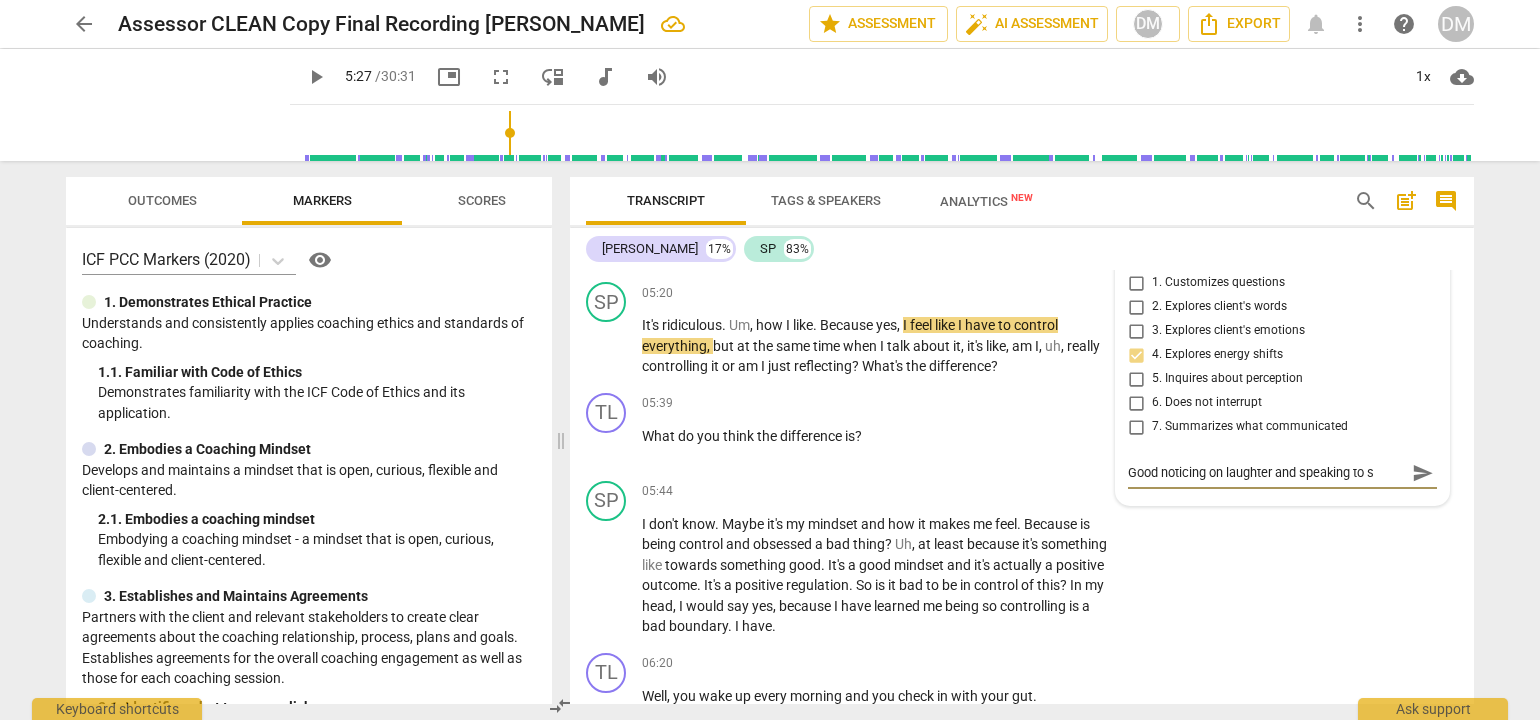 type on "Good noticing on laughter and speaking to st" 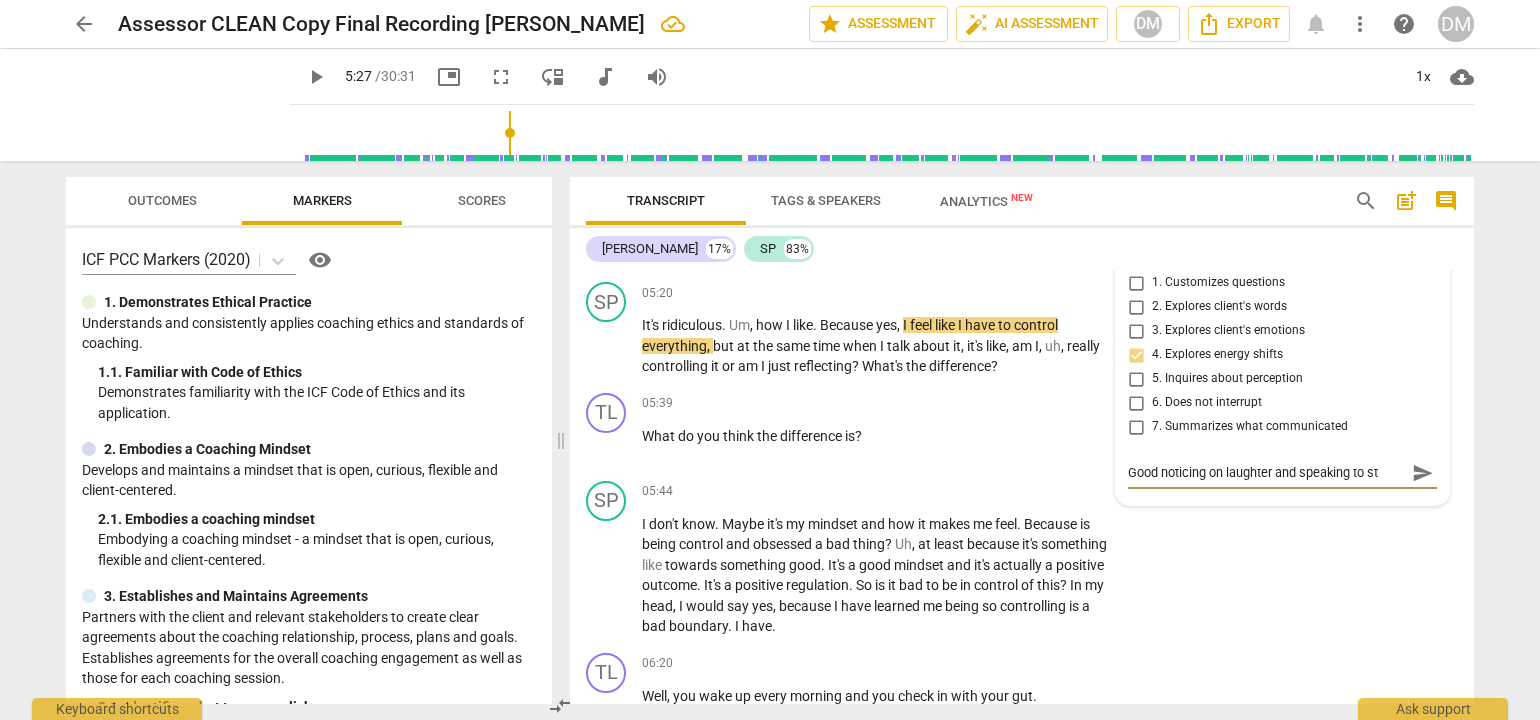 type on "Good noticing on laughter and speaking to str" 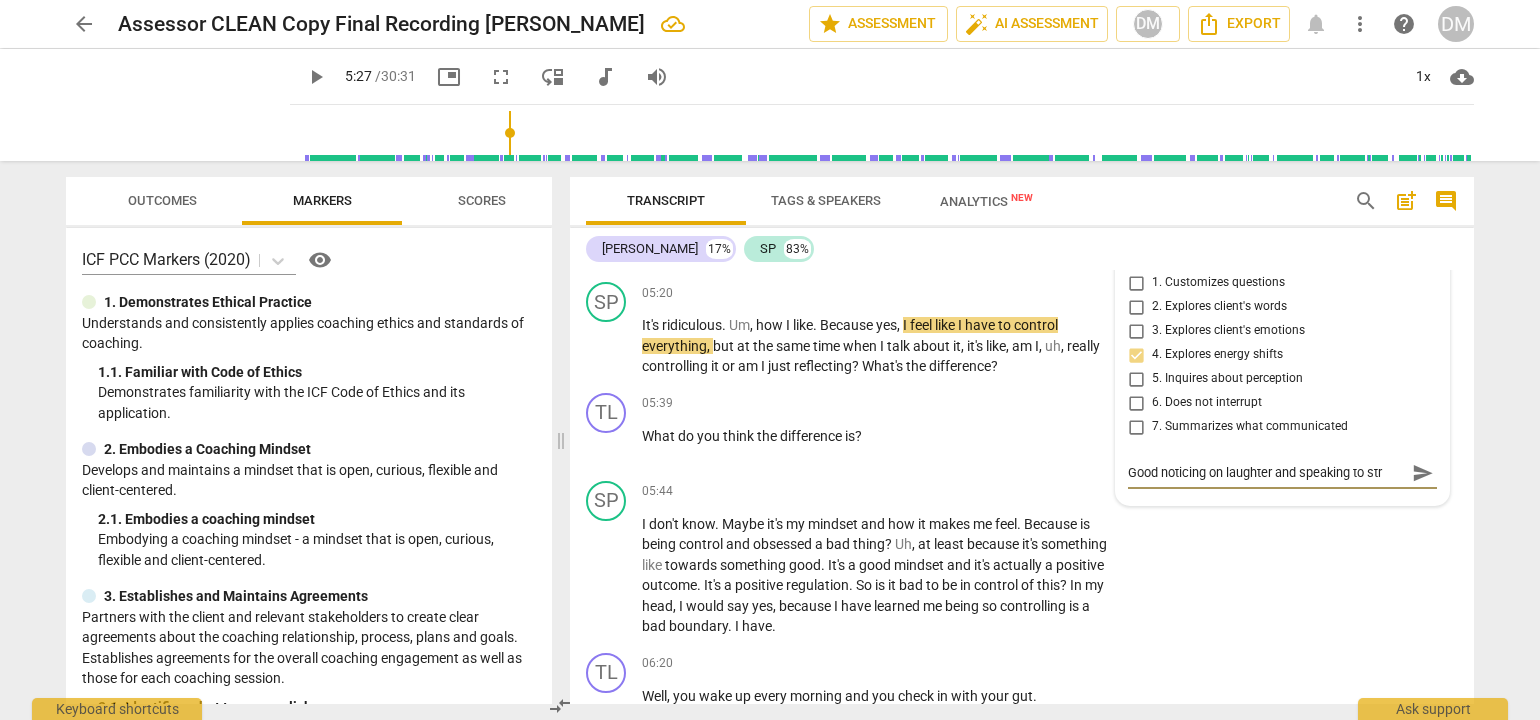 type on "Good noticing on laughter and speaking to stre" 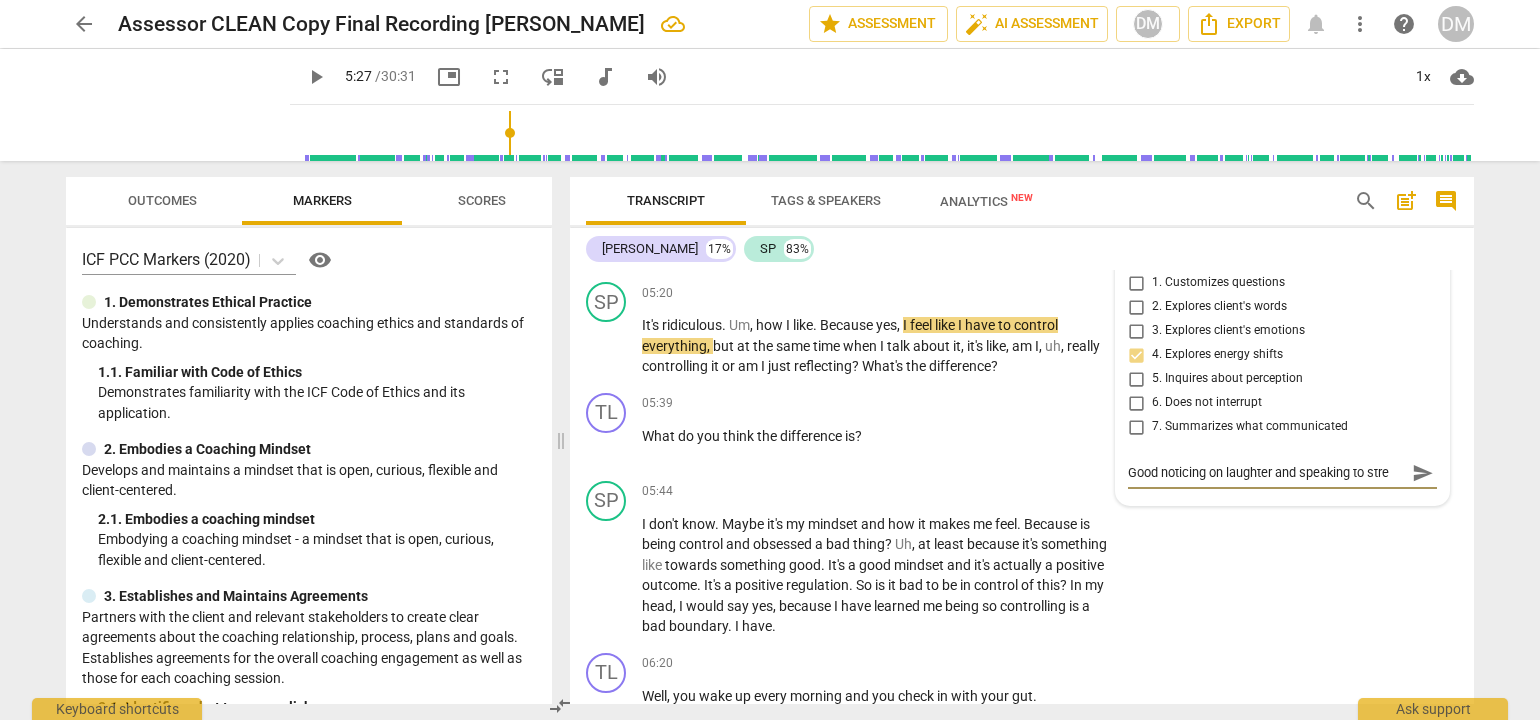 type on "Good noticing on laughter and speaking to stres" 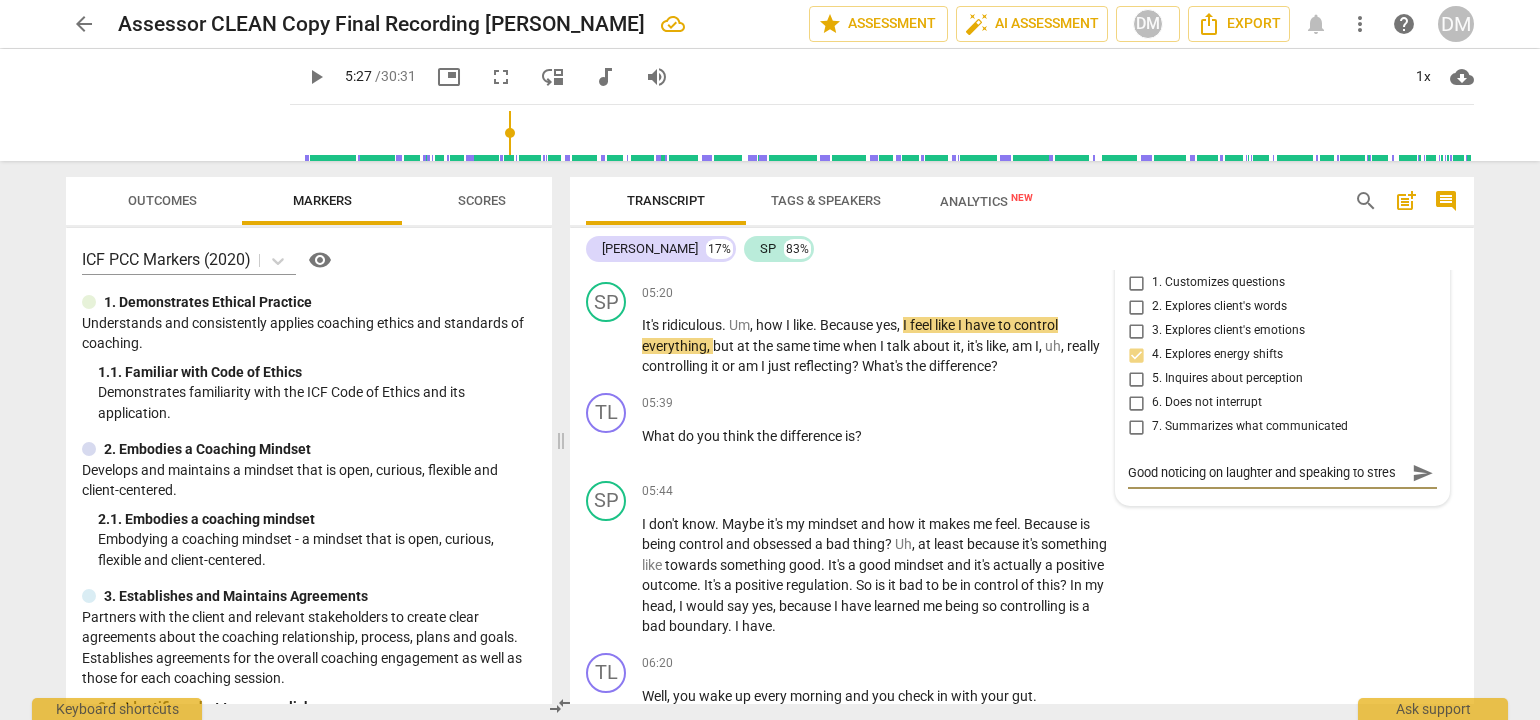 type on "Good noticing on laughter and speaking to stress" 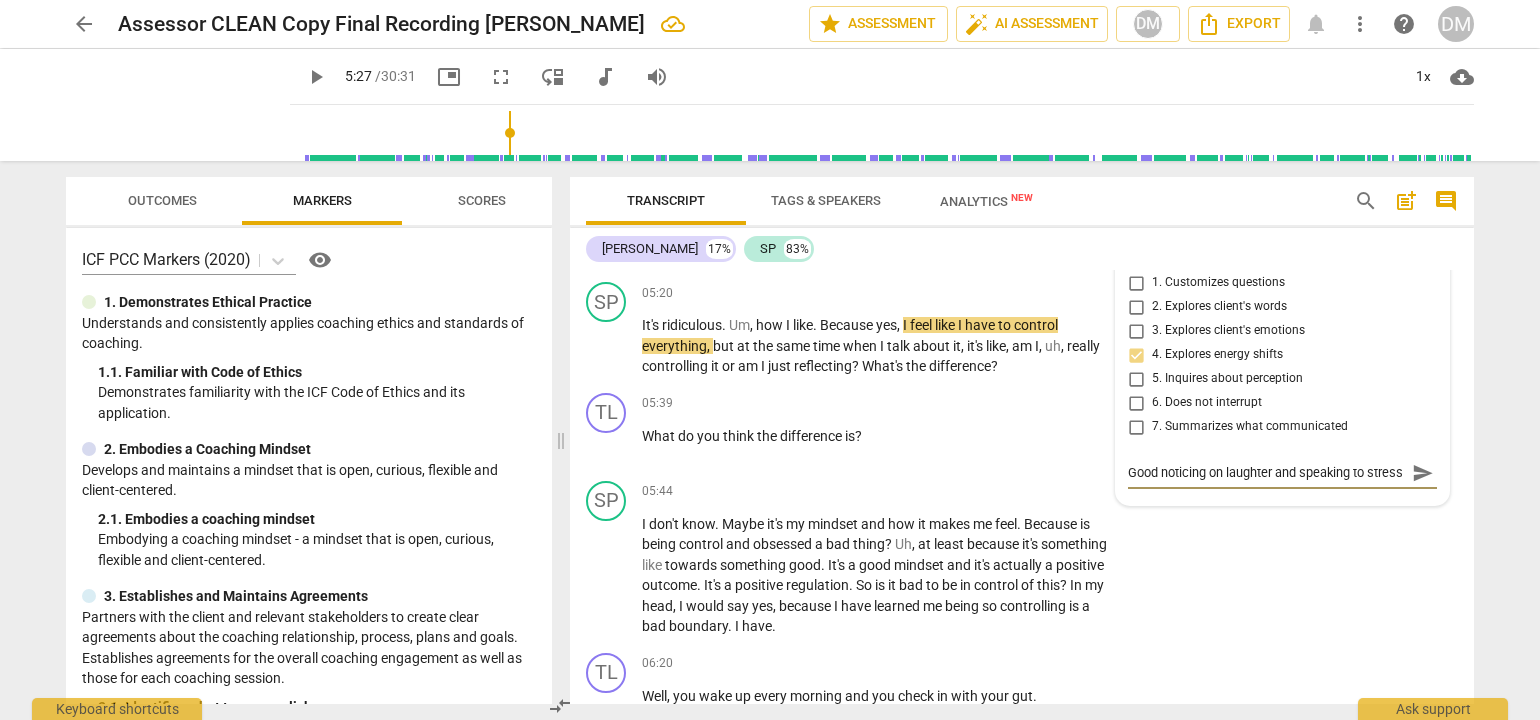 scroll, scrollTop: 16, scrollLeft: 0, axis: vertical 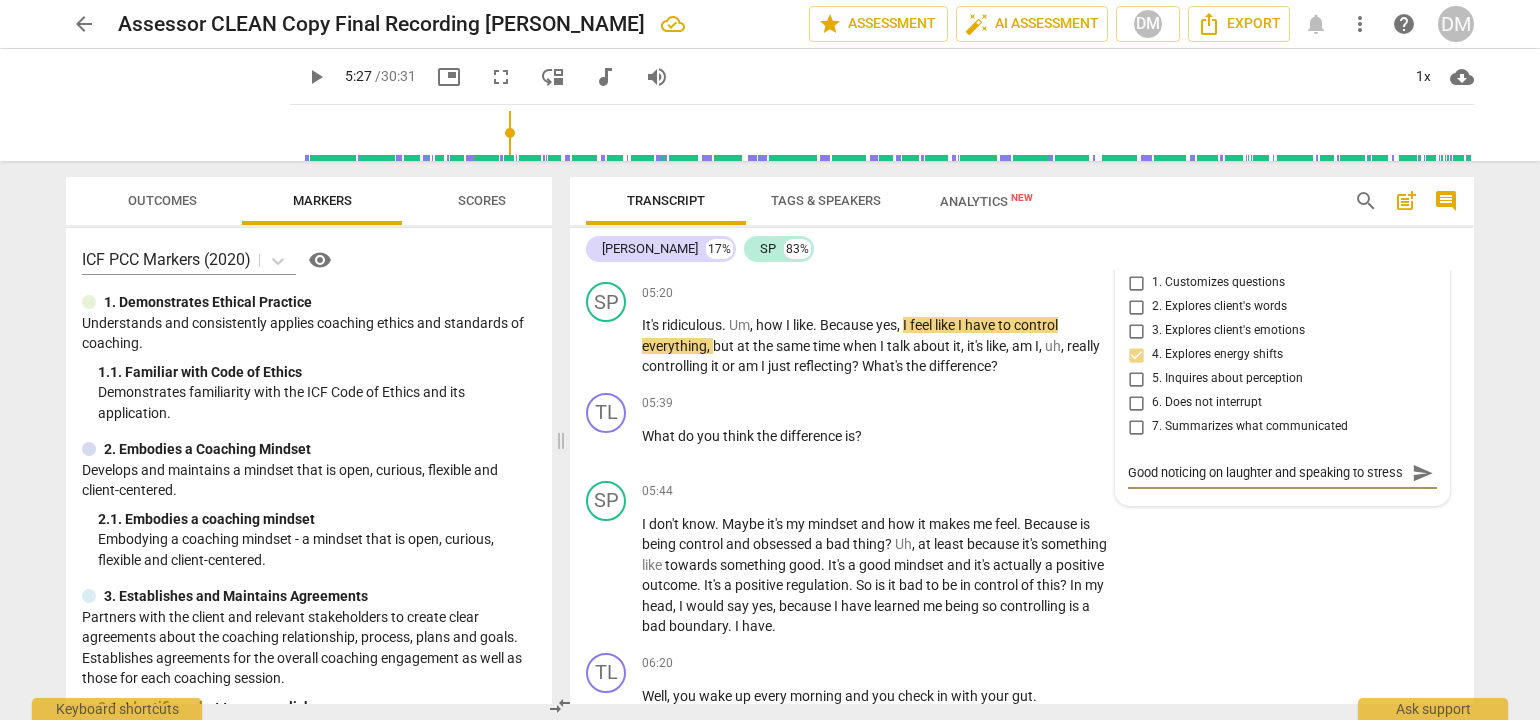 type on "Good noticing on laughter and speaking to stress." 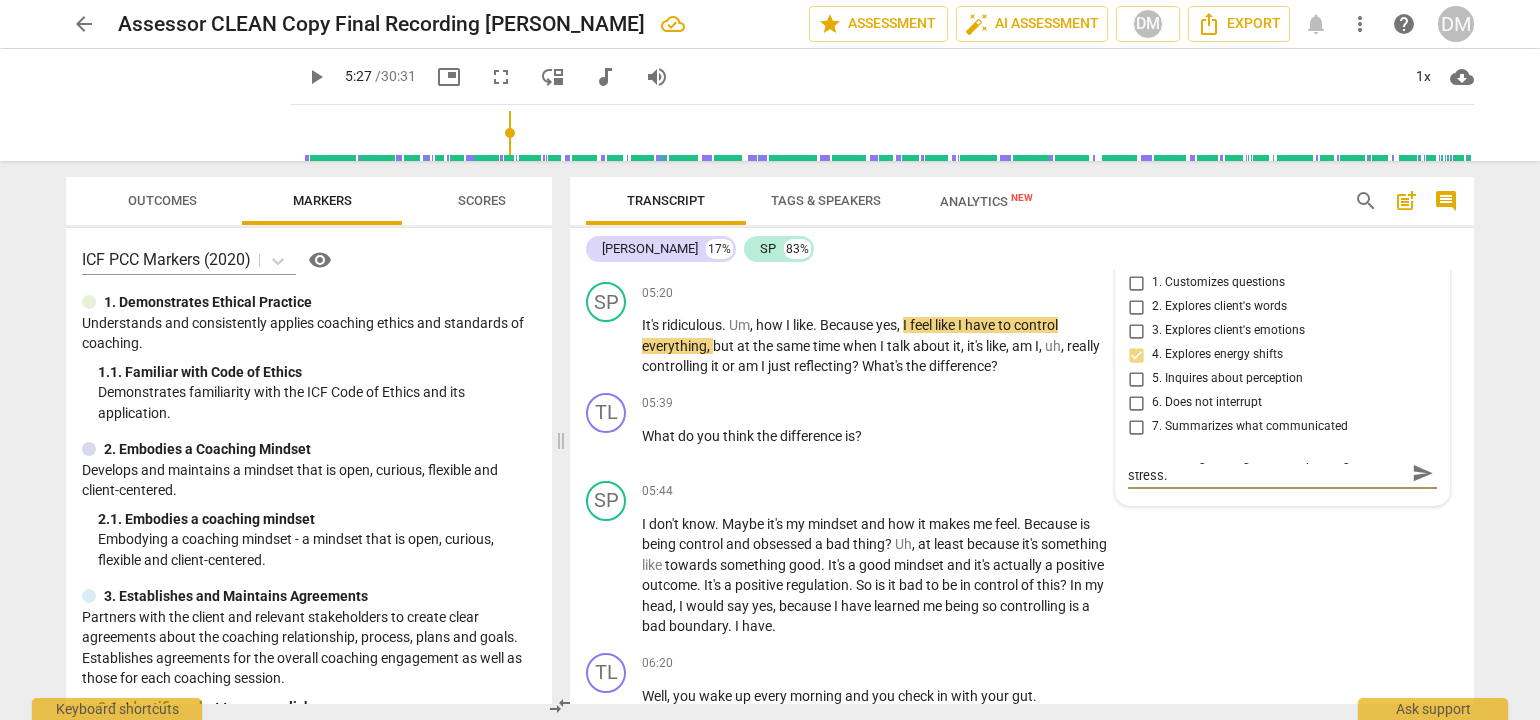 type on "Good noticing on laughter and speaking to stress." 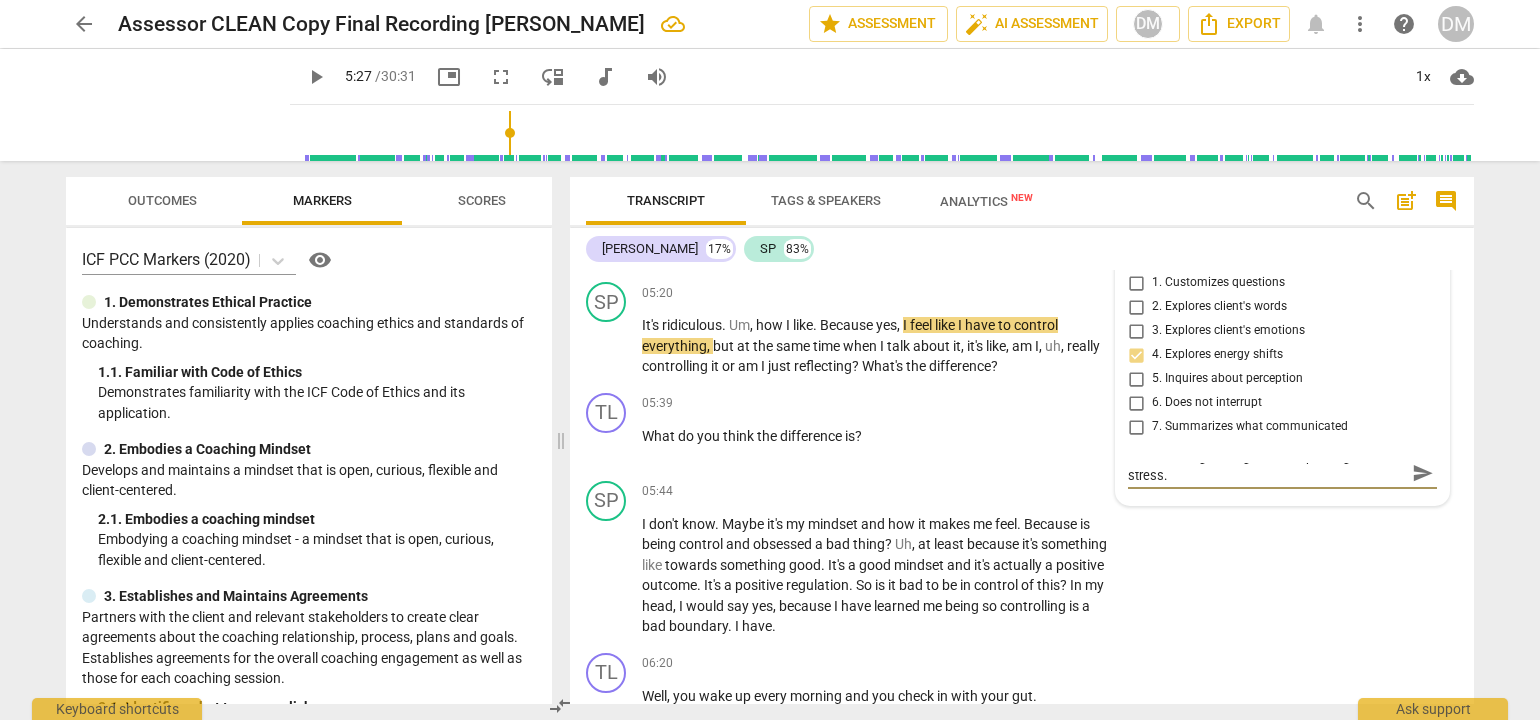 type on "Good noticing on laughter and speaking to stress. C" 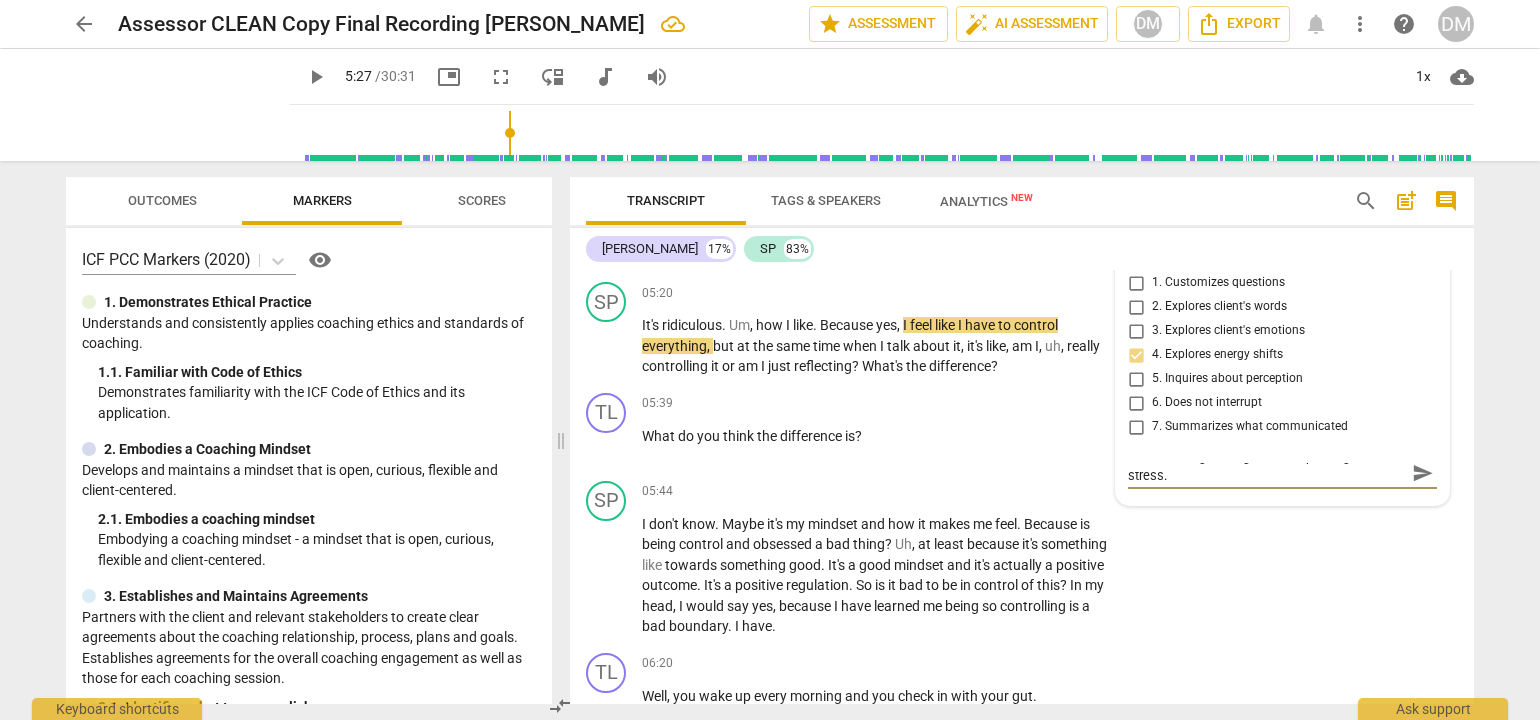 type on "Good noticing on laughter and speaking to stress. C" 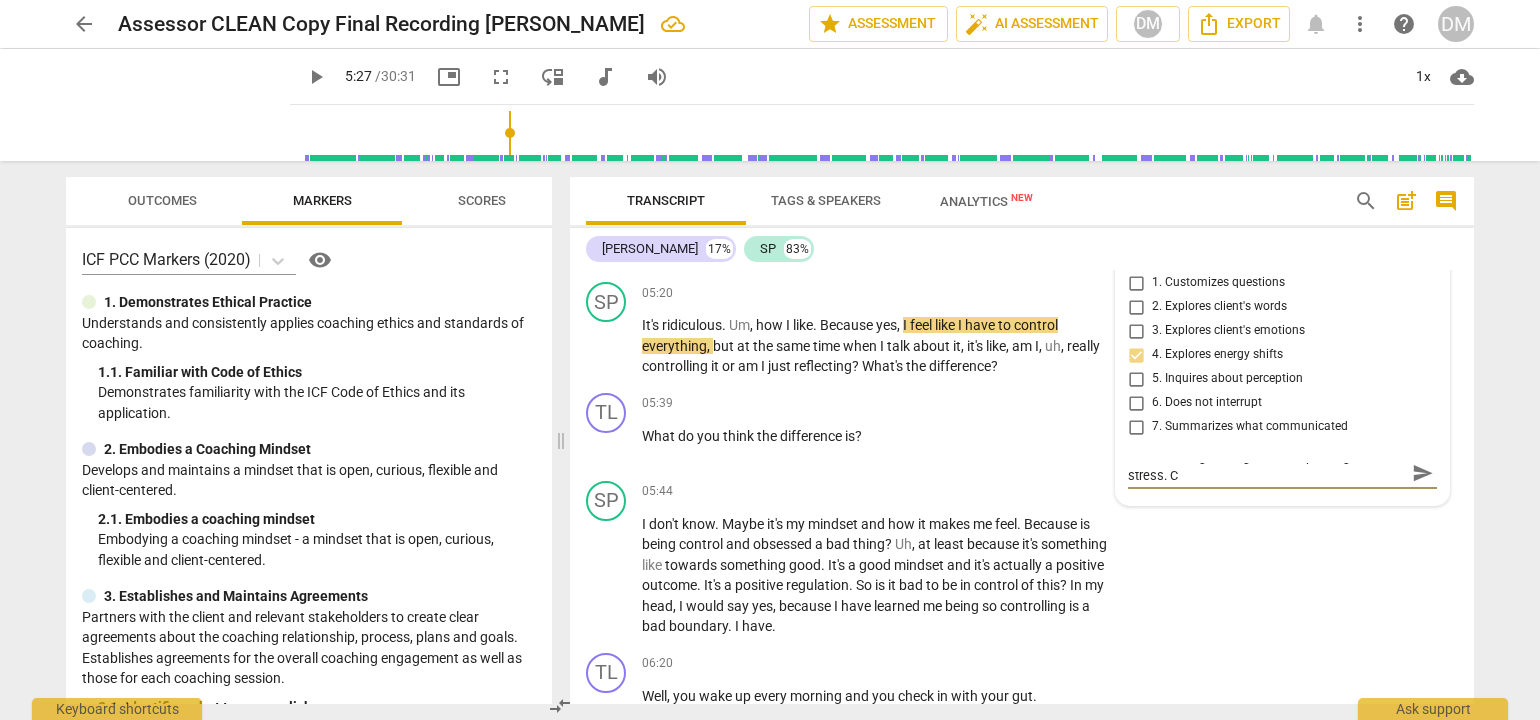 type on "Good noticing on laughter and speaking to stress. Co" 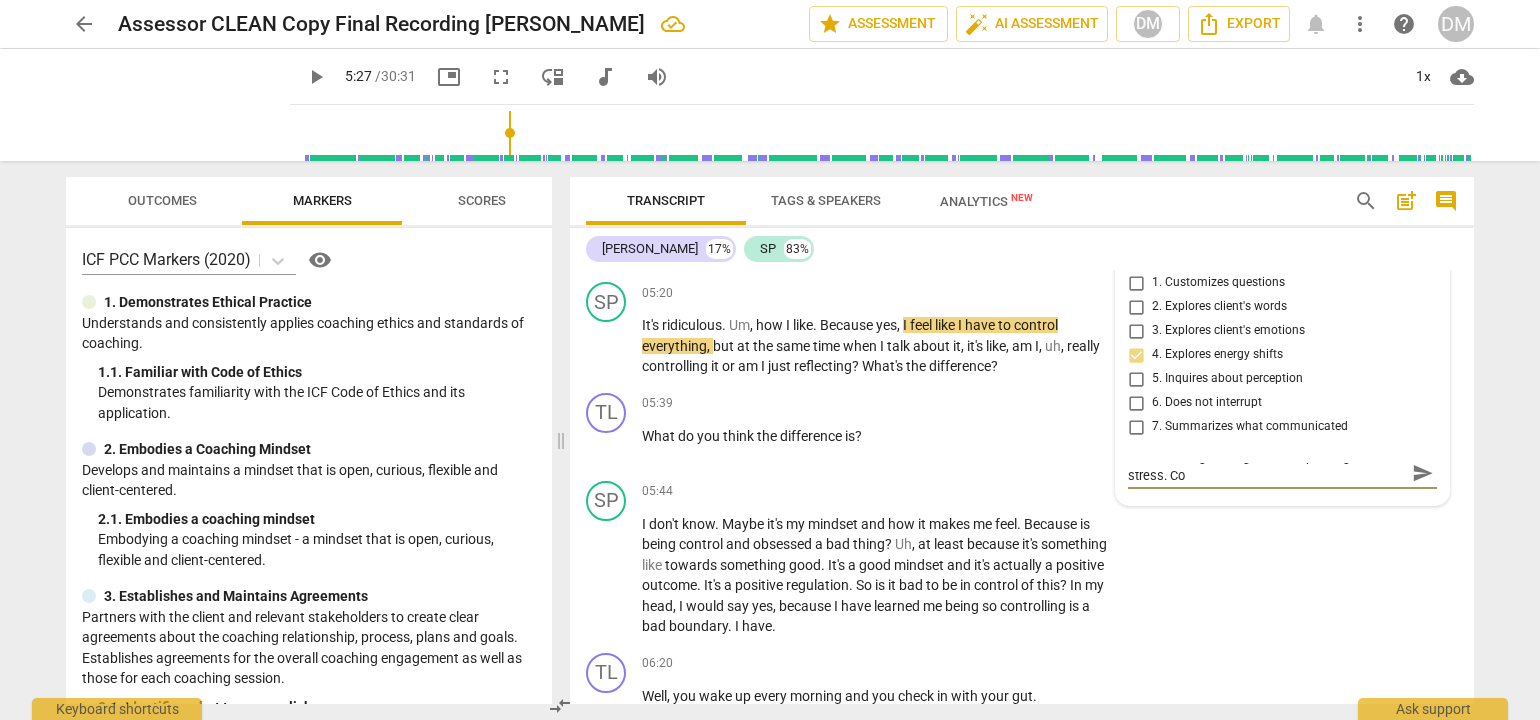 type on "Good noticing on laughter and speaking to stress. Coa" 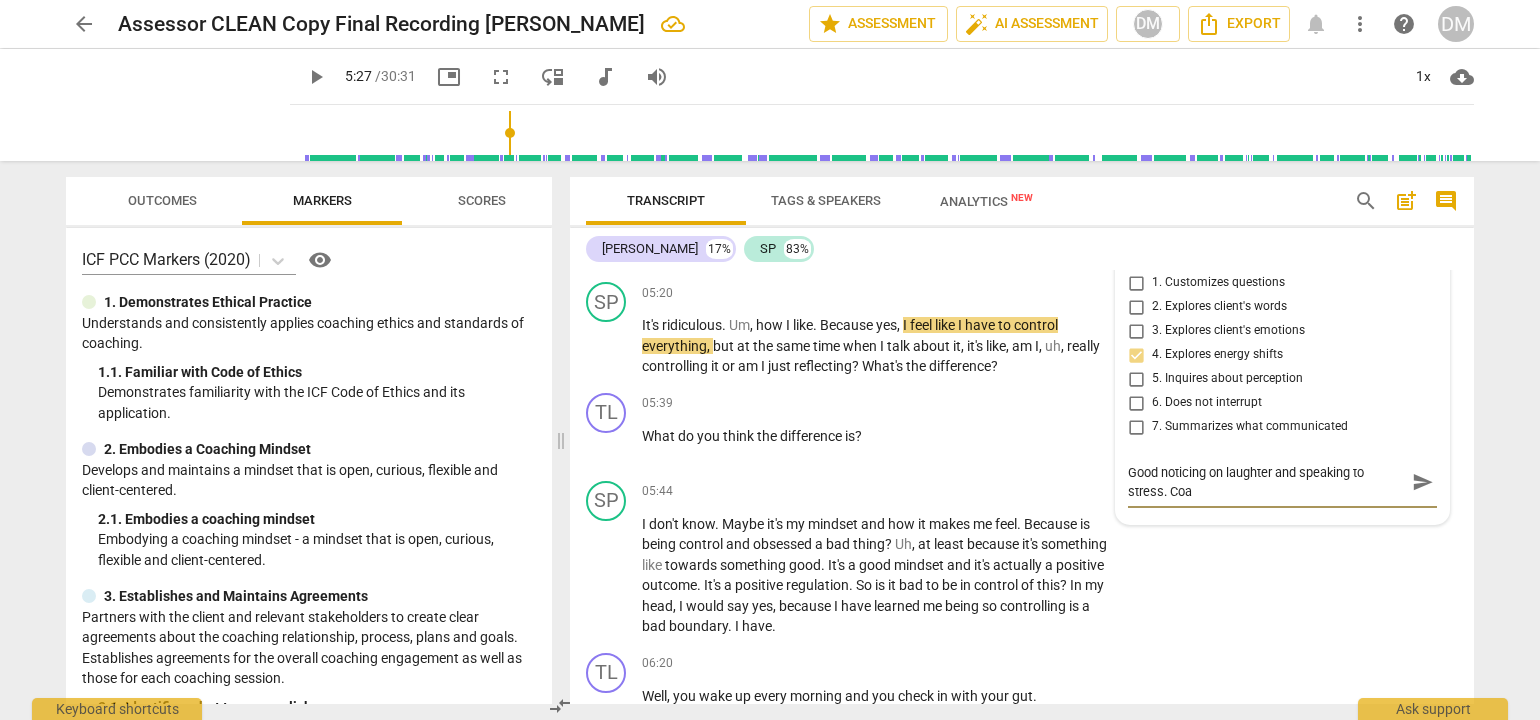 scroll, scrollTop: 0, scrollLeft: 0, axis: both 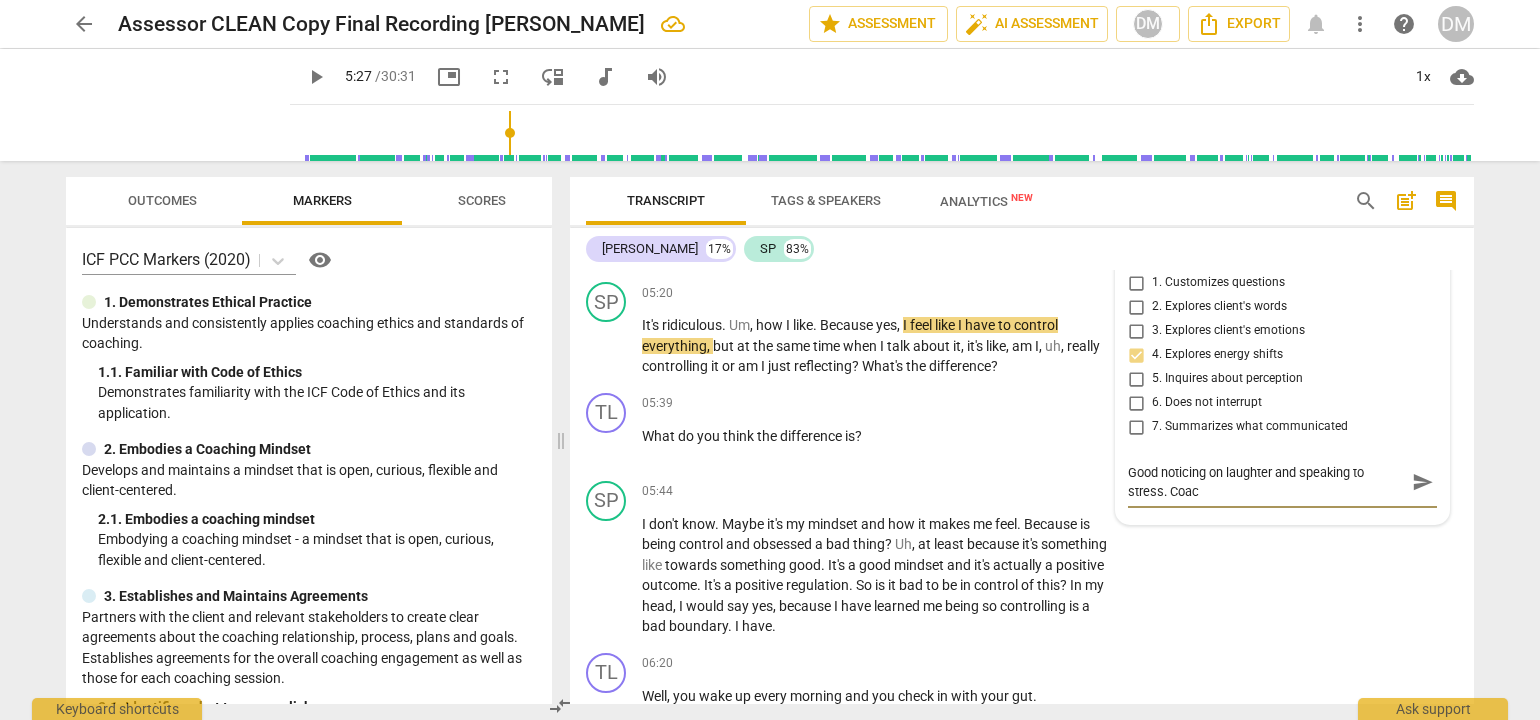 type on "Good noticing on laughter and speaking to stress. Coach" 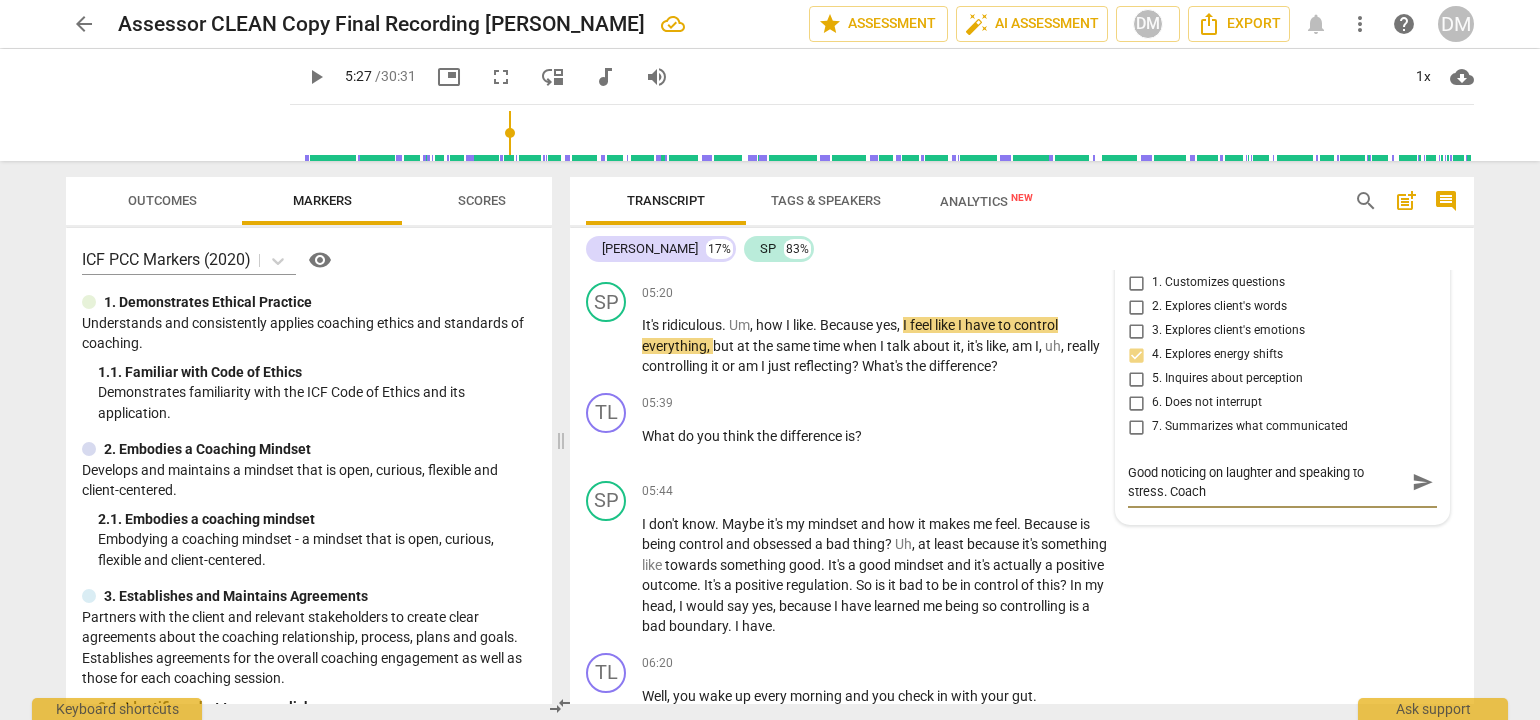 type on "Good noticing on laughter and speaking to stress. Coach" 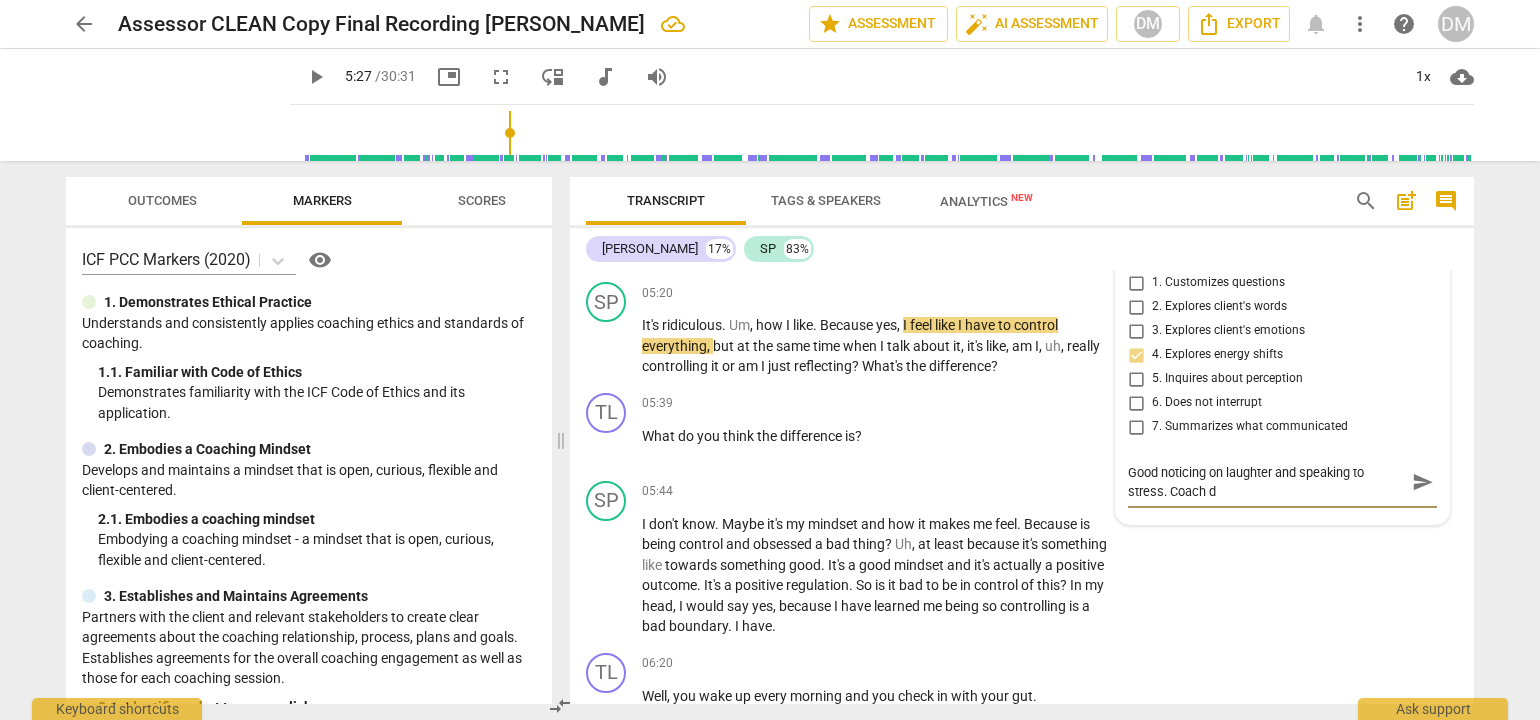 type on "Good noticing on laughter and speaking to stress. Coach di" 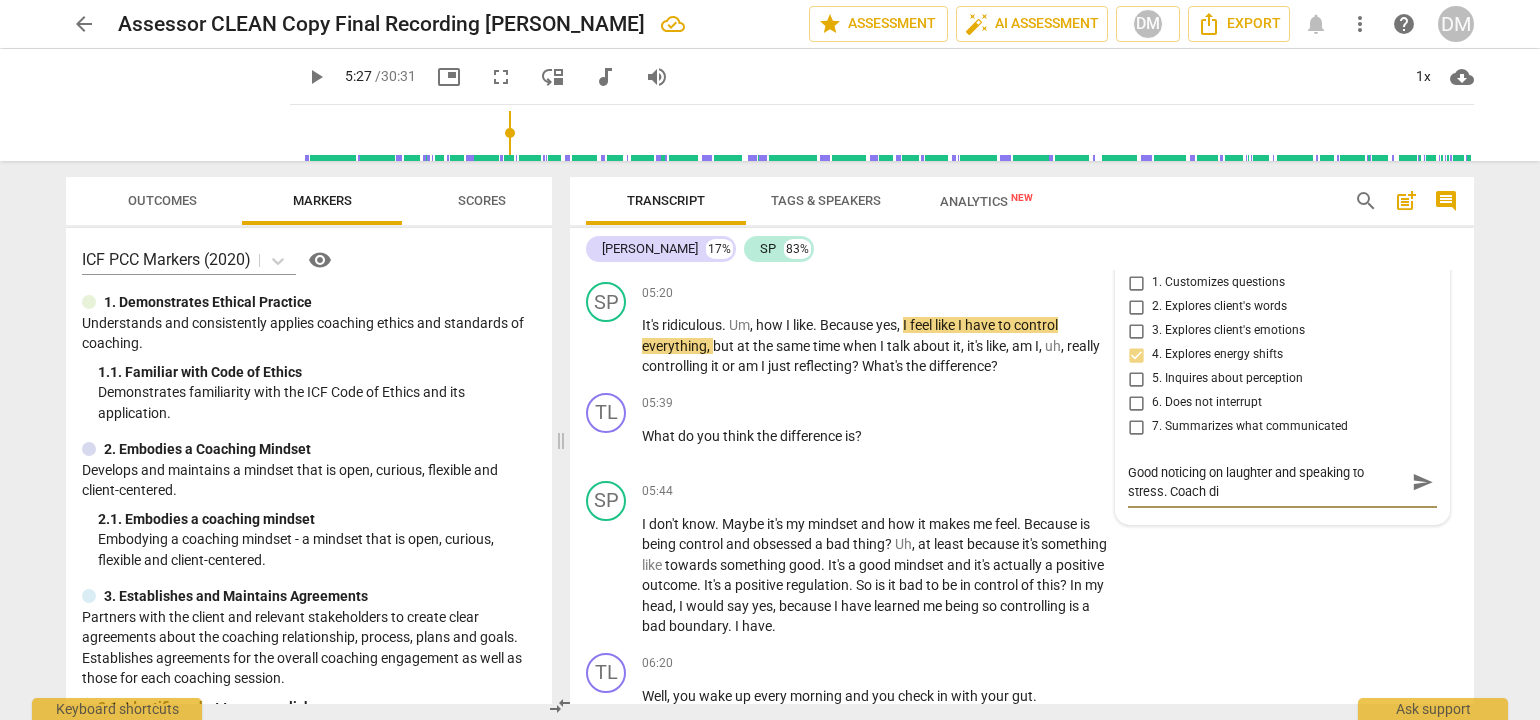 type on "Good noticing on laughter and speaking to stress. Coach did" 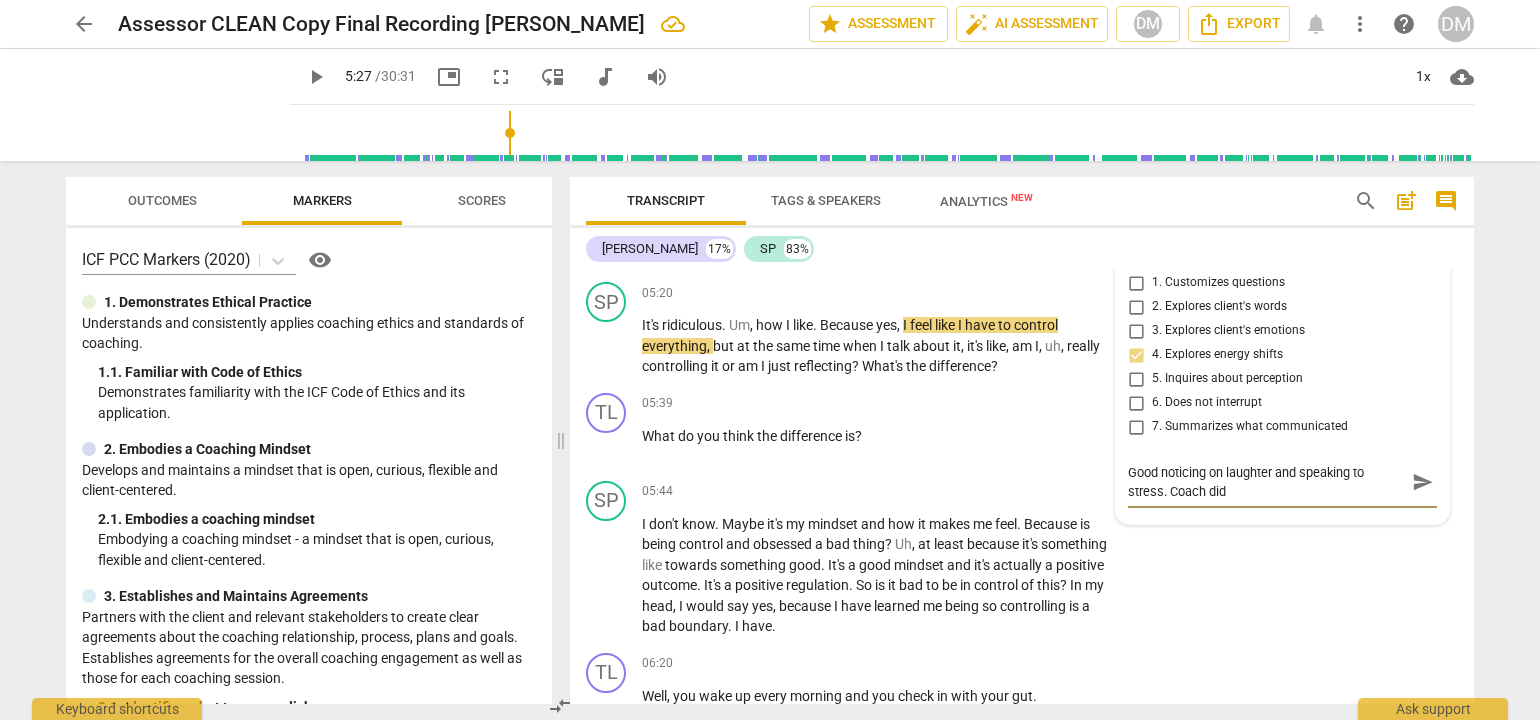 type on "Good noticing on laughter and speaking to stress. Coach did" 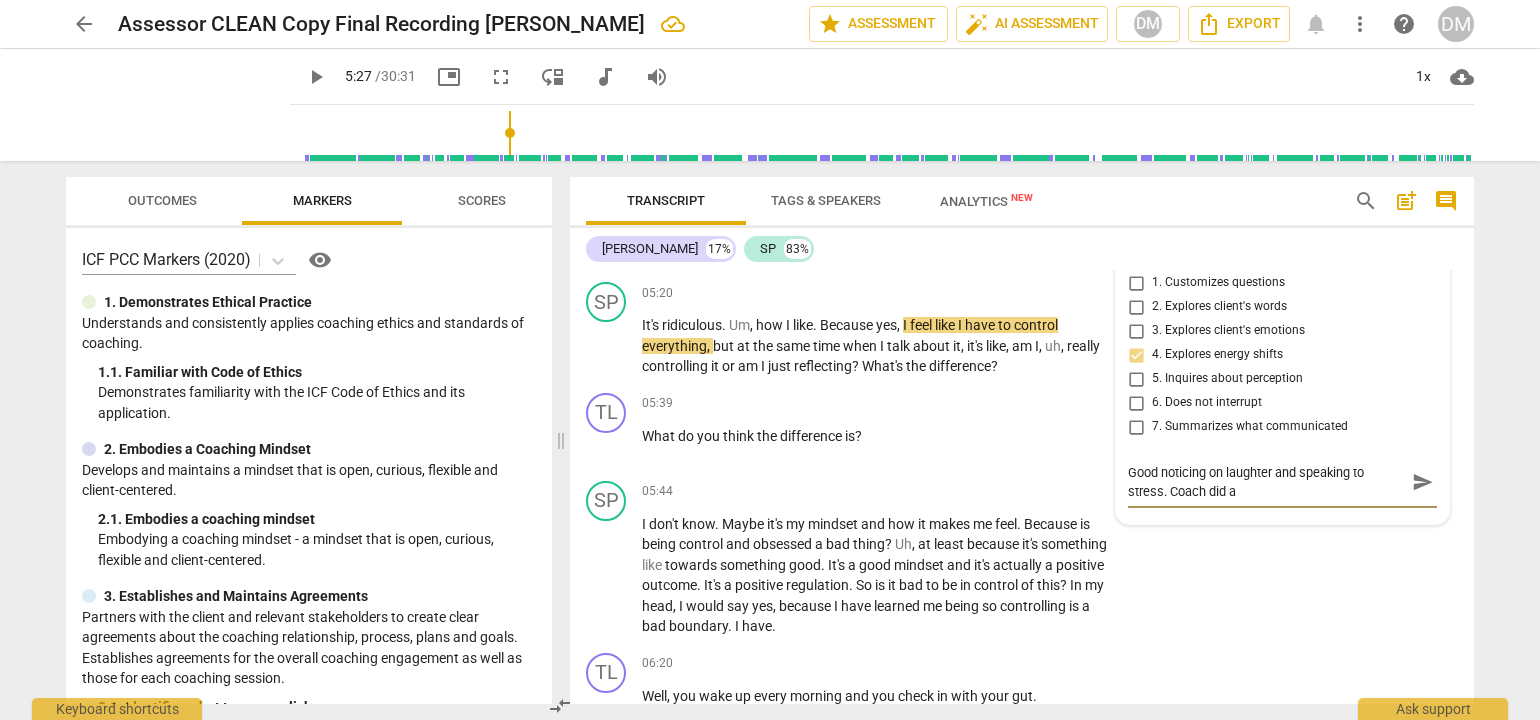 type on "Good noticing on laughter and speaking to stress. Coach did a" 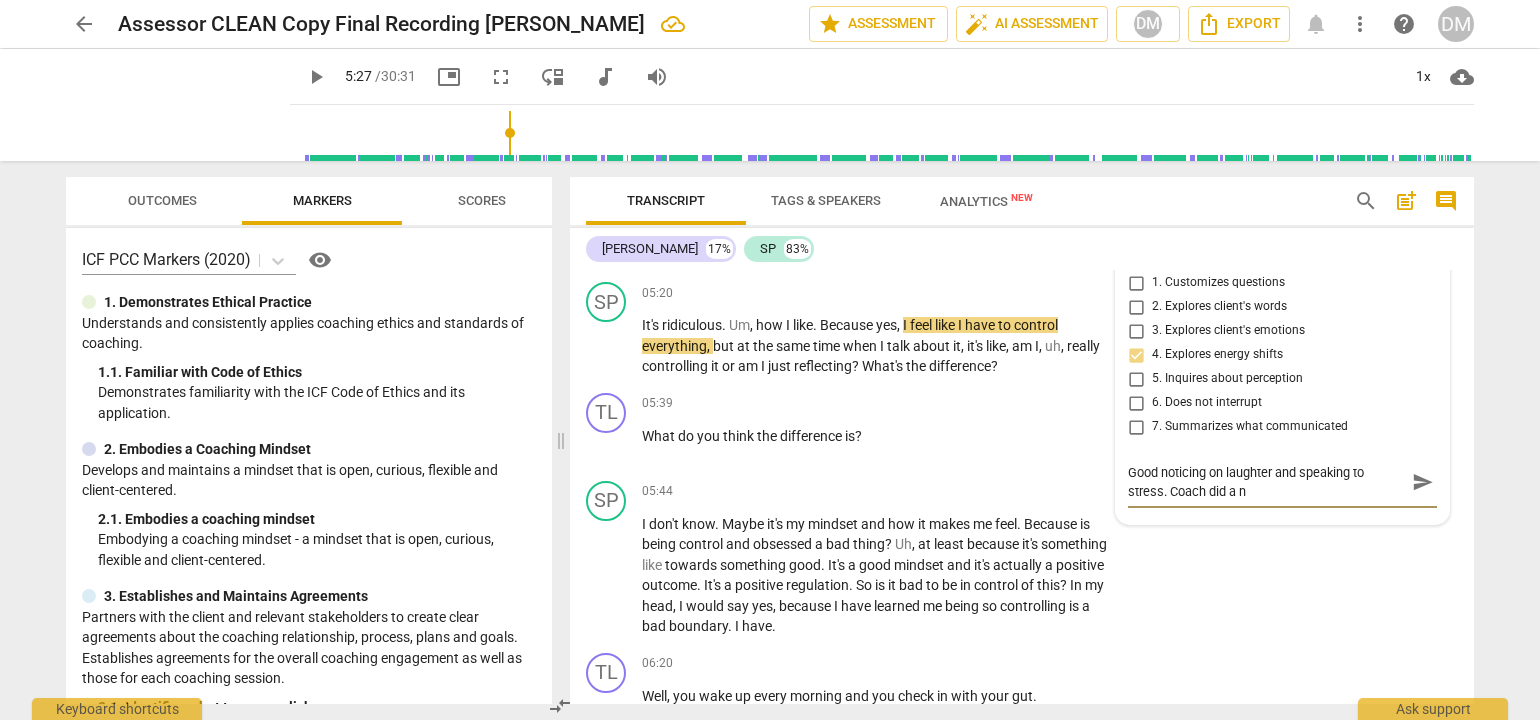 type on "Good noticing on laughter and speaking to stress. Coach did a ni" 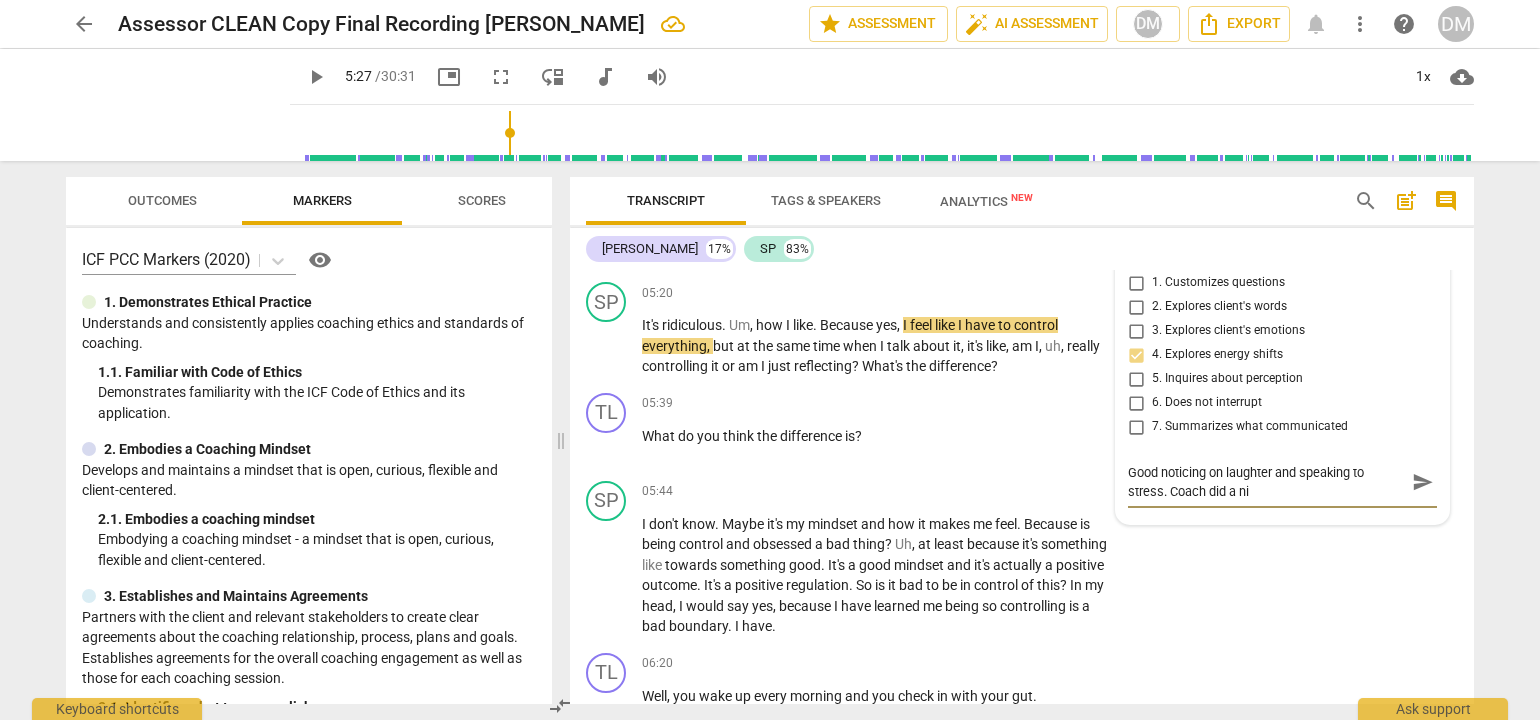 type on "Good noticing on laughter and speaking to stress. Coach did a nic" 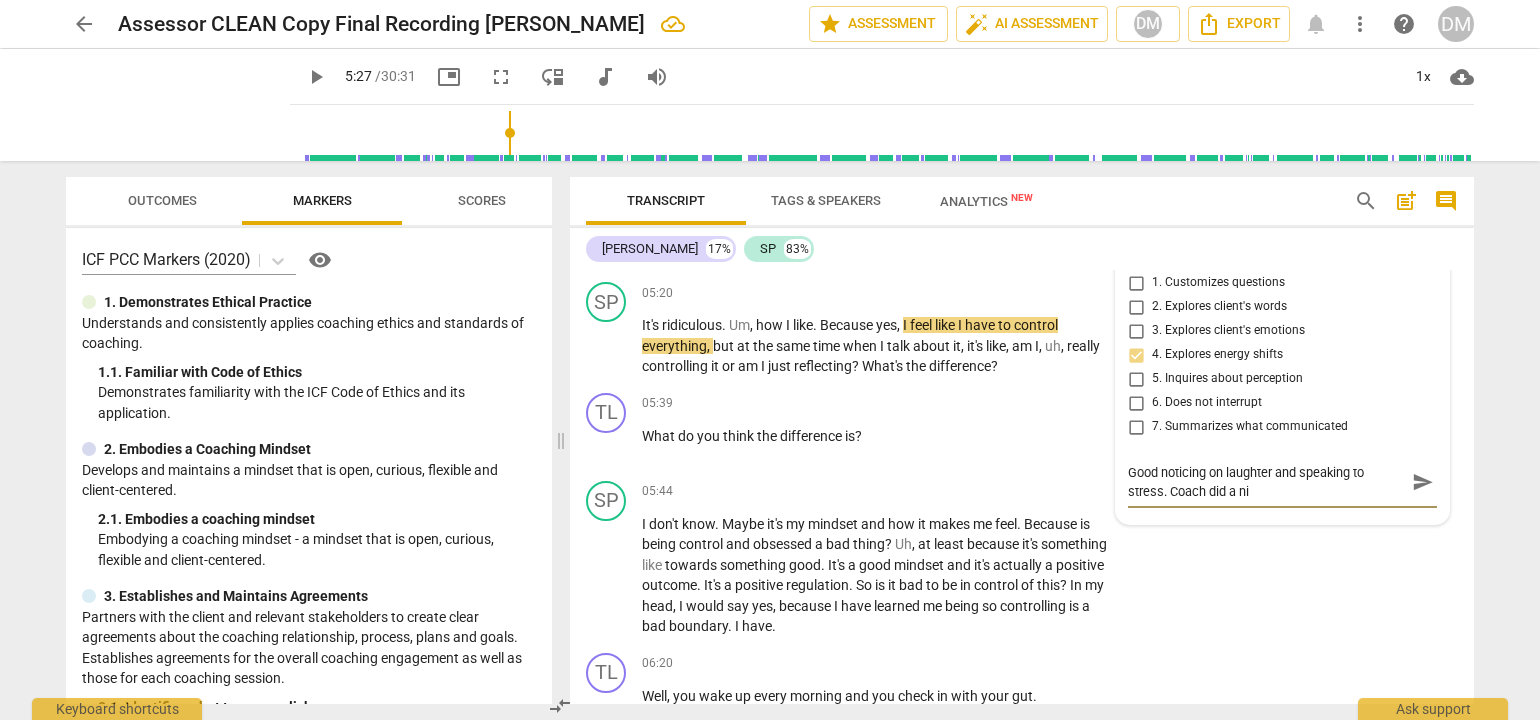 type on "Good noticing on laughter and speaking to stress. Coach did a nic" 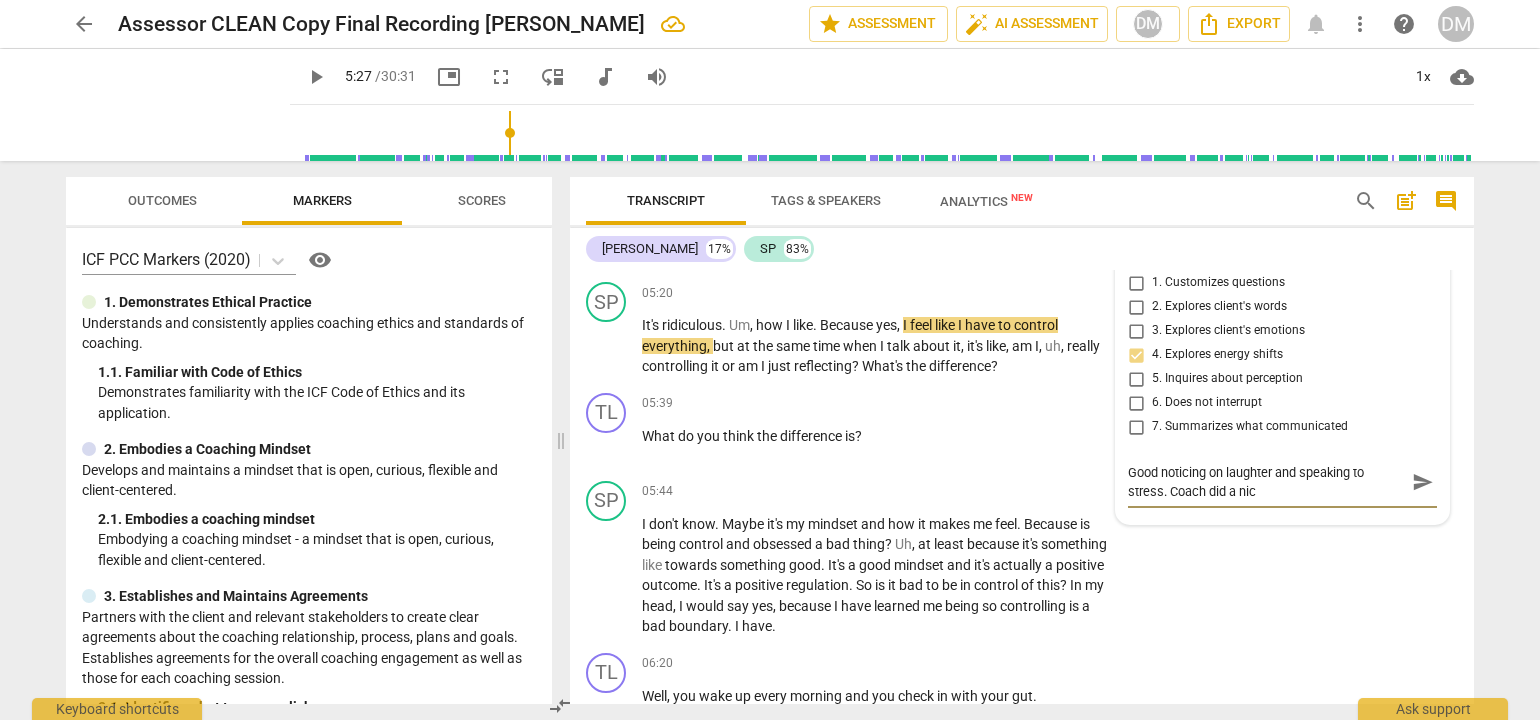 type on "Good noticing on laughter and speaking to stress. Coach did a [GEOGRAPHIC_DATA]" 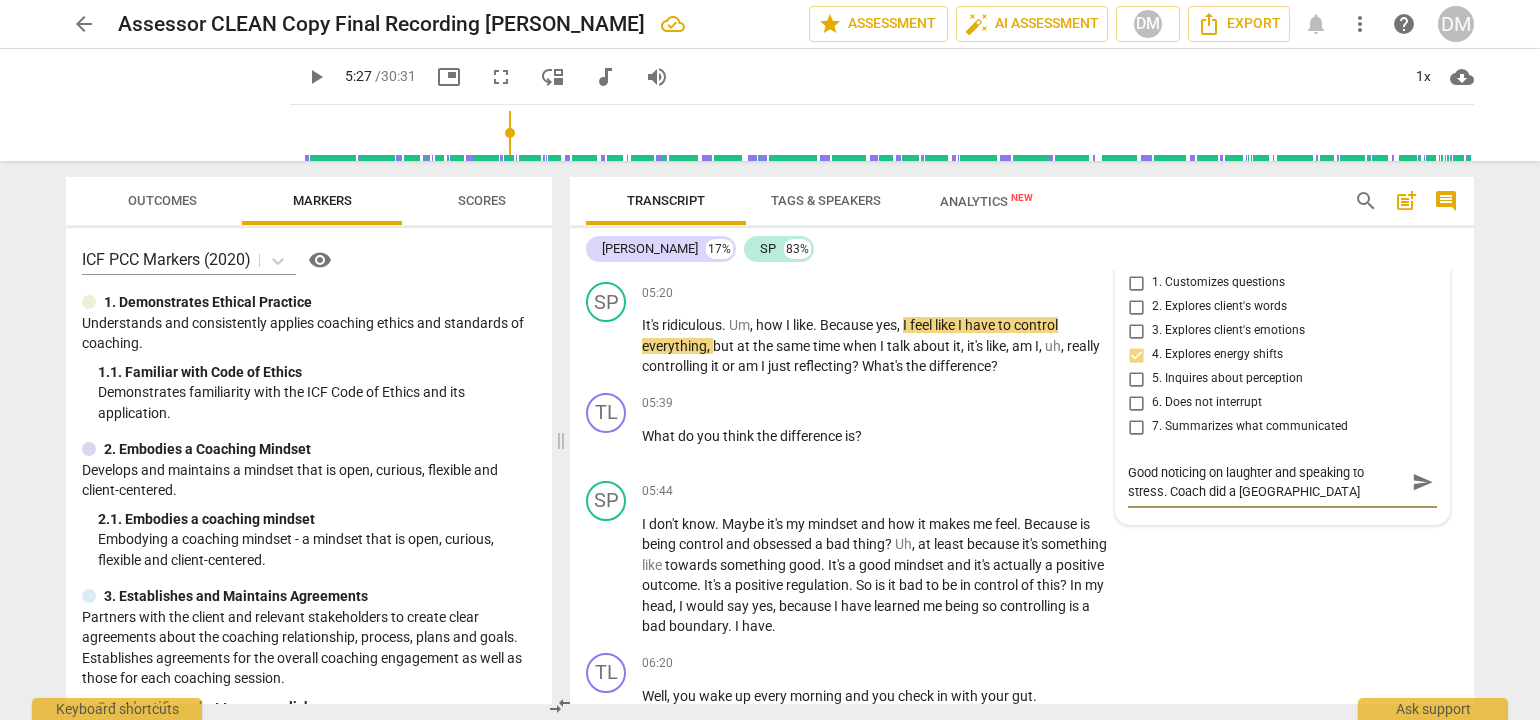 type on "Good noticing on laughter and speaking to stress. Coach did a [GEOGRAPHIC_DATA]" 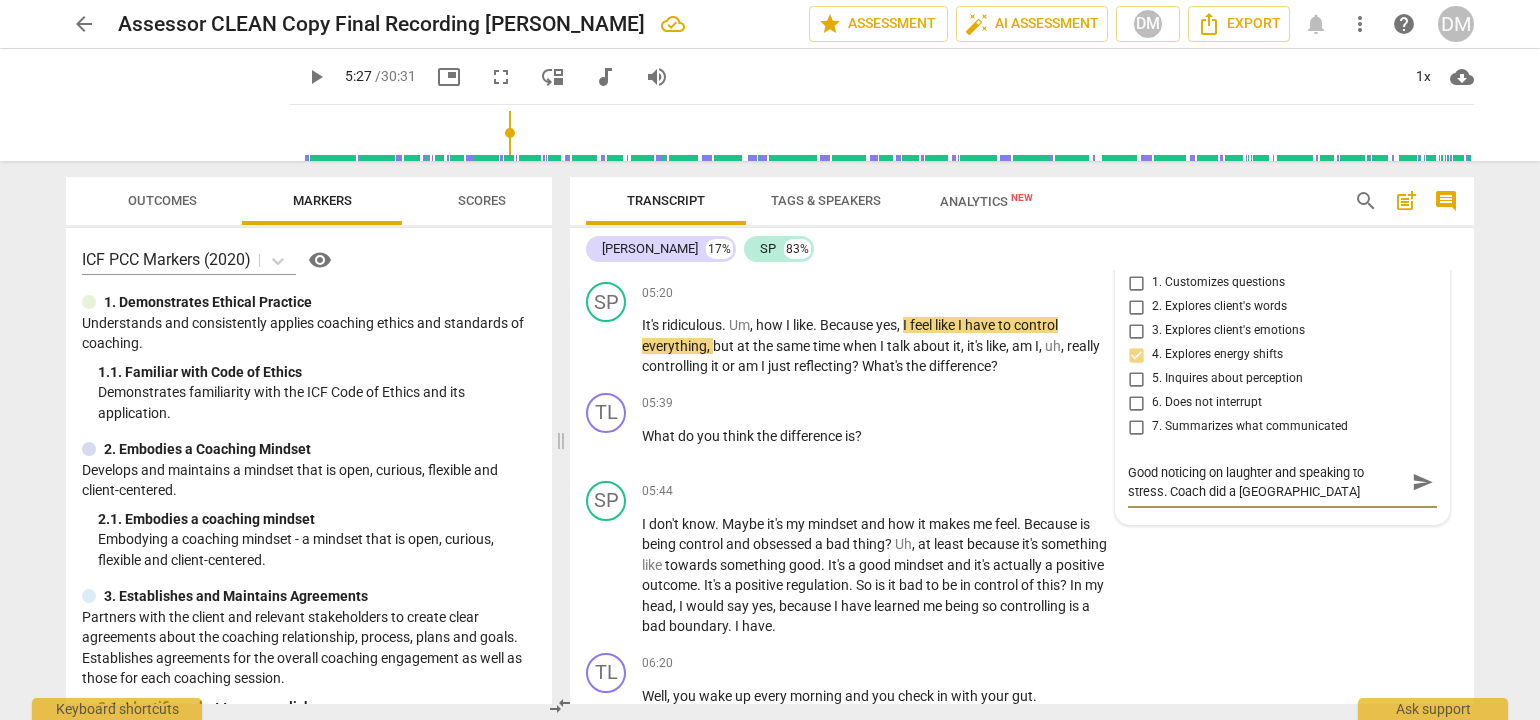 type on "Good noticing on laughter and speaking to stress. Coach did a nice j" 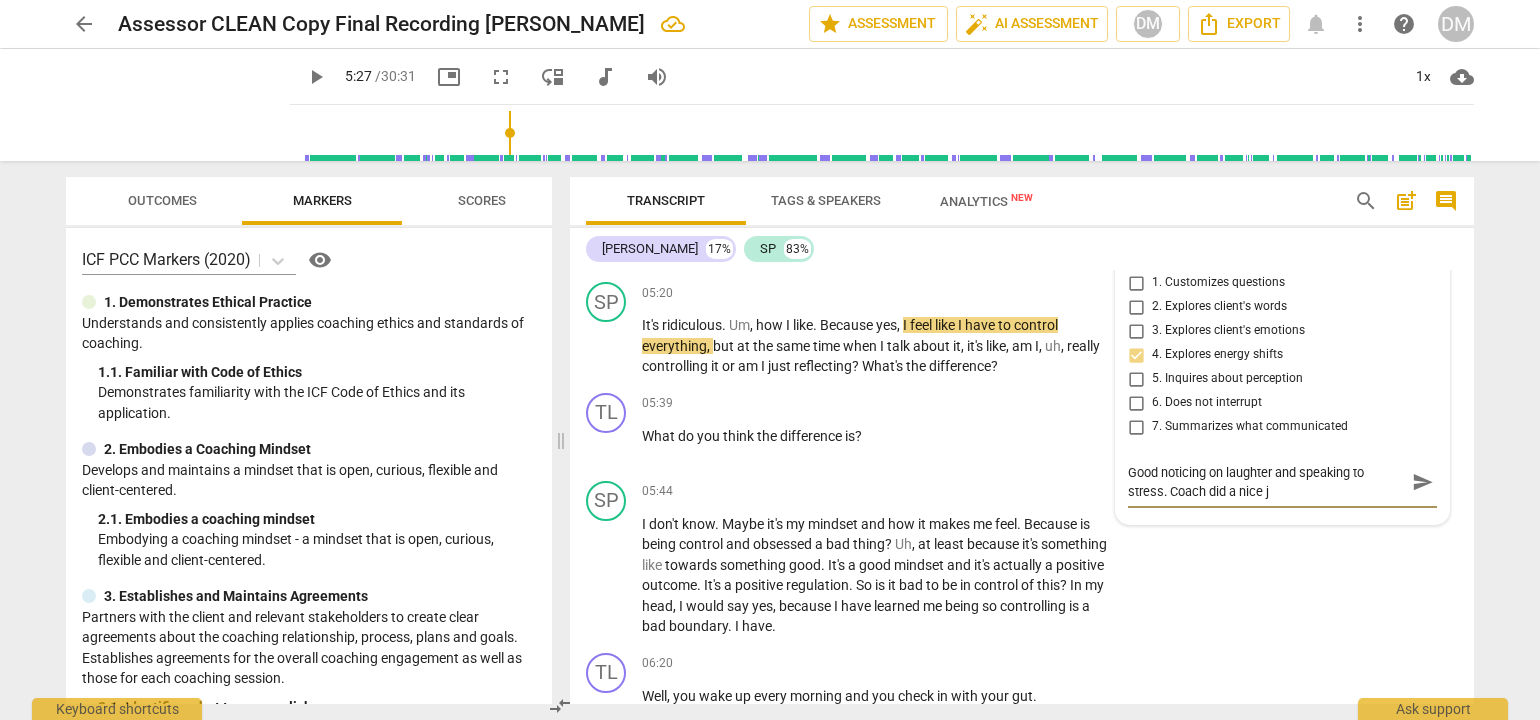 type on "Good noticing on laughter and speaking to stress. Coach did a nice jo" 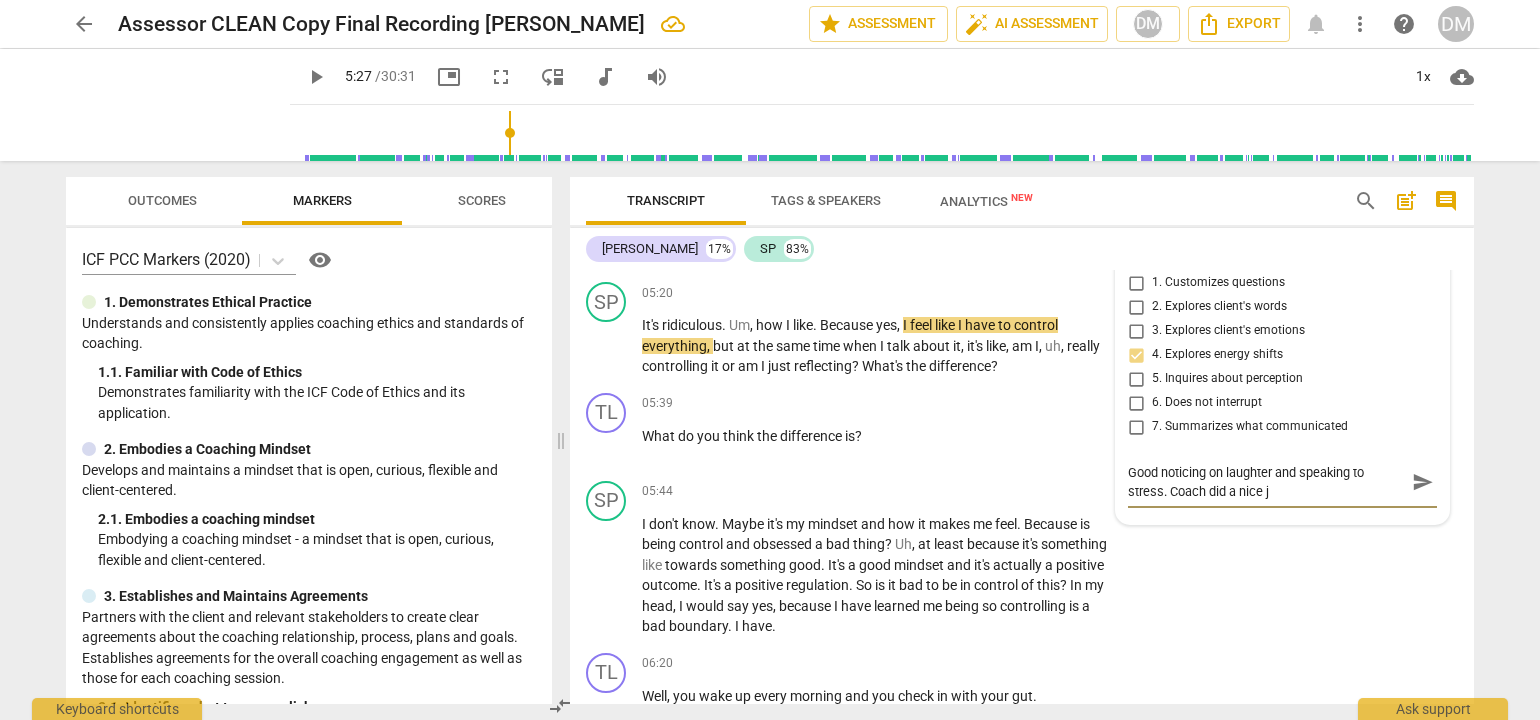 type on "Good noticing on laughter and speaking to stress. Coach did a nice jo" 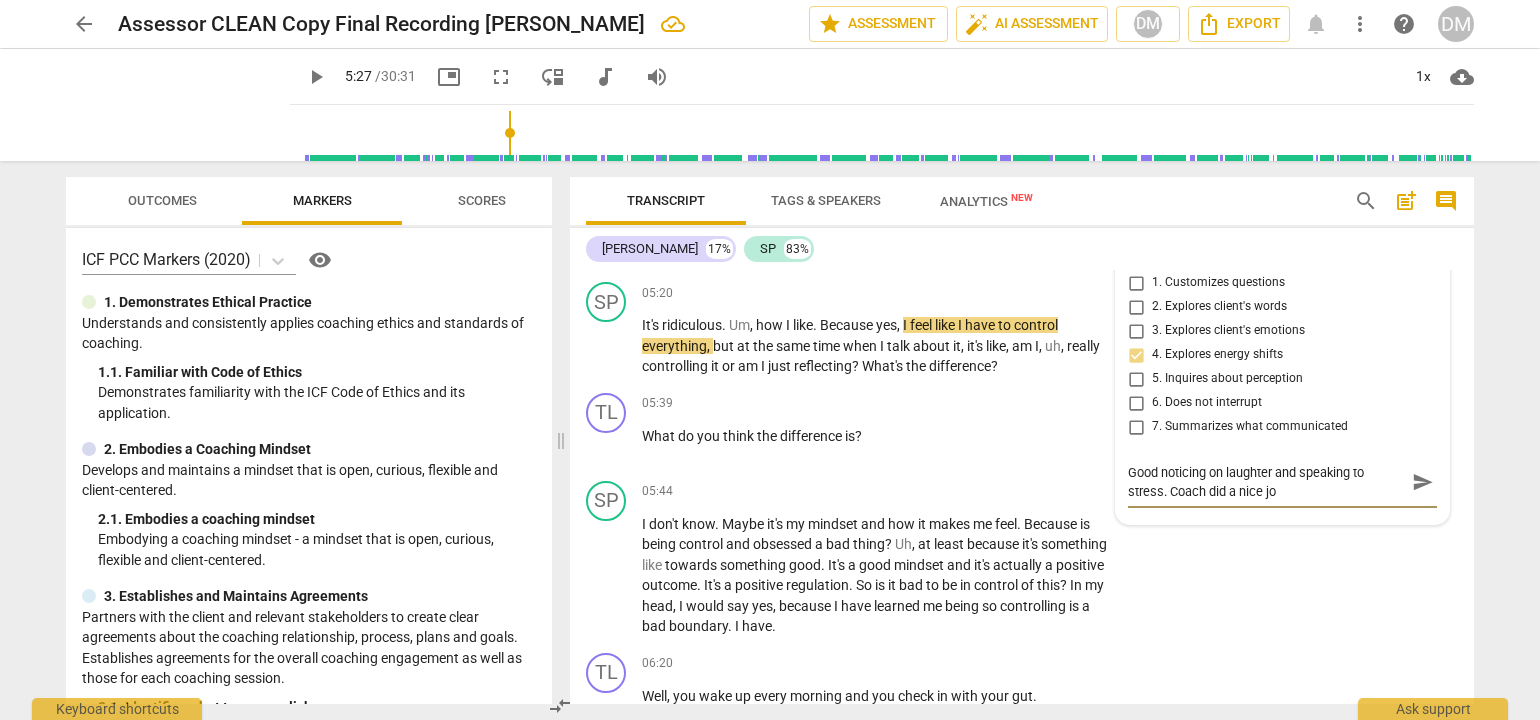 type on "Good noticing on laughter and speaking to stress. Coach did a nice job" 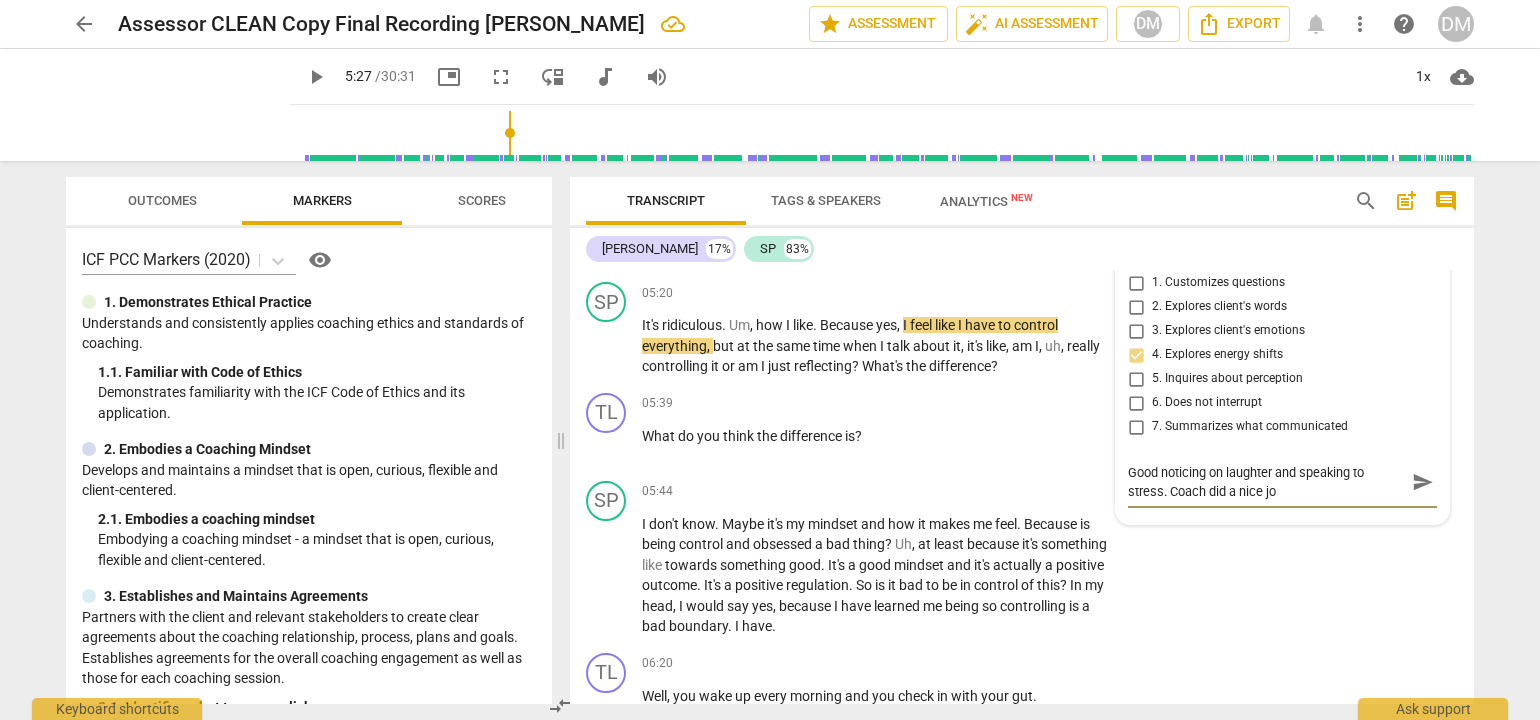 type on "Good noticing on laughter and speaking to stress. Coach did a nice job" 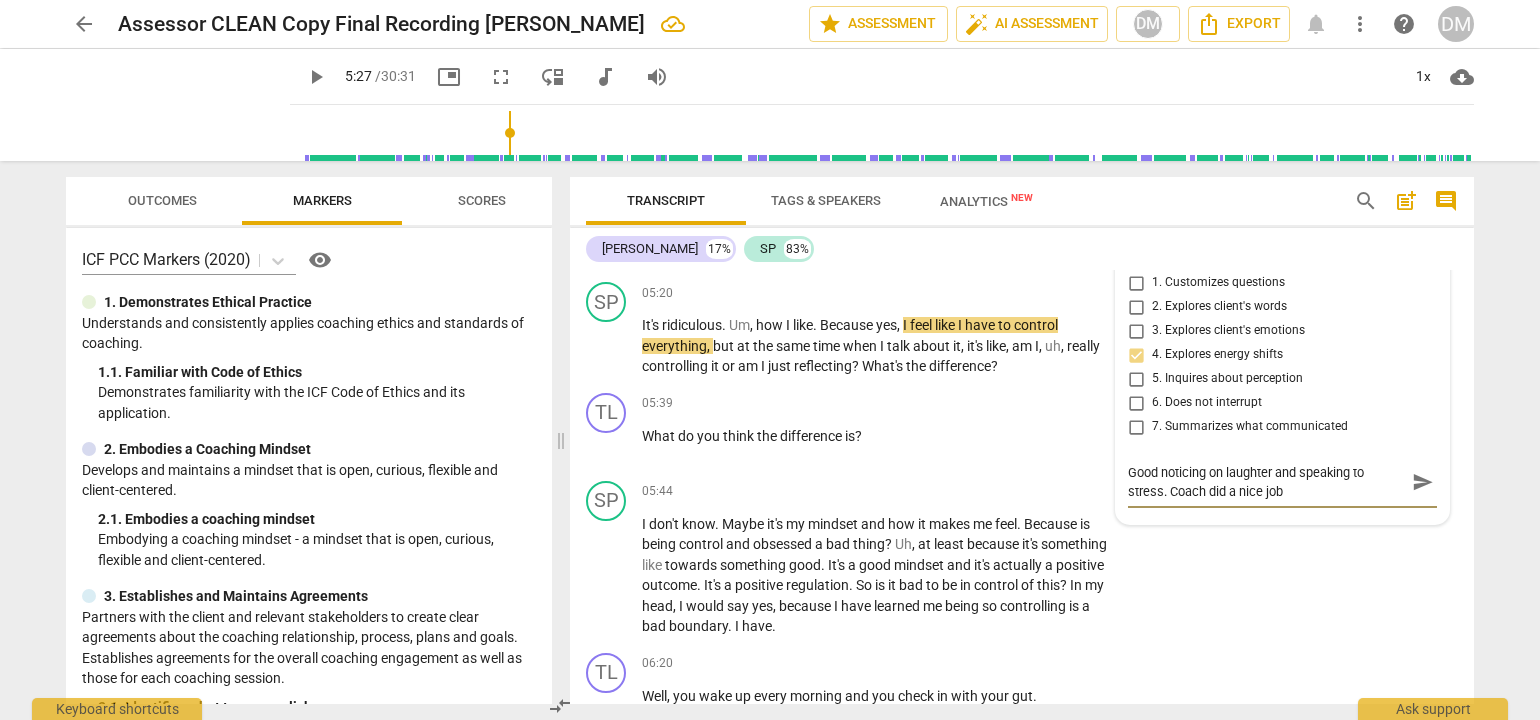 type on "Good noticing on laughter and speaking to stress. Coach did a nice job" 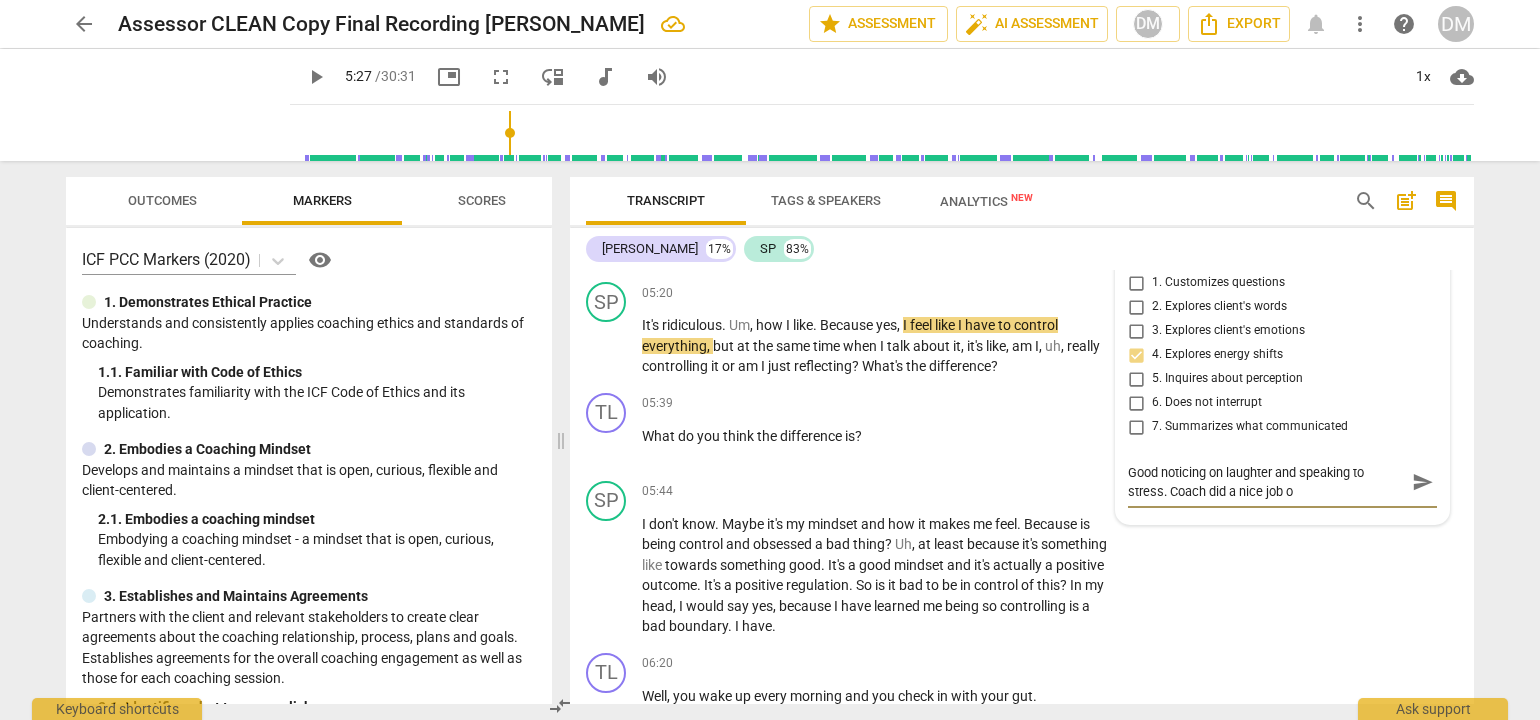 type on "Good noticing on laughter and speaking to stress. Coach did a nice job of" 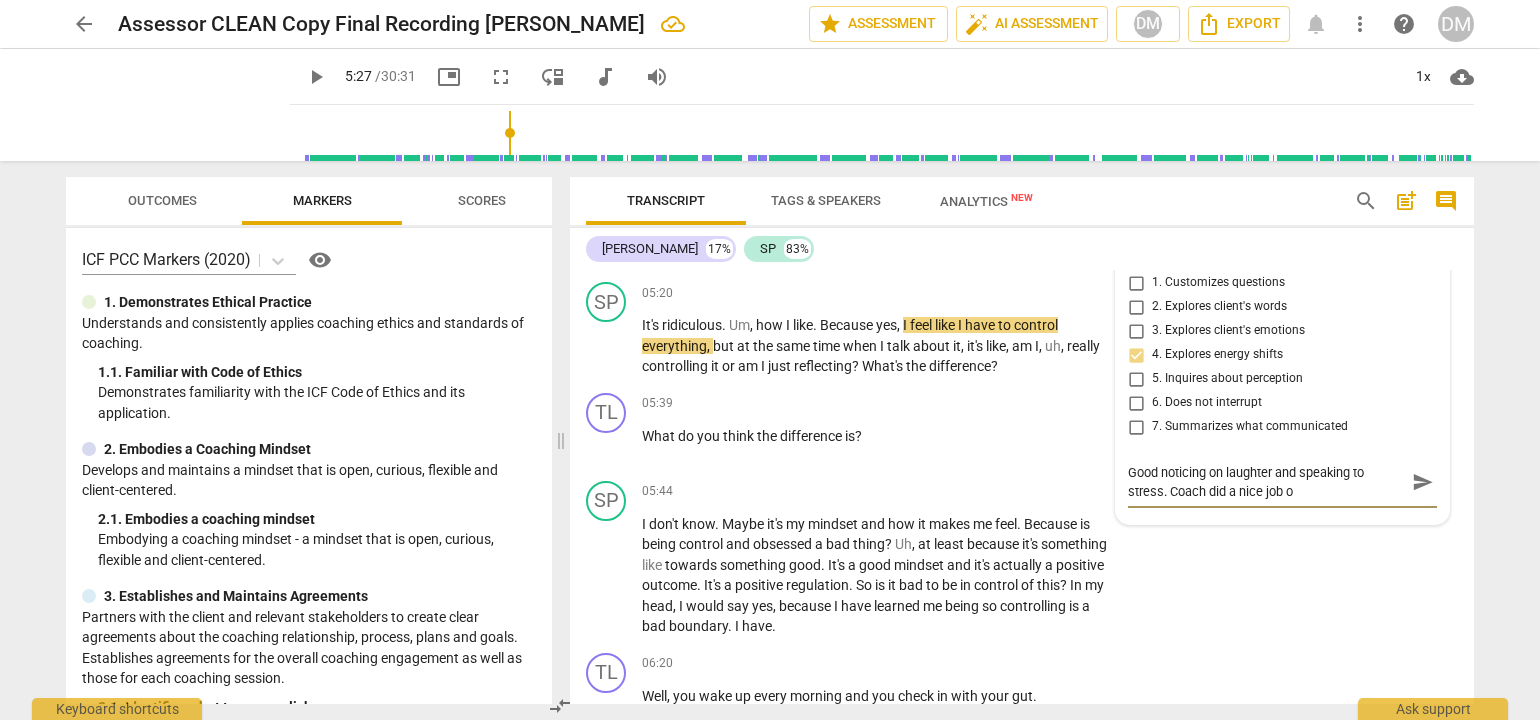 type on "Good noticing on laughter and speaking to stress. Coach did a nice job of" 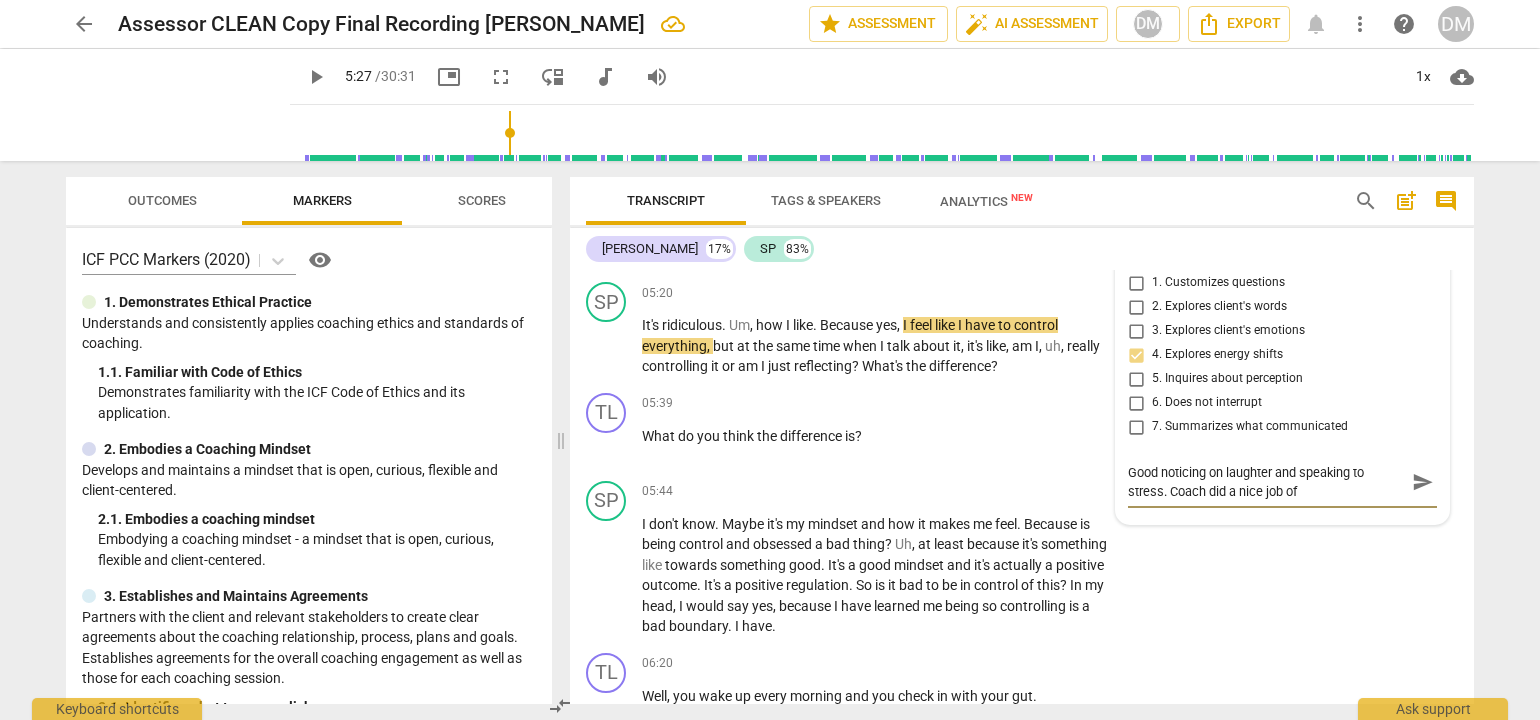 type on "Good noticing on laughter and speaking to stress. Coach did a nice job of" 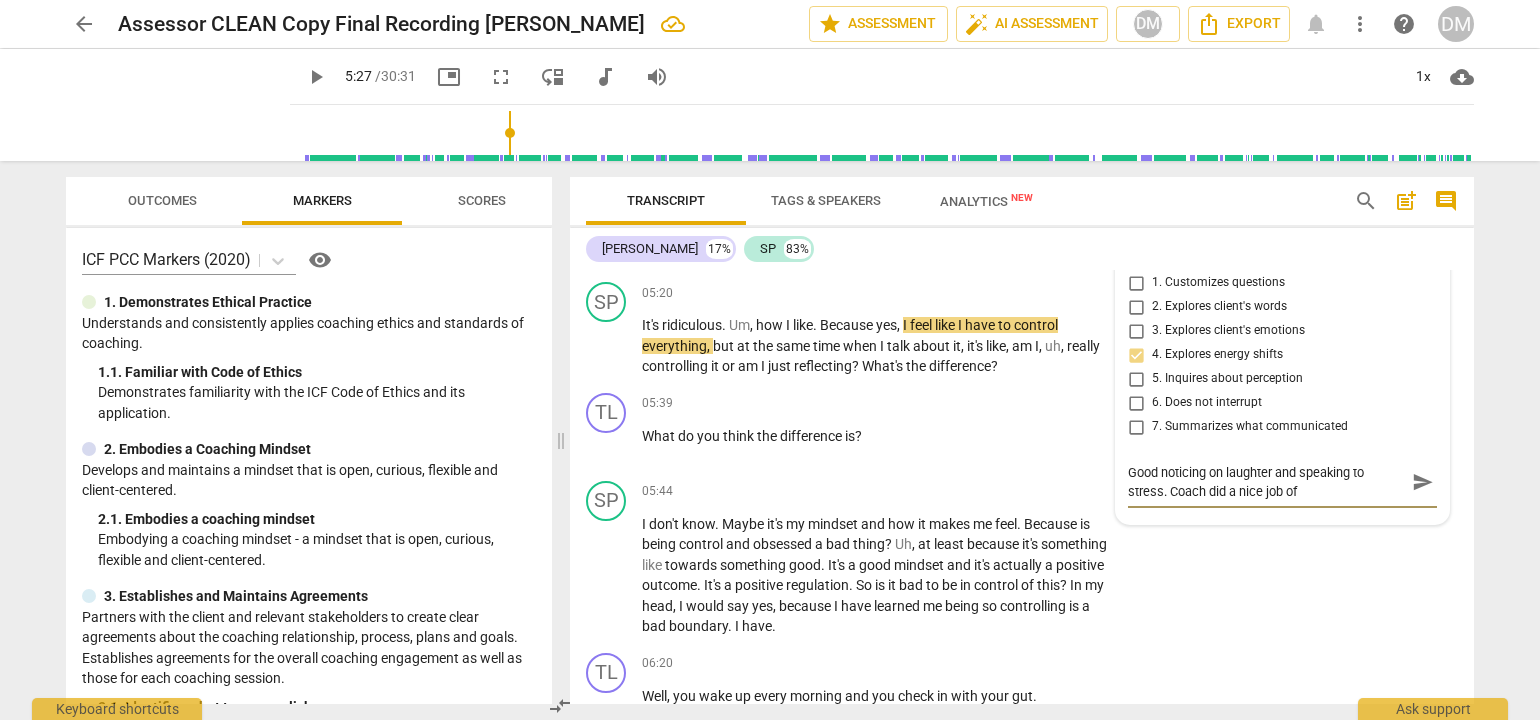 type on "Good noticing on laughter and speaking to stress. Coach did a nice job of n" 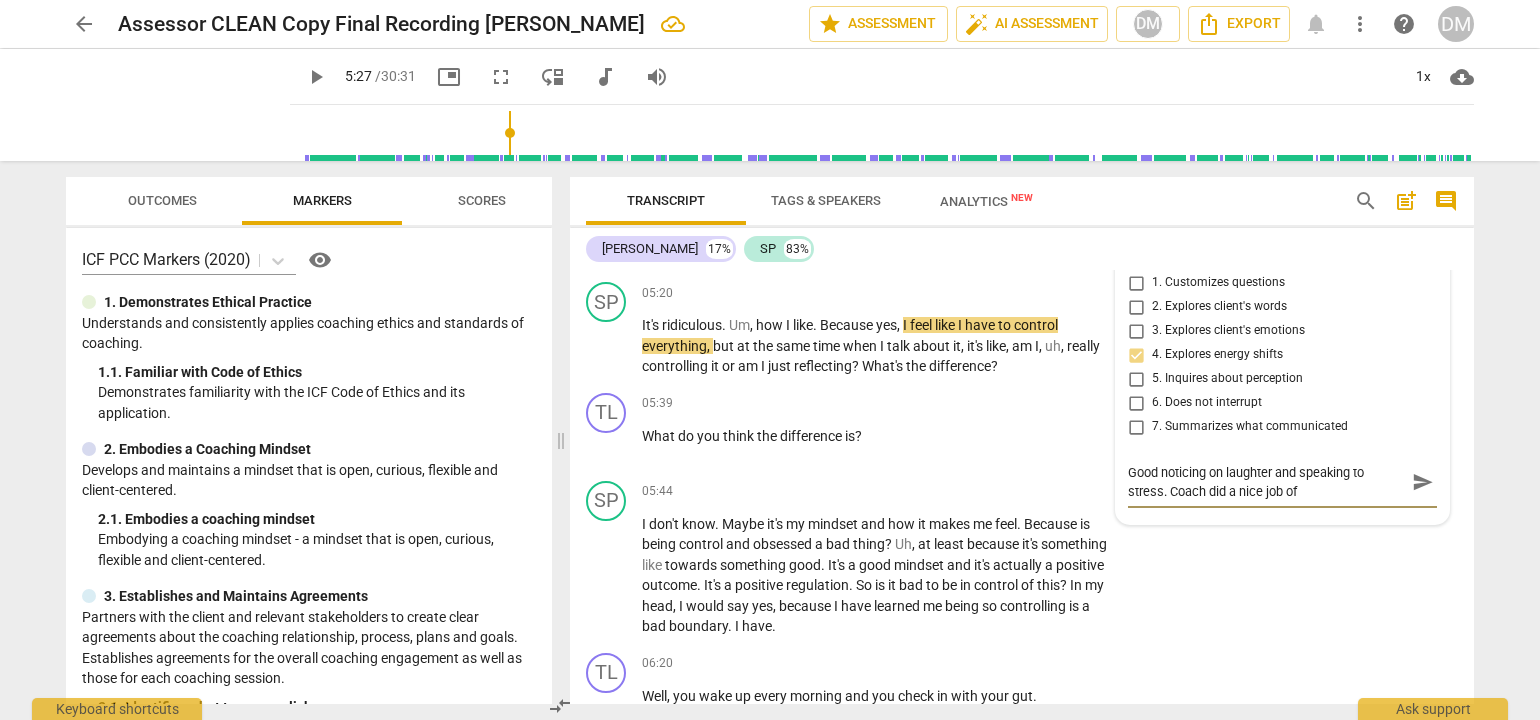 type on "Good noticing on laughter and speaking to stress. Coach did a nice job of n" 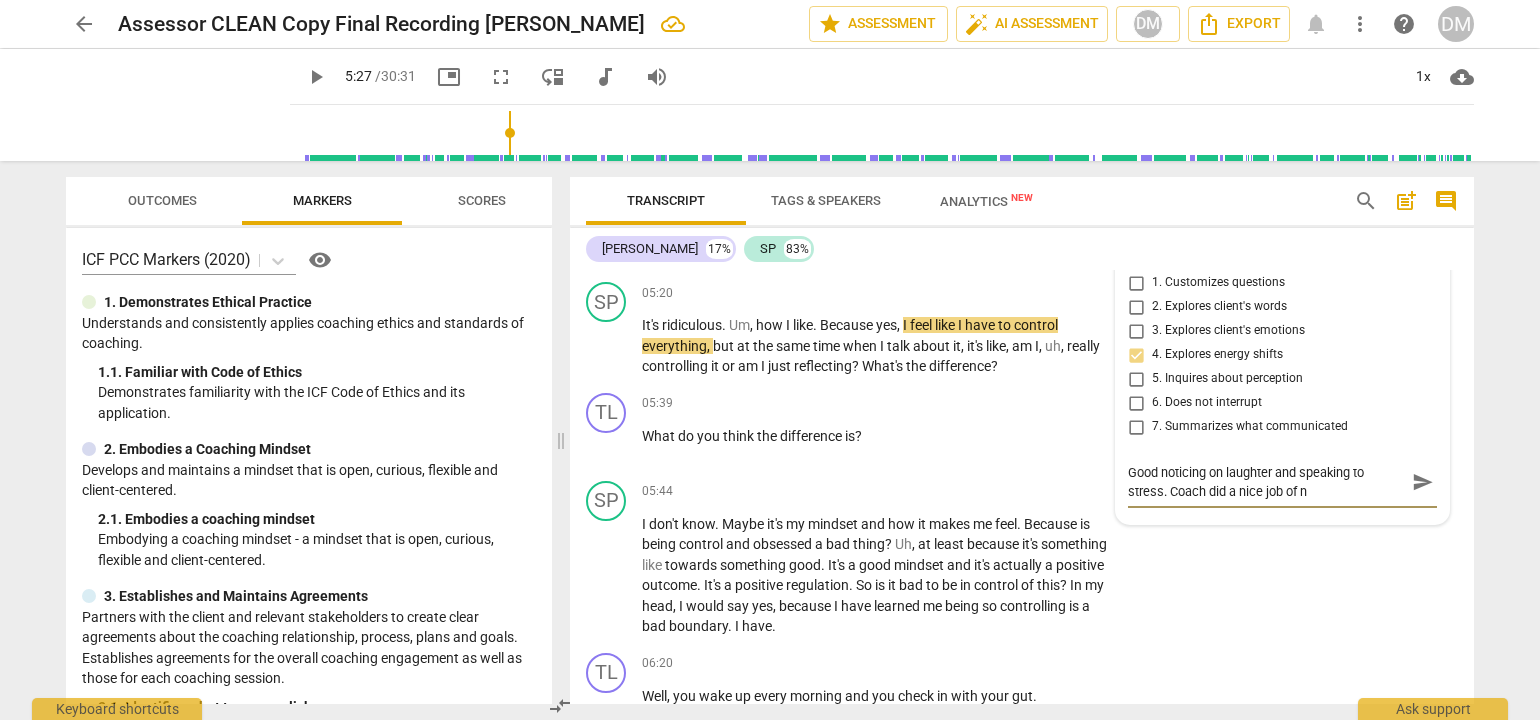 type on "Good noticing on laughter and speaking to stress. Coach did a nice job of no" 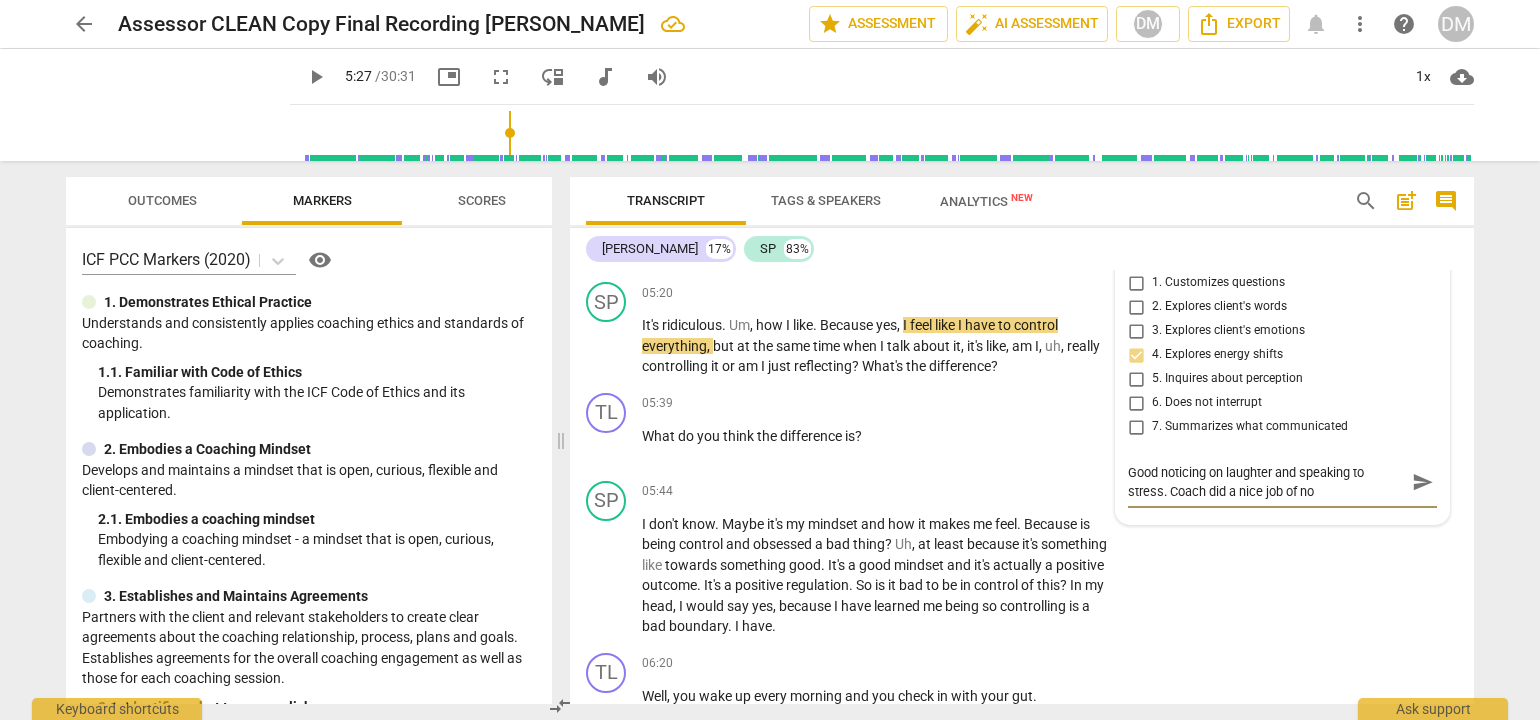 type on "Good noticing on laughter and speaking to stress. Coach did a nice job of not" 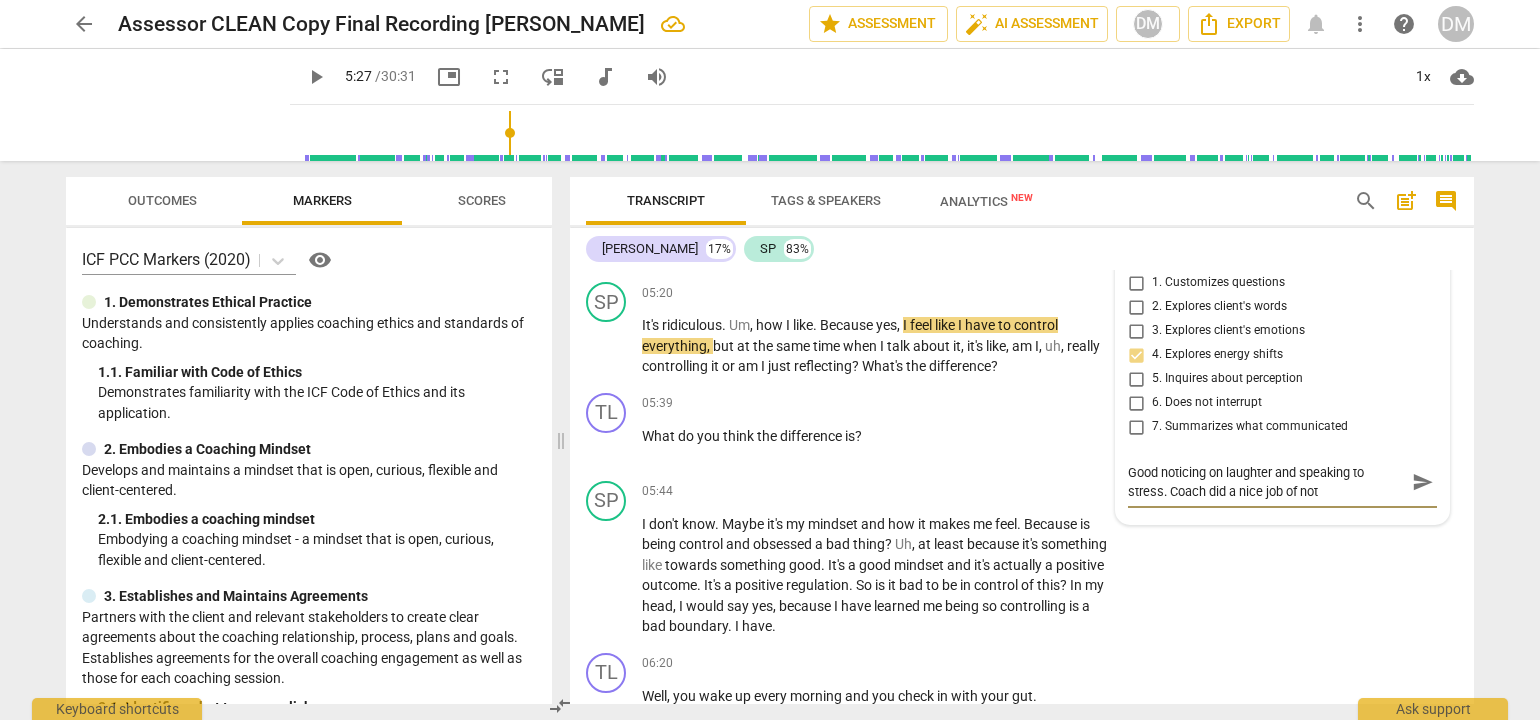type on "Good noticing on laughter and speaking to stress. Coach did a nice job of noti" 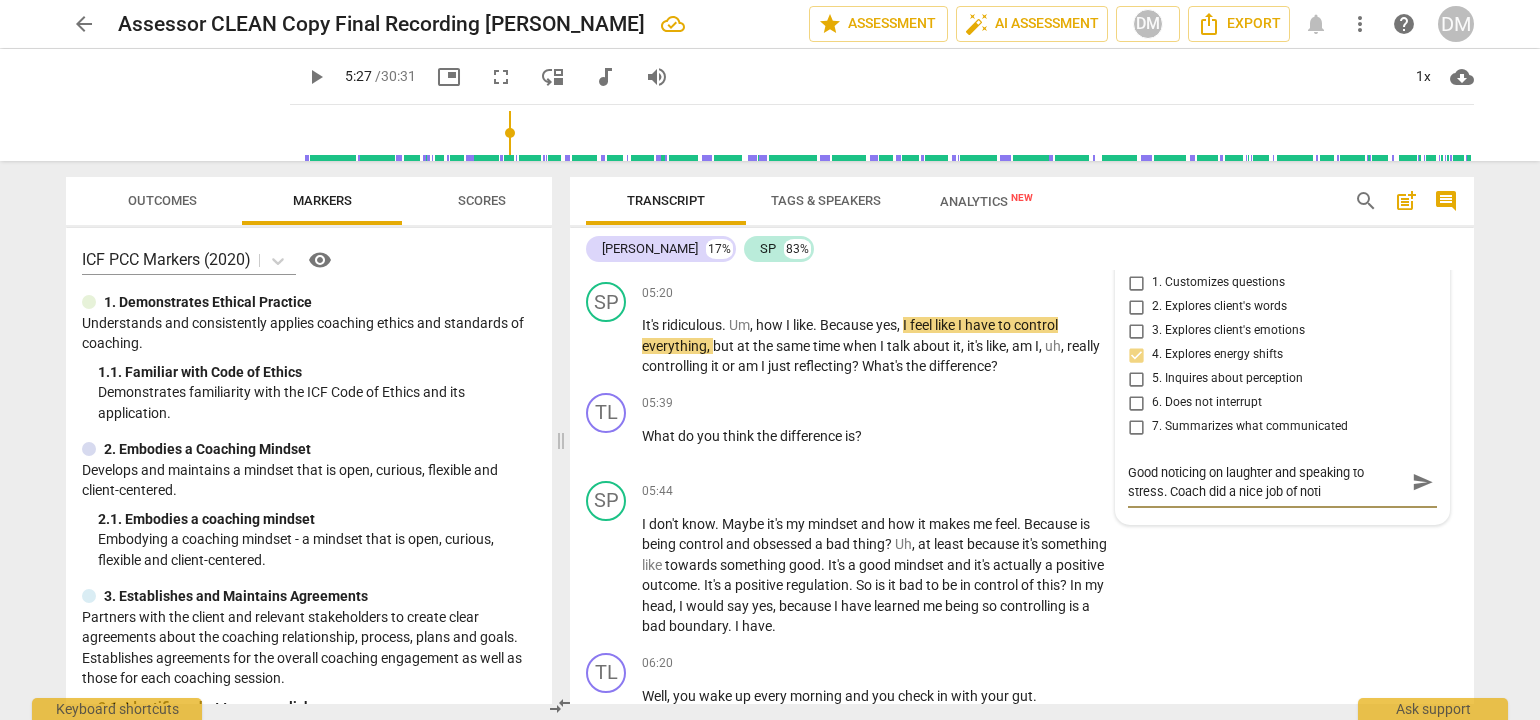 type on "Good noticing on laughter and speaking to stress. Coach did a nice job of notic" 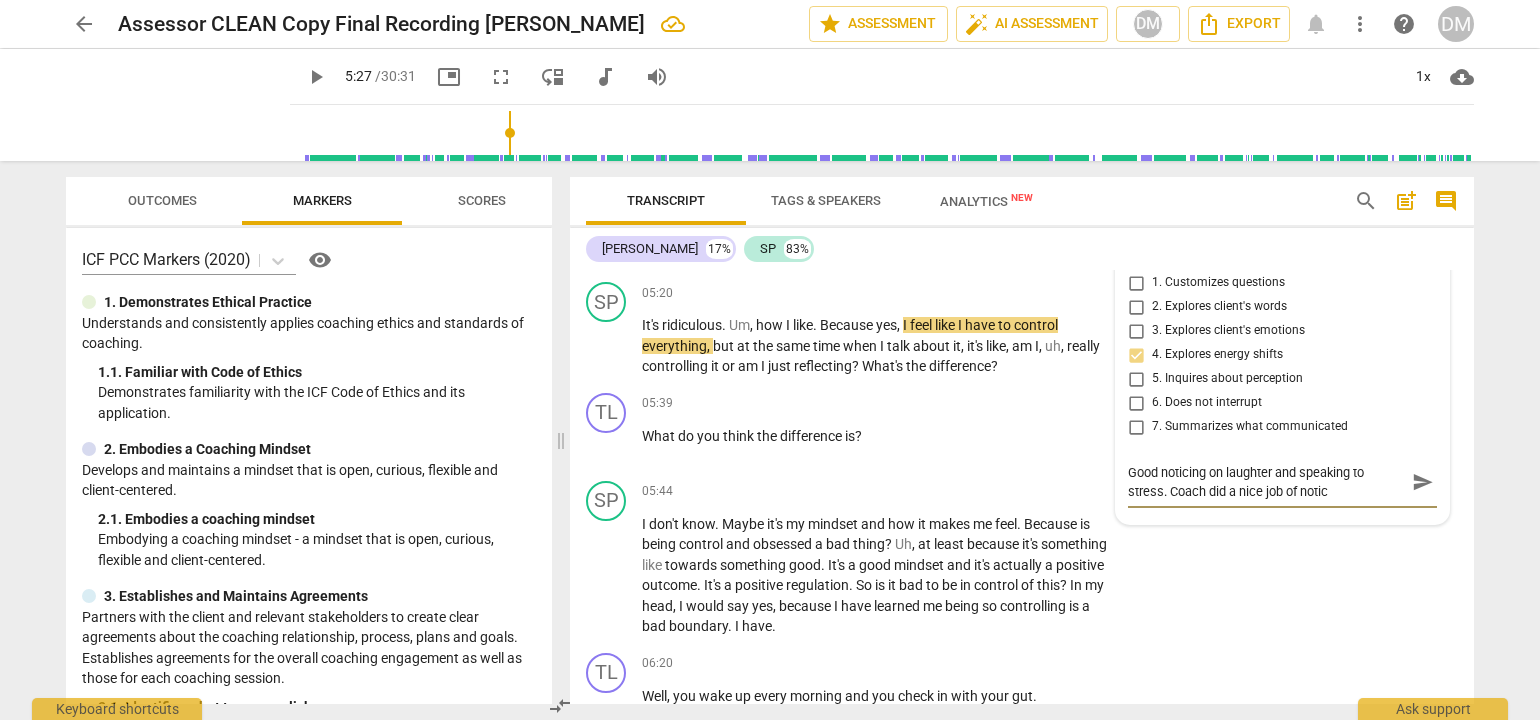 type on "Good noticing on laughter and speaking to stress. Coach did a nice job of notici" 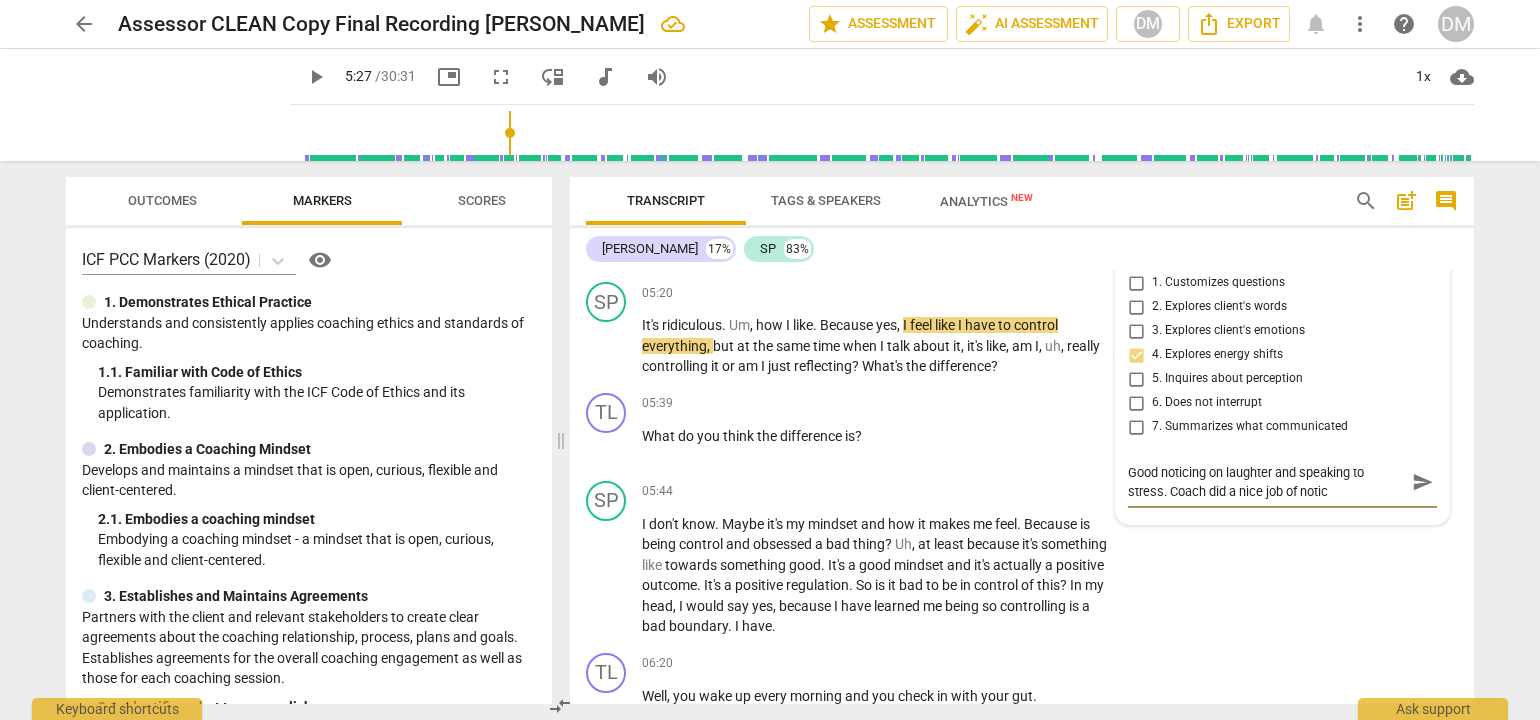type on "Good noticing on laughter and speaking to stress. Coach did a nice job of notici" 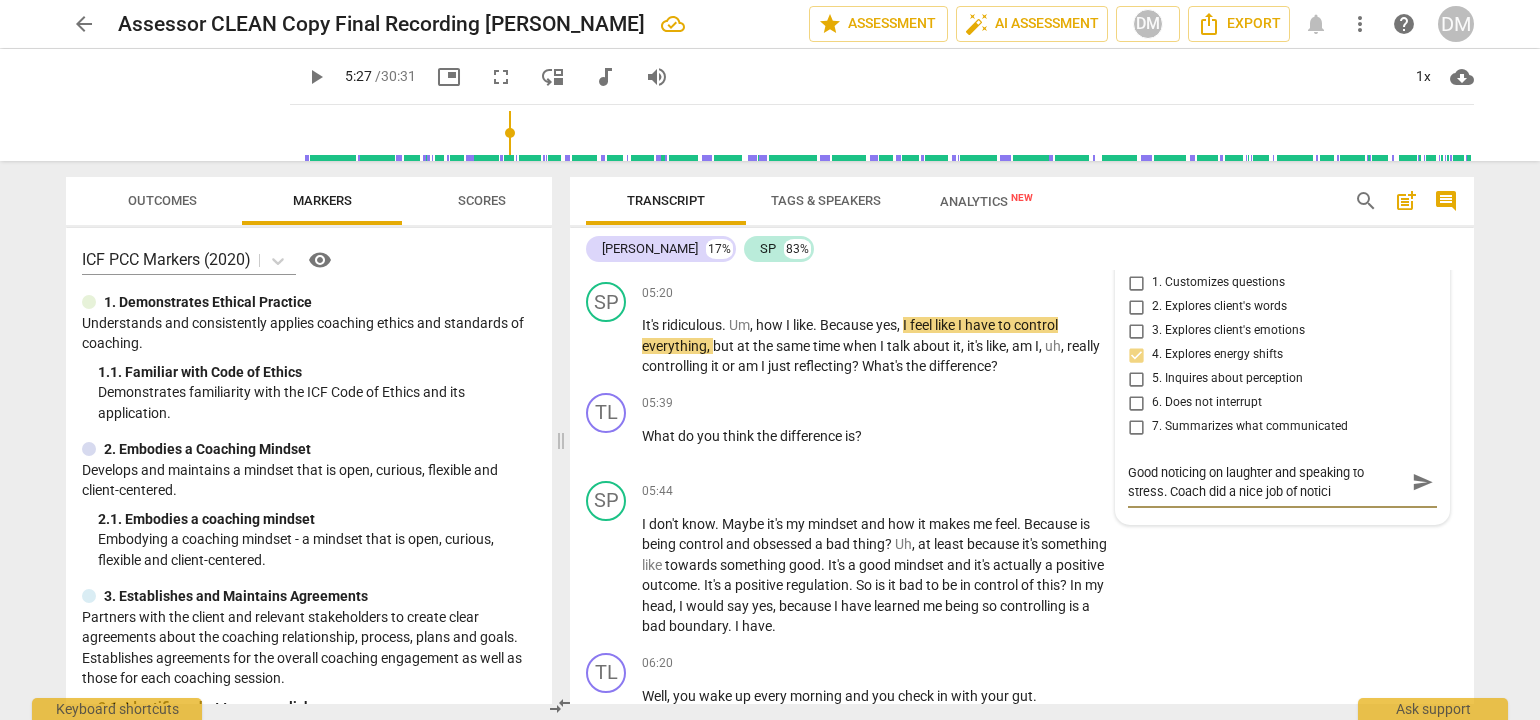 type on "Good noticing on laughter and speaking to stress. Coach did a nice job of noticin" 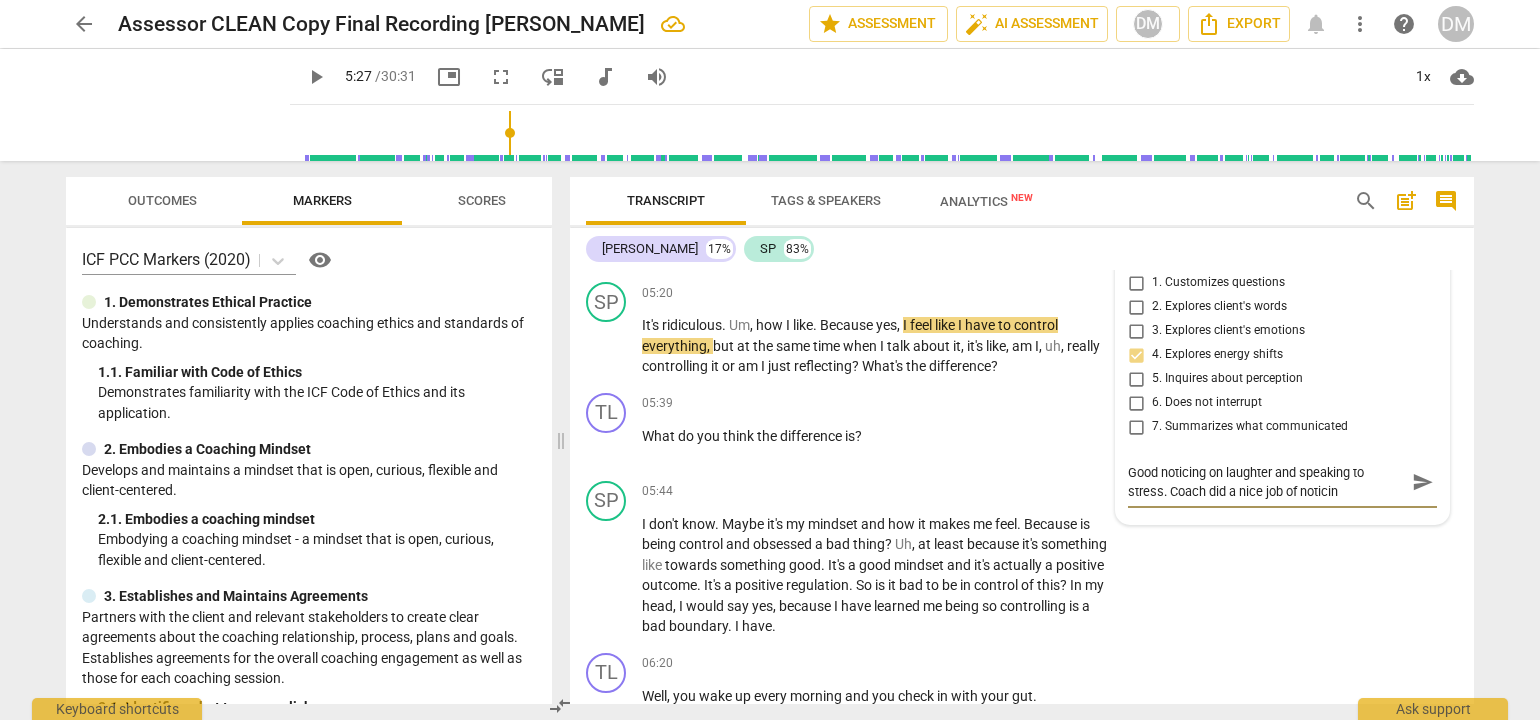 type on "Good noticing on laughter and speaking to stress. Coach did a nice job of noticing" 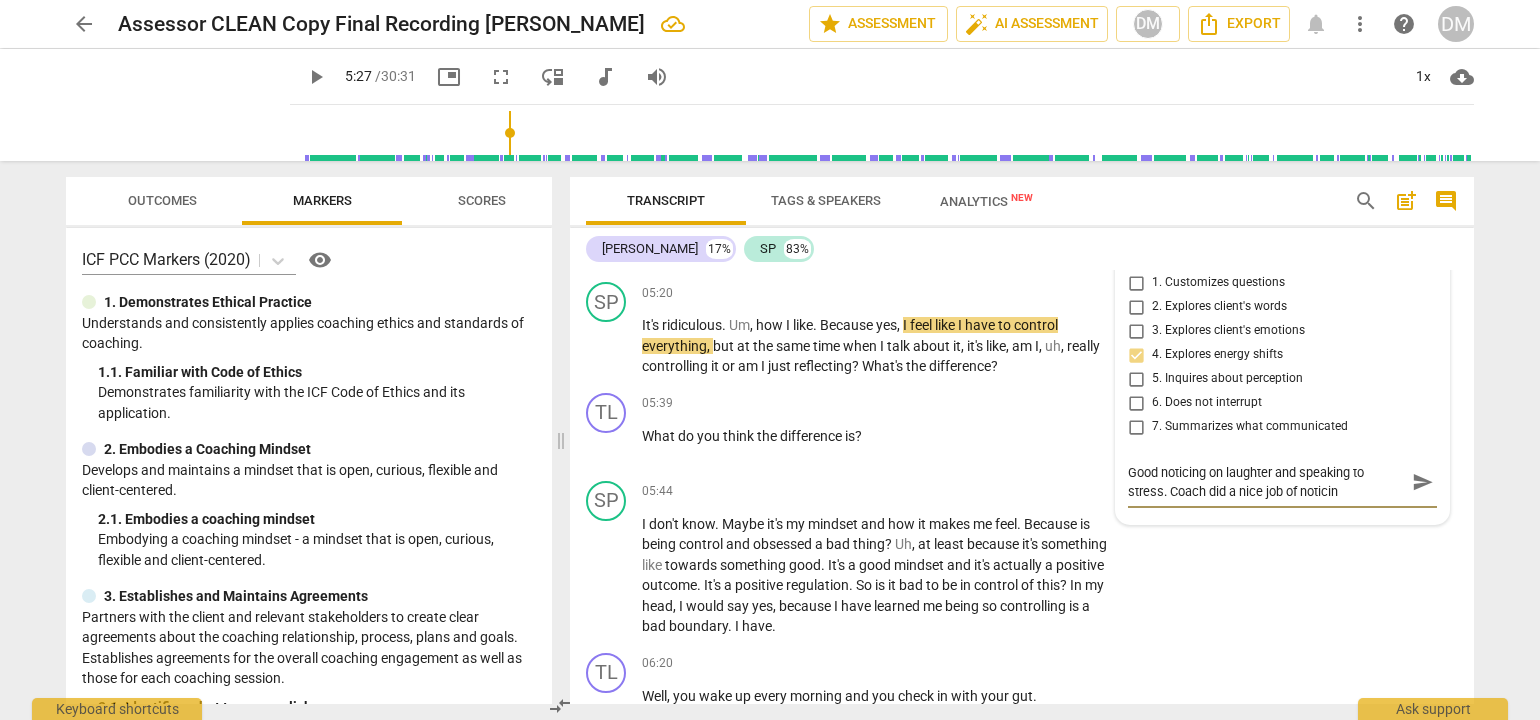type on "Good noticing on laughter and speaking to stress. Coach did a nice job of noticing" 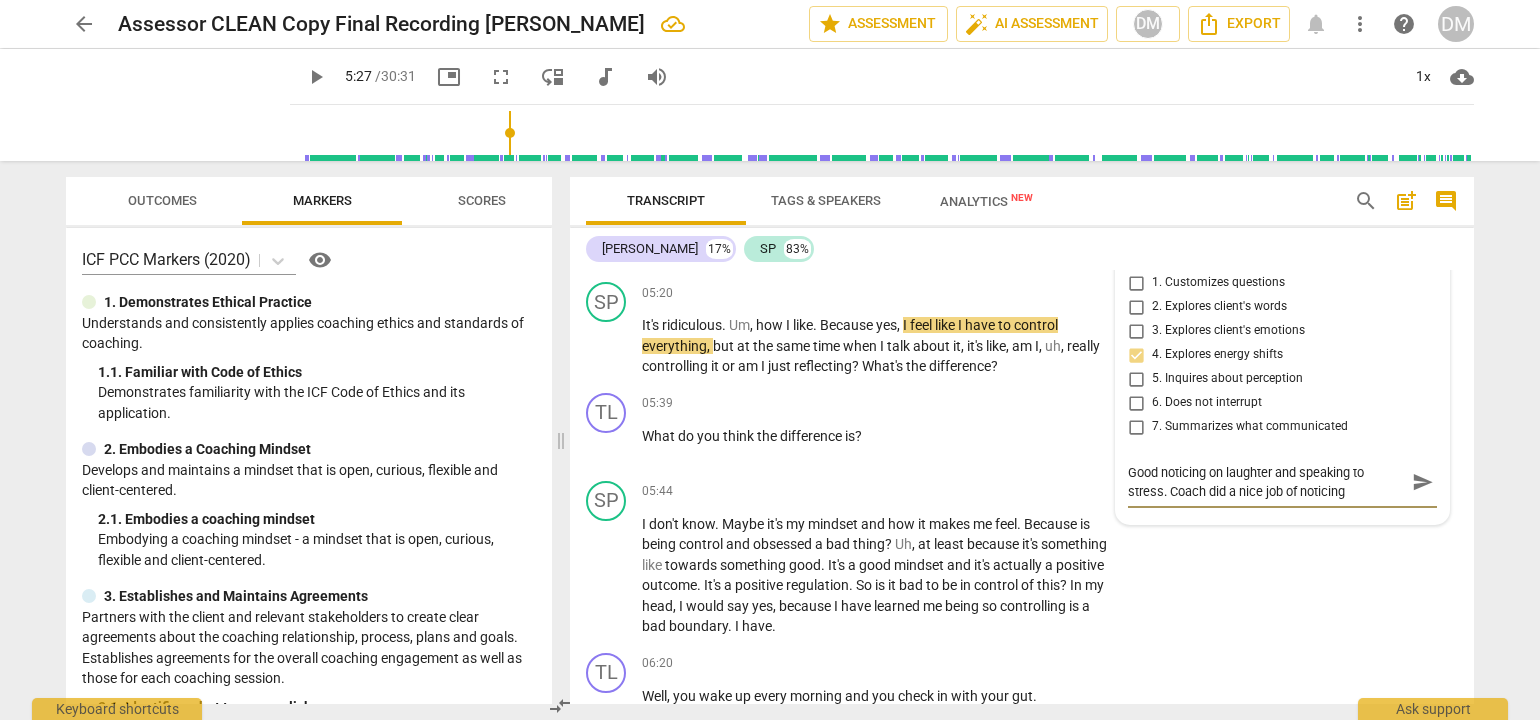 type on "Good noticing on laughter and speaking to stress. Coach did a nice job of noticing" 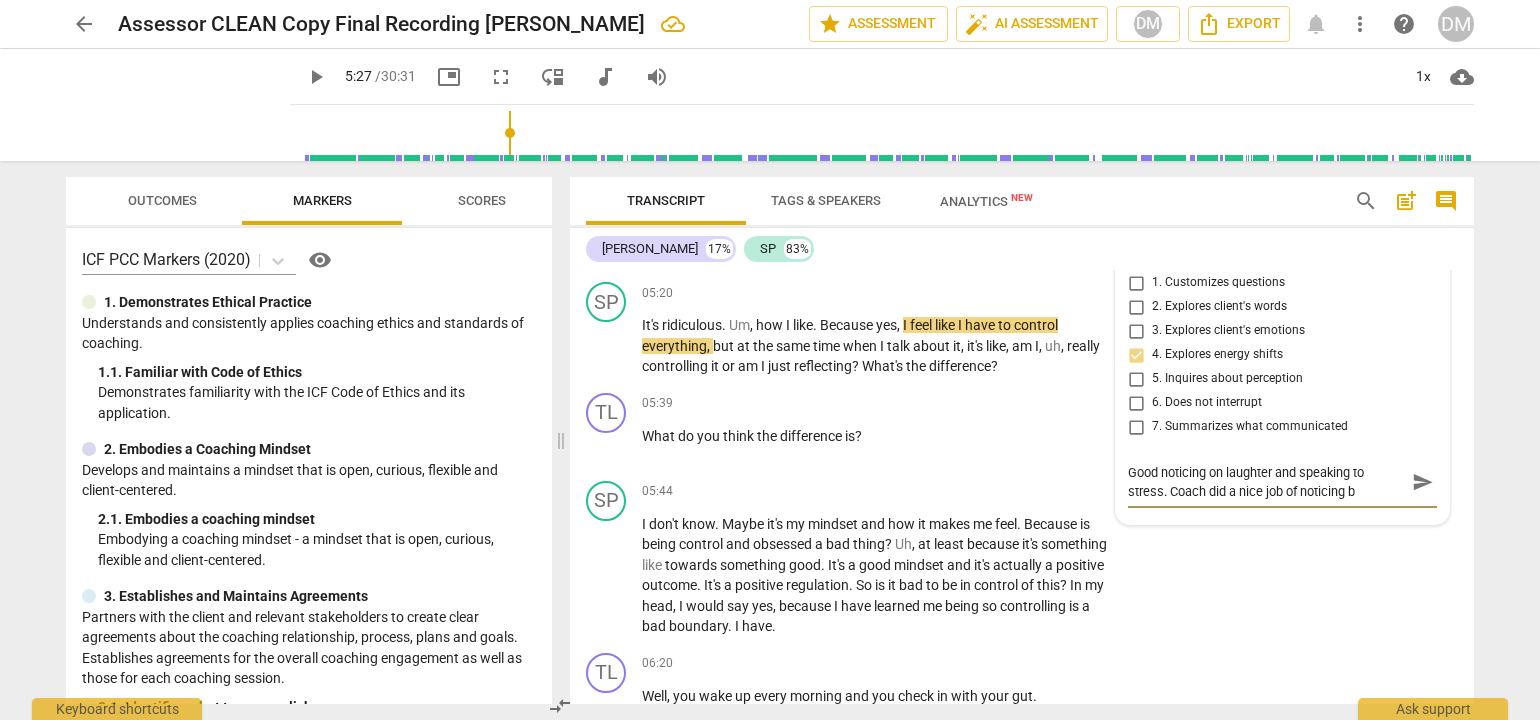type on "Good noticing on laughter and speaking to stress. Coach did a nice job of noticing bu" 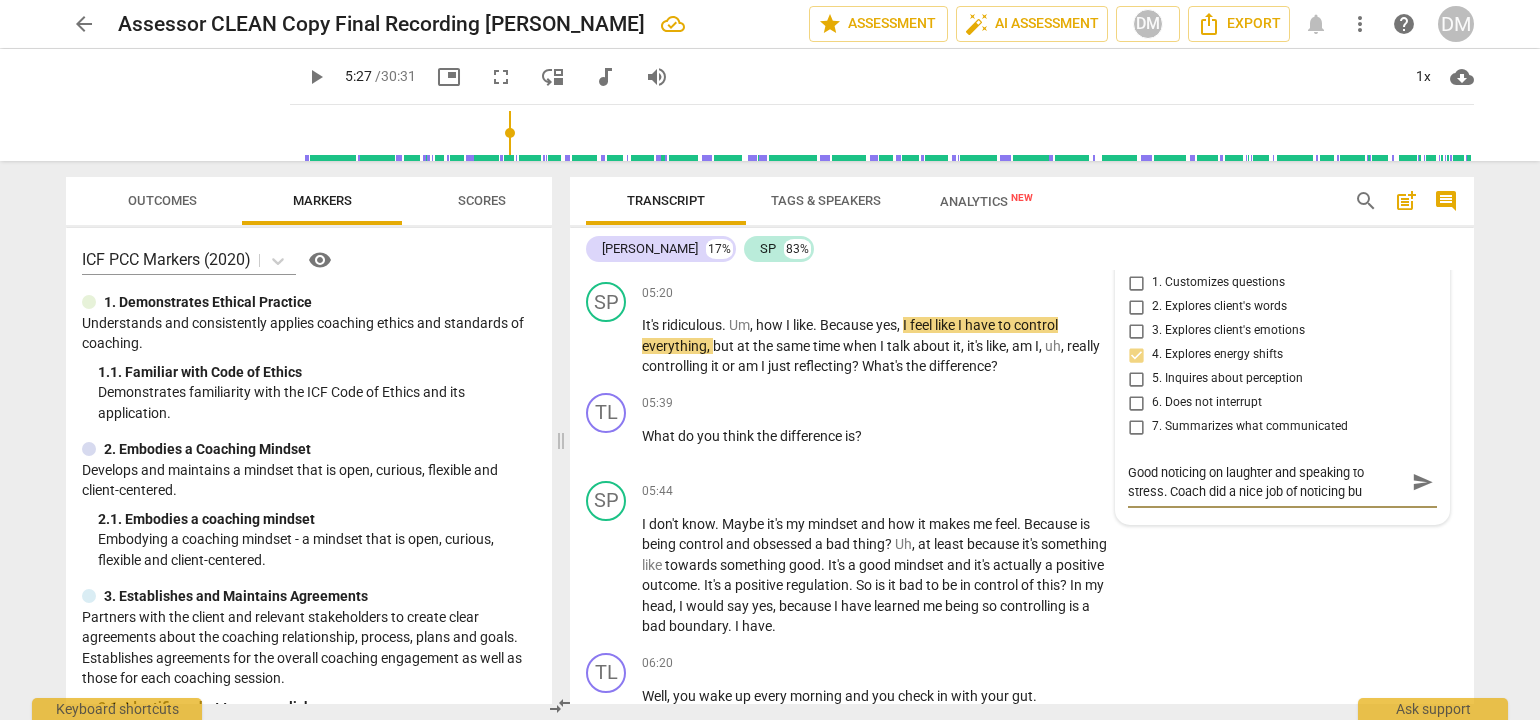 type on "Good noticing on laughter and speaking to stress. Coach did a nice job of noticing but" 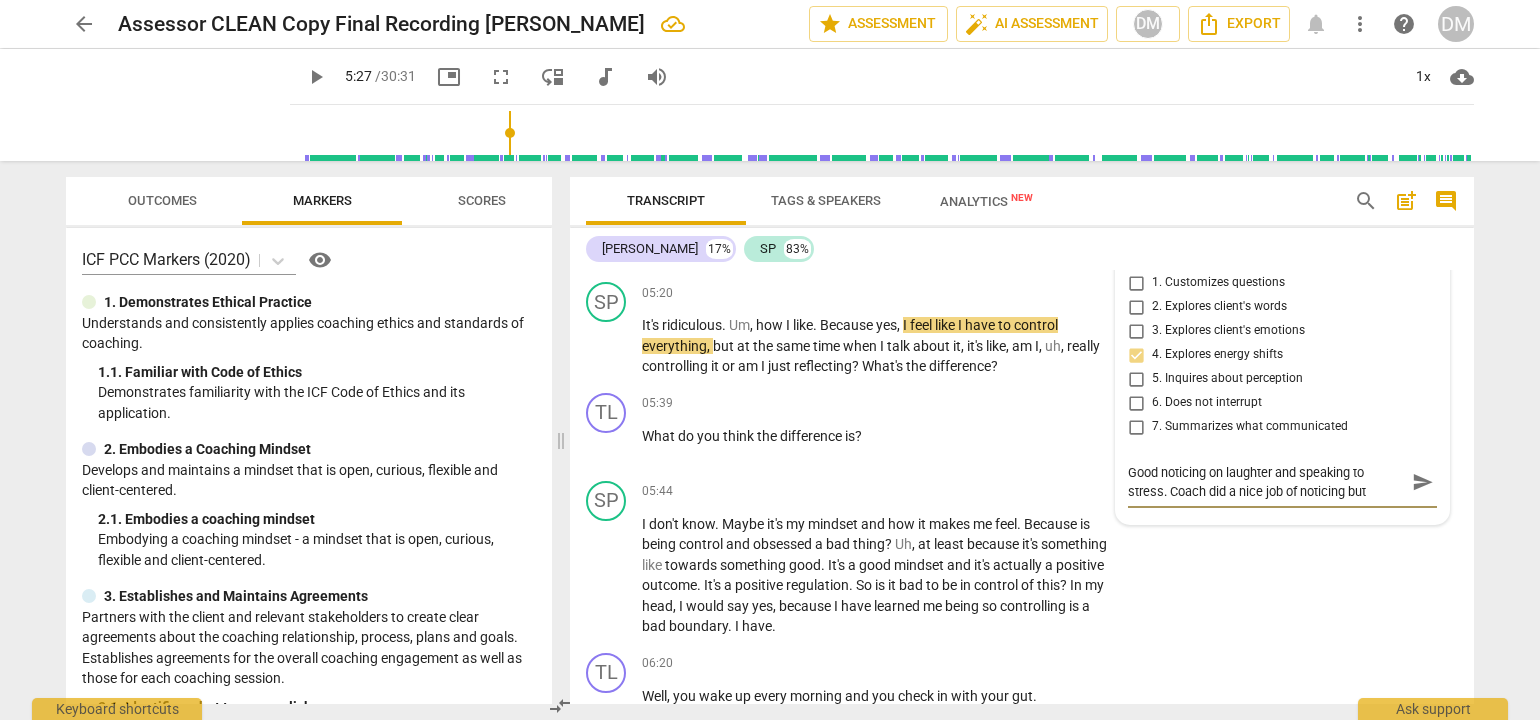 type on "Good noticing on laughter and speaking to stress. Coach did a nice job of noticing but" 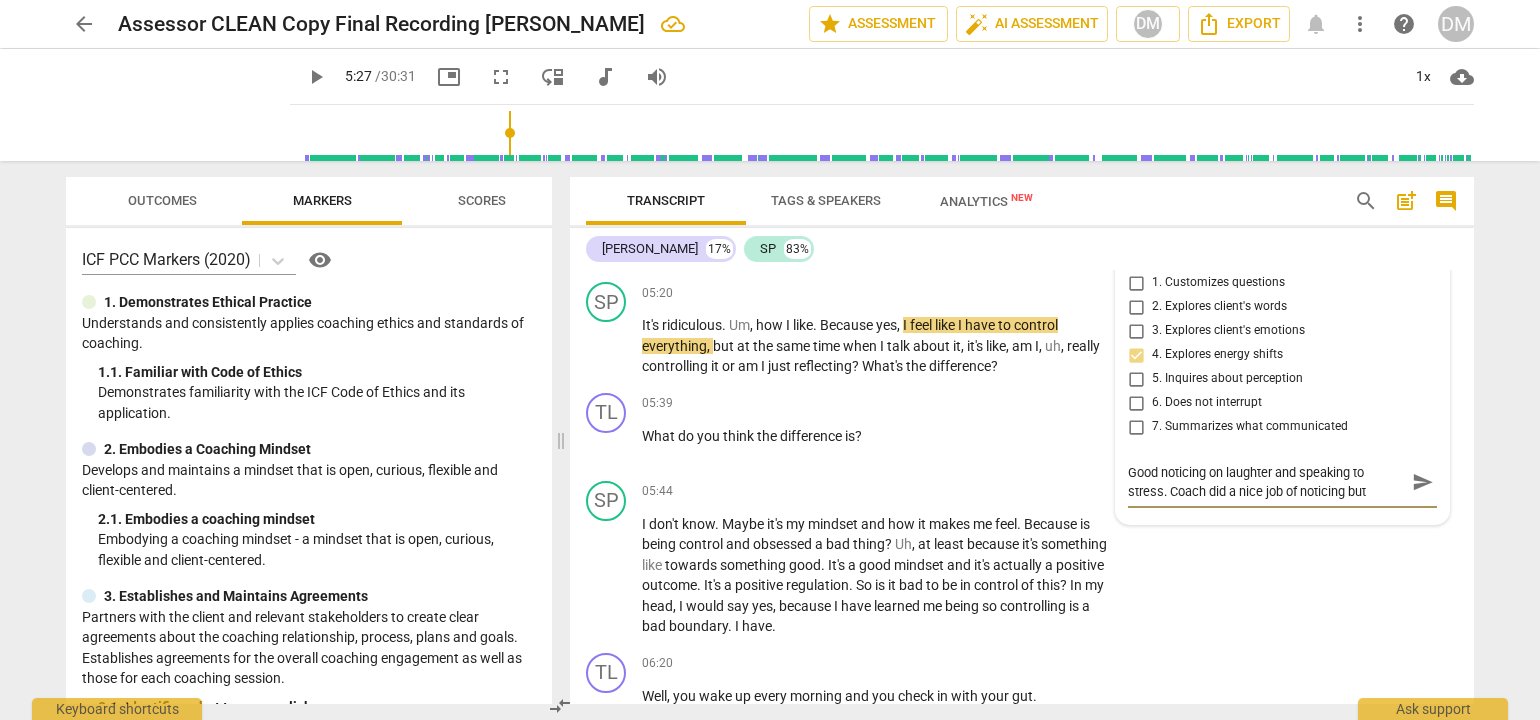 type on "Good noticing on laughter and speaking to stress. Coach did a nice job of noticing but n" 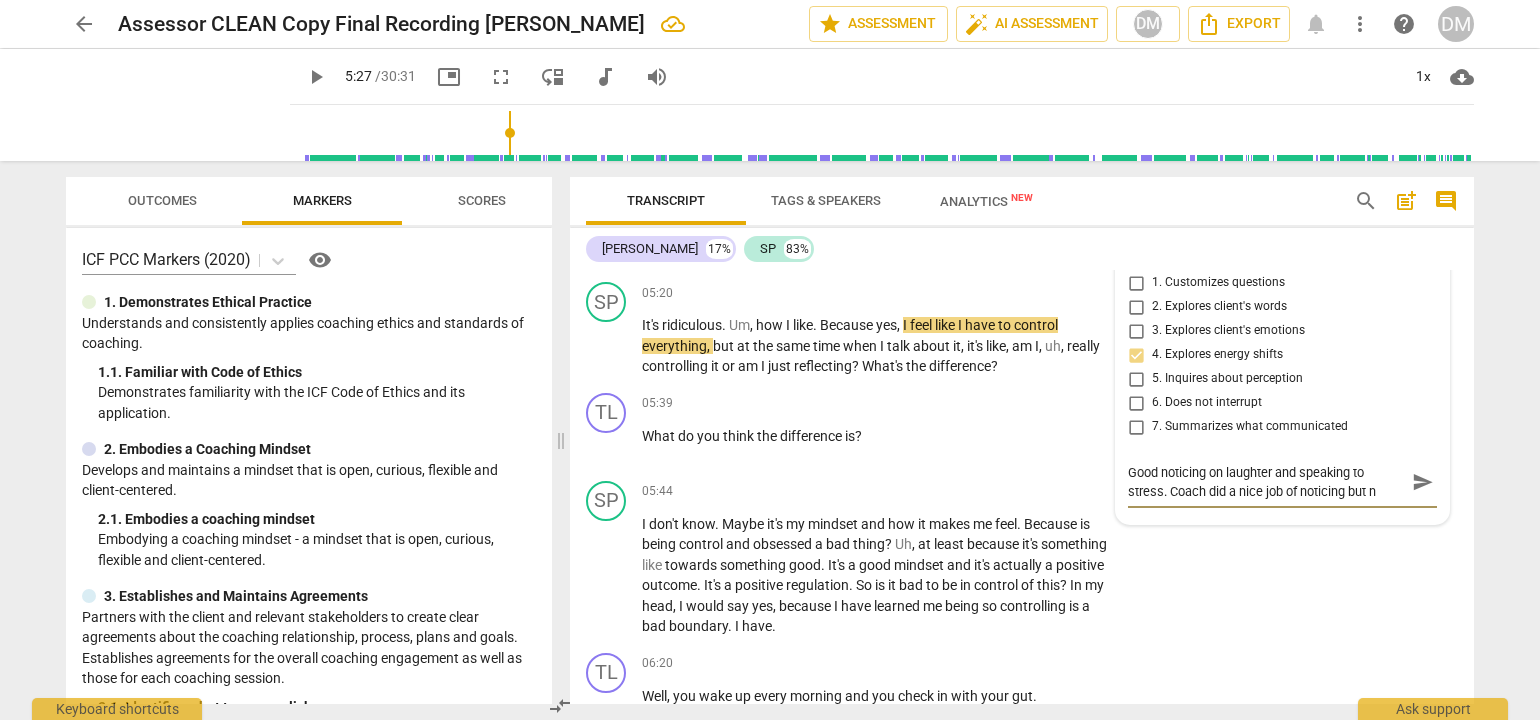 type on "Good noticing on laughter and speaking to stress. Coach did a nice job of noticing but no" 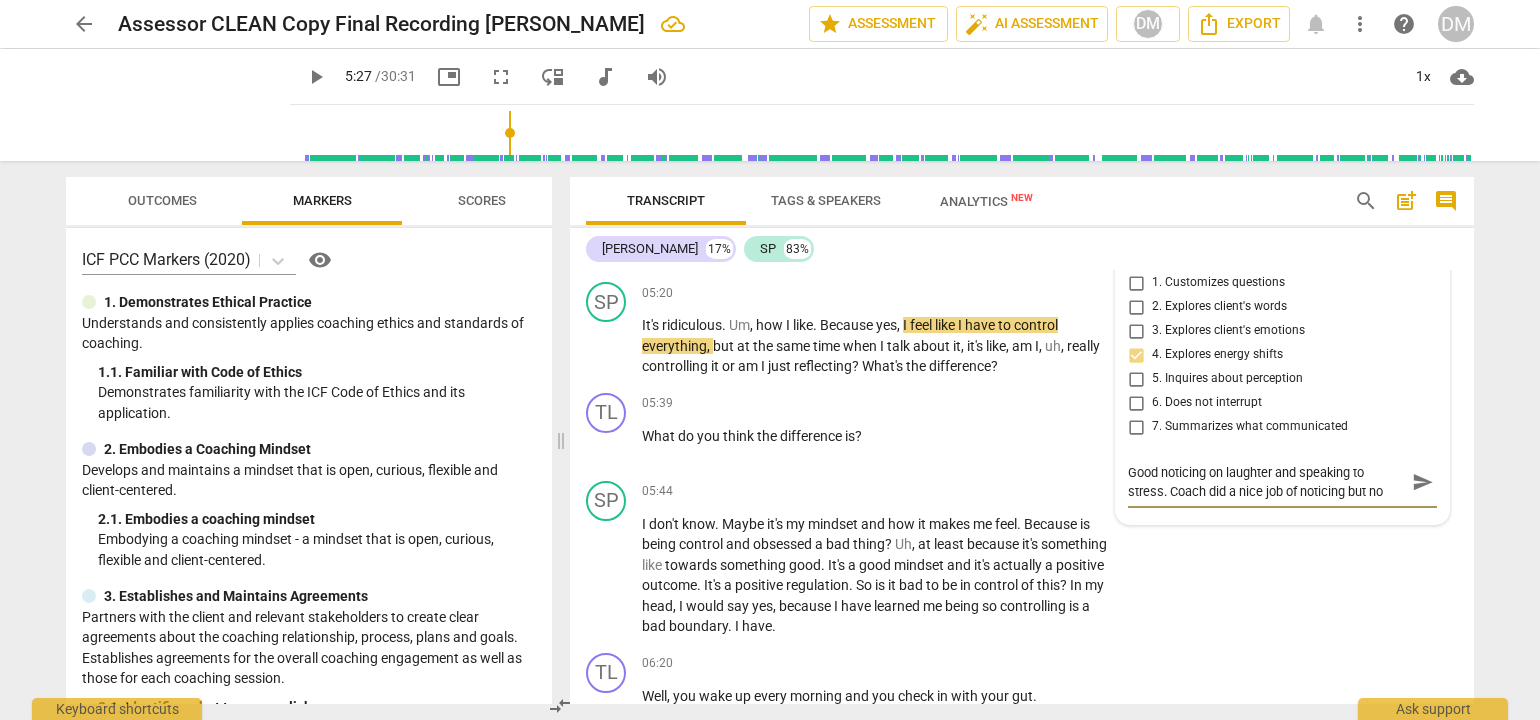 type on "Good noticing on laughter and speaking to stress. Coach did a nice job of noticing but not" 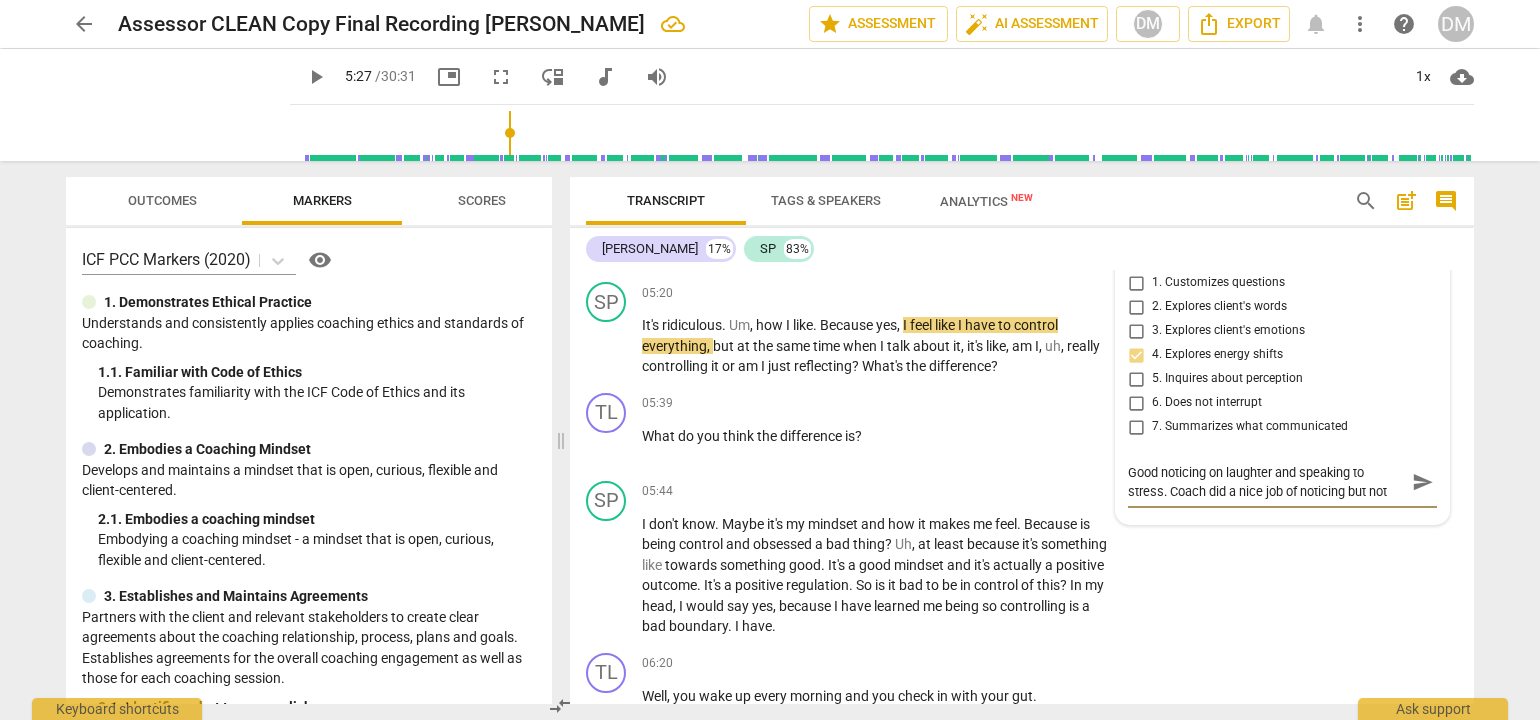type on "Good noticing on laughter and speaking to stress. Coach did a nice job of noticing but not" 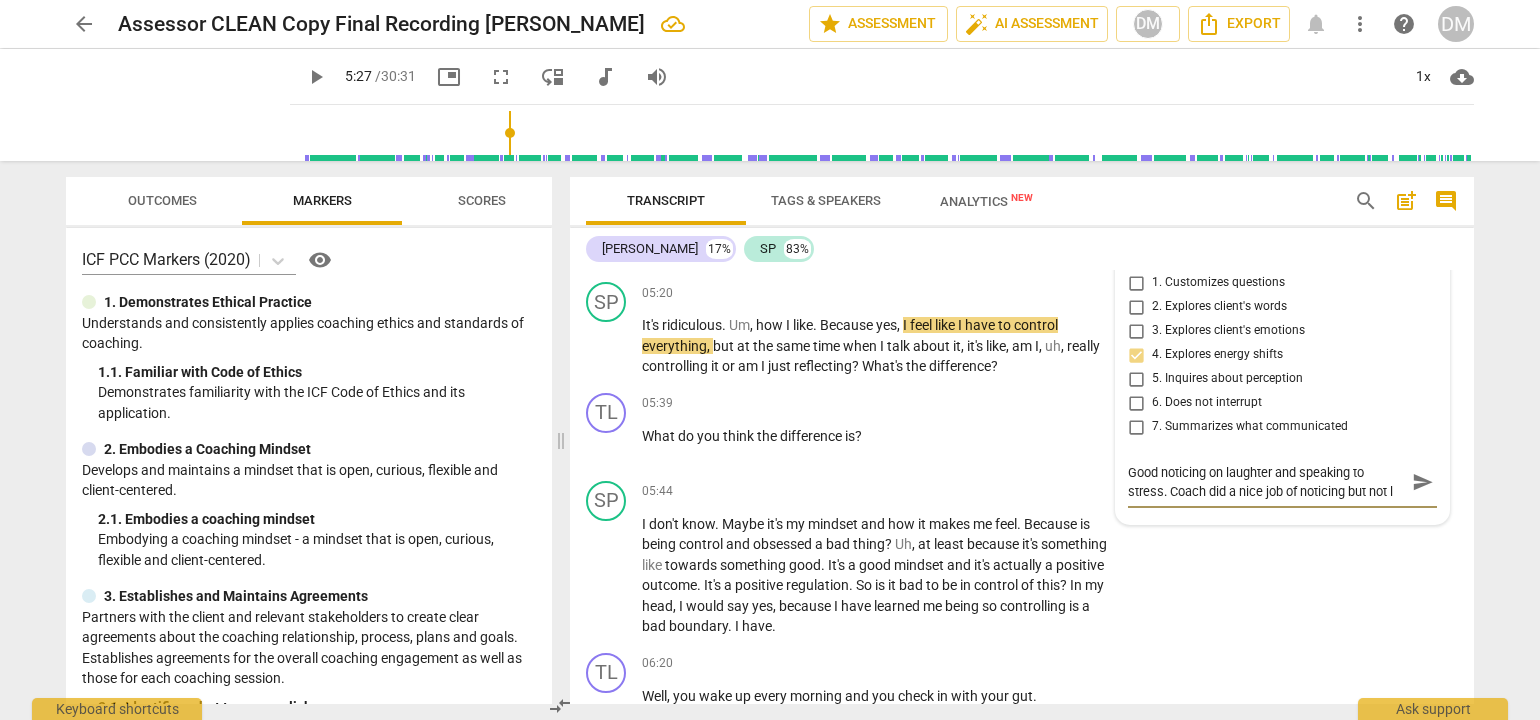 type on "Good noticing on laughter and speaking to stress. Coach did a nice job of noticing but not la" 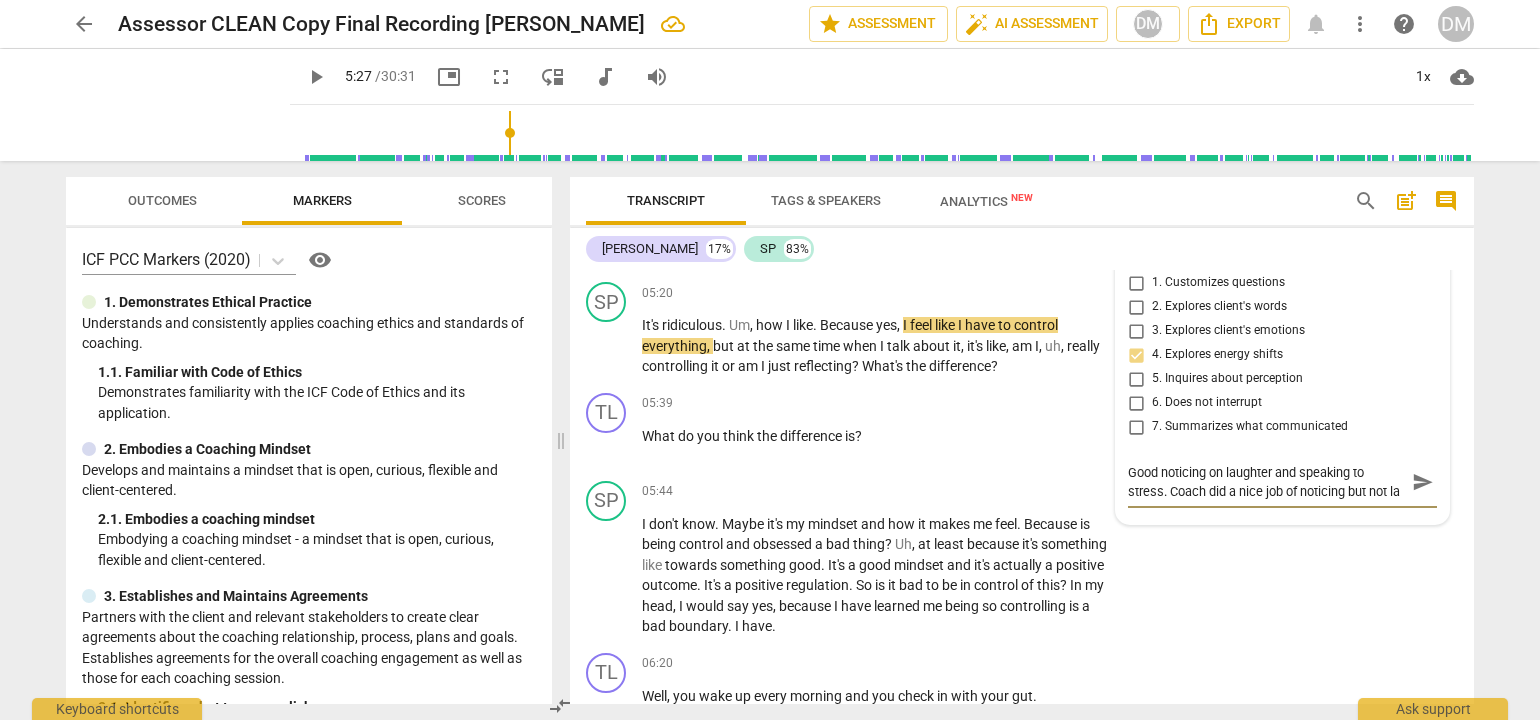 scroll, scrollTop: 17, scrollLeft: 0, axis: vertical 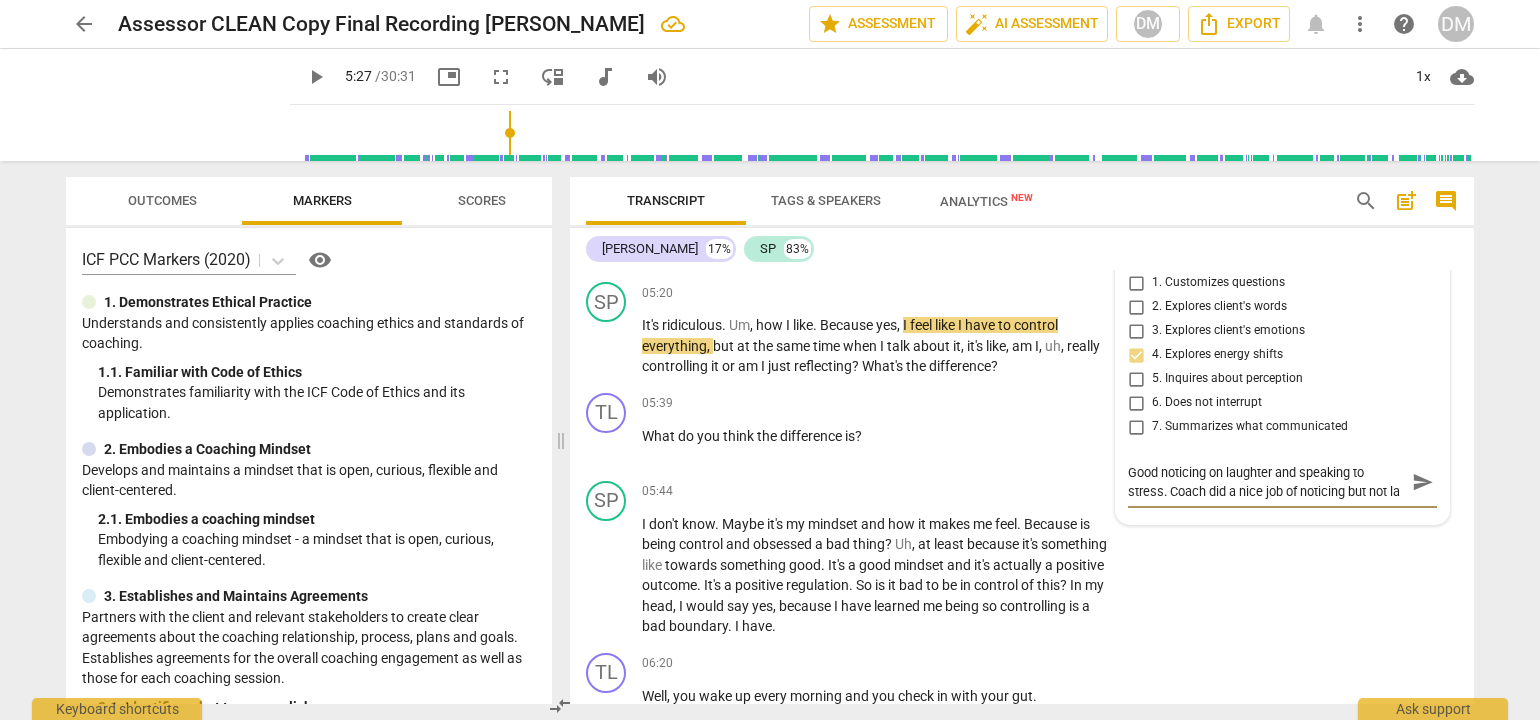 type on "Good noticing on laughter and speaking to stress. Coach did a nice job of noticing but not lab" 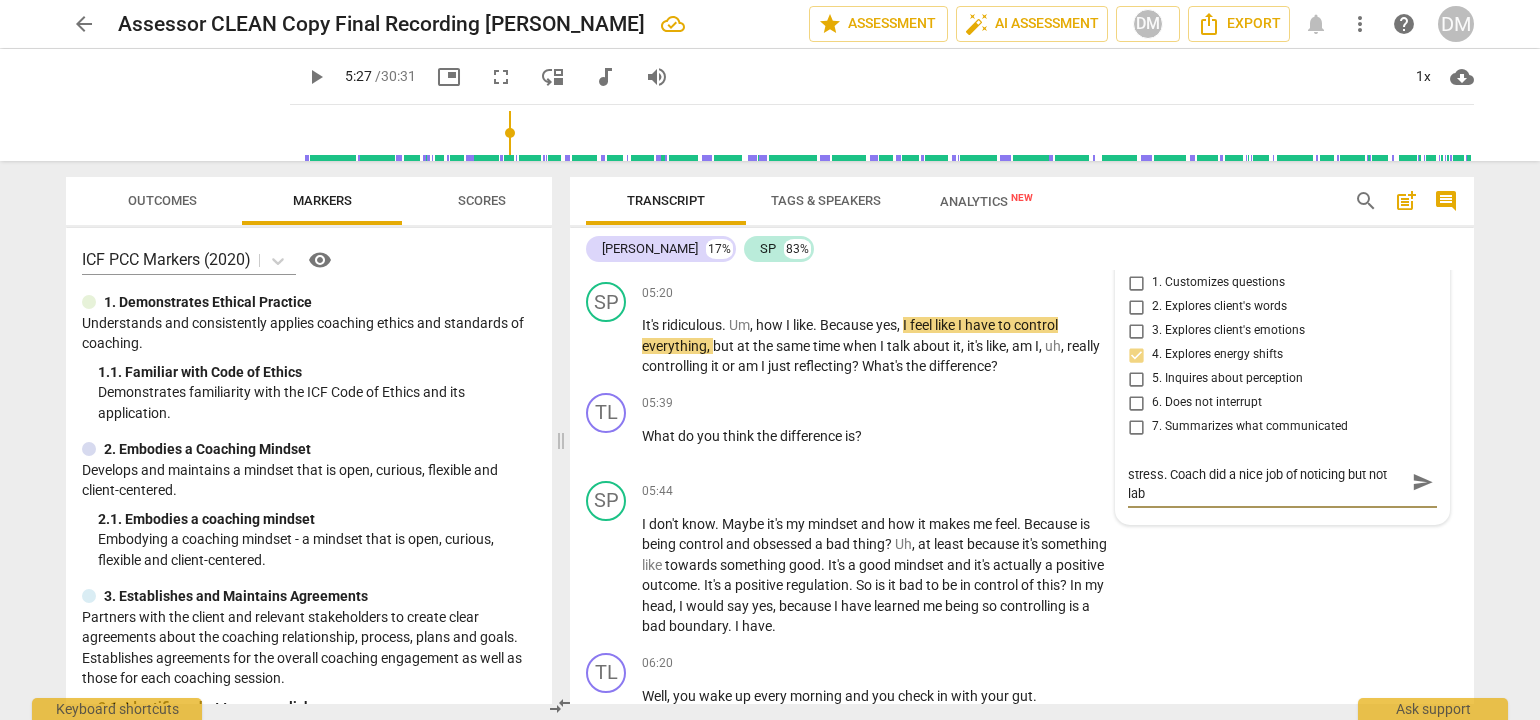 type on "Good noticing on laughter and speaking to stress. Coach did a nice job of noticing but not labl" 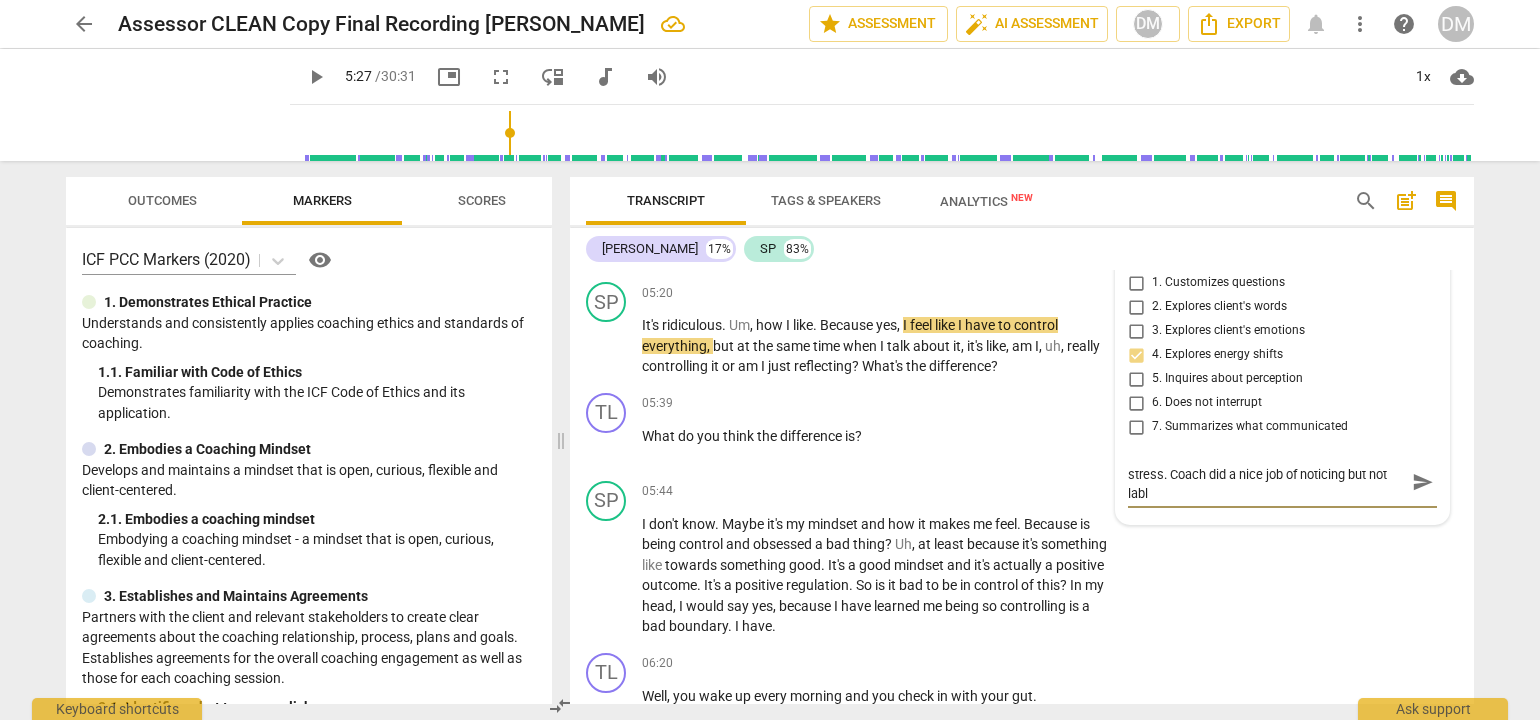 type on "Good noticing on laughter and speaking to stress. Coach did a nice job of noticing but not lable" 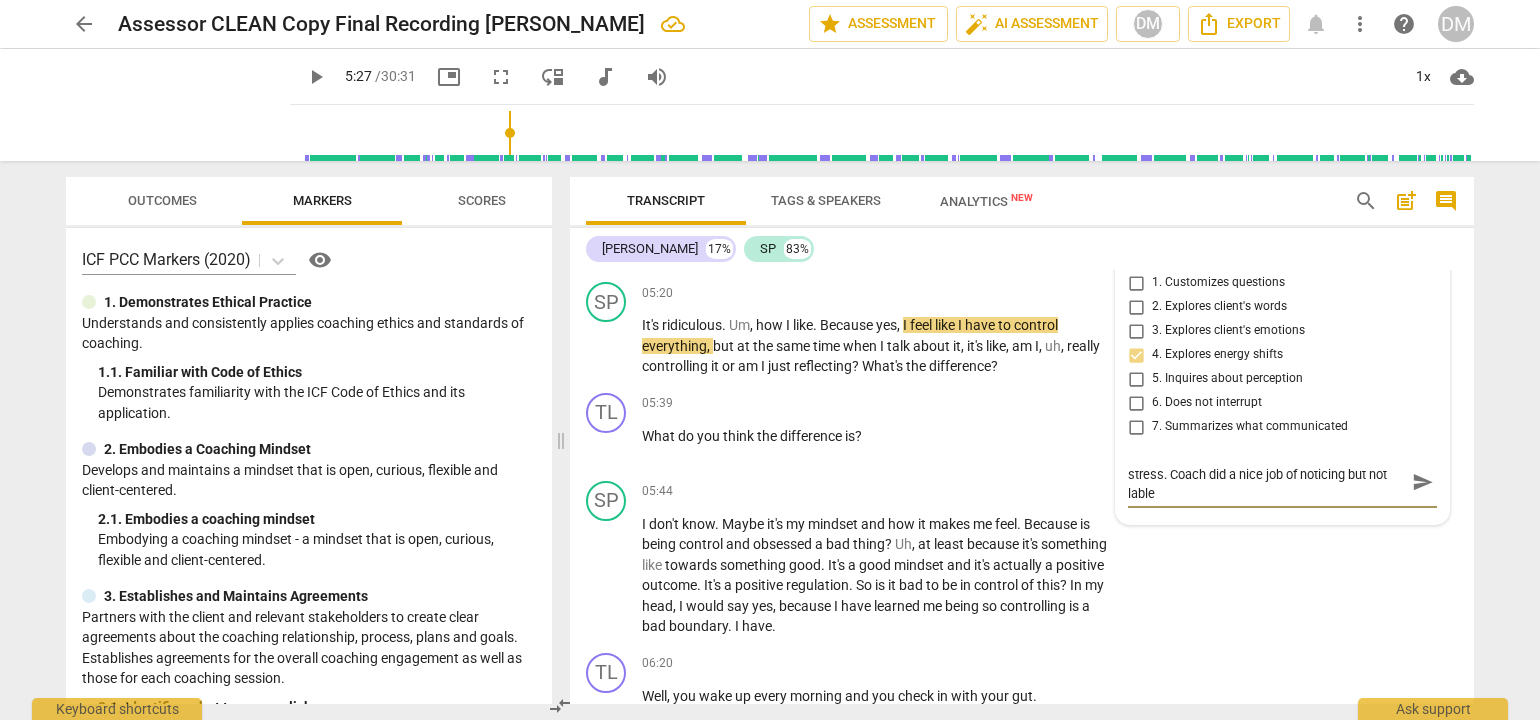 type on "Good noticing on laughter and speaking to stress. Coach did a nice job of noticing but not lablel" 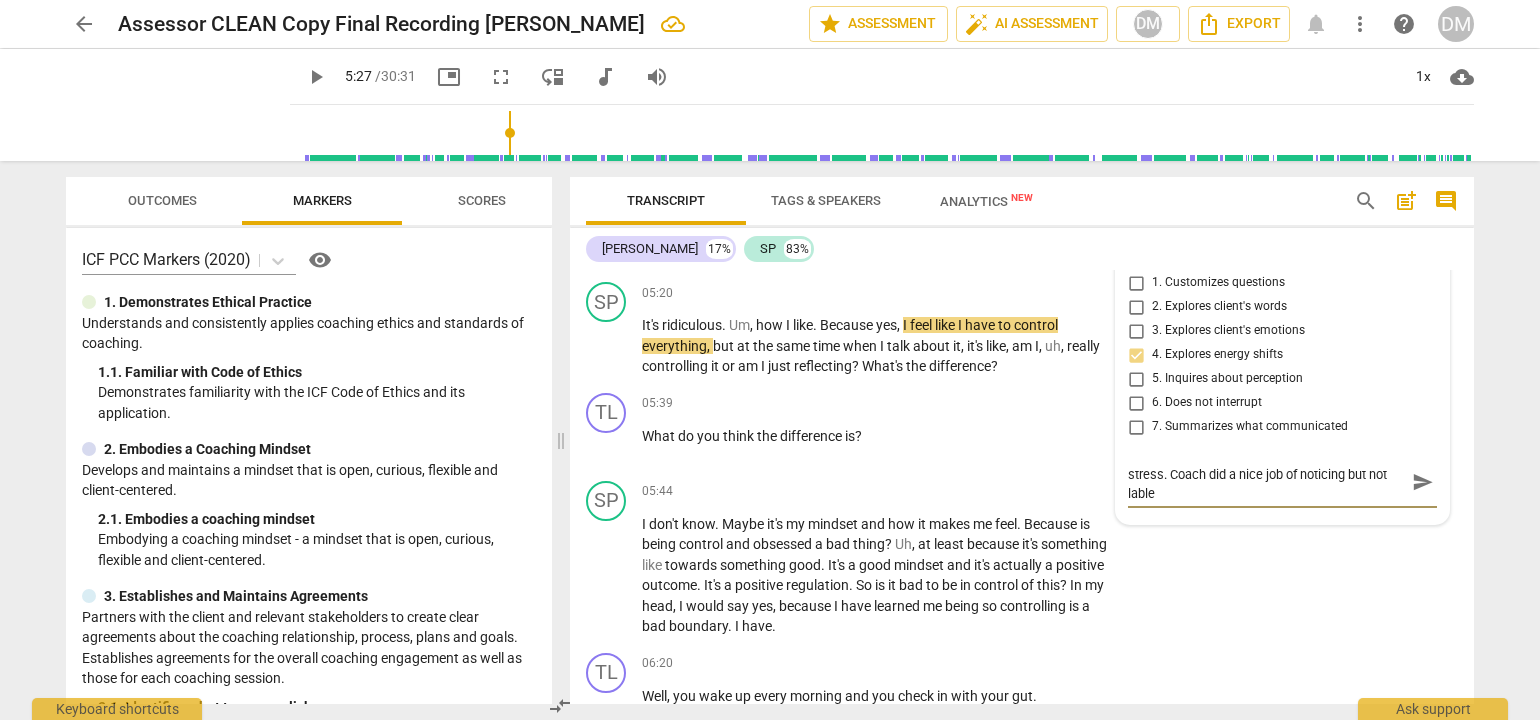 type on "Good noticing on laughter and speaking to stress. Coach did a nice job of noticing but not lablel" 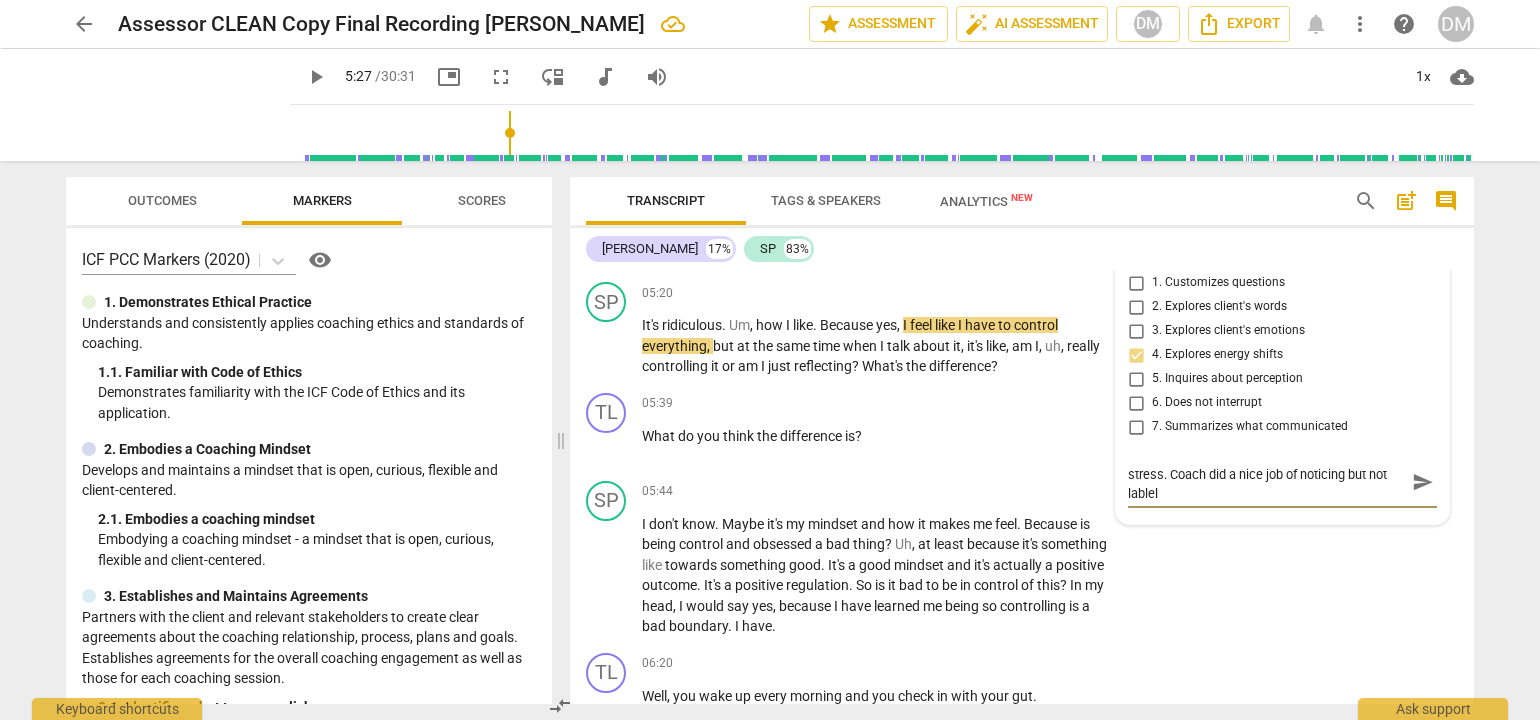 type on "Good noticing on laughter and speaking to stress. Coach did a nice job of noticing but not lableli" 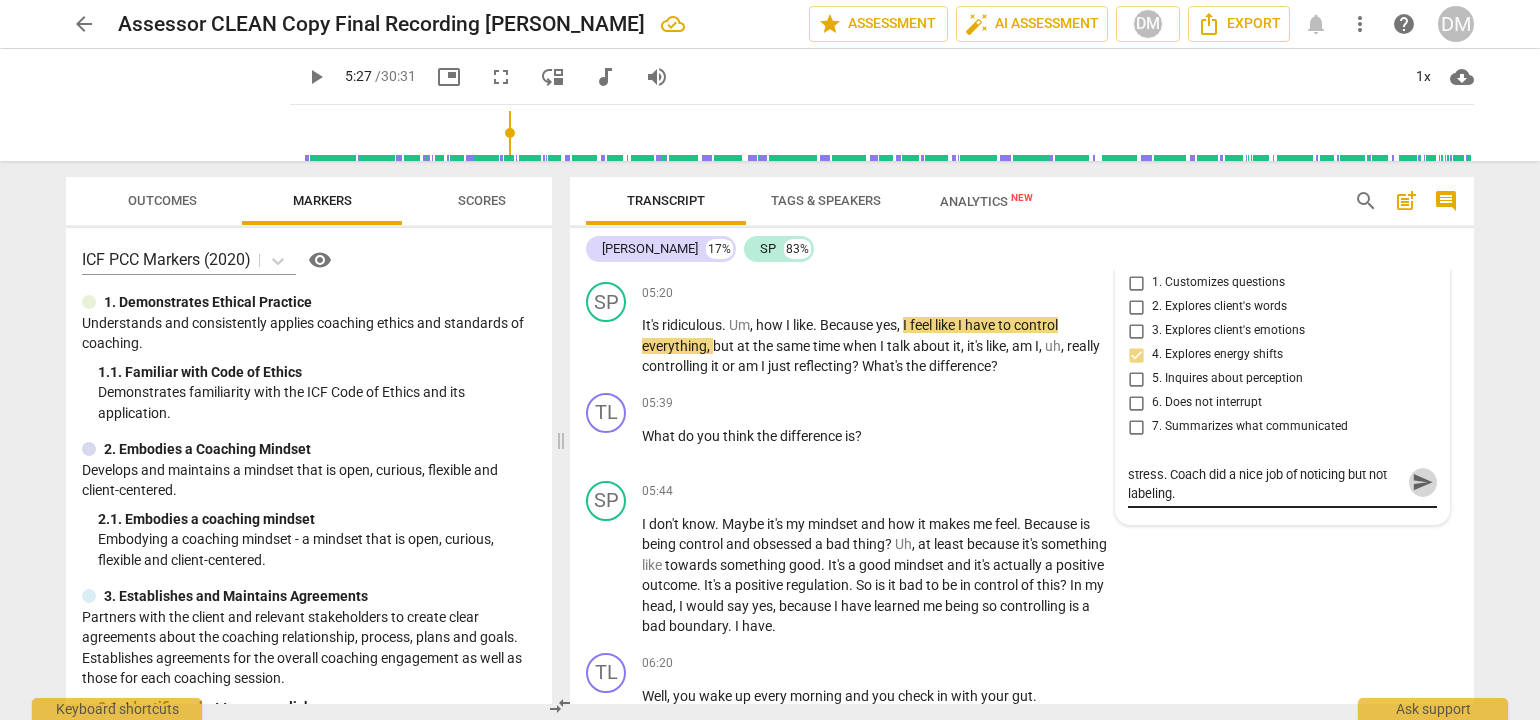 click on "send" at bounding box center [1423, 482] 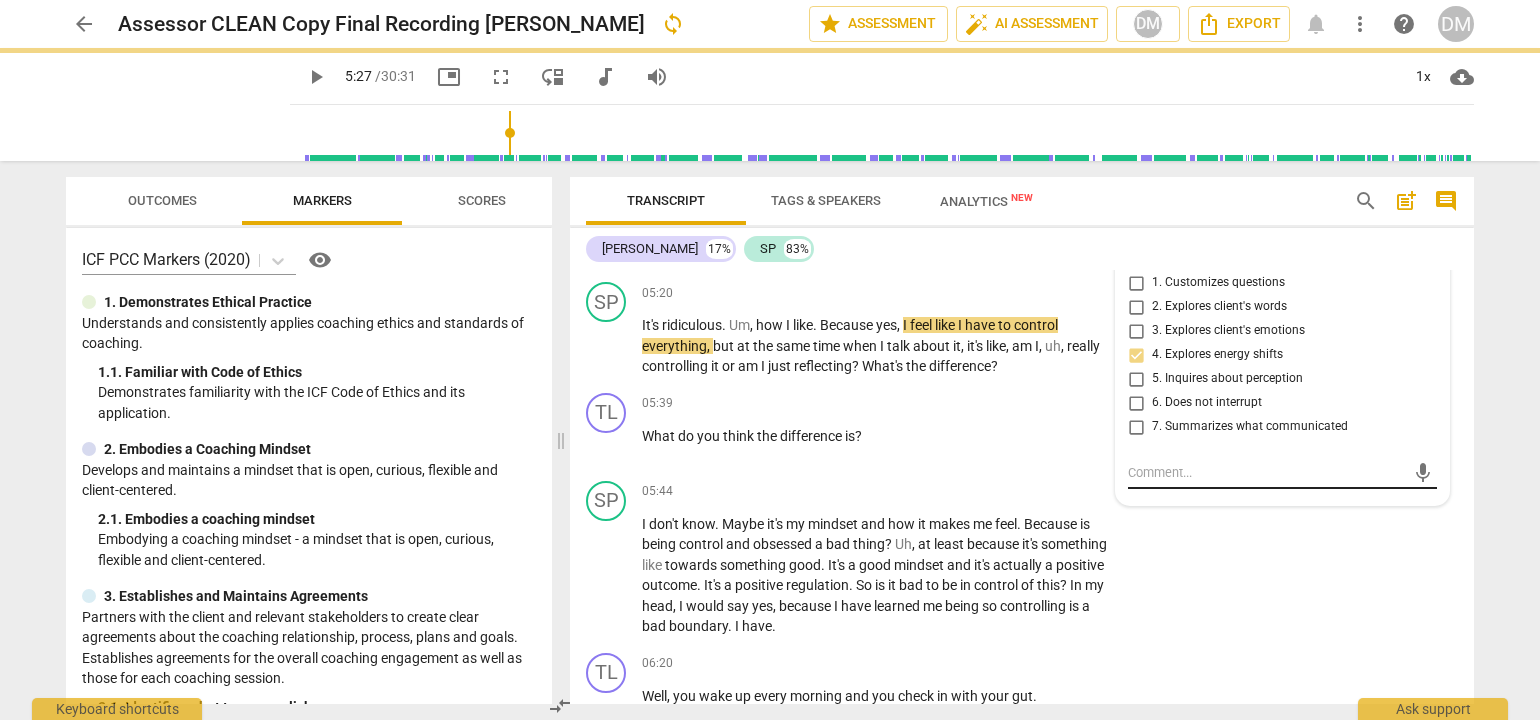scroll, scrollTop: 0, scrollLeft: 0, axis: both 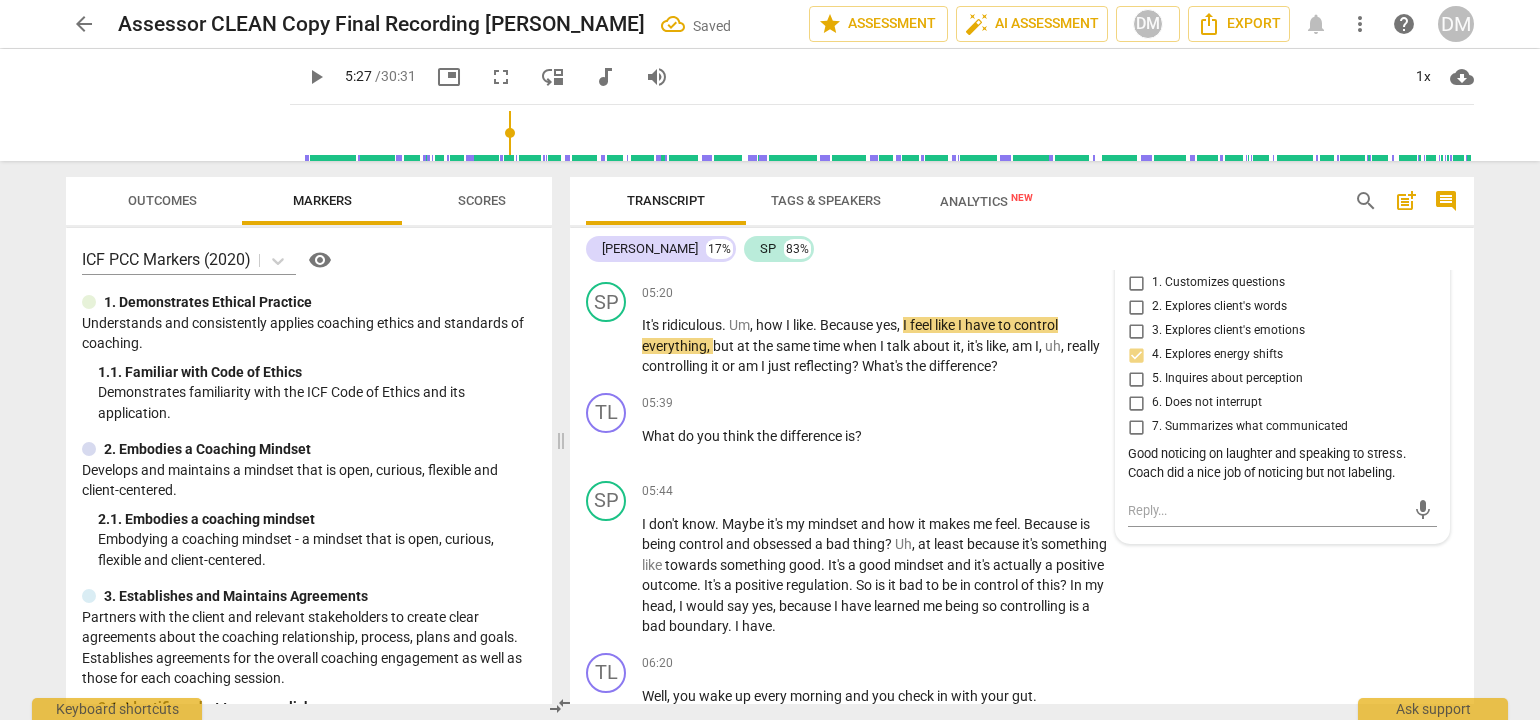 click on "arrow_back Assessor CLEAN Copy Final Recording [PERSON_NAME] Saved edit star    Assessment   auto_fix_high    AI Assessment DM    Export notifications more_vert help DM play_arrow play_arrow 5:27   /  30:31 picture_in_picture fullscreen move_down audiotrack volume_up 1x cloud_download Outcomes Markers Scores ICF PCC Markers (2020) visibility 1. Demonstrates Ethical Practice Understands and consistently applies coaching ethics and standards of coaching. 1. 1. Familiar with Code of Ethics Demonstrates familiarity with the ICF Code of Ethics and its application. 2. Embodies a Coaching Mindset Develops and maintains a mindset that is open, curious, flexible and client-centered. 2. 1. Embodies a coaching mindset Embodying a coaching mindset - a mindset that is open, curious, flexible and client-centered. 3. Establishes and Maintains Agreements 3. 1. Identifies what to accomplish Coach partners with the client to identify or reconfirm what the client wants to accomplish in this session. 3. 3. 3. 4. 4. 4. 4." at bounding box center [770, 360] 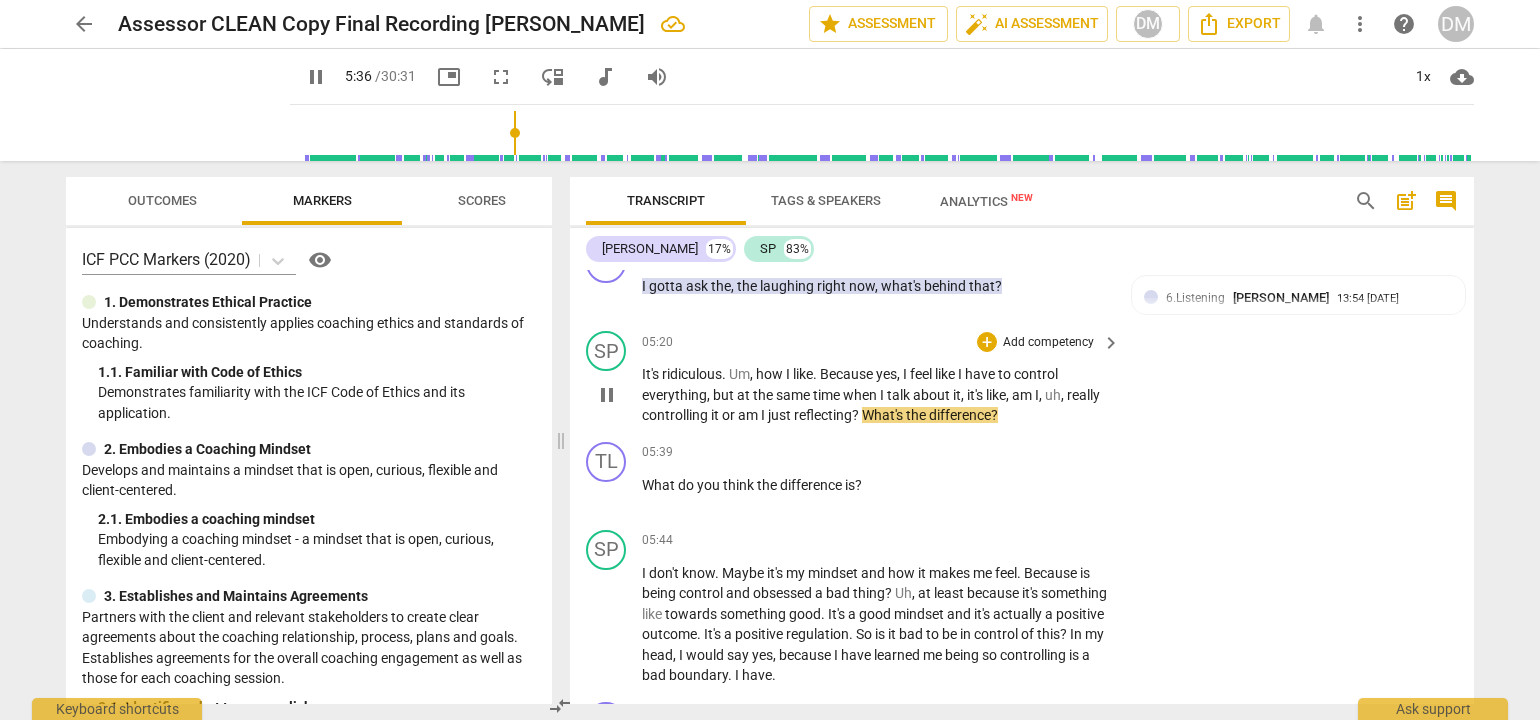 scroll, scrollTop: 2125, scrollLeft: 0, axis: vertical 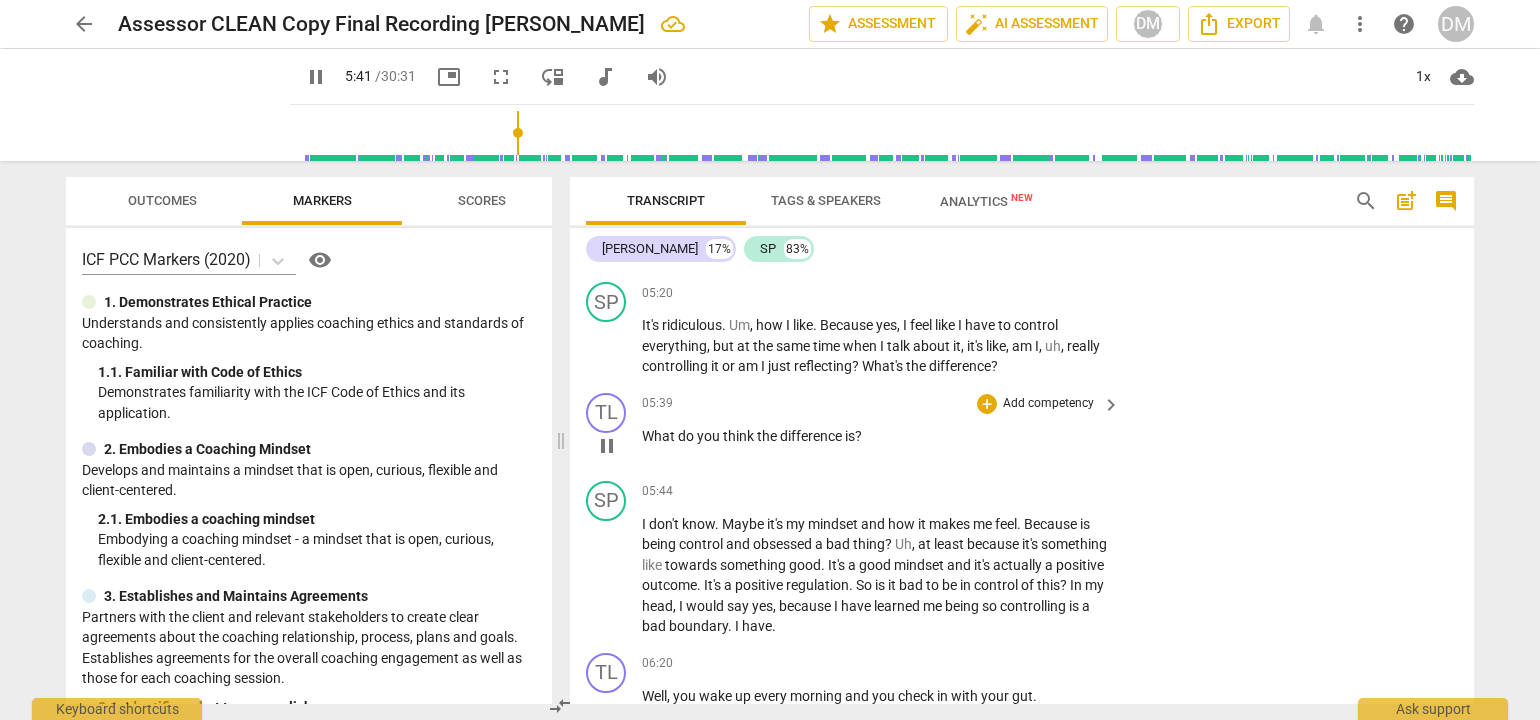 click on "Add competency" at bounding box center (1048, 404) 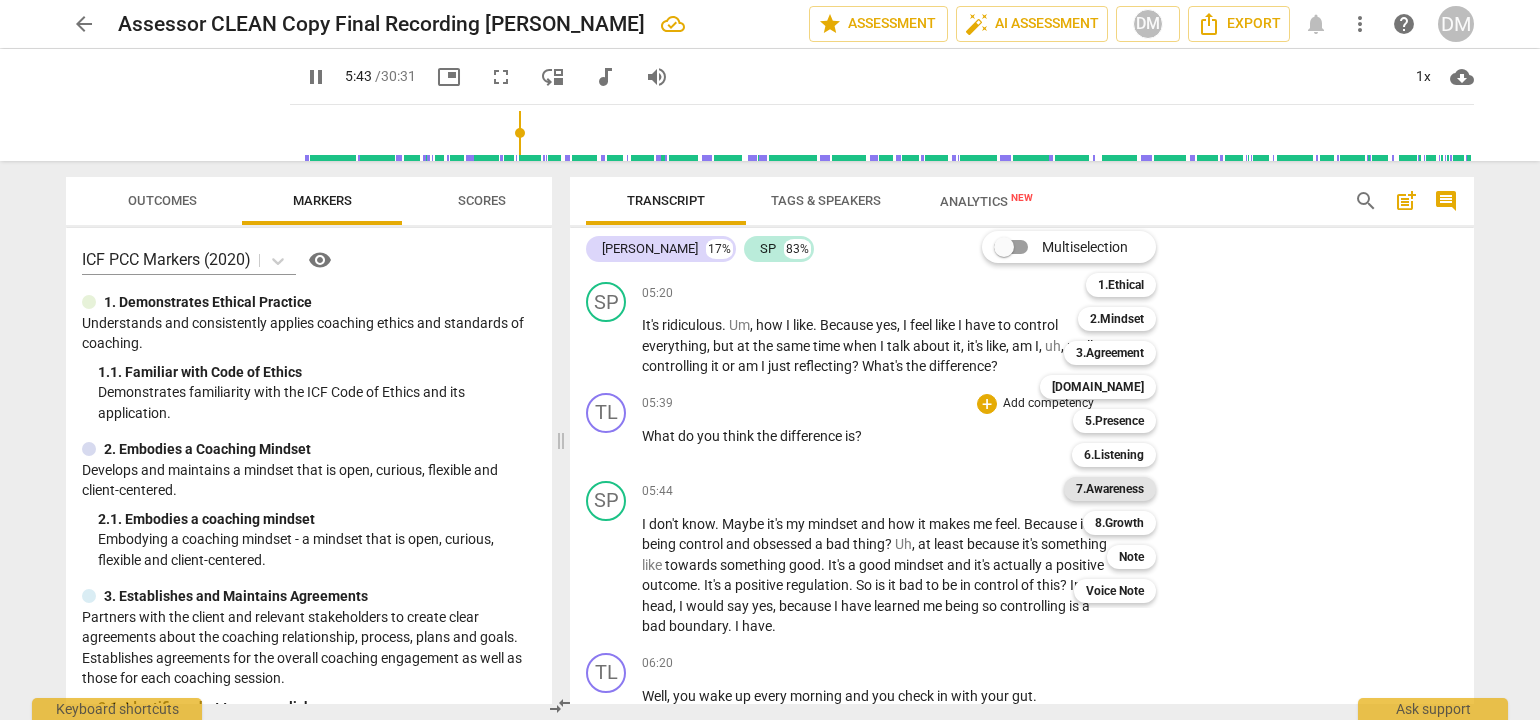 click on "7.Awareness" at bounding box center [1110, 489] 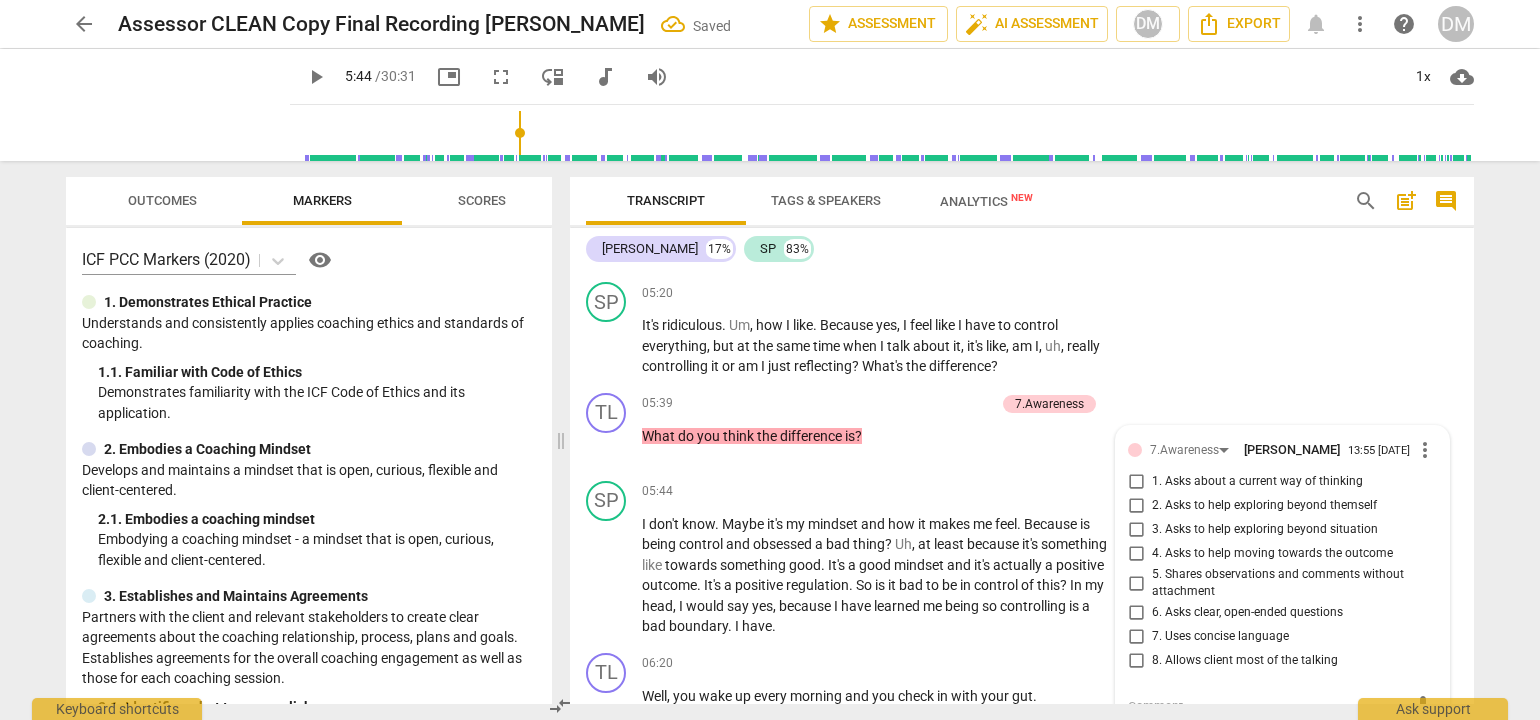 scroll, scrollTop: 2365, scrollLeft: 0, axis: vertical 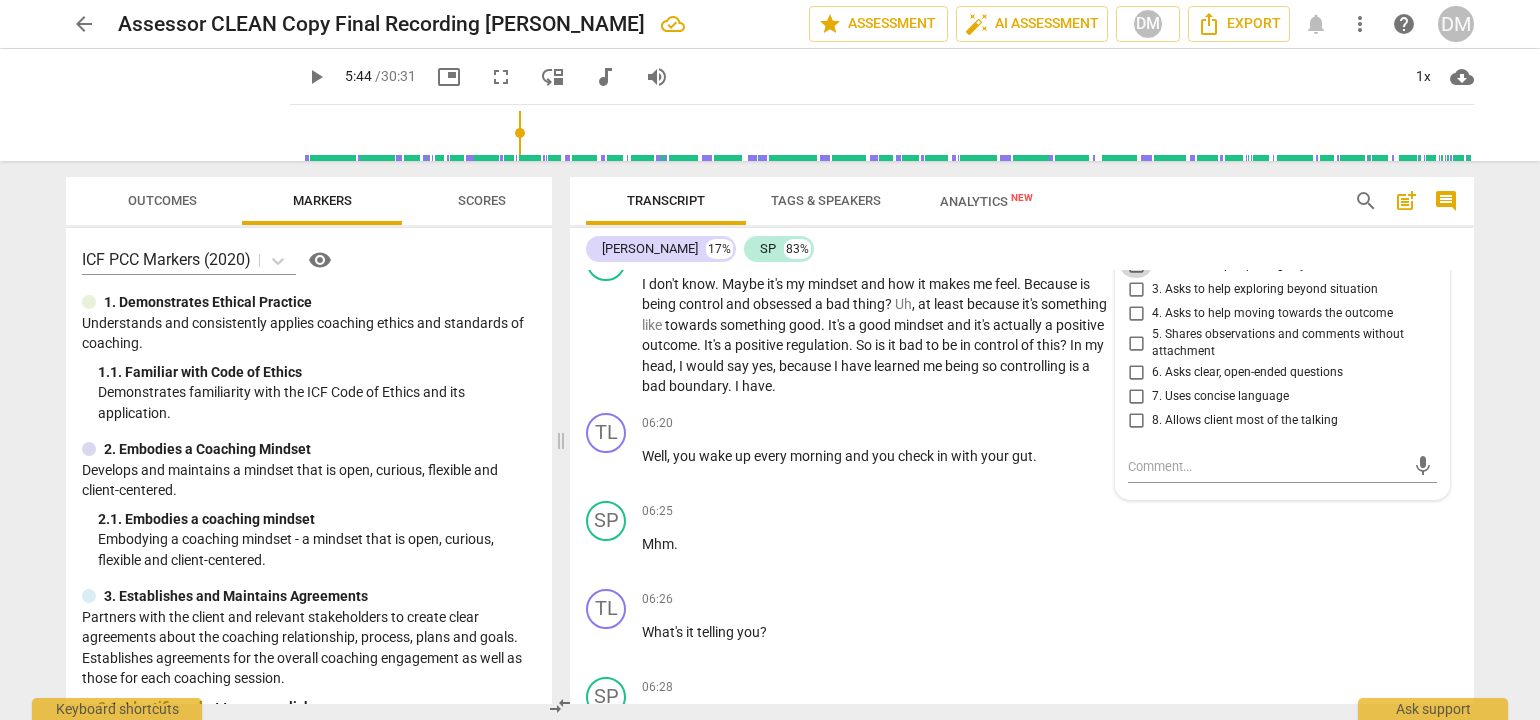 click on "2. Asks to help exploring beyond themself" at bounding box center (1136, 266) 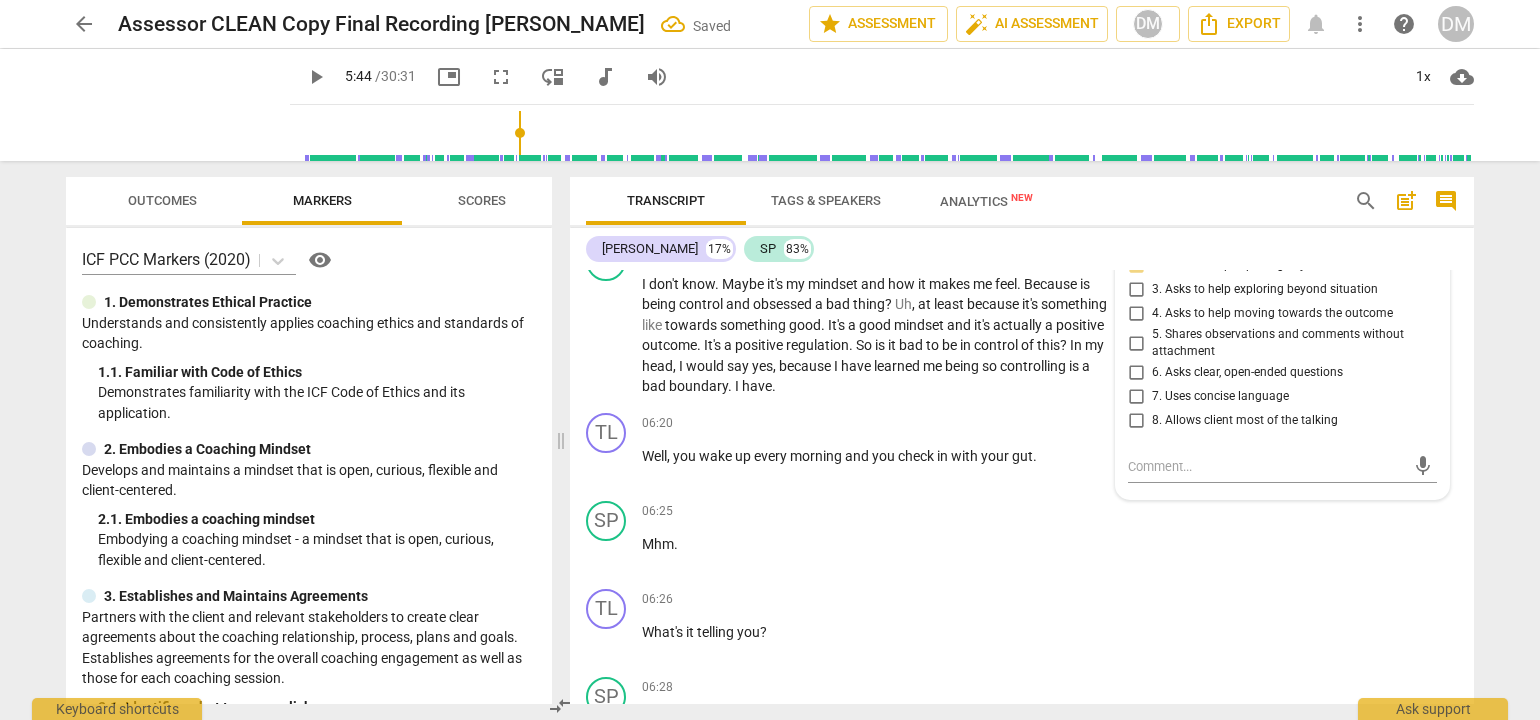 click on "arrow_back Assessor CLEAN Copy Final Recording [PERSON_NAME] Saved edit star    Assessment   auto_fix_high    AI Assessment DM    Export notifications more_vert help DM play_arrow play_arrow 5:44   /  30:31 picture_in_picture fullscreen move_down audiotrack volume_up 1x cloud_download Outcomes Markers Scores ICF PCC Markers (2020) visibility 1. Demonstrates Ethical Practice Understands and consistently applies coaching ethics and standards of coaching. 1. 1. Familiar with Code of Ethics Demonstrates familiarity with the ICF Code of Ethics and its application. 2. Embodies a Coaching Mindset Develops and maintains a mindset that is open, curious, flexible and client-centered. 2. 1. Embodies a coaching mindset Embodying a coaching mindset - a mindset that is open, curious, flexible and client-centered. 3. Establishes and Maintains Agreements 3. 1. Identifies what to accomplish Coach partners with the client to identify or reconfirm what the client wants to accomplish in this session. 3. 3. 3. 4. 4. 4. 4." at bounding box center (770, 360) 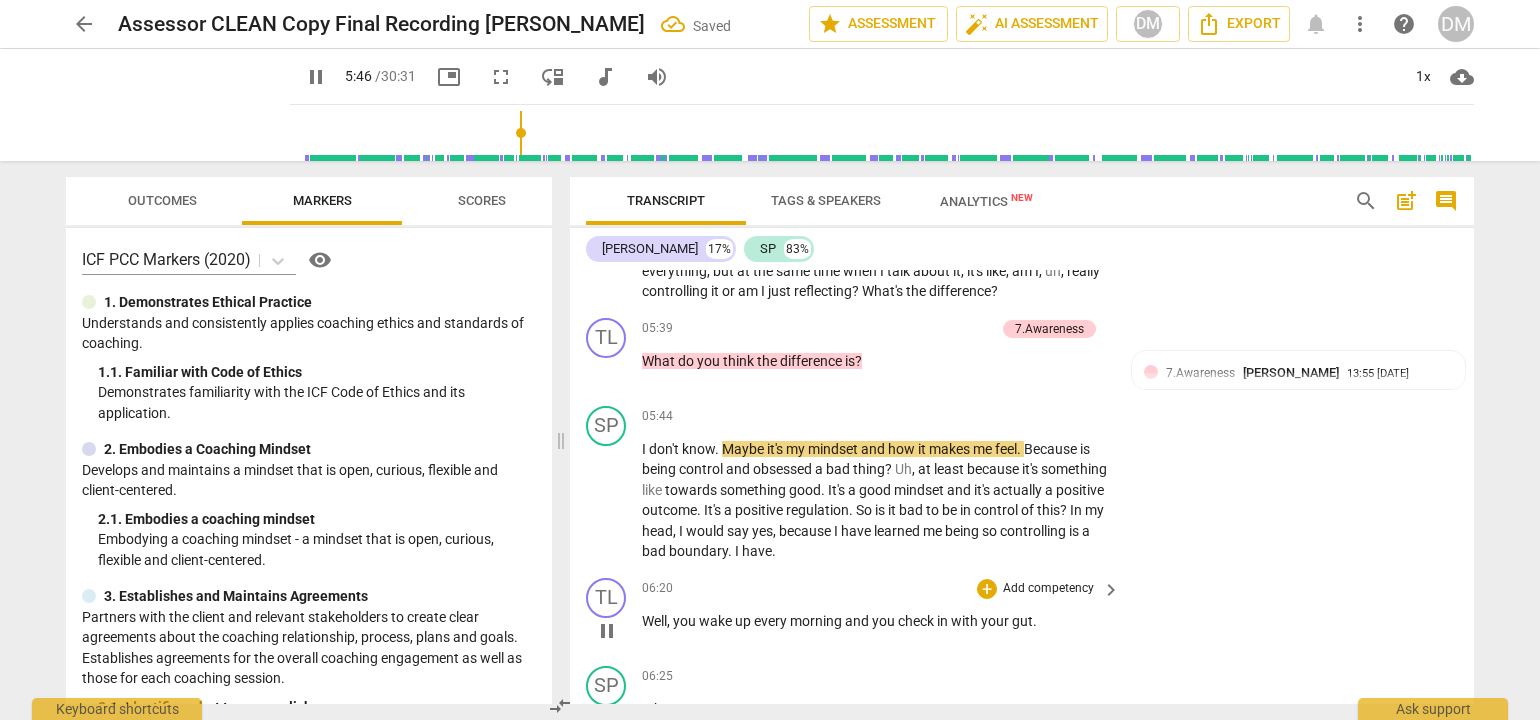 scroll, scrollTop: 2165, scrollLeft: 0, axis: vertical 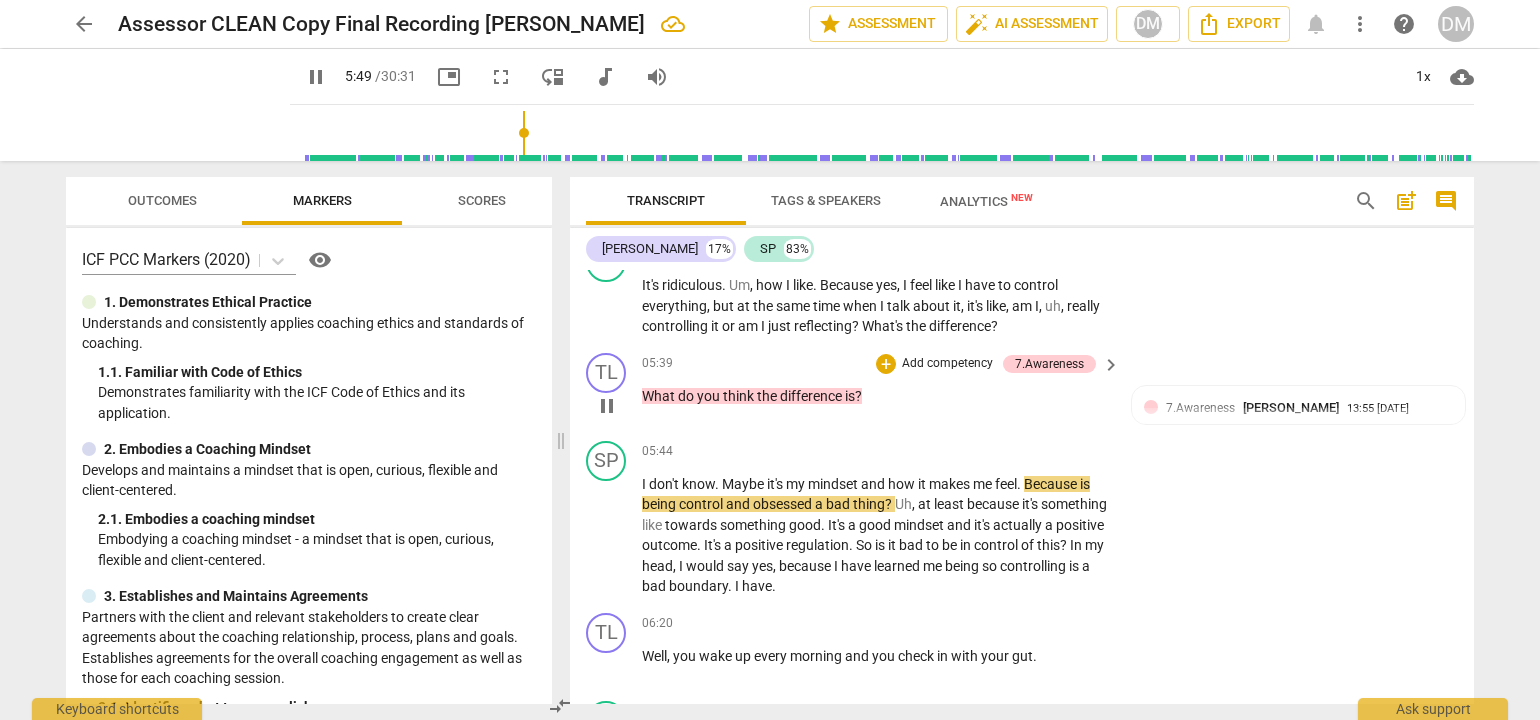 click on "Add competency" at bounding box center (947, 364) 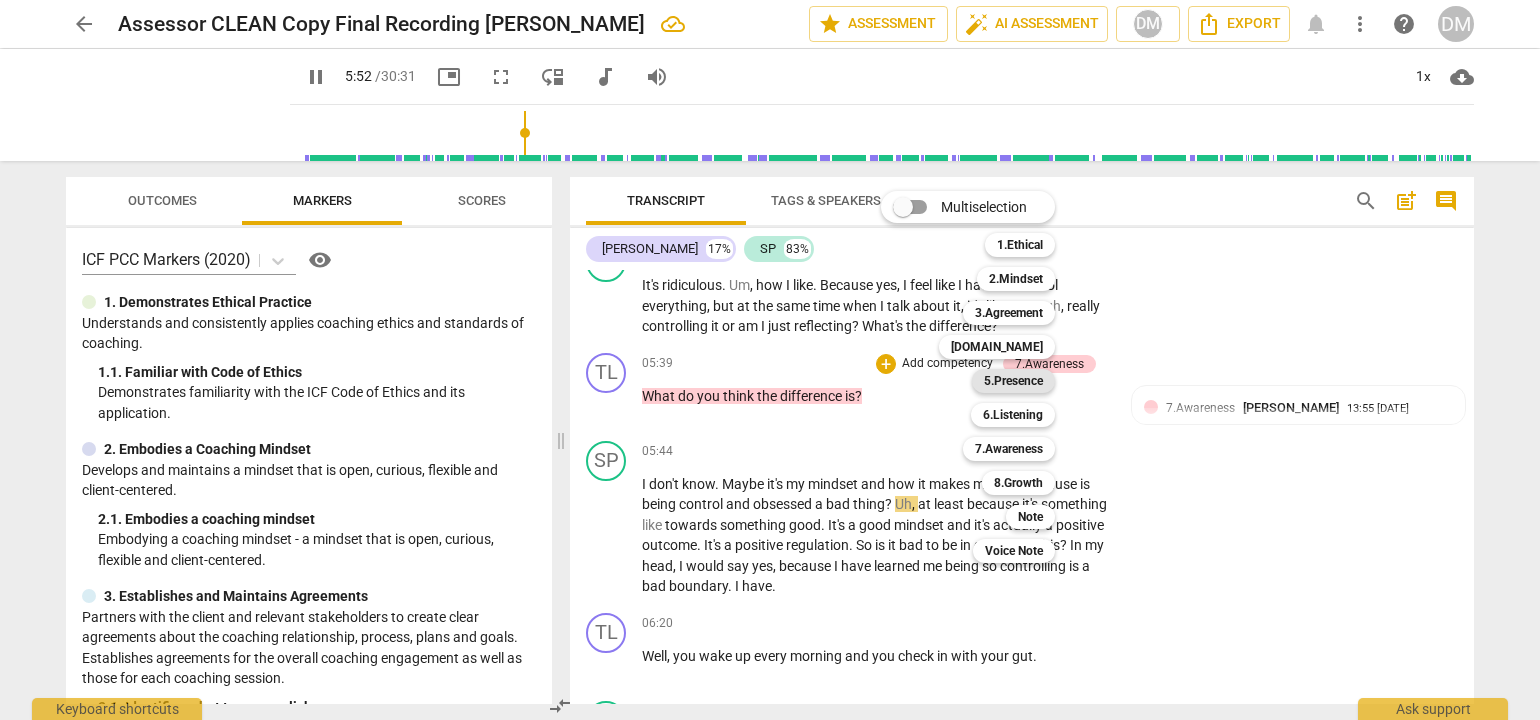 click on "5.Presence" at bounding box center [1013, 381] 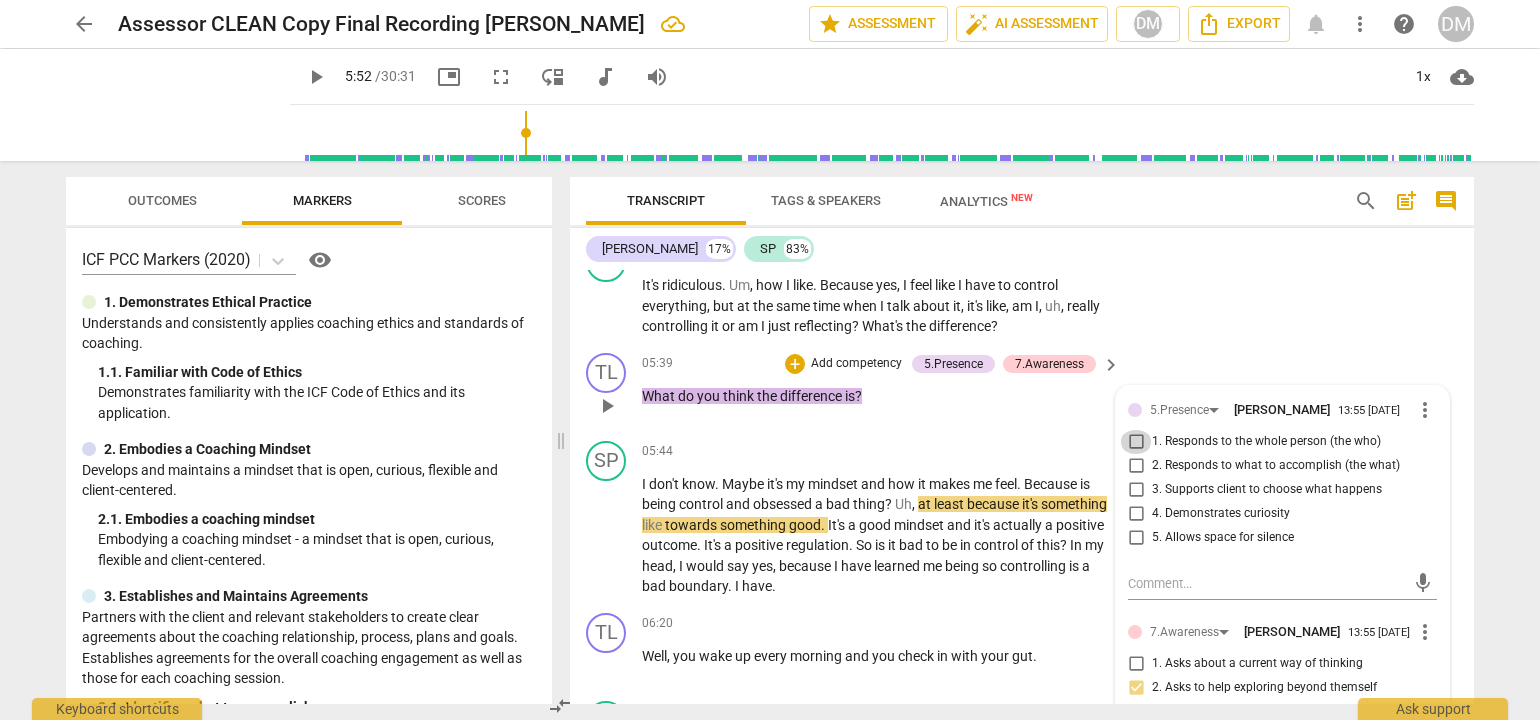 click on "1. Responds to the whole person (the who)" at bounding box center [1136, 442] 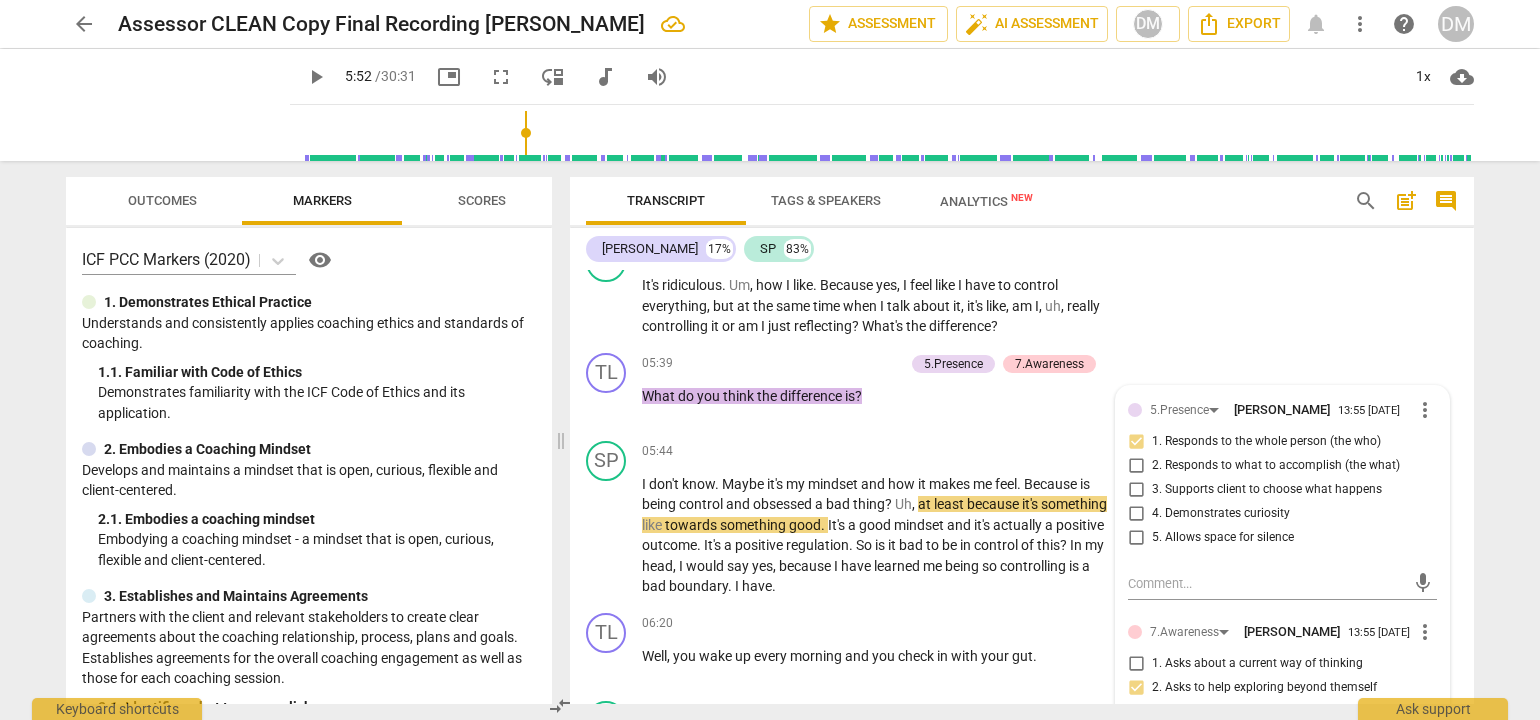 click on "arrow_back Assessor CLEAN Copy Final Recording [PERSON_NAME] edit star    Assessment   auto_fix_high    AI Assessment DM    Export notifications more_vert help DM play_arrow play_arrow 5:52   /  30:31 picture_in_picture fullscreen move_down audiotrack volume_up 1x cloud_download Outcomes Markers Scores ICF PCC Markers (2020) visibility 1. Demonstrates Ethical Practice Understands and consistently applies coaching ethics and standards of coaching. 1. 1. Familiar with Code of Ethics Demonstrates familiarity with the ICF Code of Ethics and its application. 2. Embodies a Coaching Mindset Develops and maintains a mindset that is open, curious, flexible and client-centered. 2. 1. Embodies a coaching mindset Embodying a coaching mindset - a mindset that is open, curious, flexible and client-centered. 3. Establishes and Maintains Agreements 3. 1. Identifies what to accomplish Coach partners with the client to identify or reconfirm what the client wants to accomplish in this session. 3. 3. 3. 4. 4. 4. 4. 5. 5." at bounding box center (770, 360) 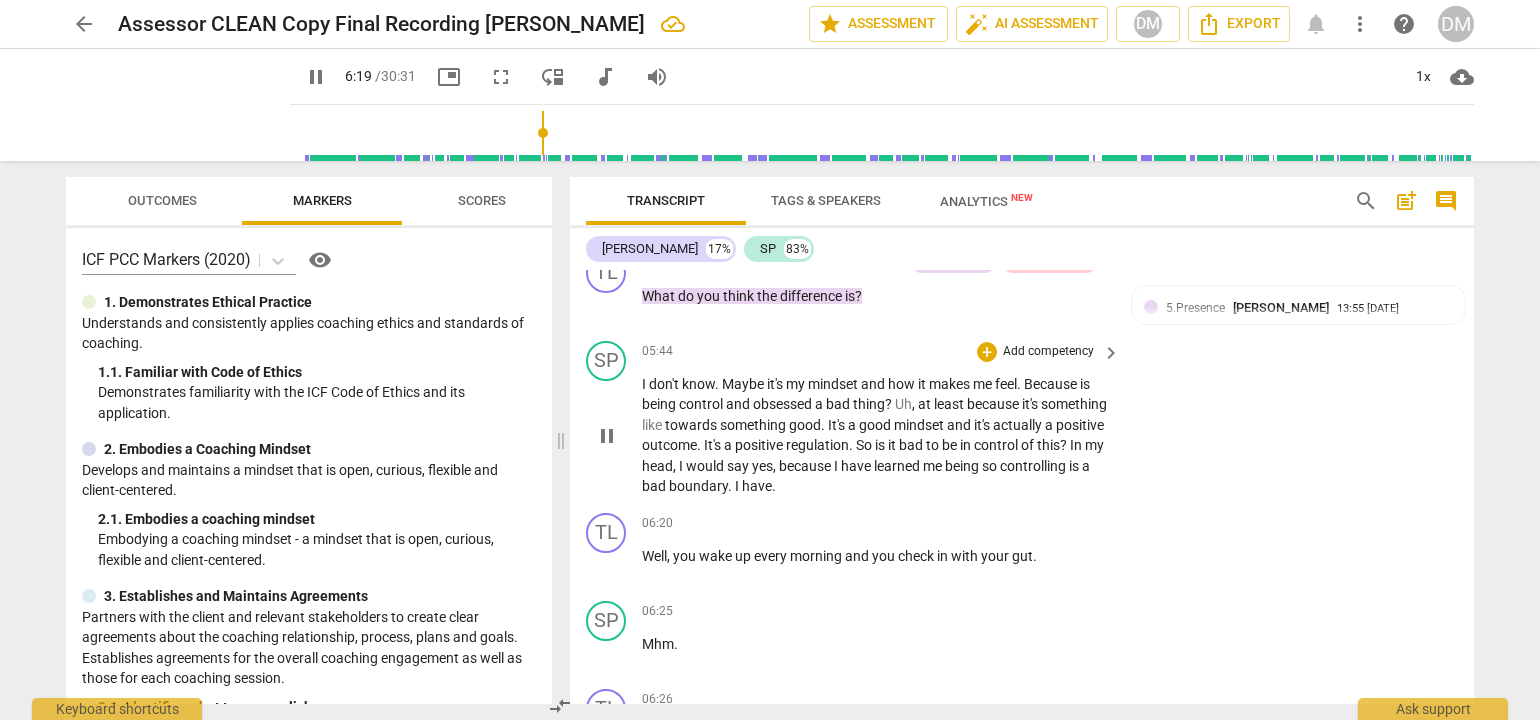 scroll, scrollTop: 2365, scrollLeft: 0, axis: vertical 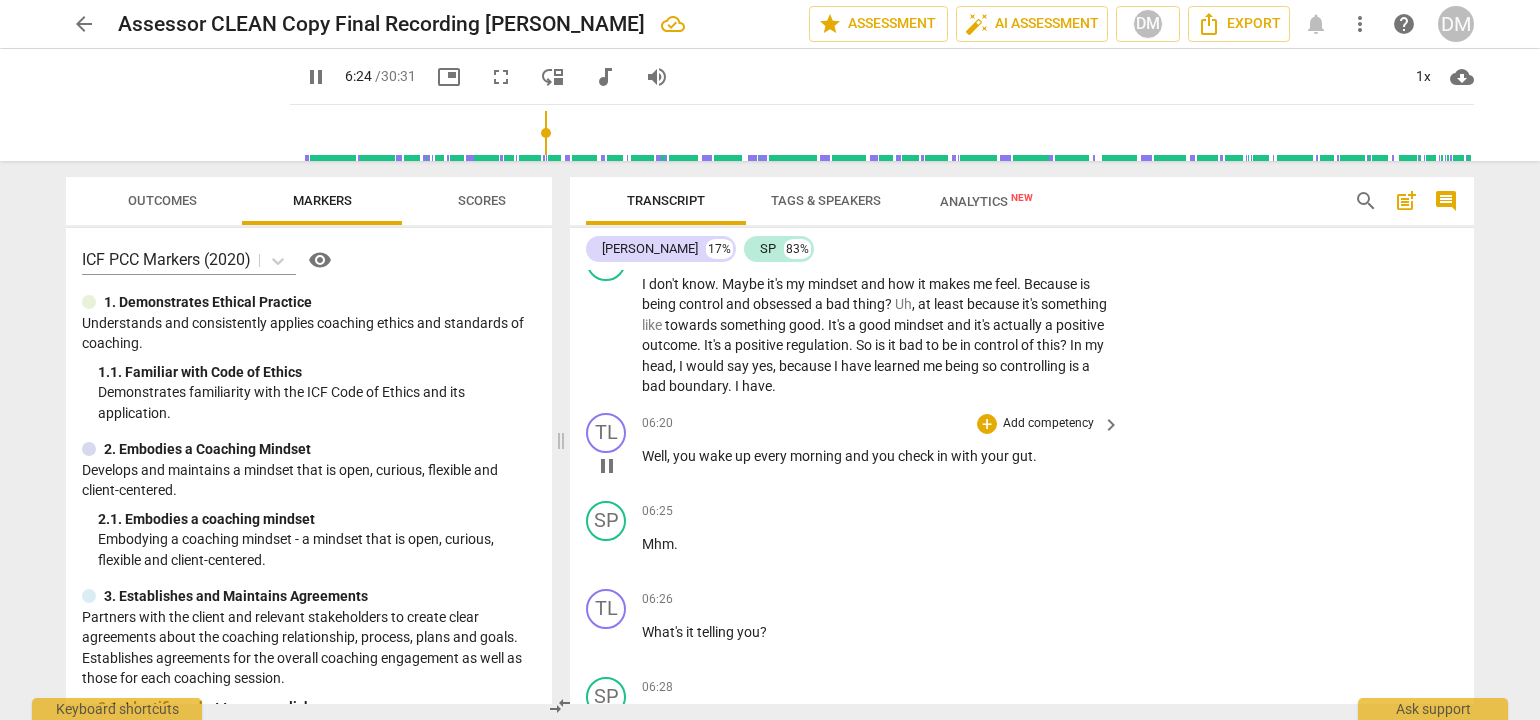 click on "Add competency" at bounding box center [1048, 424] 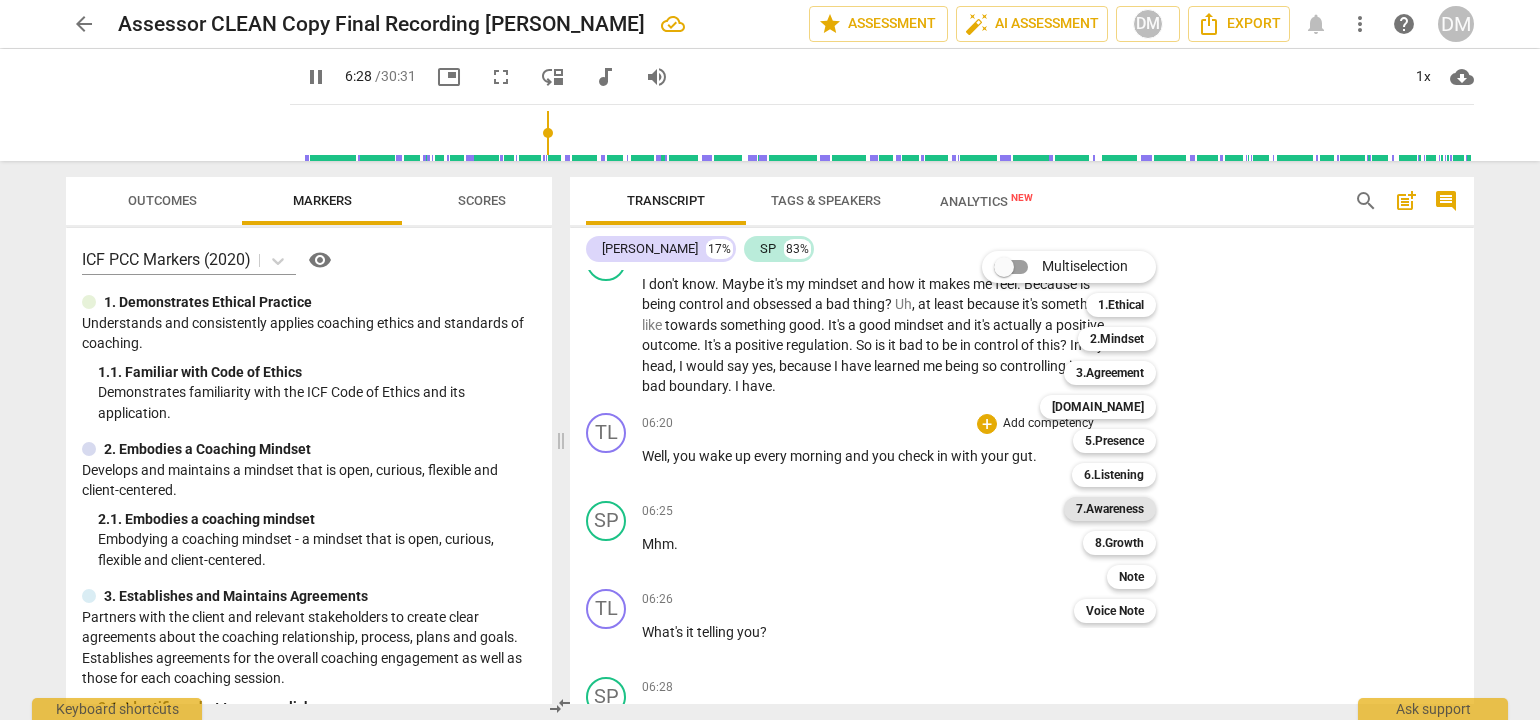 click on "7.Awareness" at bounding box center (1110, 509) 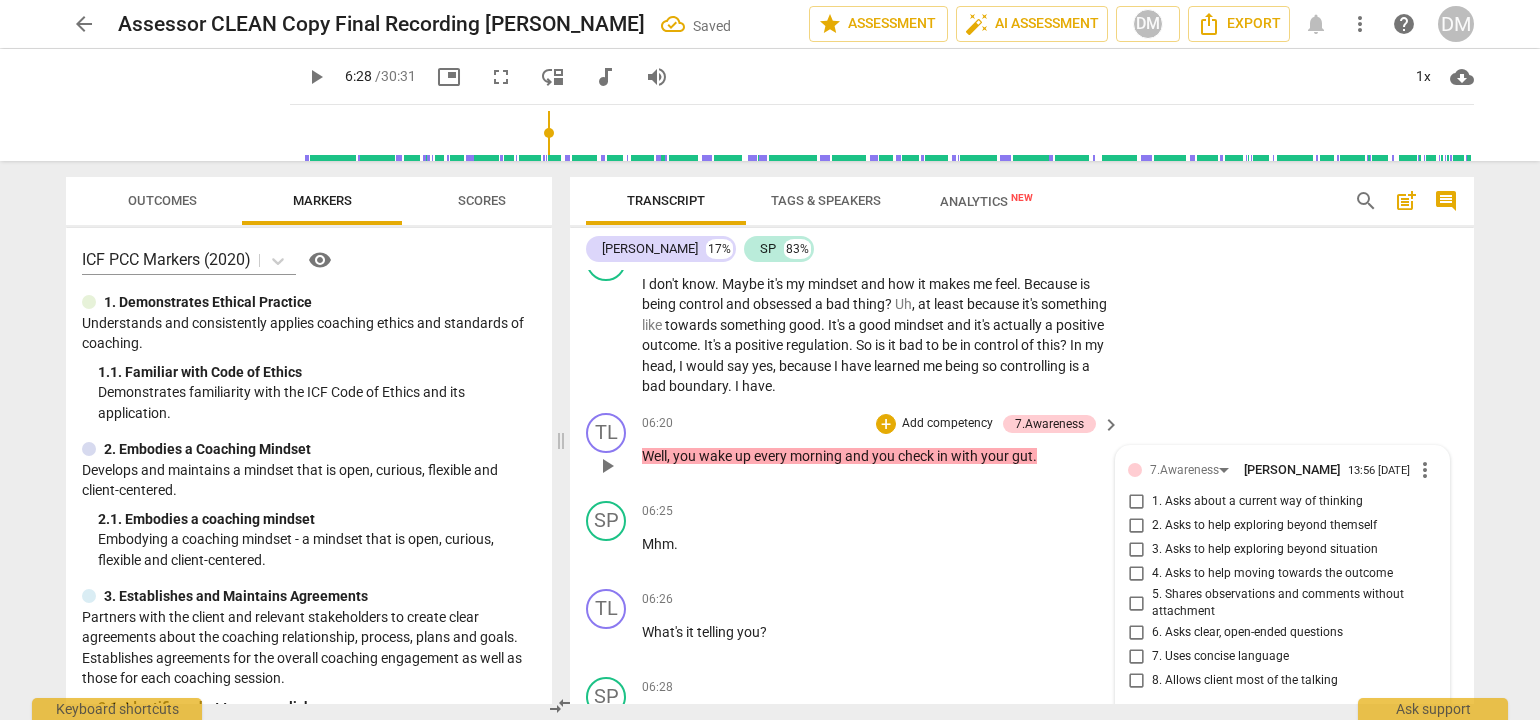 scroll, scrollTop: 2624, scrollLeft: 0, axis: vertical 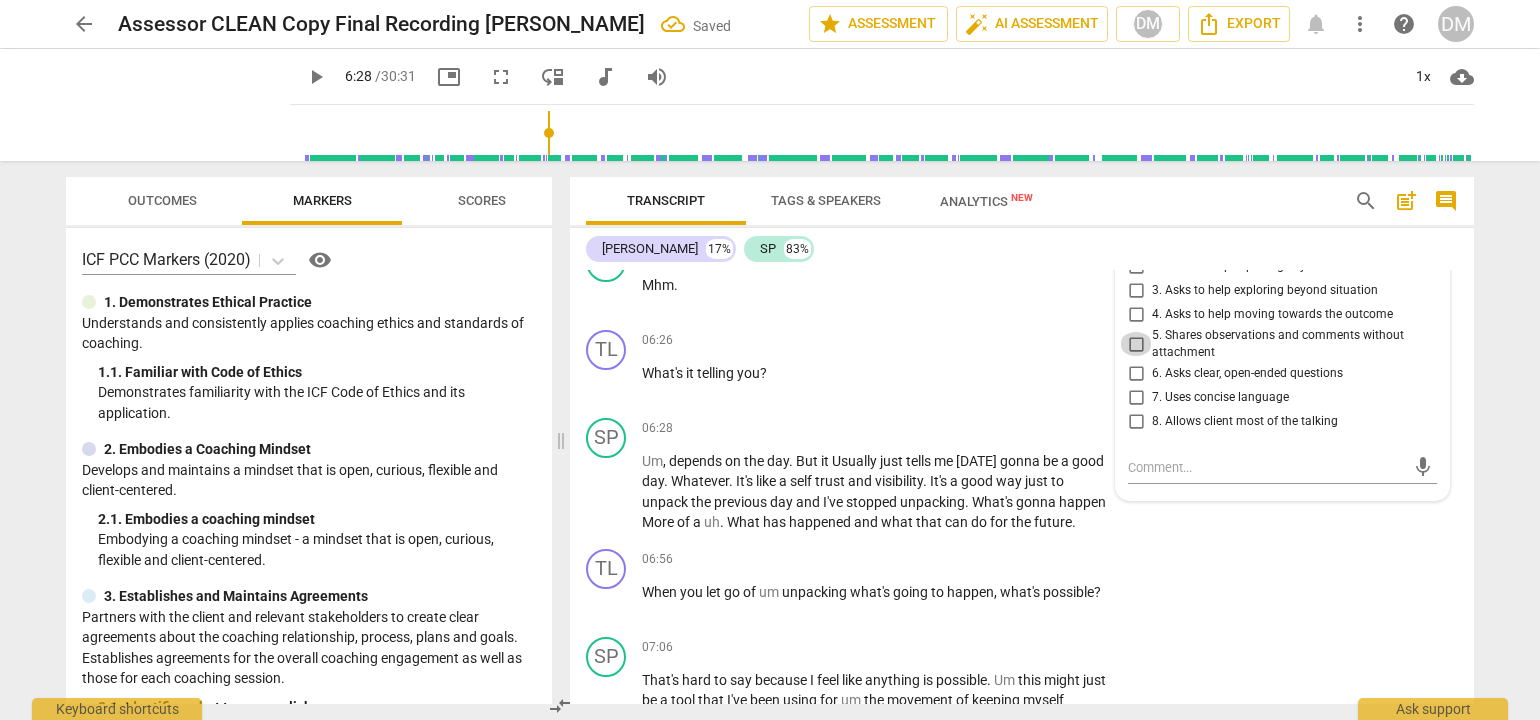 click on "5. Shares observations and comments without attachment" at bounding box center (1136, 344) 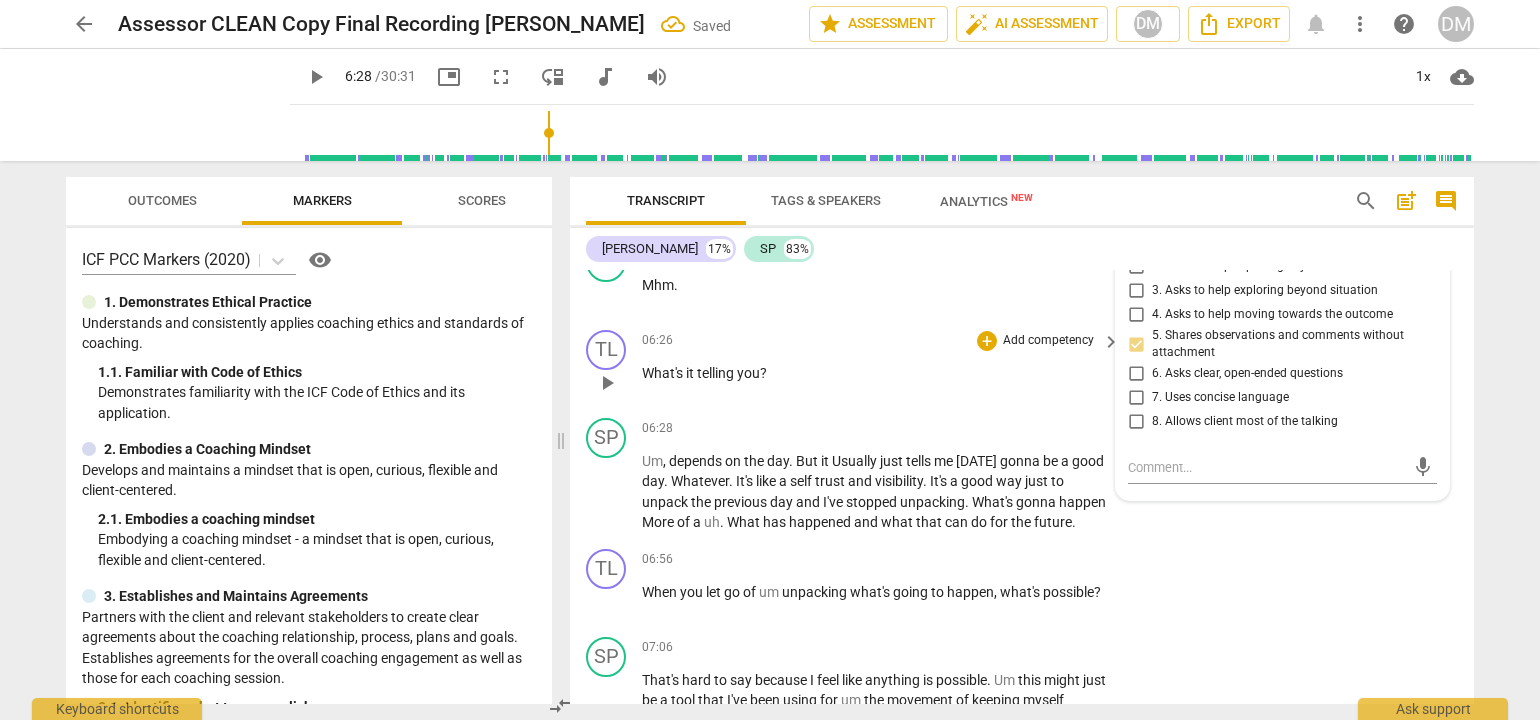 click on "Add competency" at bounding box center (1048, 341) 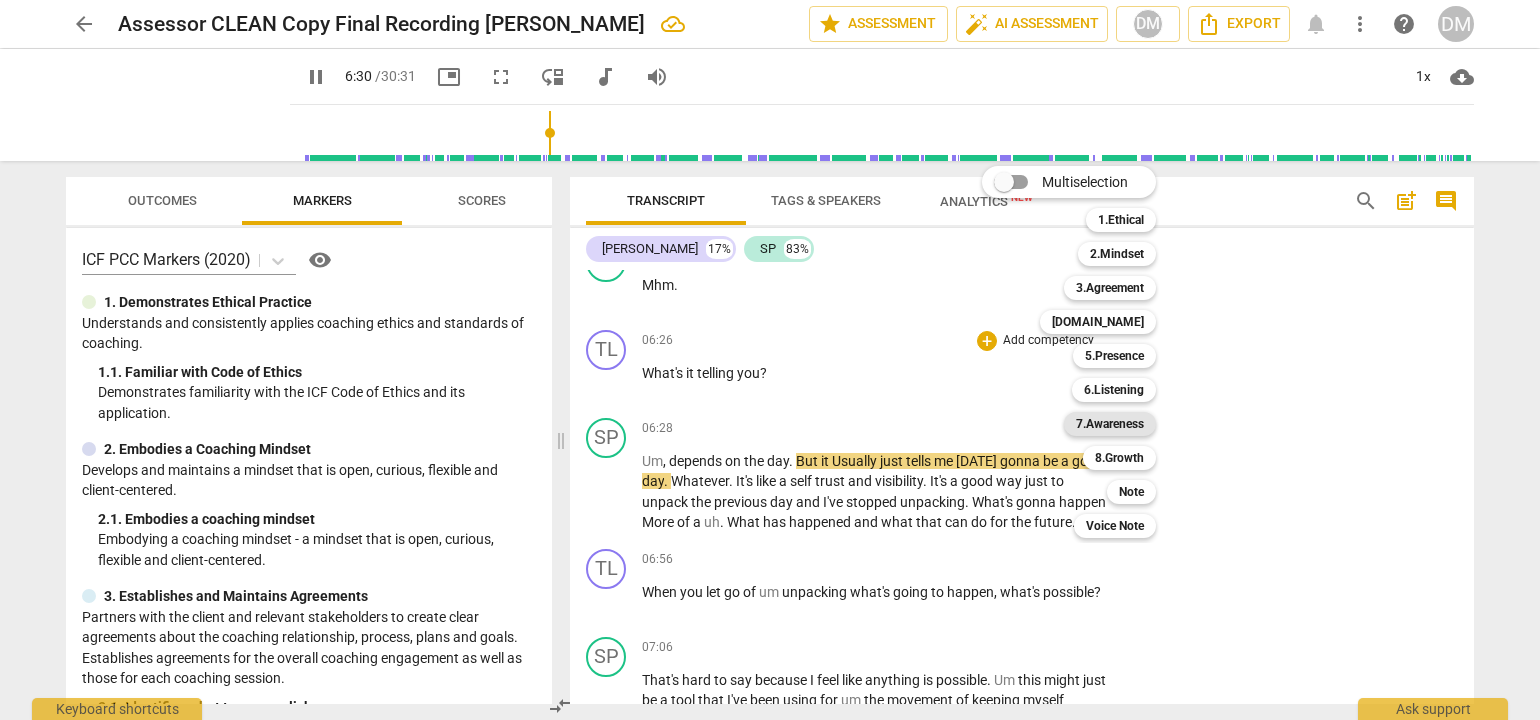 click on "7.Awareness" at bounding box center (1110, 424) 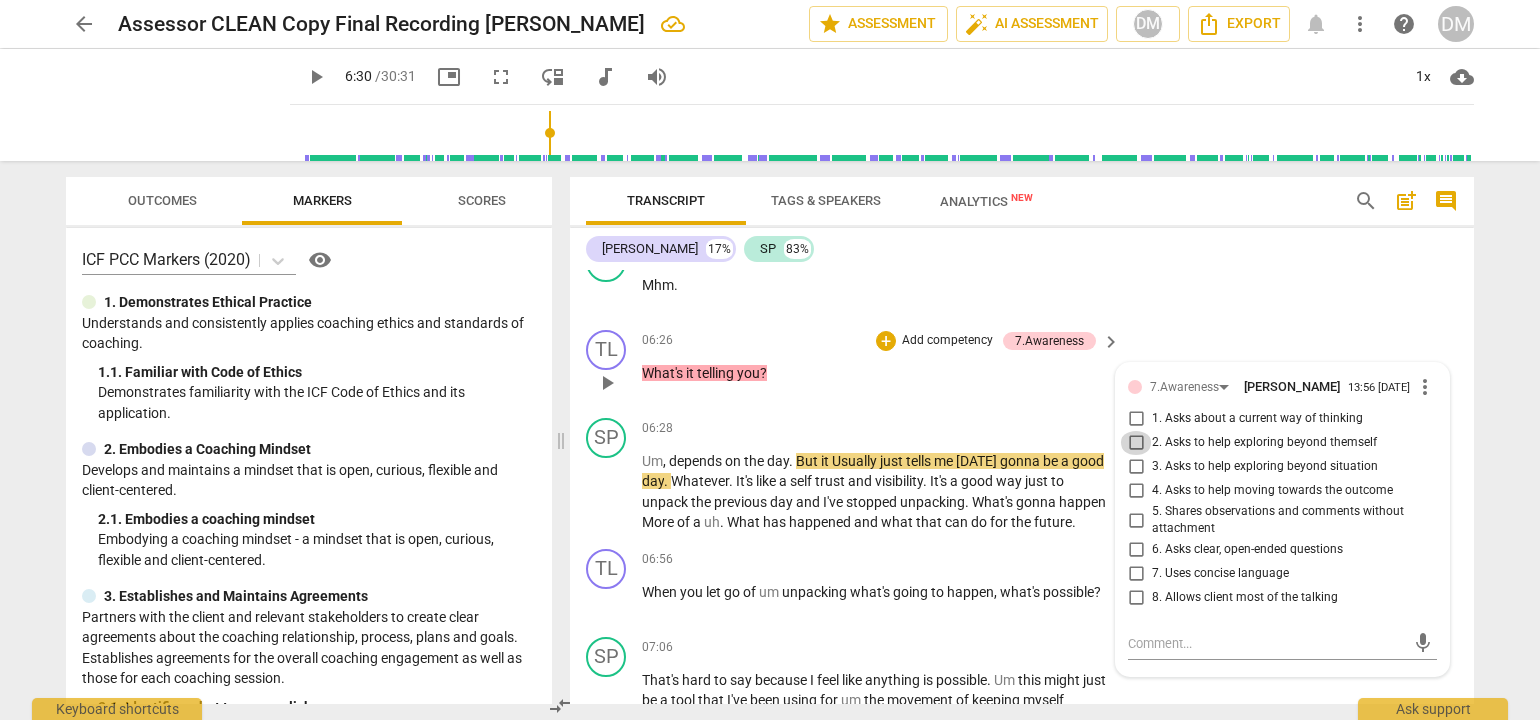click on "2. Asks to help exploring beyond themself" at bounding box center [1136, 443] 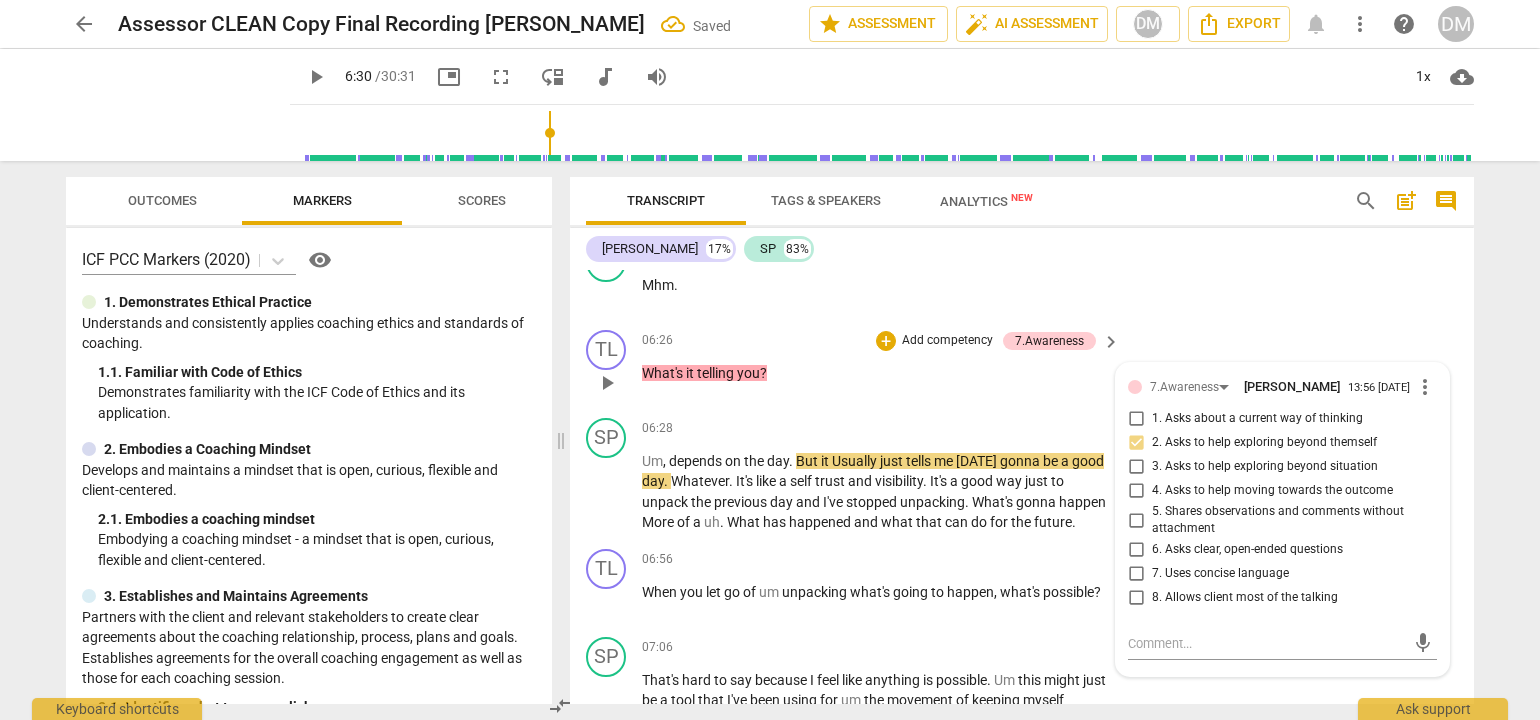 click on "06:26 + Add competency 7.Awareness keyboard_arrow_right What's   it   telling   you ?" at bounding box center (882, 366) 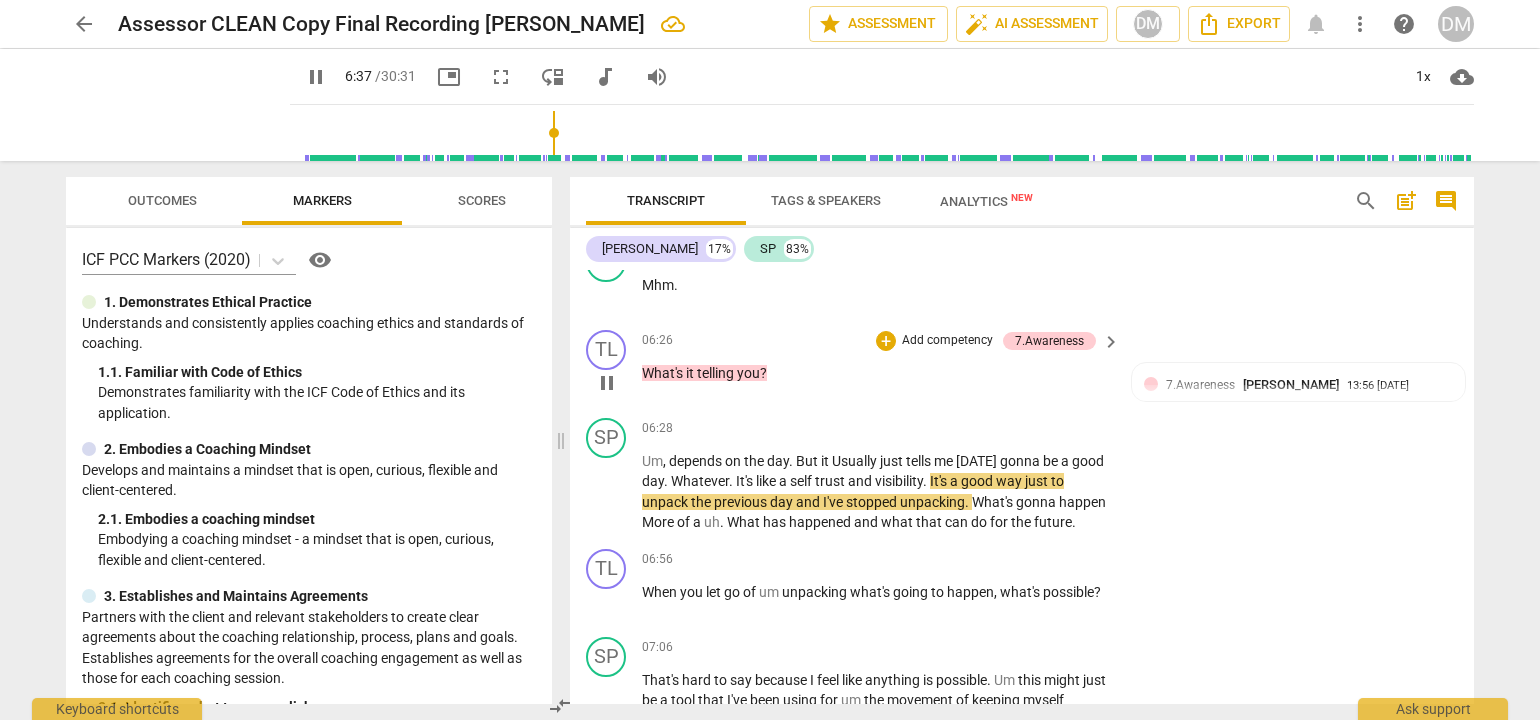 click on "Add competency" at bounding box center (947, 341) 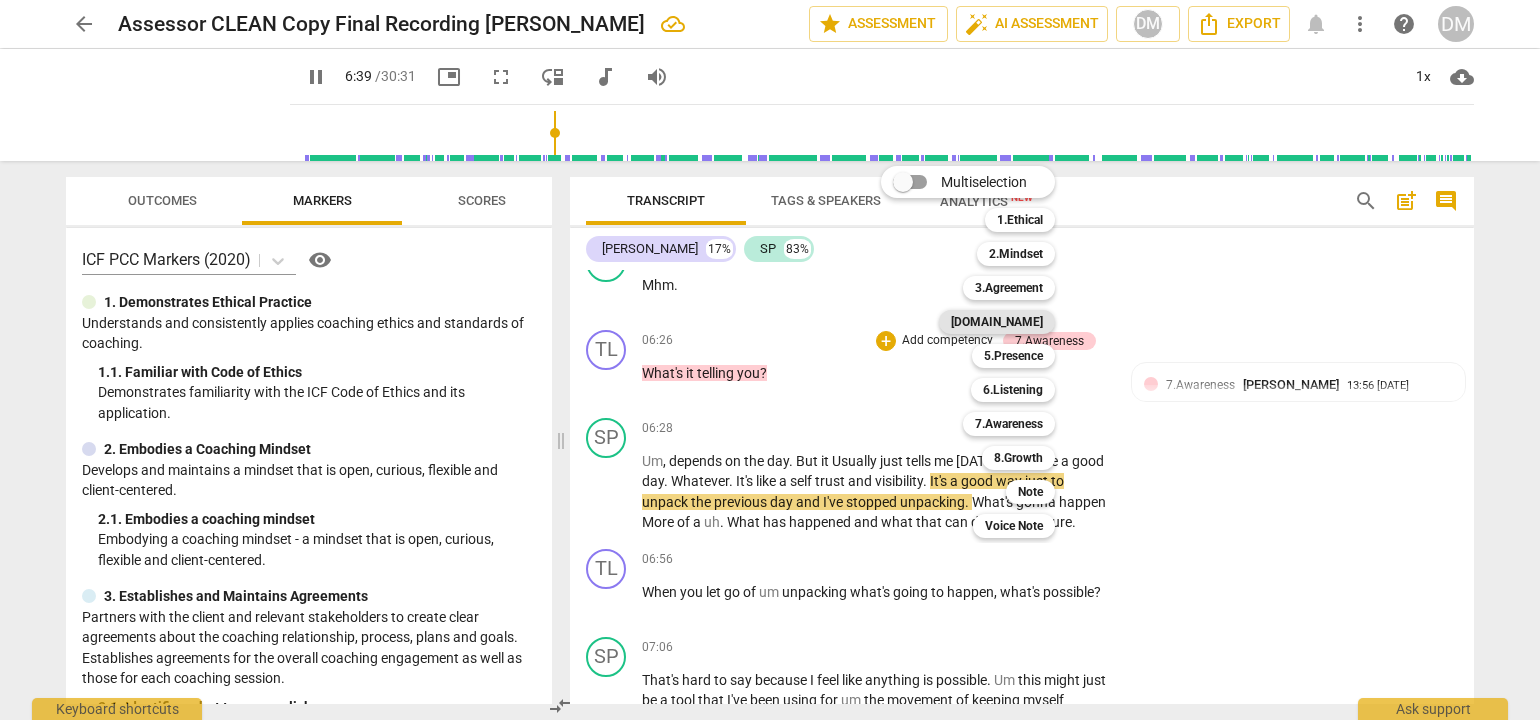 click on "[DOMAIN_NAME]" at bounding box center (997, 322) 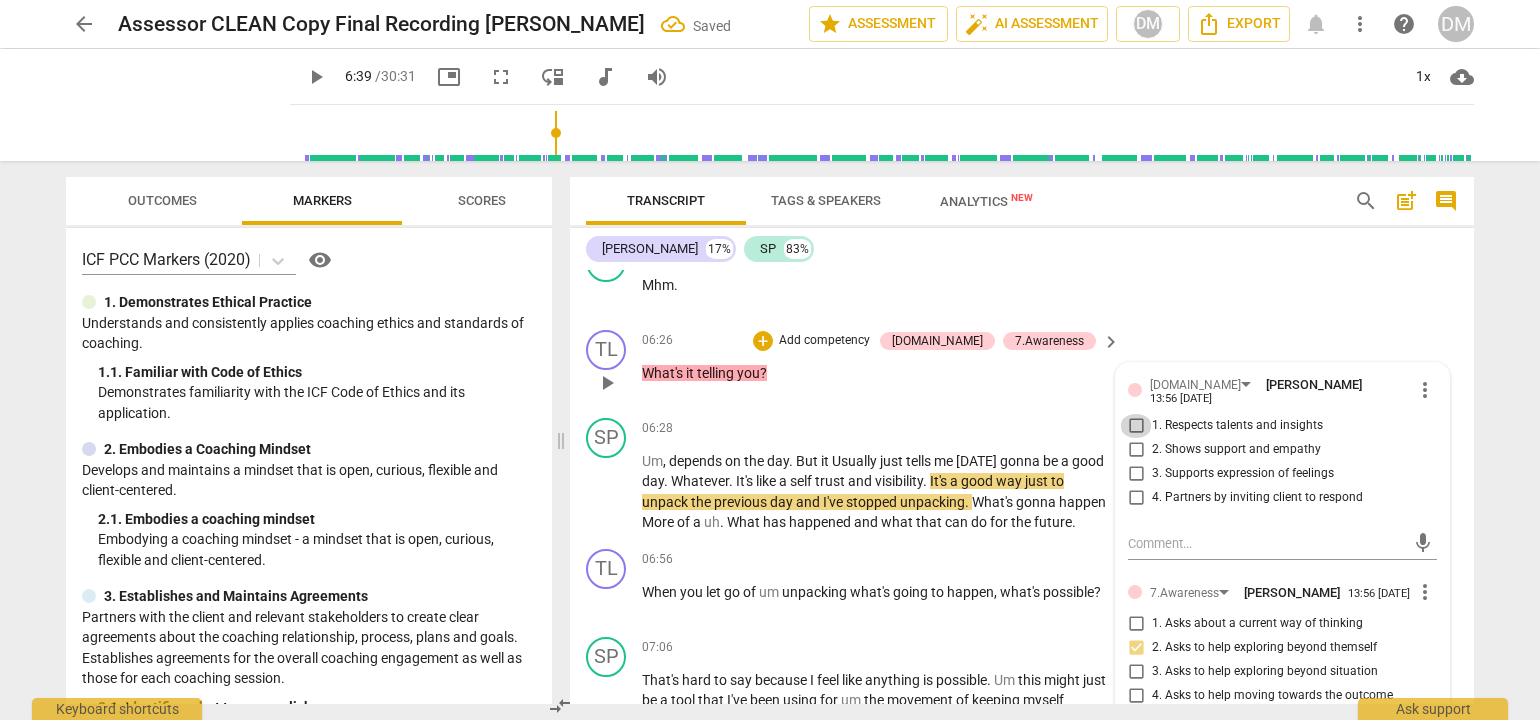 click on "1. Respects talents and insights" at bounding box center (1136, 426) 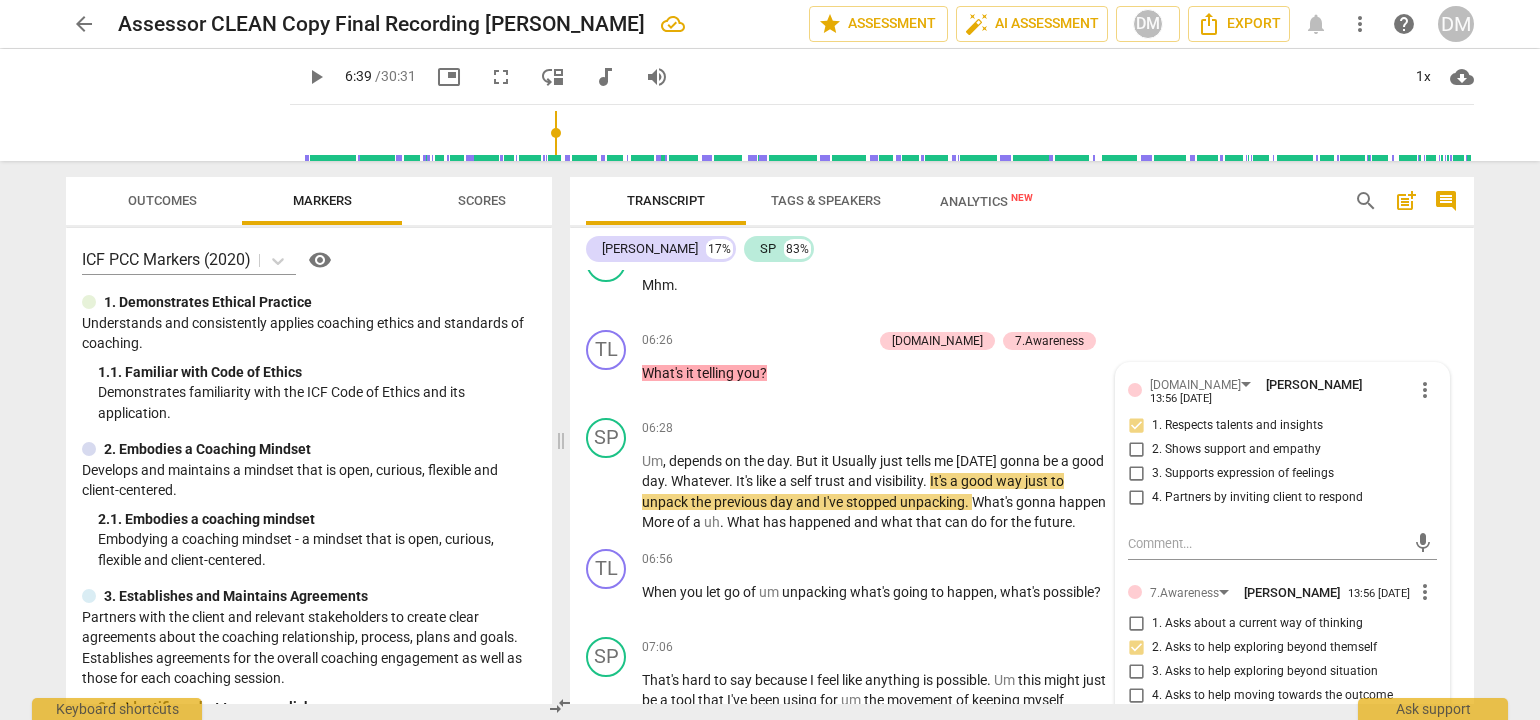 click on "arrow_back Assessor CLEAN Copy Final Recording [PERSON_NAME] edit star    Assessment   auto_fix_high    AI Assessment DM    Export notifications more_vert help DM play_arrow play_arrow 6:39   /  30:31 picture_in_picture fullscreen move_down audiotrack volume_up 1x cloud_download Outcomes Markers Scores ICF PCC Markers (2020) visibility 1. Demonstrates Ethical Practice Understands and consistently applies coaching ethics and standards of coaching. 1. 1. Familiar with Code of Ethics Demonstrates familiarity with the ICF Code of Ethics and its application. 2. Embodies a Coaching Mindset Develops and maintains a mindset that is open, curious, flexible and client-centered. 2. 1. Embodies a coaching mindset Embodying a coaching mindset - a mindset that is open, curious, flexible and client-centered. 3. Establishes and Maintains Agreements 3. 1. Identifies what to accomplish Coach partners with the client to identify or reconfirm what the client wants to accomplish in this session. 3. 3. 3. 4. 4. 4. 4. 5. 5." at bounding box center (770, 360) 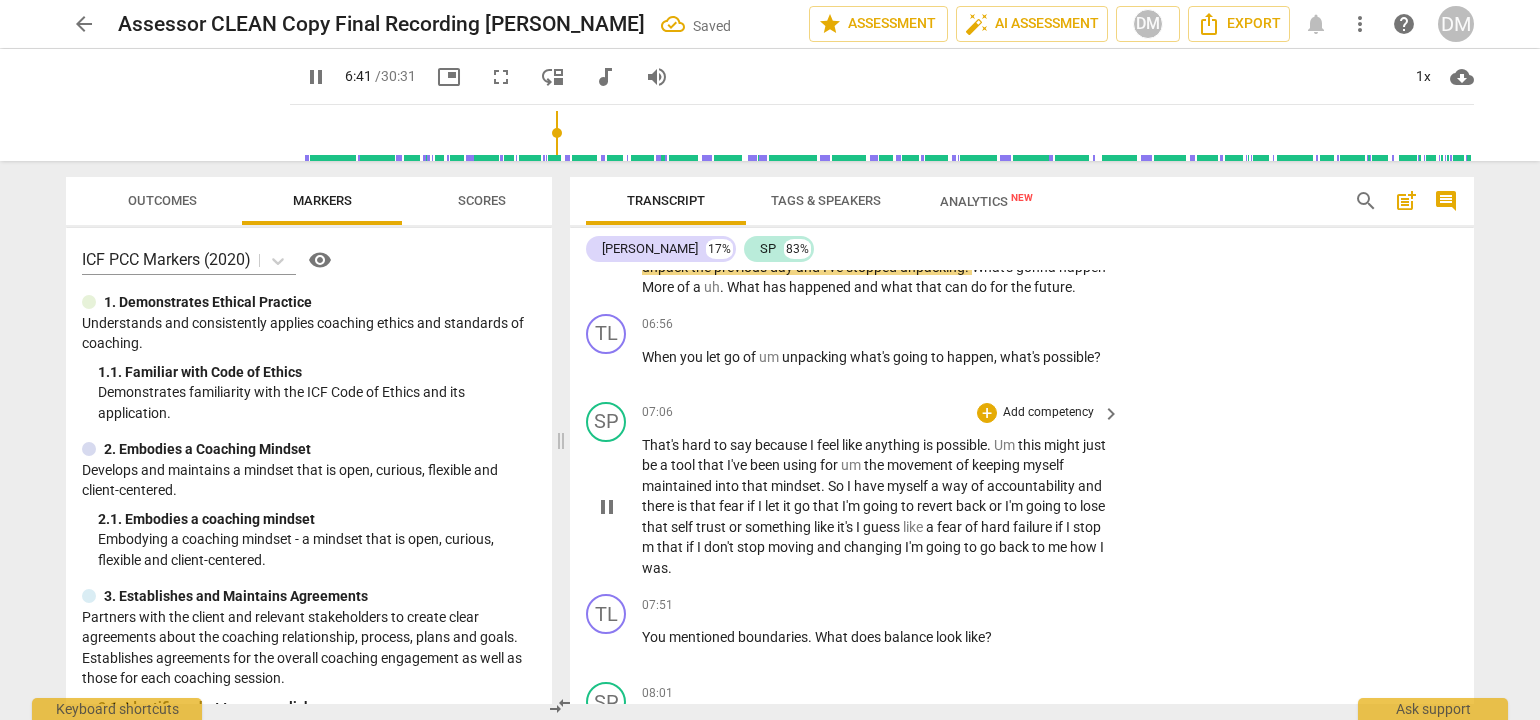 scroll, scrollTop: 2824, scrollLeft: 0, axis: vertical 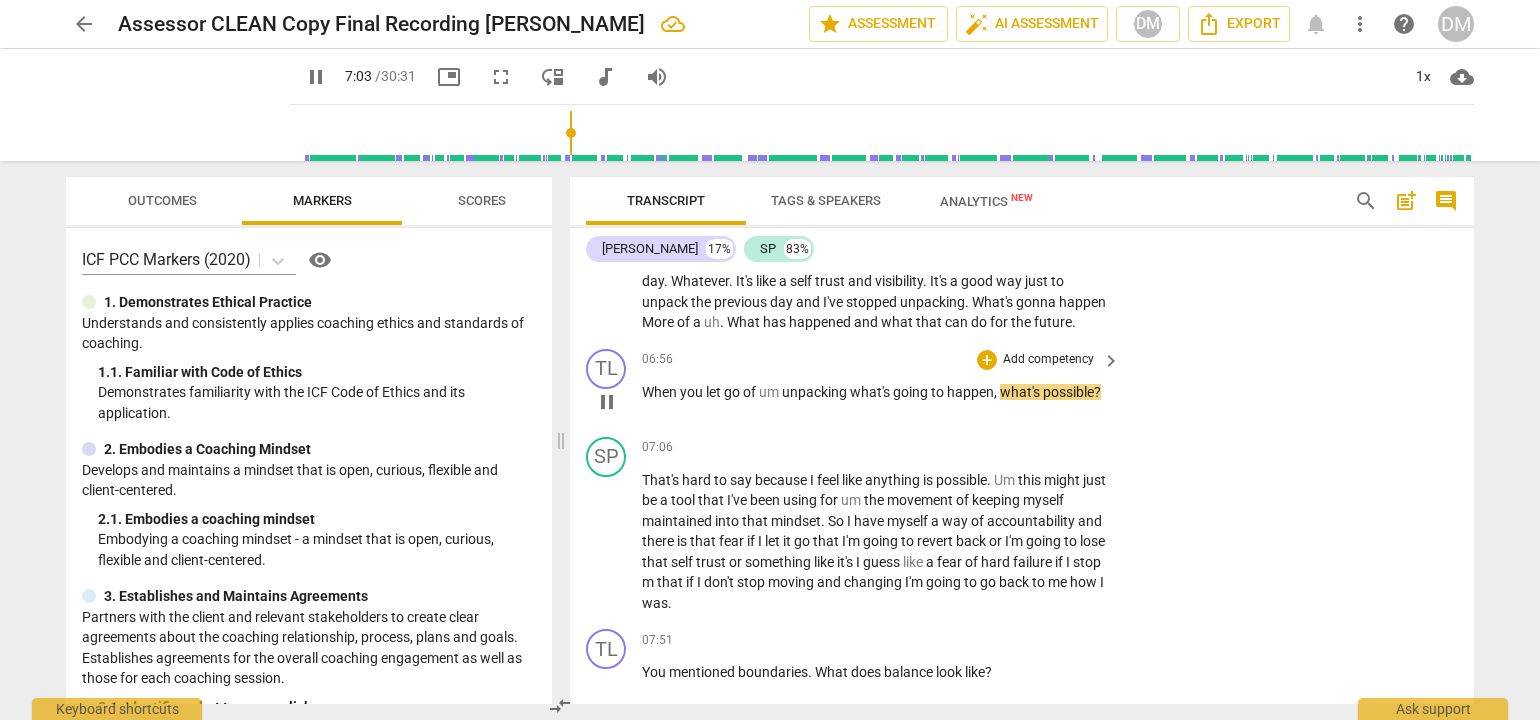 click on "Add competency" at bounding box center (1048, 360) 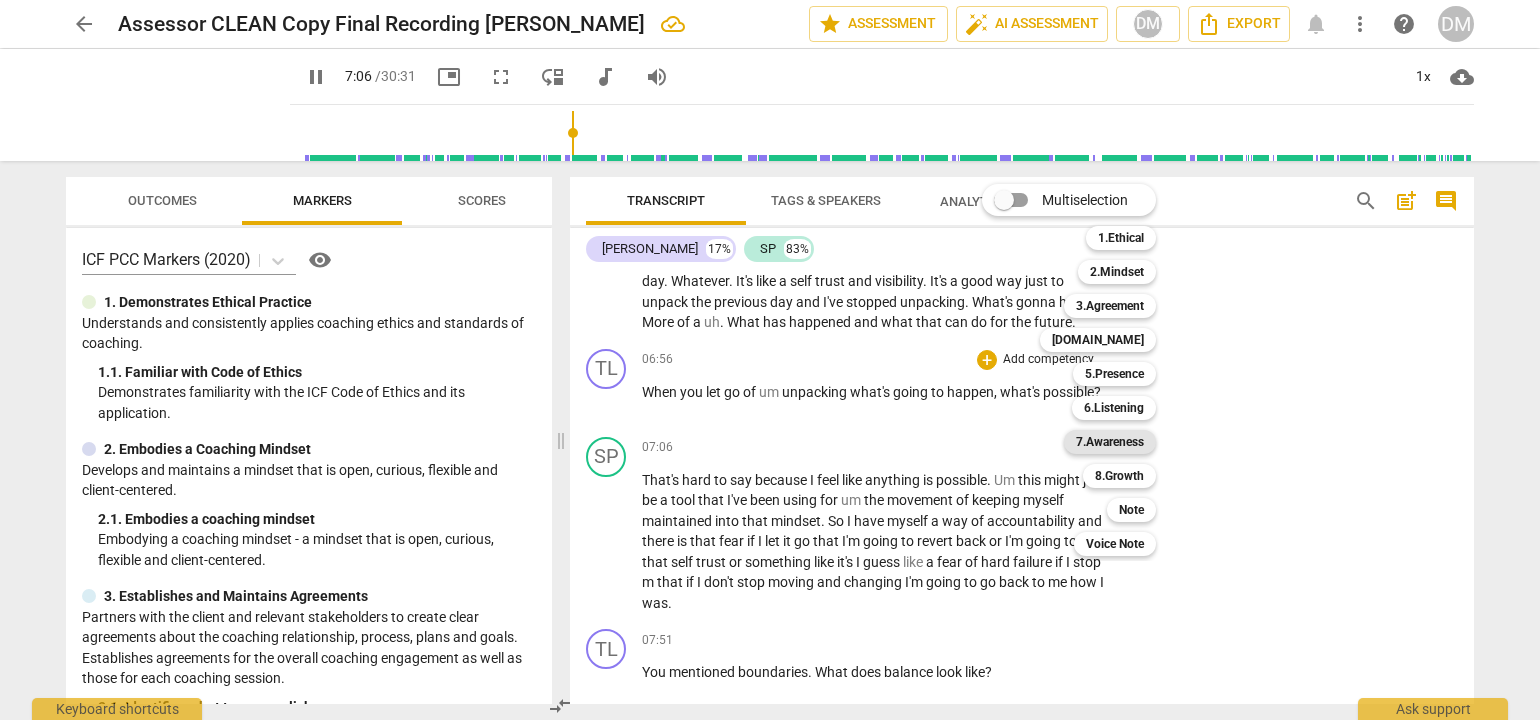 click on "7.Awareness" at bounding box center (1110, 442) 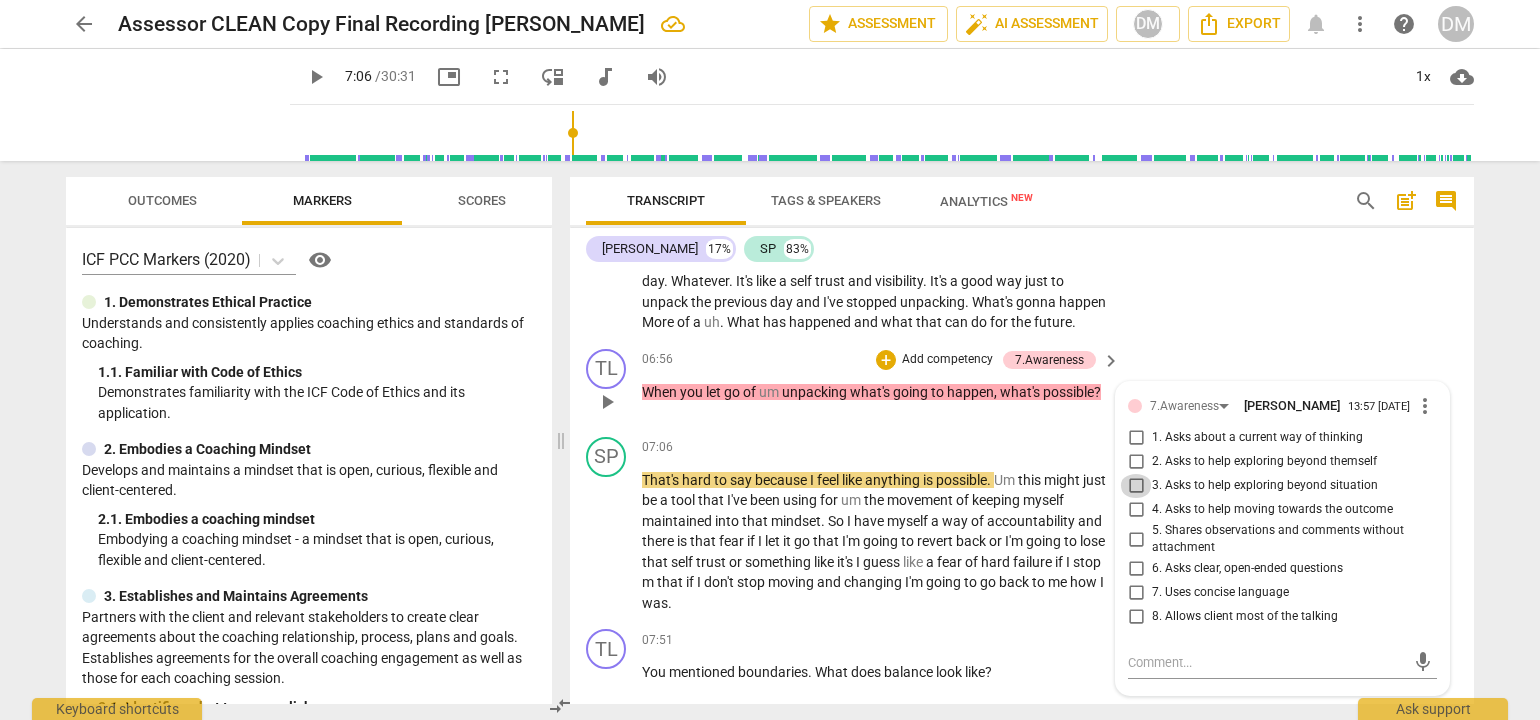 click on "3. Asks to help exploring beyond situation" at bounding box center (1136, 486) 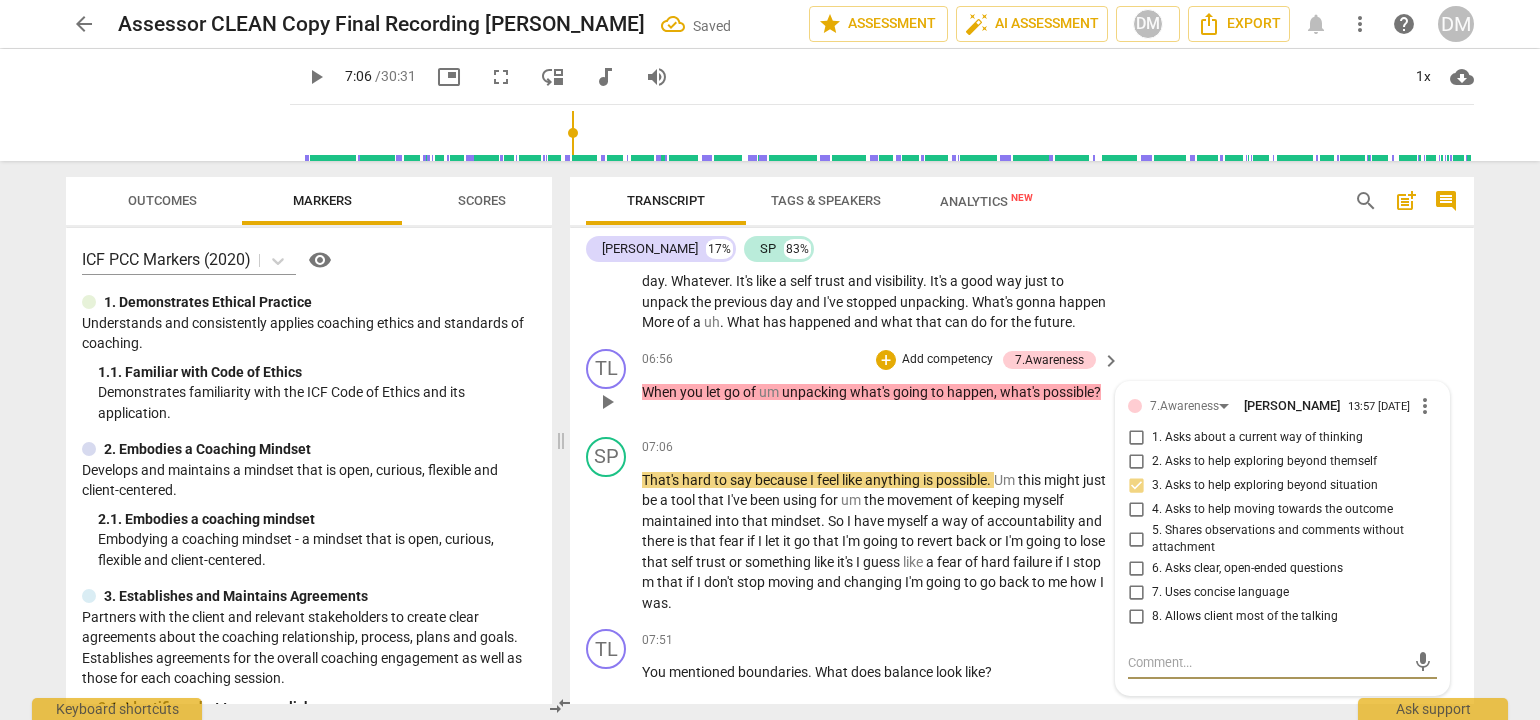 click at bounding box center [1266, 662] 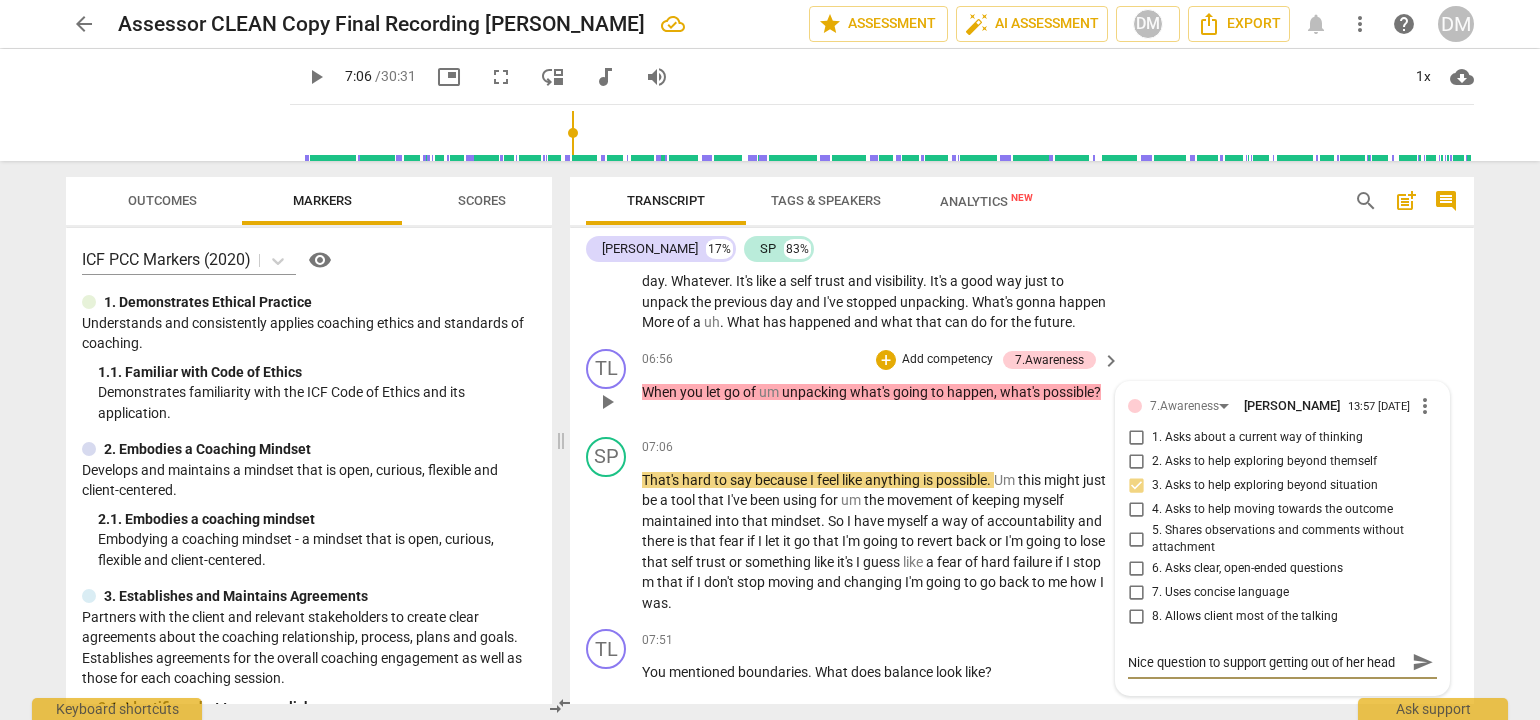 scroll, scrollTop: 16, scrollLeft: 0, axis: vertical 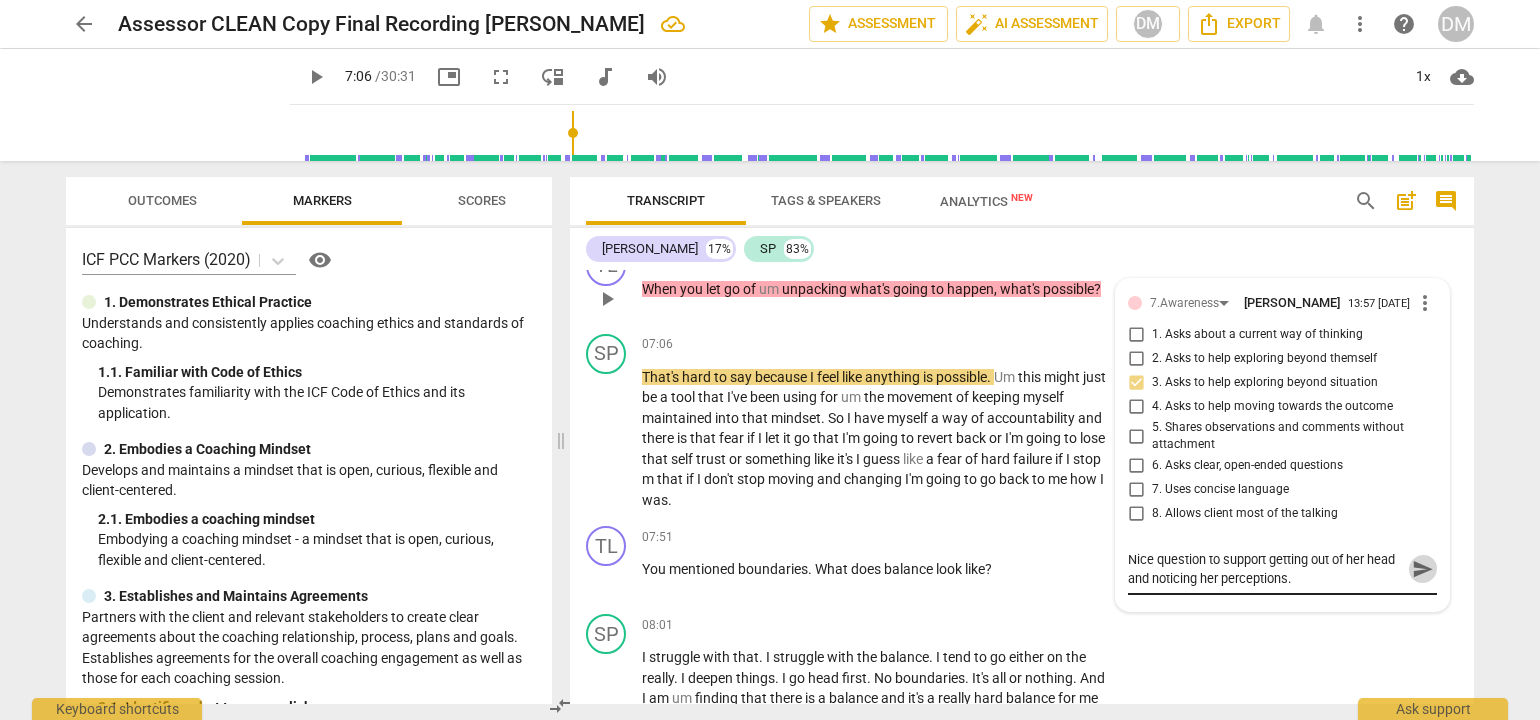 click on "send" at bounding box center (1423, 569) 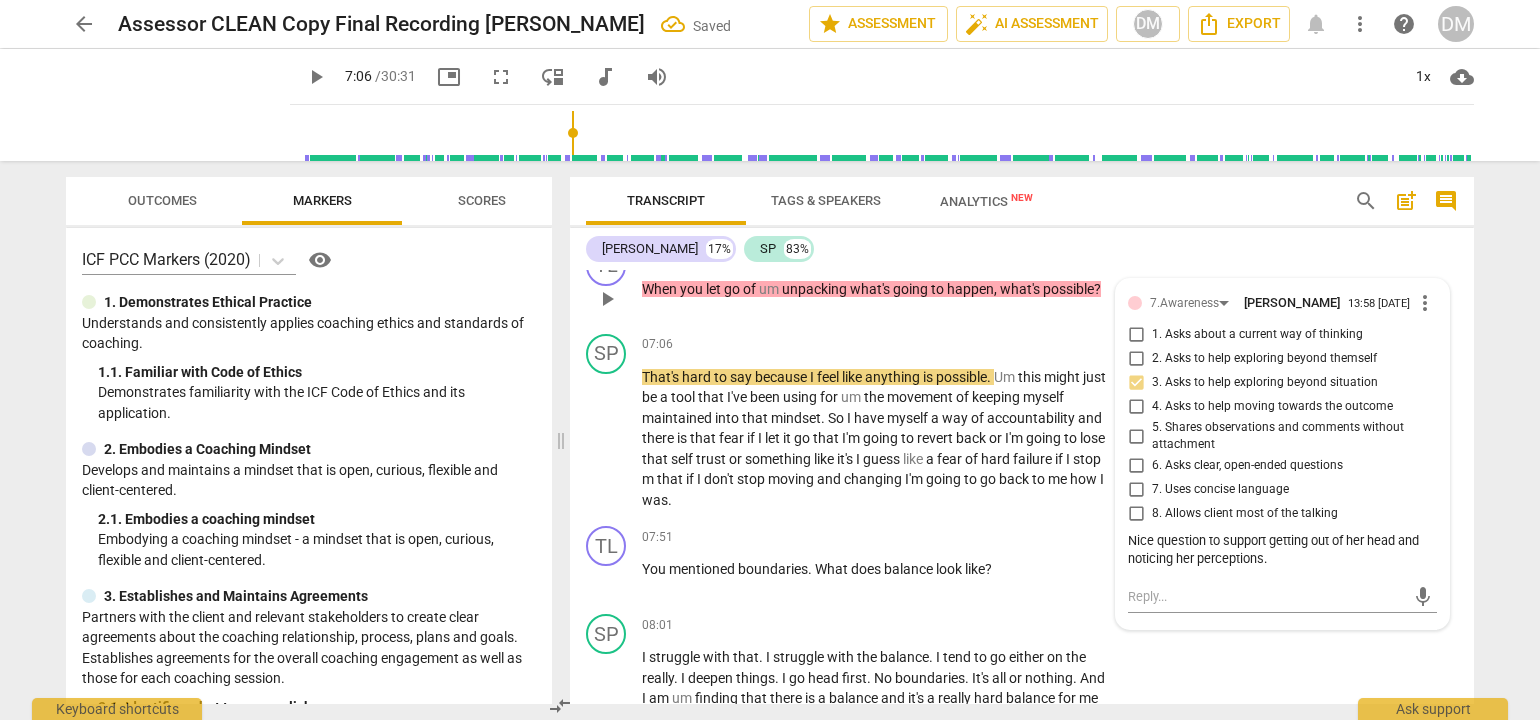 click on "TL play_arrow pause 06:56 + Add competency 7.Awareness keyboard_arrow_right When   you   let   go   of   um   unpacking   what's   going   to   happen ,   what's   possible ? 7.Awareness [PERSON_NAME] 13:58 [DATE] more_vert 1. Asks about a current way of thinking 2. Asks to help exploring beyond themself 3. Asks to help exploring beyond situation 4. Asks to help moving towards the outcome 5. Shares observations and comments without attachment 6. Asks clear, open-ended questions 7. Uses concise language 8. Allows client most of the talking Nice question to support getting out of her head and noticing her perceptions. mic" at bounding box center [1022, 282] 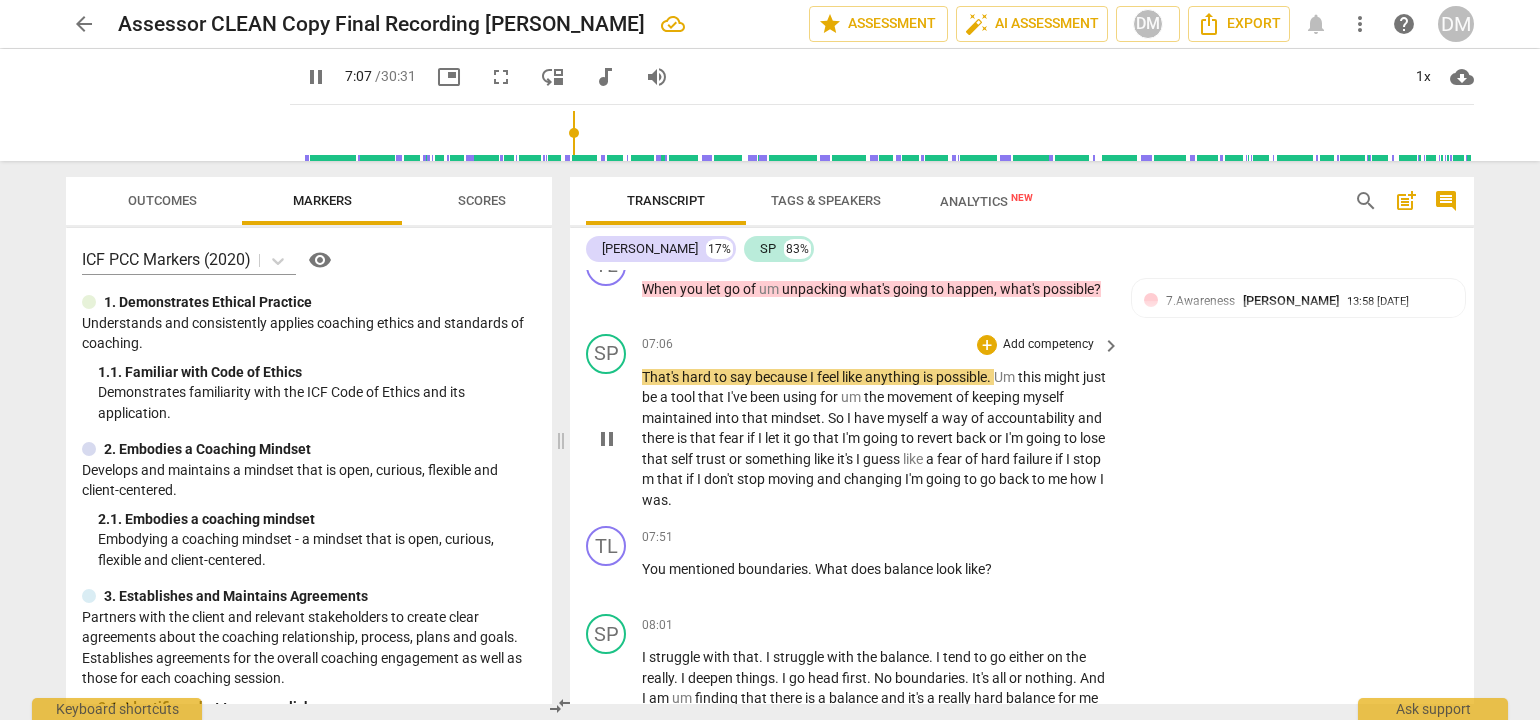scroll, scrollTop: 2827, scrollLeft: 0, axis: vertical 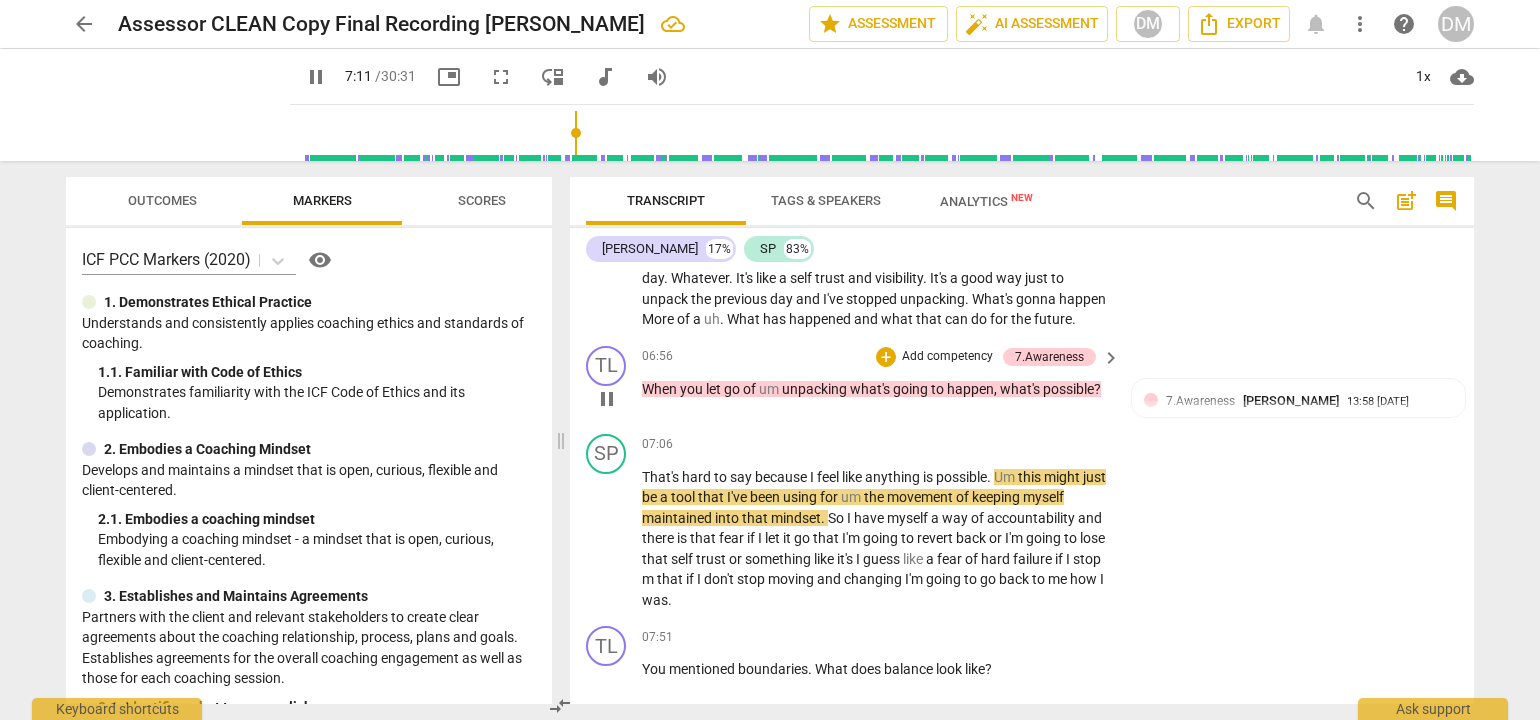 click on "Add competency" at bounding box center [947, 357] 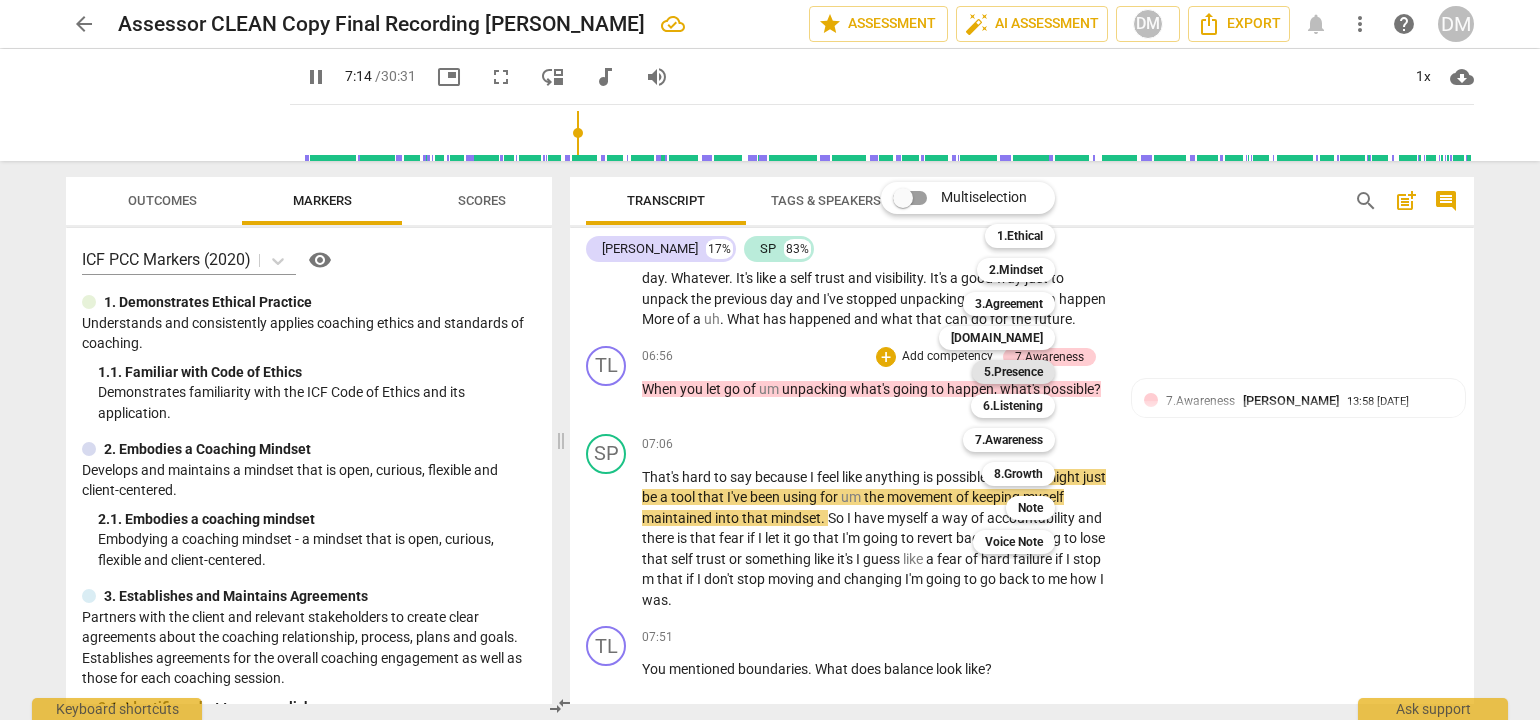 click on "5.Presence" at bounding box center [1013, 372] 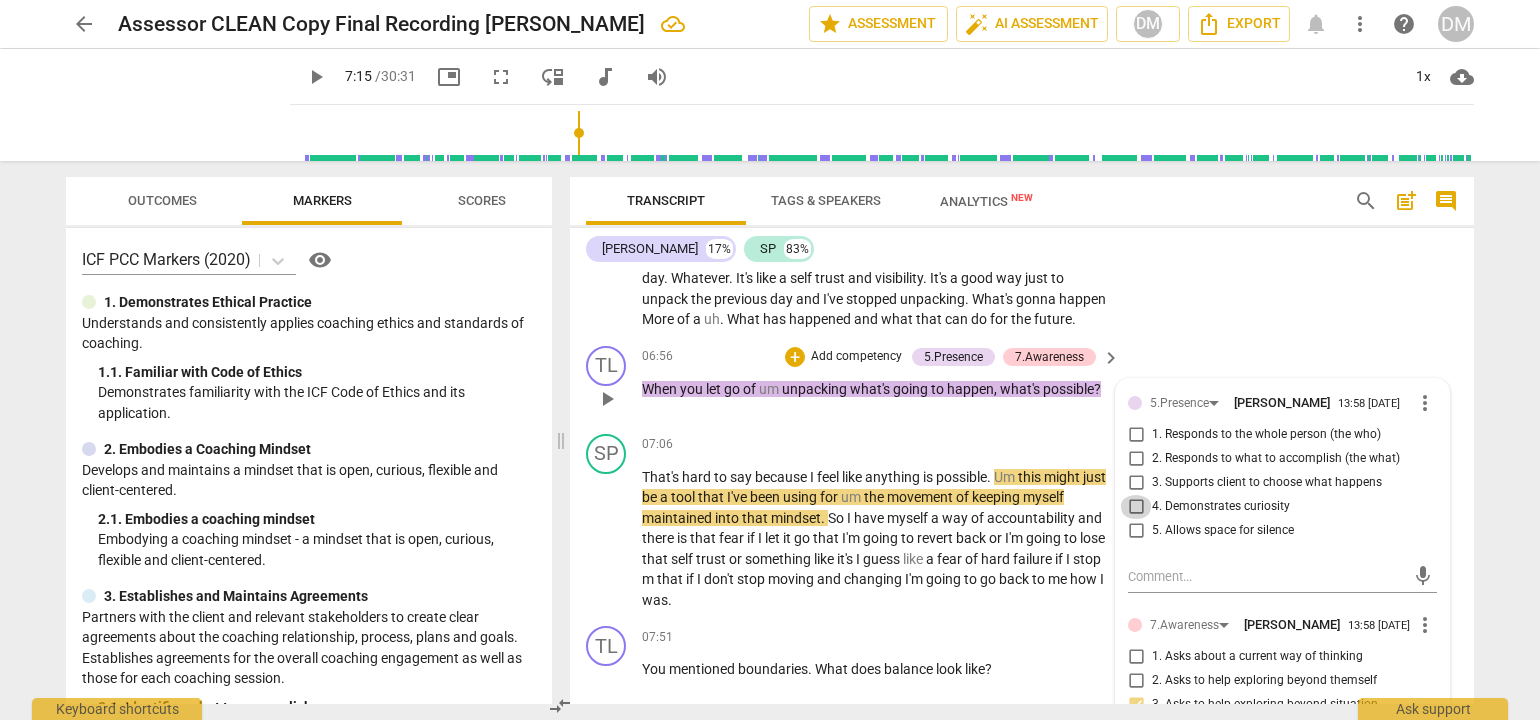 click on "4. Demonstrates curiosity" at bounding box center (1136, 507) 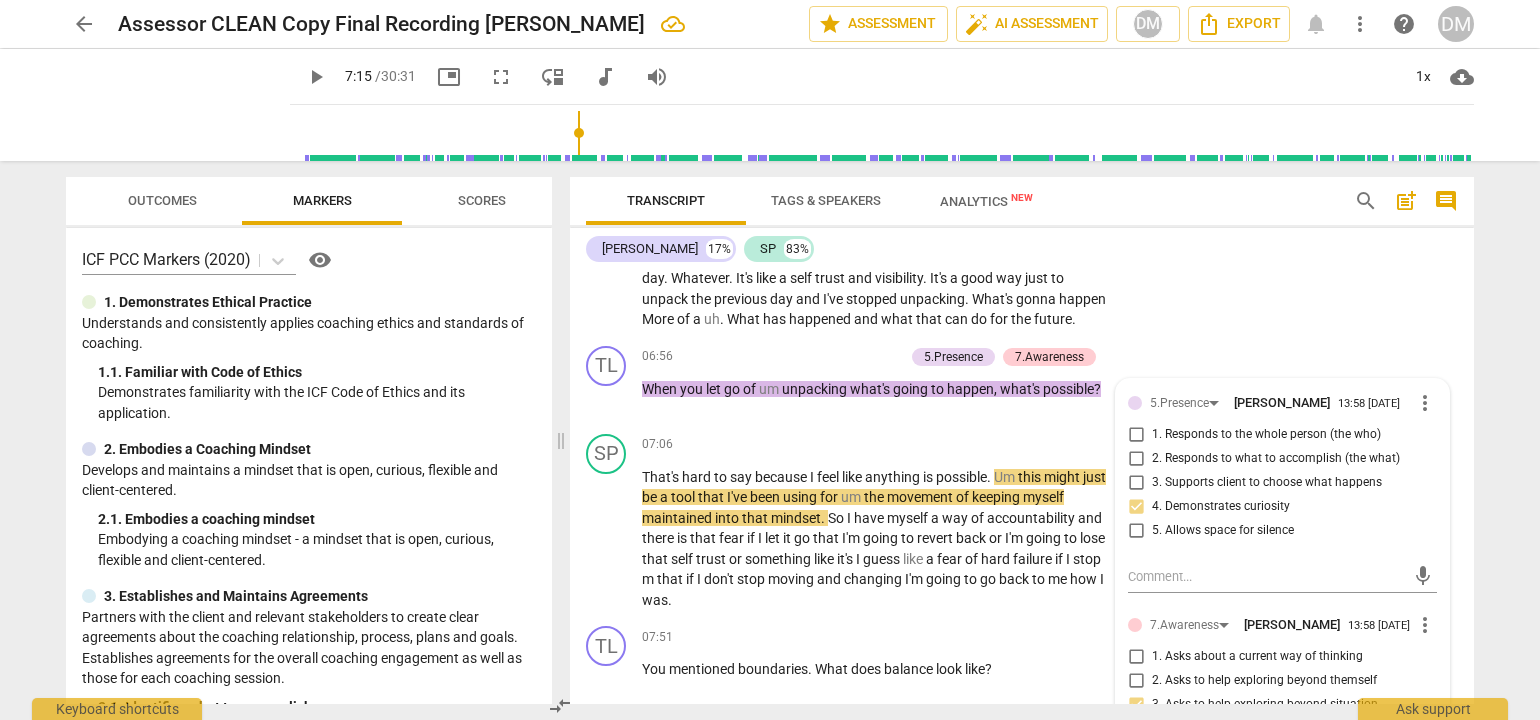 click on "arrow_back Assessor CLEAN Copy Final Recording [PERSON_NAME] edit star    Assessment   auto_fix_high    AI Assessment DM    Export notifications more_vert help DM play_arrow play_arrow 7:15   /  30:31 picture_in_picture fullscreen move_down audiotrack volume_up 1x cloud_download Outcomes Markers Scores ICF PCC Markers (2020) visibility 1. Demonstrates Ethical Practice Understands and consistently applies coaching ethics and standards of coaching. 1. 1. Familiar with Code of Ethics Demonstrates familiarity with the ICF Code of Ethics and its application. 2. Embodies a Coaching Mindset Develops and maintains a mindset that is open, curious, flexible and client-centered. 2. 1. Embodies a coaching mindset Embodying a coaching mindset - a mindset that is open, curious, flexible and client-centered. 3. Establishes and Maintains Agreements 3. 1. Identifies what to accomplish Coach partners with the client to identify or reconfirm what the client wants to accomplish in this session. 3. 3. 3. 4. 4. 4. 4. 5. 5." at bounding box center [770, 360] 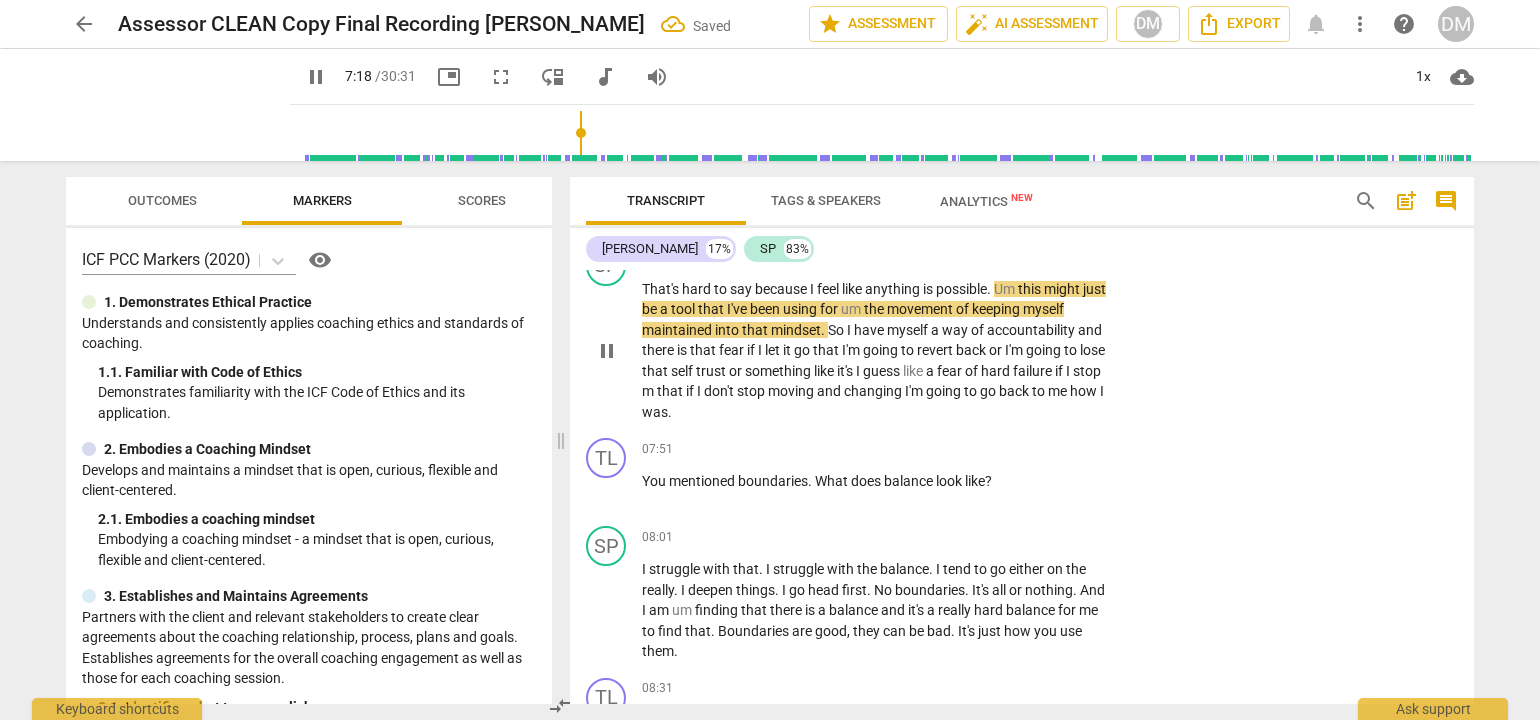 scroll, scrollTop: 3027, scrollLeft: 0, axis: vertical 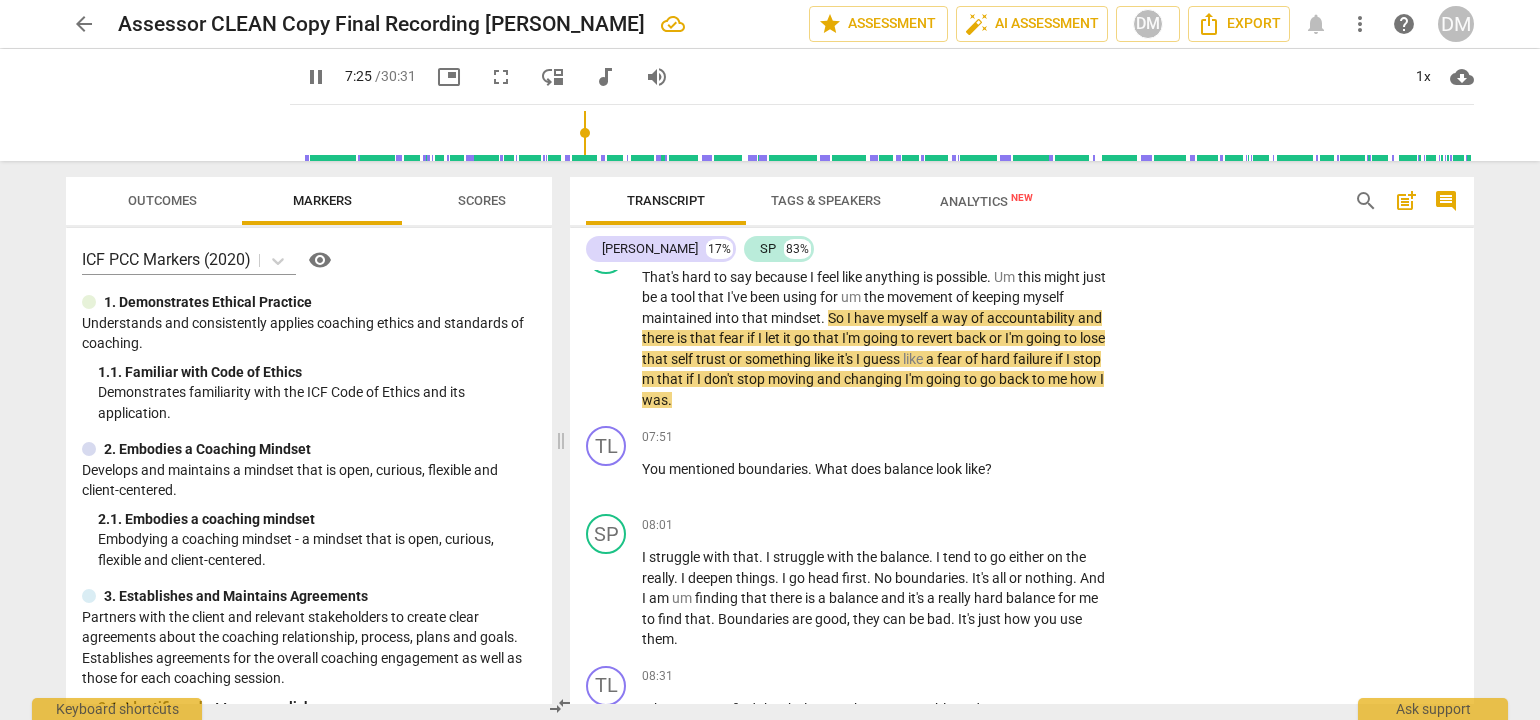 click on "arrow_back Assessor CLEAN Copy Final Recording [PERSON_NAME] edit star    Assessment   auto_fix_high    AI Assessment DM    Export notifications more_vert help DM pause pause 7:25   /  30:31 picture_in_picture fullscreen move_down audiotrack volume_up 1x cloud_download Outcomes Markers Scores ICF PCC Markers (2020) visibility 1. Demonstrates Ethical Practice Understands and consistently applies coaching ethics and standards of coaching. 1. 1. Familiar with Code of Ethics Demonstrates familiarity with the ICF Code of Ethics and its application. 2. Embodies a Coaching Mindset Develops and maintains a mindset that is open, curious, flexible and client-centered. 2. 1. Embodies a coaching mindset Embodying a coaching mindset - a mindset that is open, curious, flexible and client-centered. 3. Establishes and Maintains Agreements 3. 1. Identifies what to accomplish Coach partners with the client to identify or reconfirm what the client wants to accomplish in this session. 3. 2. Reconfirms measures of success" at bounding box center (770, 360) 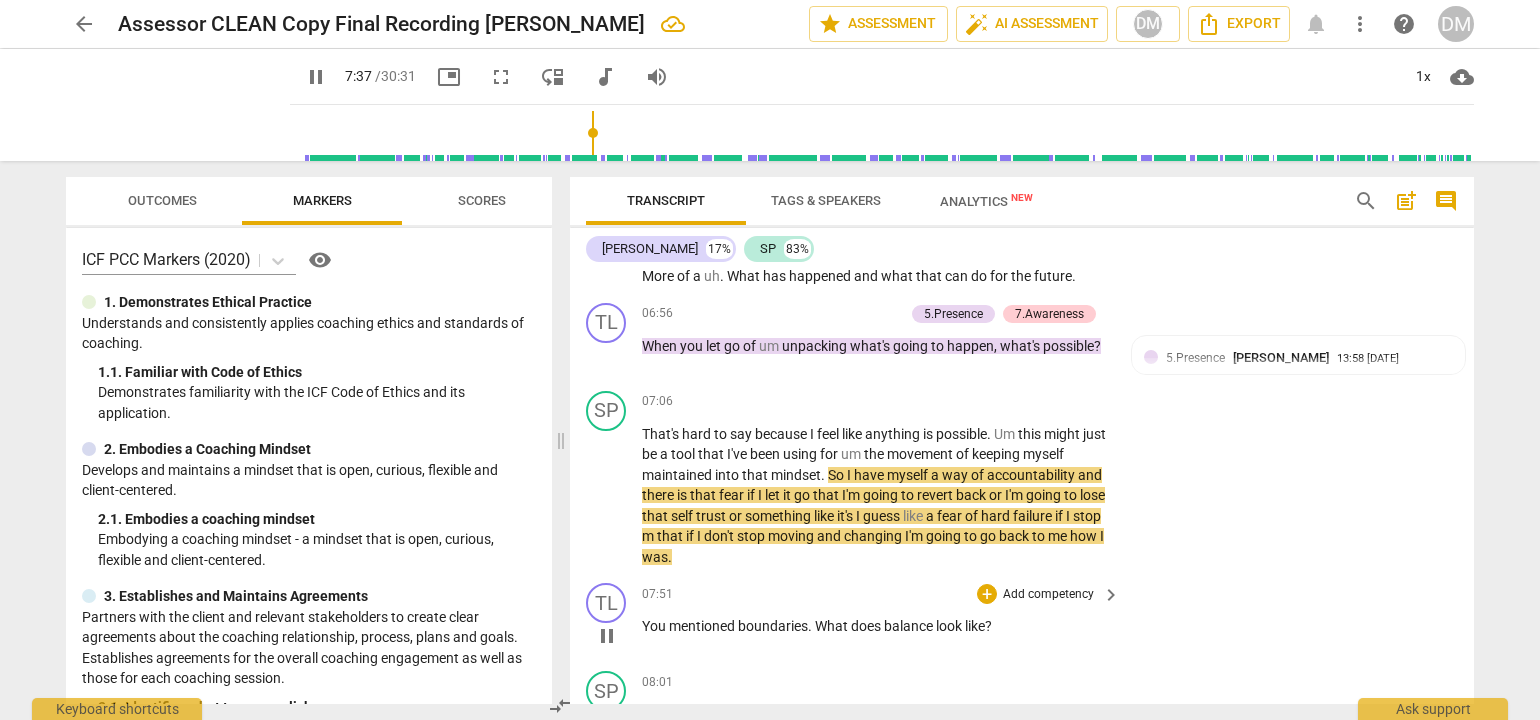 scroll, scrollTop: 2827, scrollLeft: 0, axis: vertical 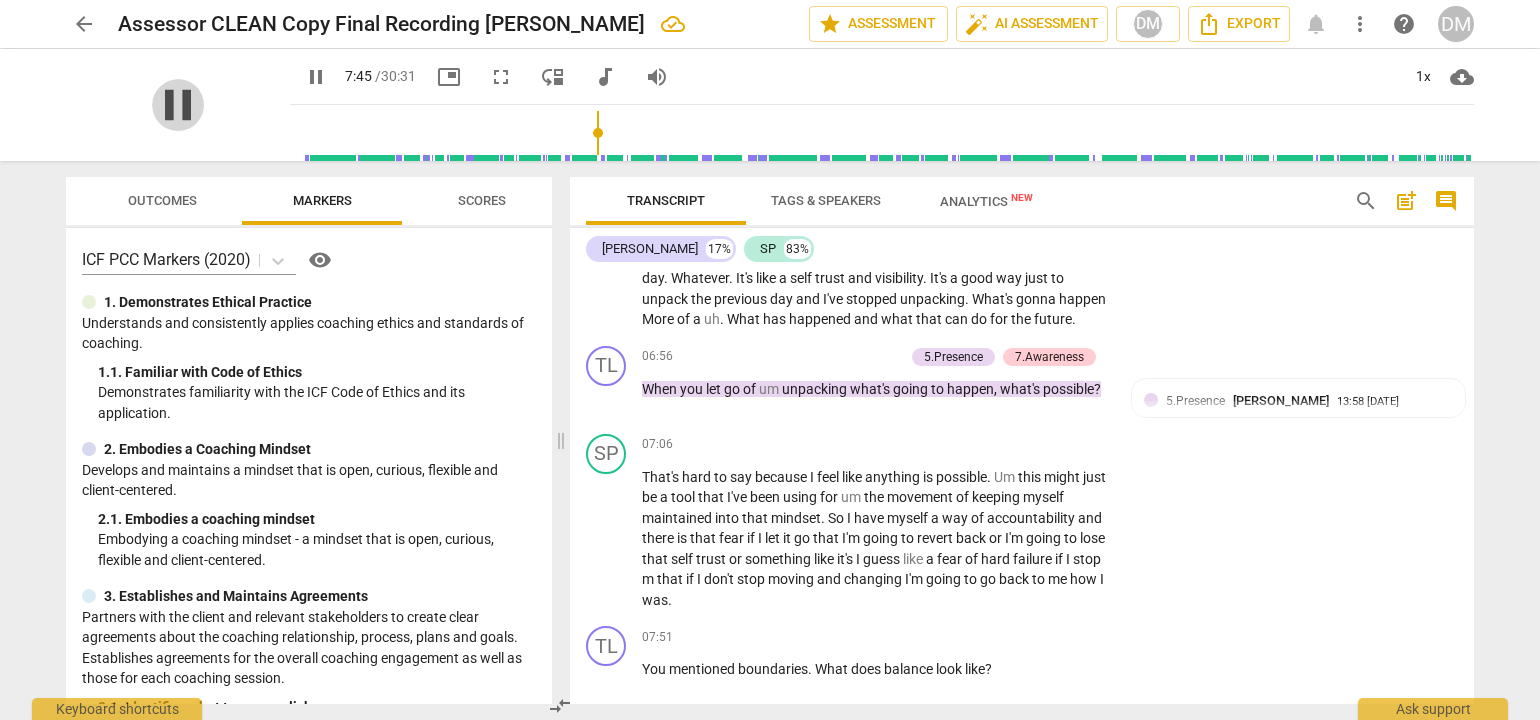 click on "pause" at bounding box center (178, 105) 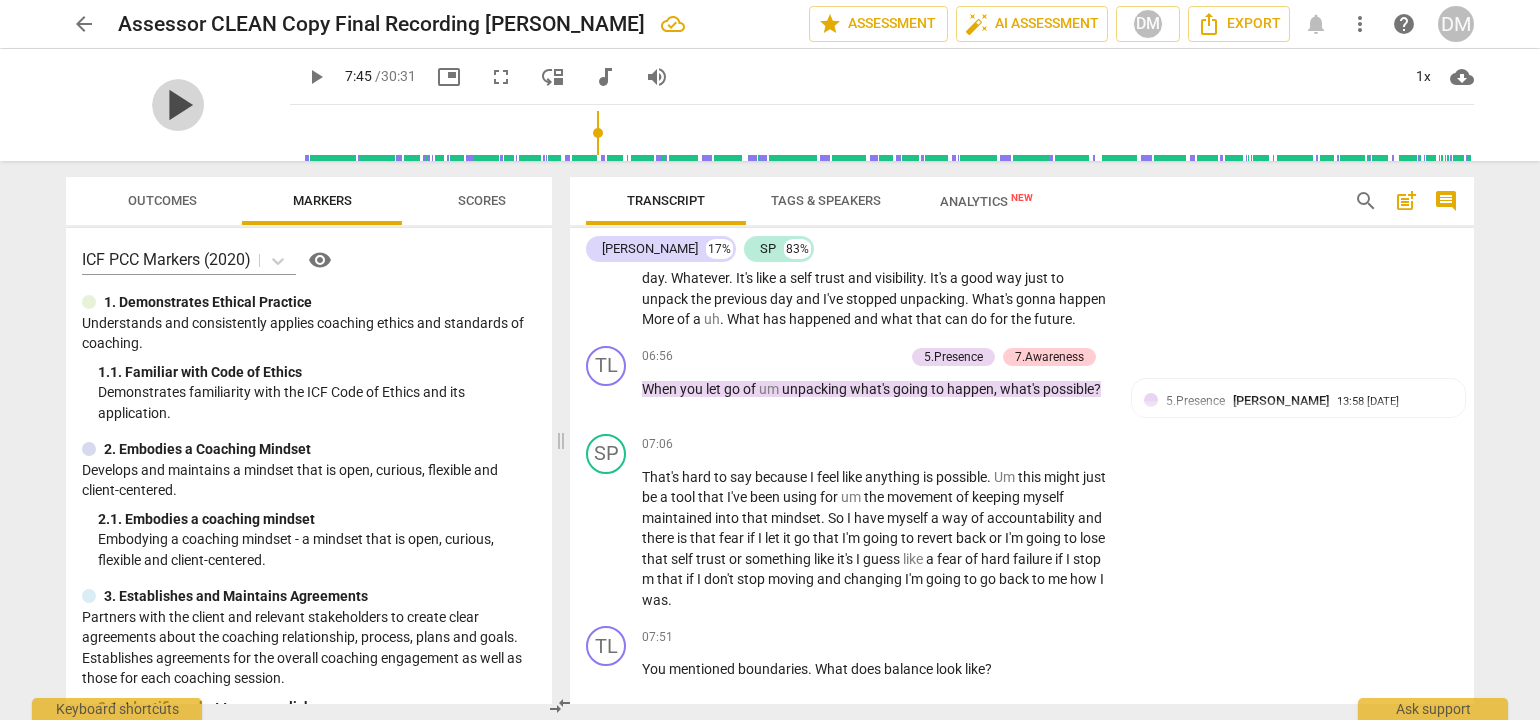 click on "play_arrow" at bounding box center (178, 105) 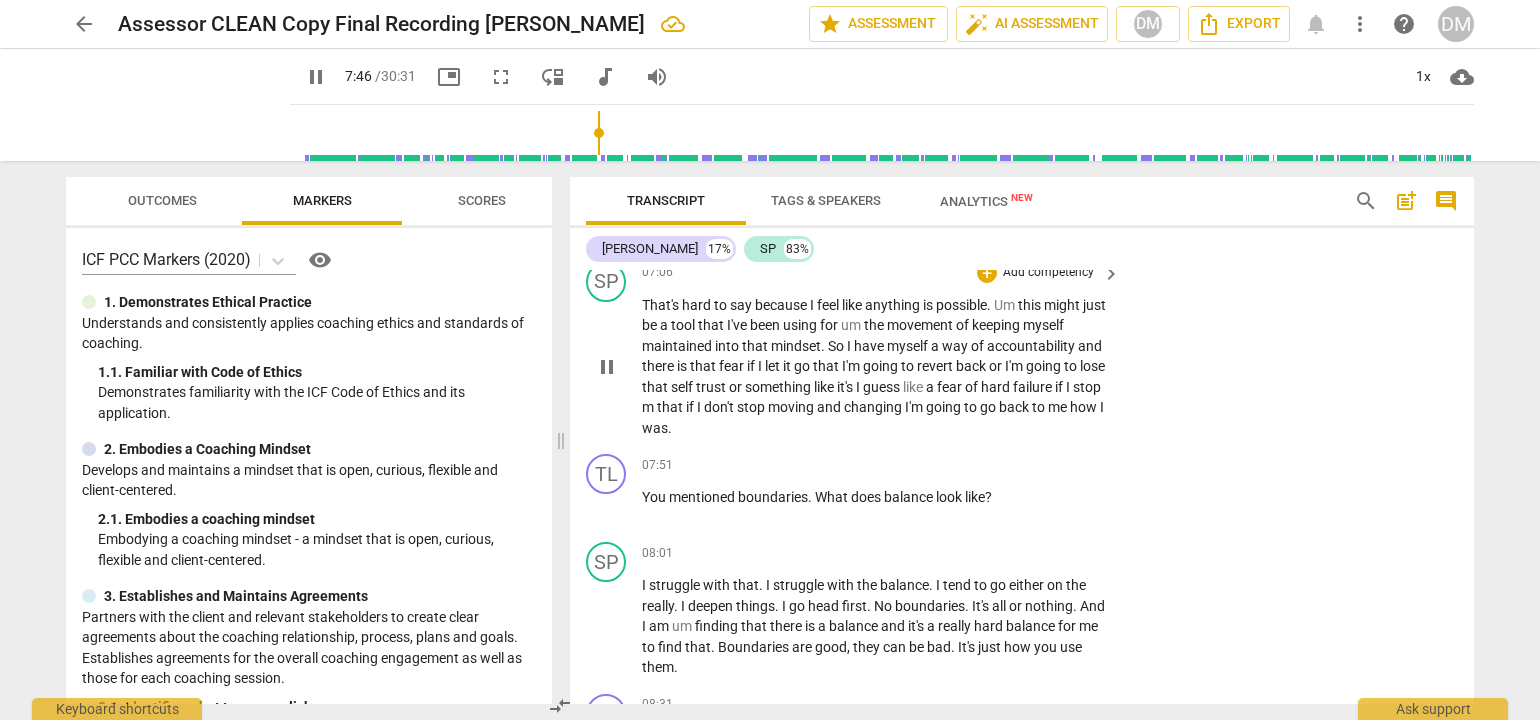 scroll, scrollTop: 3027, scrollLeft: 0, axis: vertical 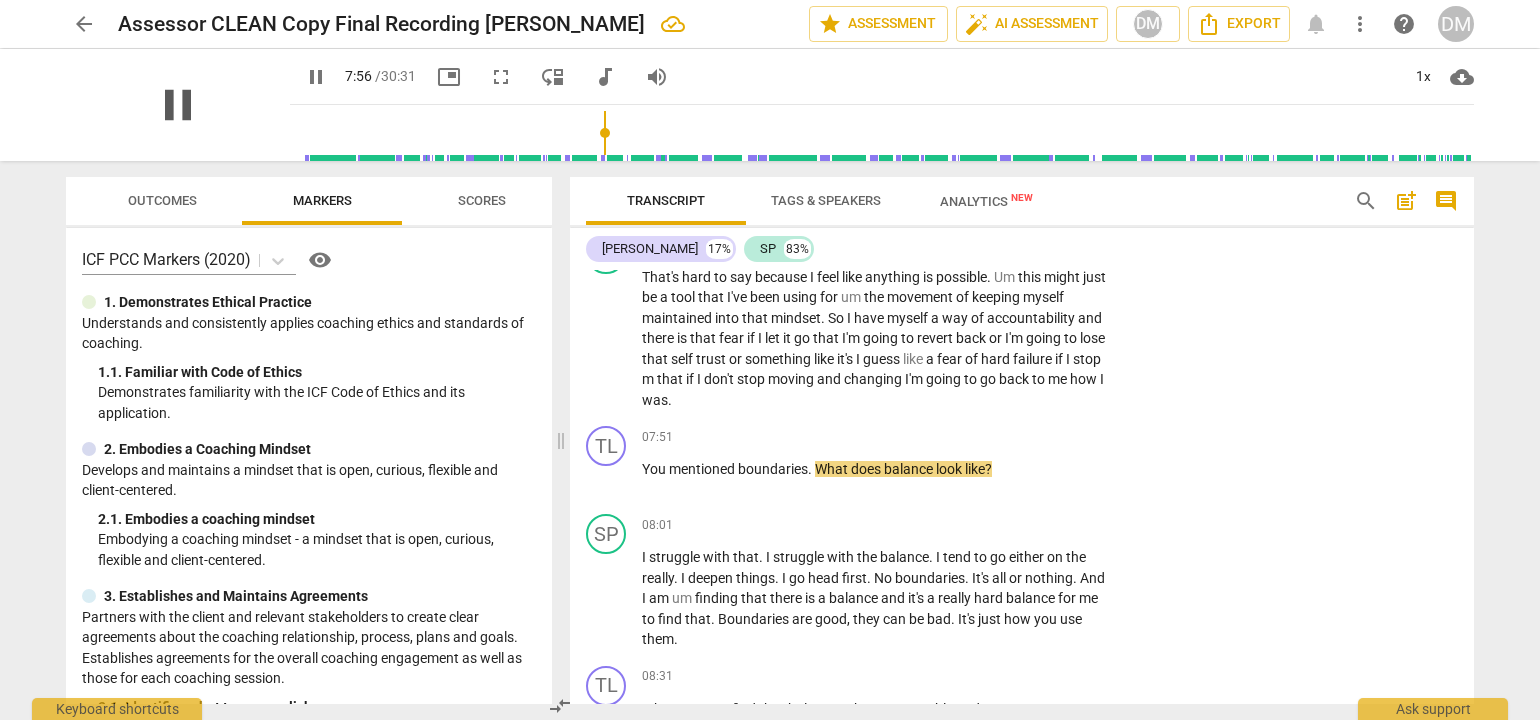click on "pause" at bounding box center [178, 105] 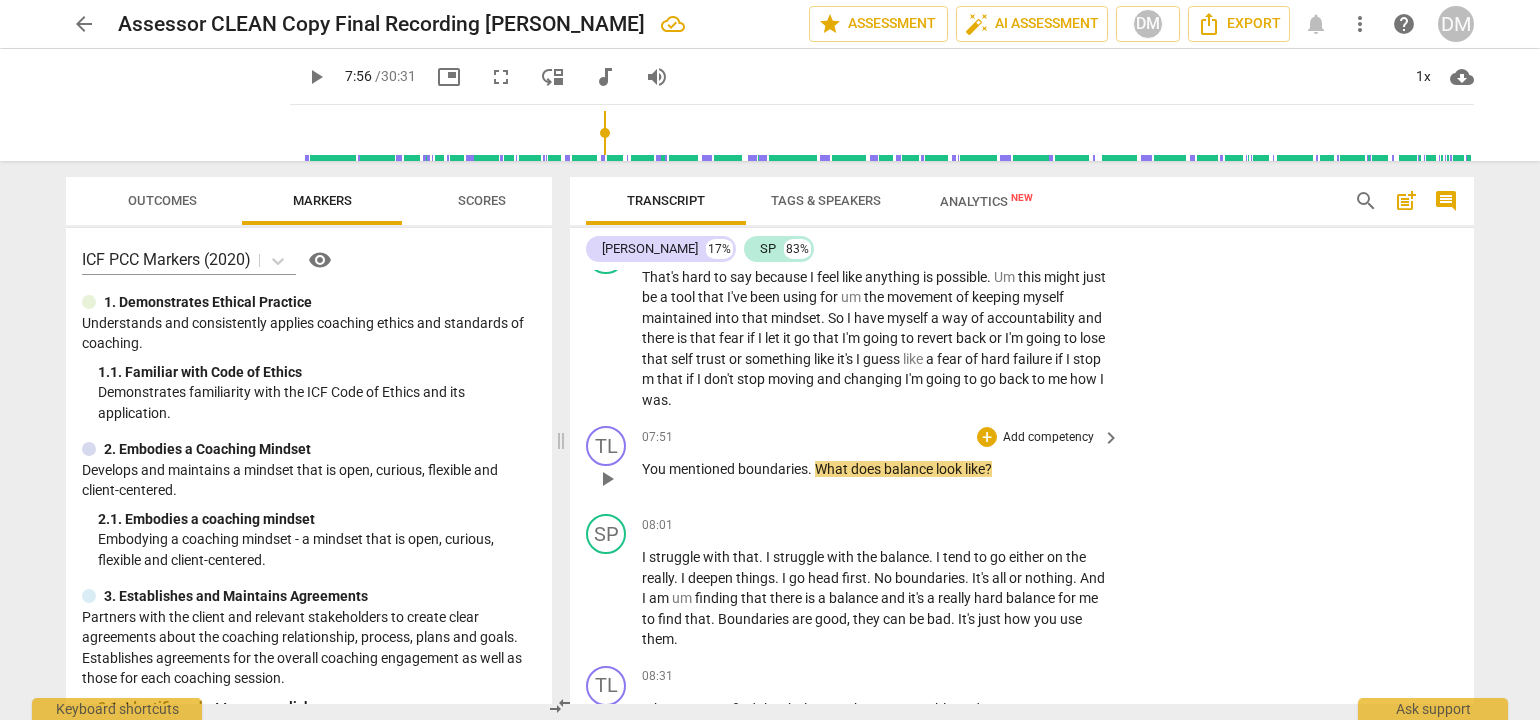 click on "Add competency" at bounding box center [1048, 438] 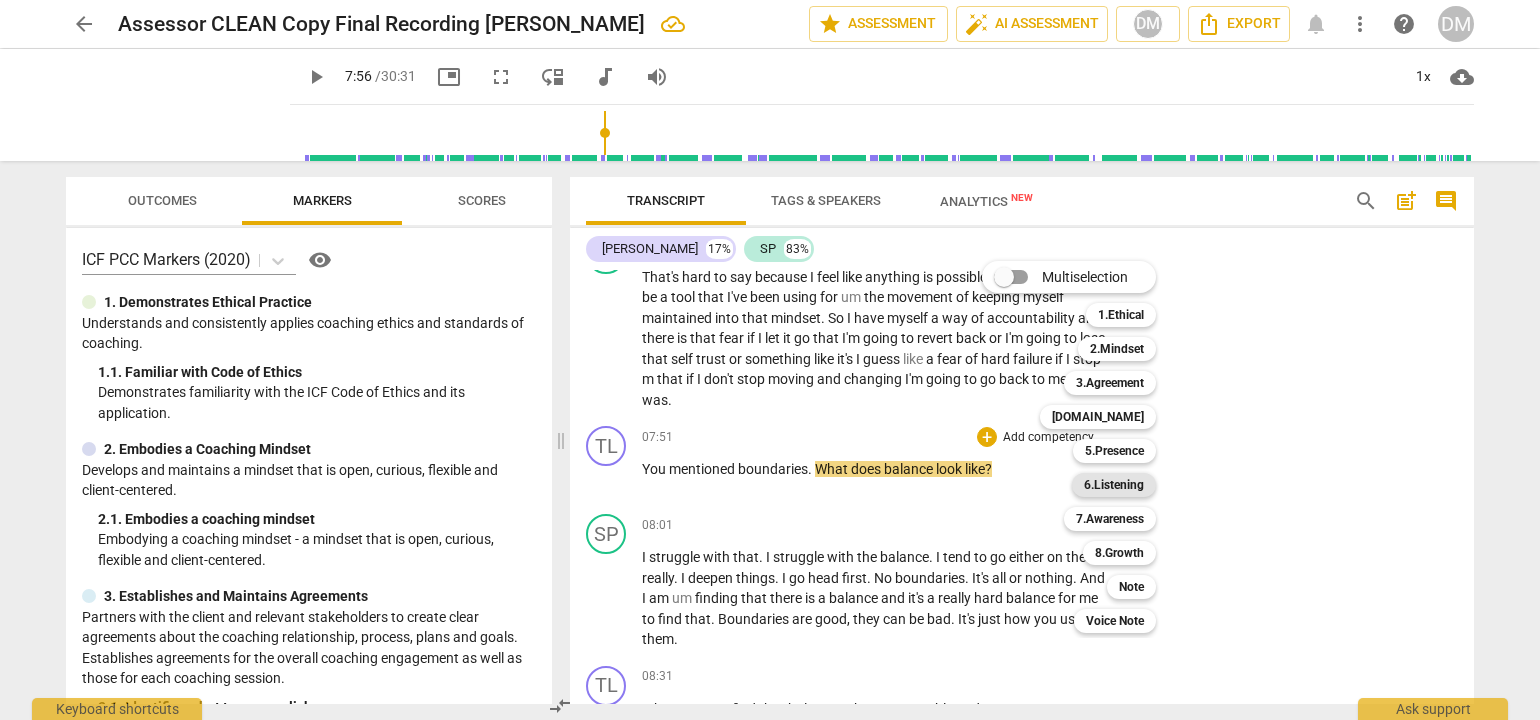 click on "6.Listening" at bounding box center (1114, 485) 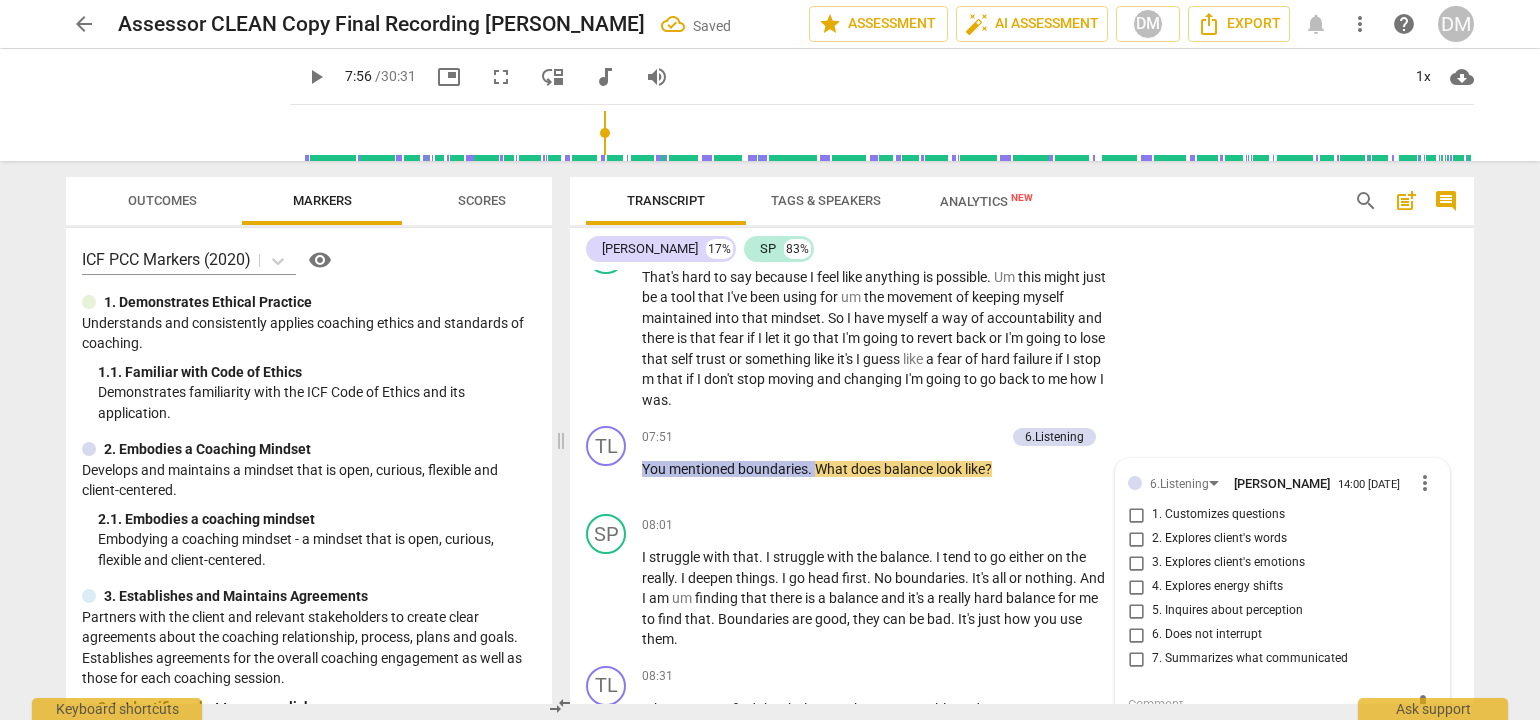 scroll, scrollTop: 3254, scrollLeft: 0, axis: vertical 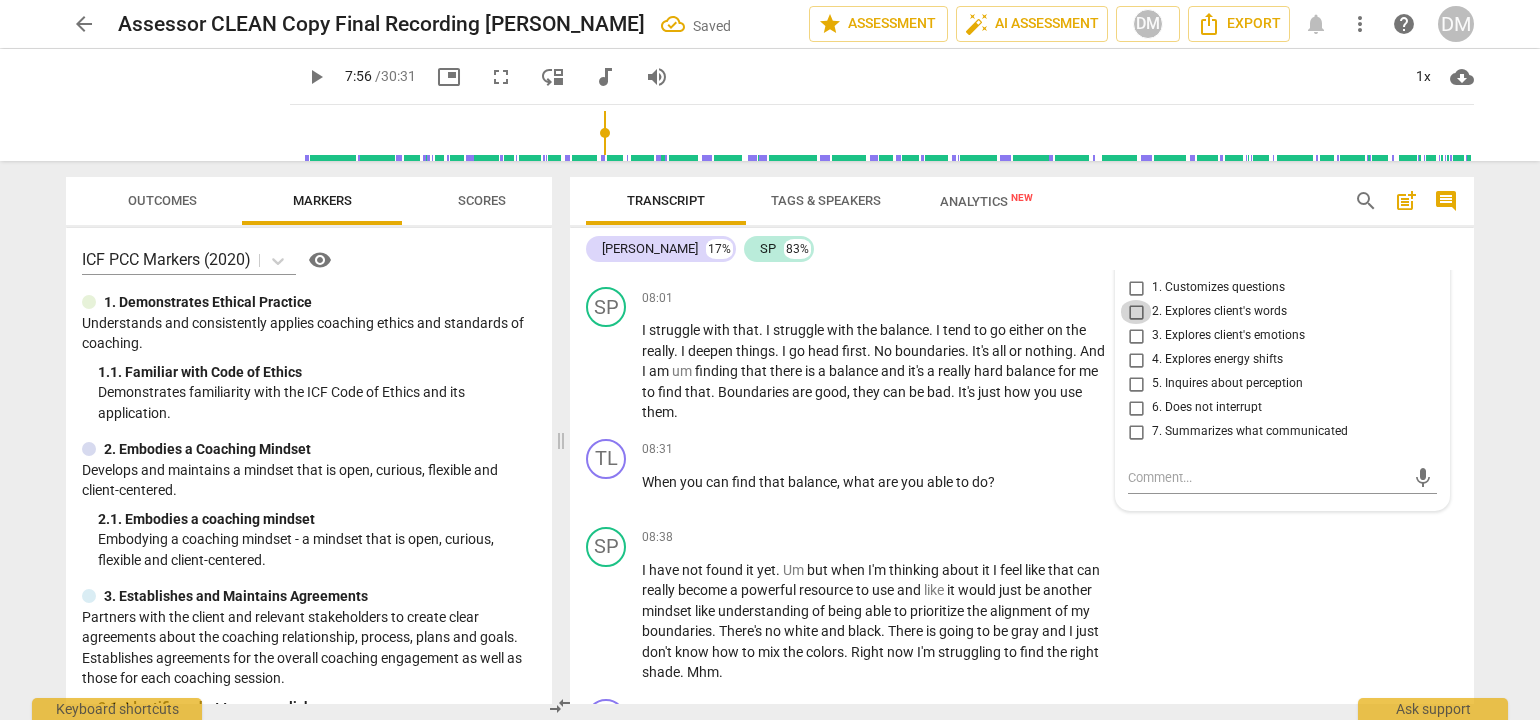click on "2. Explores client's words" at bounding box center [1136, 312] 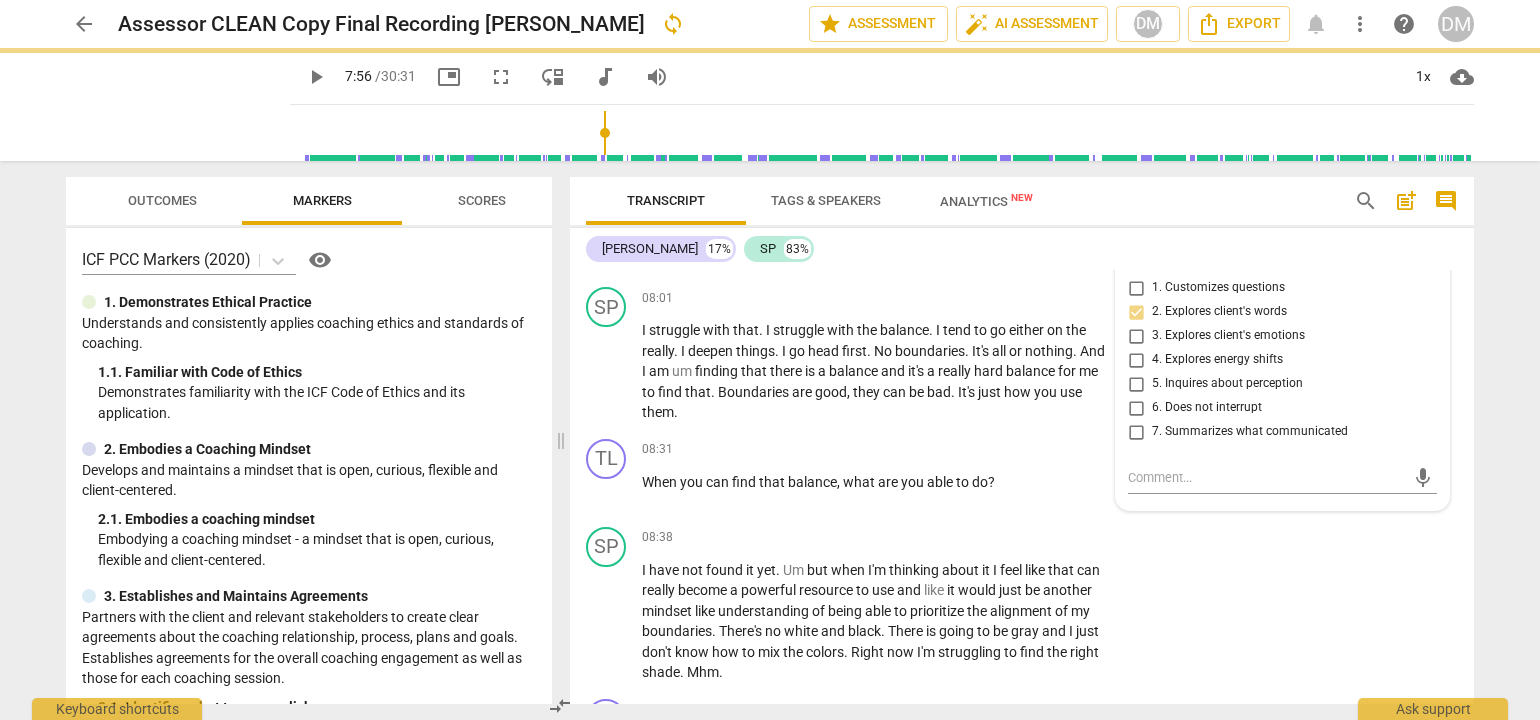 click on "arrow_back Assessor CLEAN Copy Final Recording [PERSON_NAME] sync edit star    Assessment   auto_fix_high    AI Assessment DM    Export notifications more_vert help DM play_arrow play_arrow 7:56   /  30:31 picture_in_picture fullscreen move_down audiotrack volume_up 1x cloud_download Outcomes Markers Scores ICF PCC Markers (2020) visibility 1. Demonstrates Ethical Practice Understands and consistently applies coaching ethics and standards of coaching. 1. 1. Familiar with Code of Ethics Demonstrates familiarity with the ICF Code of Ethics and its application. 2. Embodies a Coaching Mindset Develops and maintains a mindset that is open, curious, flexible and client-centered. 2. 1. Embodies a coaching mindset Embodying a coaching mindset - a mindset that is open, curious, flexible and client-centered. 3. Establishes and Maintains Agreements 3. 1. Identifies what to accomplish Coach partners with the client to identify or reconfirm what the client wants to accomplish in this session. 3. 3. 3. 4. 4. 4. 4." at bounding box center [770, 360] 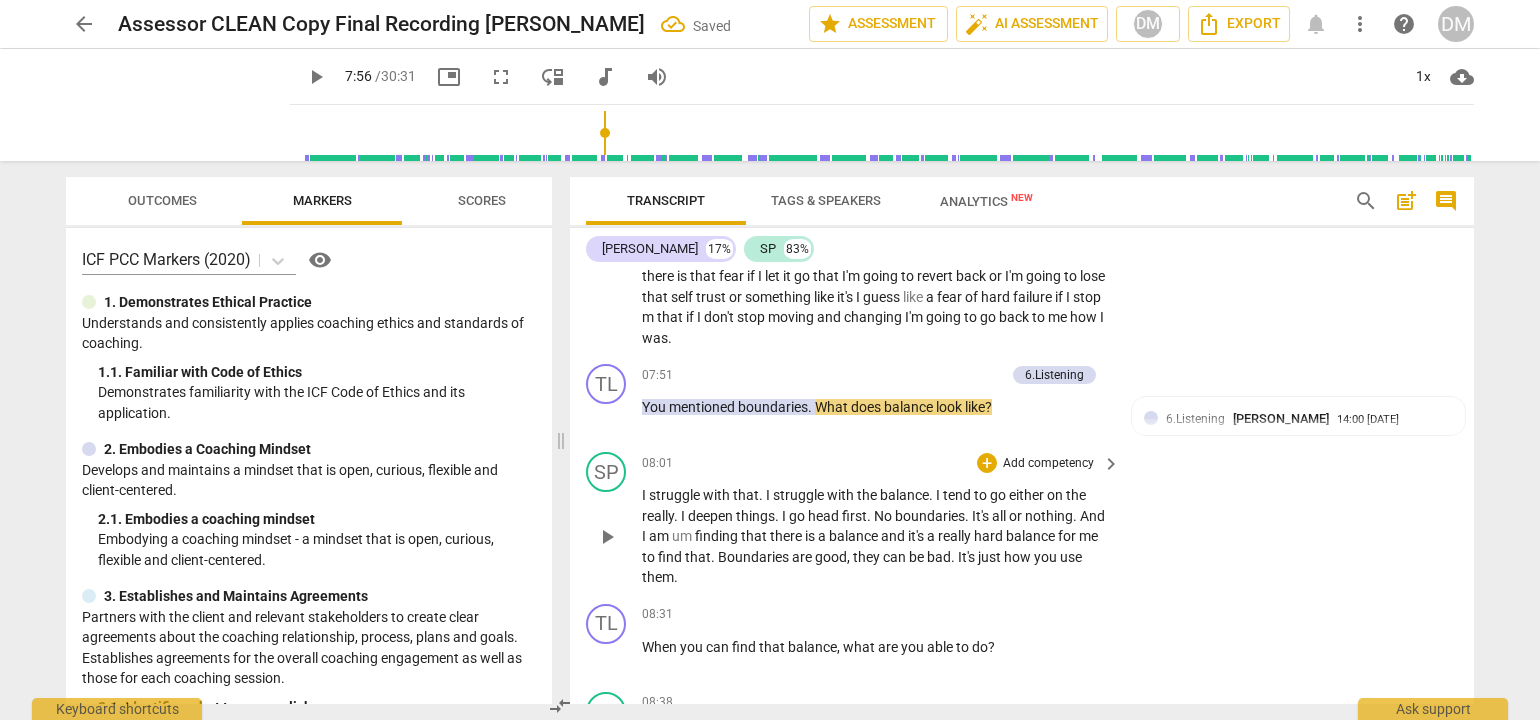 scroll, scrollTop: 3054, scrollLeft: 0, axis: vertical 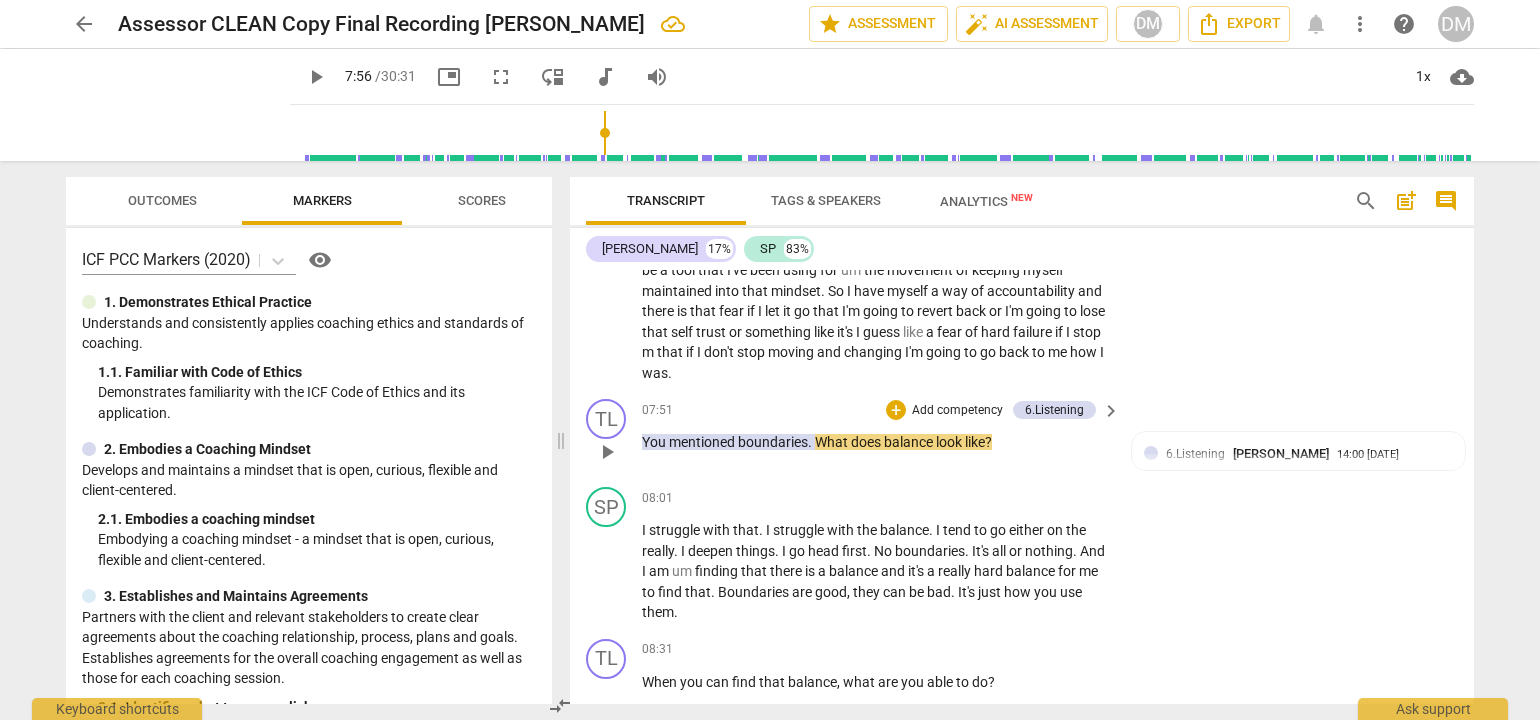 click on "Add competency" at bounding box center [957, 411] 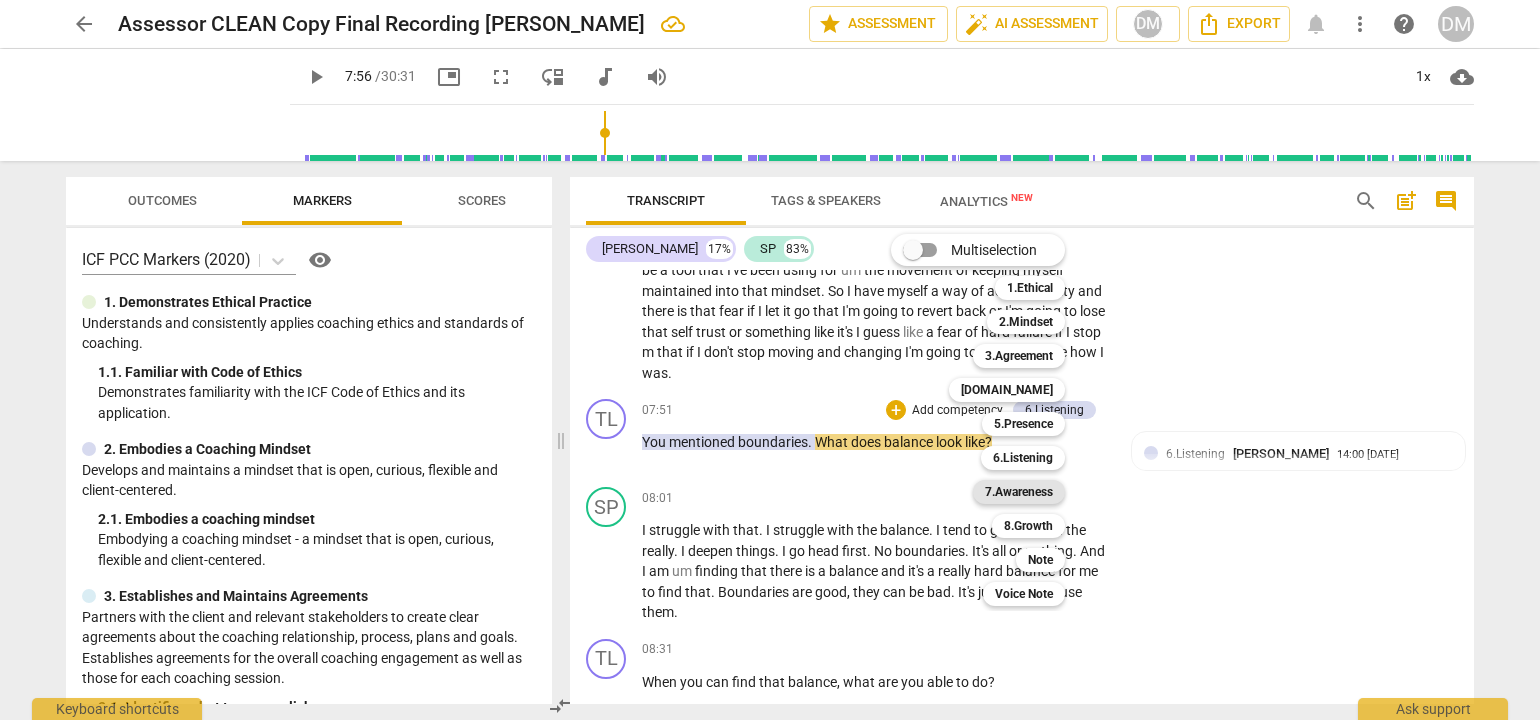click on "7.Awareness" at bounding box center [1019, 492] 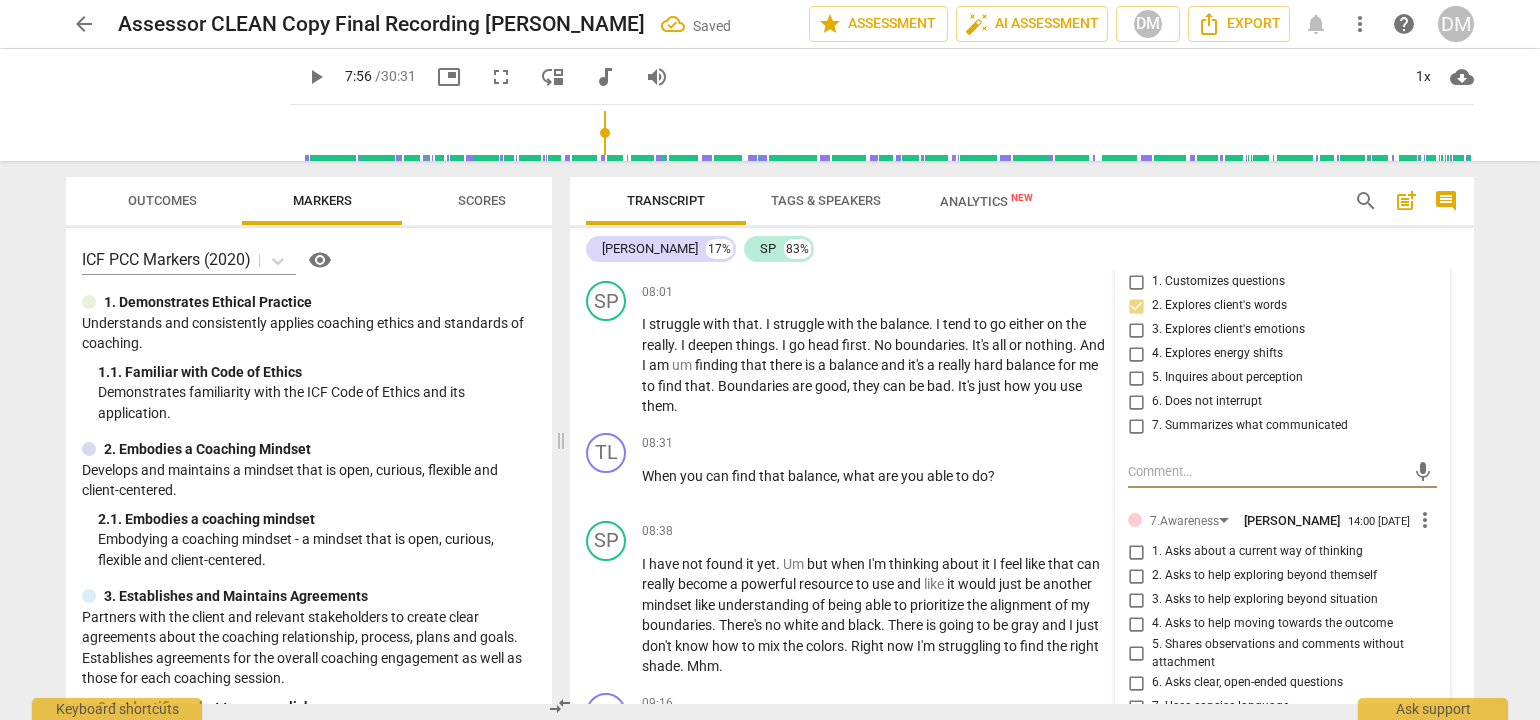 scroll, scrollTop: 3454, scrollLeft: 0, axis: vertical 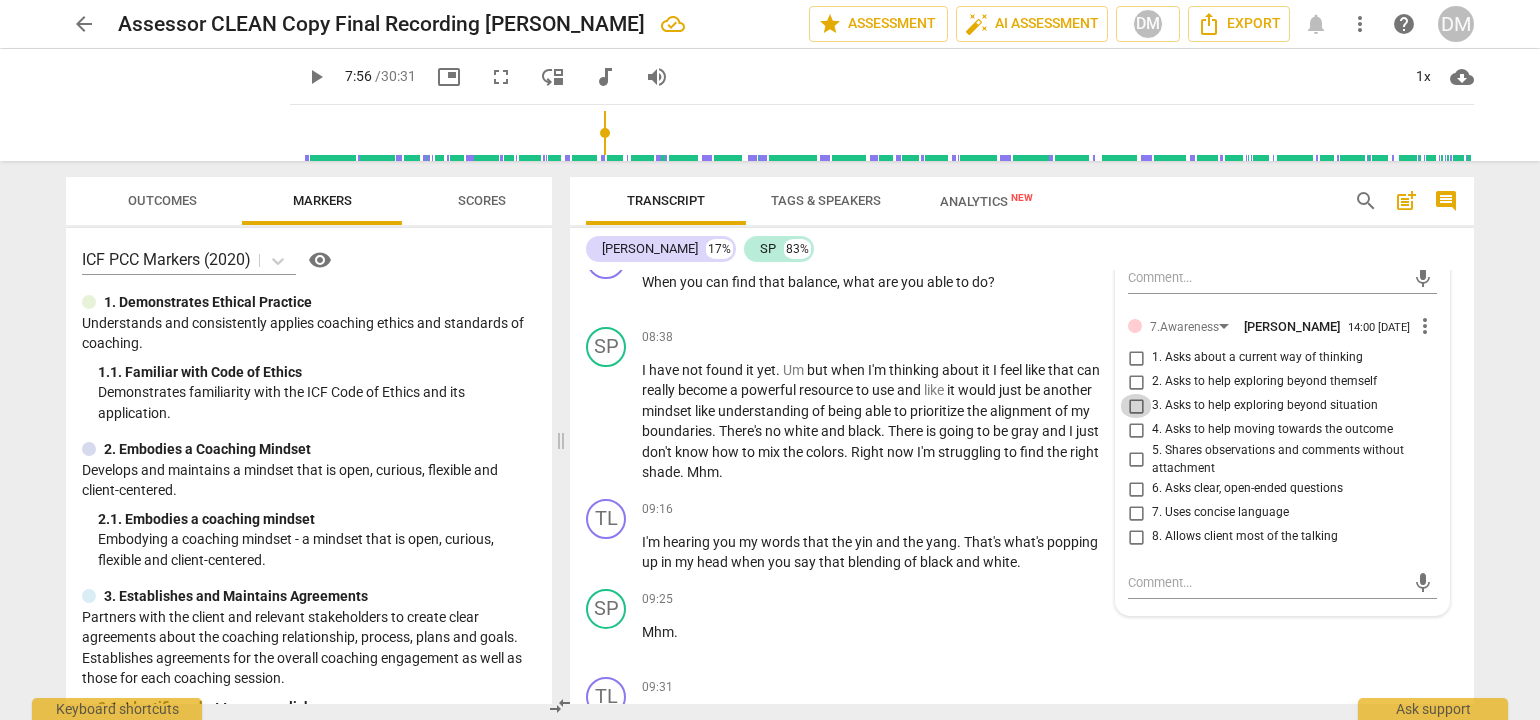 click on "3. Asks to help exploring beyond situation" at bounding box center (1136, 406) 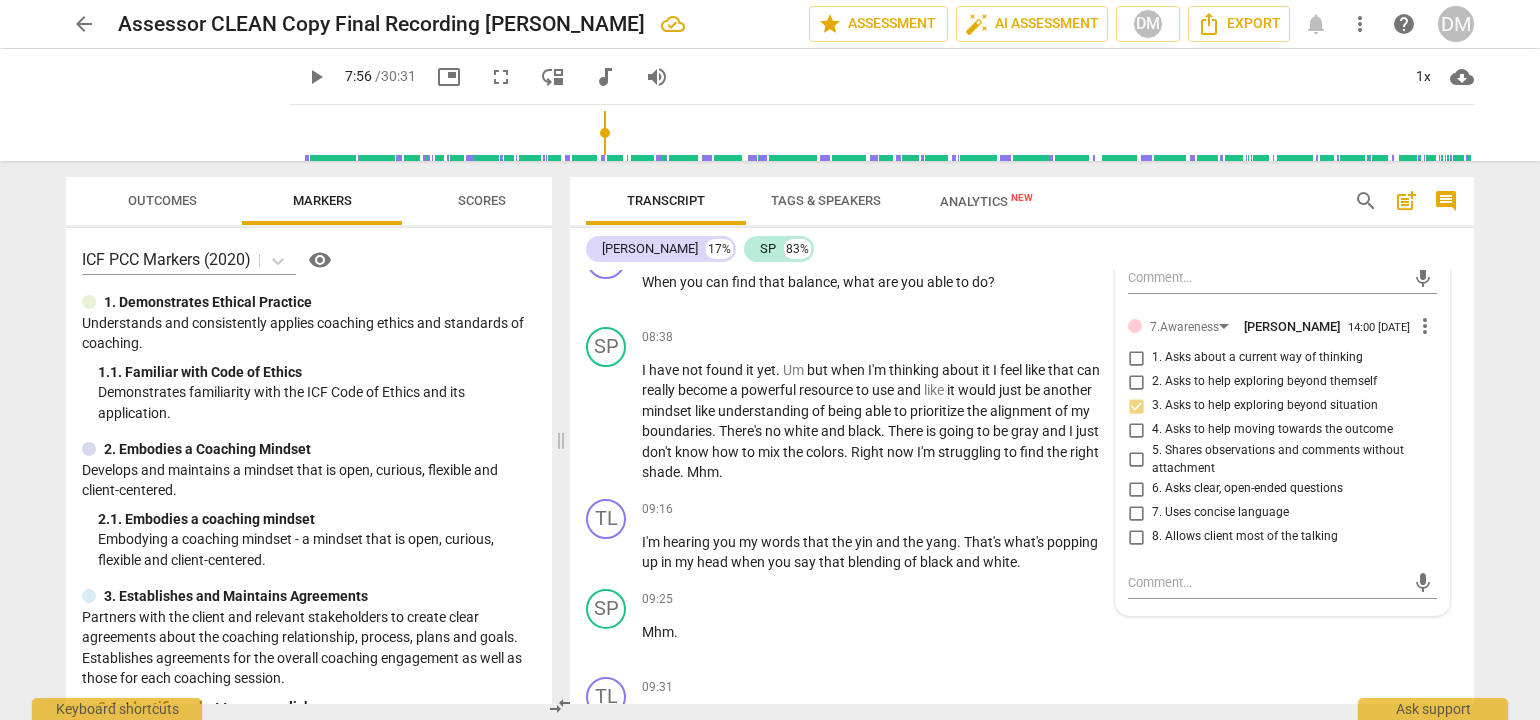 click on "arrow_back Assessor CLEAN Copy Final Recording [PERSON_NAME] edit star    Assessment   auto_fix_high    AI Assessment DM    Export notifications more_vert help DM play_arrow play_arrow 7:56   /  30:31 picture_in_picture fullscreen move_down audiotrack volume_up 1x cloud_download Outcomes Markers Scores ICF PCC Markers (2020) visibility 1. Demonstrates Ethical Practice Understands and consistently applies coaching ethics and standards of coaching. 1. 1. Familiar with Code of Ethics Demonstrates familiarity with the ICF Code of Ethics and its application. 2. Embodies a Coaching Mindset Develops and maintains a mindset that is open, curious, flexible and client-centered. 2. 1. Embodies a coaching mindset Embodying a coaching mindset - a mindset that is open, curious, flexible and client-centered. 3. Establishes and Maintains Agreements 3. 1. Identifies what to accomplish Coach partners with the client to identify or reconfirm what the client wants to accomplish in this session. 3. 3. 3. 4. 4. 4. 4. 5. 5." at bounding box center [770, 360] 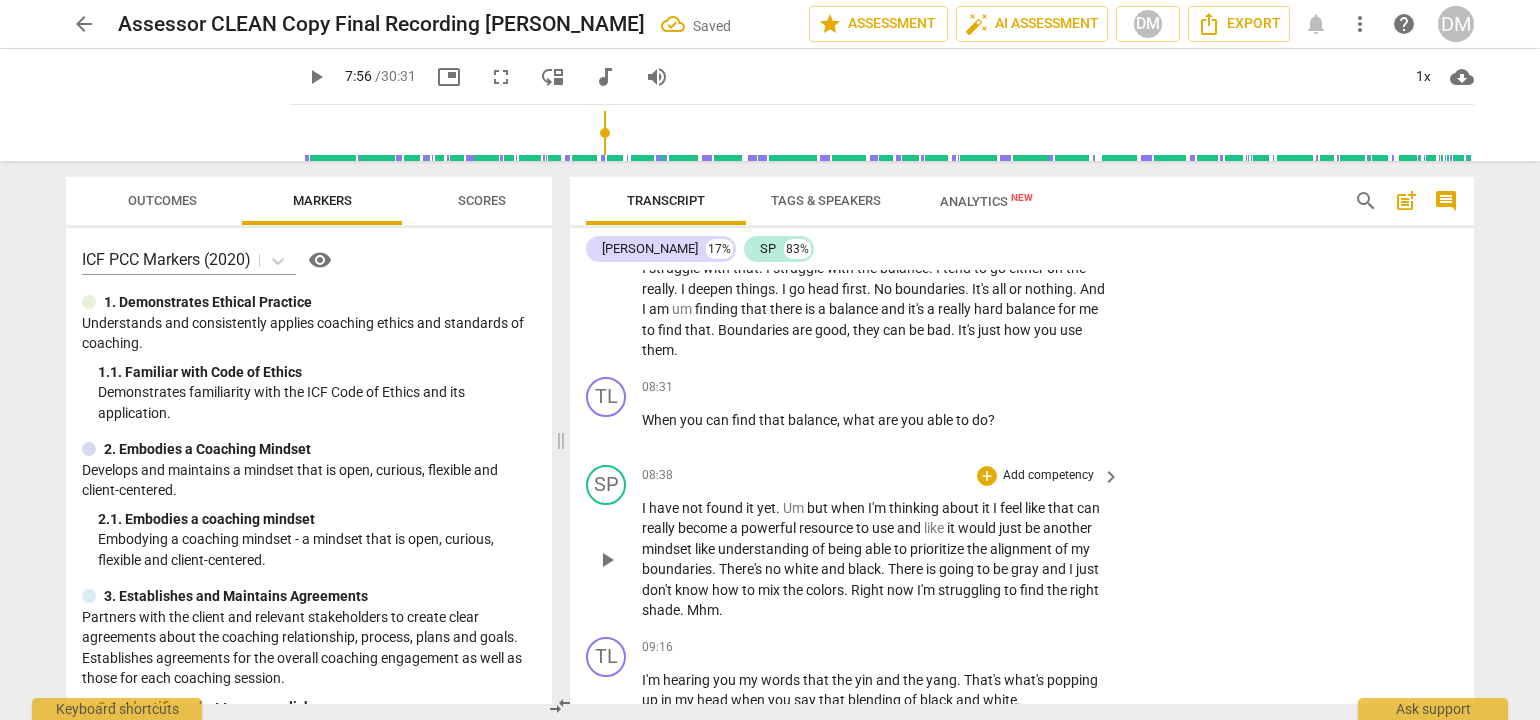 scroll, scrollTop: 3254, scrollLeft: 0, axis: vertical 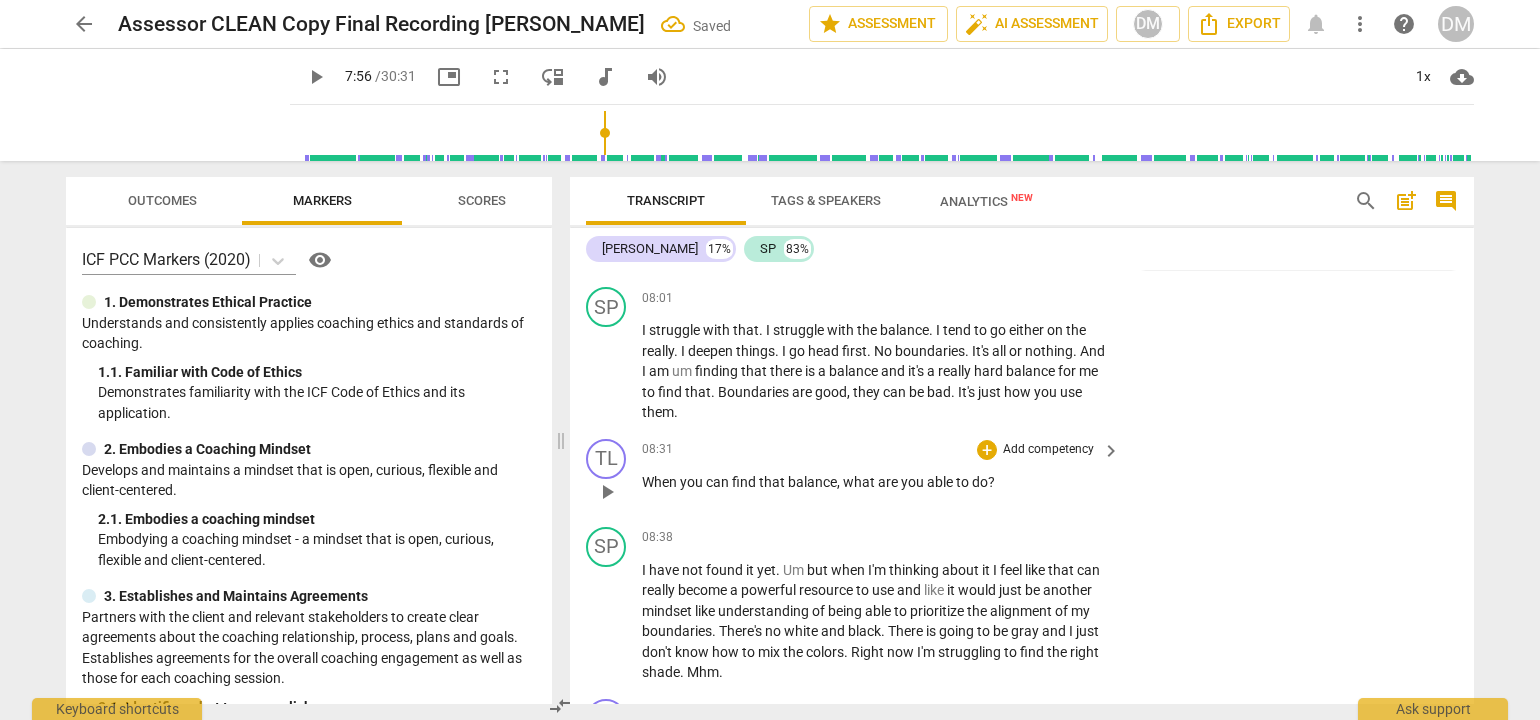 click on "TL play_arrow pause 08:31 + Add competency keyboard_arrow_right When   you   can   find   that   balance ,   what   are   you   able   to   do ?" at bounding box center [1022, 475] 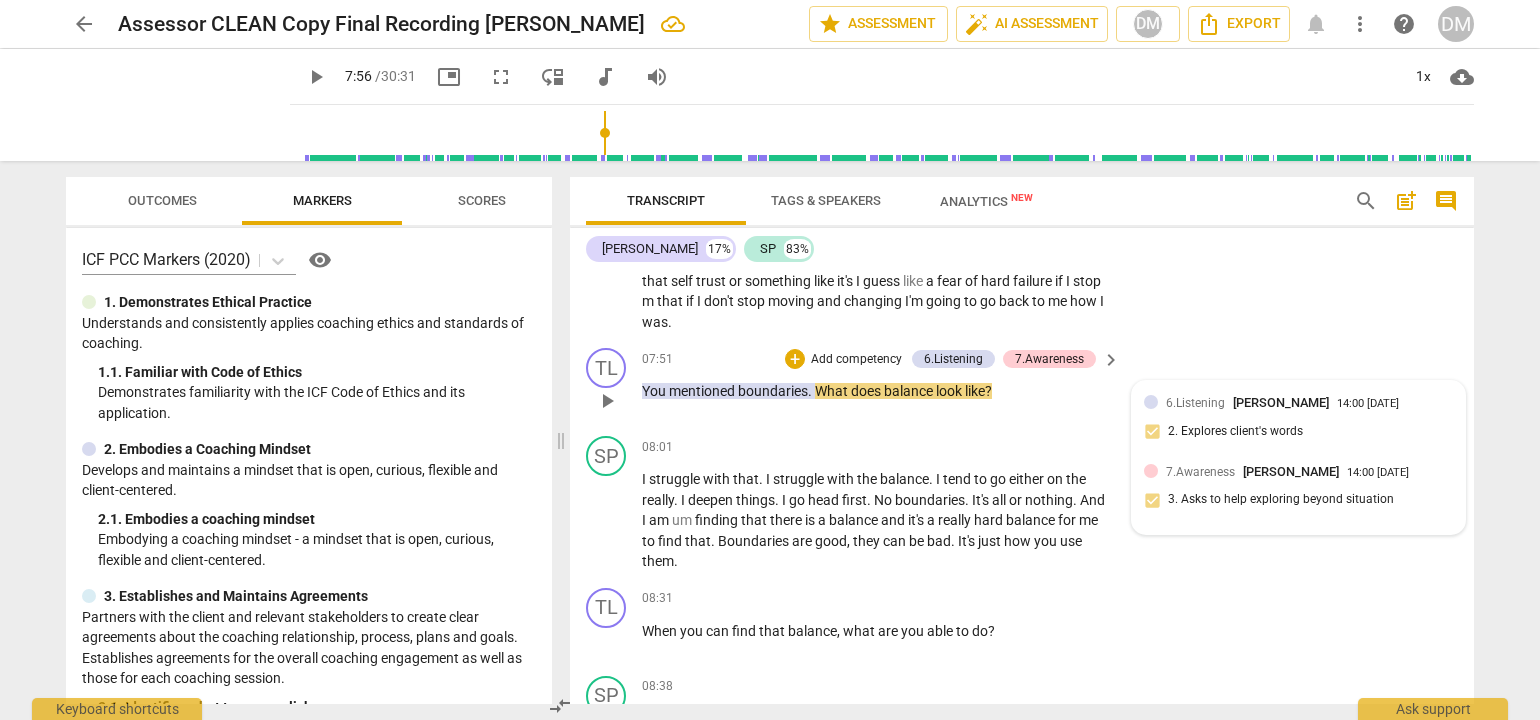 scroll, scrollTop: 3154, scrollLeft: 0, axis: vertical 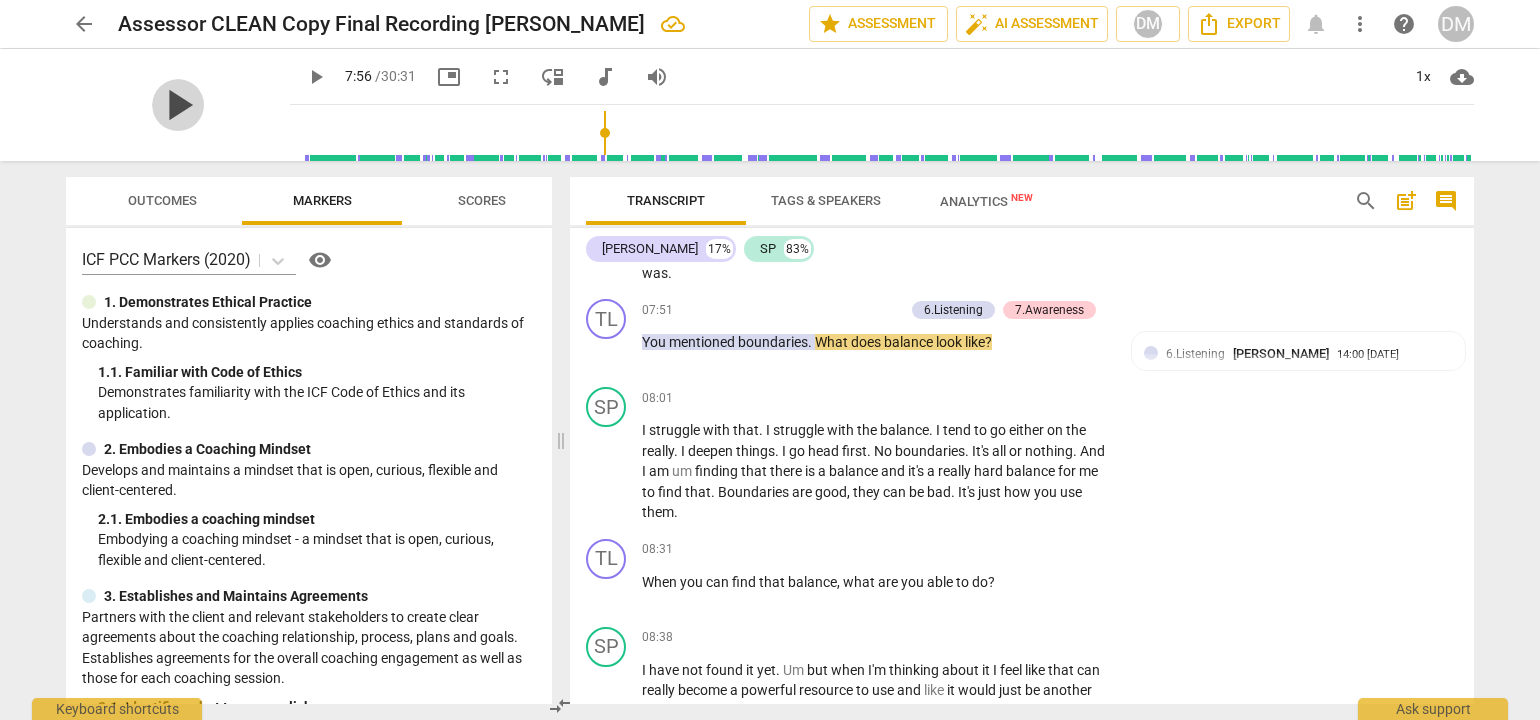 click on "play_arrow" at bounding box center [178, 105] 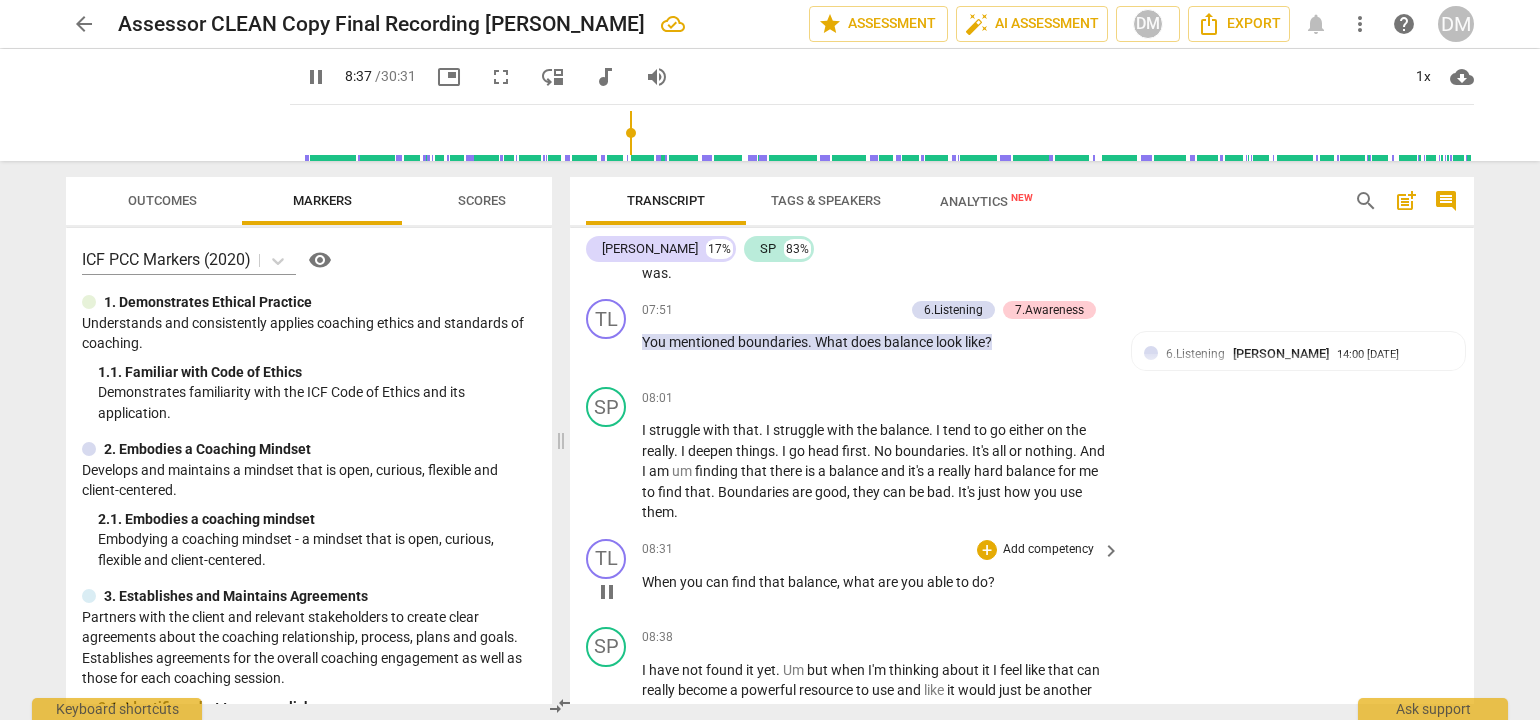 click on "Add competency" at bounding box center [1048, 550] 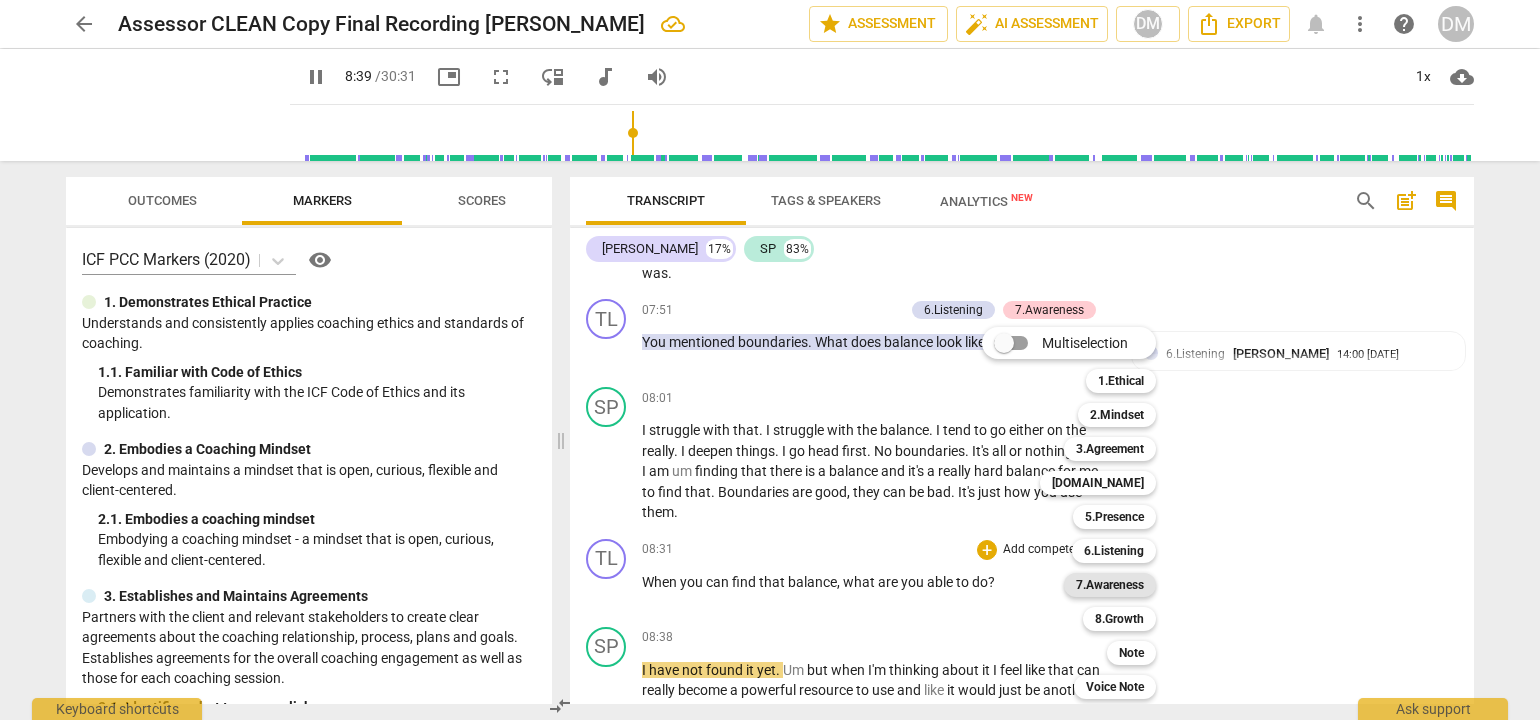 click on "7.Awareness" at bounding box center [1110, 585] 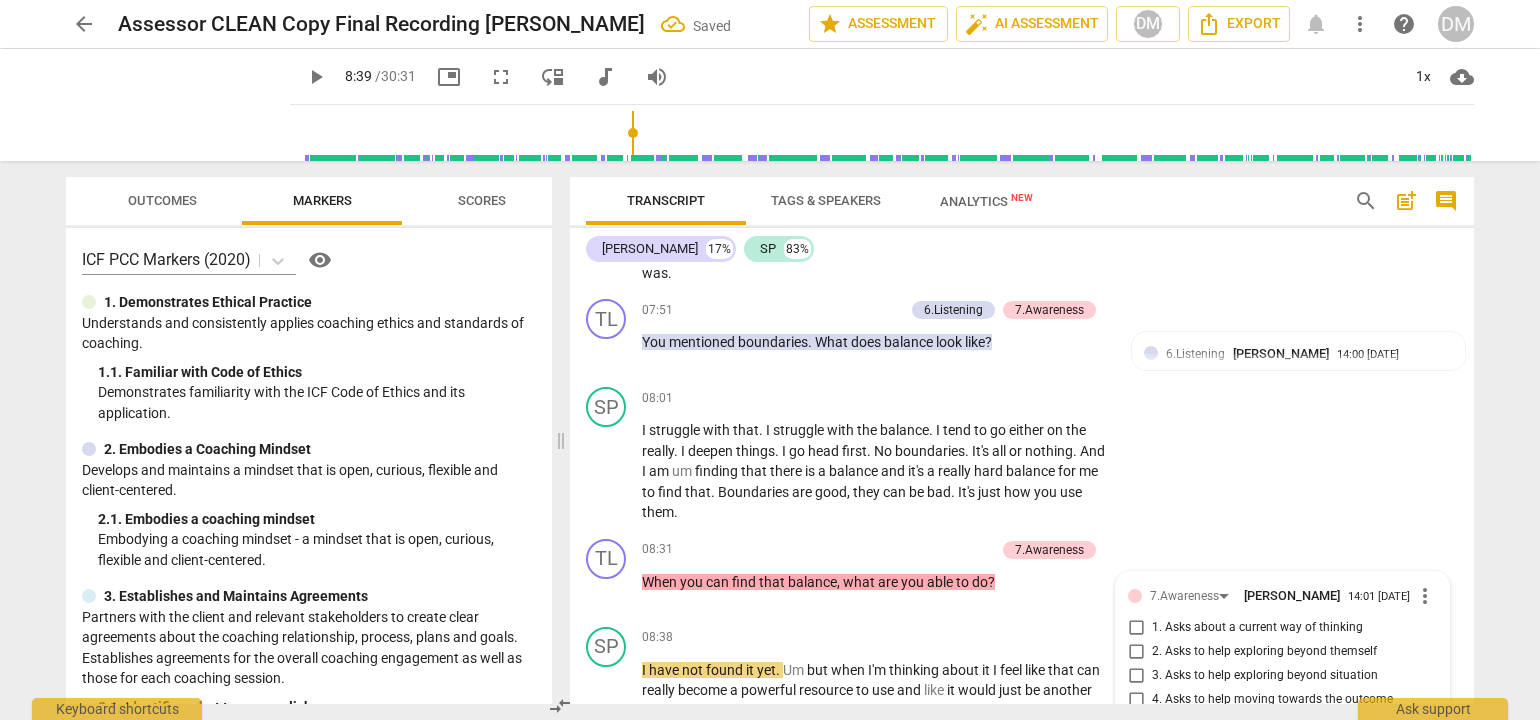 scroll, scrollTop: 3536, scrollLeft: 0, axis: vertical 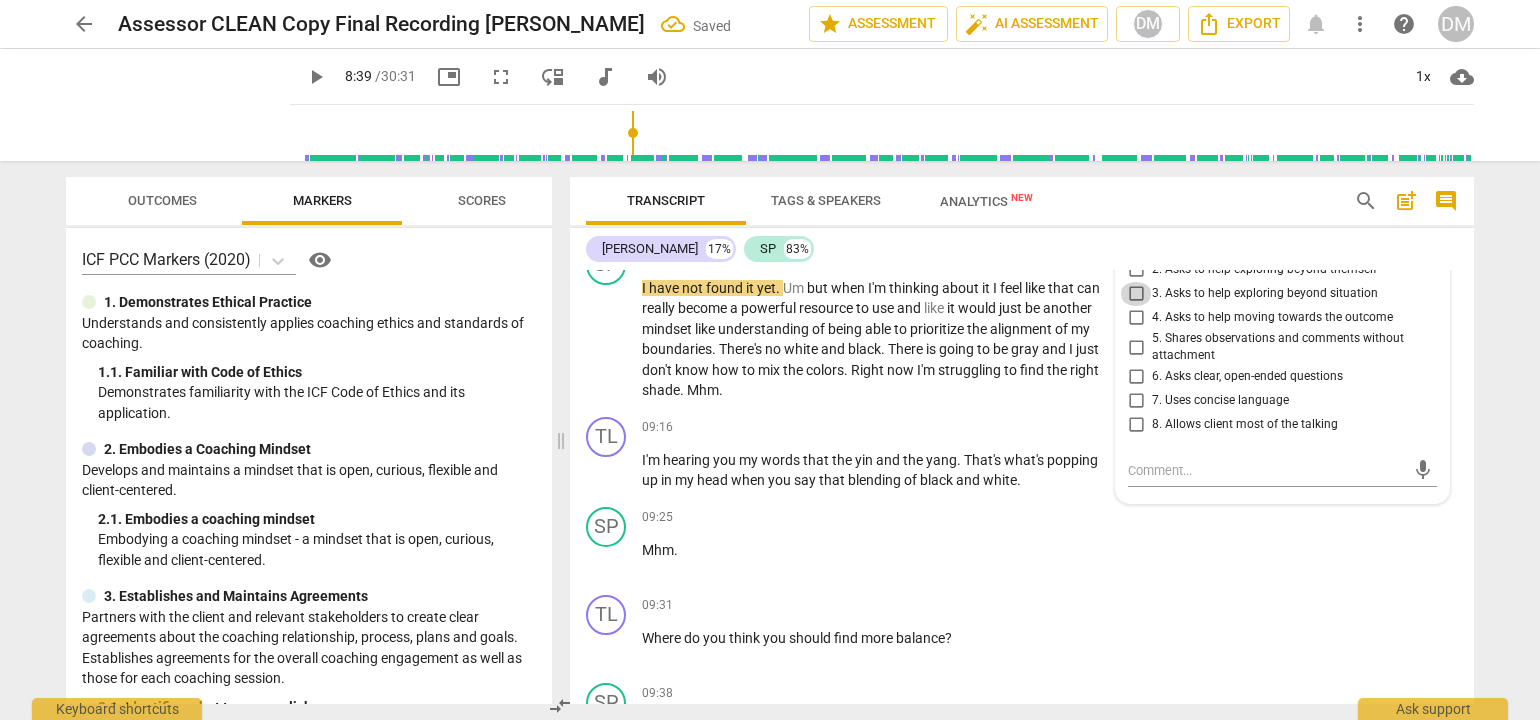 click on "3. Asks to help exploring beyond situation" at bounding box center [1136, 294] 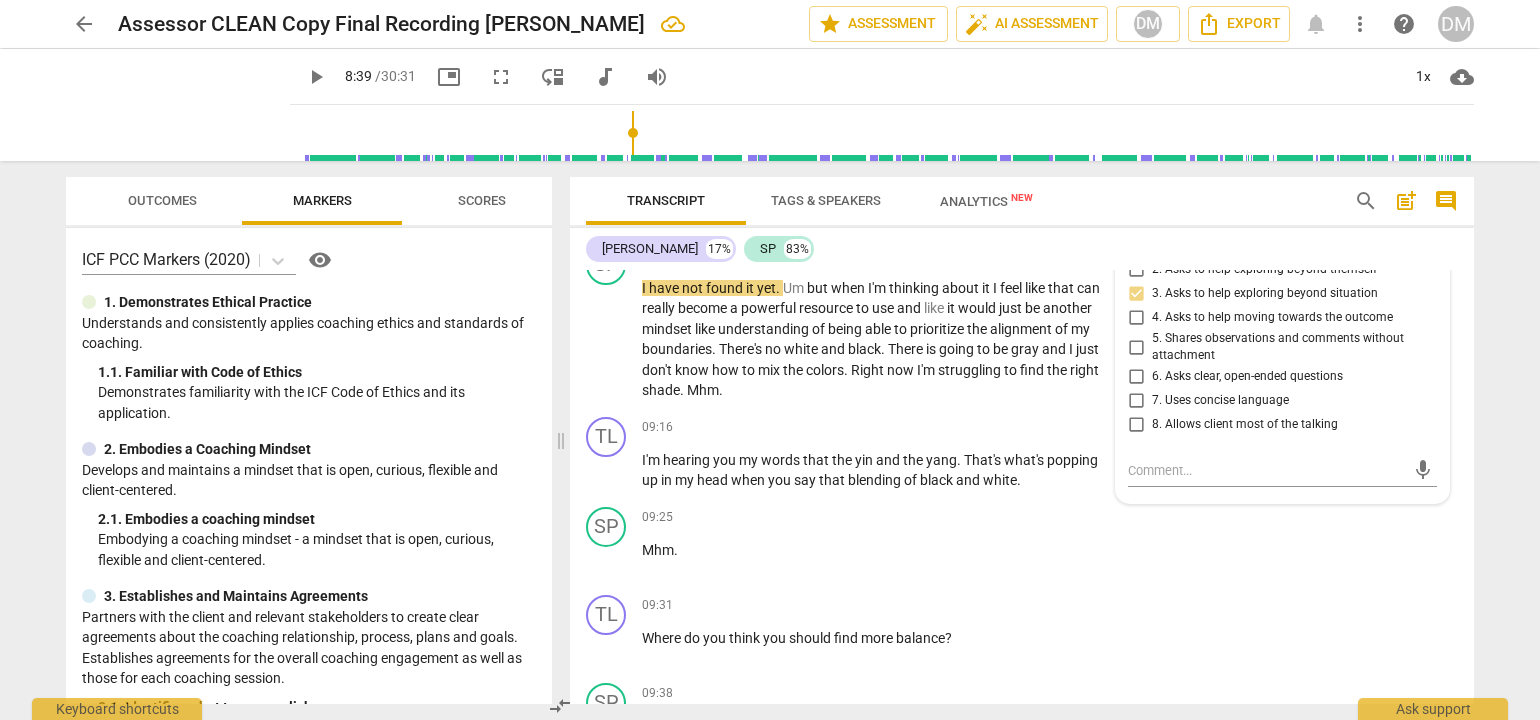 click on "arrow_back Assessor CLEAN Copy Final Recording [PERSON_NAME] edit star    Assessment   auto_fix_high    AI Assessment DM    Export notifications more_vert help DM play_arrow play_arrow 8:39   /  30:31 picture_in_picture fullscreen move_down audiotrack volume_up 1x cloud_download Outcomes Markers Scores ICF PCC Markers (2020) visibility 1. Demonstrates Ethical Practice Understands and consistently applies coaching ethics and standards of coaching. 1. 1. Familiar with Code of Ethics Demonstrates familiarity with the ICF Code of Ethics and its application. 2. Embodies a Coaching Mindset Develops and maintains a mindset that is open, curious, flexible and client-centered. 2. 1. Embodies a coaching mindset Embodying a coaching mindset - a mindset that is open, curious, flexible and client-centered. 3. Establishes and Maintains Agreements 3. 1. Identifies what to accomplish Coach partners with the client to identify or reconfirm what the client wants to accomplish in this session. 3. 3. 3. 4. 4. 4. 4. 5. 5." at bounding box center [770, 360] 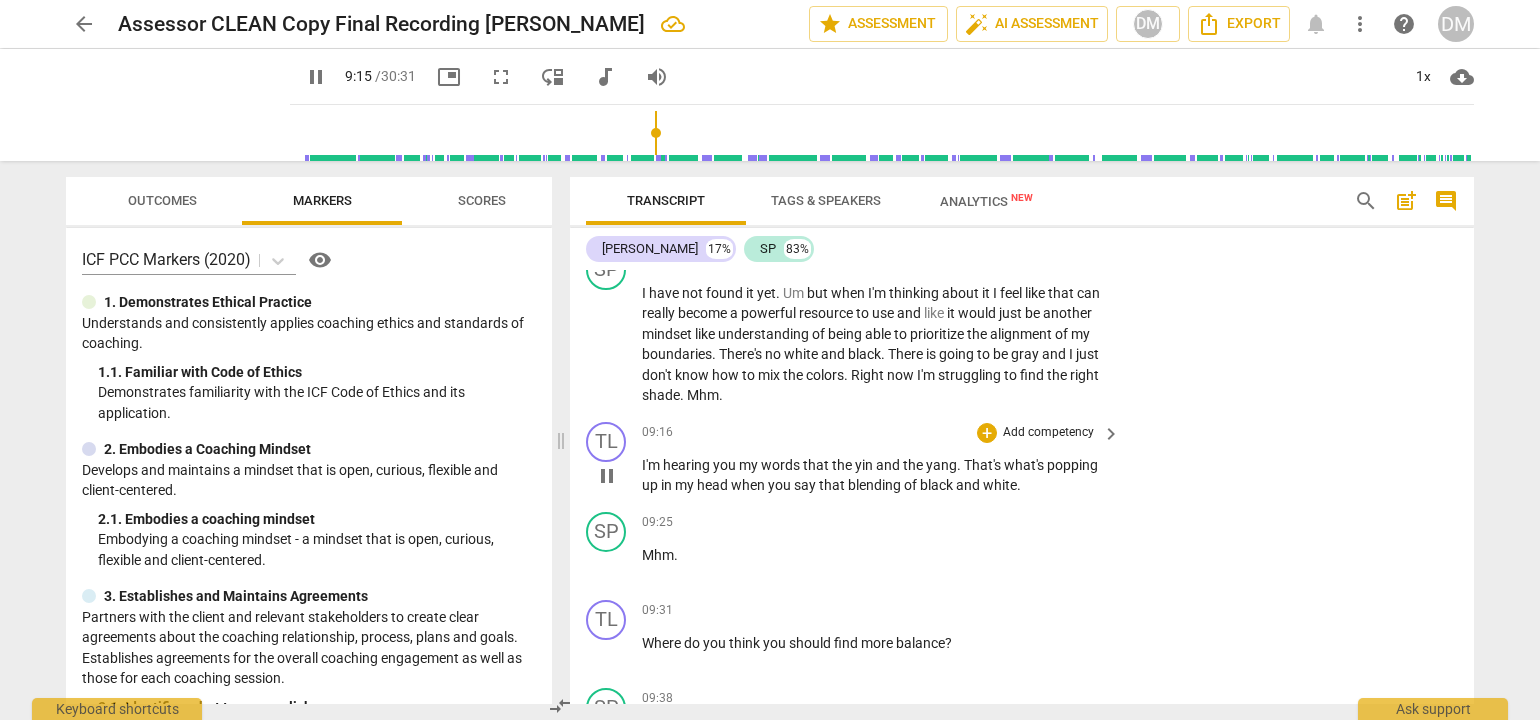 scroll, scrollTop: 3536, scrollLeft: 0, axis: vertical 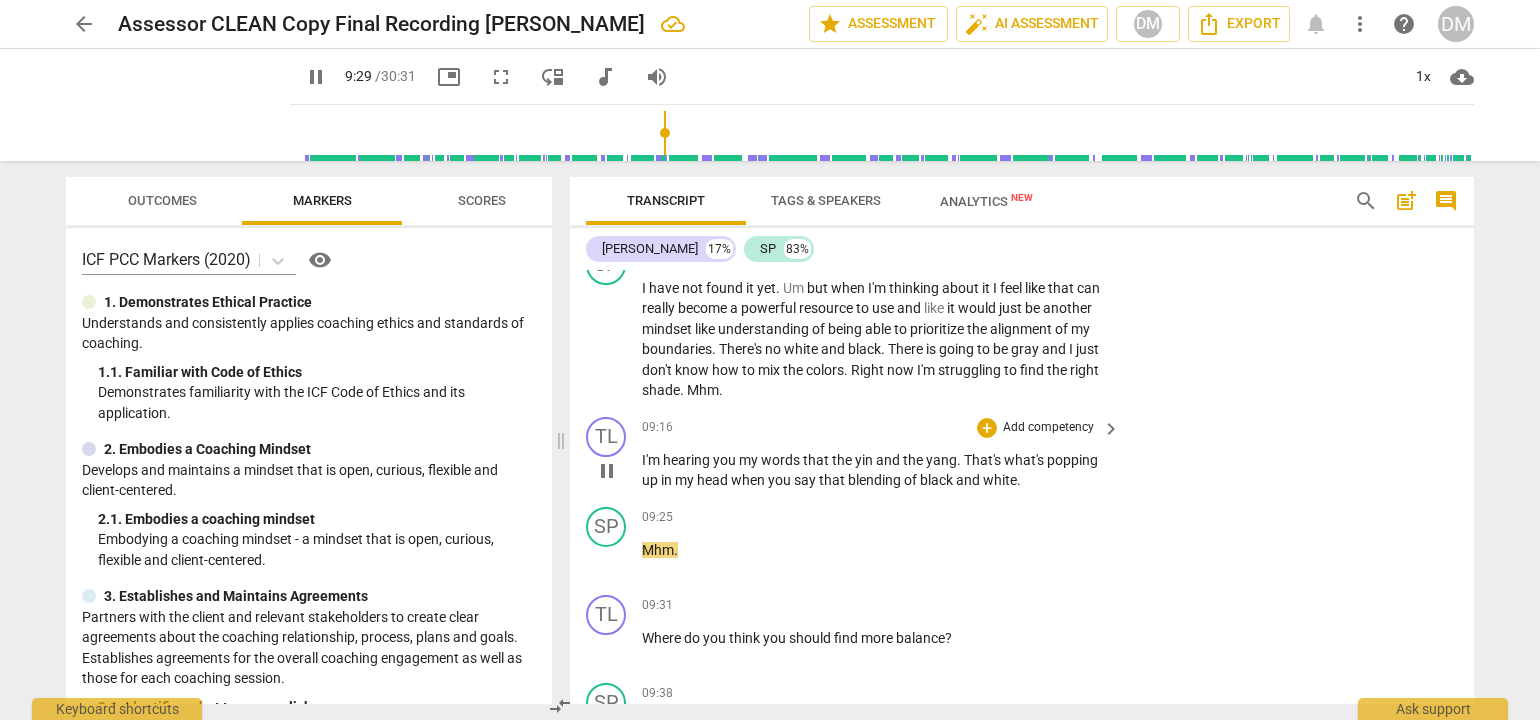 click on "Add competency" at bounding box center (1048, 428) 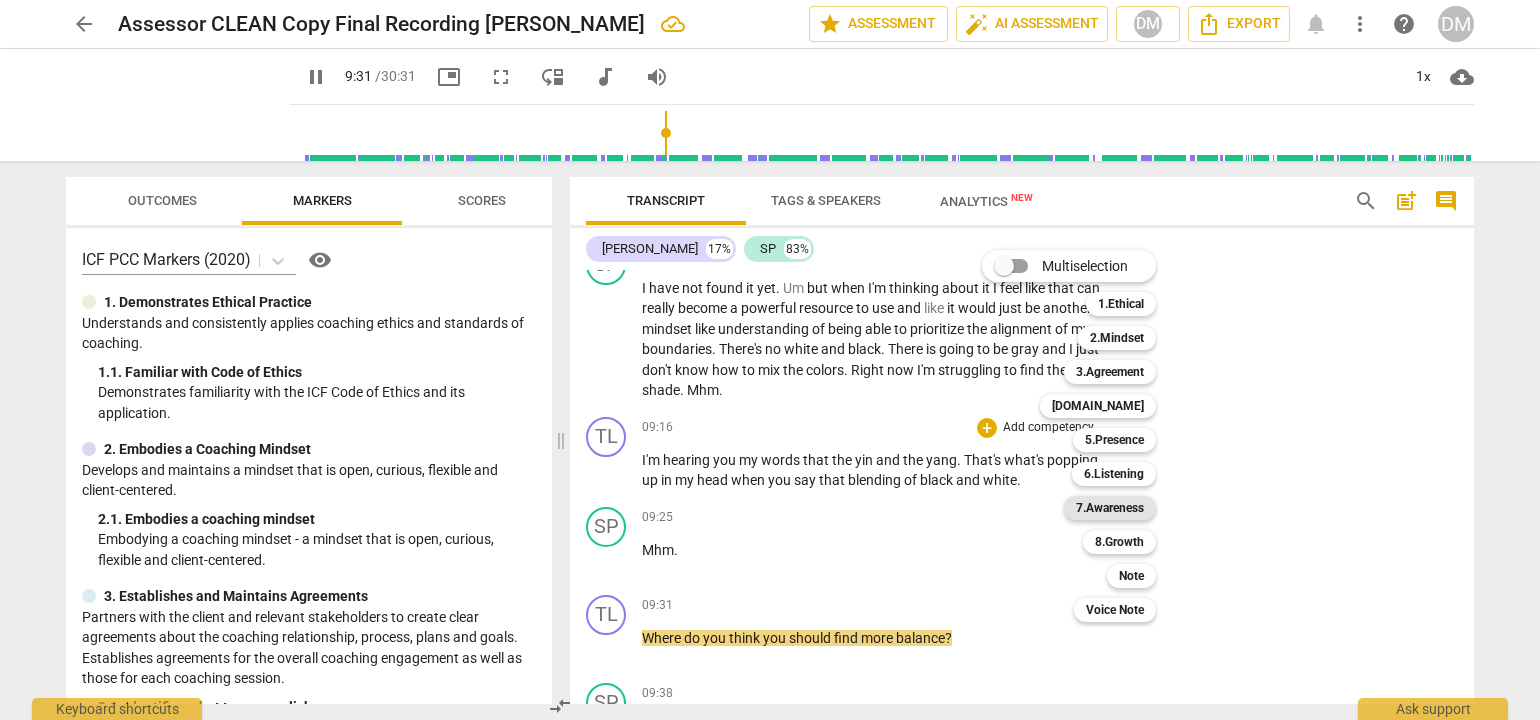 click on "7.Awareness" at bounding box center [1110, 508] 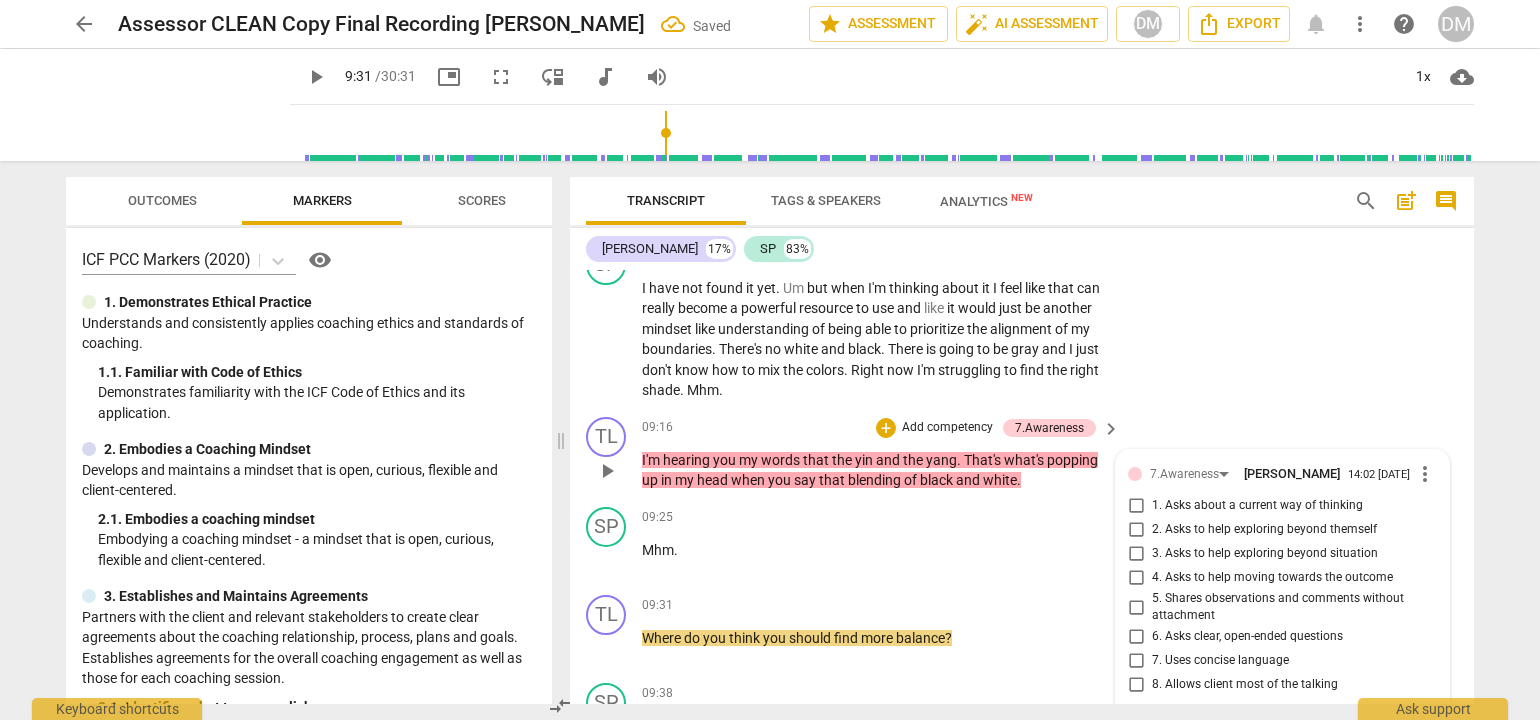 scroll, scrollTop: 3795, scrollLeft: 0, axis: vertical 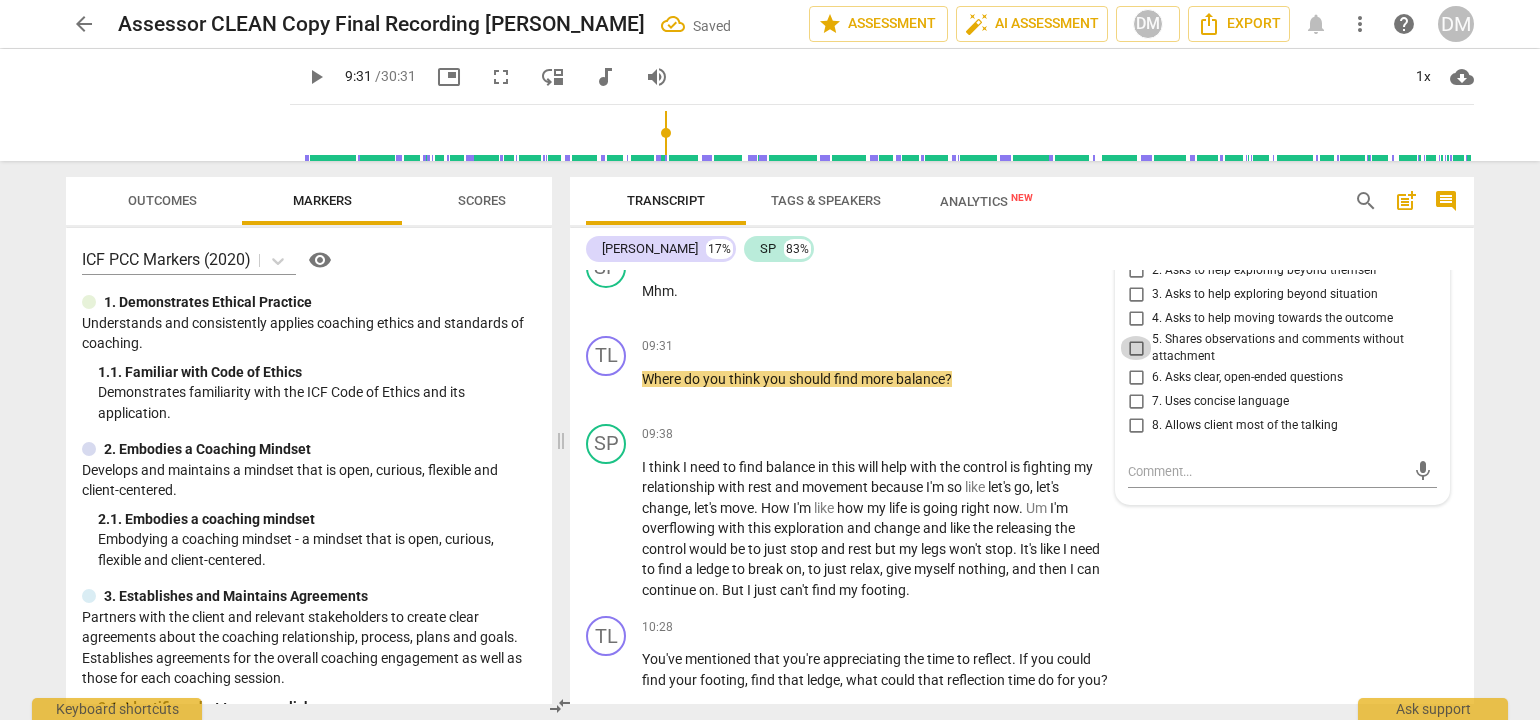 click on "5. Shares observations and comments without attachment" at bounding box center (1136, 348) 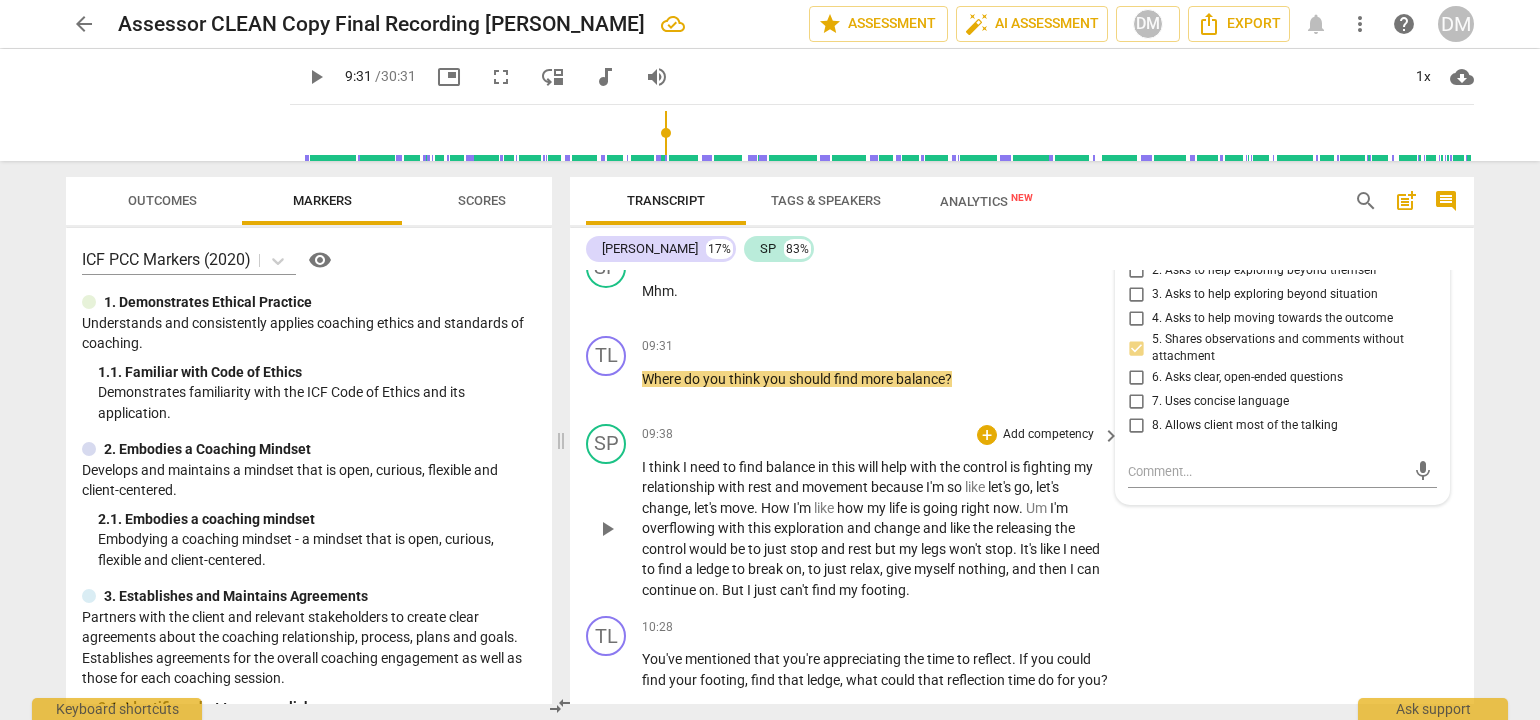 click on "SP play_arrow pause 09:38 + Add competency keyboard_arrow_right I   think   I   need   to   find   balance   in   this   will   help   with   the   control   is   fighting   my   relationship   with   rest   and   movement   because   I'm   so   like   let's   go ,   let's   change ,   let's   move .   How   I'm   like   how   my   life   is   going   right   now .   Um   I'm   overflowing   with   this   exploration   and   change   and   like   the   releasing   the   control   would   be   to   just   stop   and   rest   but   my   legs   won't   stop .   It's   like   I   need   to   find   a   ledge   to   break   on ,   to   just   relax ,   give   myself   nothing ,   and   then   I   can   continue   on .   But   I   just   can't   find   my   footing ." at bounding box center [1022, 512] 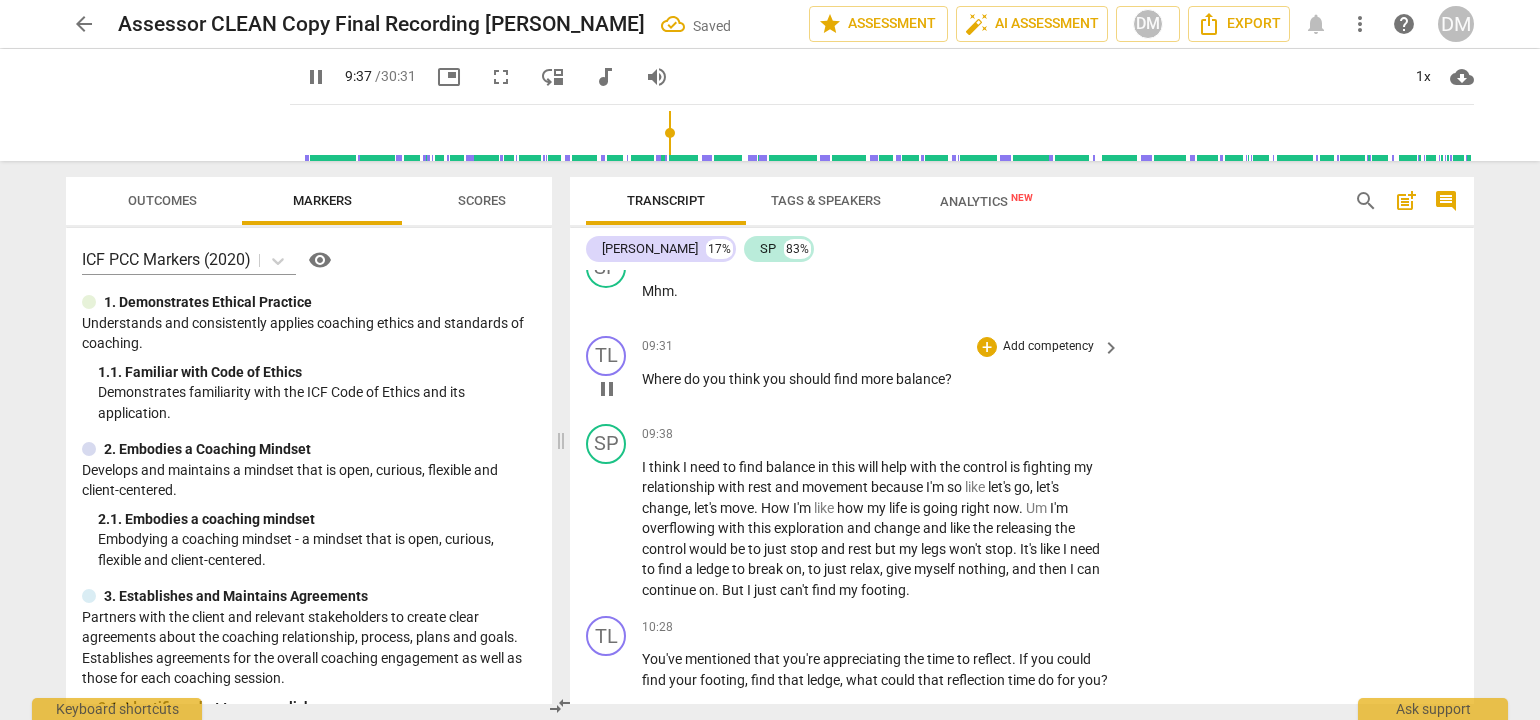 click on "Add competency" at bounding box center (1048, 347) 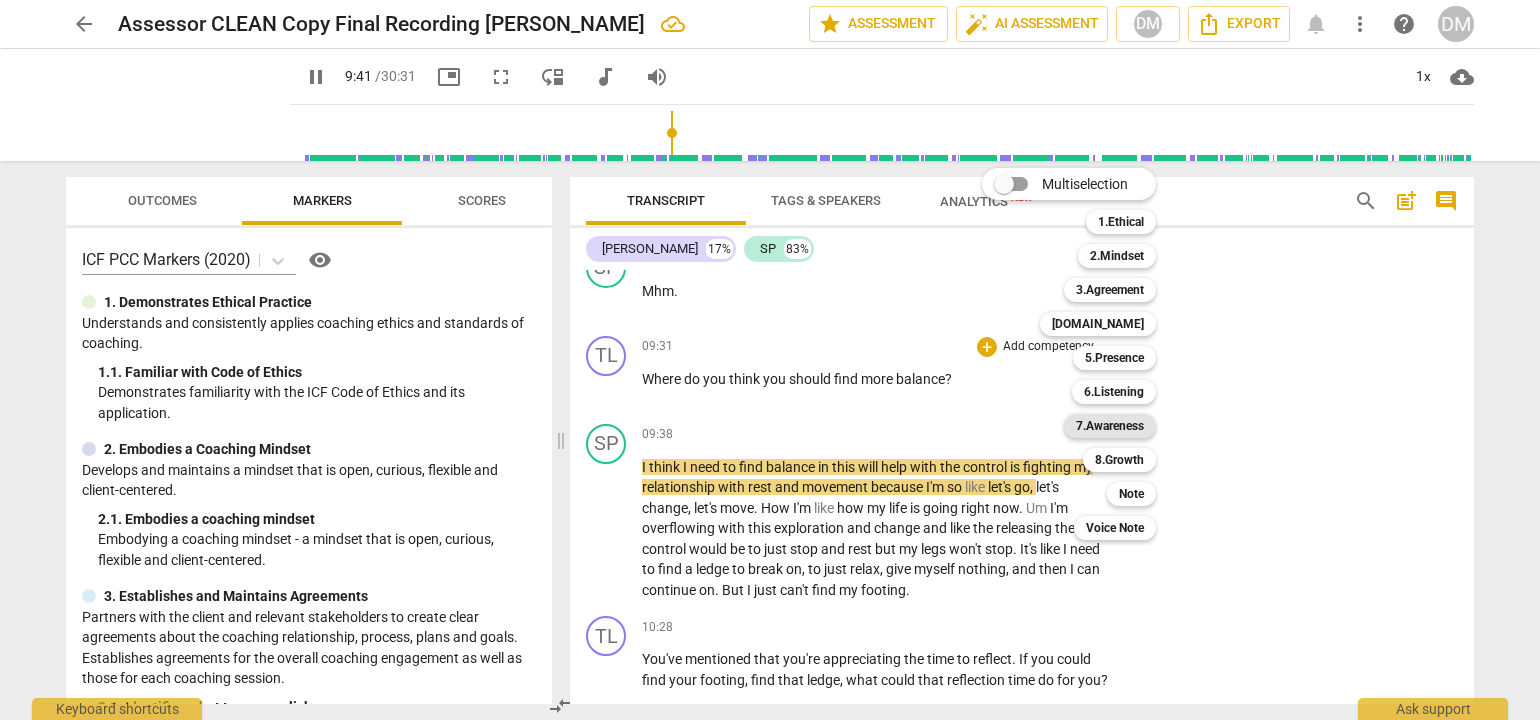 click on "7.Awareness" at bounding box center (1110, 426) 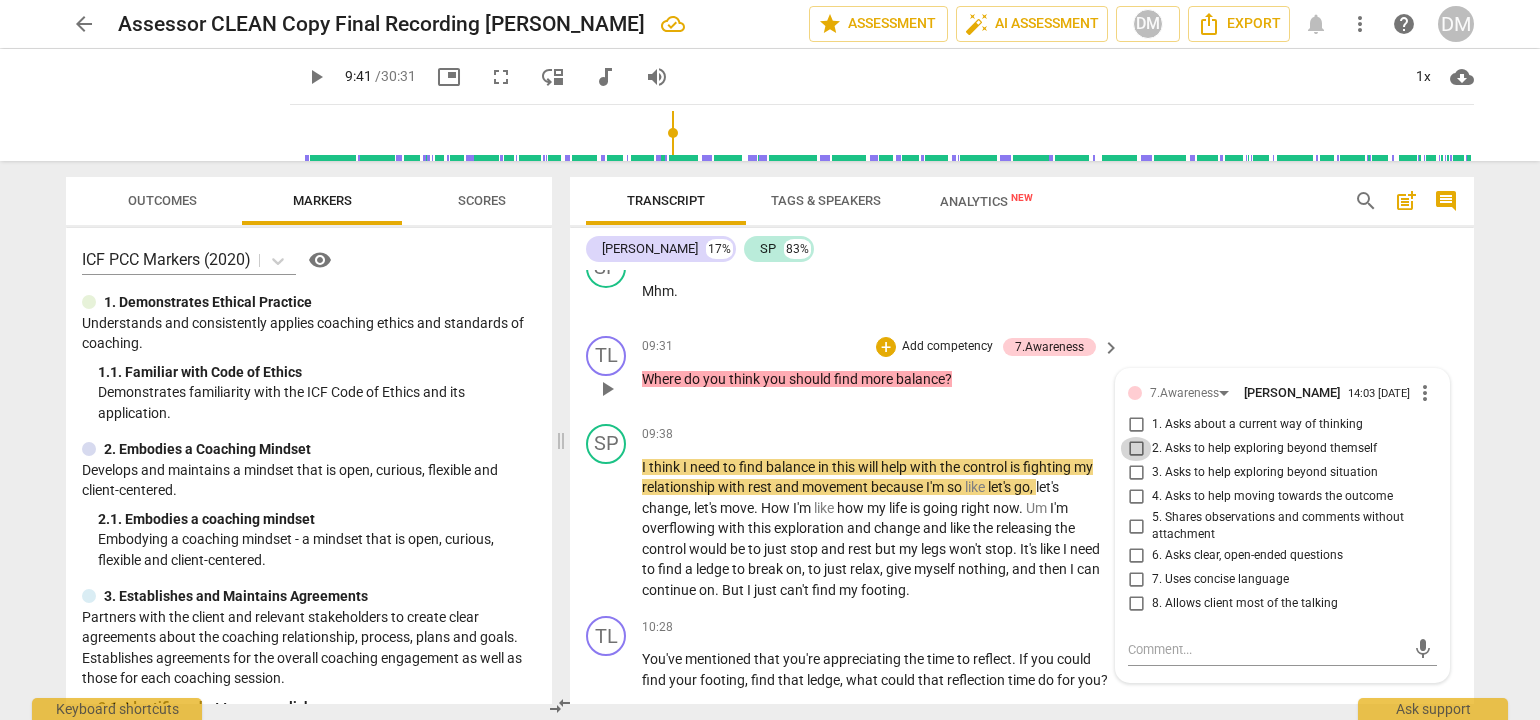 click on "2. Asks to help exploring beyond themself" at bounding box center [1136, 449] 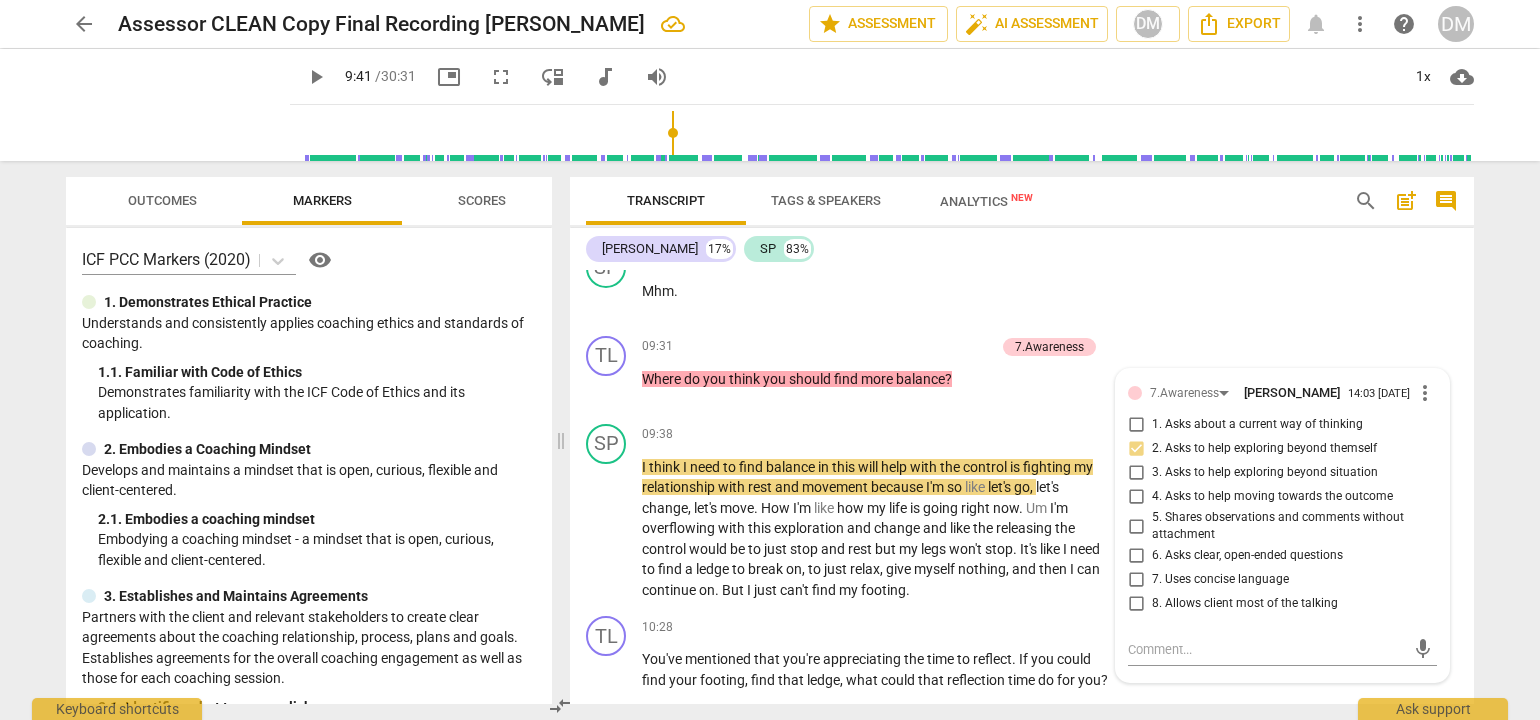 click on "Transcript Tags & Speakers Analytics   New search post_add comment [PERSON_NAME] 17% SP 83% TL play_arrow pause 00:11 + Add competency 3.Agreement keyboard_arrow_right Okay ,   everything   appears   to   be   set .   [PERSON_NAME] ,   good   morning   again .   What   would   you   like   to   work   on   [DATE] ? 3.Agreement [PERSON_NAME] 13:45 [DATE] 1. Identifies what to accomplish SP play_arrow pause 00:18 + Add competency keyboard_arrow_right Good   morning .   Um ,   I've   been   working   on   a   lot   of   things ,   especially   with   like   coming   to   kind   of   a   close   with   multiple   things ,   projects ,   this .   And   I'm   really   have .   I've   started   just   having   my   own   self   reflection   time .   I've   been ,   I   started   it   last   week ,   um ,   in   the   mornings   for   about   30   minutes   before   I   start   anything .   I   sit   down   and   I   like   check   in   with   myself   and   like ,   how   do   I   feel   for   the   day ?   What   have   I" at bounding box center (1026, 440) 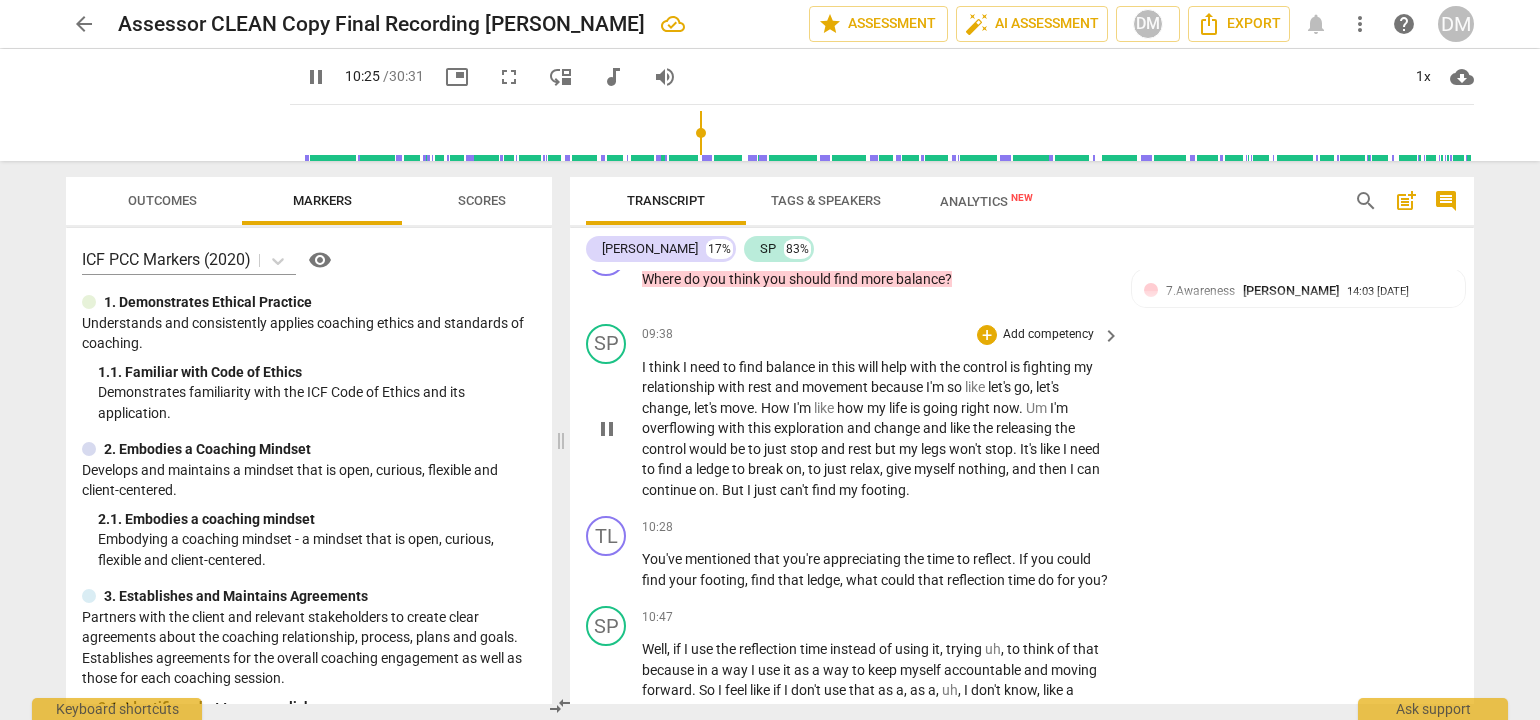 scroll, scrollTop: 3995, scrollLeft: 0, axis: vertical 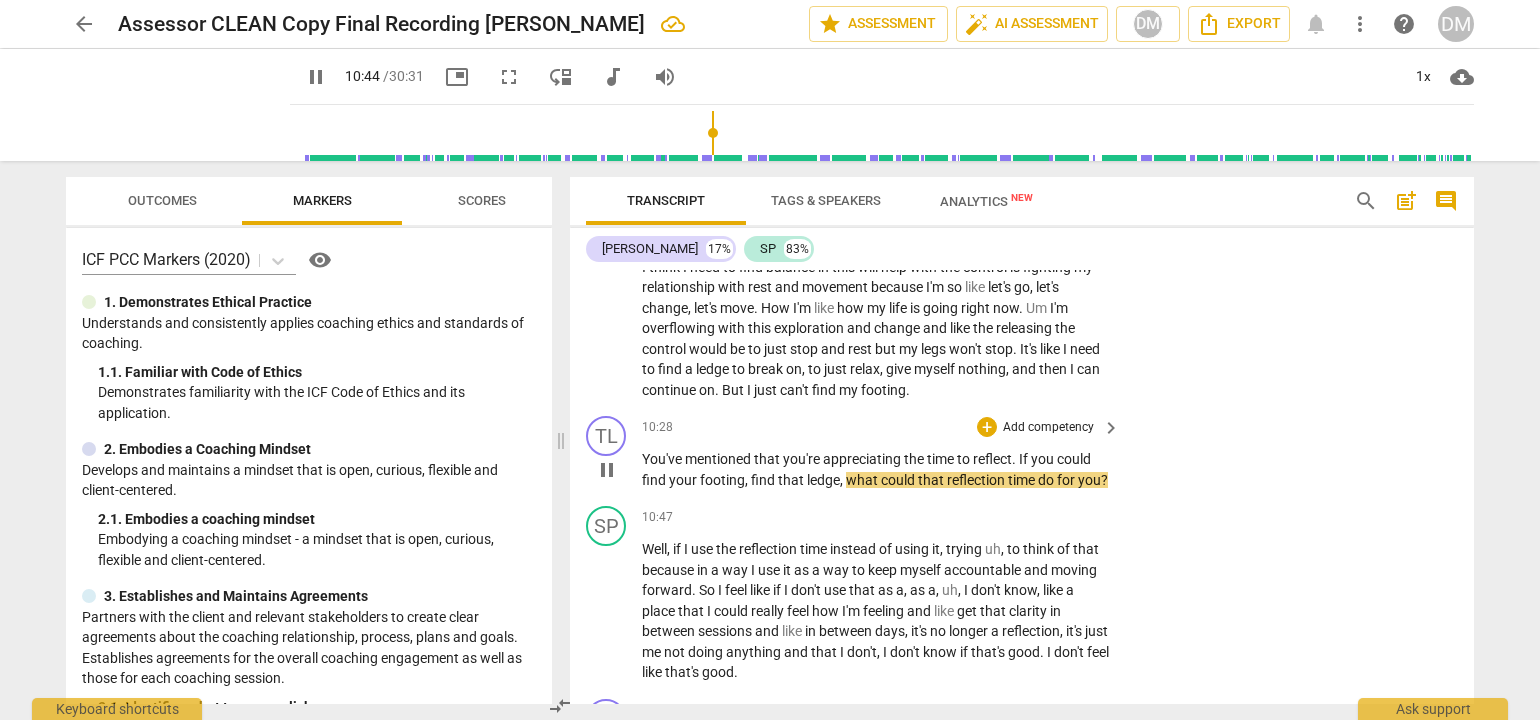 click on "Add competency" at bounding box center (1048, 428) 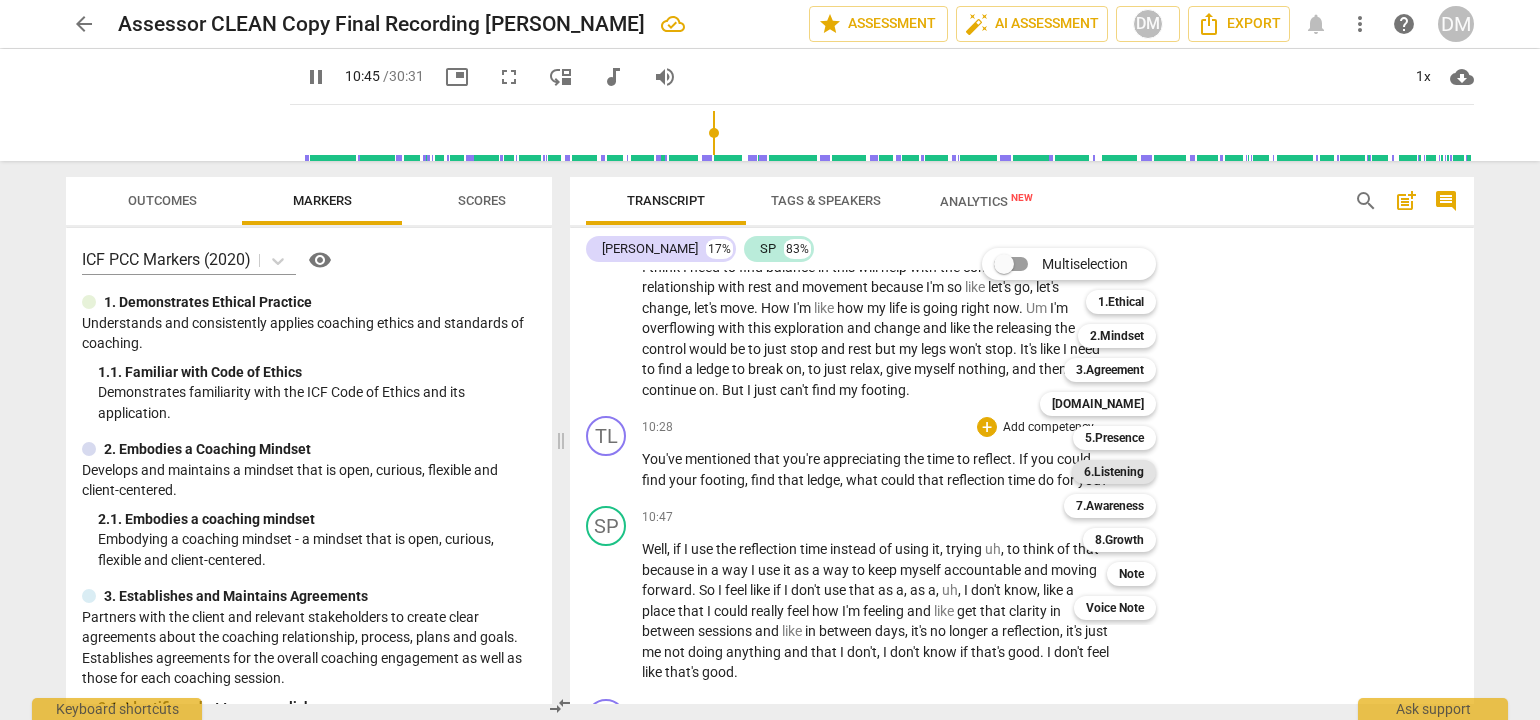click on "6.Listening" at bounding box center (1114, 472) 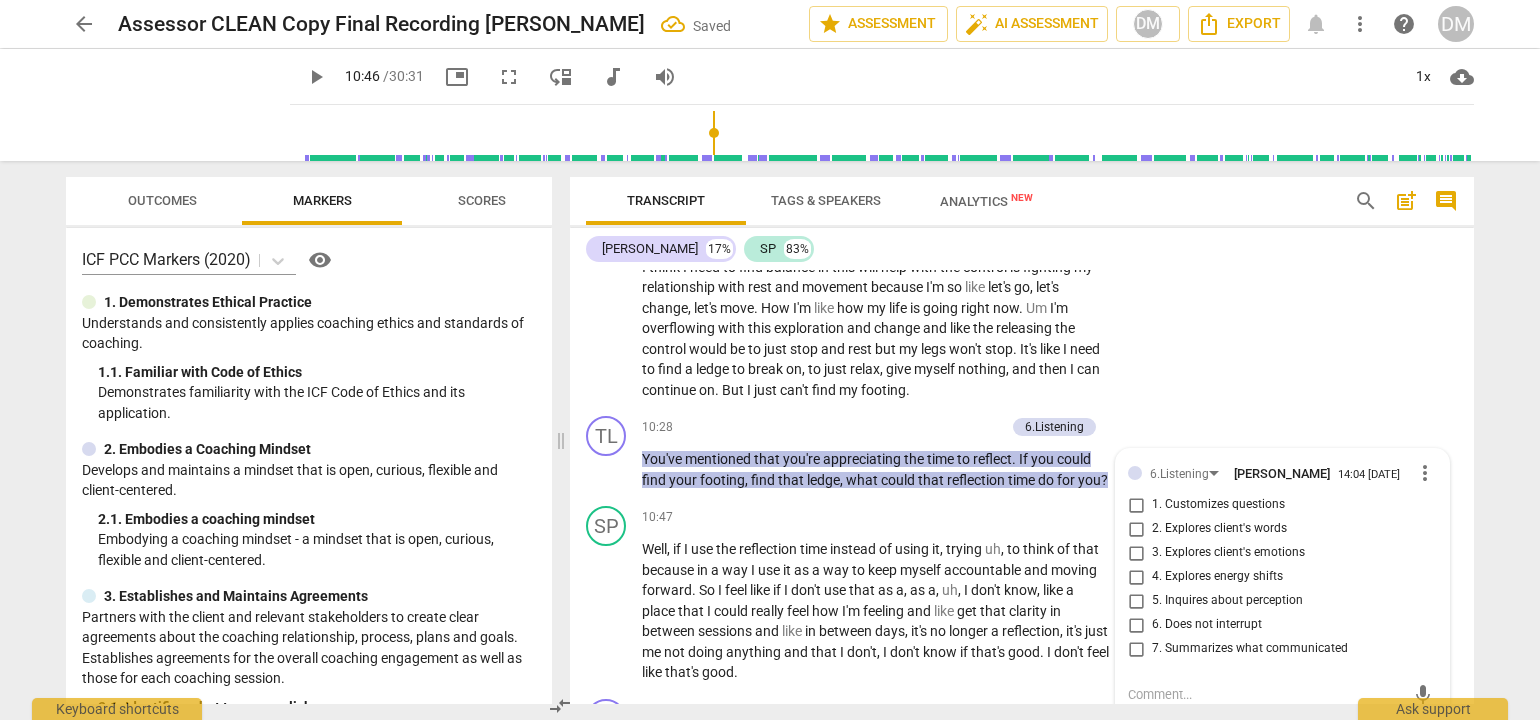 scroll, scrollTop: 4000, scrollLeft: 0, axis: vertical 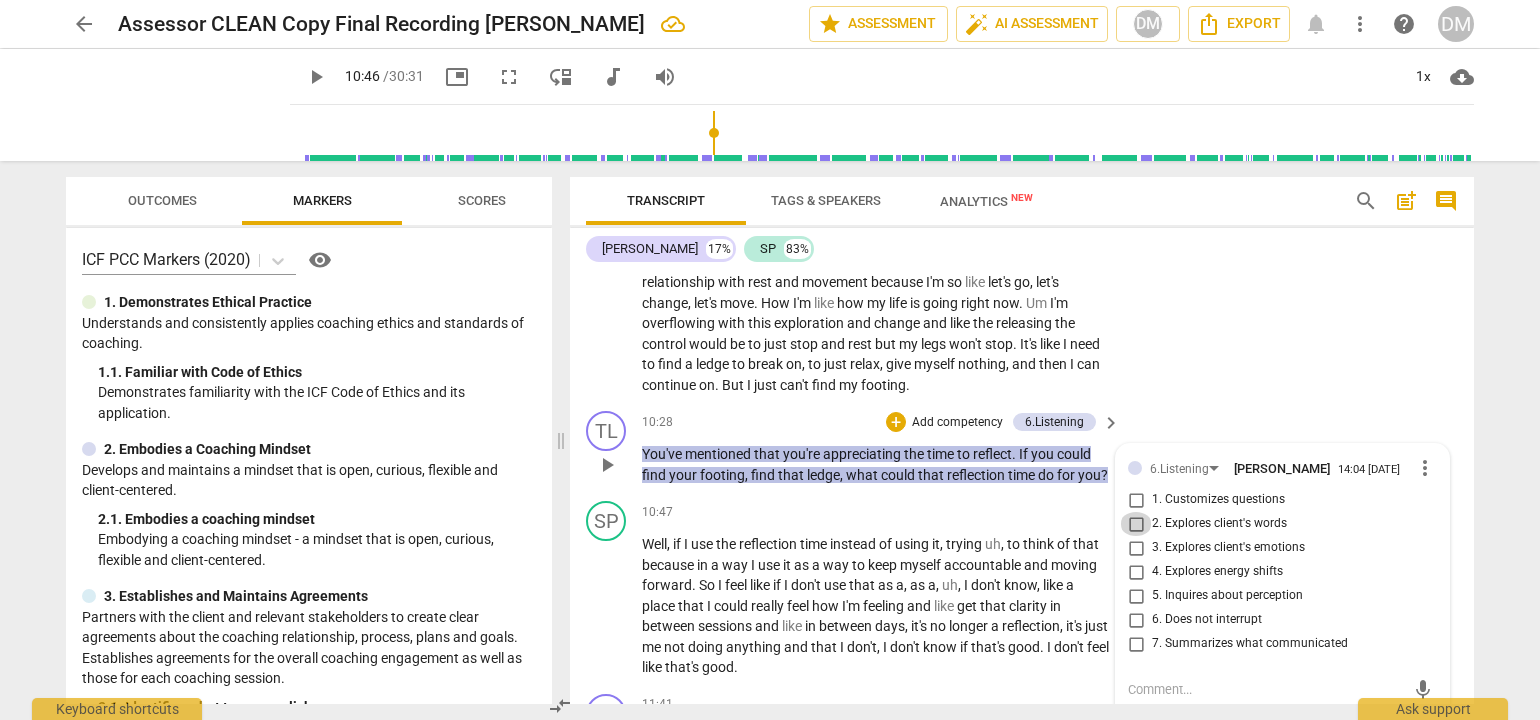 click on "2. Explores client's words" at bounding box center (1136, 524) 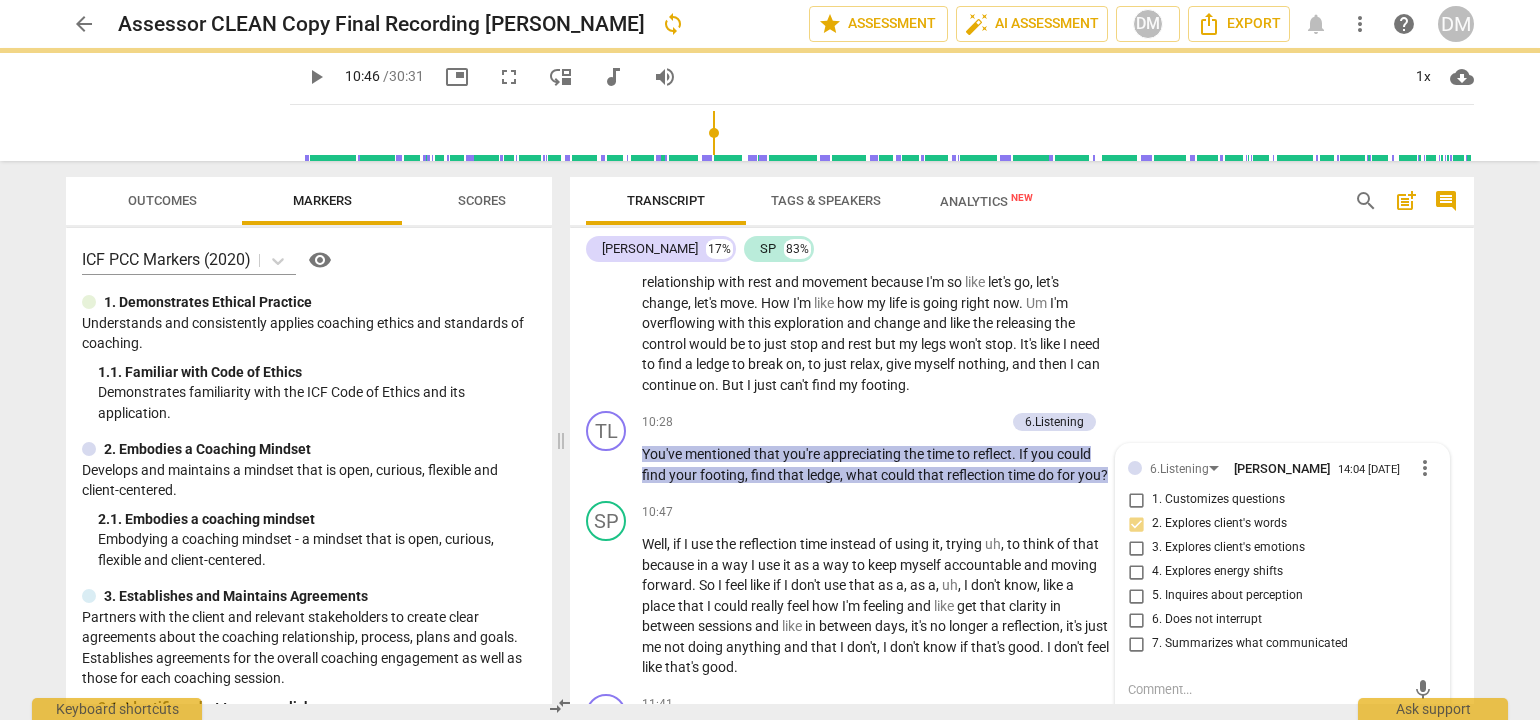 click on "arrow_back Assessor CLEAN Copy Final Recording [PERSON_NAME] sync edit star    Assessment   auto_fix_high    AI Assessment DM    Export notifications more_vert help DM play_arrow play_arrow 10:46   /  30:31 picture_in_picture fullscreen move_down audiotrack volume_up 1x cloud_download Outcomes Markers Scores ICF PCC Markers (2020) visibility 1. Demonstrates Ethical Practice Understands and consistently applies coaching ethics and standards of coaching. 1. 1. Familiar with Code of Ethics Demonstrates familiarity with the ICF Code of Ethics and its application. 2. Embodies a Coaching Mindset Develops and maintains a mindset that is open, curious, flexible and client-centered. 2. 1. Embodies a coaching mindset Embodying a coaching mindset - a mindset that is open, curious, flexible and client-centered. 3. Establishes and Maintains Agreements 3. 1. Identifies what to accomplish Coach partners with the client to identify or reconfirm what the client wants to accomplish in this session. 3. 3. 3. 4. 4. 4. 4." at bounding box center [770, 360] 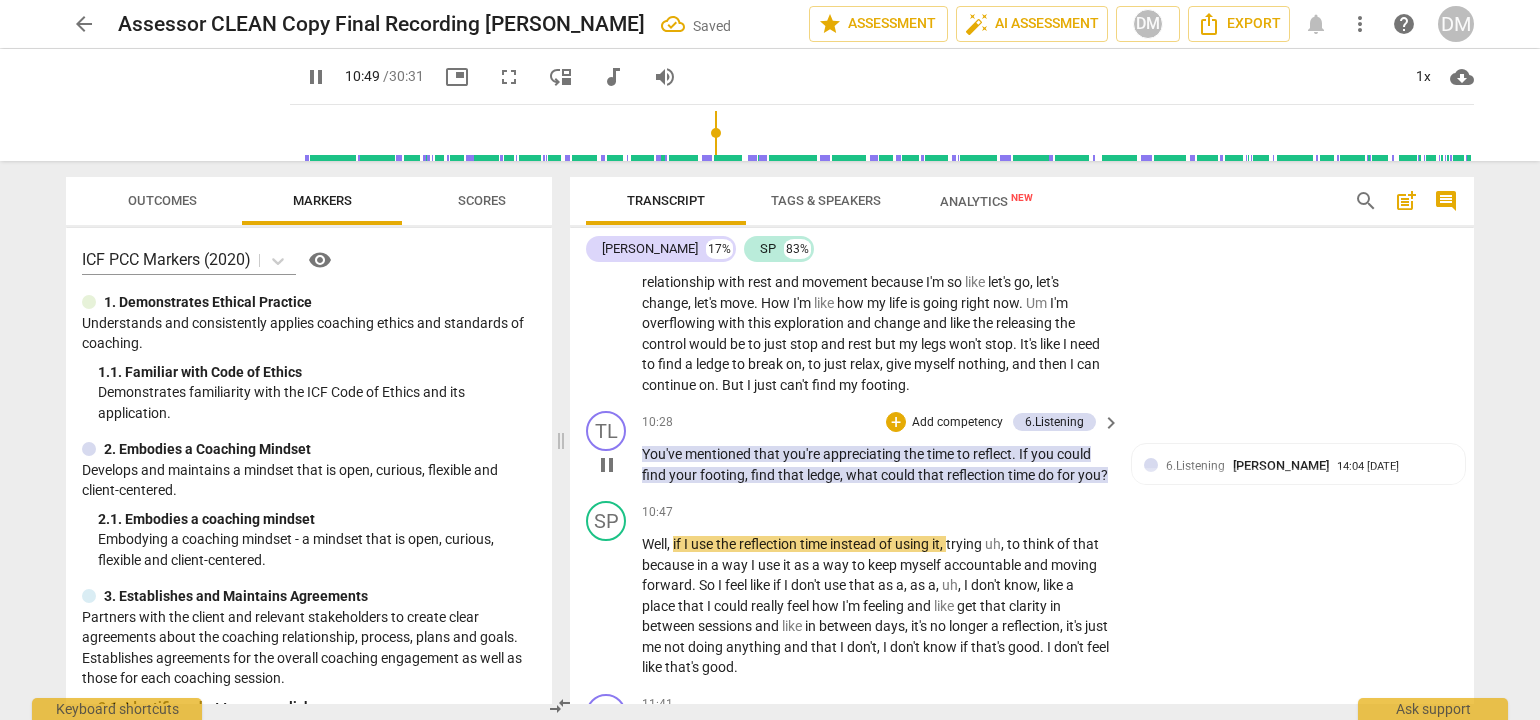 click on "Add competency" at bounding box center [957, 423] 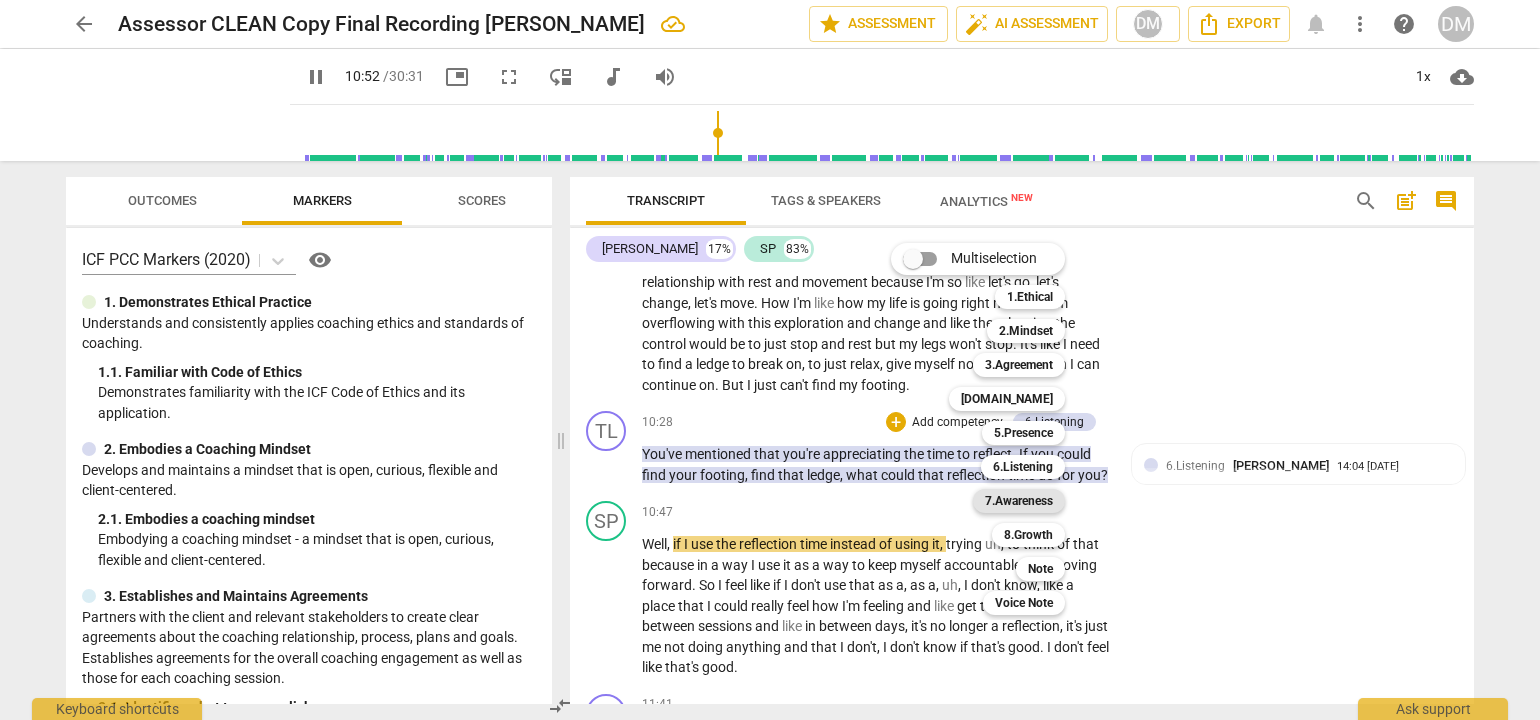click on "7.Awareness" at bounding box center [1019, 501] 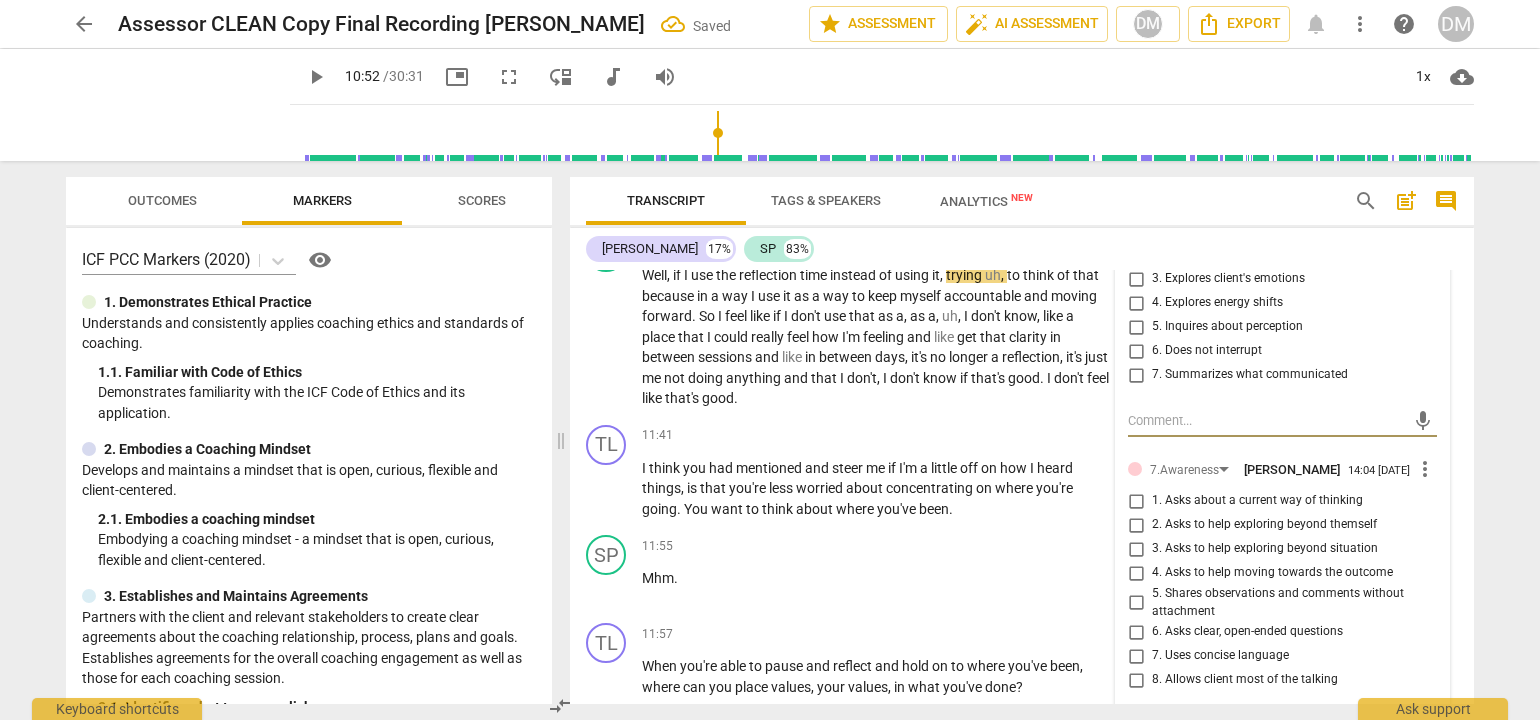 scroll, scrollTop: 4300, scrollLeft: 0, axis: vertical 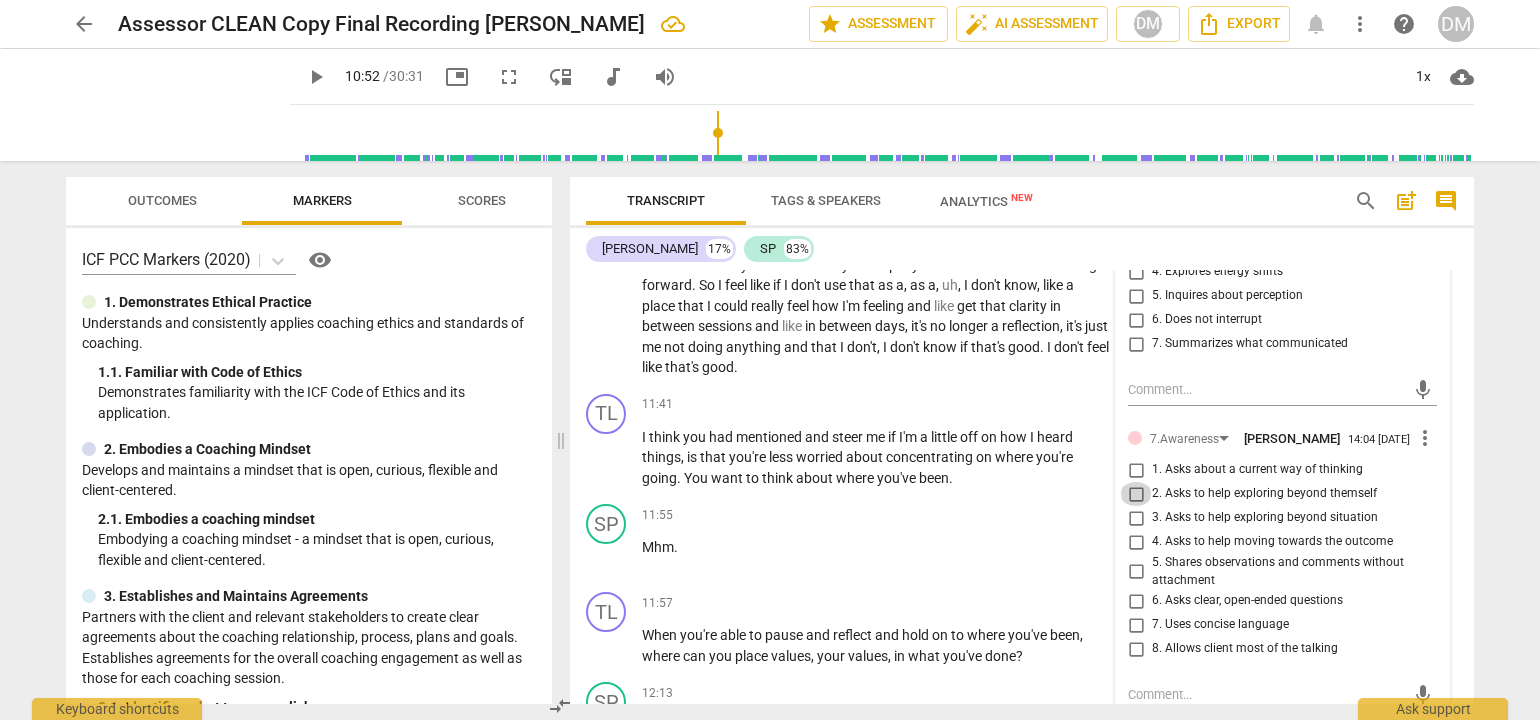 click on "2. Asks to help exploring beyond themself" at bounding box center (1136, 494) 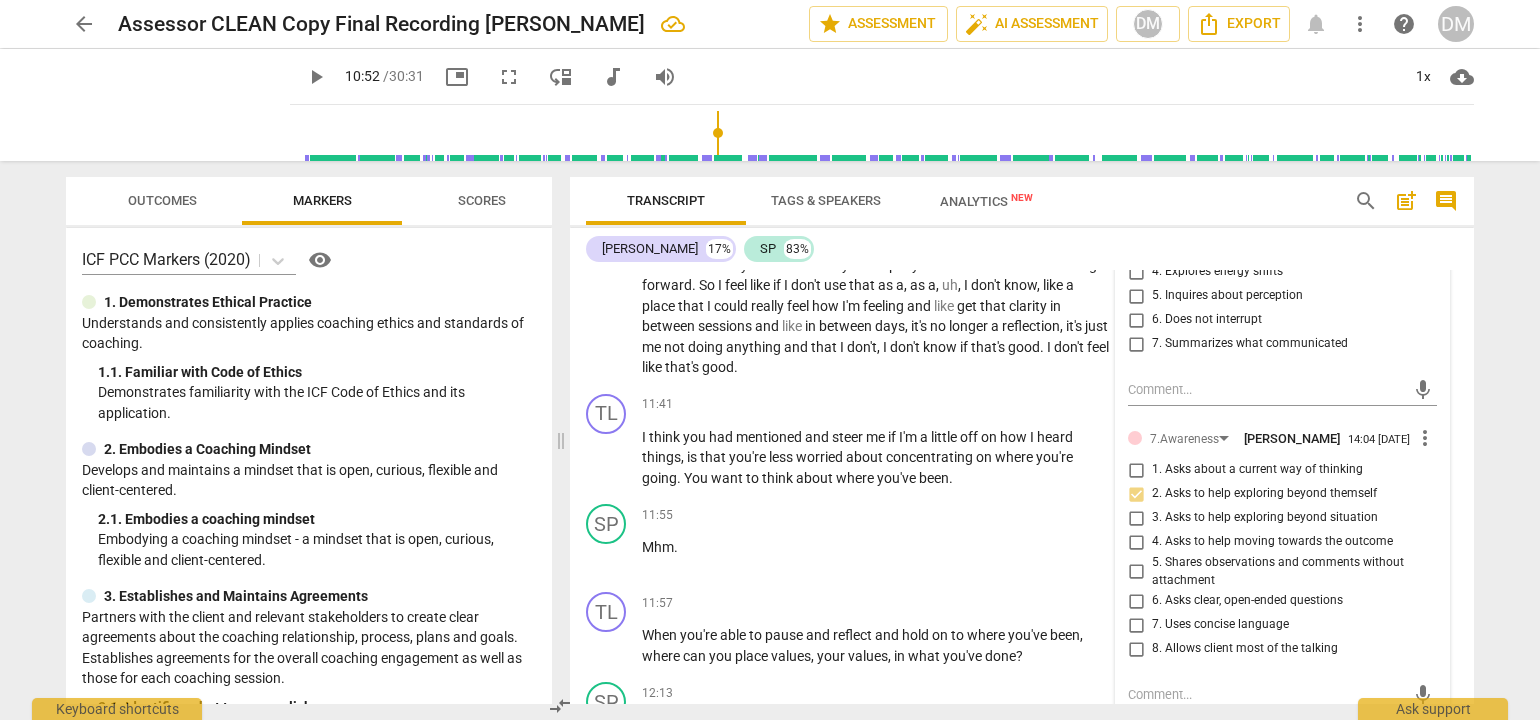 click on "arrow_back Assessor CLEAN Copy Final Recording [PERSON_NAME] edit star    Assessment   auto_fix_high    AI Assessment DM    Export notifications more_vert help DM play_arrow play_arrow 10:52   /  30:31 picture_in_picture fullscreen move_down audiotrack volume_up 1x cloud_download Outcomes Markers Scores ICF PCC Markers (2020) visibility 1. Demonstrates Ethical Practice Understands and consistently applies coaching ethics and standards of coaching. 1. 1. Familiar with Code of Ethics Demonstrates familiarity with the ICF Code of Ethics and its application. 2. Embodies a Coaching Mindset Develops and maintains a mindset that is open, curious, flexible and client-centered. 2. 1. Embodies a coaching mindset Embodying a coaching mindset - a mindset that is open, curious, flexible and client-centered. 3. Establishes and Maintains Agreements 3. 1. Identifies what to accomplish Coach partners with the client to identify or reconfirm what the client wants to accomplish in this session. 3. 3. 3. 4. 4. 4. 4. 5. 5." at bounding box center [770, 360] 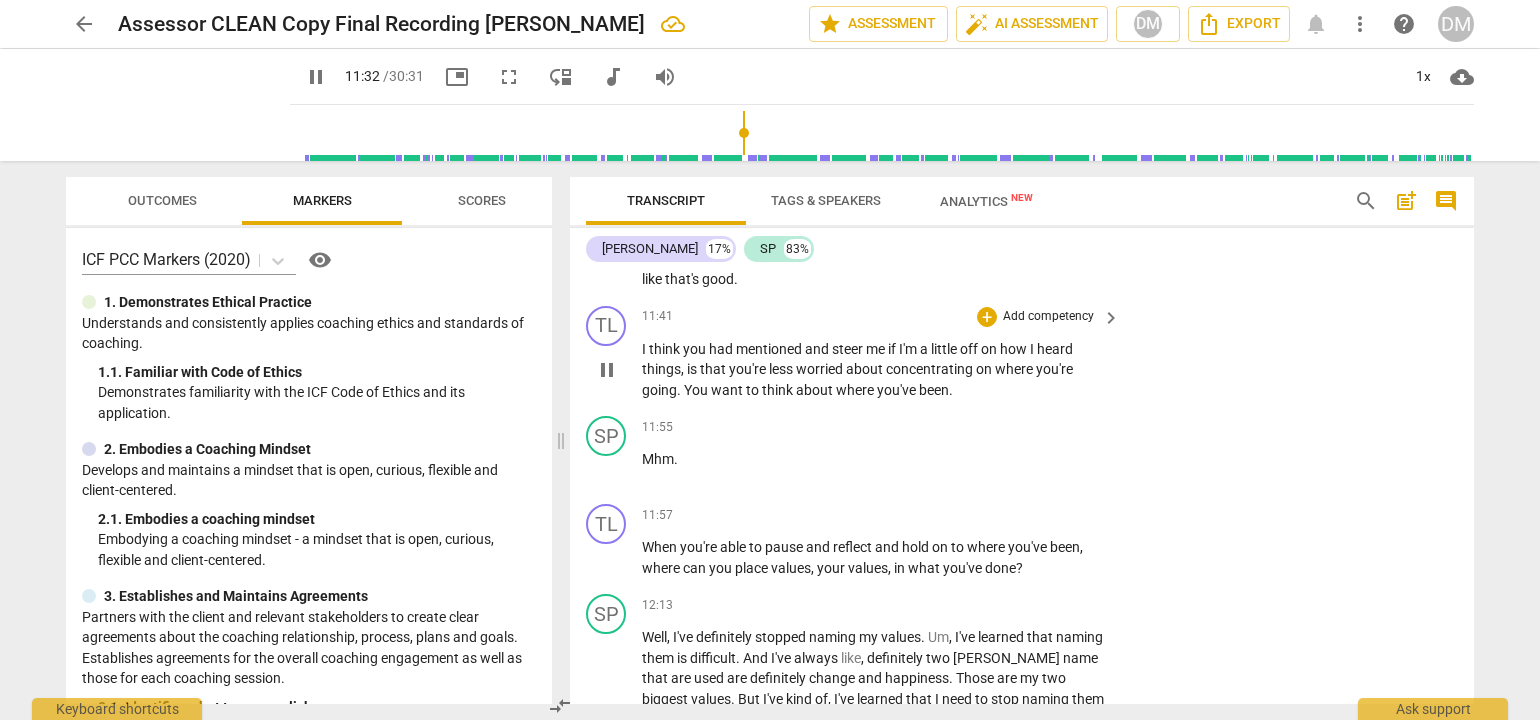 scroll, scrollTop: 4400, scrollLeft: 0, axis: vertical 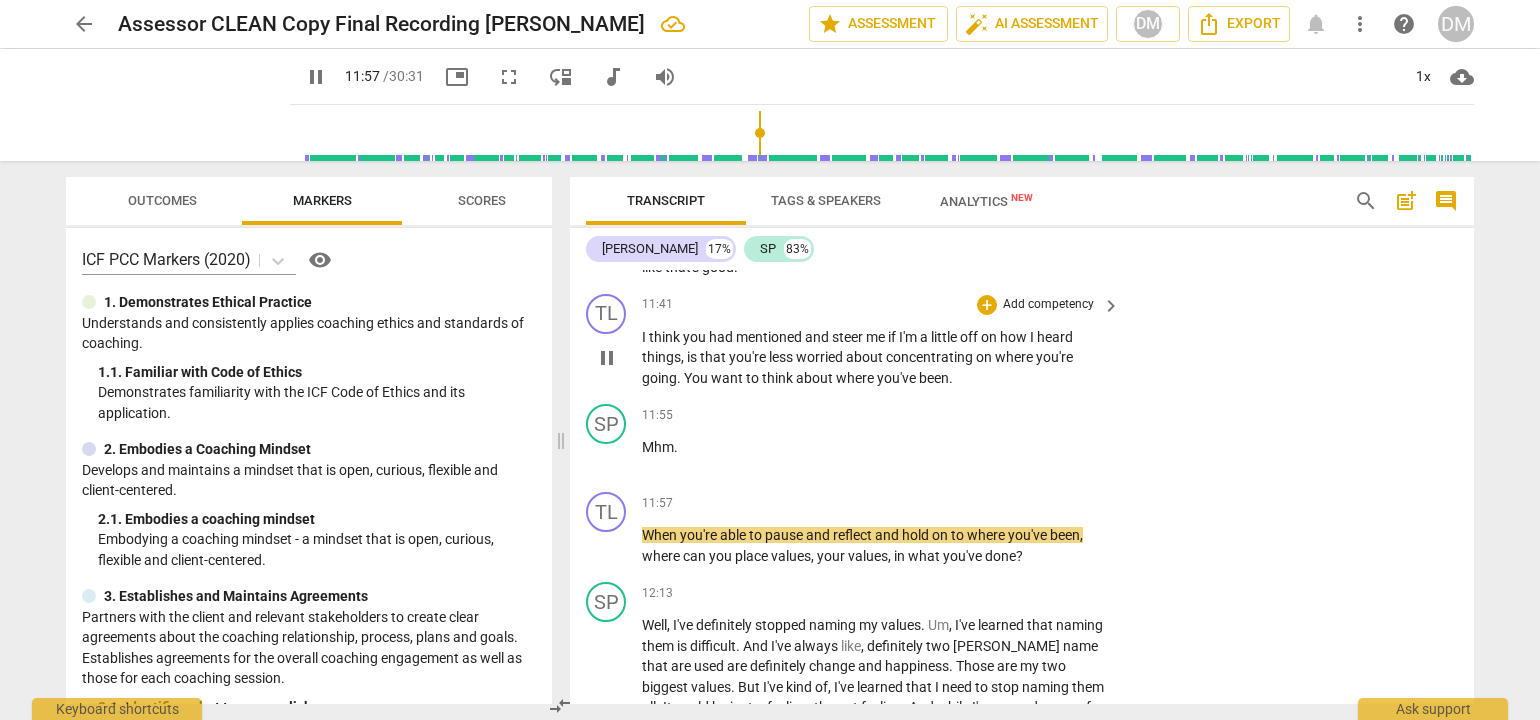 click on "Add competency" at bounding box center [1048, 305] 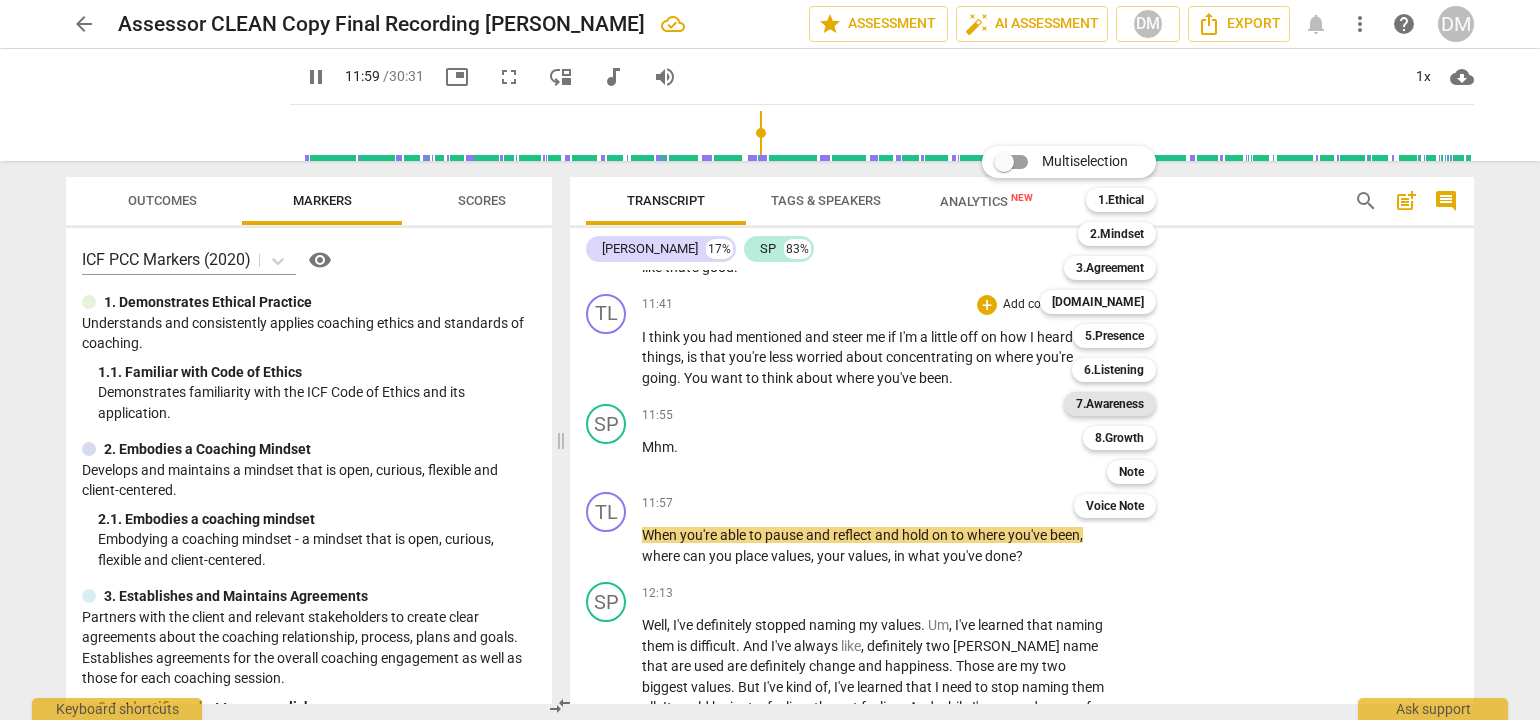 click on "7.Awareness" at bounding box center [1110, 404] 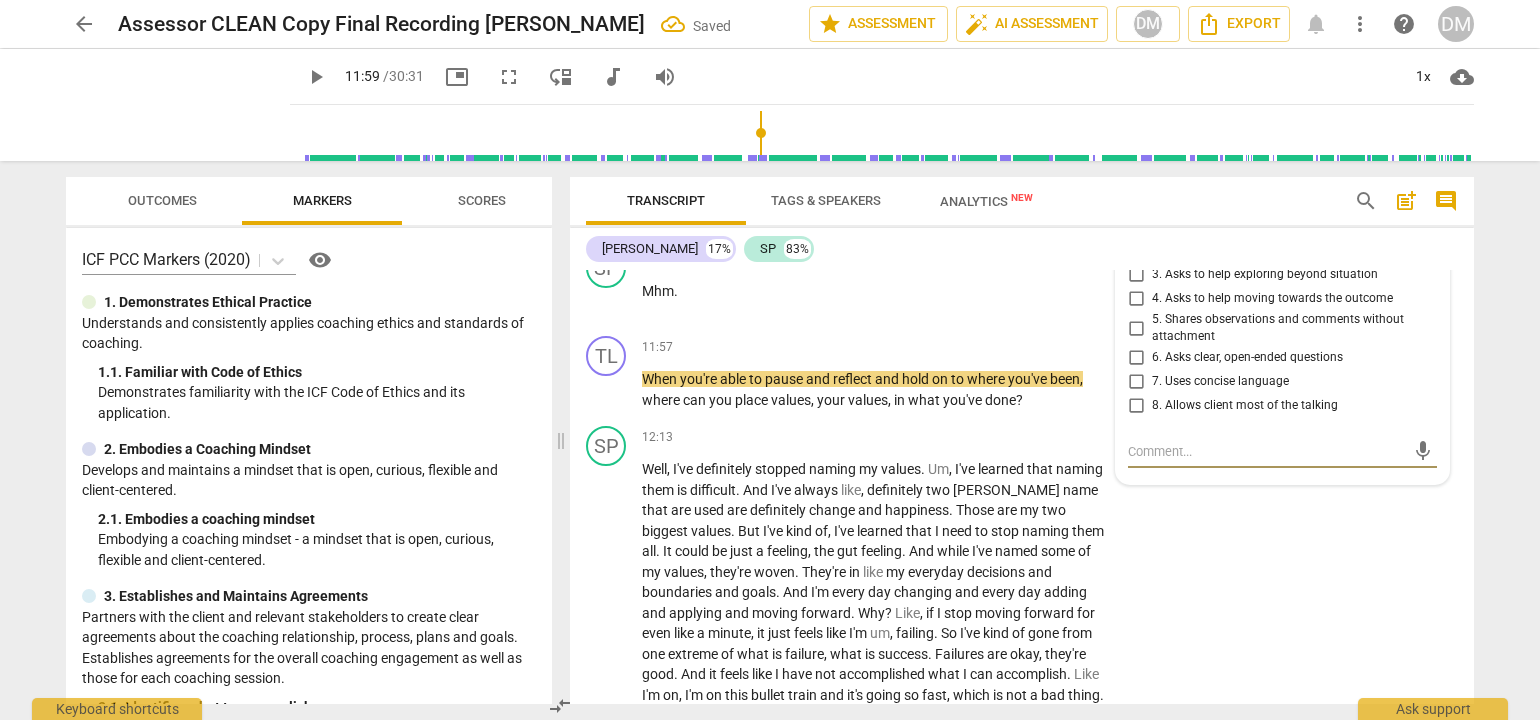 scroll, scrollTop: 4600, scrollLeft: 0, axis: vertical 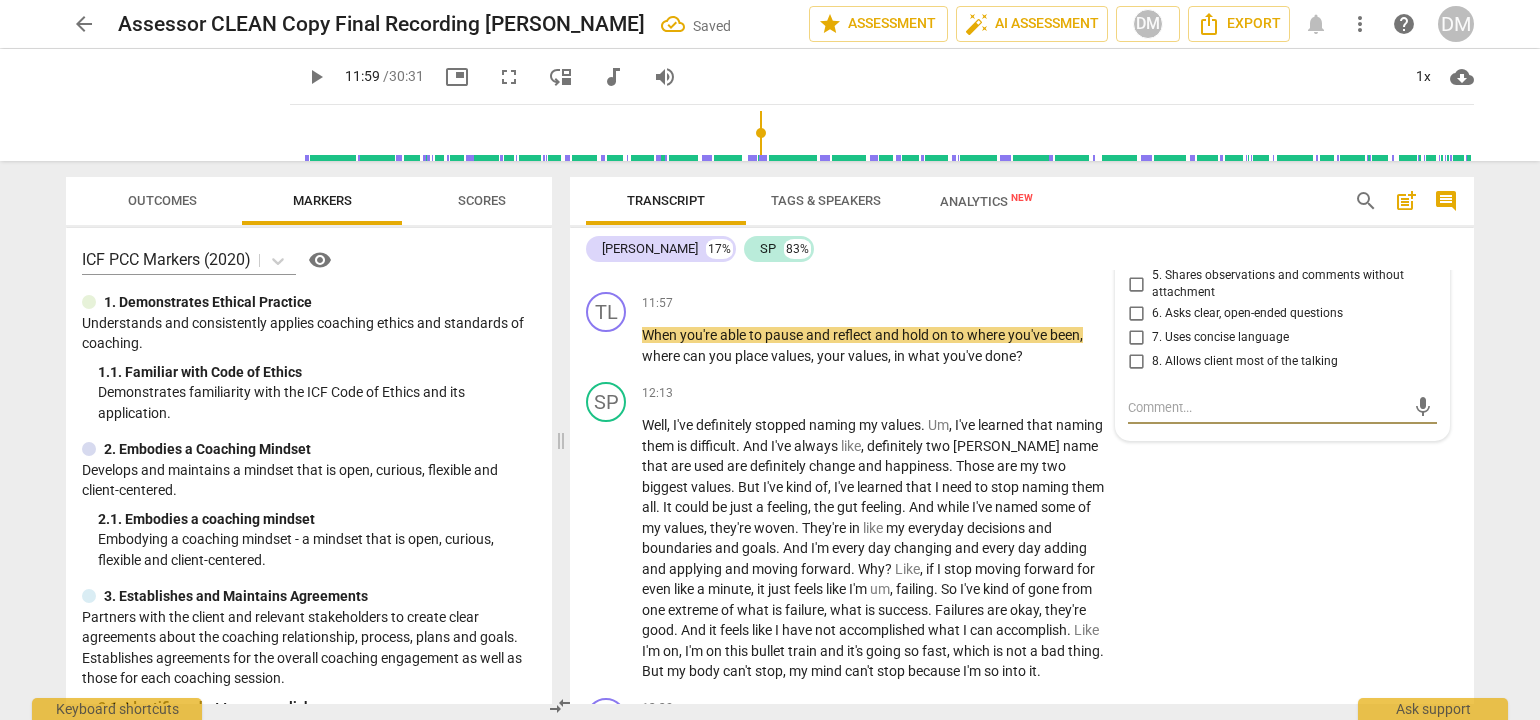 click on "5. Shares observations and comments without attachment" at bounding box center (1136, 284) 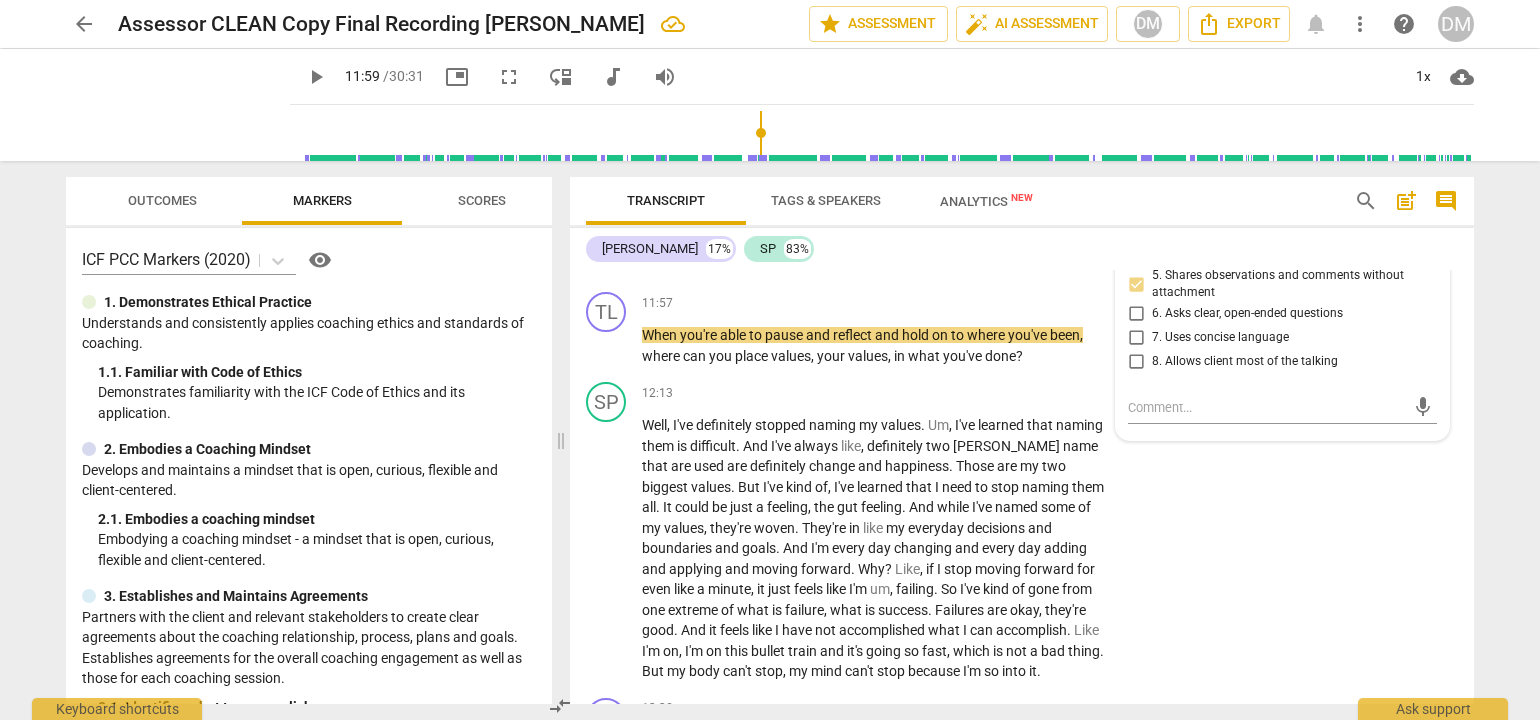 click on "arrow_back Assessor CLEAN Copy Final Recording [PERSON_NAME] edit star    Assessment   auto_fix_high    AI Assessment DM    Export notifications more_vert help DM play_arrow play_arrow 11:59   /  30:31 picture_in_picture fullscreen move_down audiotrack volume_up 1x cloud_download Outcomes Markers Scores ICF PCC Markers (2020) visibility 1. Demonstrates Ethical Practice Understands and consistently applies coaching ethics and standards of coaching. 1. 1. Familiar with Code of Ethics Demonstrates familiarity with the ICF Code of Ethics and its application. 2. Embodies a Coaching Mindset Develops and maintains a mindset that is open, curious, flexible and client-centered. 2. 1. Embodies a coaching mindset Embodying a coaching mindset - a mindset that is open, curious, flexible and client-centered. 3. Establishes and Maintains Agreements 3. 1. Identifies what to accomplish Coach partners with the client to identify or reconfirm what the client wants to accomplish in this session. 3. 3. 3. 4. 4. 4. 4. 5. 5." at bounding box center [770, 360] 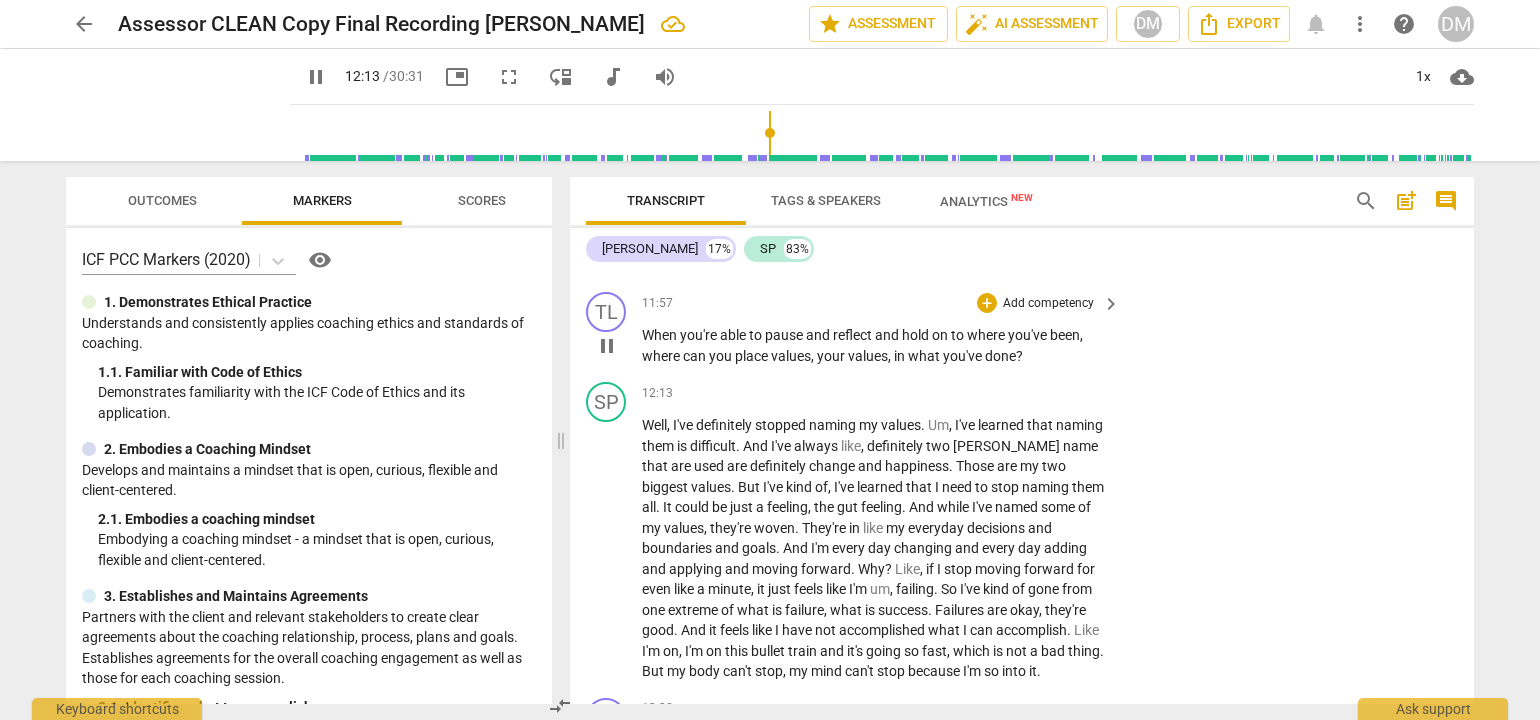 click on "Add competency" at bounding box center [1048, 304] 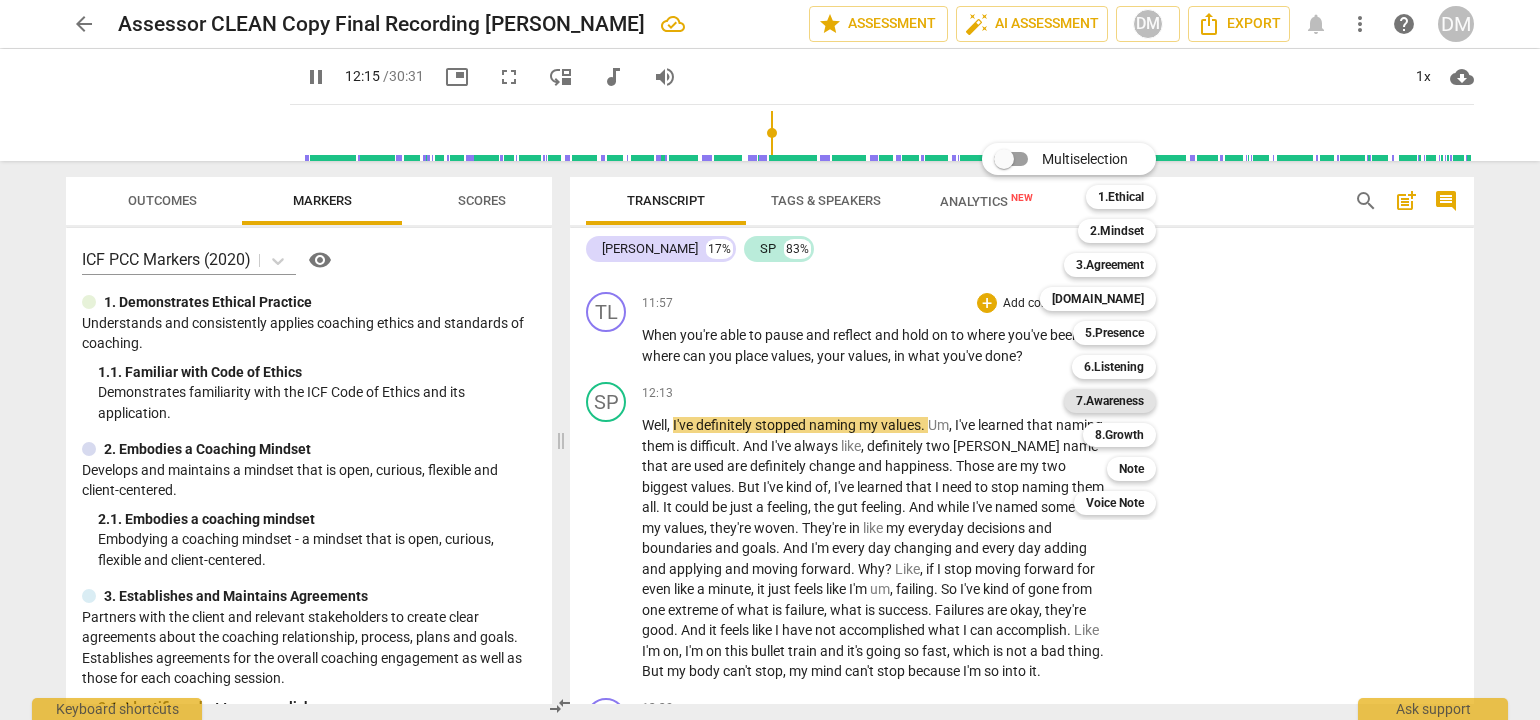 click on "7.Awareness" at bounding box center [1110, 401] 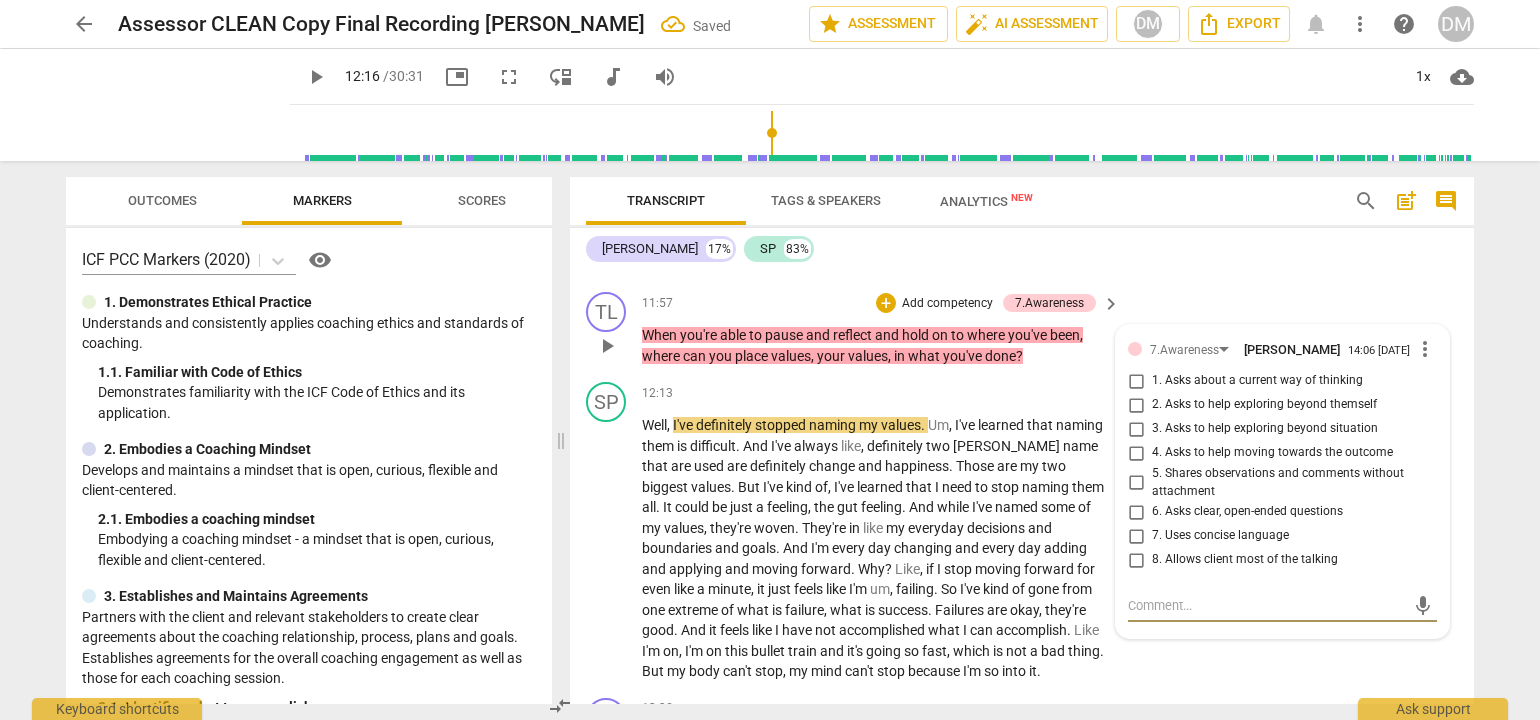 click on "3. Asks to help exploring beyond situation" at bounding box center (1136, 429) 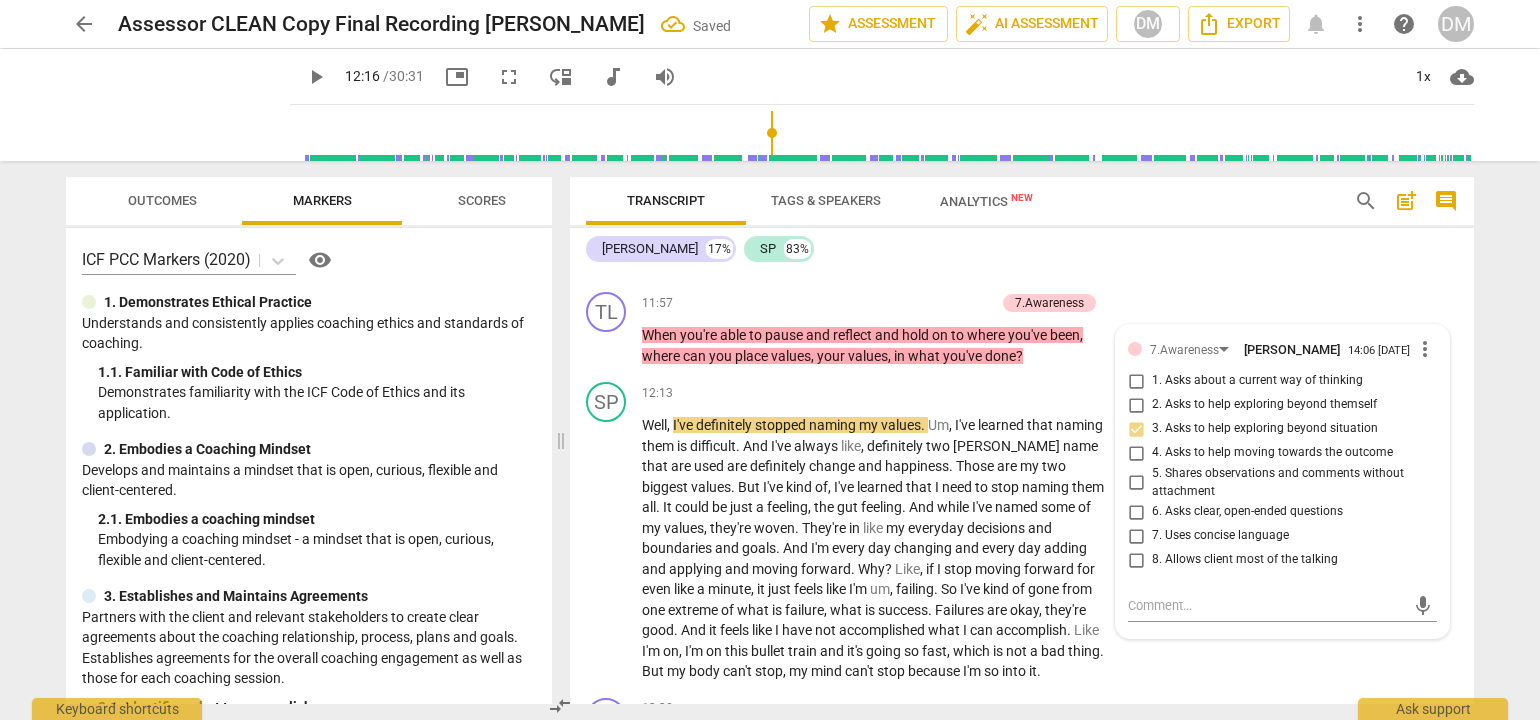 click on "arrow_back Assessor CLEAN Copy Final Recording [PERSON_NAME] Saved edit star    Assessment   auto_fix_high    AI Assessment DM    Export notifications more_vert help DM play_arrow play_arrow 12:16   /  30:31 picture_in_picture fullscreen move_down audiotrack volume_up 1x cloud_download Outcomes Markers Scores ICF PCC Markers (2020) visibility 1. Demonstrates Ethical Practice Understands and consistently applies coaching ethics and standards of coaching. 1. 1. Familiar with Code of Ethics Demonstrates familiarity with the ICF Code of Ethics and its application. 2. Embodies a Coaching Mindset Develops and maintains a mindset that is open, curious, flexible and client-centered. 2. 1. Embodies a coaching mindset Embodying a coaching mindset - a mindset that is open, curious, flexible and client-centered. 3. Establishes and Maintains Agreements 3. 1. Identifies what to accomplish Coach partners with the client to identify or reconfirm what the client wants to accomplish in this session. 3. 3. 3. 4. 4. 4. 4." at bounding box center [770, 360] 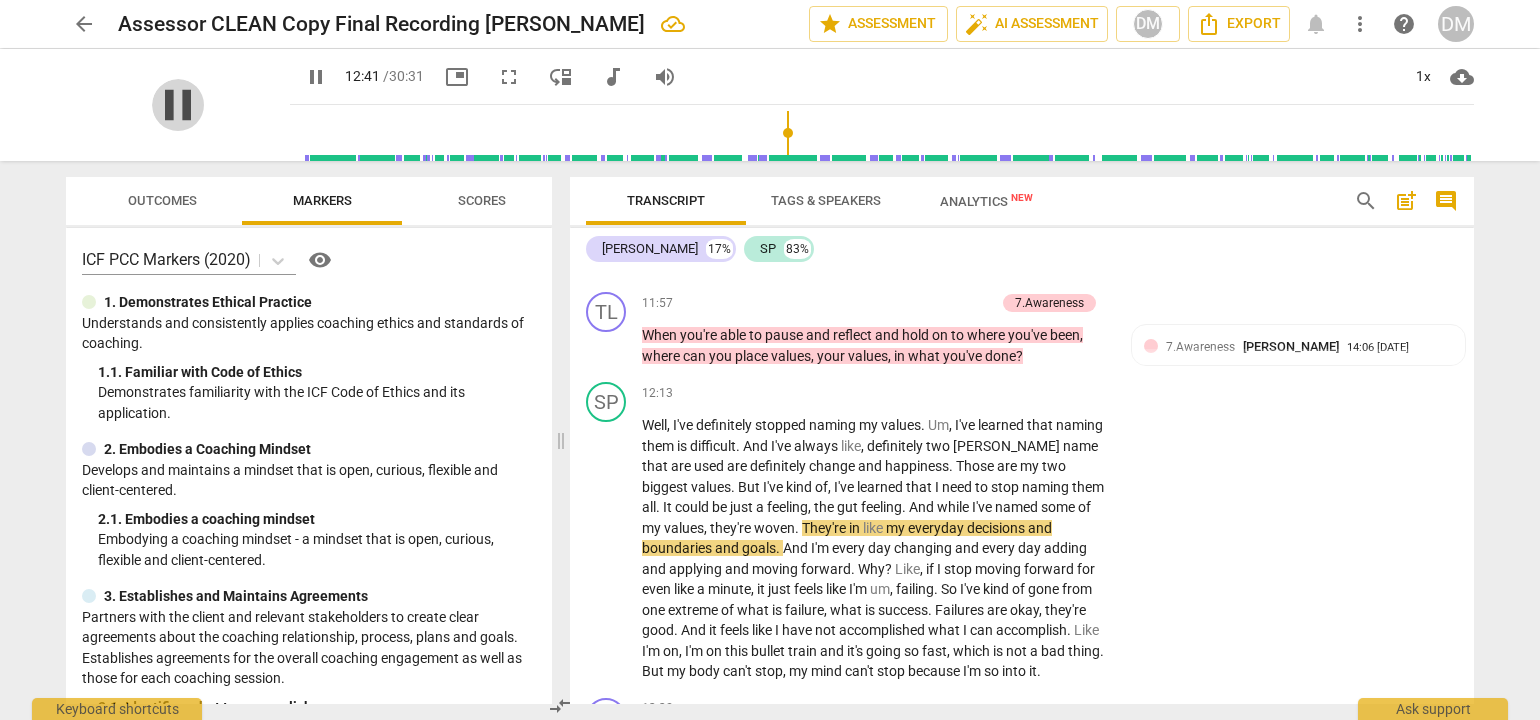 click on "pause" at bounding box center (178, 105) 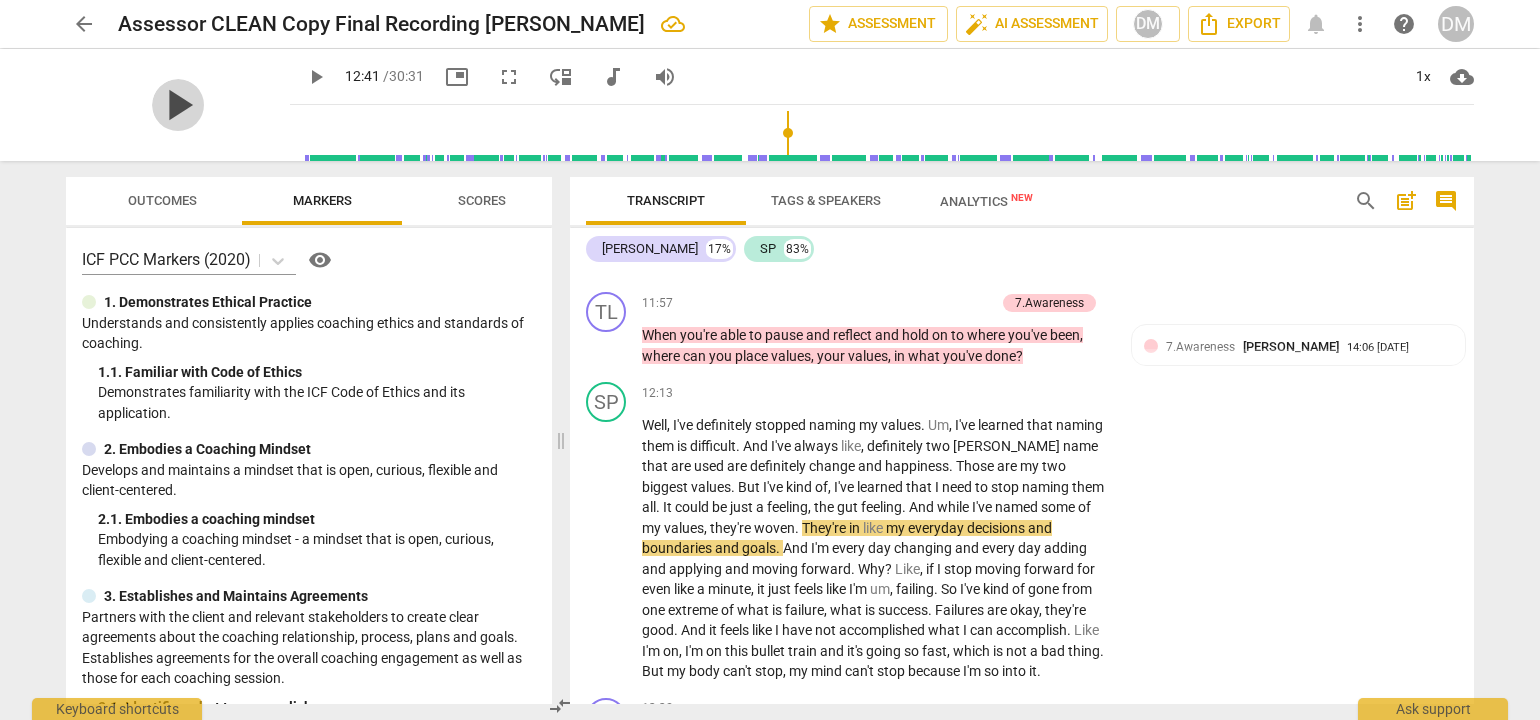 click on "play_arrow" at bounding box center [178, 105] 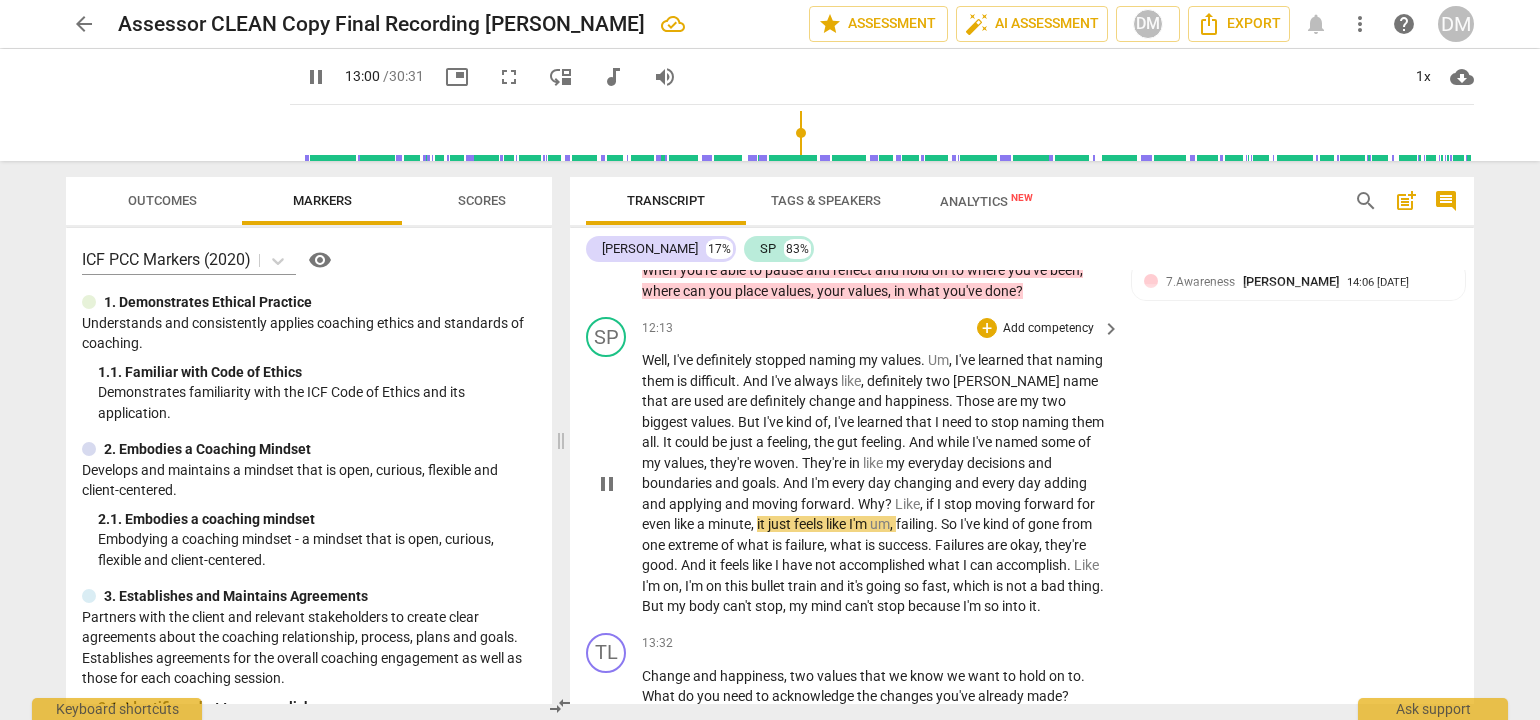 scroll, scrollTop: 4700, scrollLeft: 0, axis: vertical 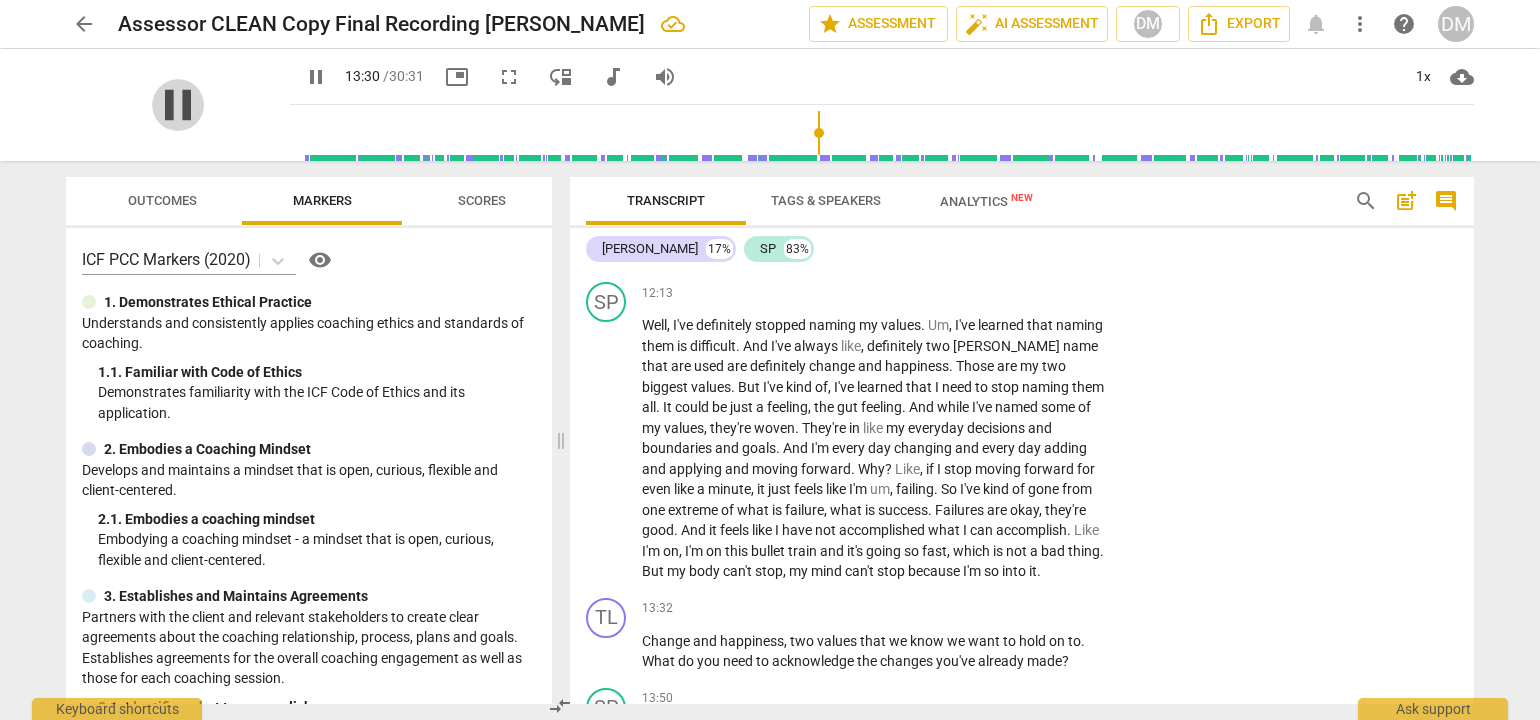 click on "pause" at bounding box center [178, 105] 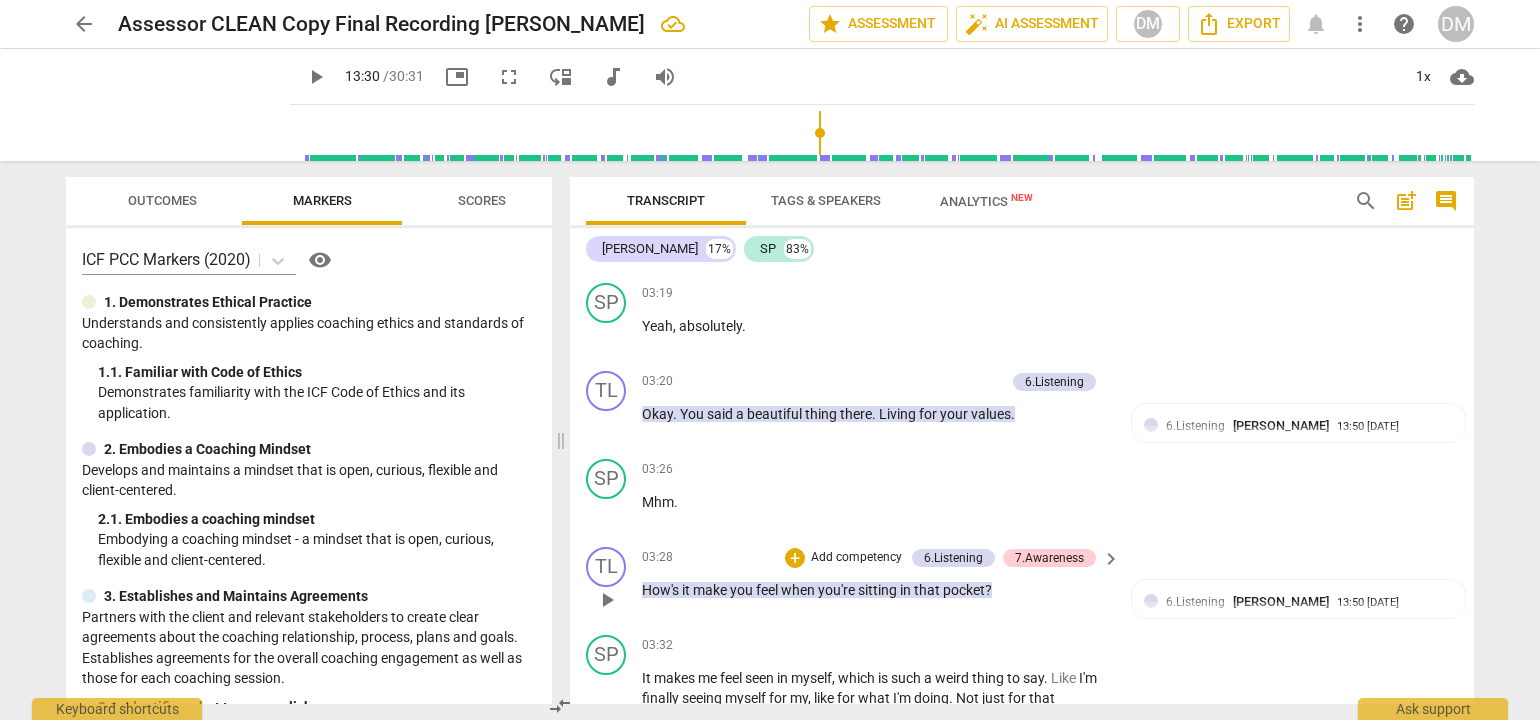 scroll, scrollTop: 1100, scrollLeft: 0, axis: vertical 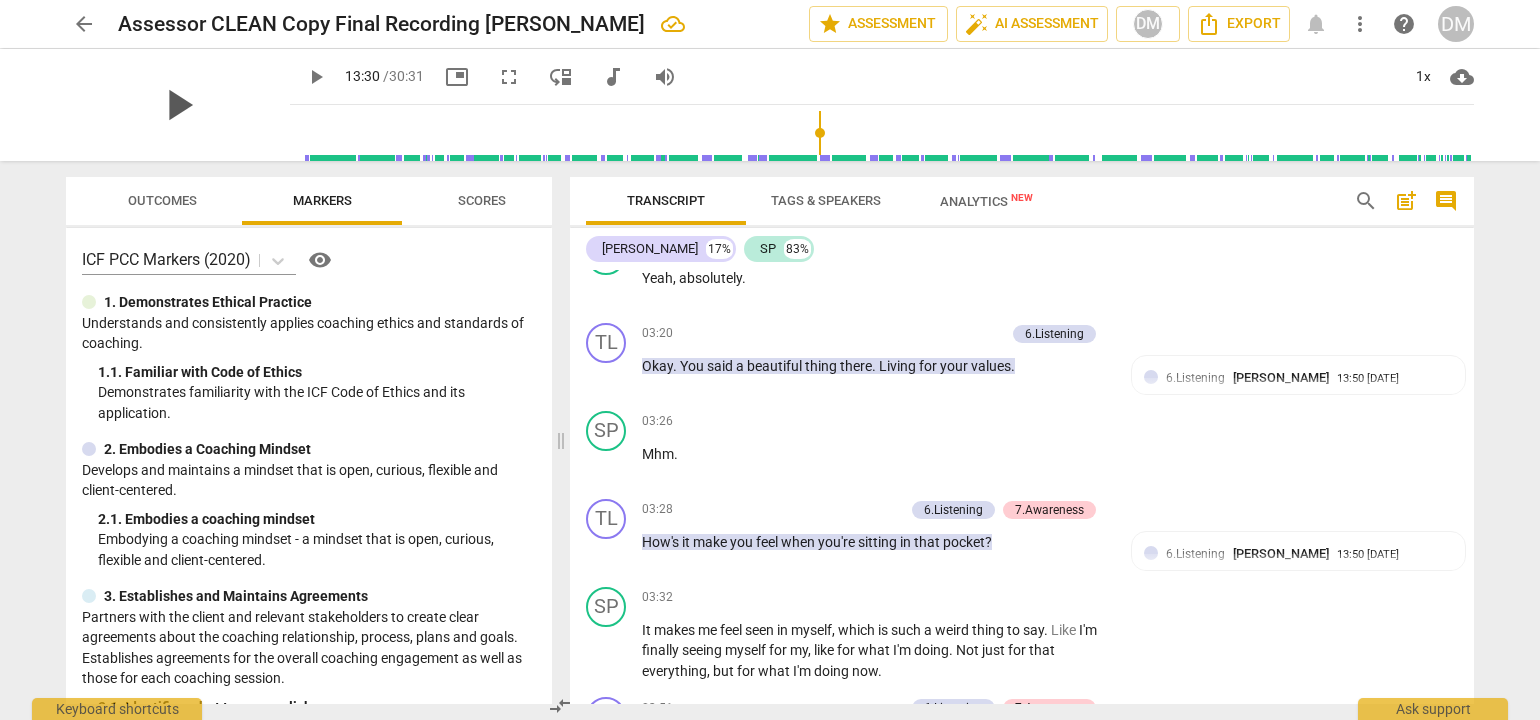 click on "play_arrow" at bounding box center (178, 105) 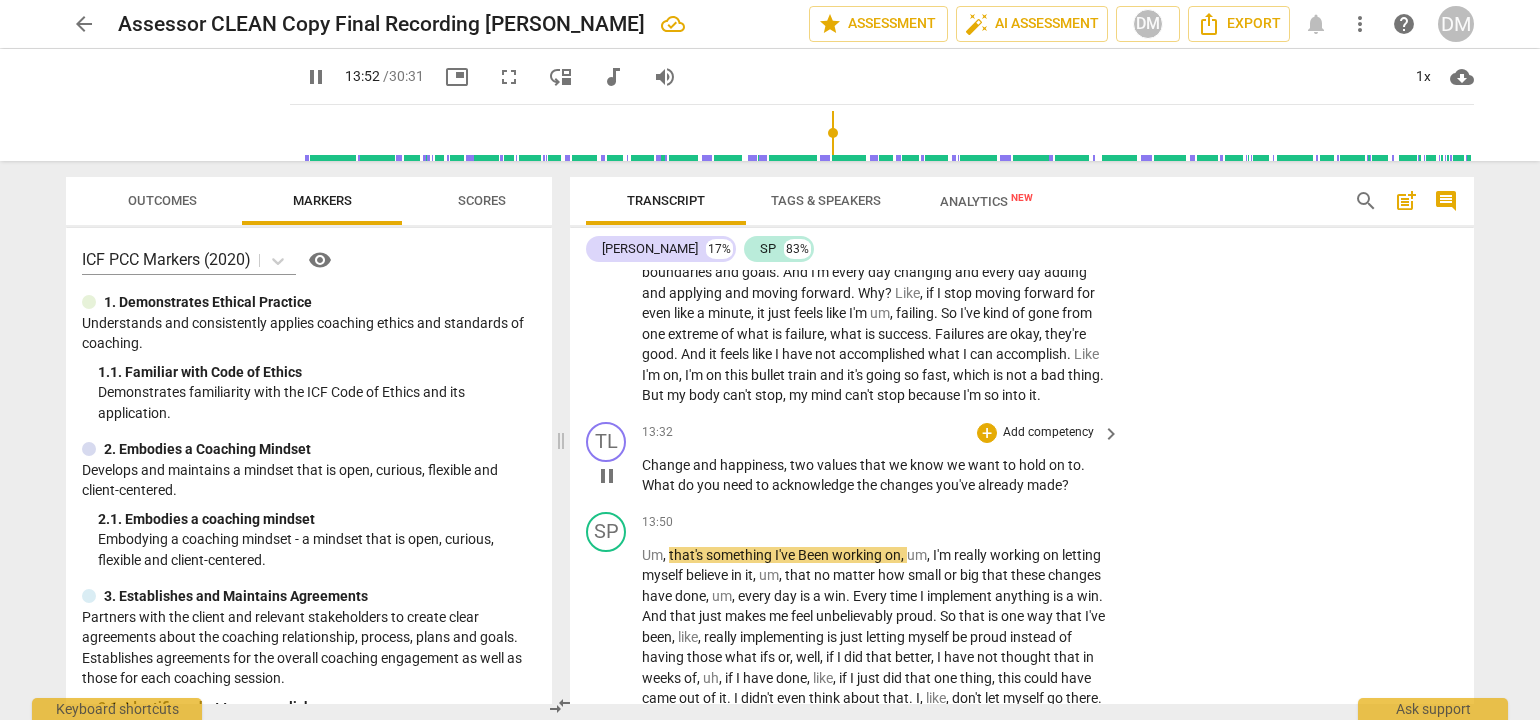 scroll, scrollTop: 4900, scrollLeft: 0, axis: vertical 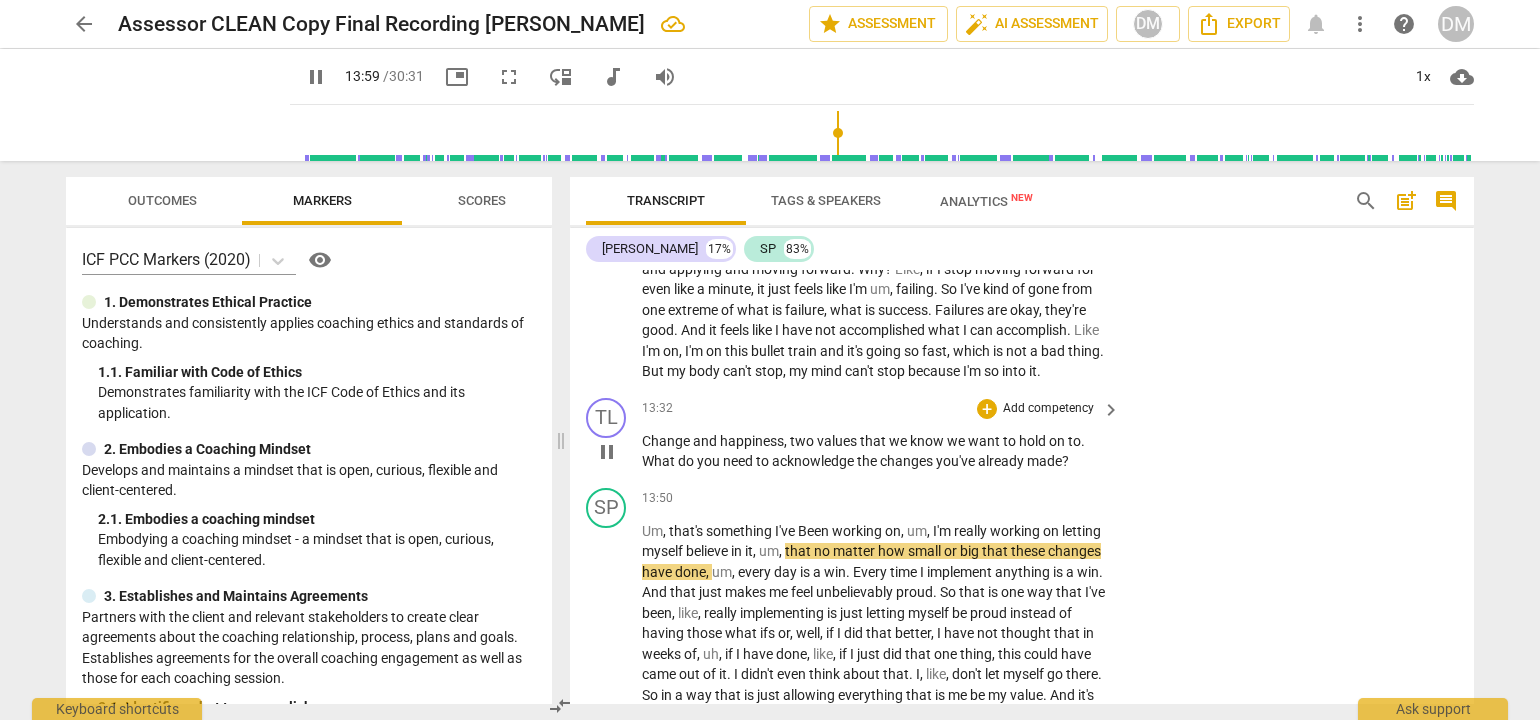 click on "Add competency" at bounding box center (1048, 409) 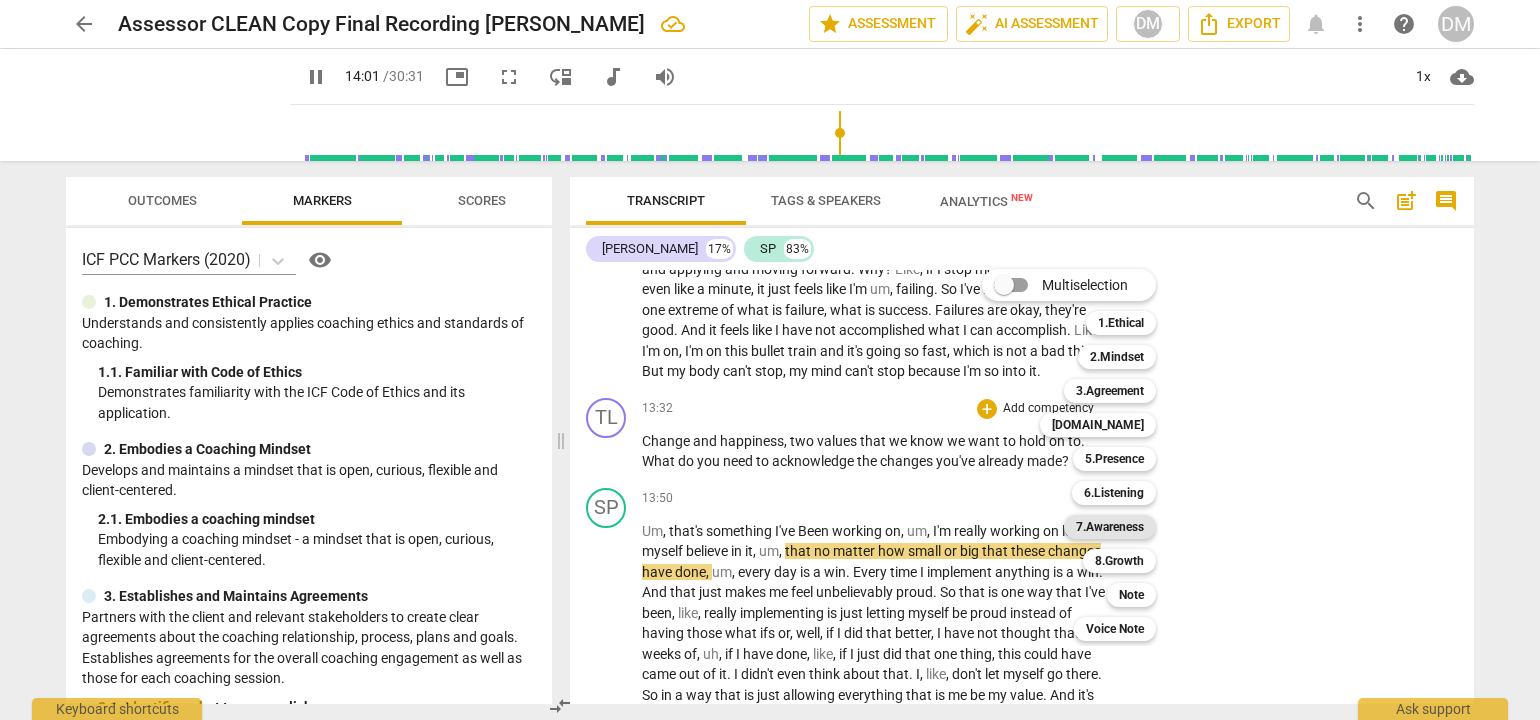 click on "7.Awareness" at bounding box center [1110, 527] 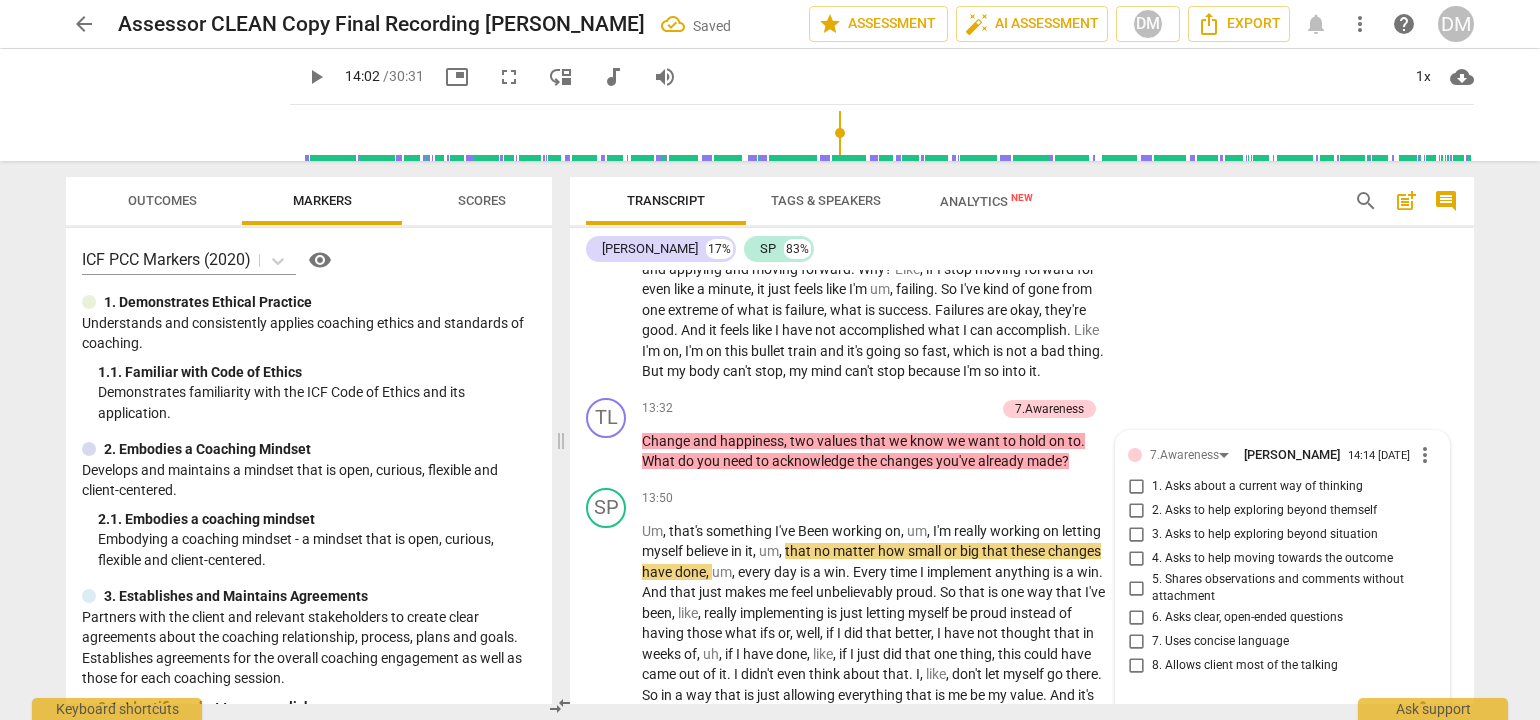 scroll, scrollTop: 5178, scrollLeft: 0, axis: vertical 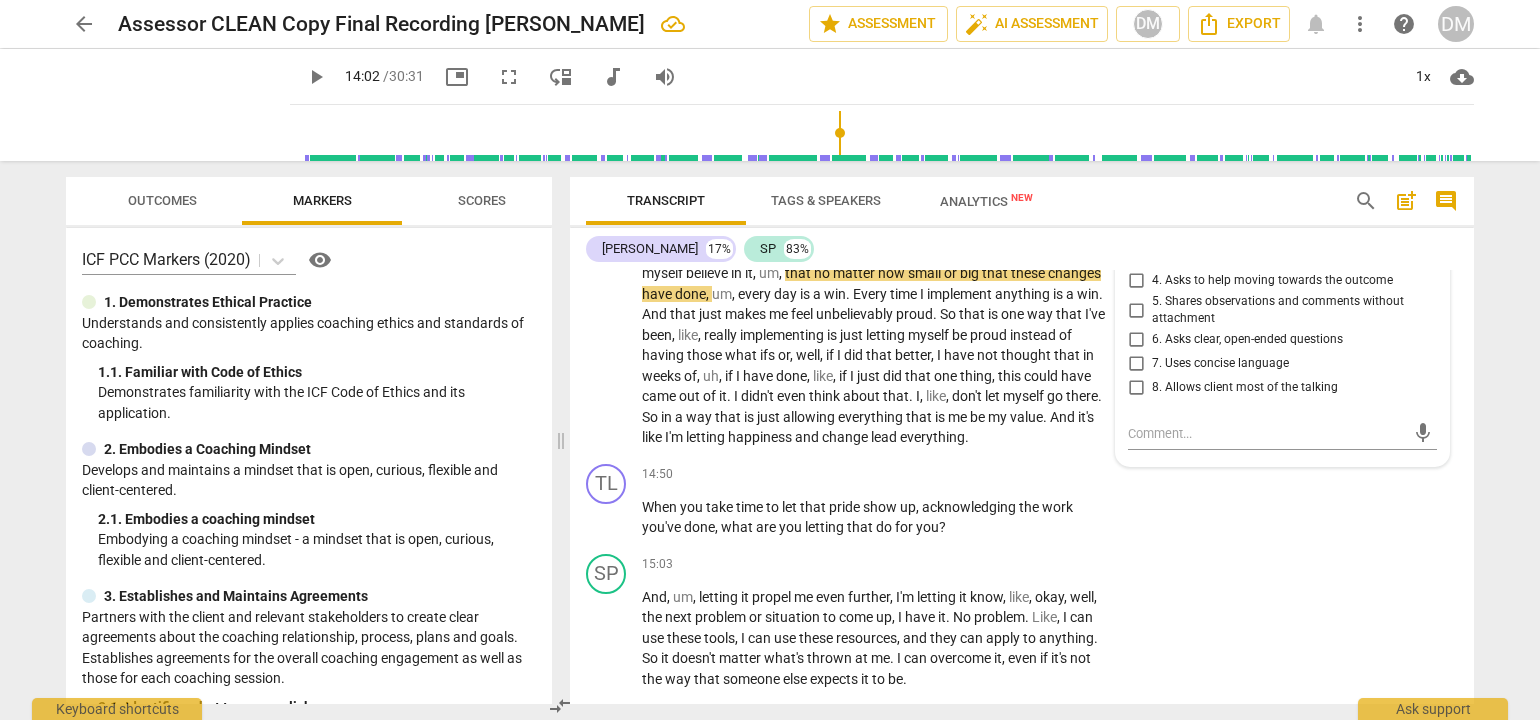 click on "3. Asks to help exploring beyond situation" at bounding box center [1136, 257] 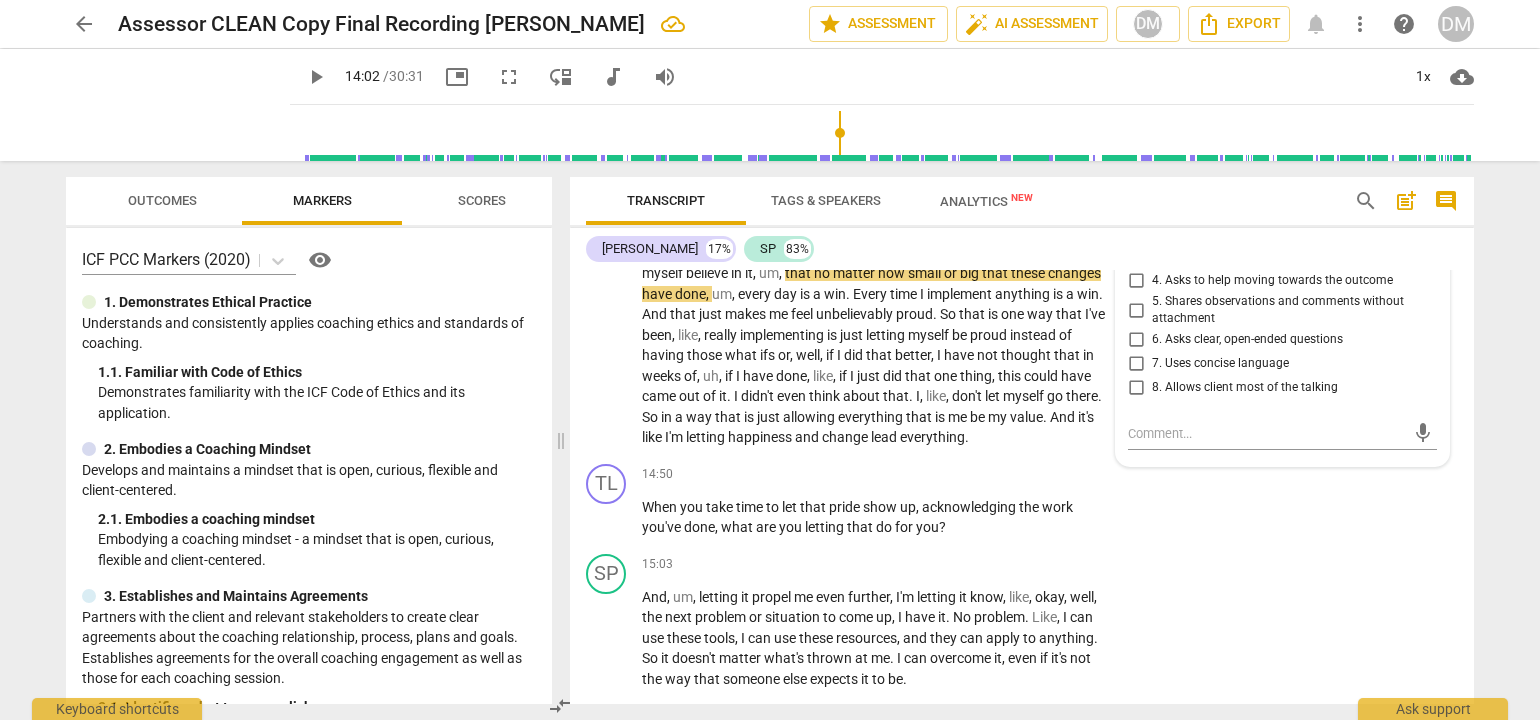 click on "arrow_back Assessor CLEAN Copy Final Recording [PERSON_NAME] edit star    Assessment   auto_fix_high    AI Assessment DM    Export notifications more_vert help DM play_arrow play_arrow 14:02   /  30:31 picture_in_picture fullscreen move_down audiotrack volume_up 1x cloud_download Outcomes Markers Scores ICF PCC Markers (2020) visibility 1. Demonstrates Ethical Practice Understands and consistently applies coaching ethics and standards of coaching. 1. 1. Familiar with Code of Ethics Demonstrates familiarity with the ICF Code of Ethics and its application. 2. Embodies a Coaching Mindset Develops and maintains a mindset that is open, curious, flexible and client-centered. 2. 1. Embodies a coaching mindset Embodying a coaching mindset - a mindset that is open, curious, flexible and client-centered. 3. Establishes and Maintains Agreements 3. 1. Identifies what to accomplish Coach partners with the client to identify or reconfirm what the client wants to accomplish in this session. 3. 3. 3. 4. 4. 4. 4. 5. 5." at bounding box center (770, 360) 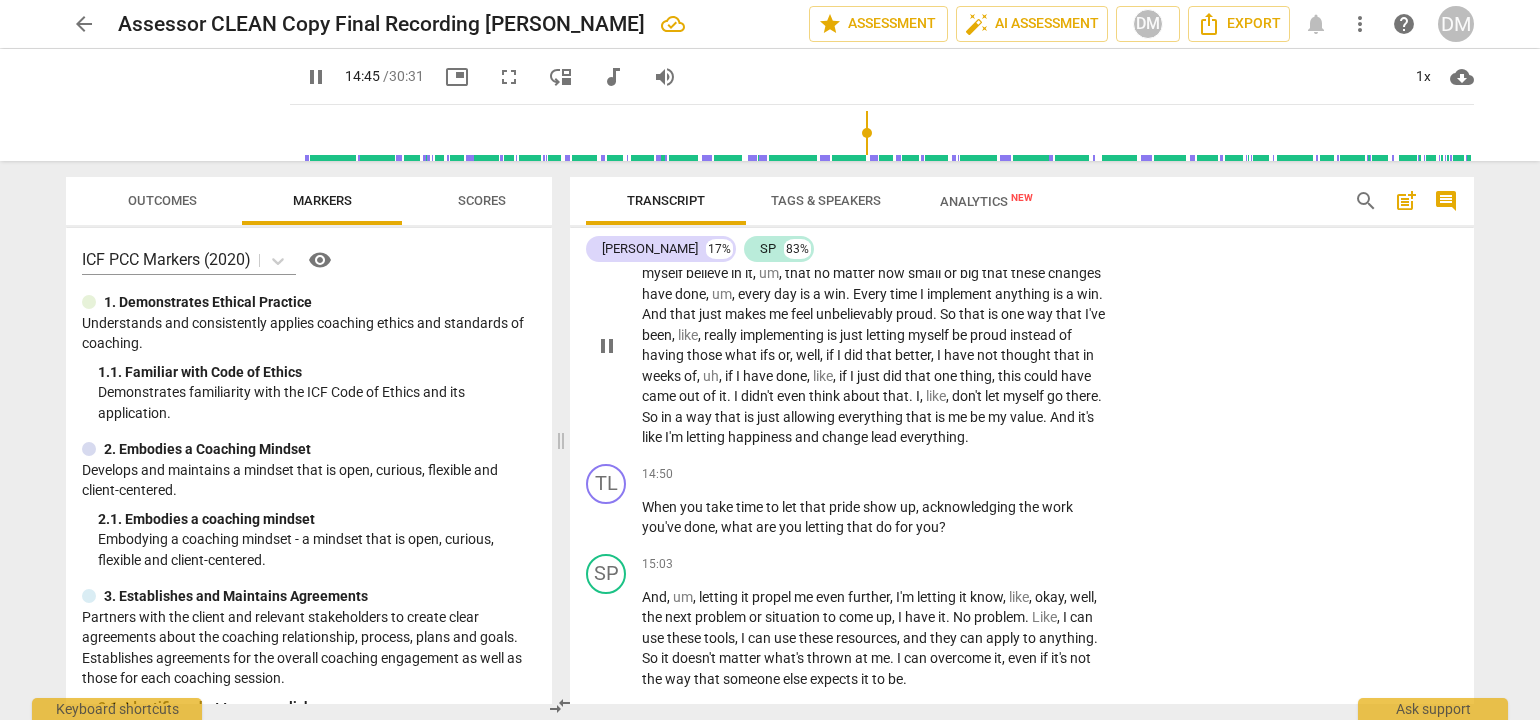 scroll, scrollTop: 5278, scrollLeft: 0, axis: vertical 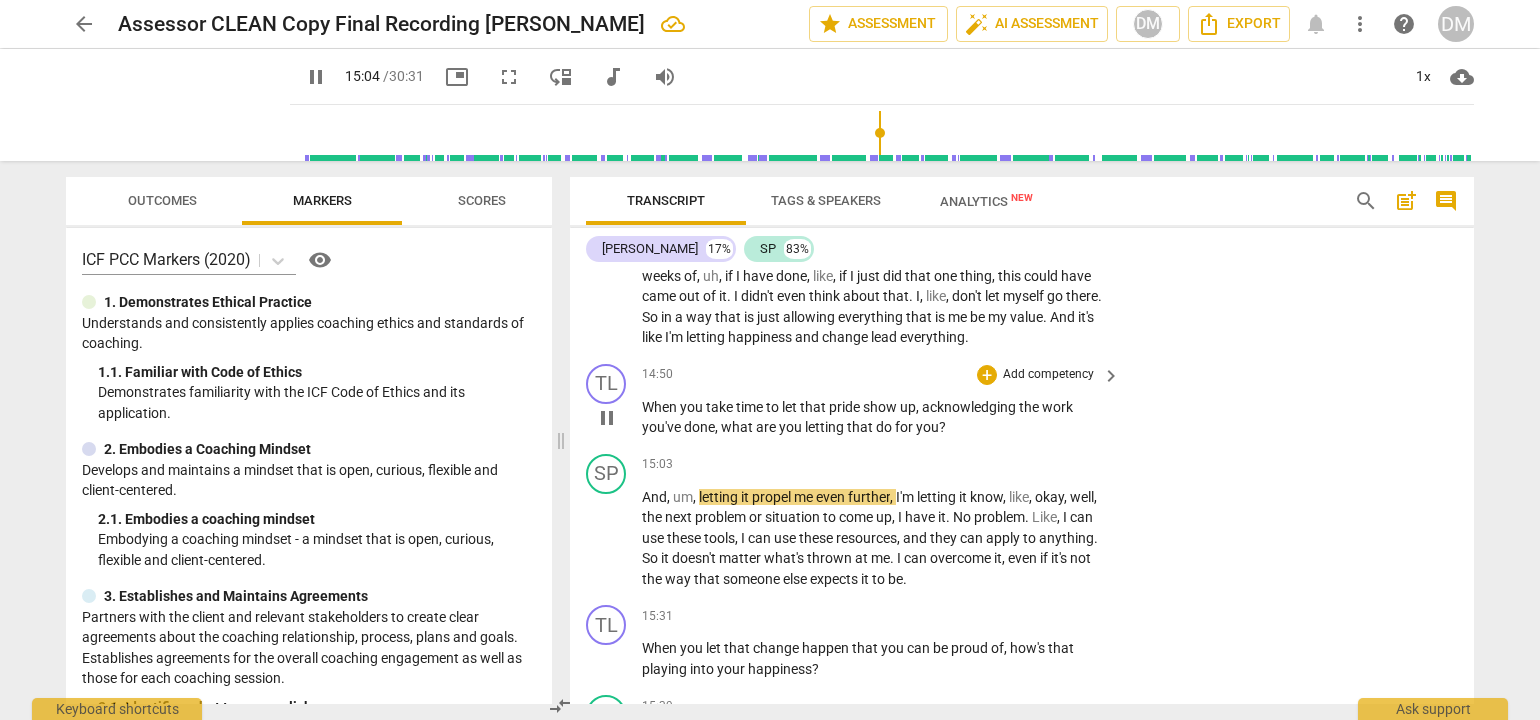 click on "Add competency" at bounding box center [1048, 375] 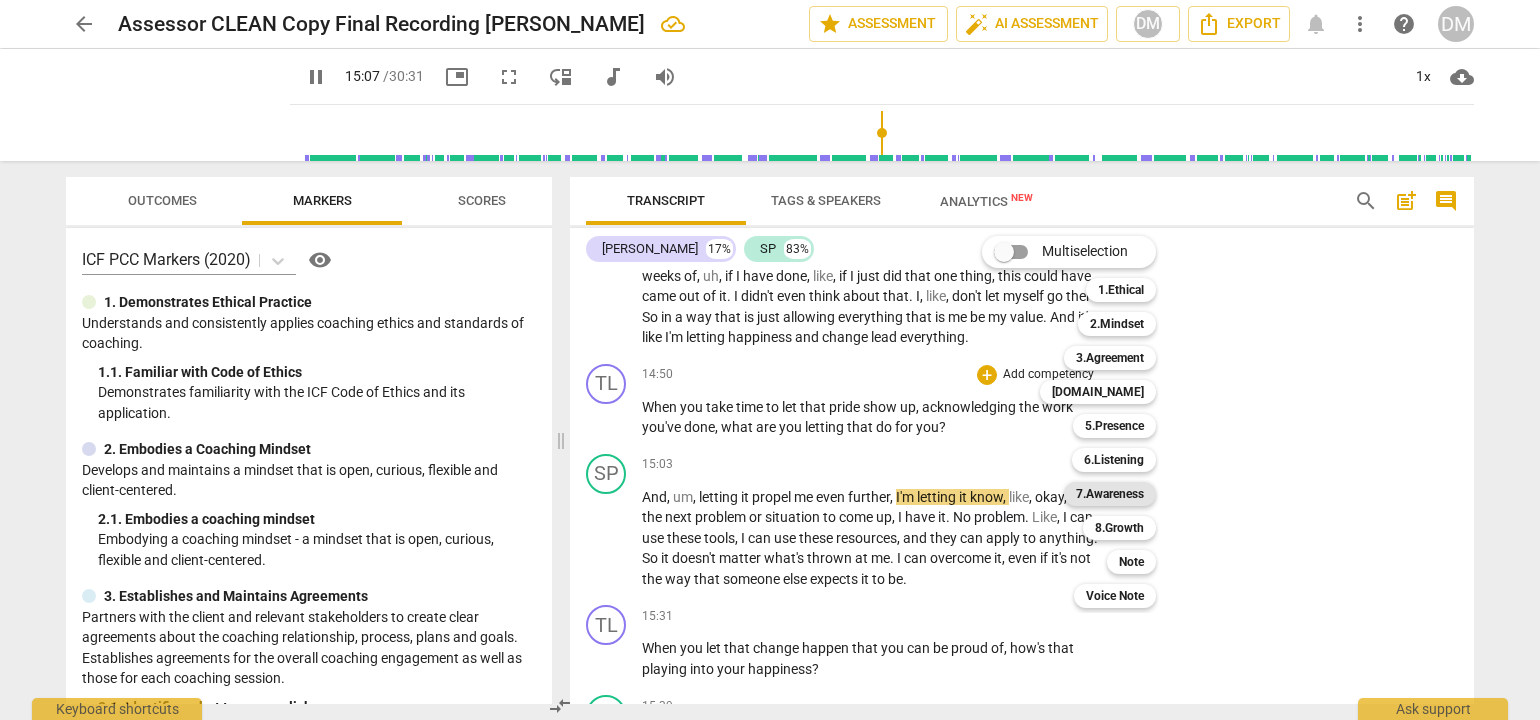 click on "7.Awareness" at bounding box center (1110, 494) 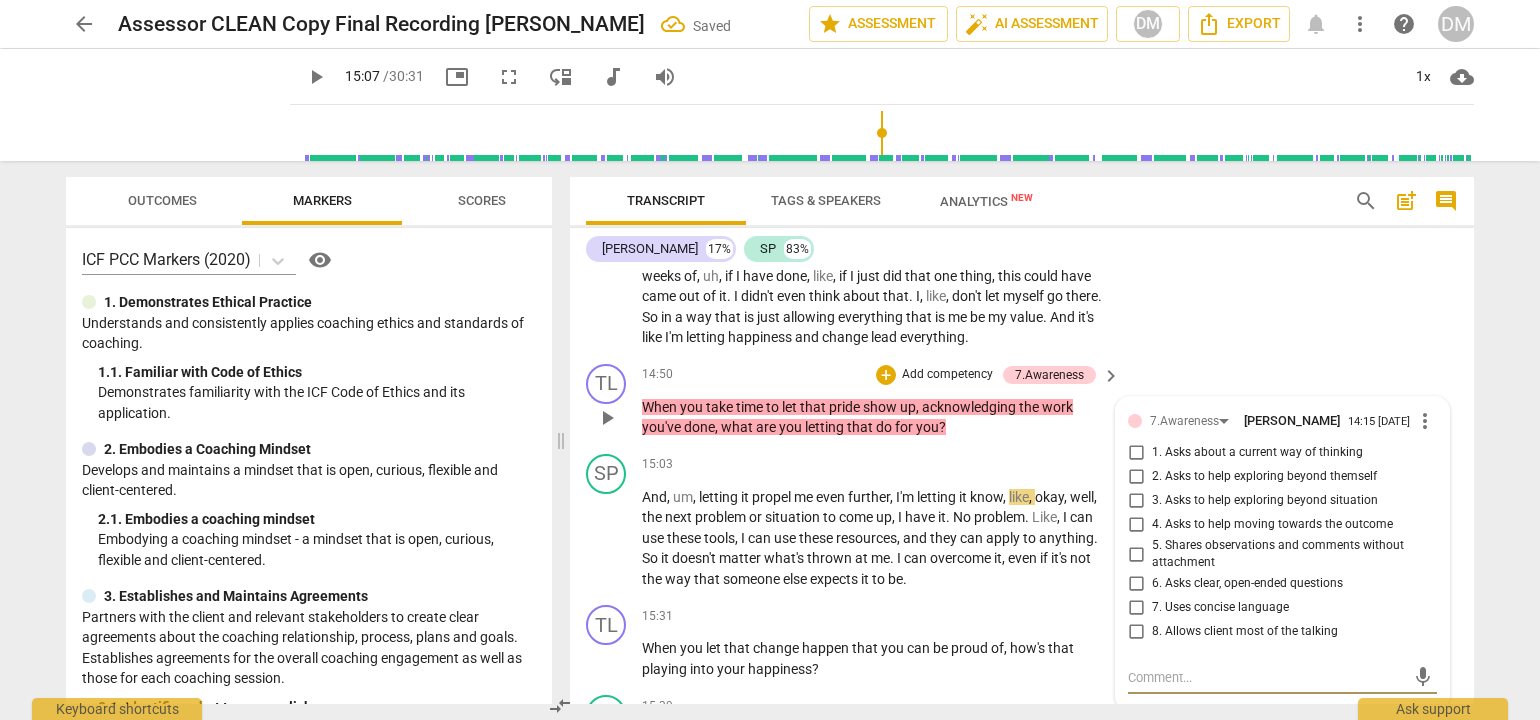 scroll, scrollTop: 5522, scrollLeft: 0, axis: vertical 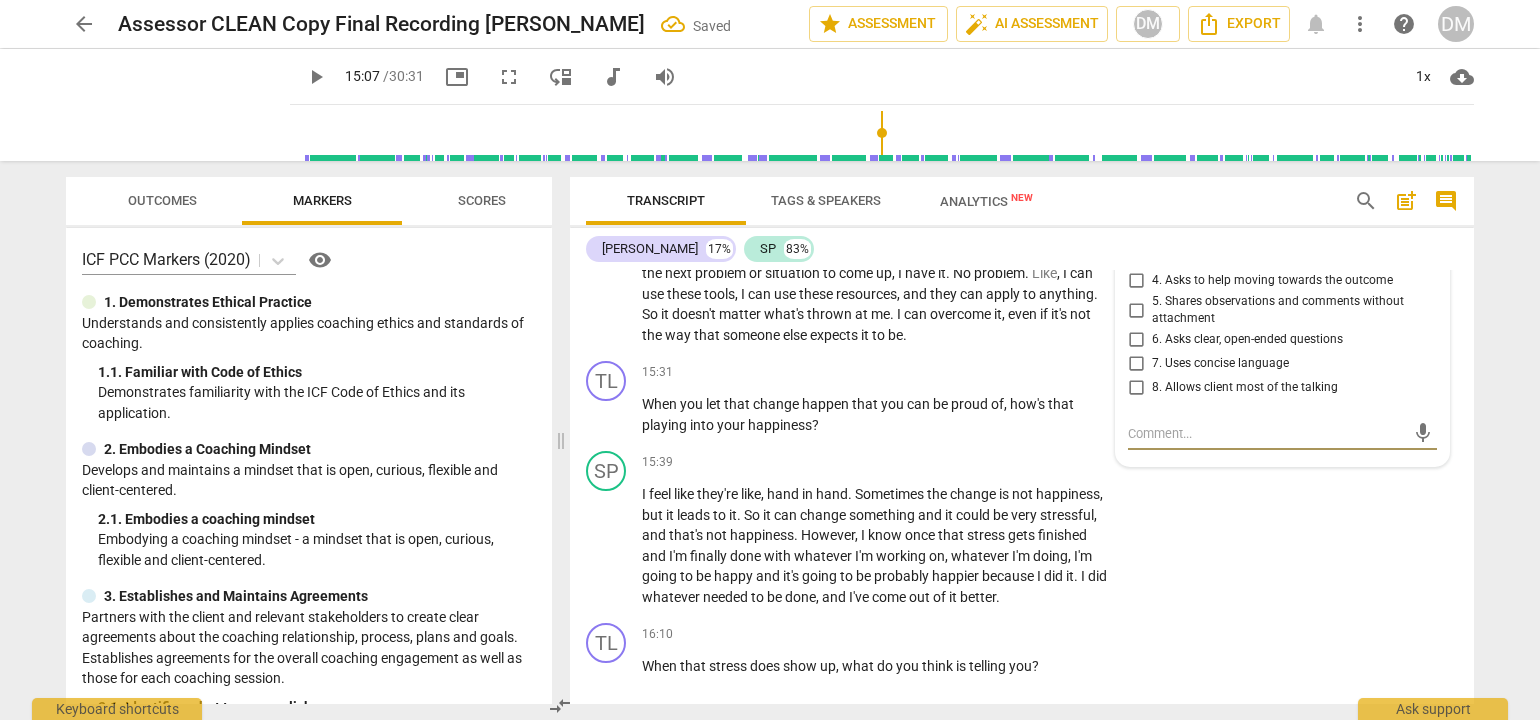click on "2. Asks to help exploring beyond themself" at bounding box center (1136, 233) 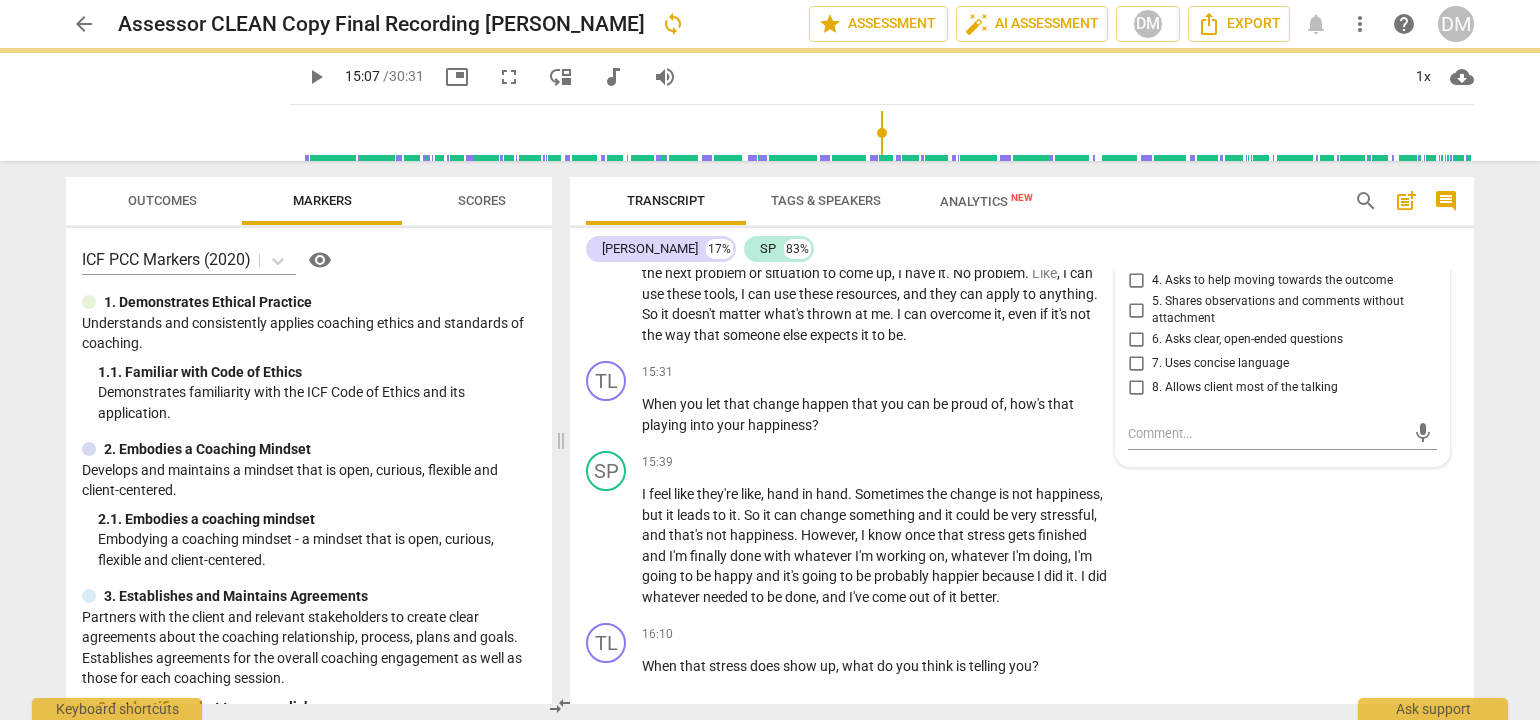 click on "arrow_back Assessor CLEAN Copy Final Recording [PERSON_NAME] sync edit star    Assessment   auto_fix_high    AI Assessment DM    Export notifications more_vert help DM play_arrow play_arrow 15:07   /  30:31 picture_in_picture fullscreen move_down audiotrack volume_up 1x cloud_download Outcomes Markers Scores ICF PCC Markers (2020) visibility 1. Demonstrates Ethical Practice Understands and consistently applies coaching ethics and standards of coaching. 1. 1. Familiar with Code of Ethics Demonstrates familiarity with the ICF Code of Ethics and its application. 2. Embodies a Coaching Mindset Develops and maintains a mindset that is open, curious, flexible and client-centered. 2. 1. Embodies a coaching mindset Embodying a coaching mindset - a mindset that is open, curious, flexible and client-centered. 3. Establishes and Maintains Agreements 3. 1. Identifies what to accomplish Coach partners with the client to identify or reconfirm what the client wants to accomplish in this session. 3. 3. 3. 4. 4. 4. 4." at bounding box center [770, 360] 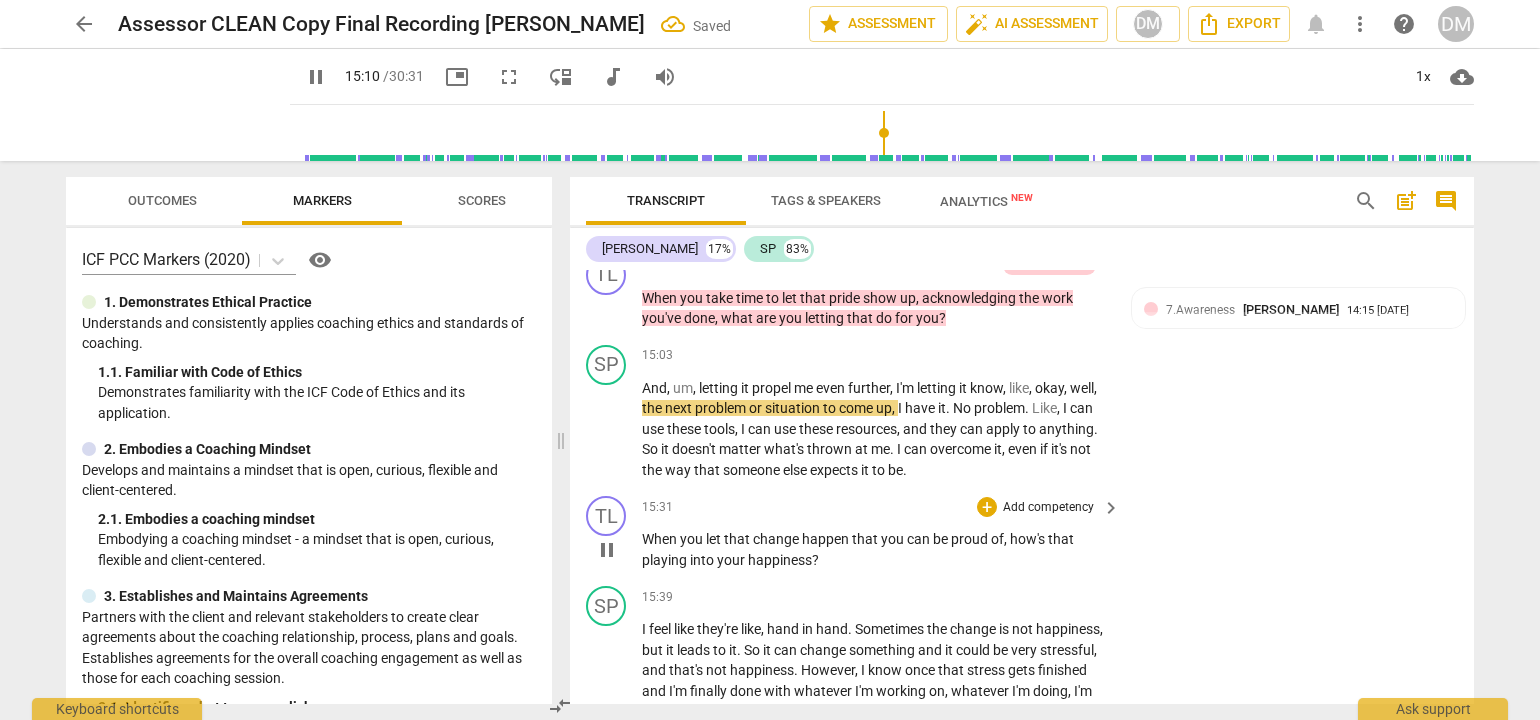 scroll, scrollTop: 5322, scrollLeft: 0, axis: vertical 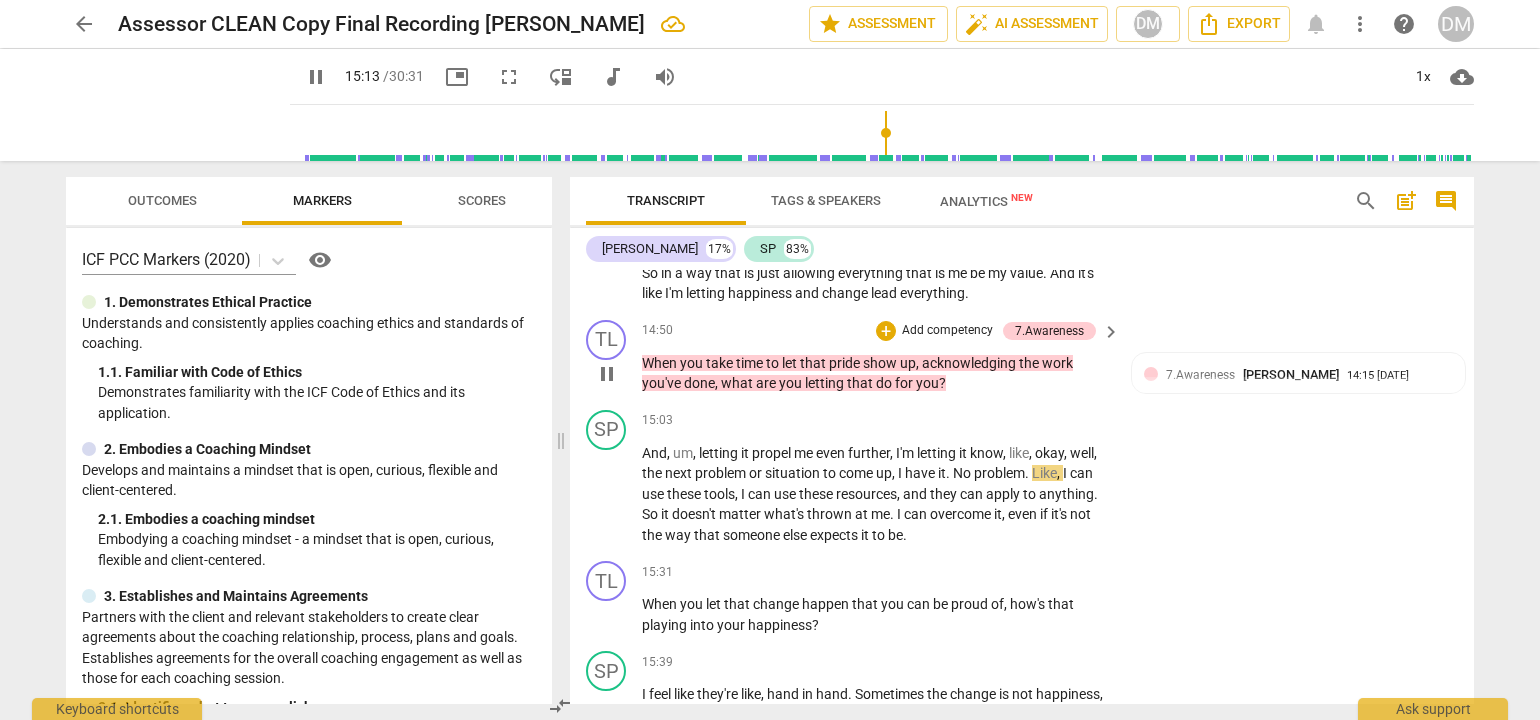 click on "Add competency" at bounding box center (947, 331) 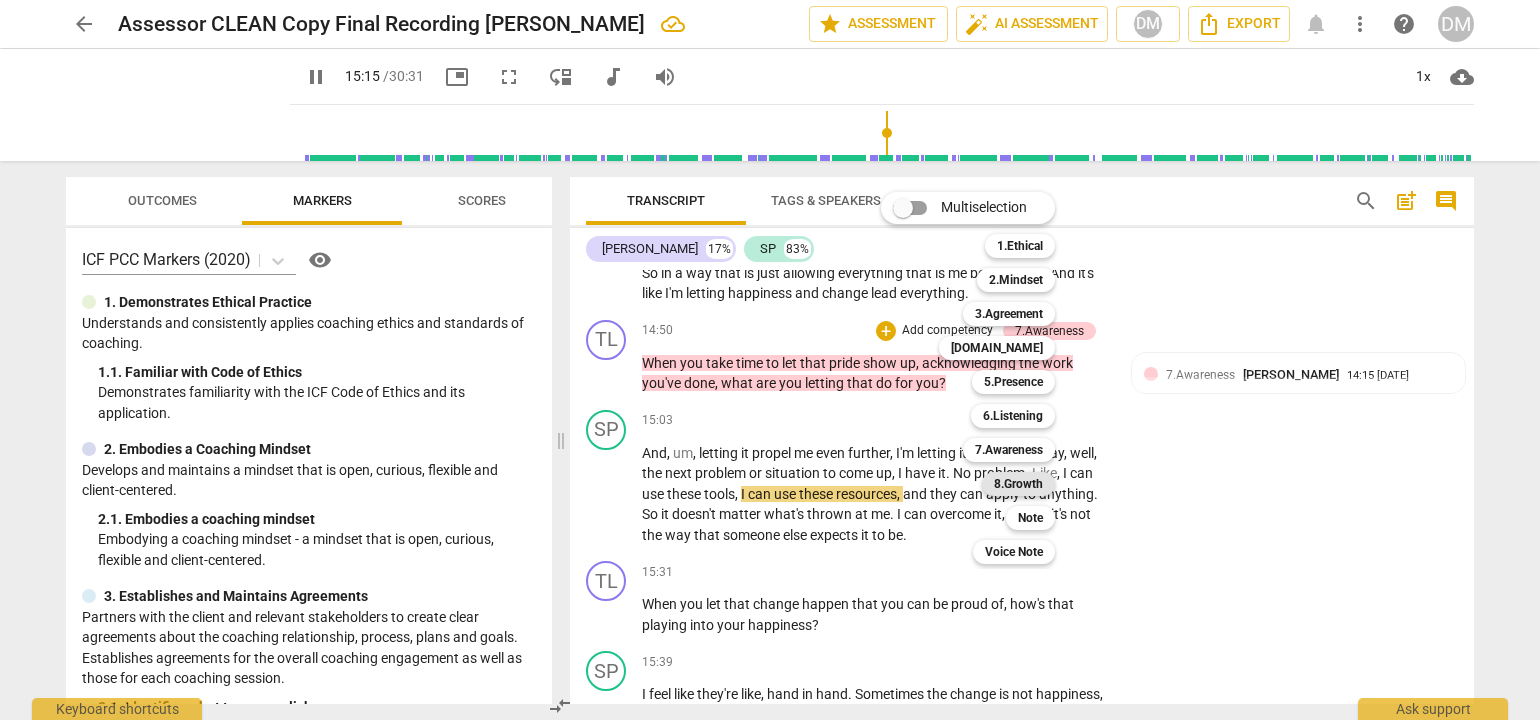 click on "8.Growth" at bounding box center [1018, 484] 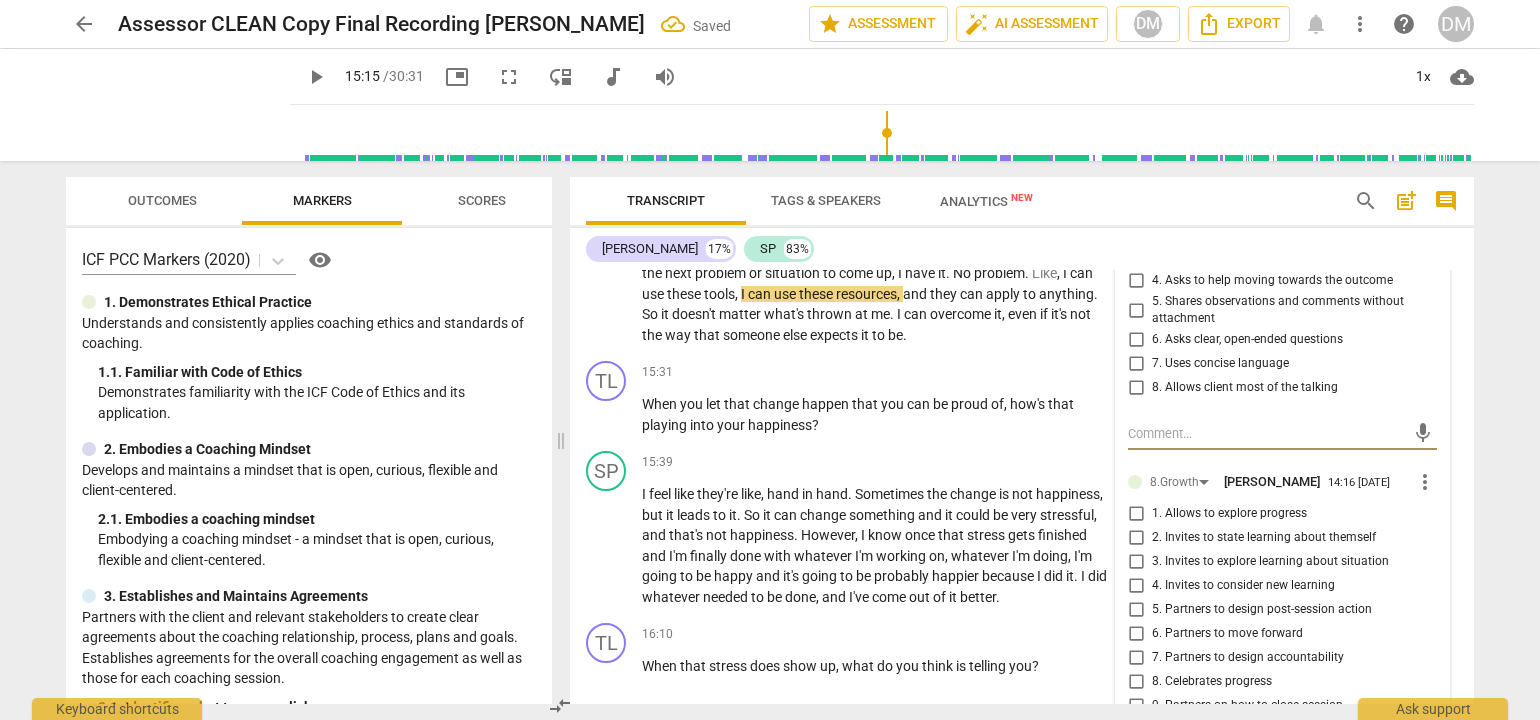 scroll, scrollTop: 5622, scrollLeft: 0, axis: vertical 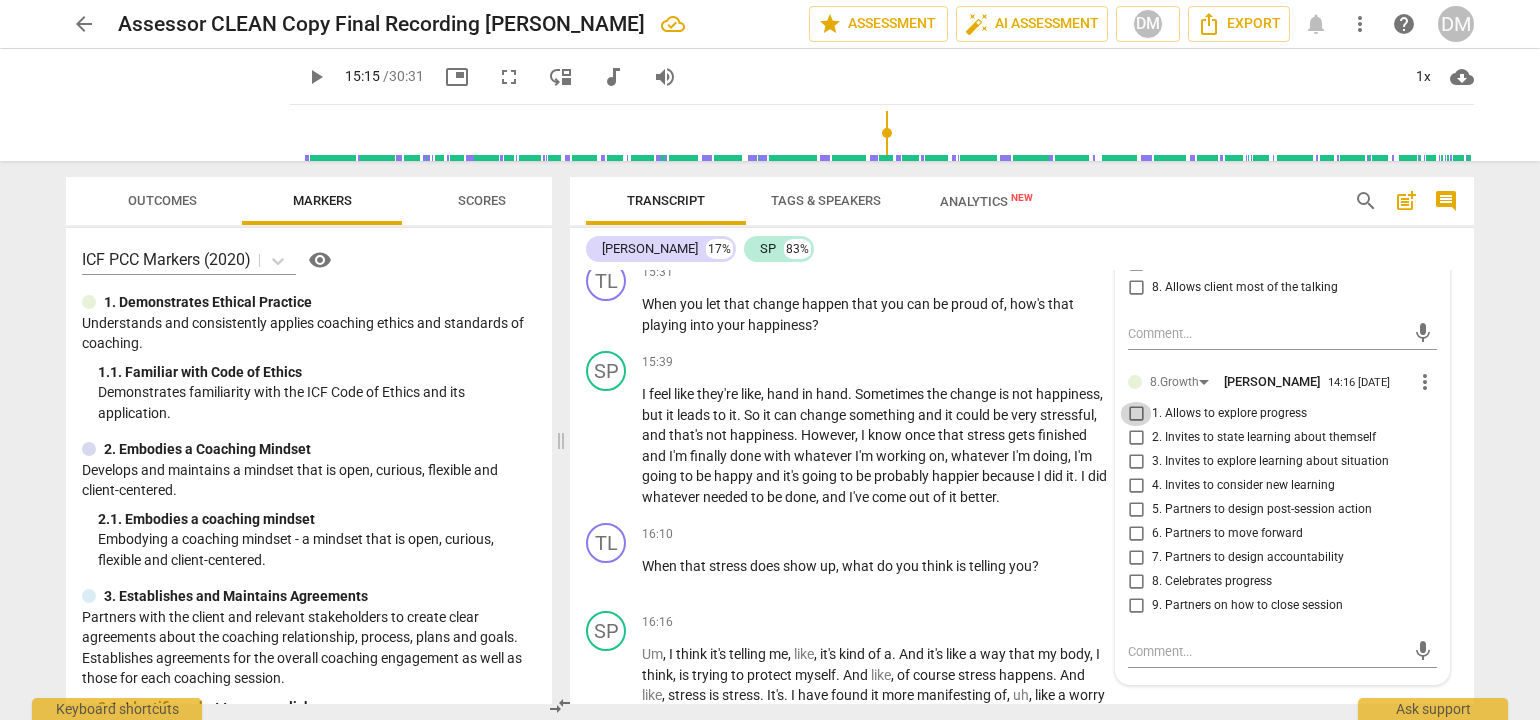 click on "1. Allows to explore progress" at bounding box center [1136, 414] 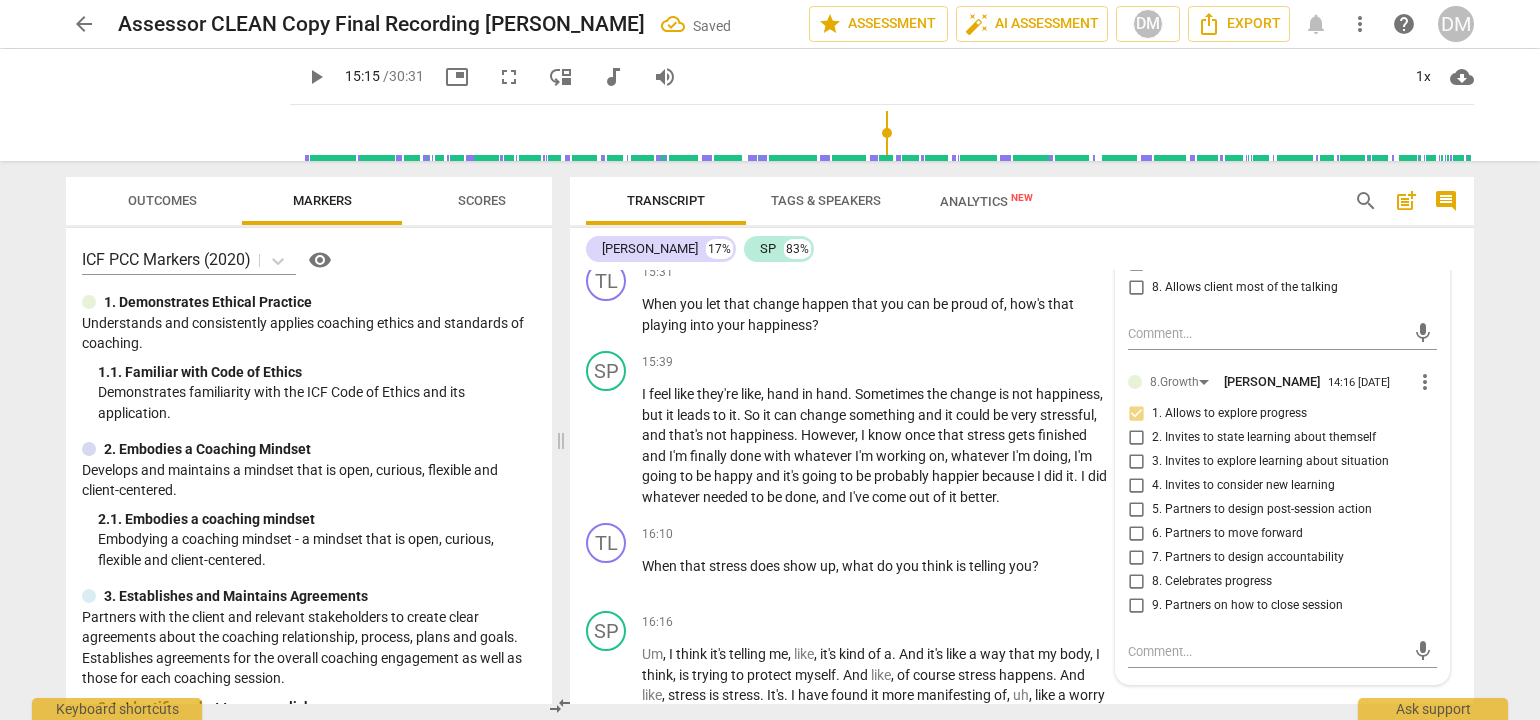 click on "arrow_back Assessor CLEAN Copy Final Recording [PERSON_NAME] Saved edit star    Assessment   auto_fix_high    AI Assessment DM    Export notifications more_vert help DM play_arrow play_arrow 15:15   /  30:31 picture_in_picture fullscreen move_down audiotrack volume_up 1x cloud_download Outcomes Markers Scores ICF PCC Markers (2020) visibility 1. Demonstrates Ethical Practice Understands and consistently applies coaching ethics and standards of coaching. 1. 1. Familiar with Code of Ethics Demonstrates familiarity with the ICF Code of Ethics and its application. 2. Embodies a Coaching Mindset Develops and maintains a mindset that is open, curious, flexible and client-centered. 2. 1. Embodies a coaching mindset Embodying a coaching mindset - a mindset that is open, curious, flexible and client-centered. 3. Establishes and Maintains Agreements 3. 1. Identifies what to accomplish Coach partners with the client to identify or reconfirm what the client wants to accomplish in this session. 3. 3. 3. 4. 4. 4. 4." at bounding box center (770, 360) 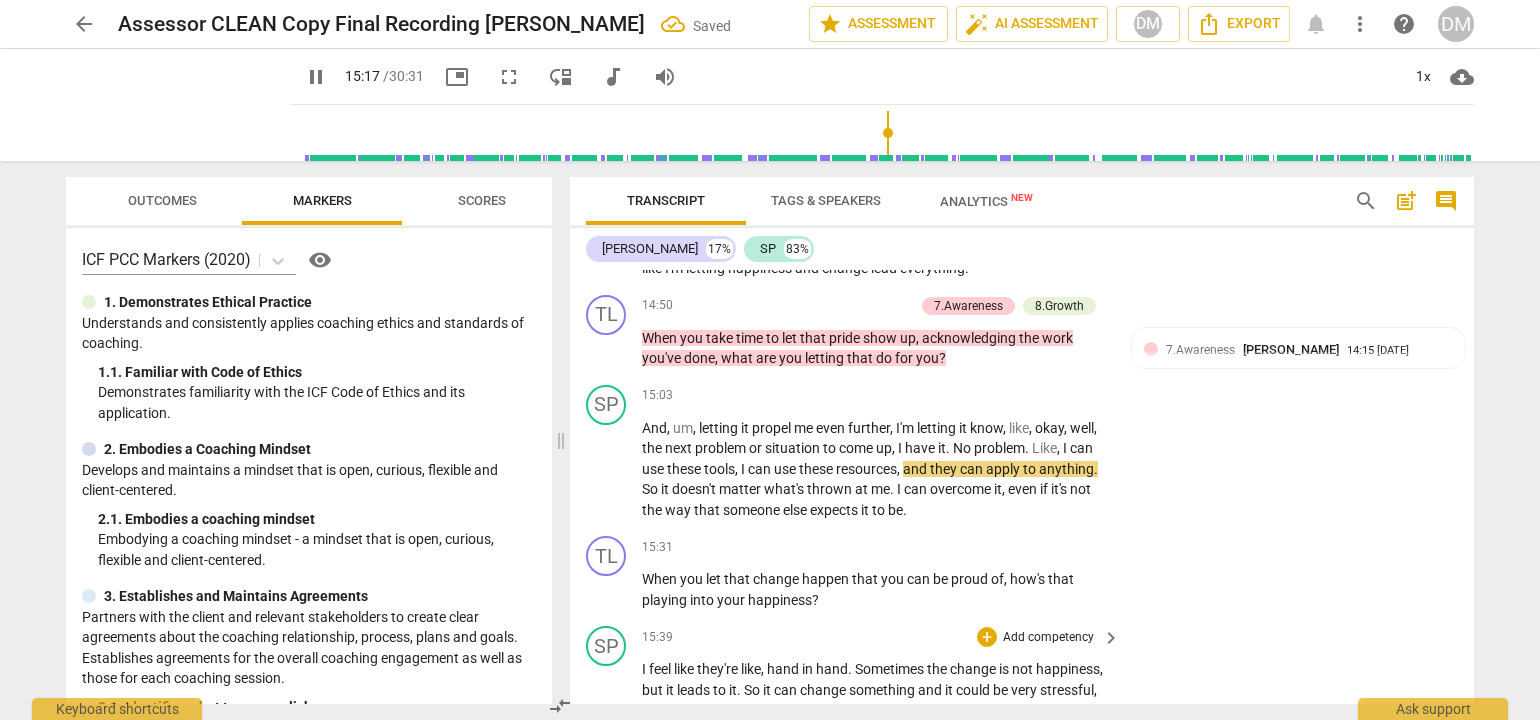 scroll, scrollTop: 5322, scrollLeft: 0, axis: vertical 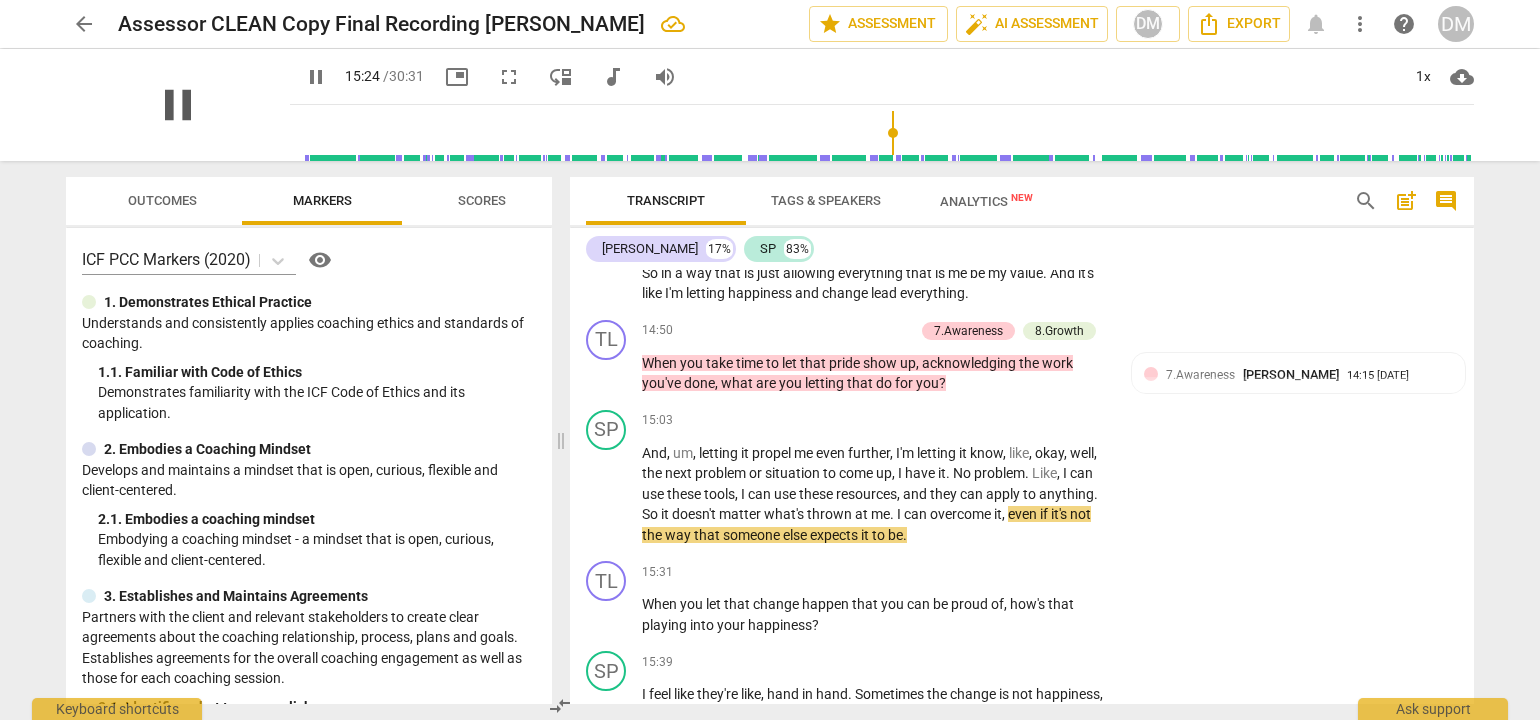 drag, startPoint x: 164, startPoint y: 96, endPoint x: 160, endPoint y: 108, distance: 12.649111 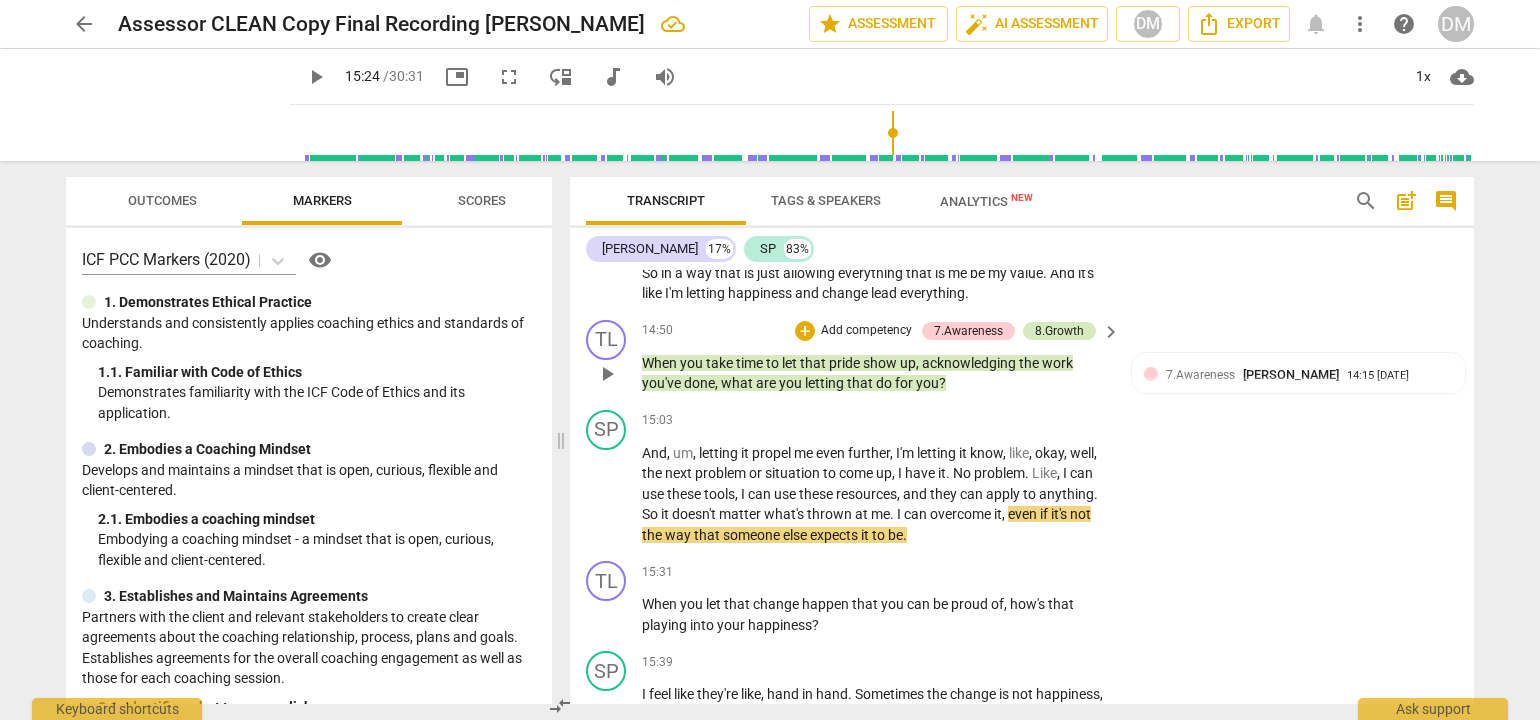 click on "8.Growth" at bounding box center [1059, 331] 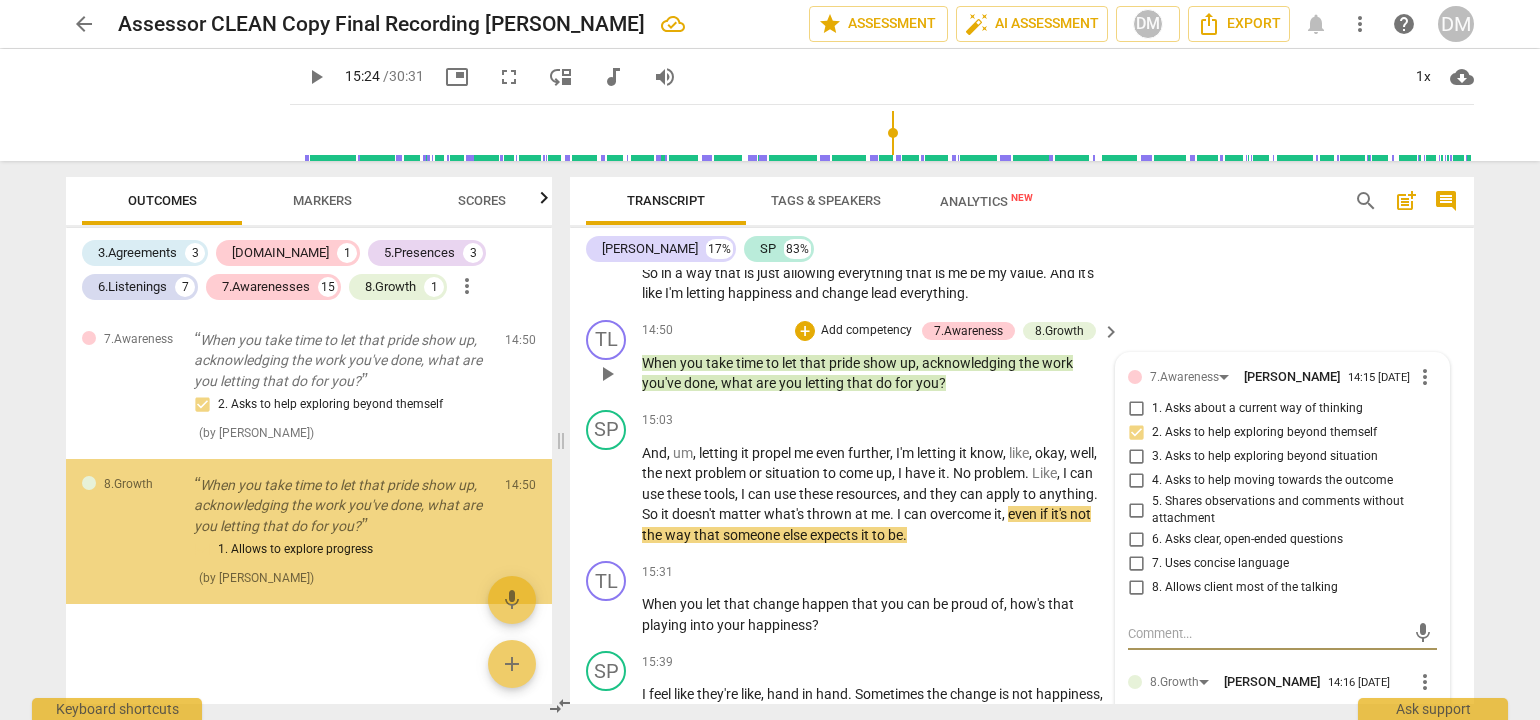 scroll, scrollTop: 3886, scrollLeft: 0, axis: vertical 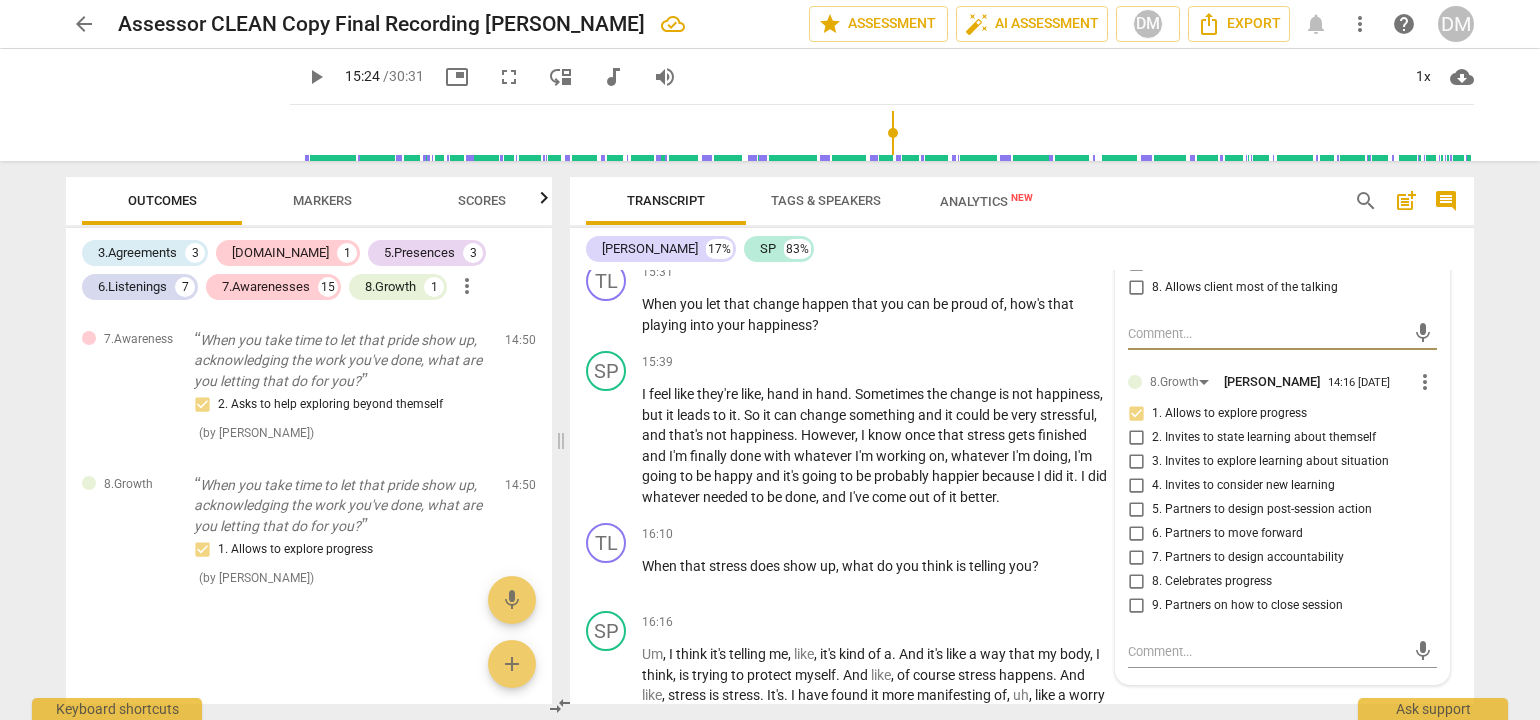 click on "arrow_back Assessor CLEAN Copy Final Recording [PERSON_NAME] edit star    Assessment   auto_fix_high    AI Assessment DM    Export notifications more_vert help DM play_arrow play_arrow 15:24   /  30:31 picture_in_picture fullscreen move_down audiotrack volume_up 1x cloud_download Outcomes Markers Scores 3.Agreements 3 [DOMAIN_NAME] 1 5.Presences 3 6.Listenings 7 7.Awarenesses 15 8.Growth 1 more_vert 3.Agreement Okay, everything appears to be set. [PERSON_NAME], good morning again. What would you like to work on [DATE]? 1. Identifies what to accomplish ( by [PERSON_NAME] ) 00:11 edit delete 3.Agreement Well, tell me what's important about that? 3. Explores what is important ( by [PERSON_NAME] ) 01:34 edit delete 3.Agreement Mhm. For you to say our time together was successful, what would you need to walk away with? 2. Reconfirms measures of success ( by [PERSON_NAME] ) 02:32 edit delete 6.Listening Okay. You said a beautiful thing there. Living for your values. 2. Explores client's words ( by [PERSON_NAME] ) 03:20 edit" at bounding box center [770, 360] 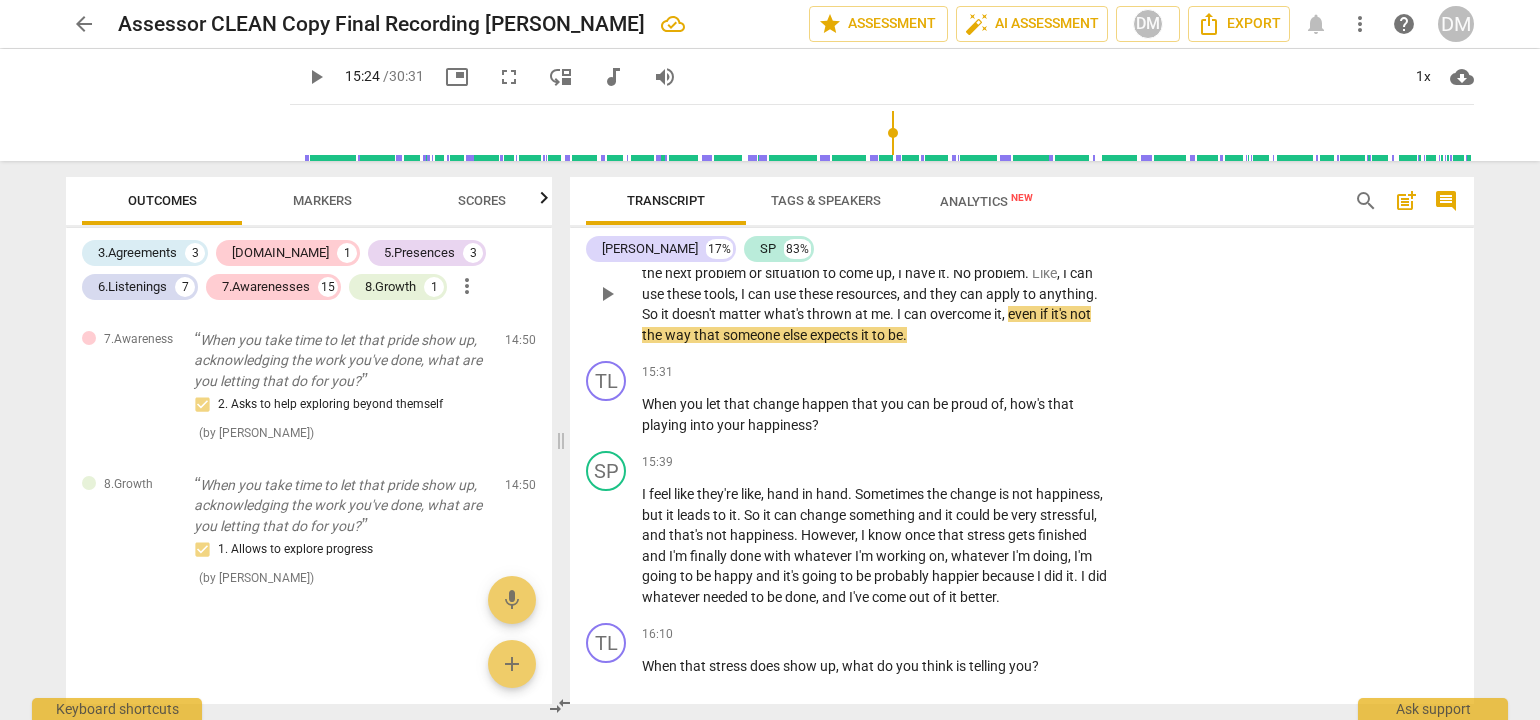 scroll, scrollTop: 5422, scrollLeft: 0, axis: vertical 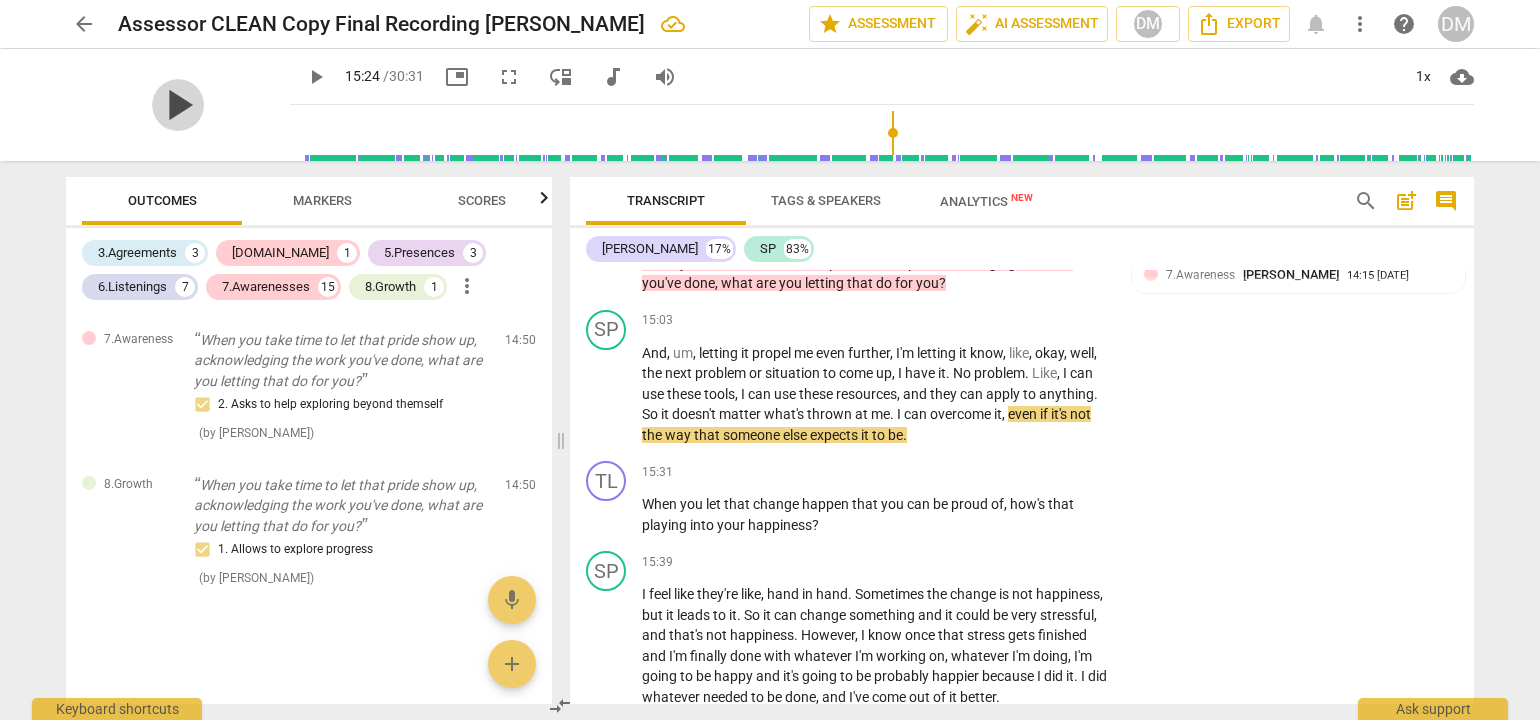click on "play_arrow" at bounding box center [178, 105] 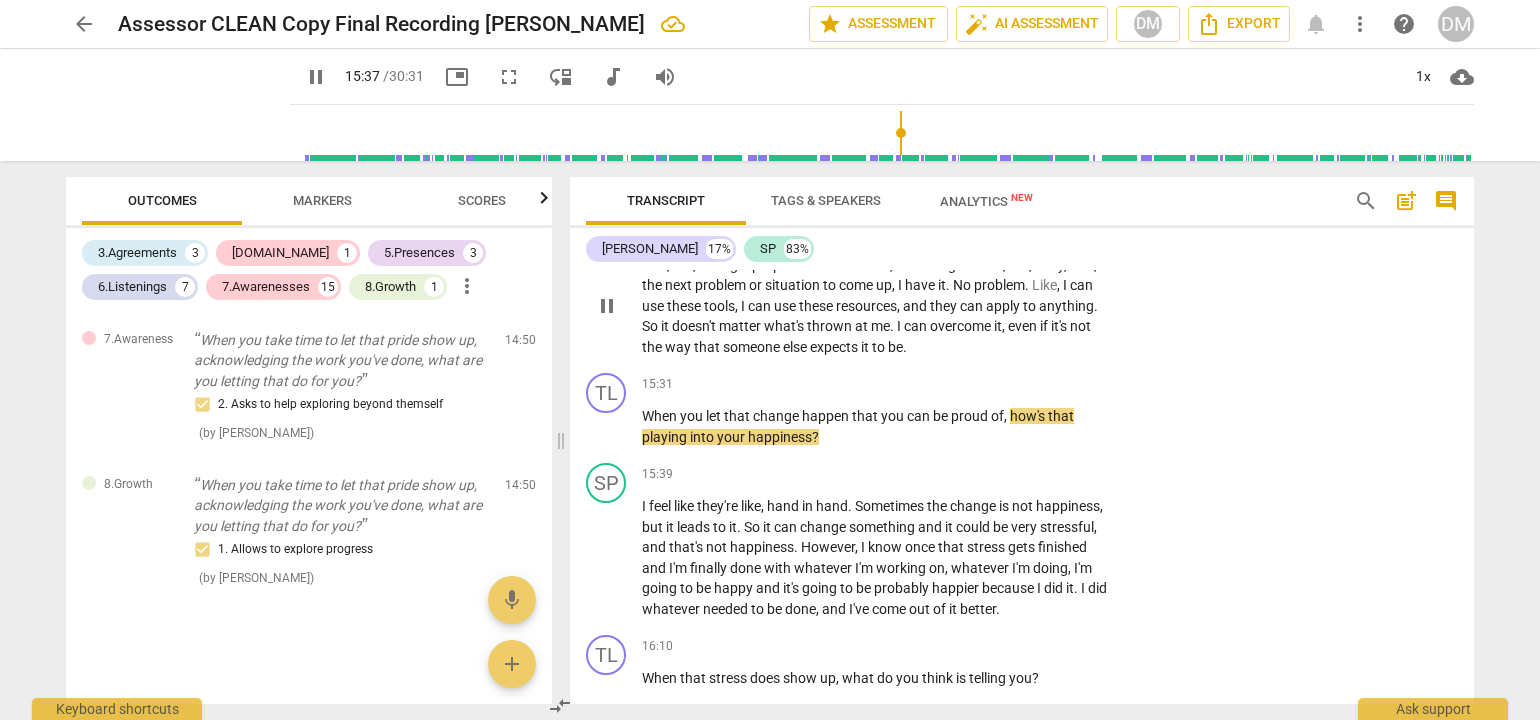 scroll, scrollTop: 5522, scrollLeft: 0, axis: vertical 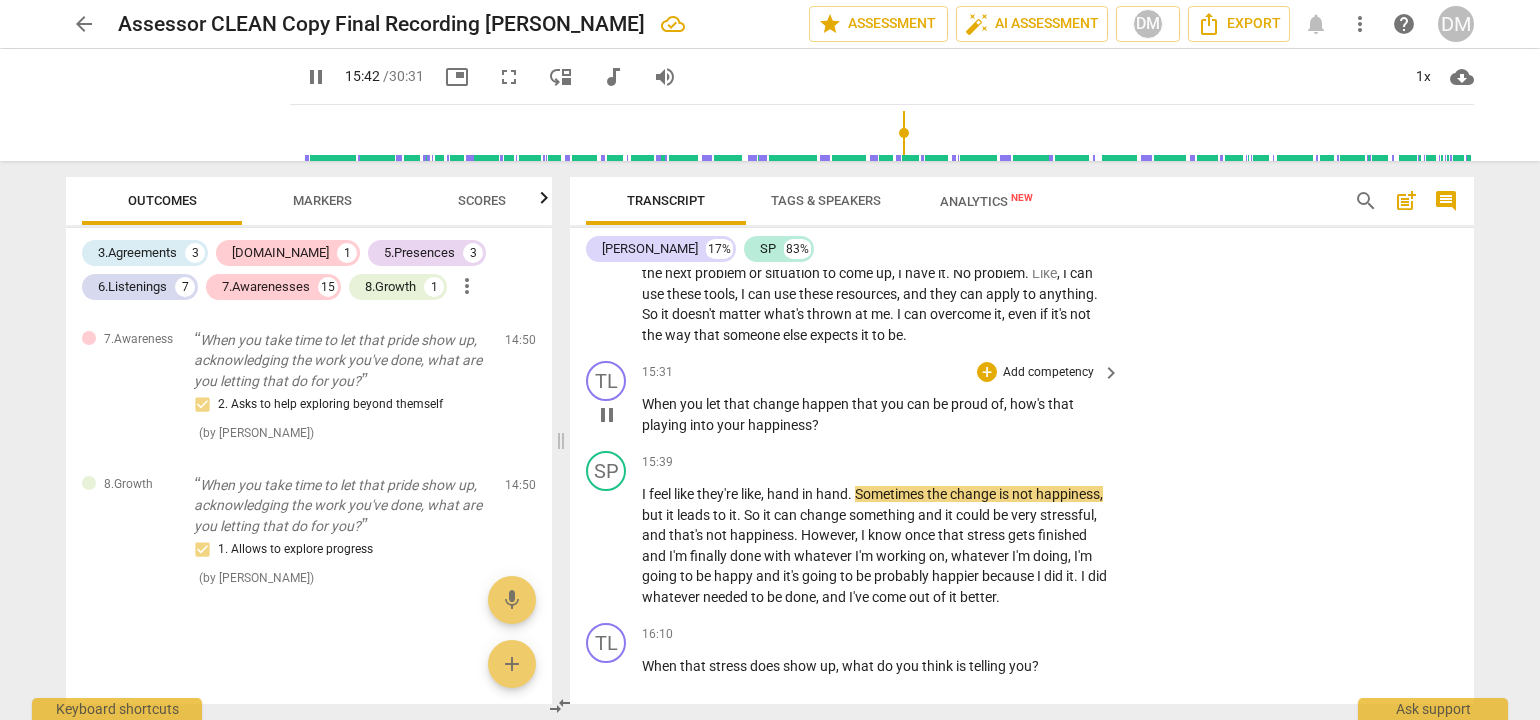click on "Add competency" at bounding box center [1048, 373] 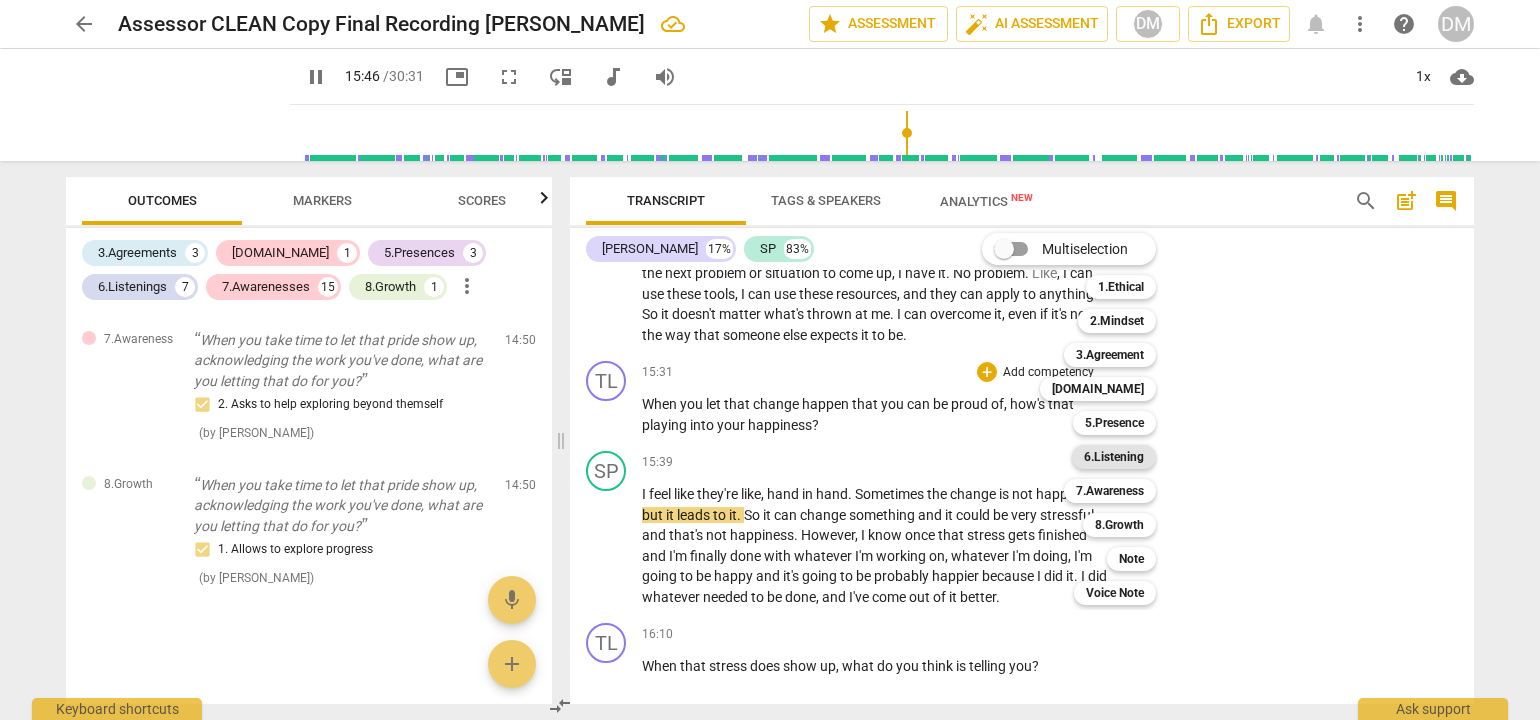 click on "6.Listening" at bounding box center (1114, 457) 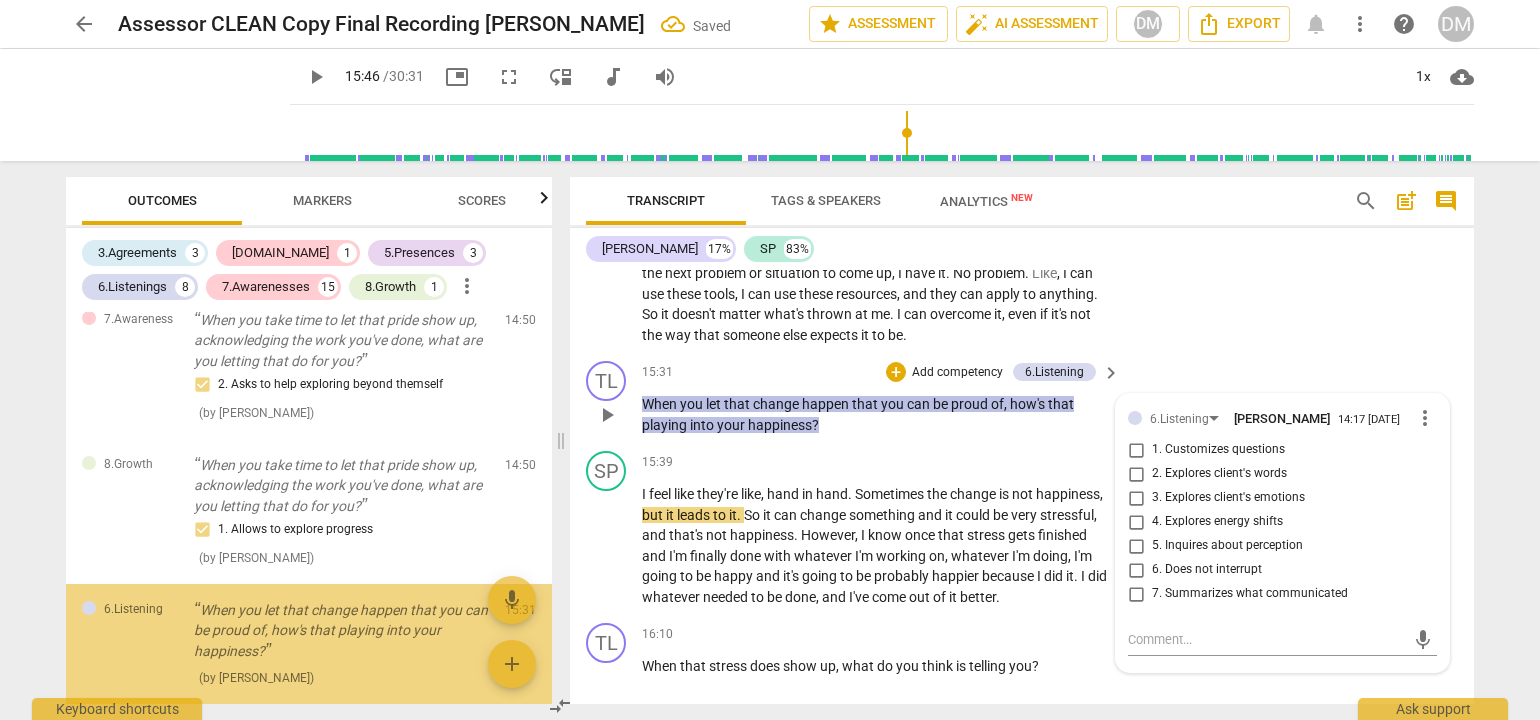 scroll, scrollTop: 4006, scrollLeft: 0, axis: vertical 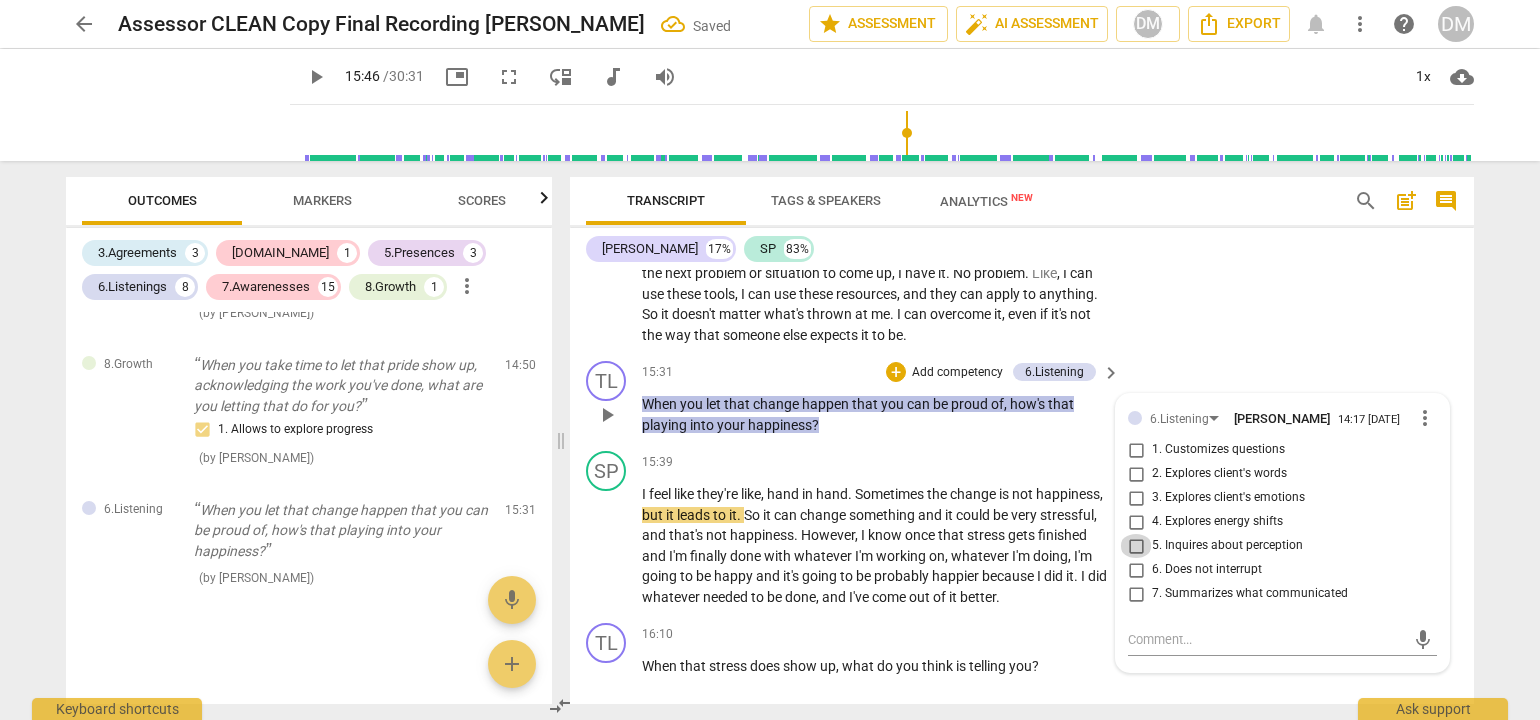 click on "5. Inquires about perception" at bounding box center (1136, 546) 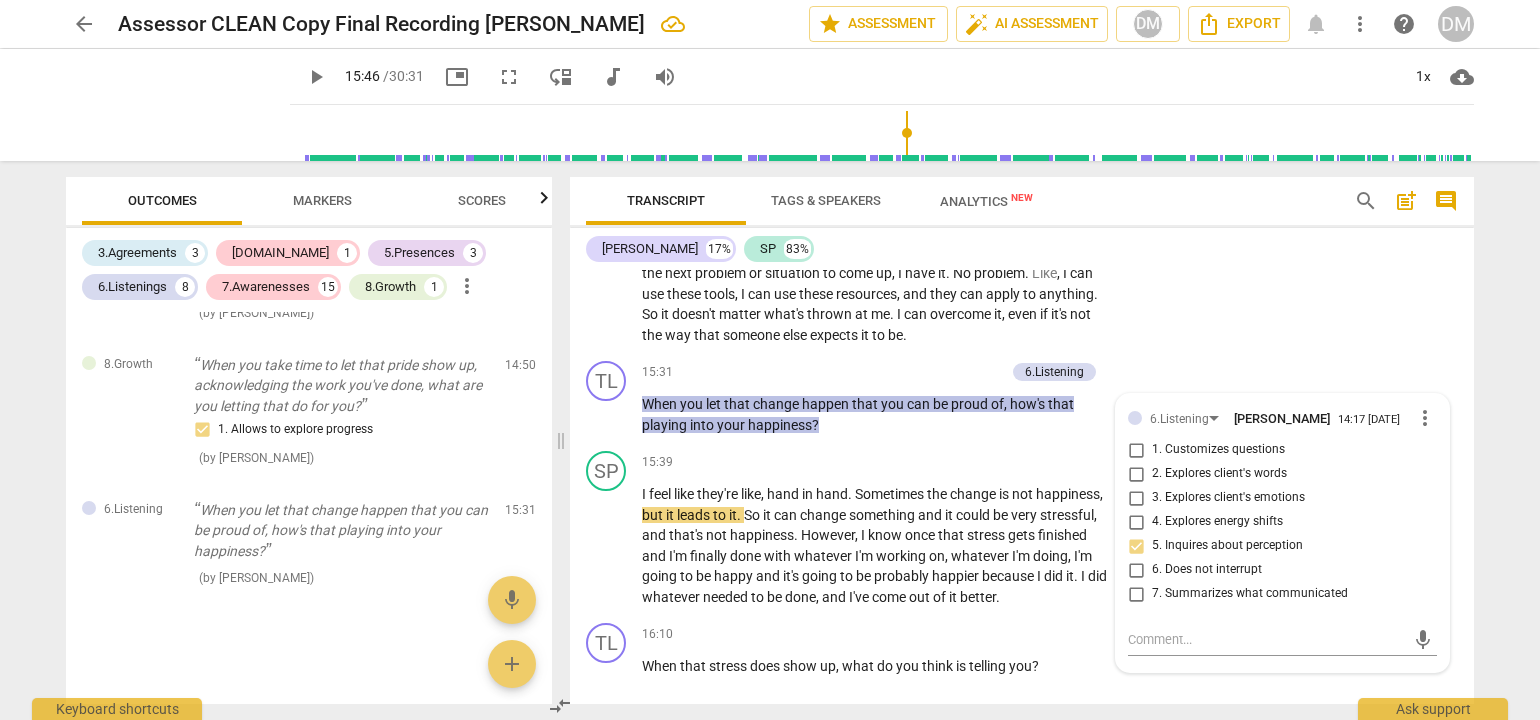 click on "arrow_back Assessor CLEAN Copy Final Recording [PERSON_NAME] edit star    Assessment   auto_fix_high    AI Assessment DM    Export notifications more_vert help DM play_arrow play_arrow 15:46   /  30:31 picture_in_picture fullscreen move_down audiotrack volume_up 1x cloud_download Outcomes Markers Scores 3.Agreements 3 [DOMAIN_NAME] 1 5.Presences 3 6.Listenings 8 7.Awarenesses 15 8.Growth 1 more_vert 3.Agreement Okay, everything appears to be set. [PERSON_NAME], good morning again. What would you like to work on [DATE]? 1. Identifies what to accomplish ( by [PERSON_NAME] ) 00:11 edit delete 3.Agreement Well, tell me what's important about that? 3. Explores what is important ( by [PERSON_NAME] ) 01:34 edit delete 3.Agreement Mhm. For you to say our time together was successful, what would you need to walk away with? 2. Reconfirms measures of success ( by [PERSON_NAME] ) 02:32 edit delete 6.Listening Okay. You said a beautiful thing there. Living for your values. 2. Explores client's words ( by [PERSON_NAME] ) 03:20 edit" at bounding box center (770, 360) 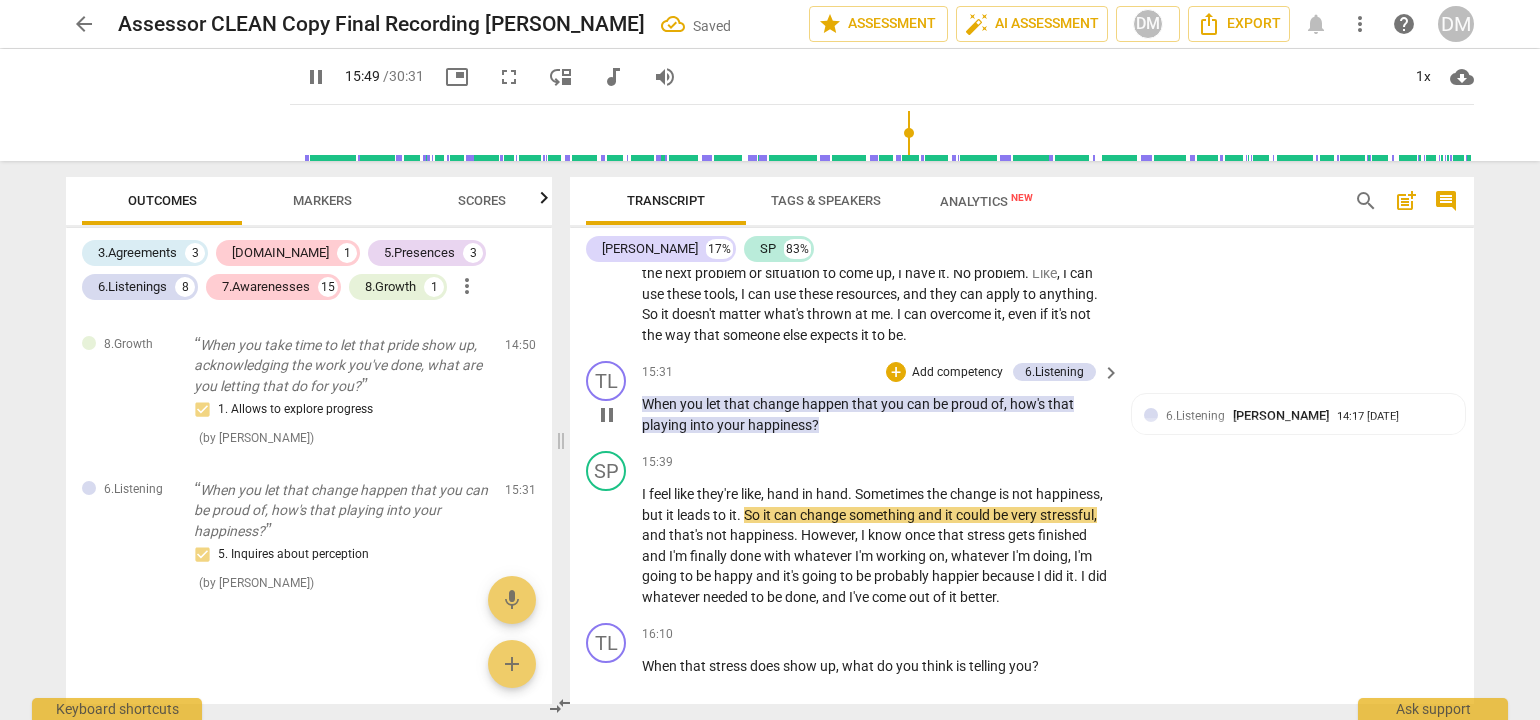 click on "Add competency" at bounding box center (957, 373) 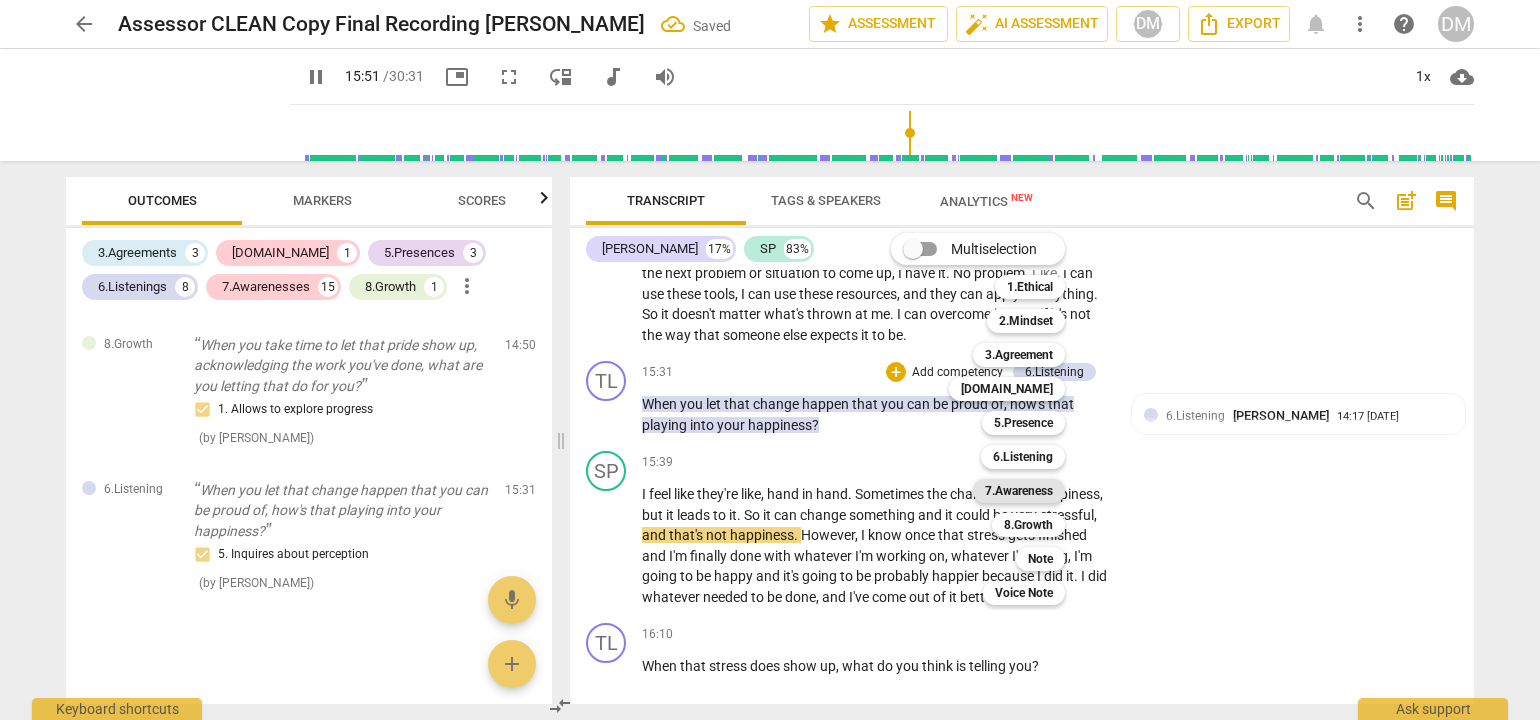 click on "7.Awareness" at bounding box center (1019, 491) 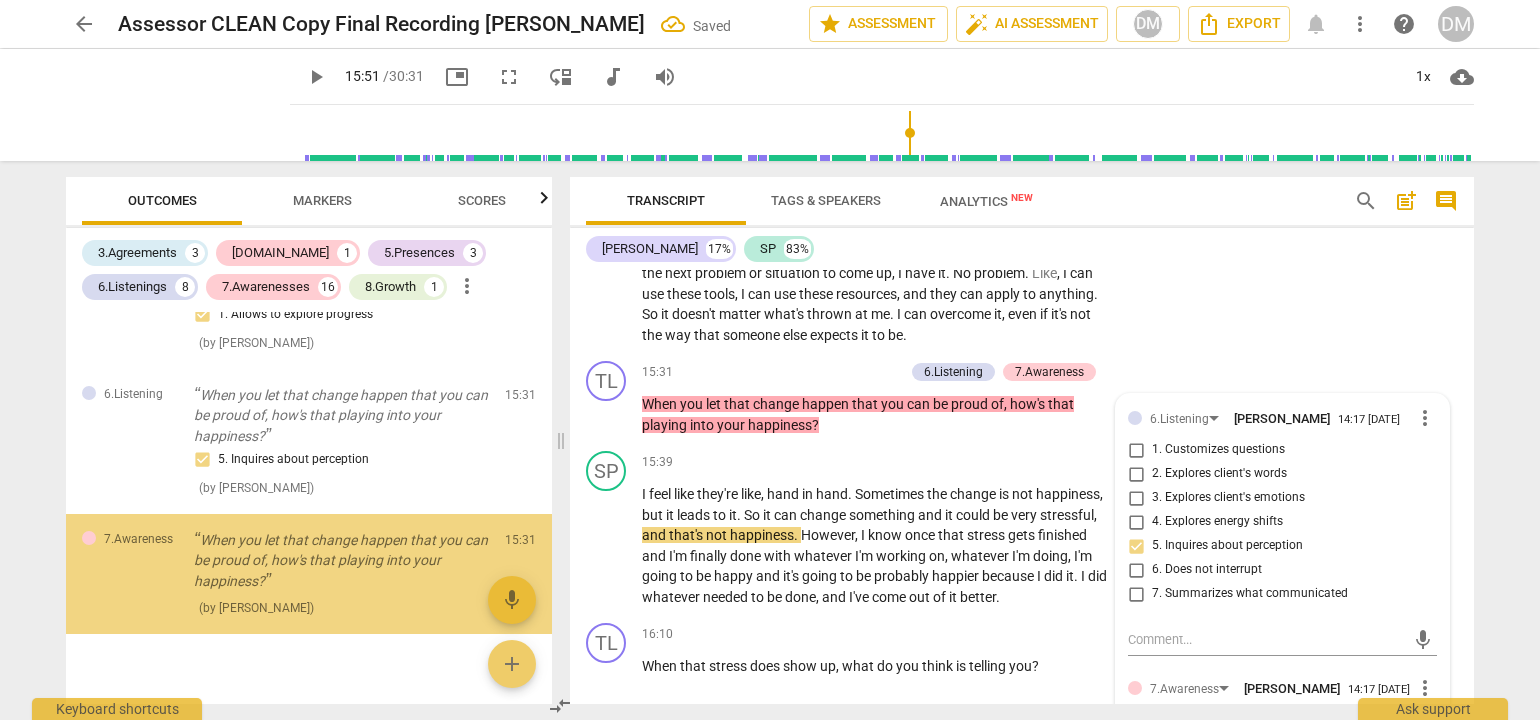 scroll, scrollTop: 4151, scrollLeft: 0, axis: vertical 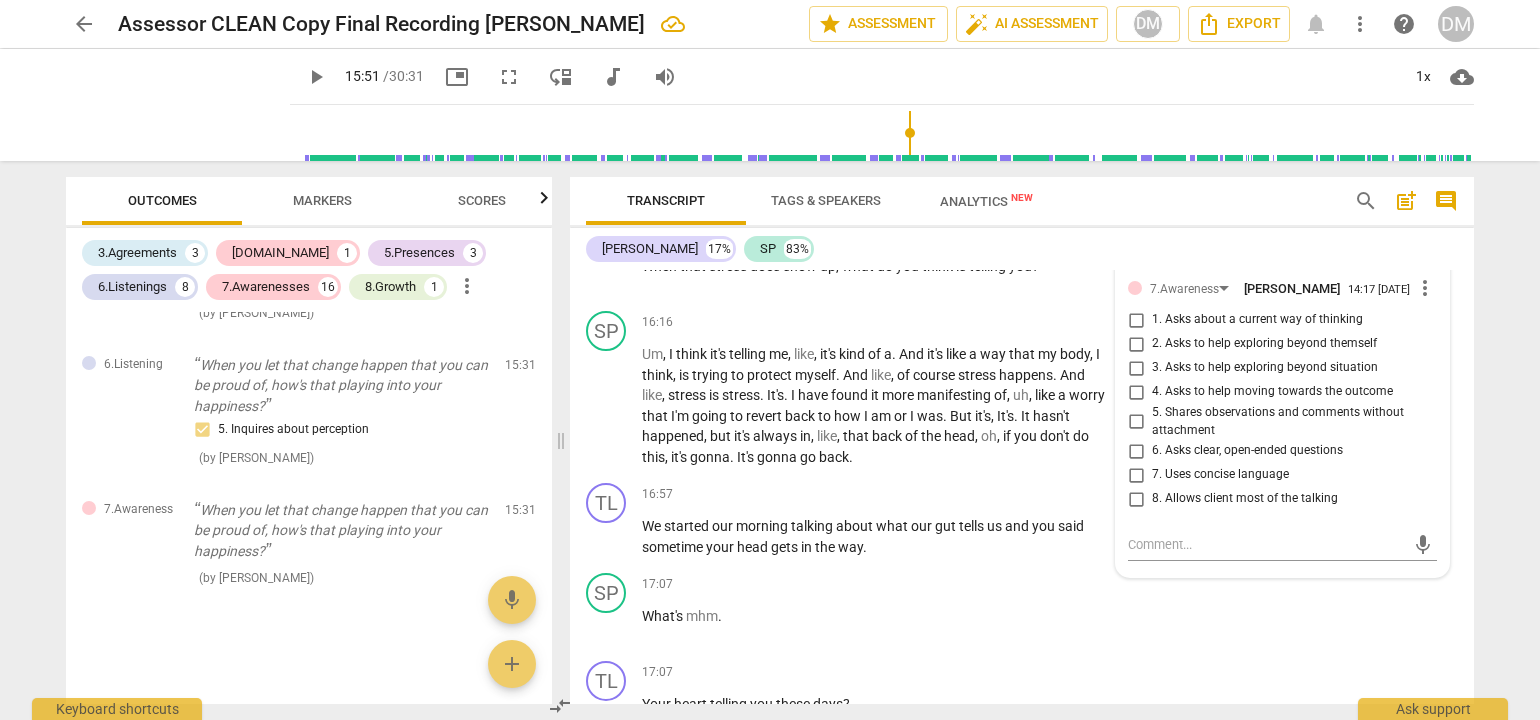 click on "2. Asks to help exploring beyond themself" at bounding box center (1136, 344) 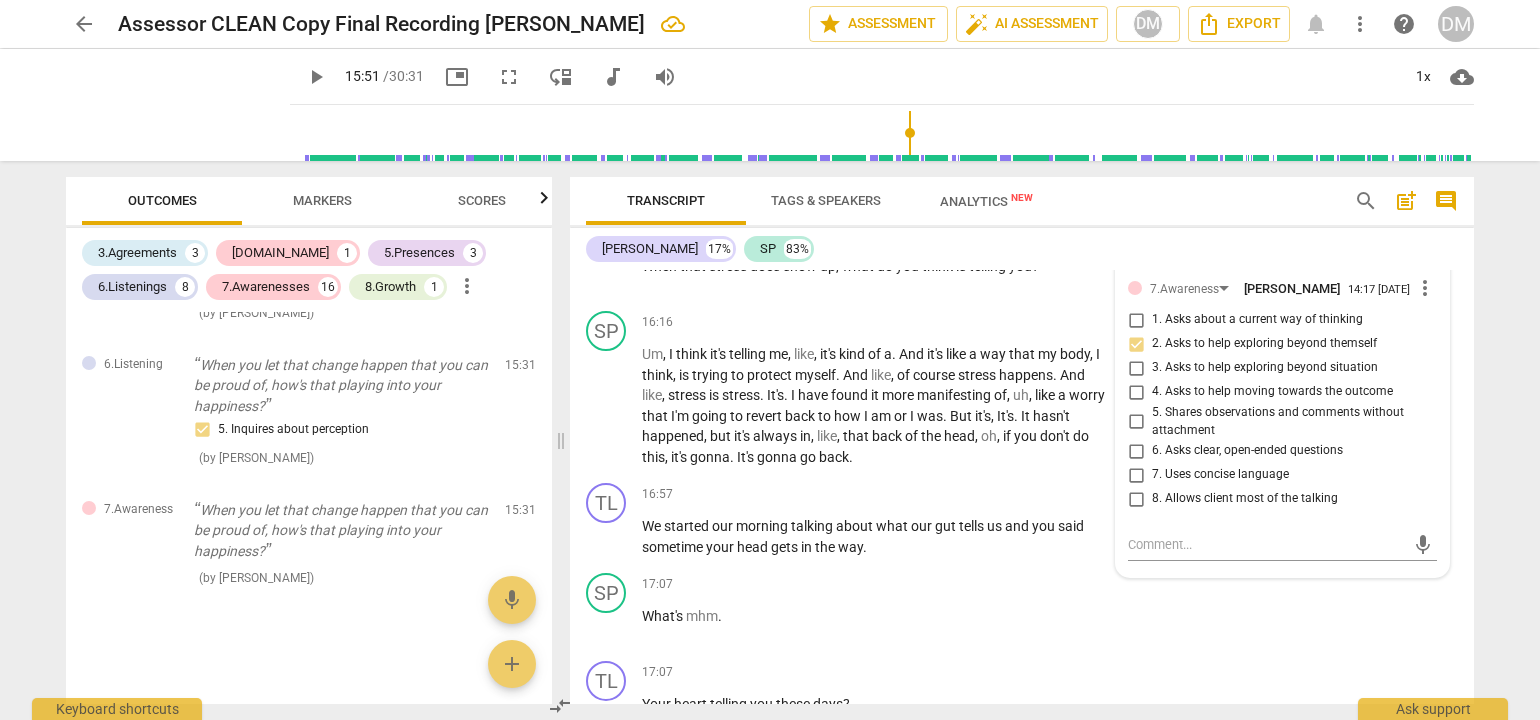 click on "arrow_back Assessor CLEAN Copy Final Recording [PERSON_NAME] edit star    Assessment   auto_fix_high    AI Assessment DM    Export notifications more_vert help DM play_arrow play_arrow 15:51   /  30:31 picture_in_picture fullscreen move_down audiotrack volume_up 1x cloud_download Outcomes Markers Scores 3.Agreements 3 [DOMAIN_NAME] 1 5.Presences 3 6.Listenings 8 7.Awarenesses 16 8.Growth 1 more_vert 3.Agreement Okay, everything appears to be set. [PERSON_NAME], good morning again. What would you like to work on [DATE]? 1. Identifies what to accomplish ( by [PERSON_NAME] ) 00:11 edit delete 3.Agreement Well, tell me what's important about that? 3. Explores what is important ( by [PERSON_NAME] ) 01:34 edit delete 3.Agreement Mhm. For you to say our time together was successful, what would you need to walk away with? 2. Reconfirms measures of success ( by [PERSON_NAME] ) 02:32 edit delete 6.Listening Okay. You said a beautiful thing there. Living for your values. 2. Explores client's words ( by [PERSON_NAME] ) 03:20 edit" at bounding box center (770, 360) 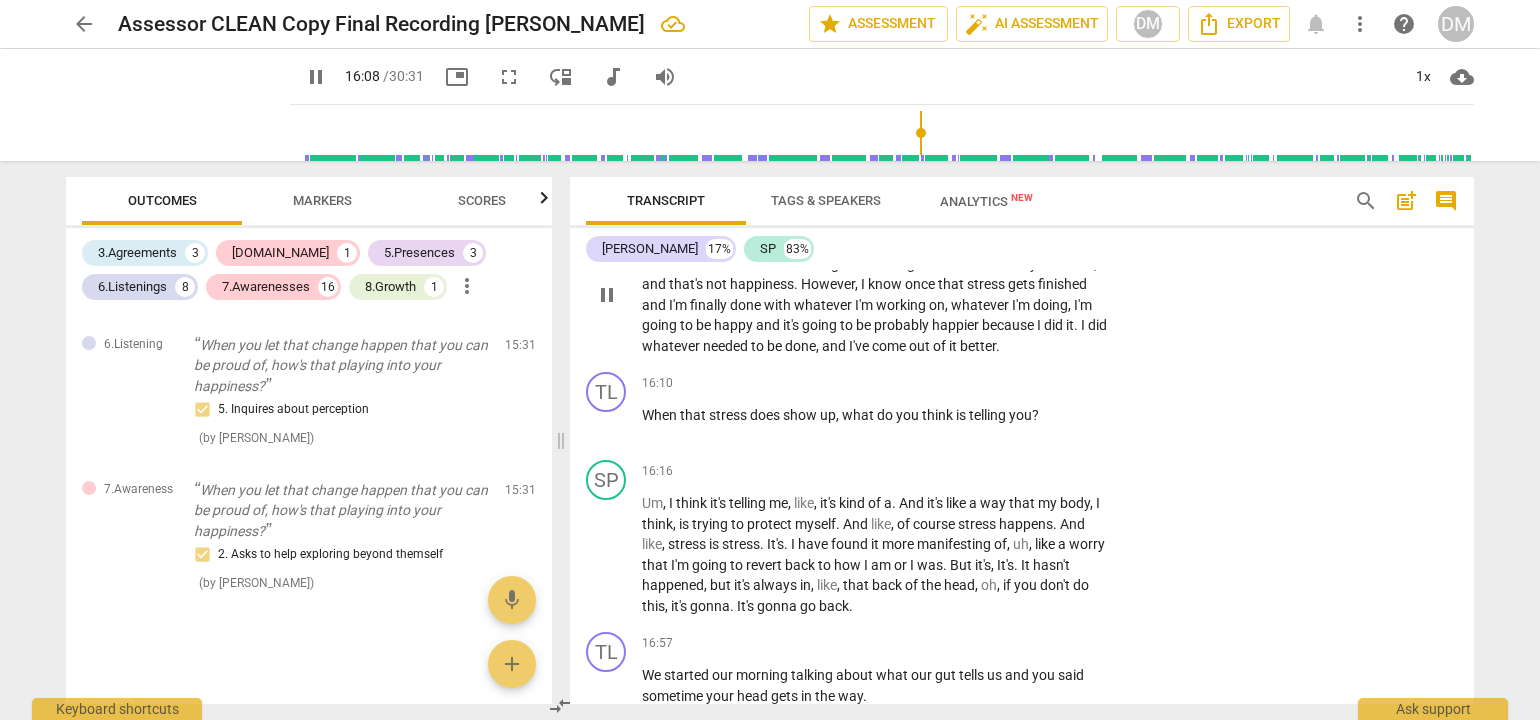 scroll, scrollTop: 5822, scrollLeft: 0, axis: vertical 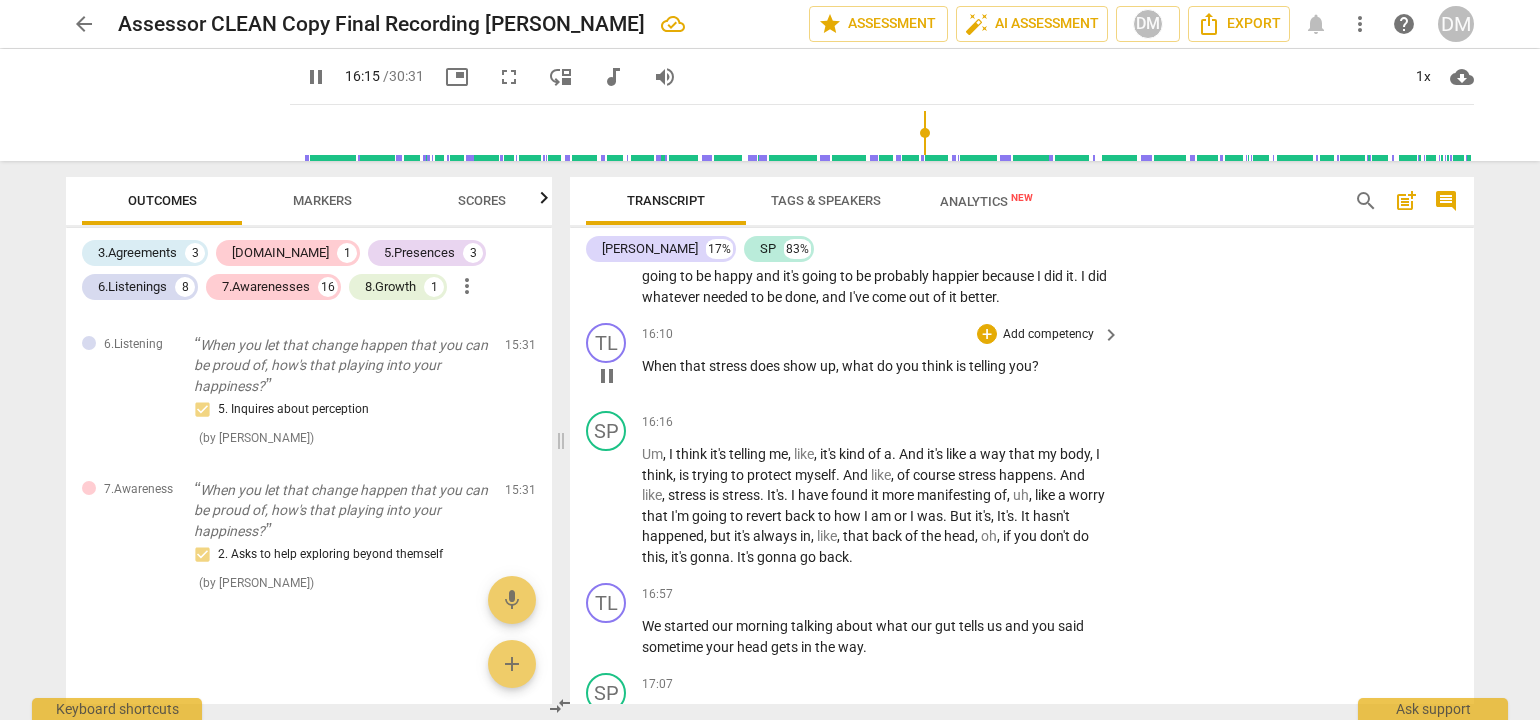 click on "Add competency" at bounding box center (1048, 335) 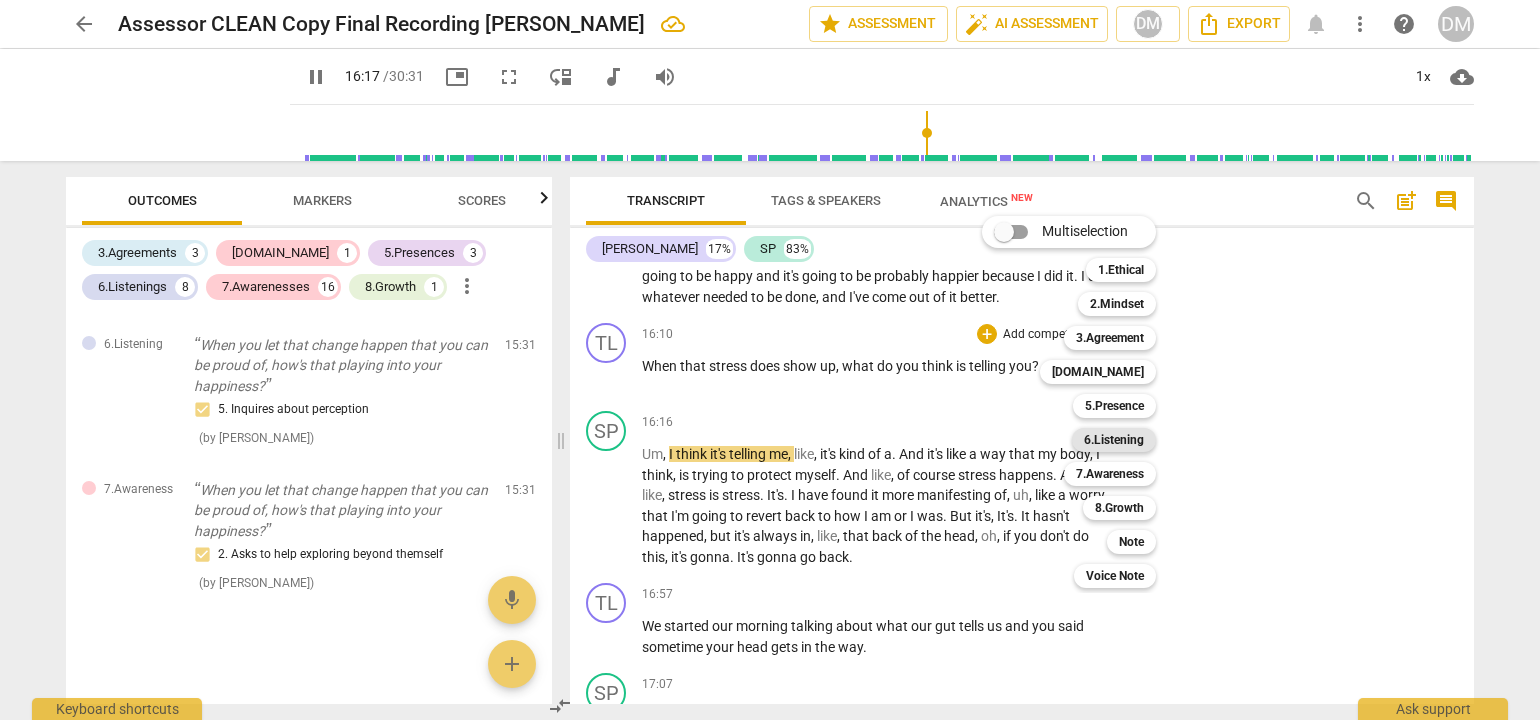 click on "6.Listening" at bounding box center [1114, 440] 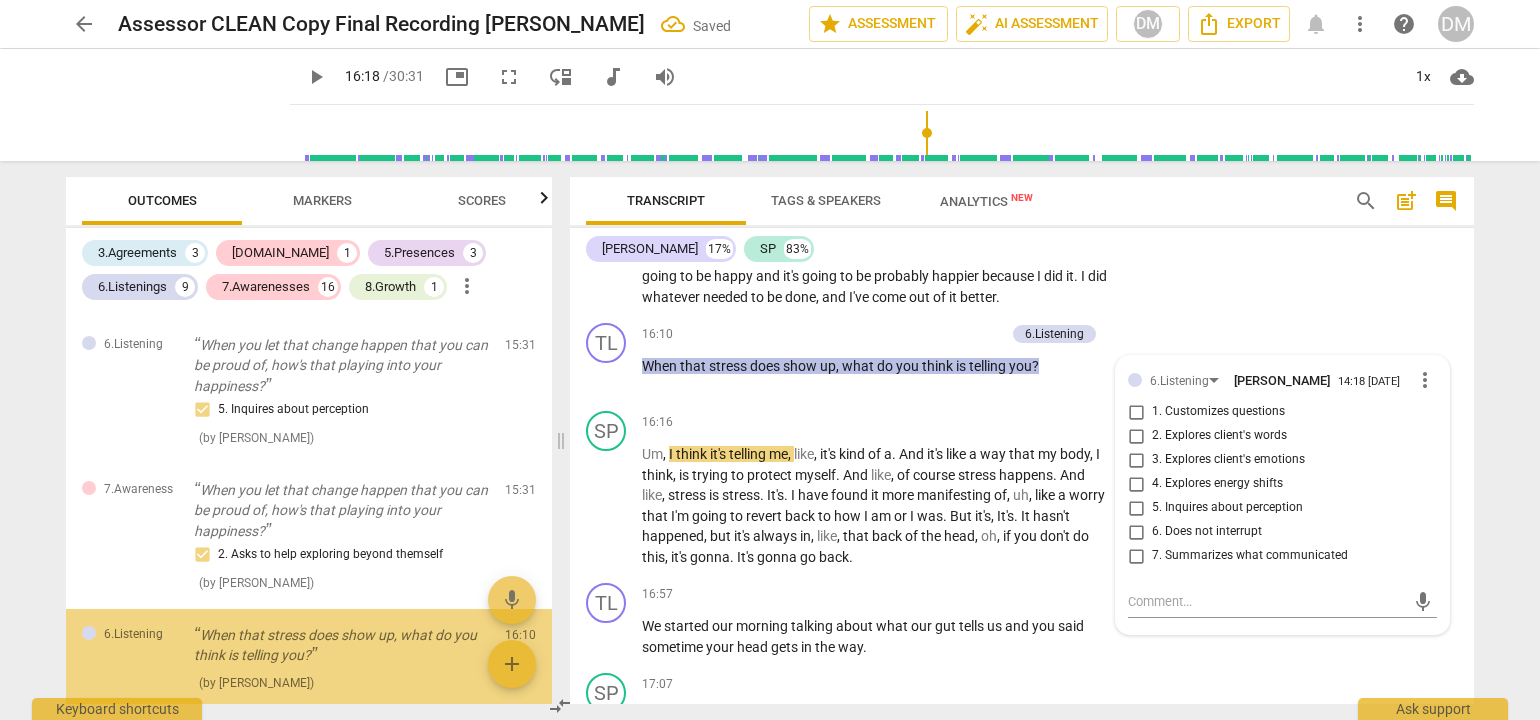 scroll, scrollTop: 4276, scrollLeft: 0, axis: vertical 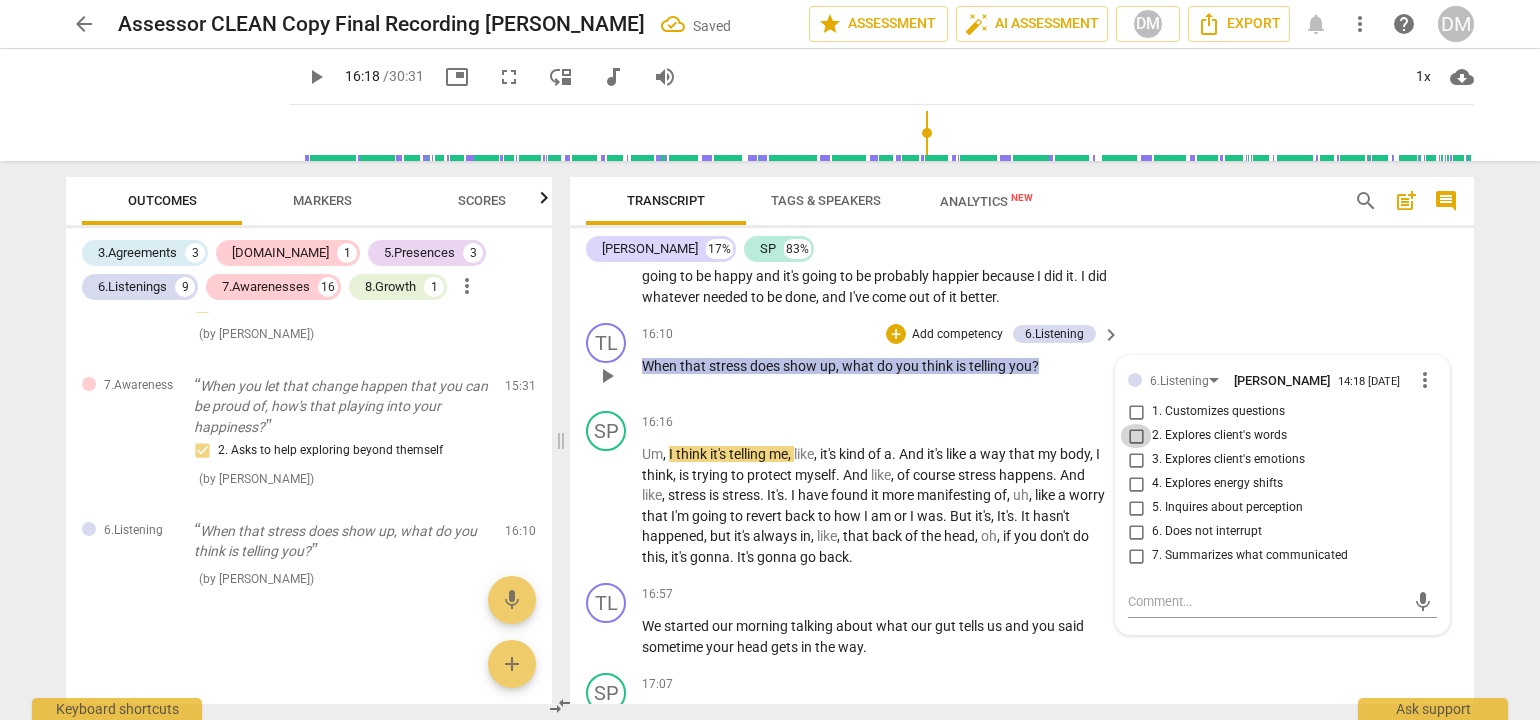 click on "2. Explores client's words" at bounding box center (1136, 436) 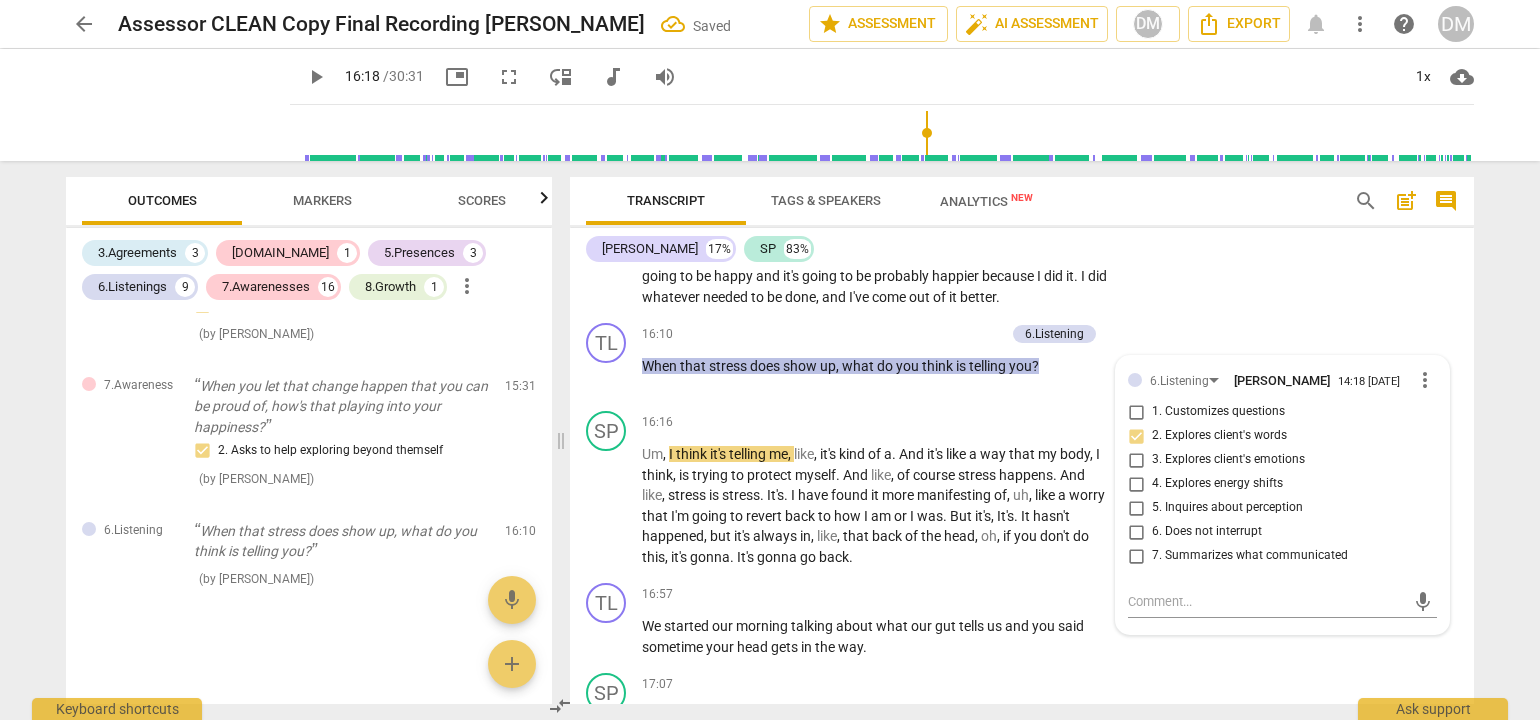click on "arrow_back Assessor CLEAN Copy Final Recording [PERSON_NAME] Saved edit star    Assessment   auto_fix_high    AI Assessment DM    Export notifications more_vert help DM play_arrow play_arrow 16:18   /  30:31 picture_in_picture fullscreen move_down audiotrack volume_up 1x cloud_download Outcomes Markers Scores 3.Agreements 3 [DOMAIN_NAME] 1 5.Presences 3 6.Listenings 9 7.Awarenesses 16 8.Growth 1 more_vert 3.Agreement Okay, everything appears to be set. [PERSON_NAME], good morning again. What would you like to work on [DATE]? 1. Identifies what to accomplish ( by [PERSON_NAME] ) 00:11 edit delete 3.Agreement Well, tell me what's important about that? 3. Explores what is important ( by [PERSON_NAME] ) 01:34 edit delete 3.Agreement Mhm. For you to say our time together was successful, what would you need to walk away with? 2. Reconfirms measures of success ( by [PERSON_NAME] ) 02:32 edit delete 6.Listening Okay. You said a beautiful thing there. Living for your values. 2. Explores client's words ( by [PERSON_NAME] ) edit" at bounding box center [770, 360] 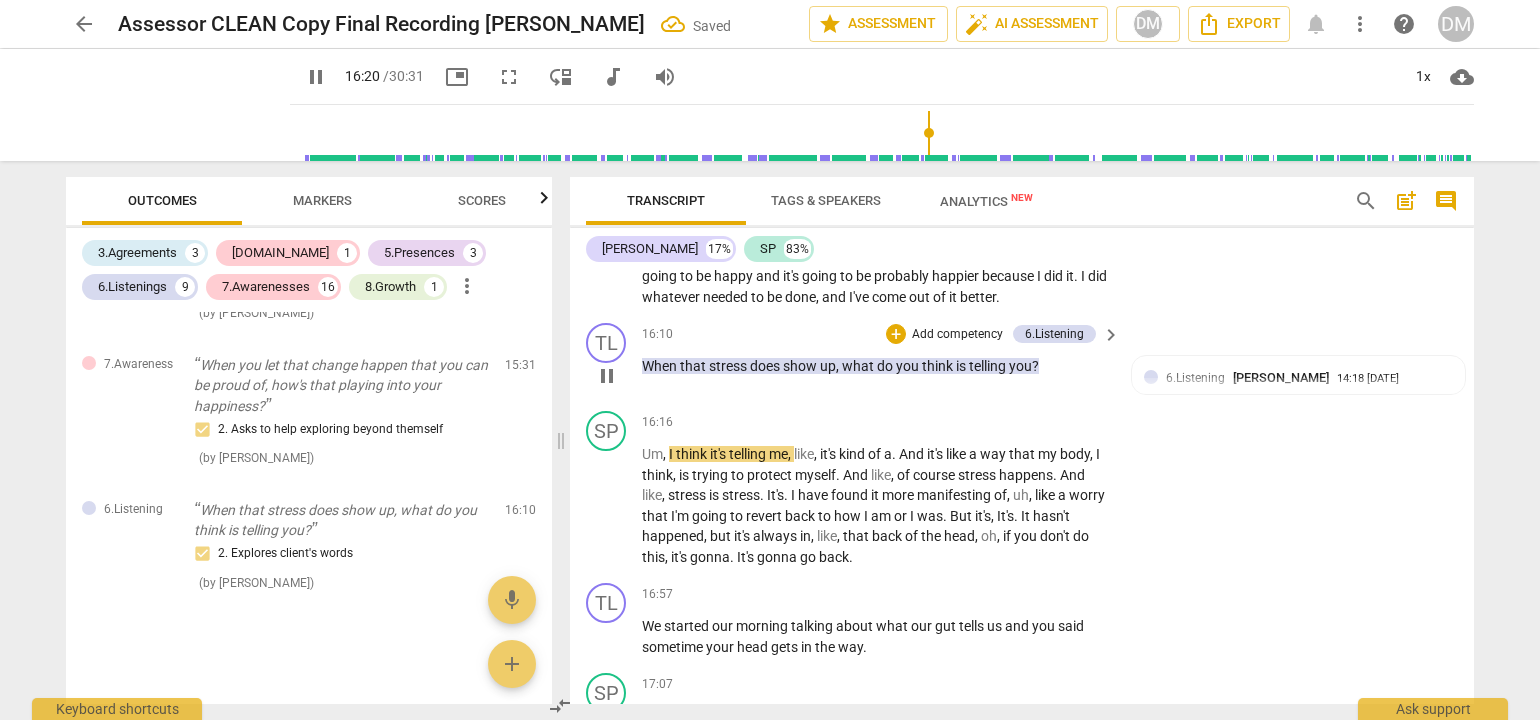 click on "Add competency" at bounding box center [957, 335] 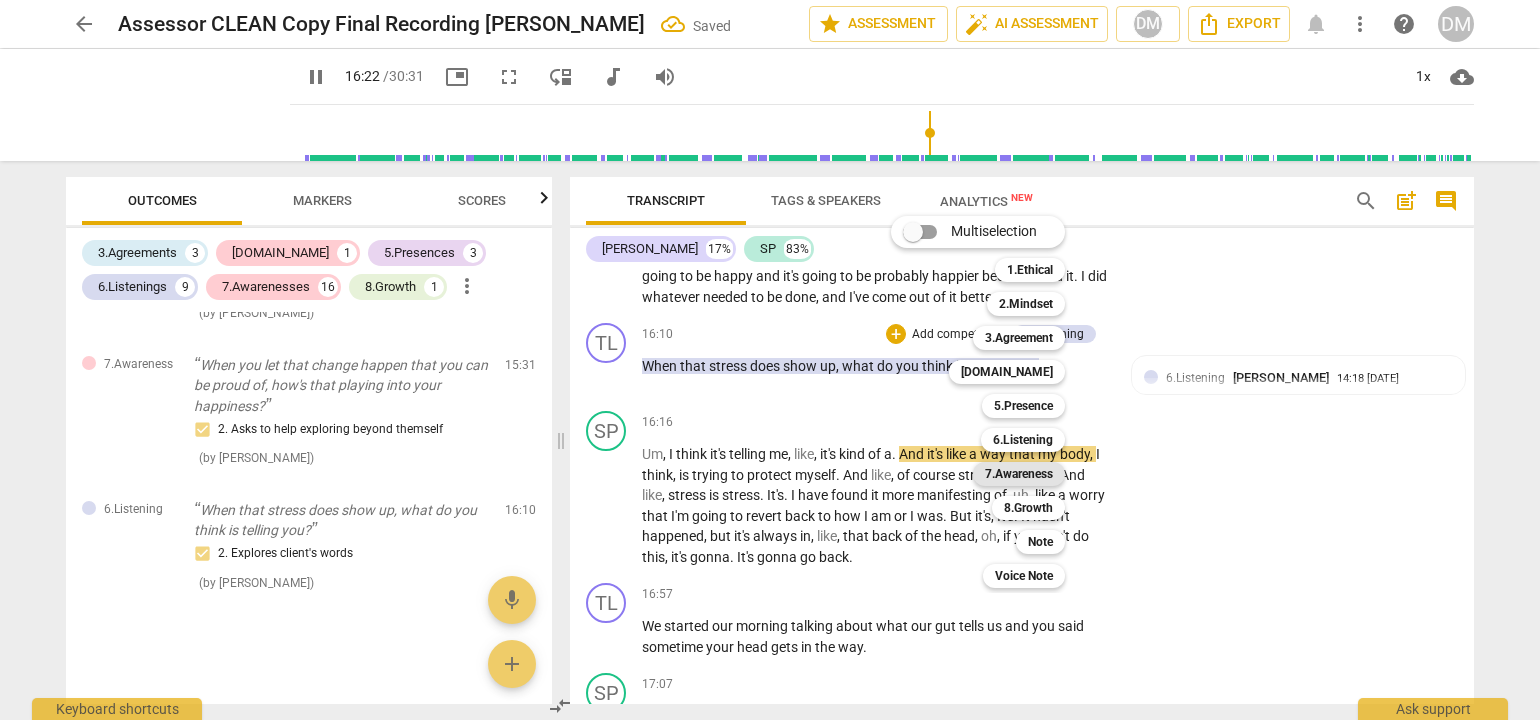 click on "7.Awareness" at bounding box center (1019, 474) 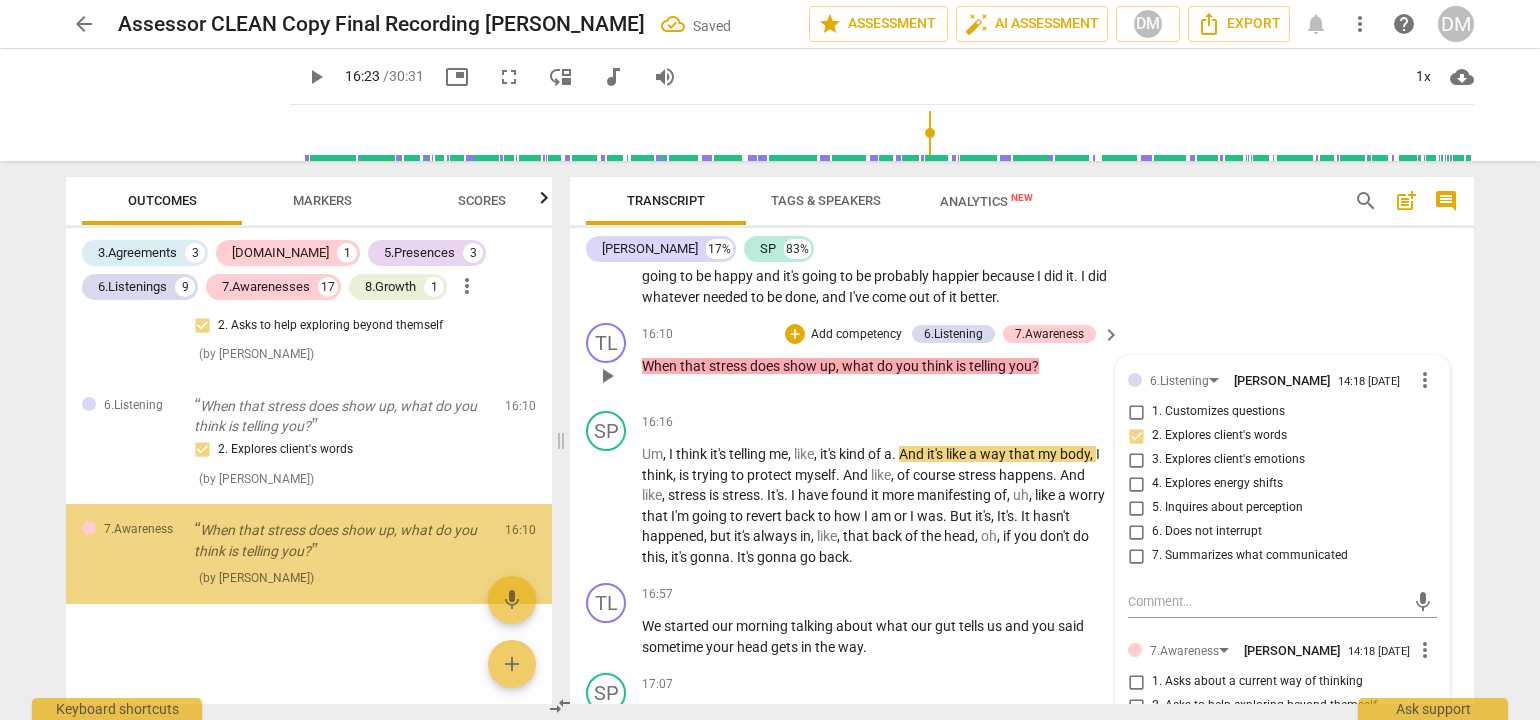 scroll, scrollTop: 4400, scrollLeft: 0, axis: vertical 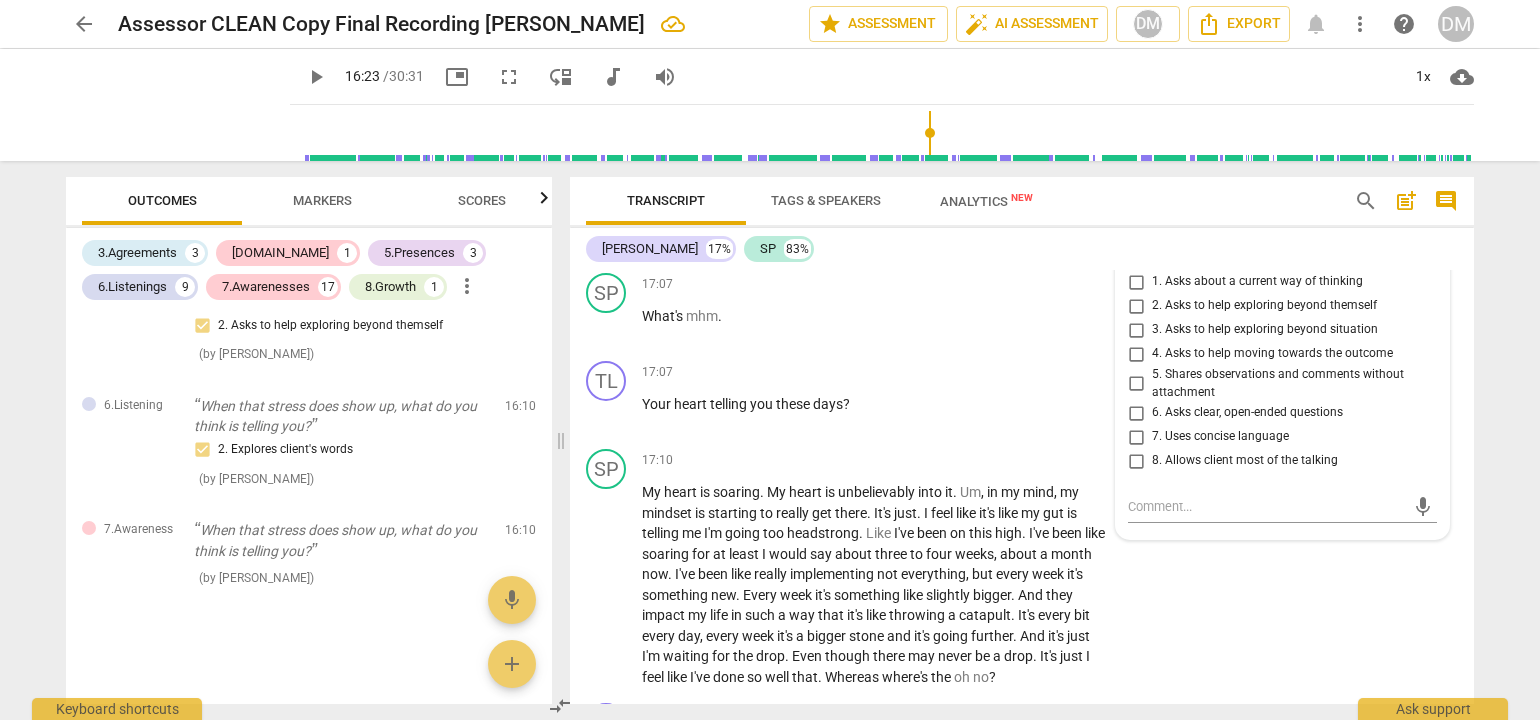click on "1. Asks about a current way of thinking" at bounding box center (1136, 282) 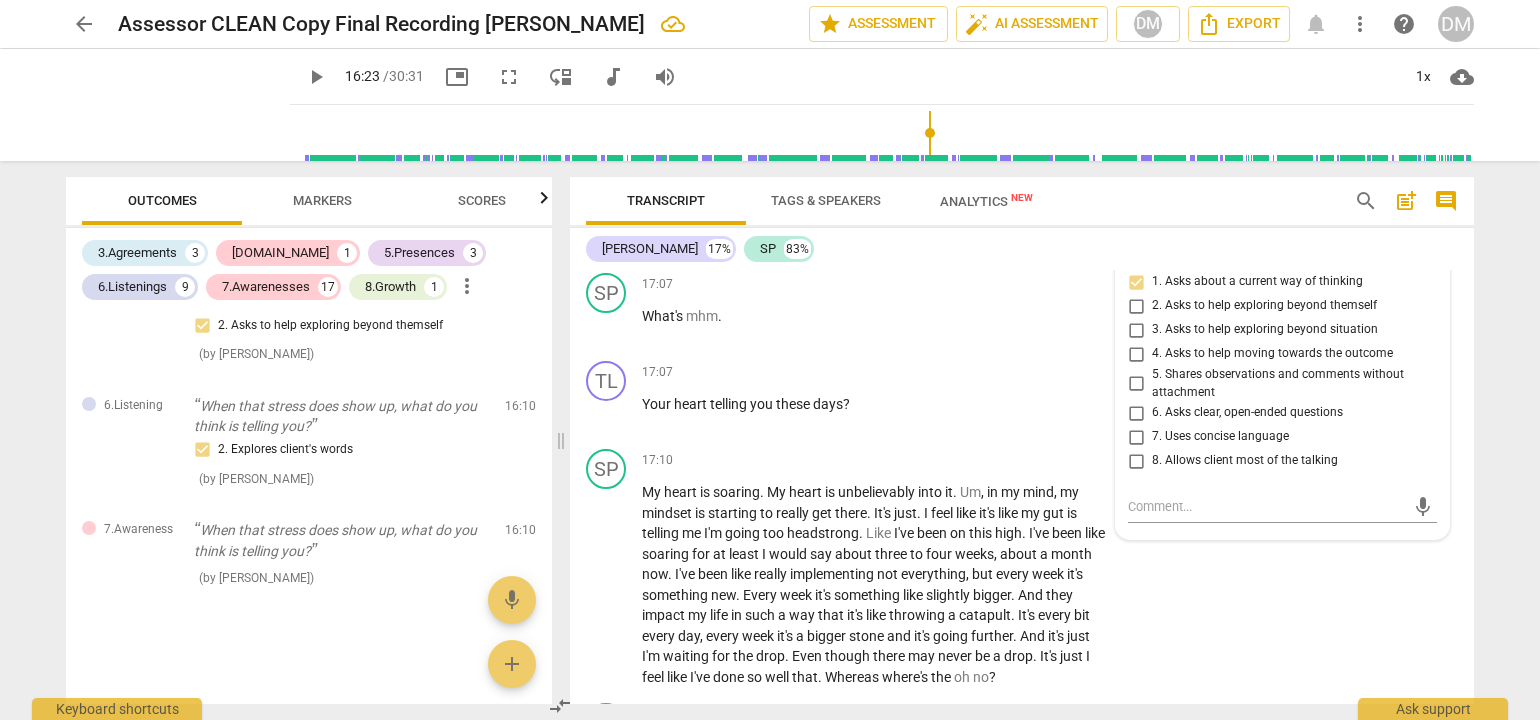 click on "arrow_back Assessor CLEAN Copy Final Recording [PERSON_NAME] edit star    Assessment   auto_fix_high    AI Assessment DM    Export notifications more_vert help DM play_arrow play_arrow 16:23   /  30:31 picture_in_picture fullscreen move_down audiotrack volume_up 1x cloud_download Outcomes Markers Scores 3.Agreements 3 [DOMAIN_NAME] 1 5.Presences 3 6.Listenings 9 7.Awarenesses 17 8.Growth 1 more_vert 3.Agreement Okay, everything appears to be set. [PERSON_NAME], good morning again. What would you like to work on [DATE]? 1. Identifies what to accomplish ( by [PERSON_NAME] ) 00:11 edit delete 3.Agreement Well, tell me what's important about that? 3. Explores what is important ( by [PERSON_NAME] ) 01:34 edit delete 3.Agreement Mhm. For you to say our time together was successful, what would you need to walk away with? 2. Reconfirms measures of success ( by [PERSON_NAME] ) 02:32 edit delete 6.Listening Okay. You said a beautiful thing there. Living for your values. 2. Explores client's words ( by [PERSON_NAME] ) 03:20 edit" at bounding box center (770, 360) 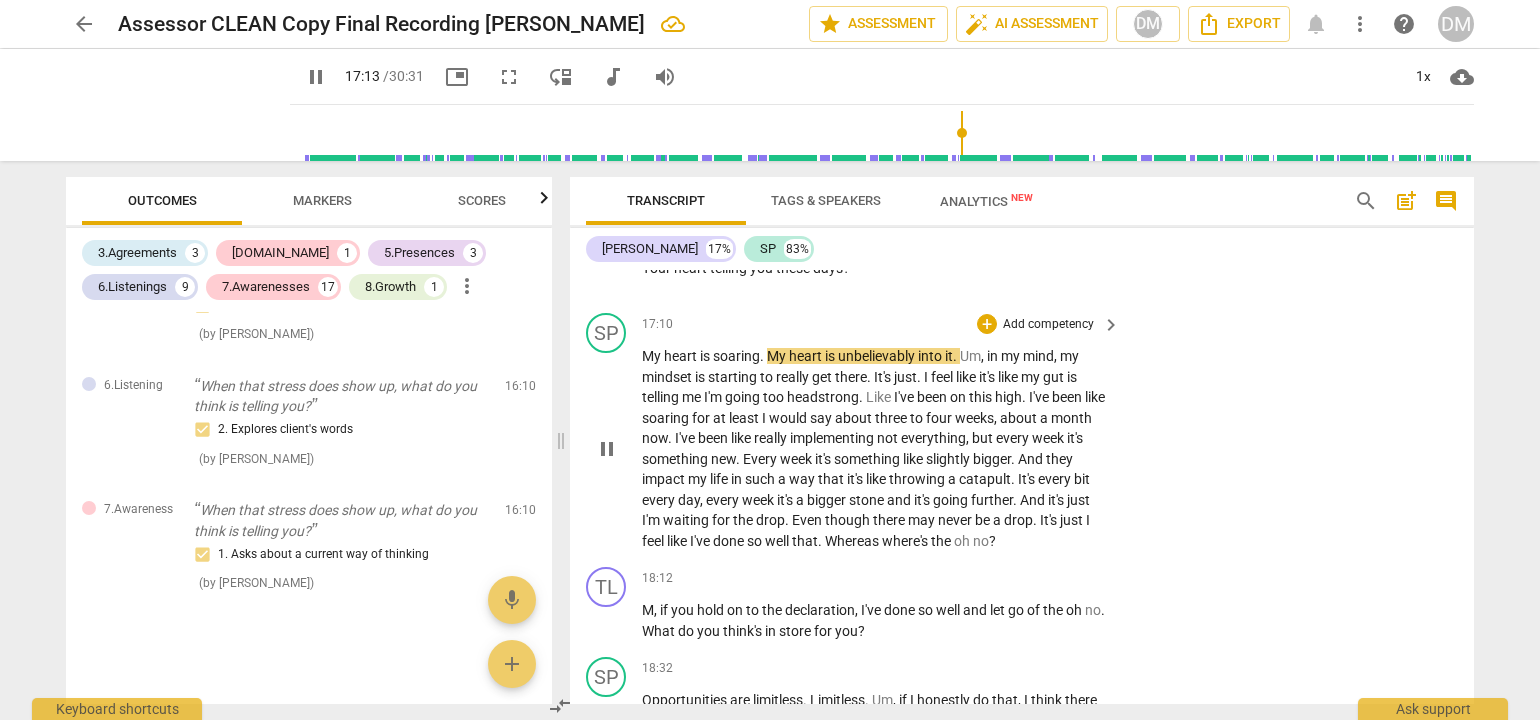 scroll, scrollTop: 6300, scrollLeft: 0, axis: vertical 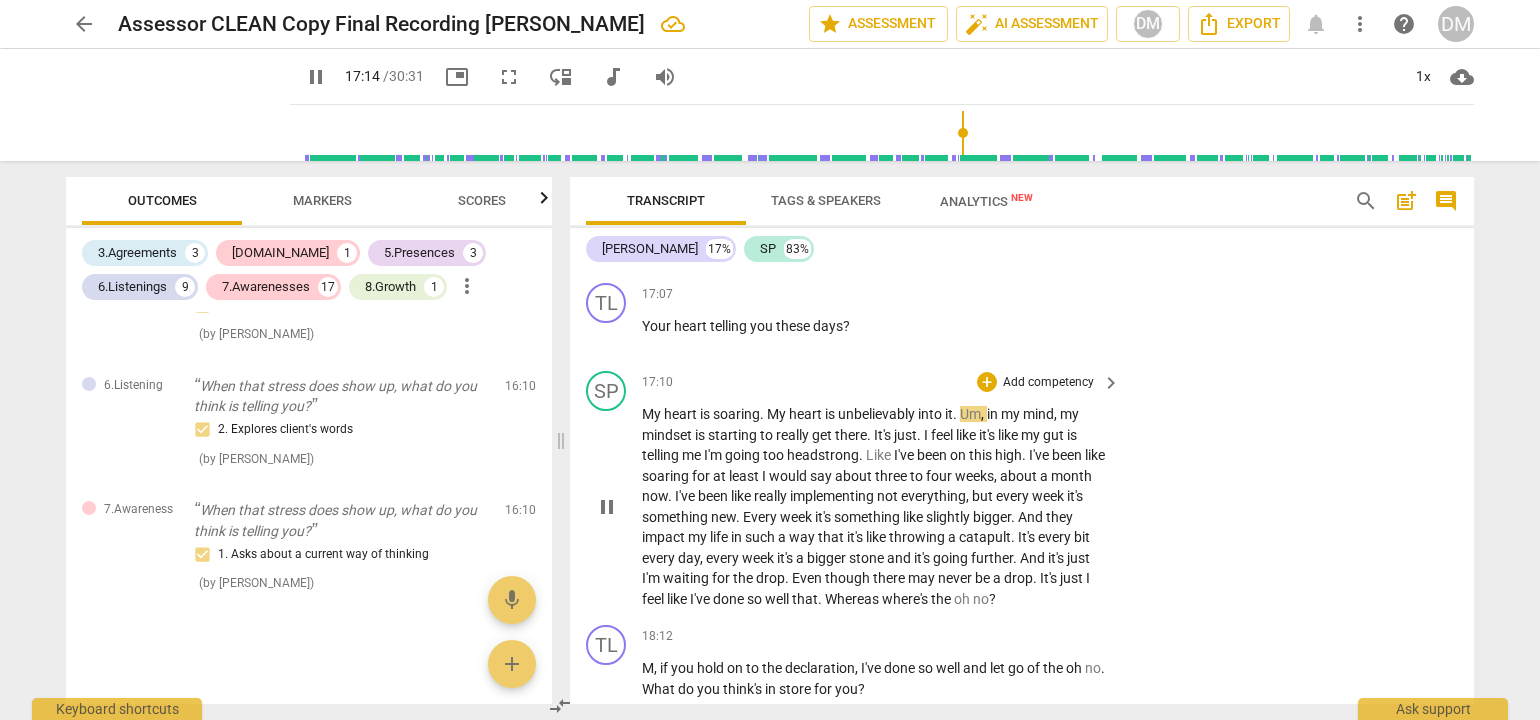 click on "Add competency" at bounding box center [1048, 383] 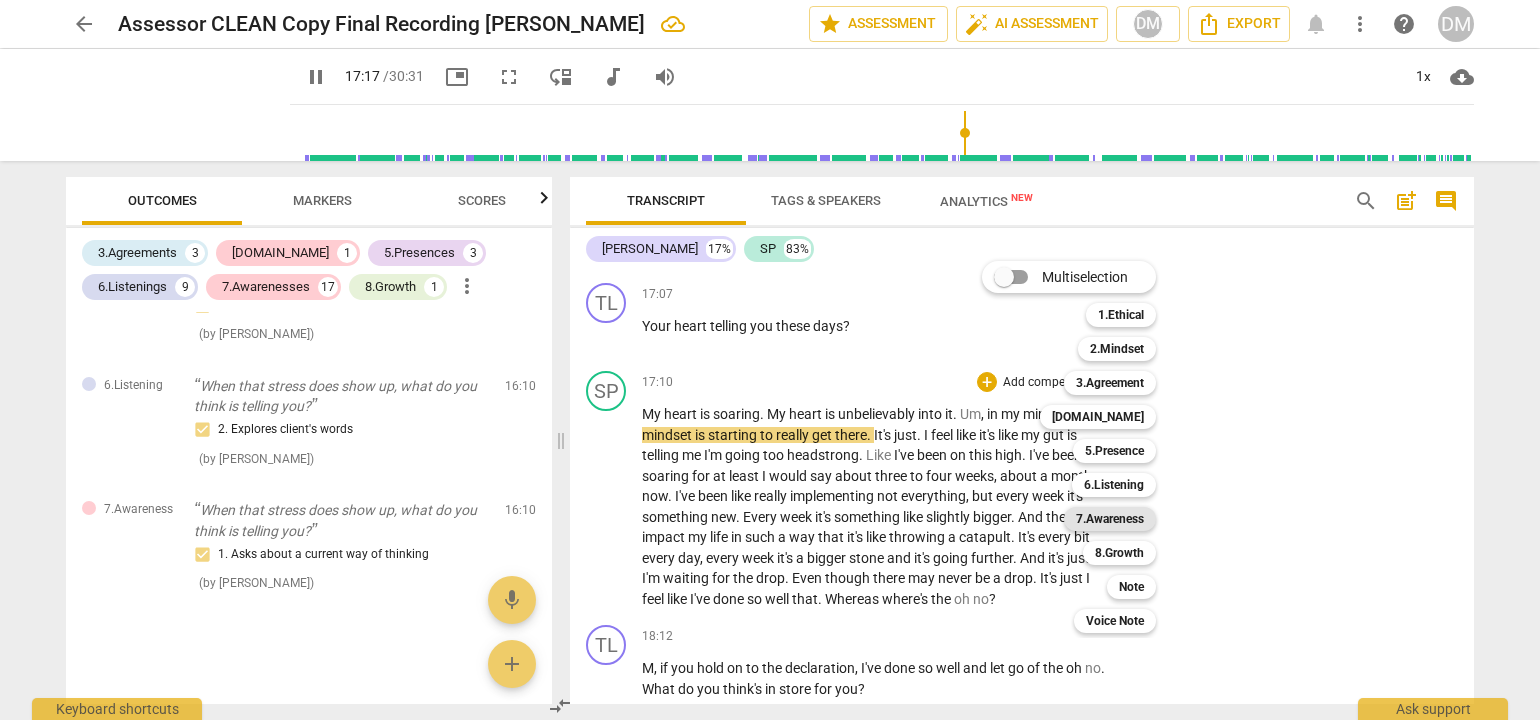 click on "7.Awareness" at bounding box center [1110, 519] 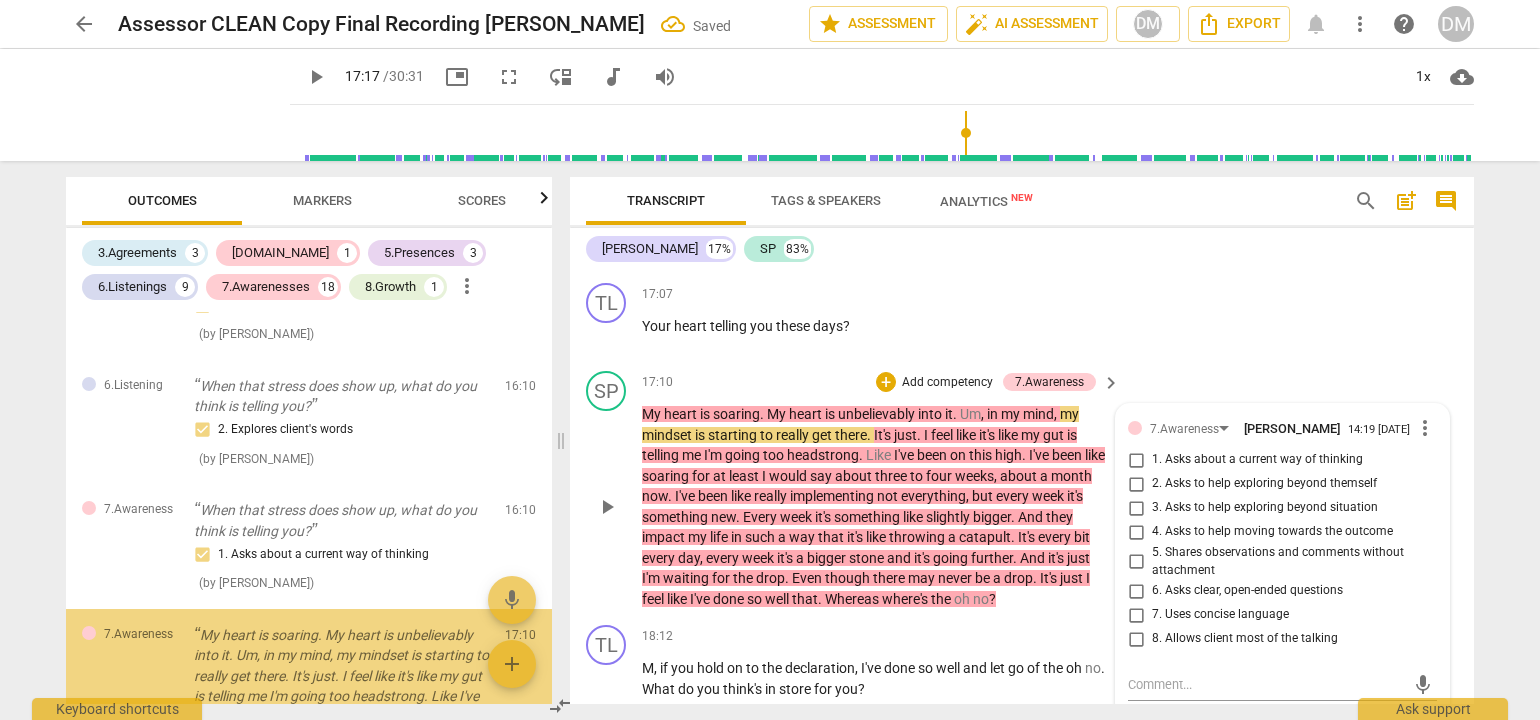 scroll, scrollTop: 6570, scrollLeft: 0, axis: vertical 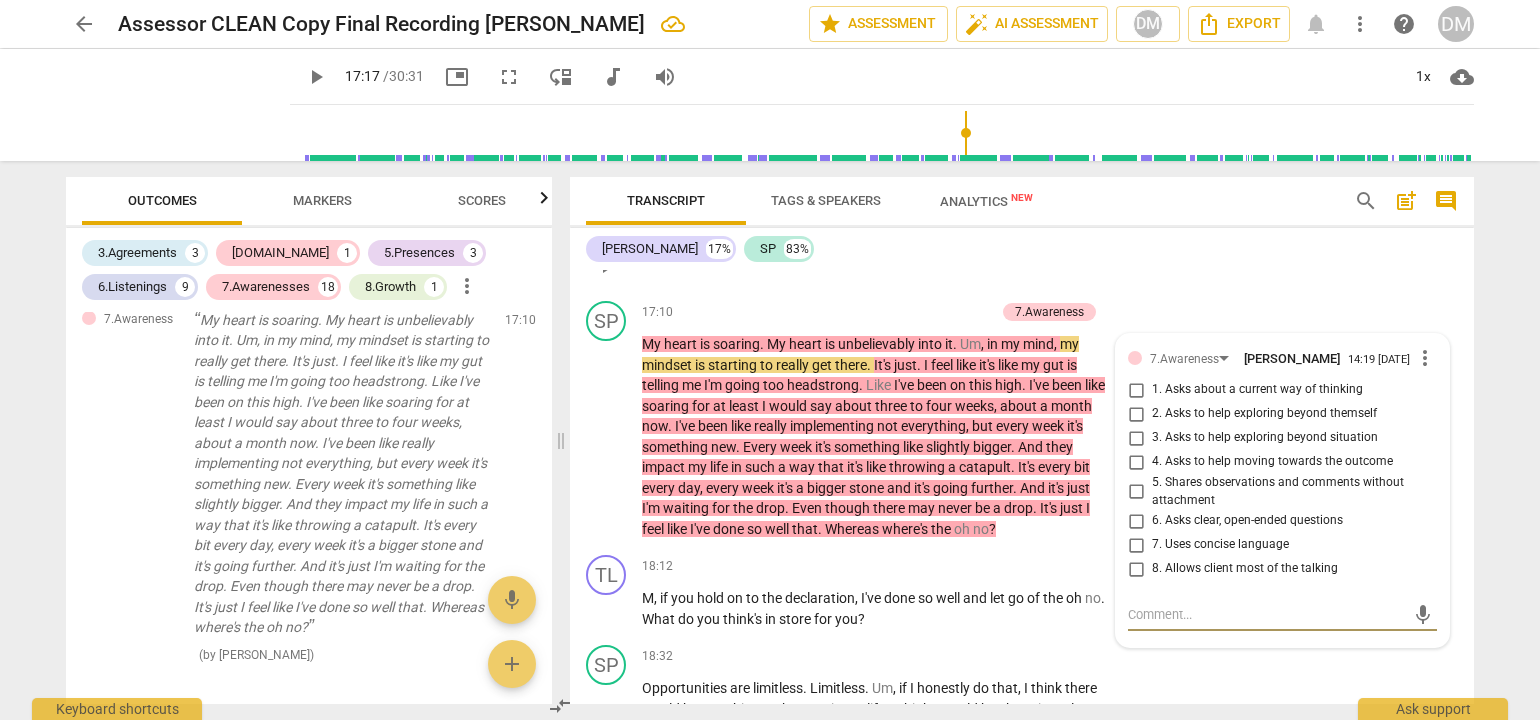 click on "TL play_arrow pause 17:07 + Add competency keyboard_arrow_right Your   heart   telling   you   these   days ?" at bounding box center [1022, 249] 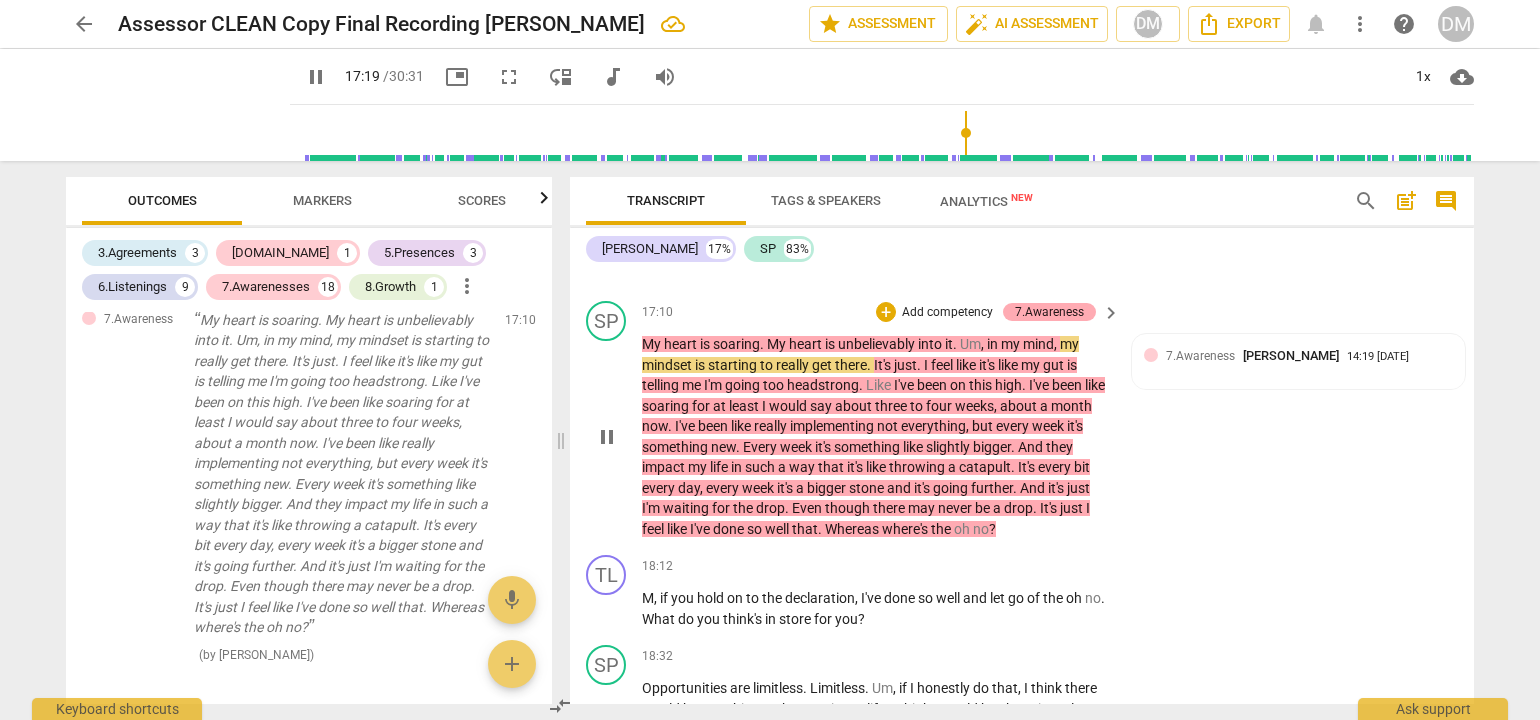 click on "7.Awareness" at bounding box center [1049, 312] 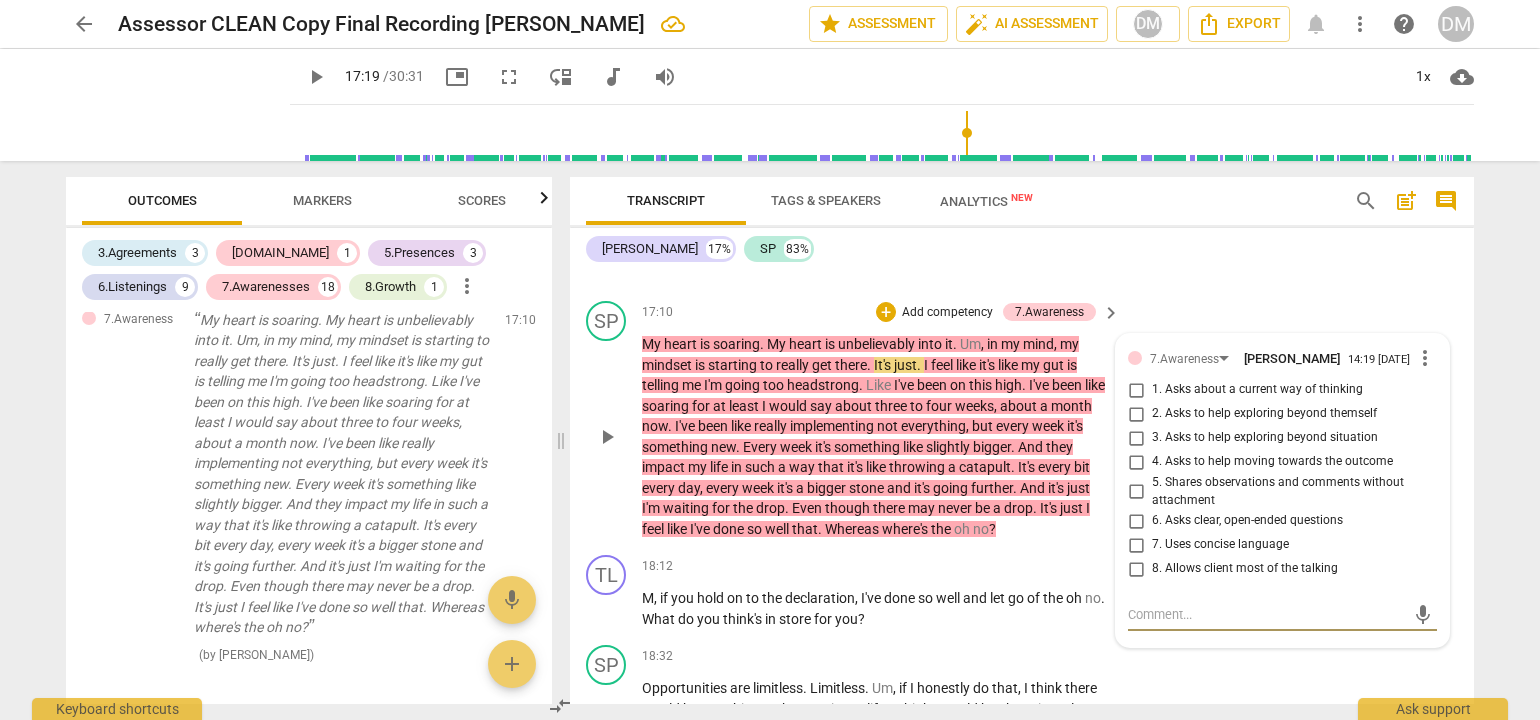 click on "more_vert" at bounding box center [1425, 358] 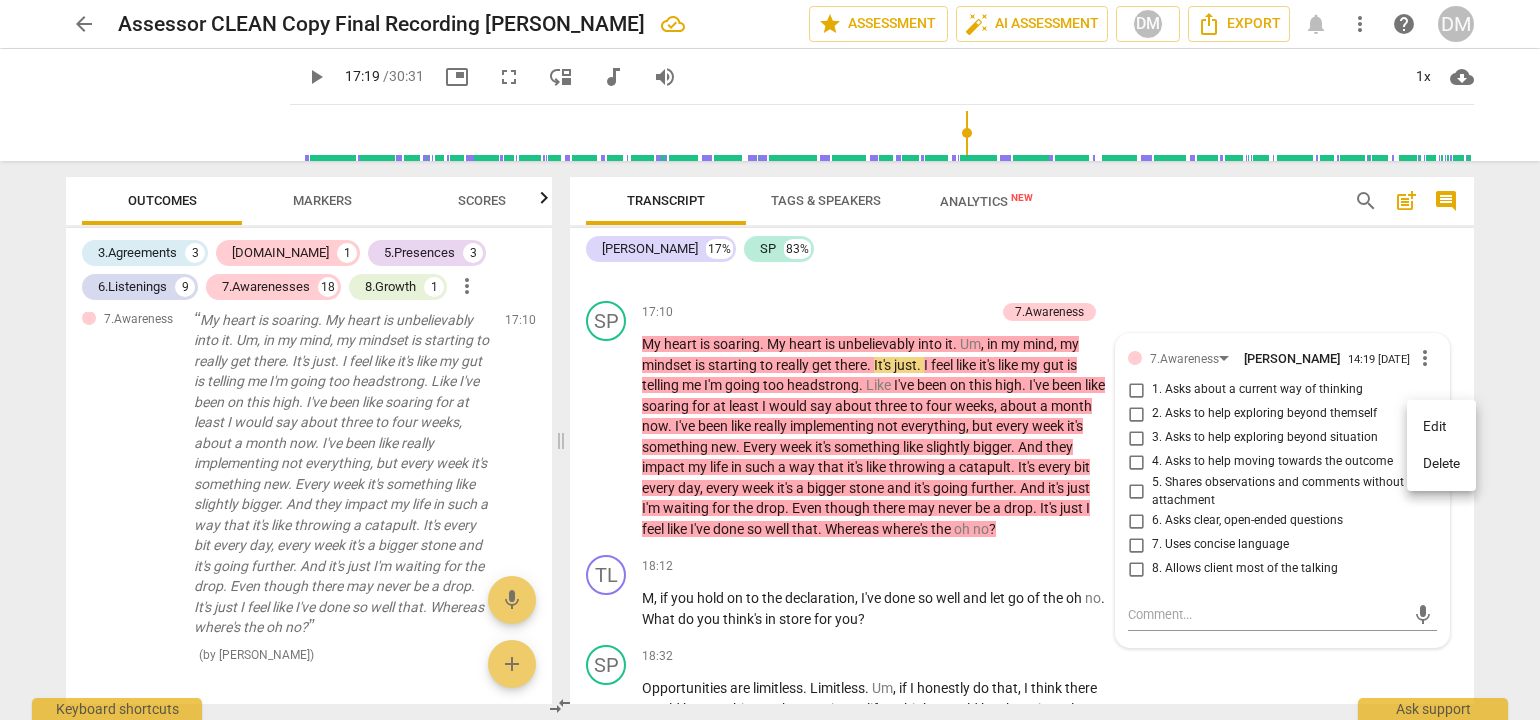 click on "Delete" at bounding box center (1441, 464) 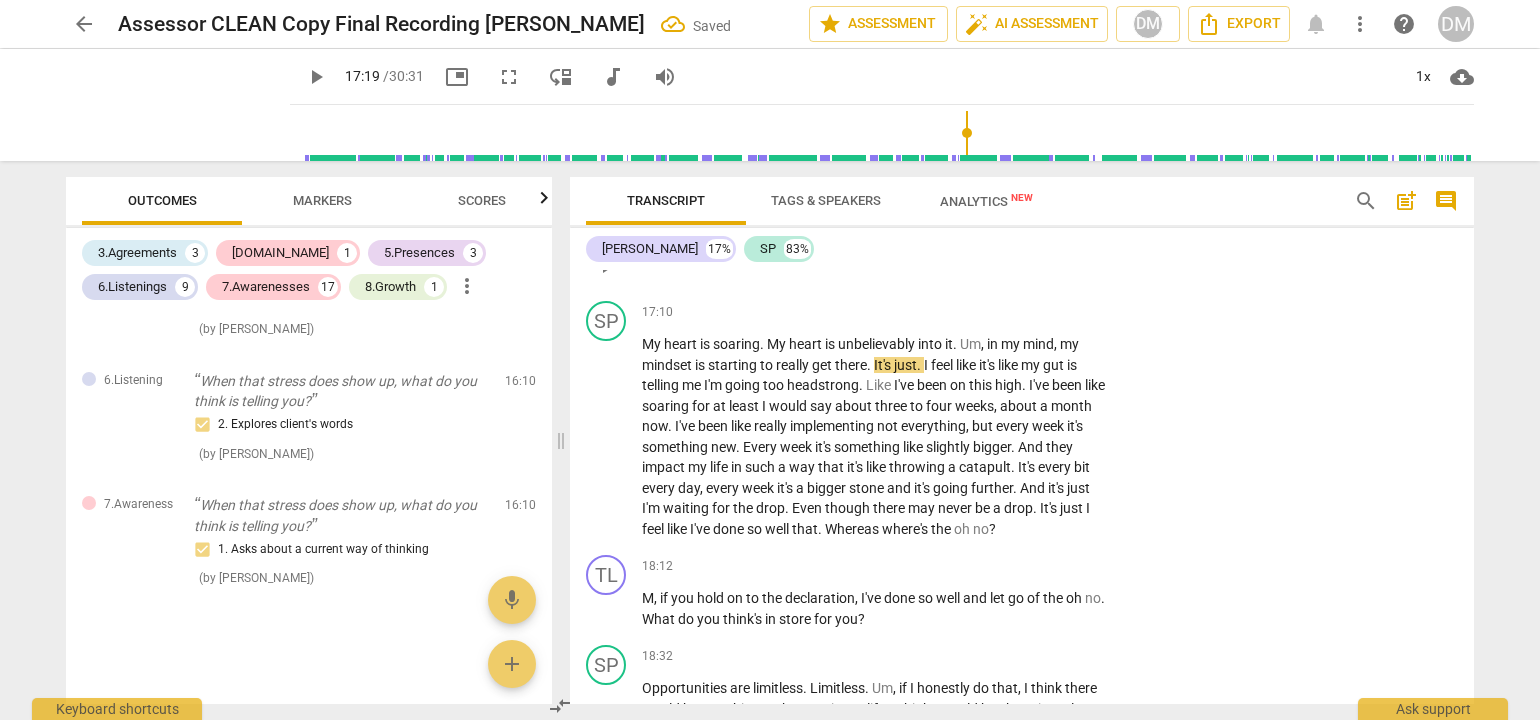 scroll, scrollTop: 4425, scrollLeft: 0, axis: vertical 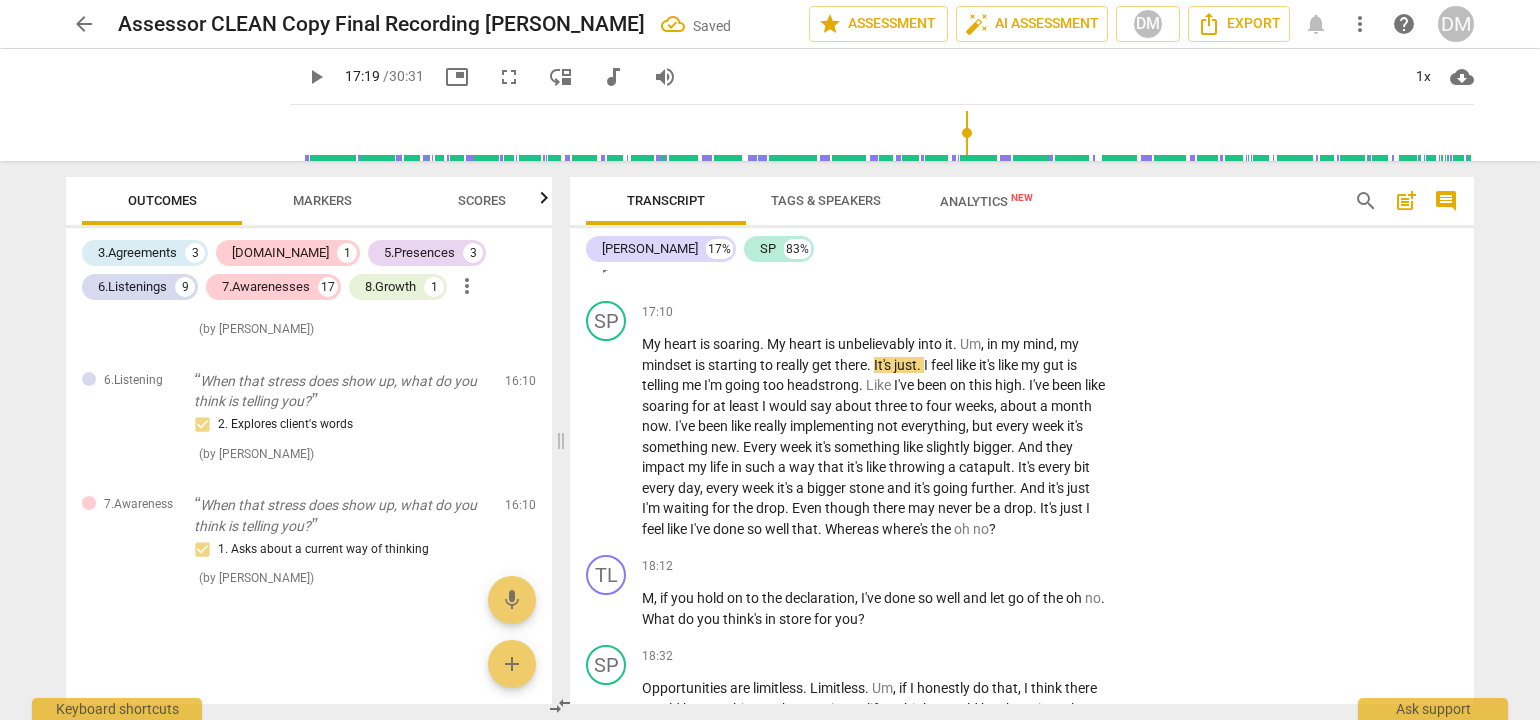 click on "Add competency" at bounding box center (1048, 225) 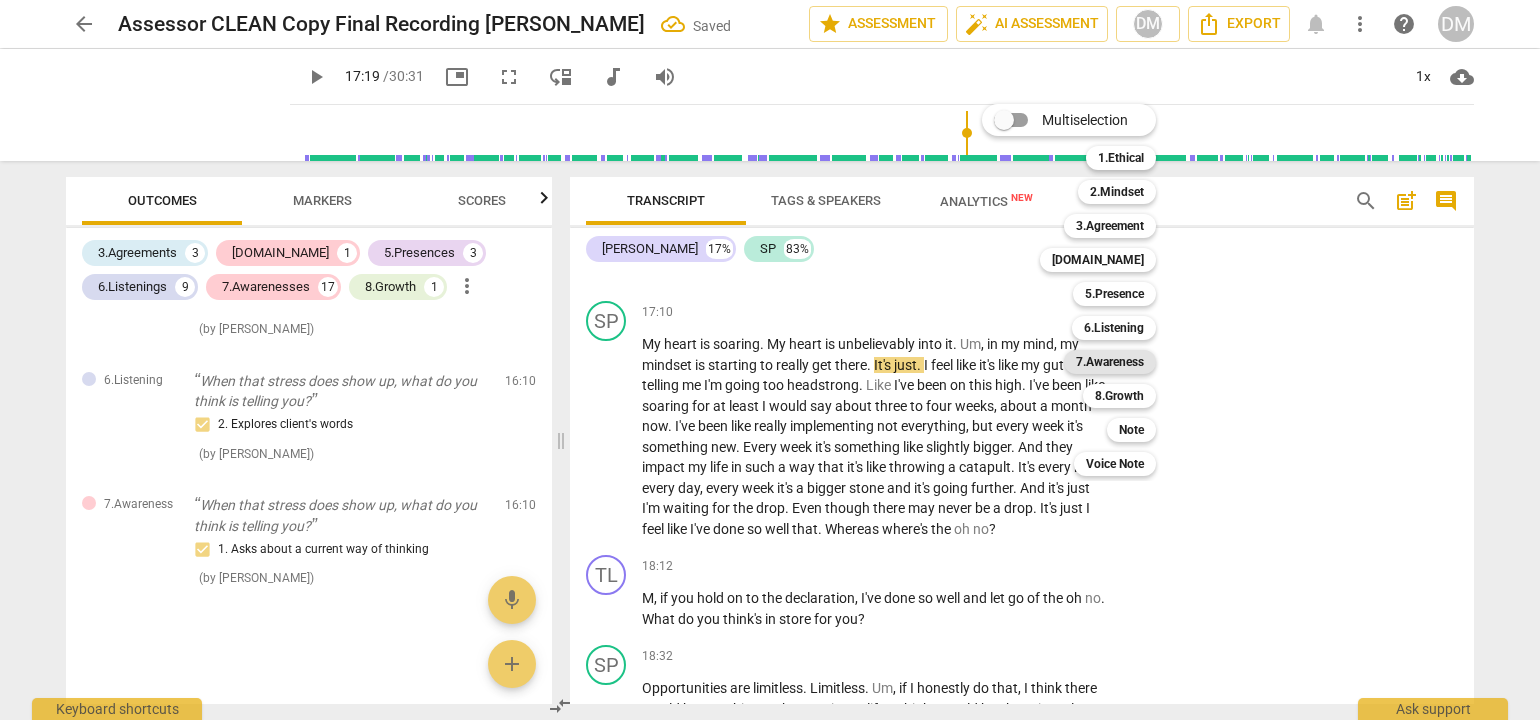 click on "7.Awareness" at bounding box center [1110, 362] 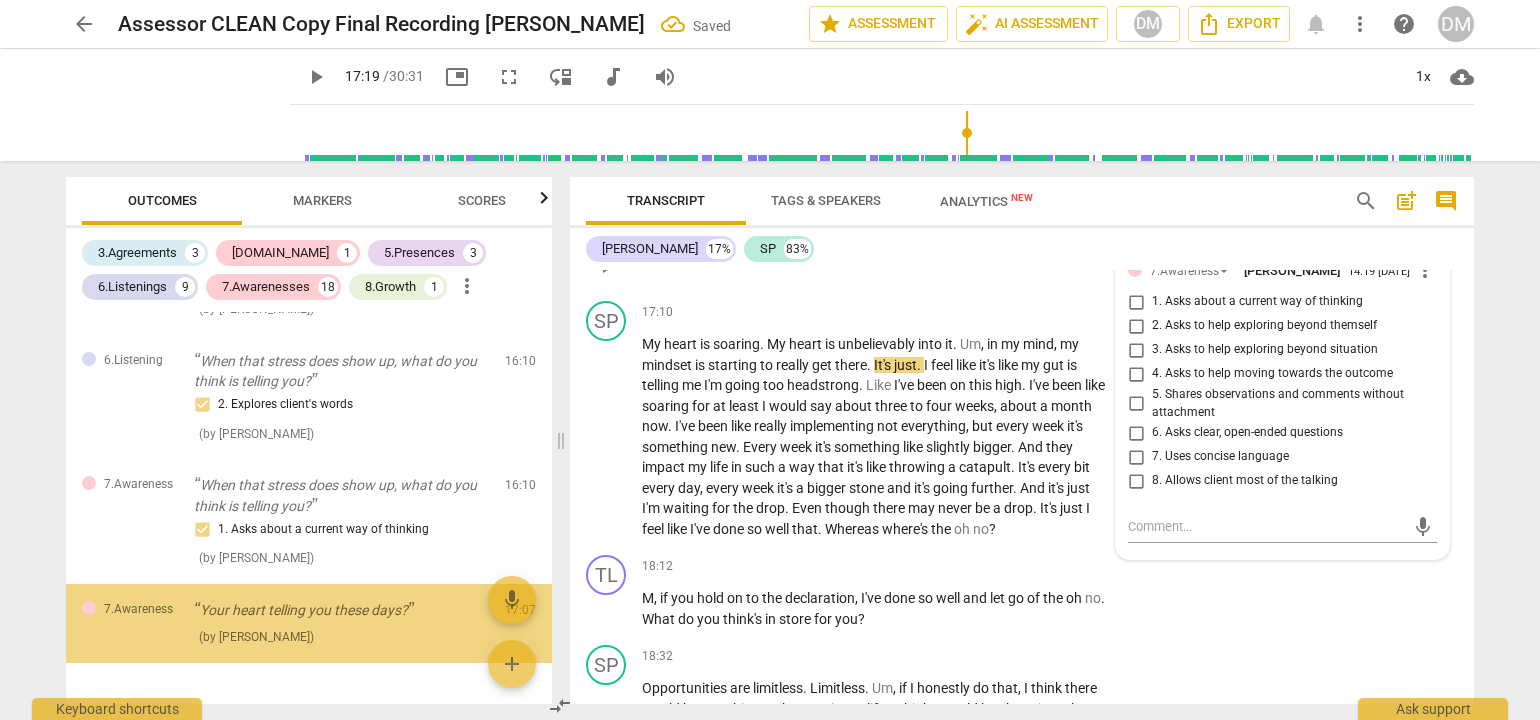 scroll, scrollTop: 4504, scrollLeft: 0, axis: vertical 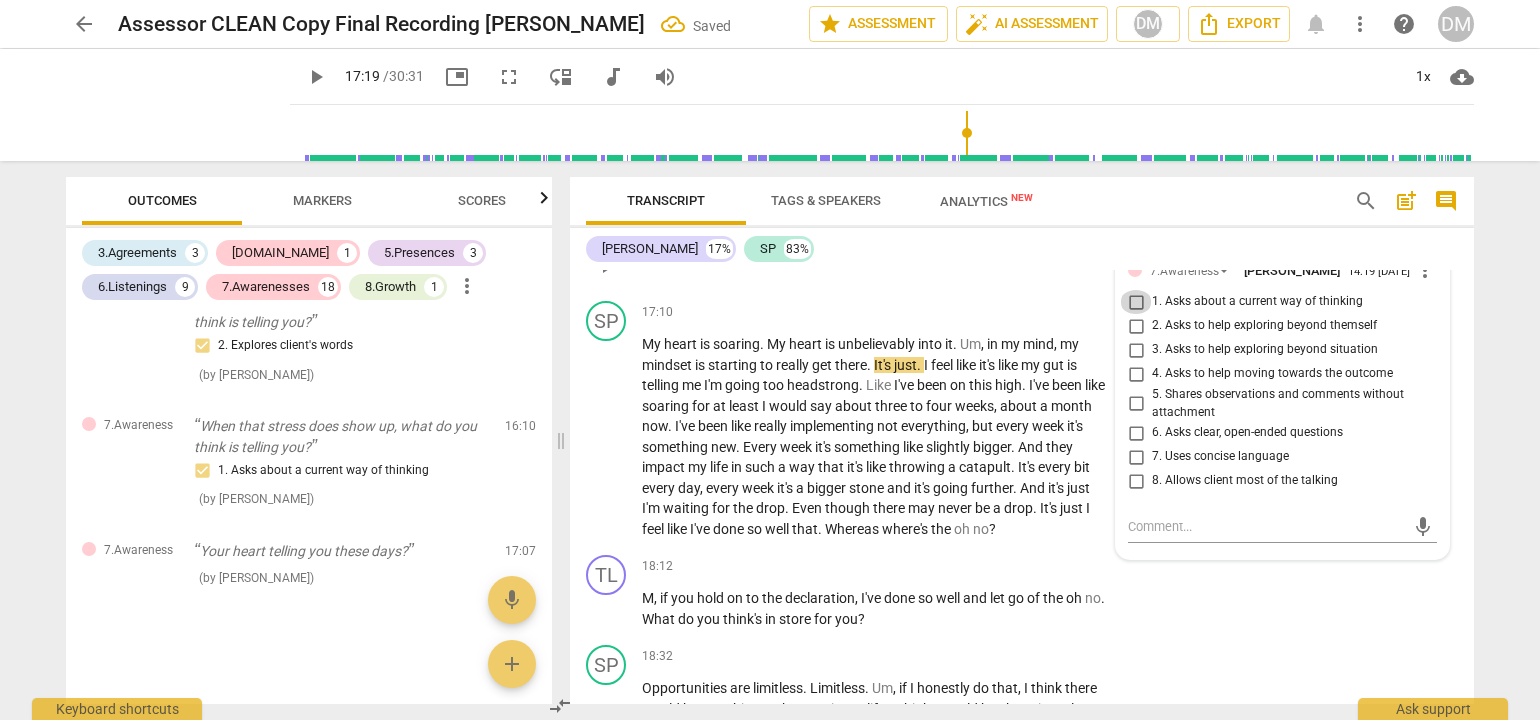 click on "1. Asks about a current way of thinking" at bounding box center (1136, 302) 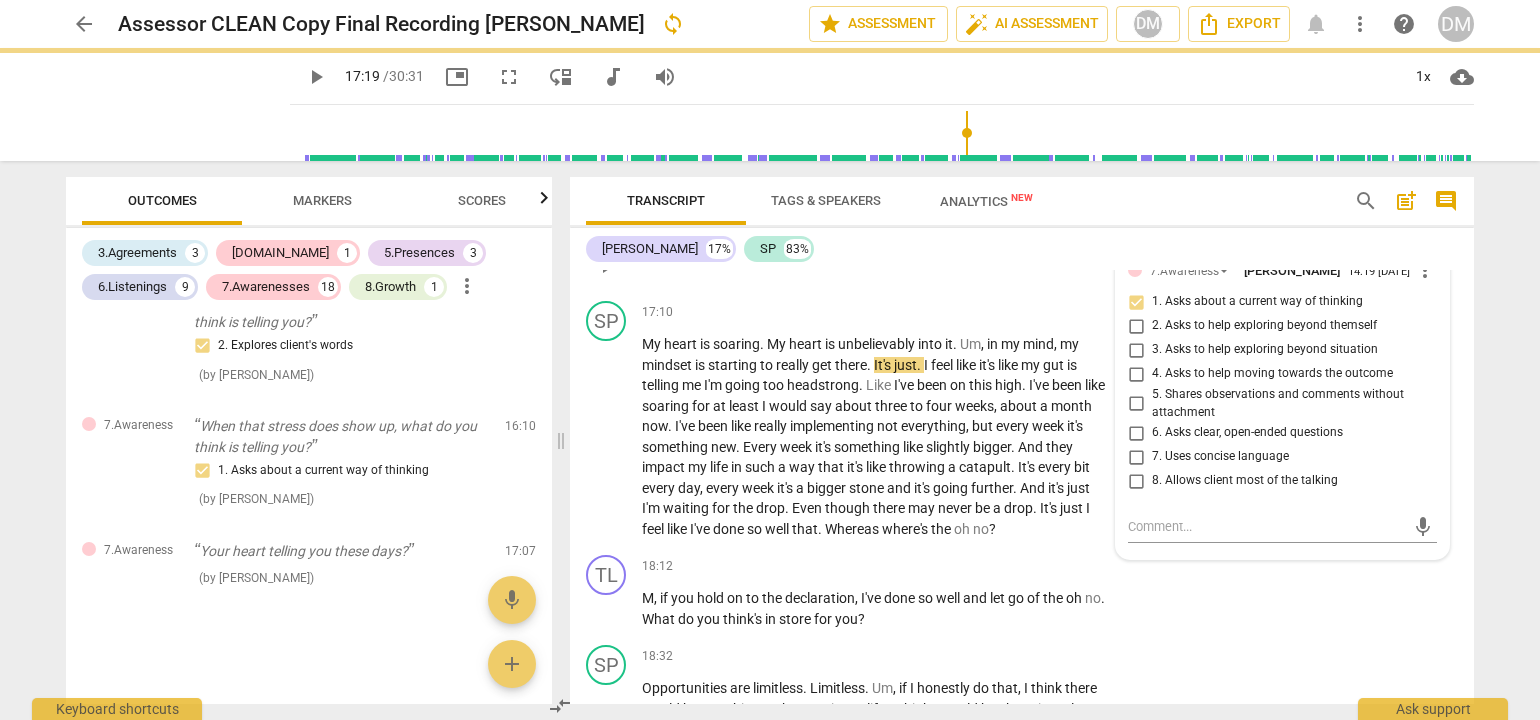 click on "Add competency" at bounding box center (947, 225) 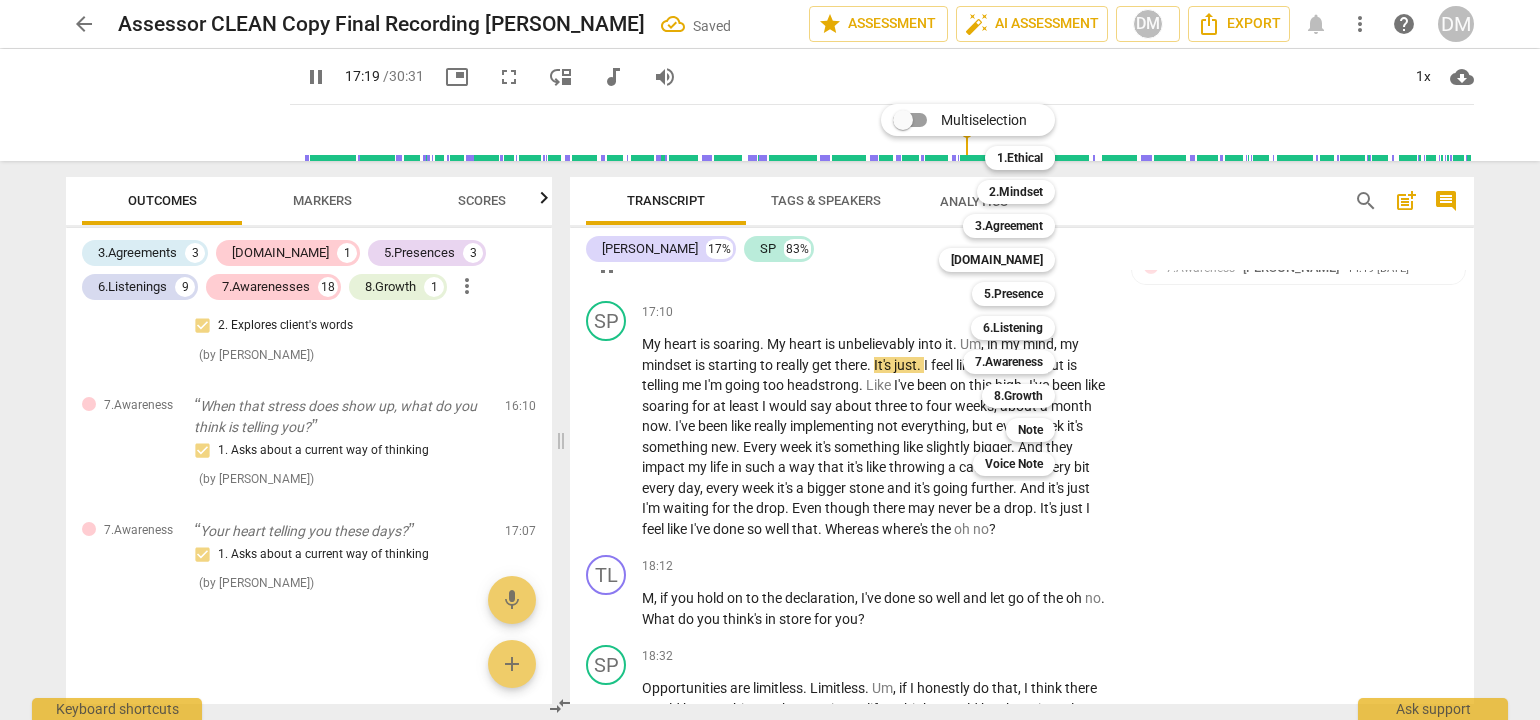 scroll, scrollTop: 4529, scrollLeft: 0, axis: vertical 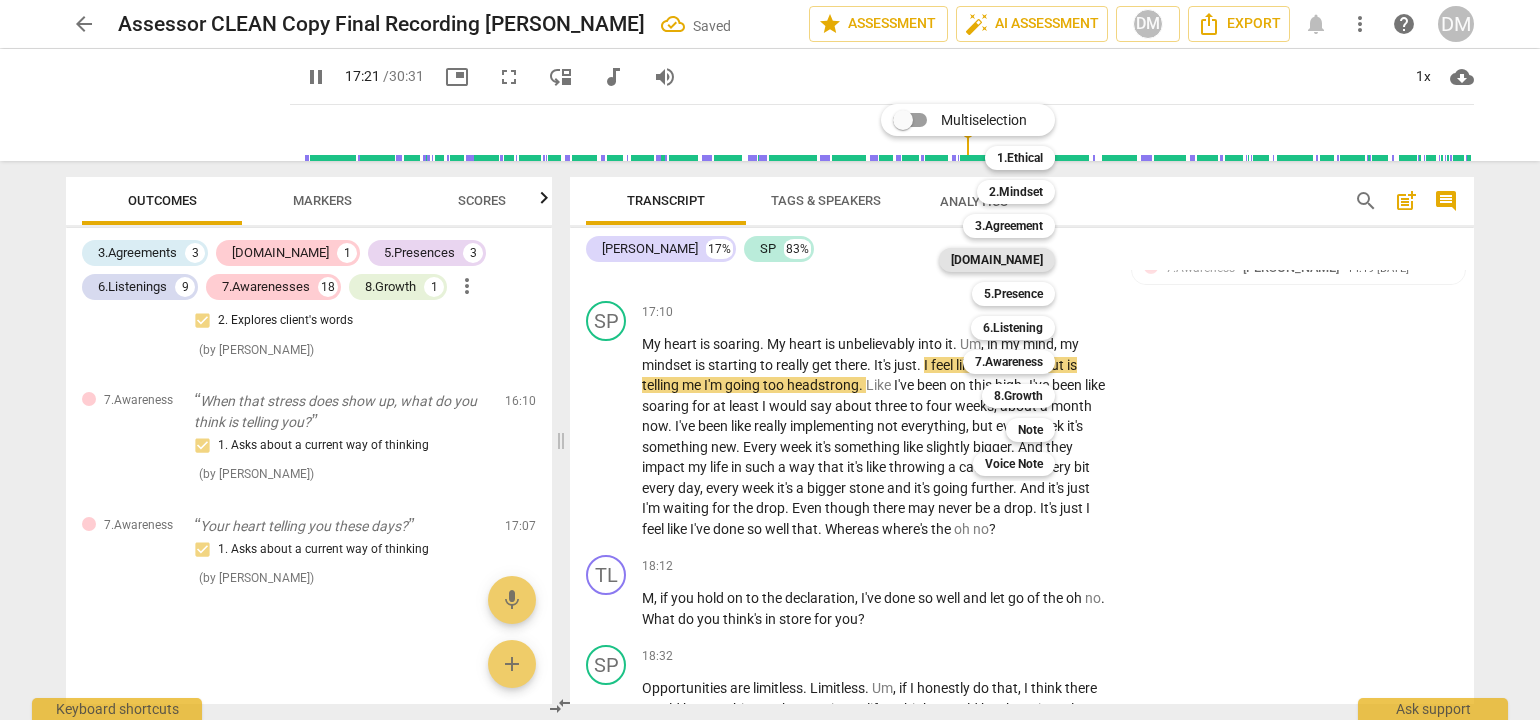 click on "[DOMAIN_NAME]" at bounding box center (997, 260) 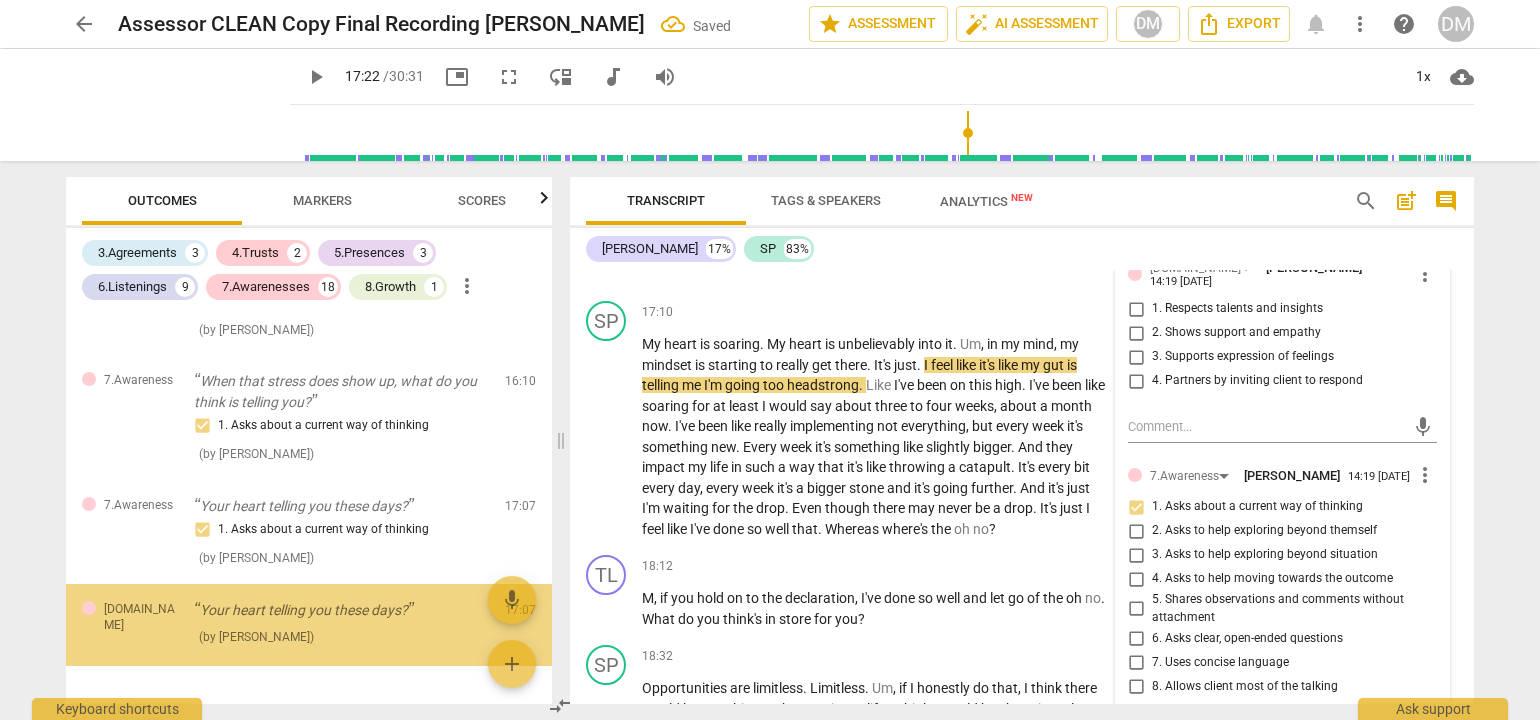 scroll, scrollTop: 4608, scrollLeft: 0, axis: vertical 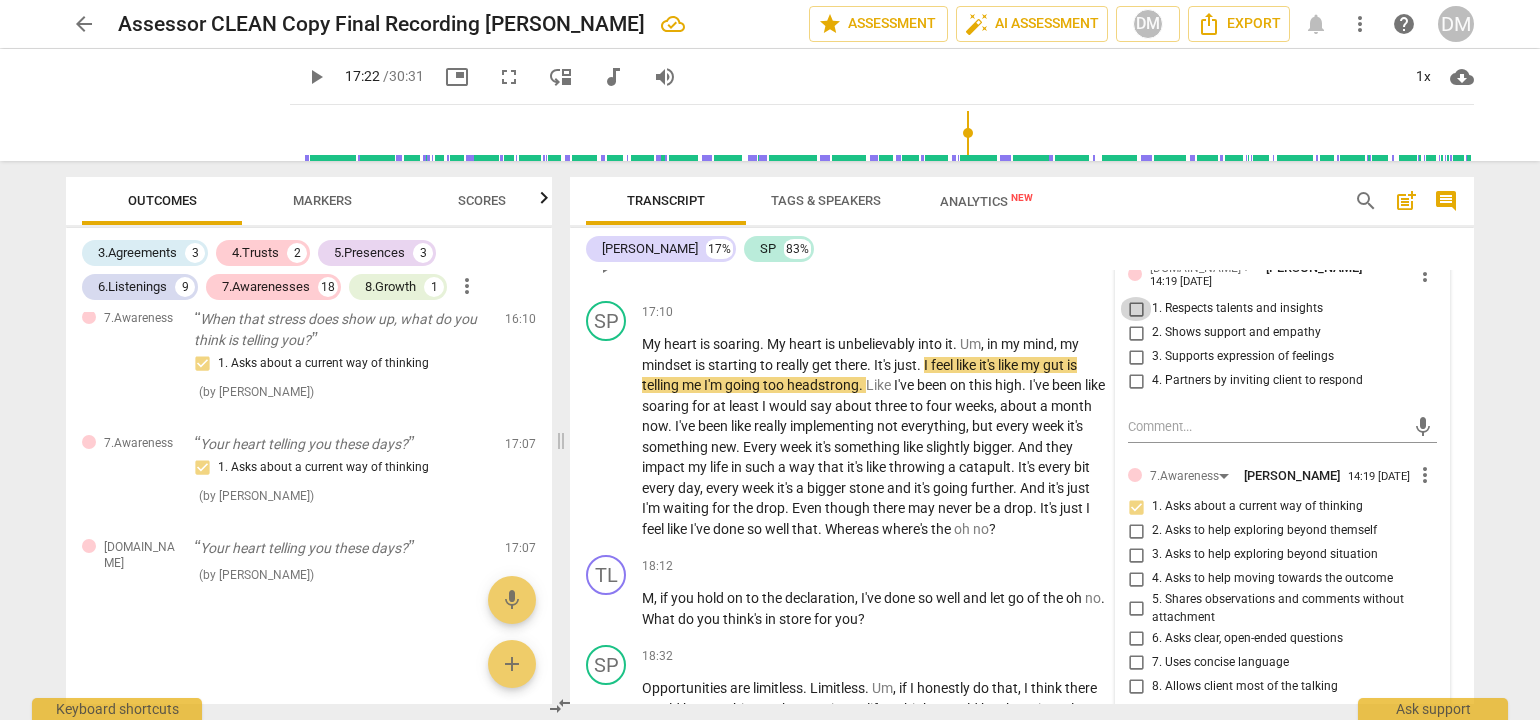 click on "1. Respects talents and insights" at bounding box center (1136, 309) 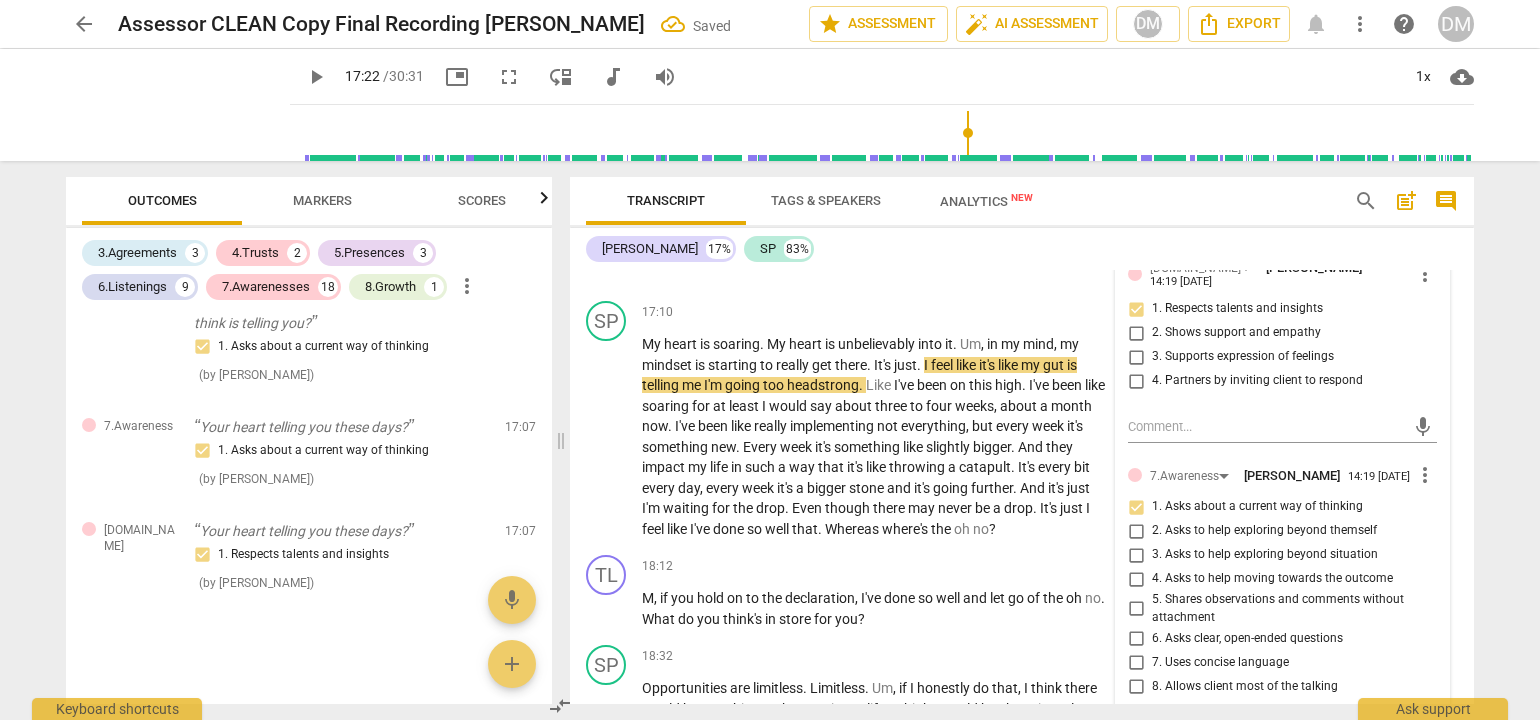 scroll, scrollTop: 4633, scrollLeft: 0, axis: vertical 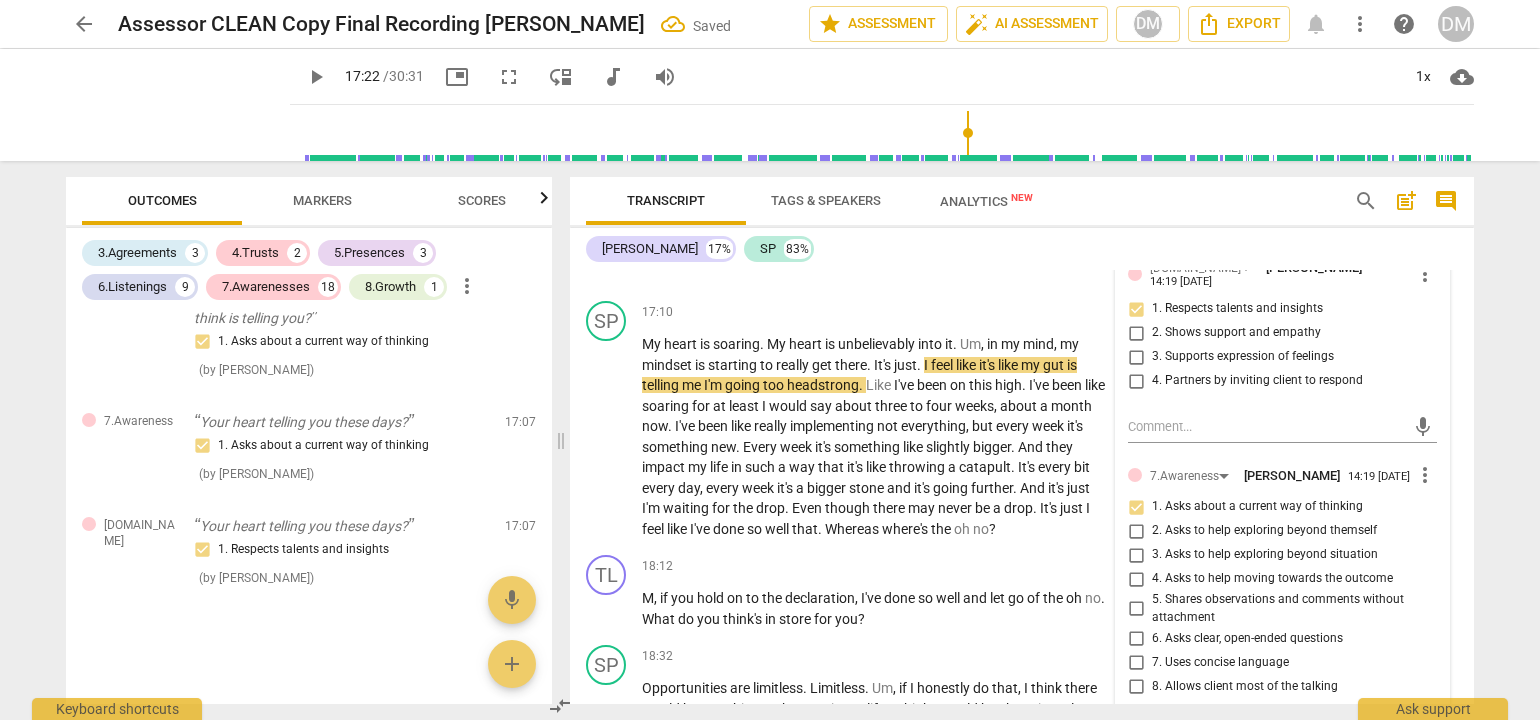 click on "arrow_back Assessor CLEAN Copy Final Recording [PERSON_NAME] Saved edit star    Assessment   auto_fix_high    AI Assessment DM    Export notifications more_vert help DM play_arrow play_arrow 17:22   /  30:31 picture_in_picture fullscreen move_down audiotrack volume_up 1x cloud_download Outcomes Markers Scores 3.Agreements 3 4.Trusts 2 5.Presences 3 6.Listenings 9 7.Awarenesses 18 8.Growth 1 more_vert 3.Agreement Okay, everything appears to be set. [PERSON_NAME], good morning again. What would you like to work on [DATE]? 1. Identifies what to accomplish ( by [PERSON_NAME] ) 00:11 edit delete 3.Agreement Well, tell me what's important about that? 3. Explores what is important ( by [PERSON_NAME] ) 01:34 edit delete 3.Agreement Mhm. For you to say our time together was successful, what would you need to walk away with? 2. Reconfirms measures of success ( by [PERSON_NAME] ) 02:32 edit delete 6.Listening Okay. You said a beautiful thing there. Living for your values. 2. Explores client's words ( by [PERSON_NAME] ) ( )" at bounding box center [770, 360] 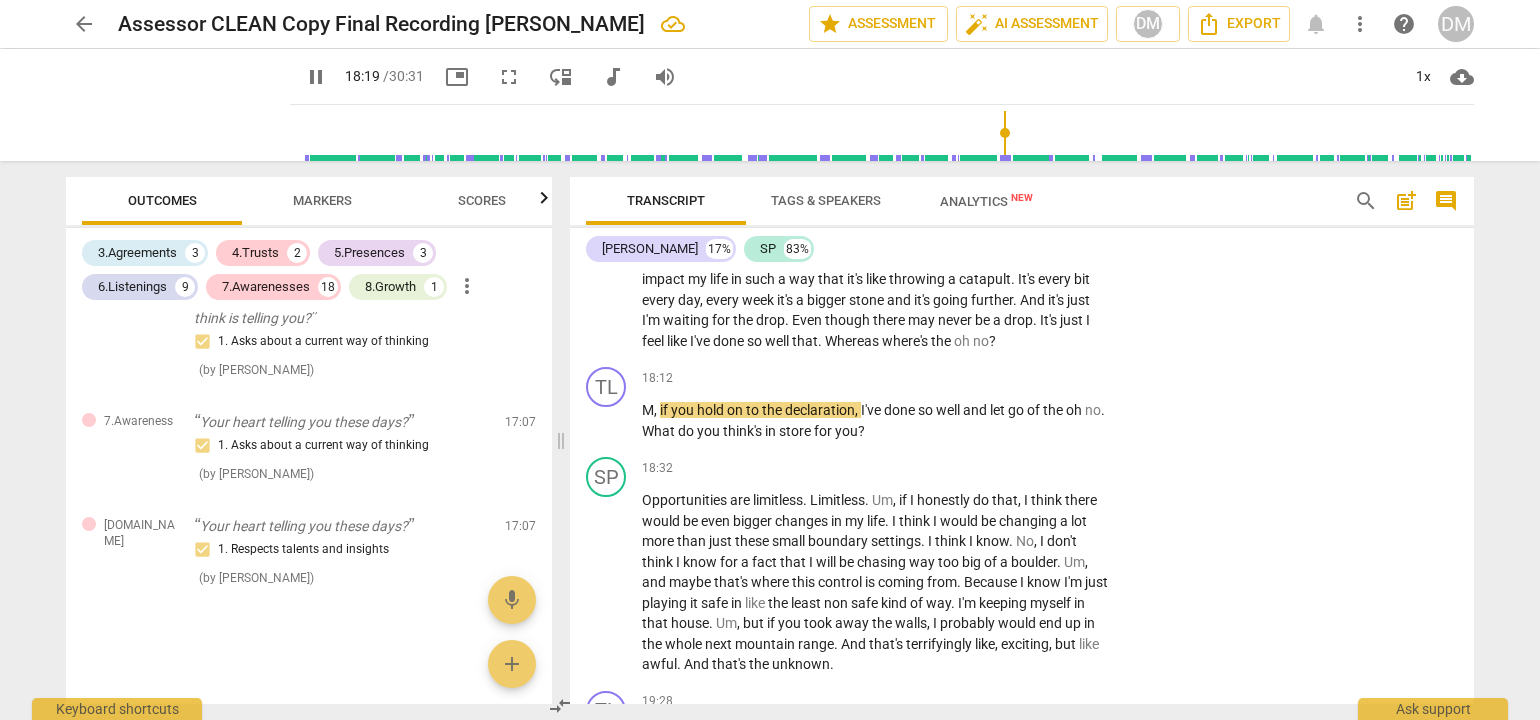 scroll, scrollTop: 6570, scrollLeft: 0, axis: vertical 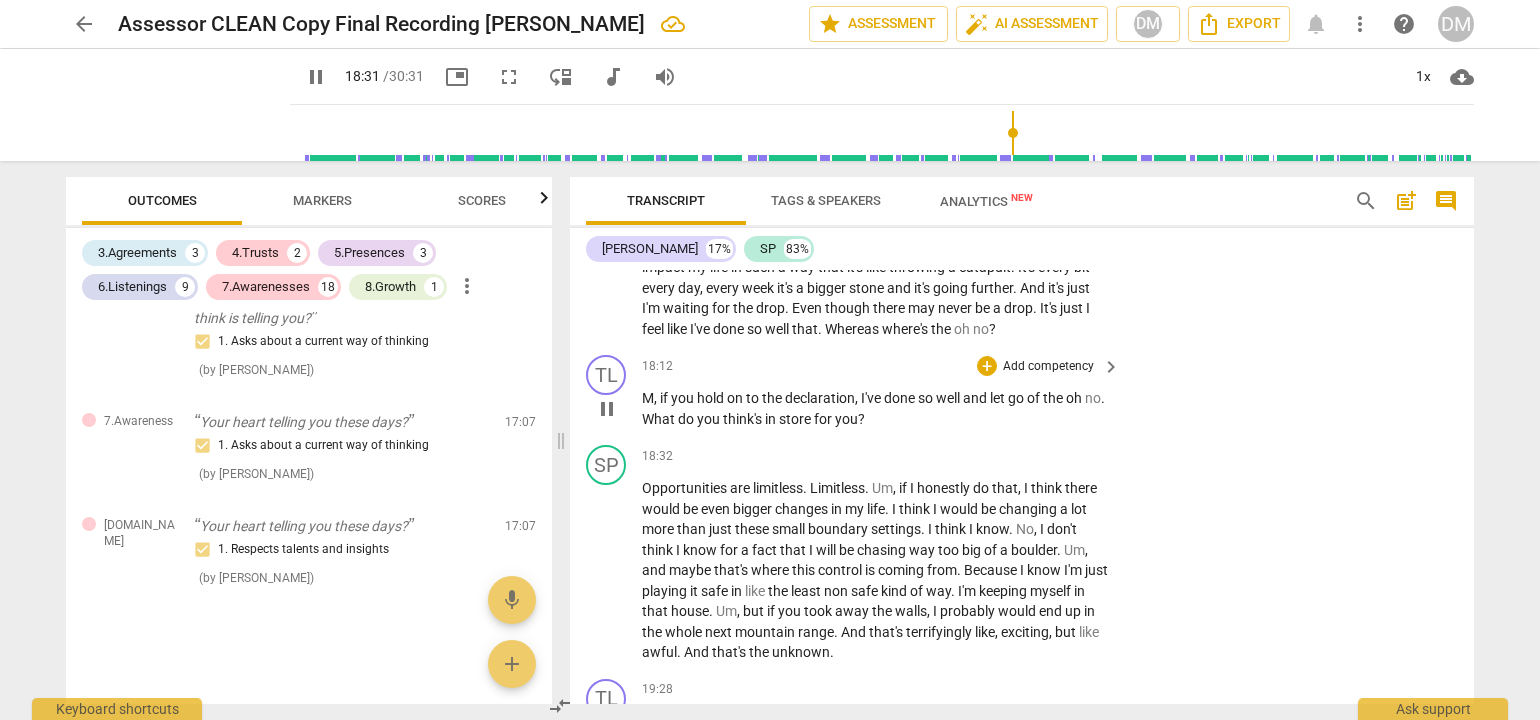 click on "Add competency" at bounding box center [1048, 367] 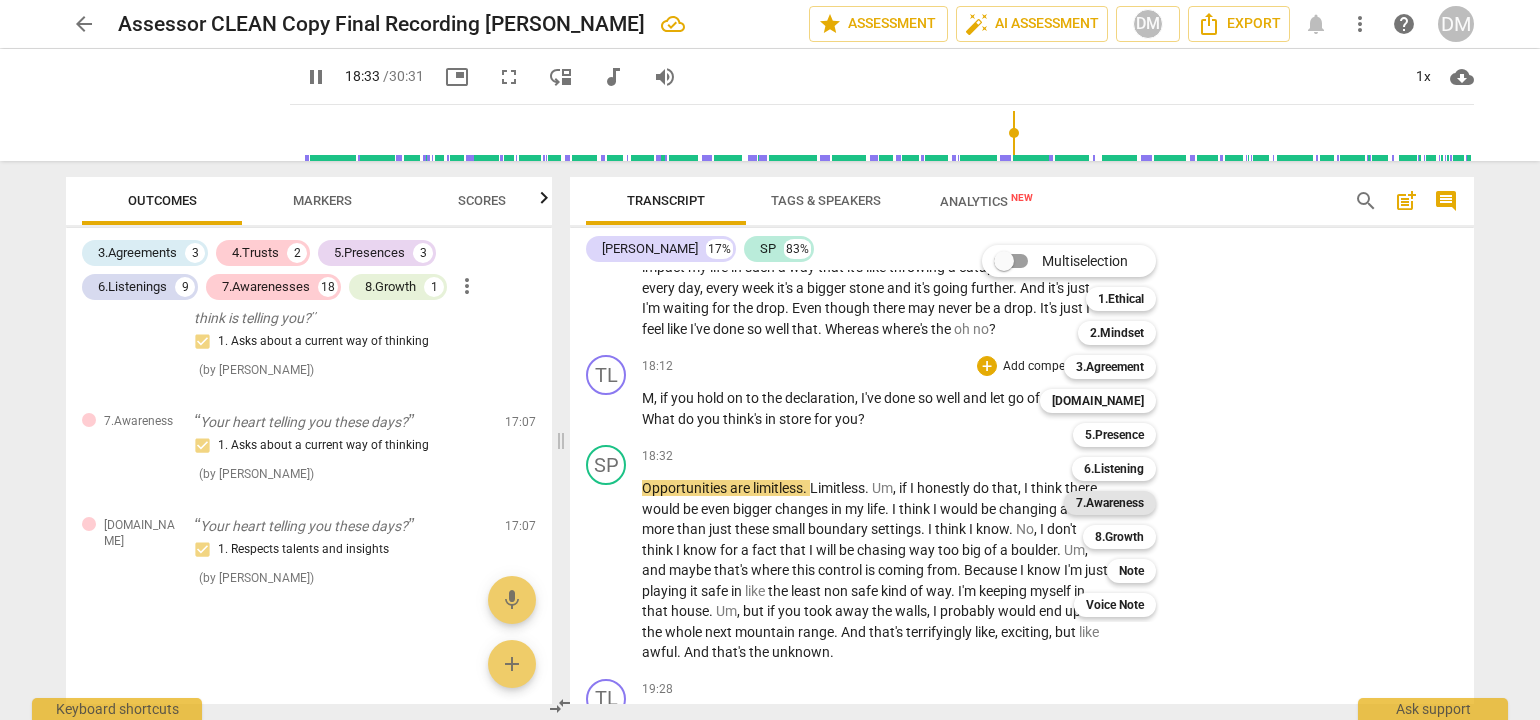 click on "7.Awareness" at bounding box center [1110, 503] 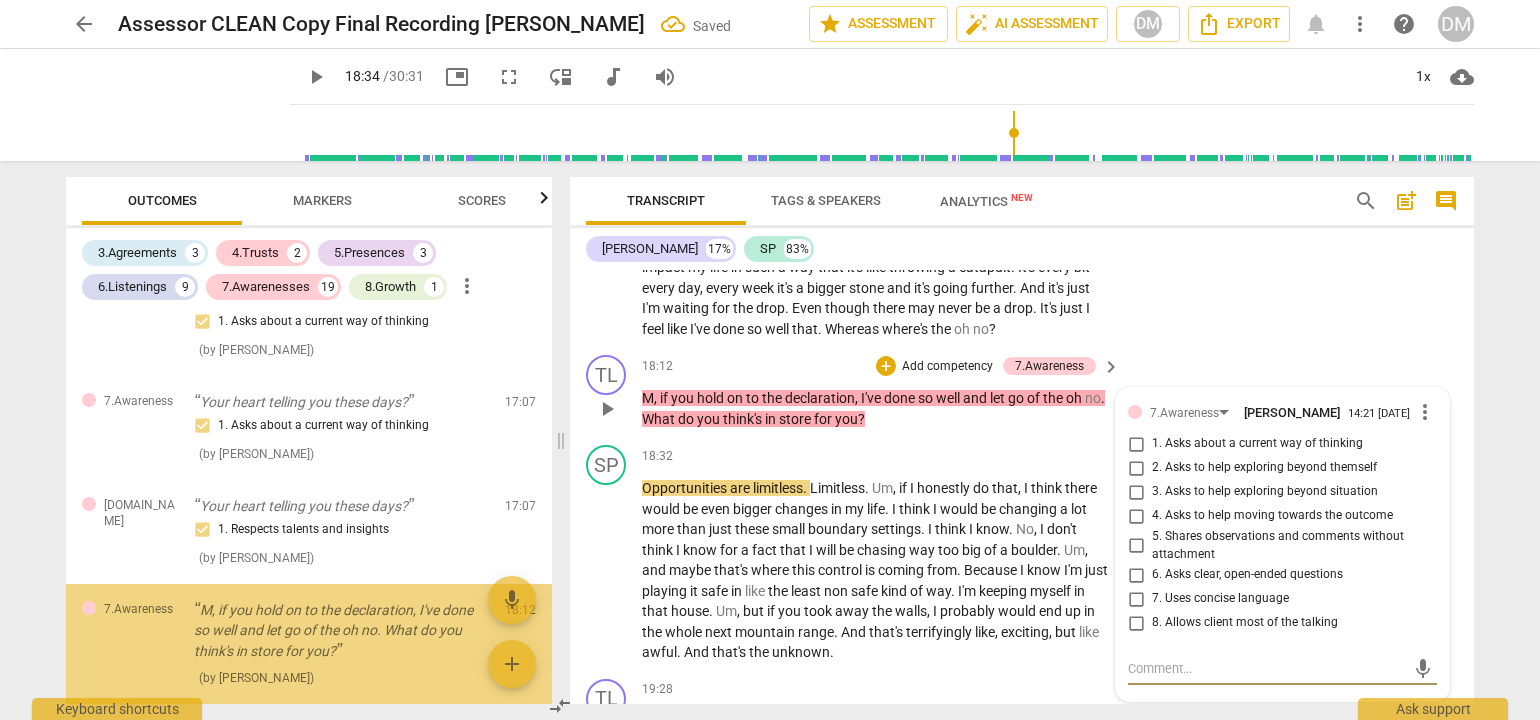 scroll, scrollTop: 6824, scrollLeft: 0, axis: vertical 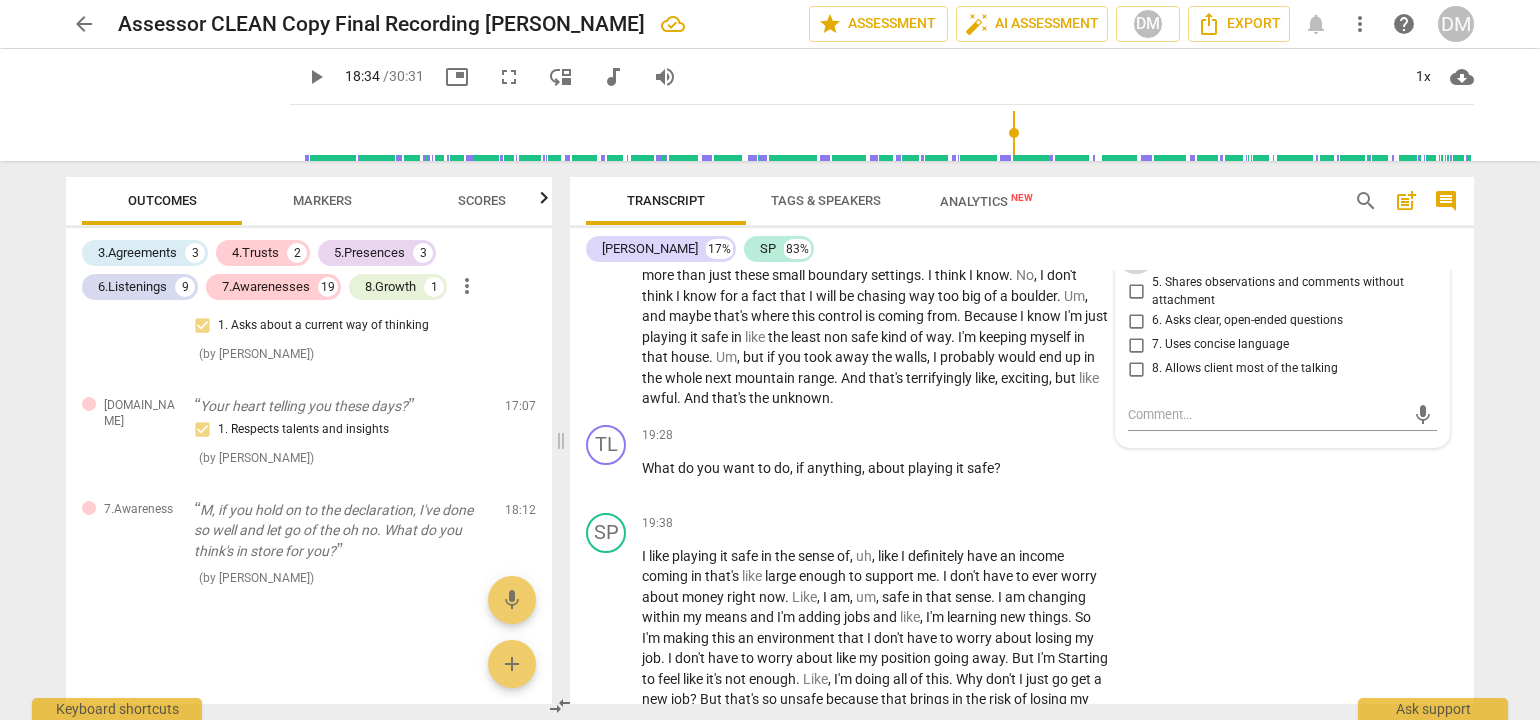 click on "4. Asks to help moving towards the outcome" at bounding box center (1136, 262) 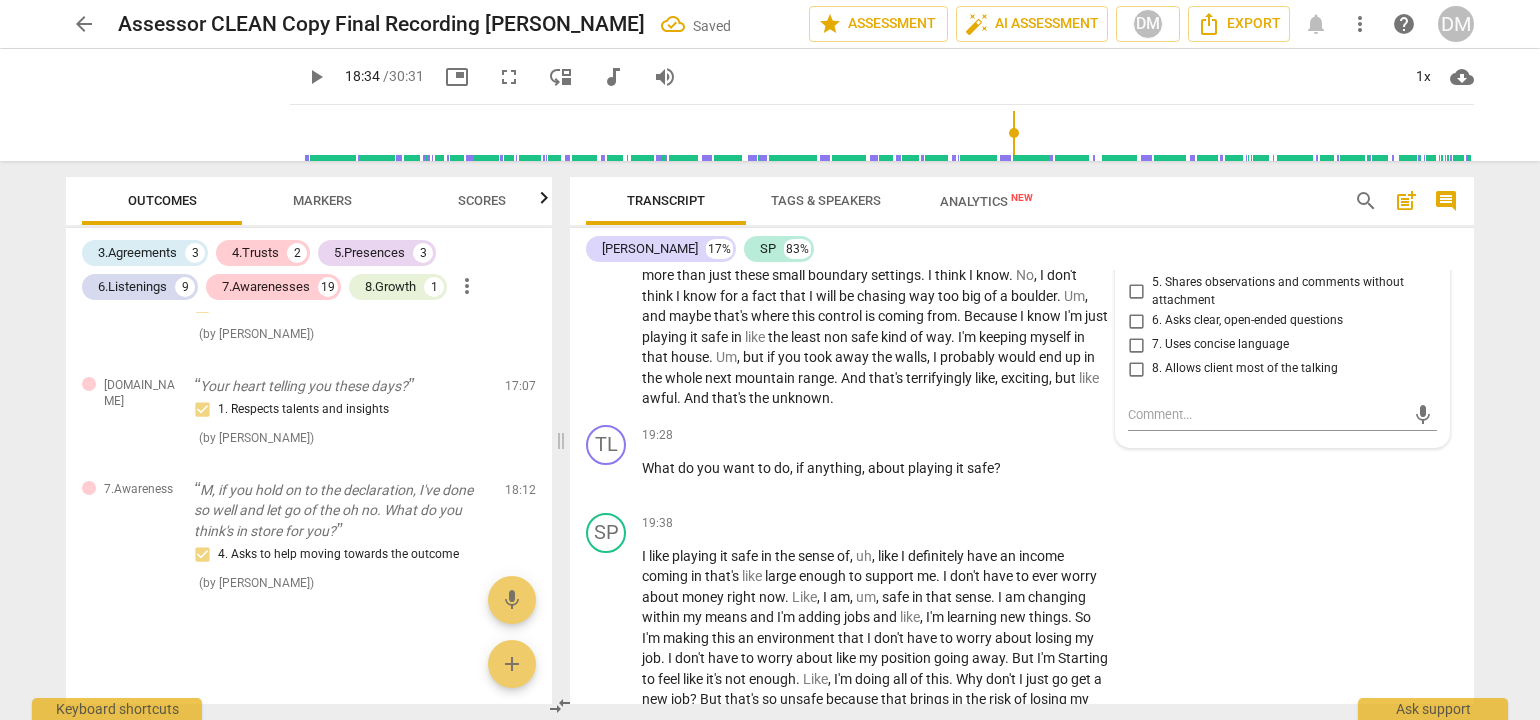 click on "arrow_back Assessor CLEAN Copy Final Recording [PERSON_NAME] Saved edit star    Assessment   auto_fix_high    AI Assessment DM    Export notifications more_vert help DM play_arrow play_arrow 18:34   /  30:31 picture_in_picture fullscreen move_down audiotrack volume_up 1x cloud_download Outcomes Markers Scores 3.Agreements 3 4.Trusts 2 5.Presences 3 6.Listenings 9 7.Awarenesses 19 8.Growth 1 more_vert 3.Agreement Okay, everything appears to be set. [PERSON_NAME], good morning again. What would you like to work on [DATE]? 1. Identifies what to accomplish ( by [PERSON_NAME] ) 00:11 edit delete 3.Agreement Well, tell me what's important about that? 3. Explores what is important ( by [PERSON_NAME] ) 01:34 edit delete 3.Agreement Mhm. For you to say our time together was successful, what would you need to walk away with? 2. Reconfirms measures of success ( by [PERSON_NAME] ) 02:32 edit delete 6.Listening Okay. You said a beautiful thing there. Living for your values. 2. Explores client's words ( by [PERSON_NAME] ) ( )" at bounding box center (770, 360) 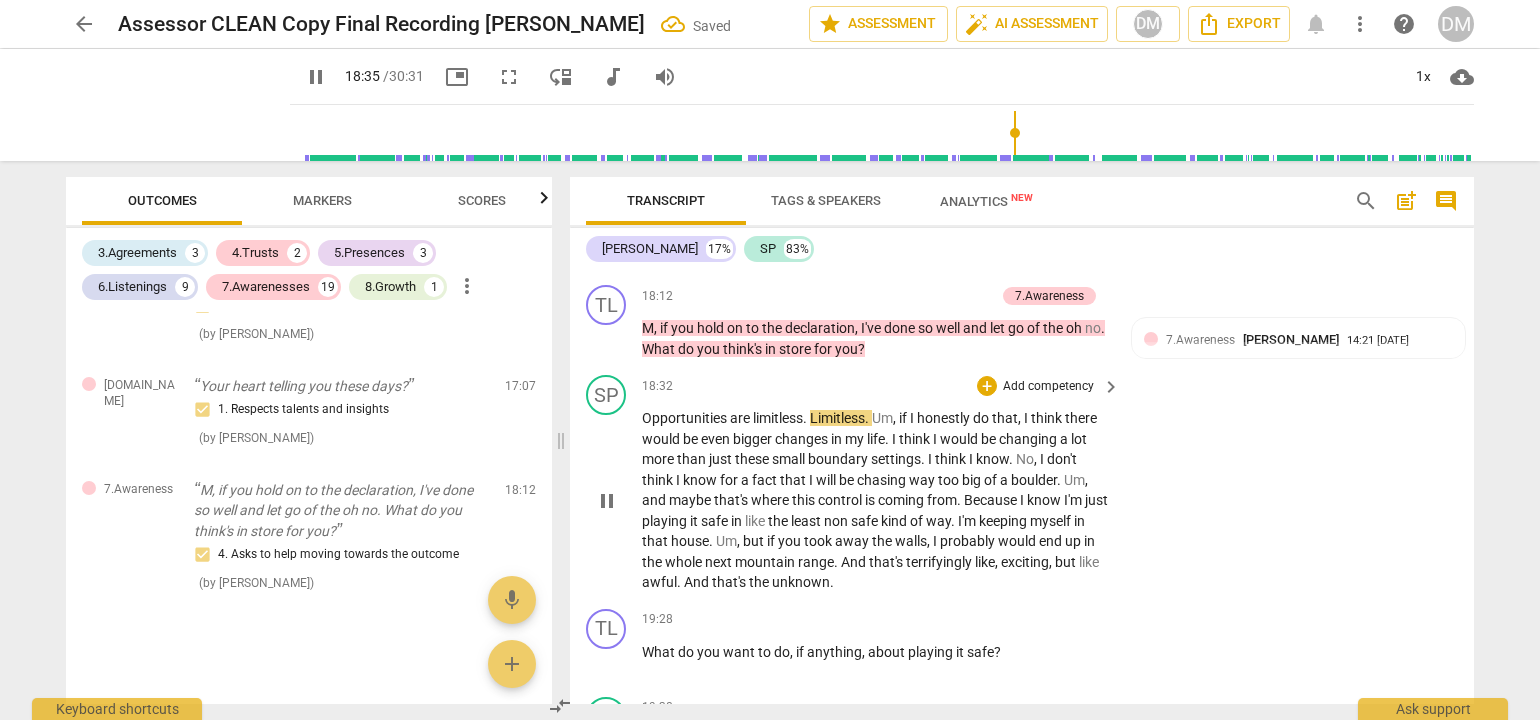 scroll, scrollTop: 6624, scrollLeft: 0, axis: vertical 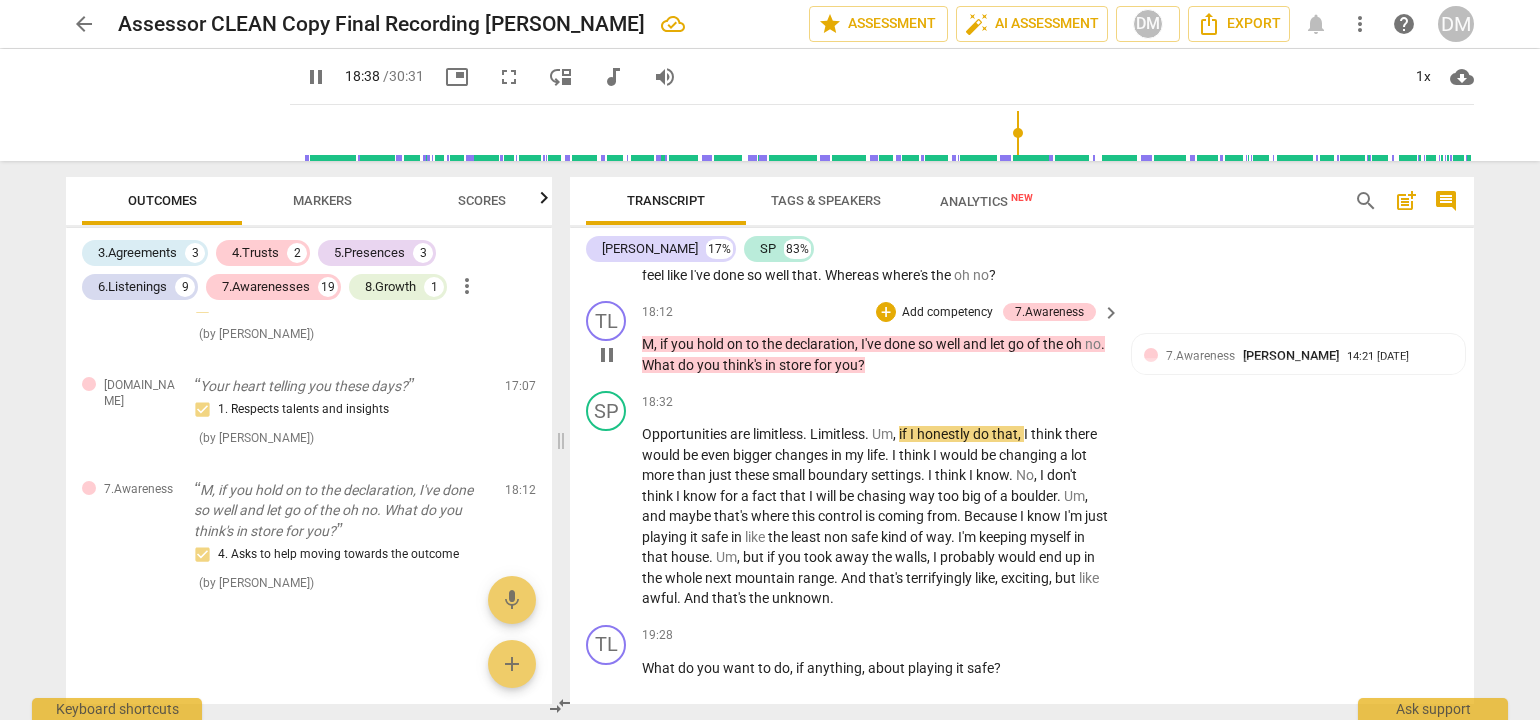 click on "Add competency" at bounding box center (947, 313) 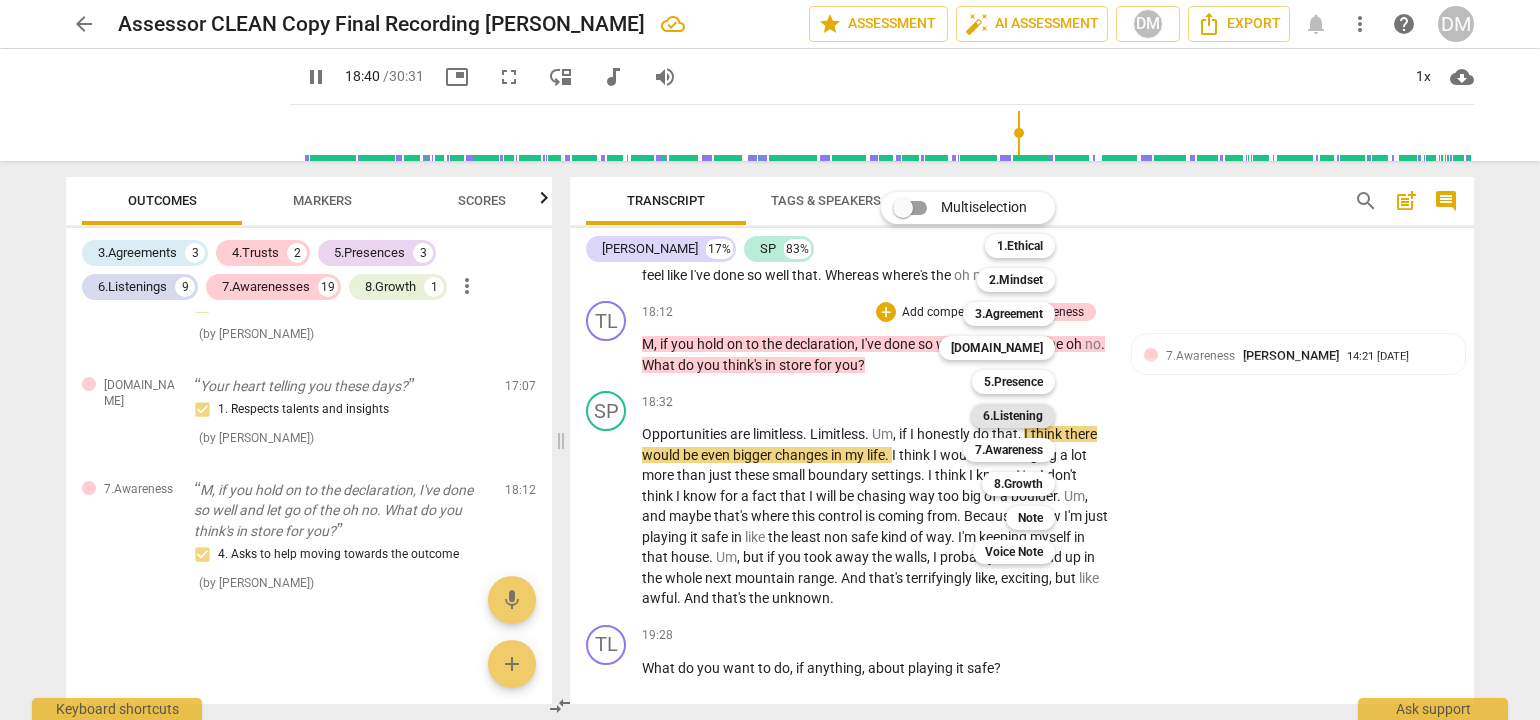 click on "6.Listening" at bounding box center (1013, 416) 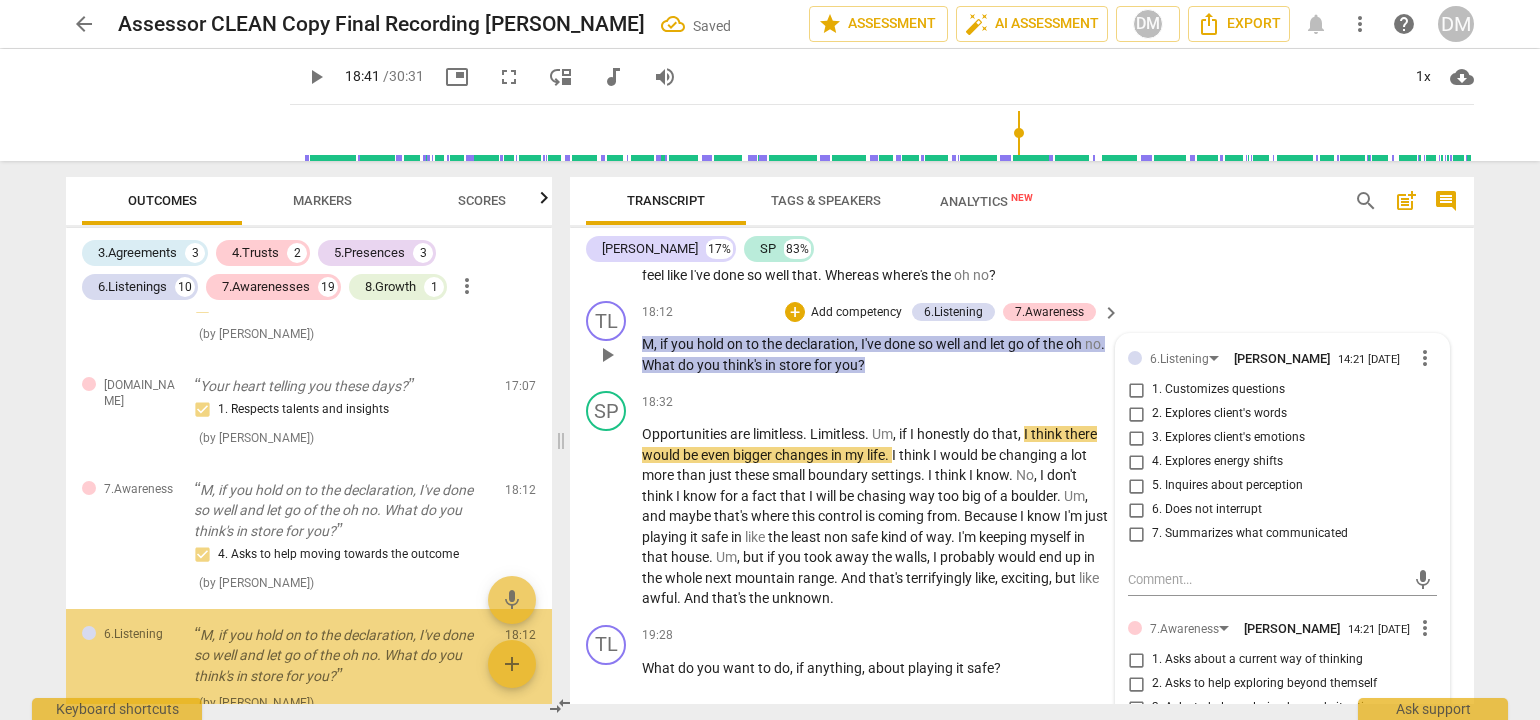 scroll, scrollTop: 4898, scrollLeft: 0, axis: vertical 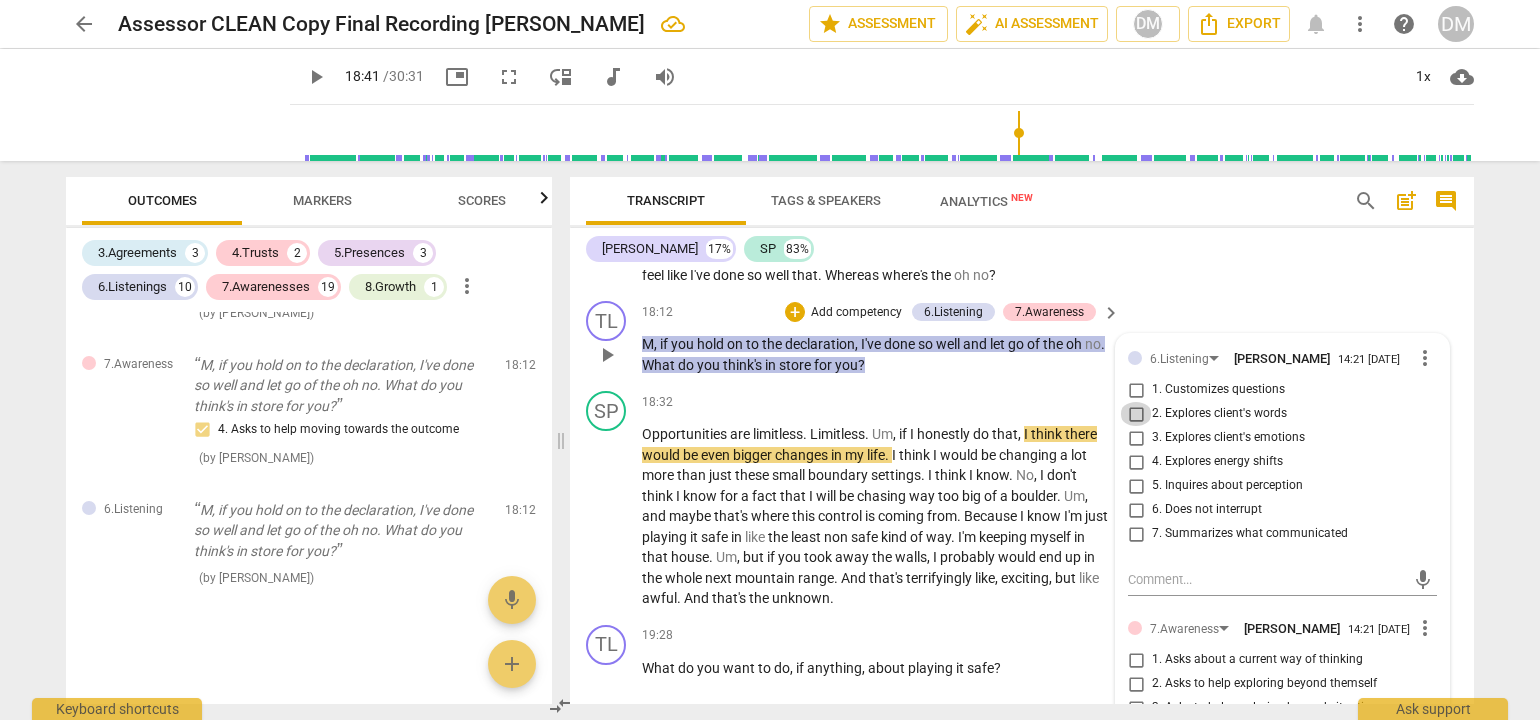 click on "2. Explores client's words" at bounding box center [1136, 414] 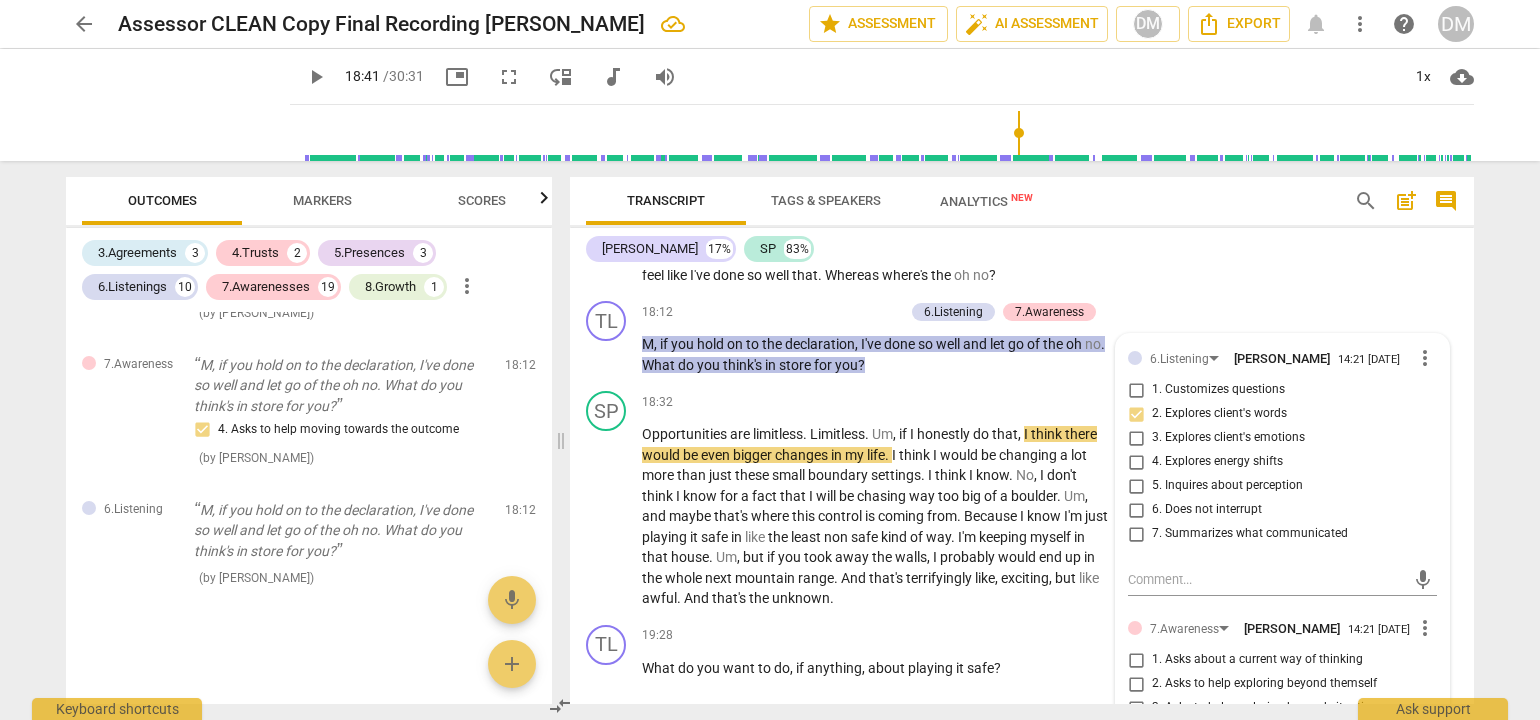 click on "arrow_back Assessor CLEAN Copy Final Recording [PERSON_NAME] edit star    Assessment   auto_fix_high    AI Assessment DM    Export notifications more_vert help DM play_arrow play_arrow 18:41   /  30:31 picture_in_picture fullscreen move_down audiotrack volume_up 1x cloud_download Outcomes Markers Scores 3.Agreements 3 4.Trusts 2 5.Presences 3 6.Listenings 10 7.Awarenesses 19 8.Growth 1 more_vert 3.Agreement Okay, everything appears to be set. [PERSON_NAME], good morning again. What would you like to work on [DATE]? 1. Identifies what to accomplish ( by [PERSON_NAME] ) 00:11 edit delete 3.Agreement Well, tell me what's important about that? 3. Explores what is important ( by [PERSON_NAME] ) 01:34 edit delete 3.Agreement Mhm. For you to say our time together was successful, what would you need to walk away with? 2. Reconfirms measures of success ( by [PERSON_NAME] ) 02:32 edit delete 6.Listening Okay. You said a beautiful thing there. Living for your values. 2. Explores client's words ( by [PERSON_NAME] ) 03:20 (" at bounding box center (770, 360) 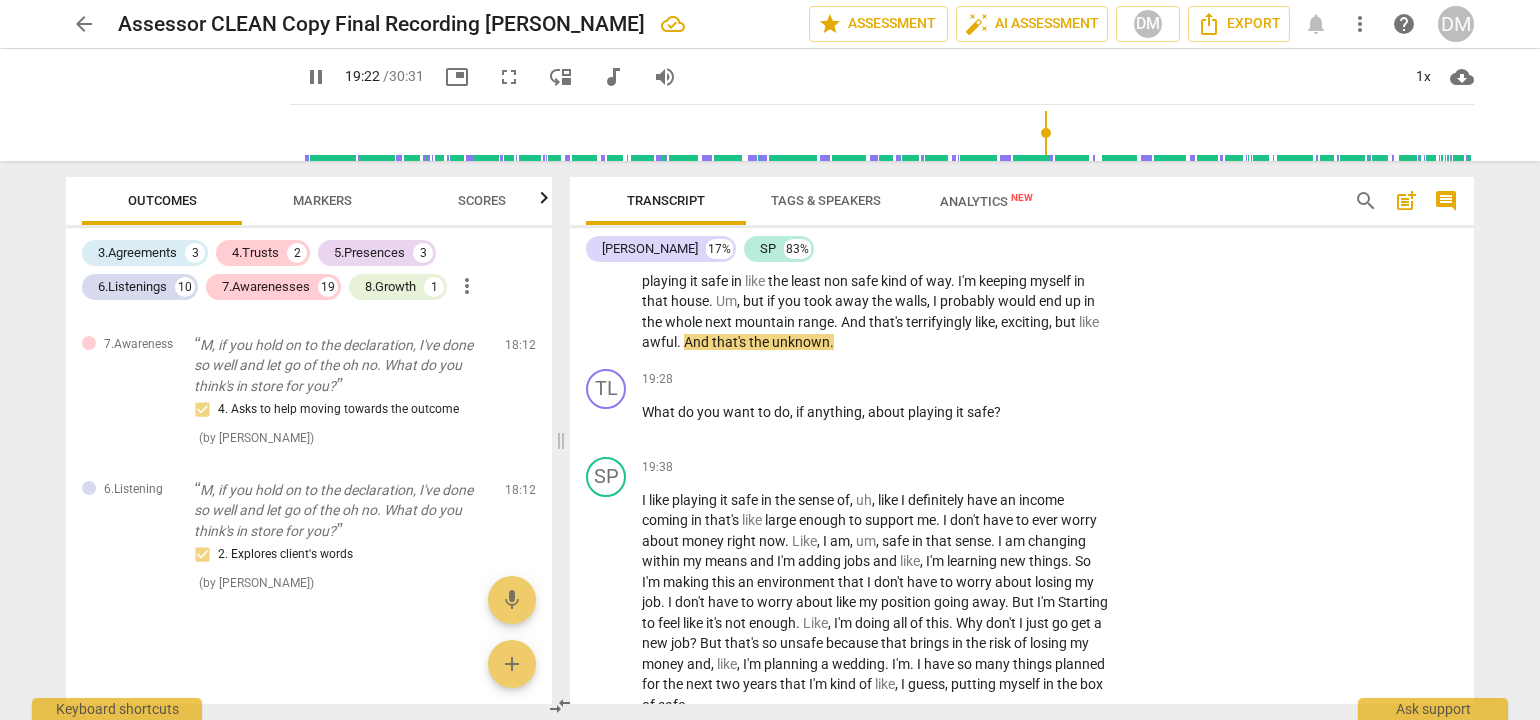 scroll, scrollTop: 6924, scrollLeft: 0, axis: vertical 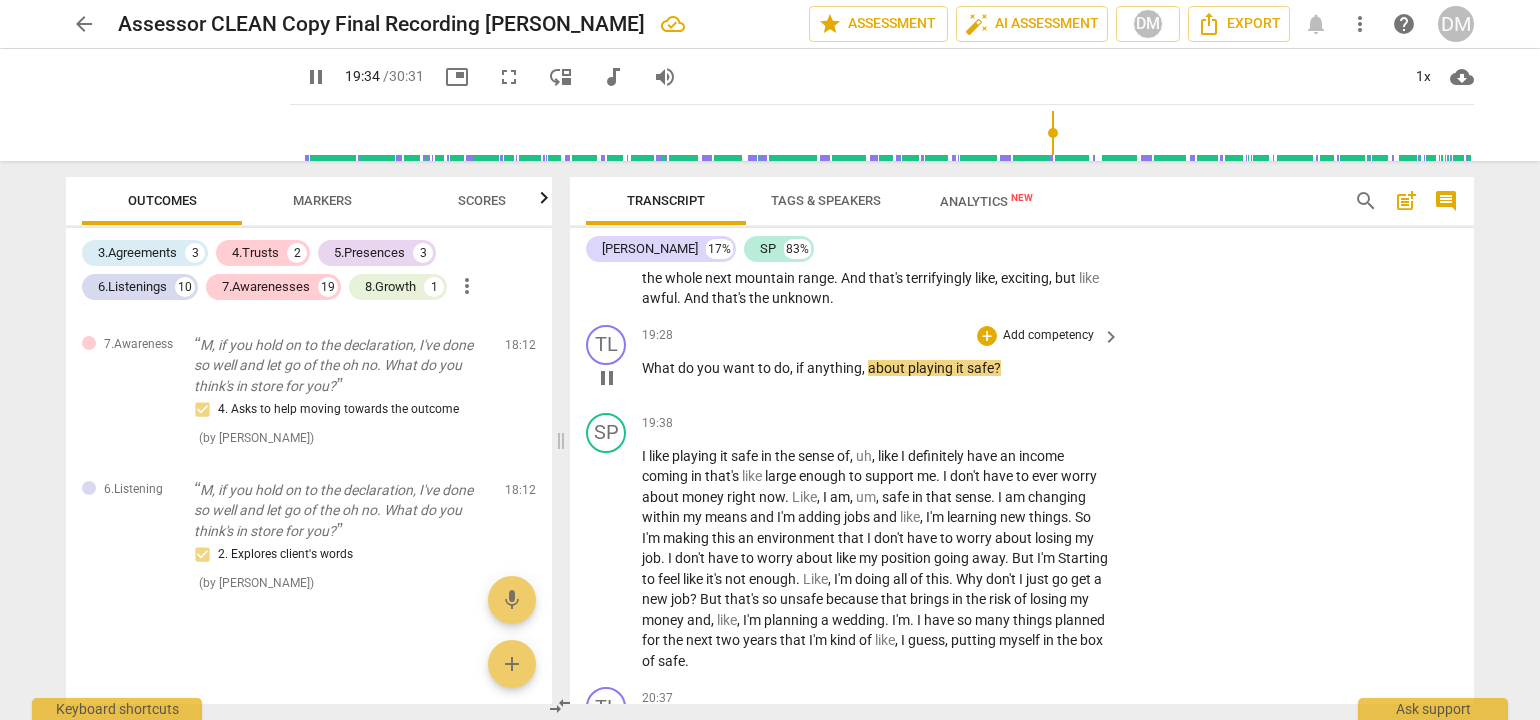 click on "Add competency" at bounding box center (1048, 336) 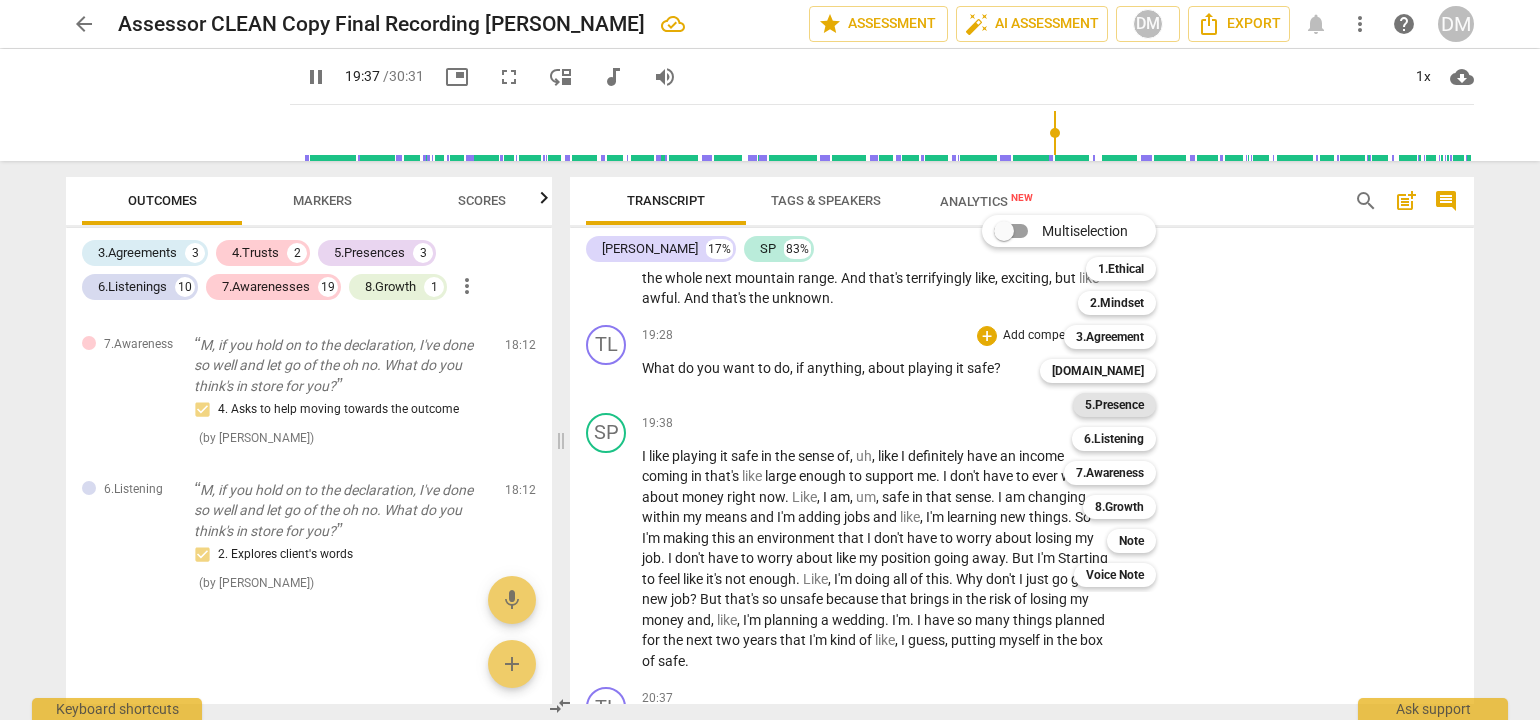 click on "5.Presence" at bounding box center (1114, 405) 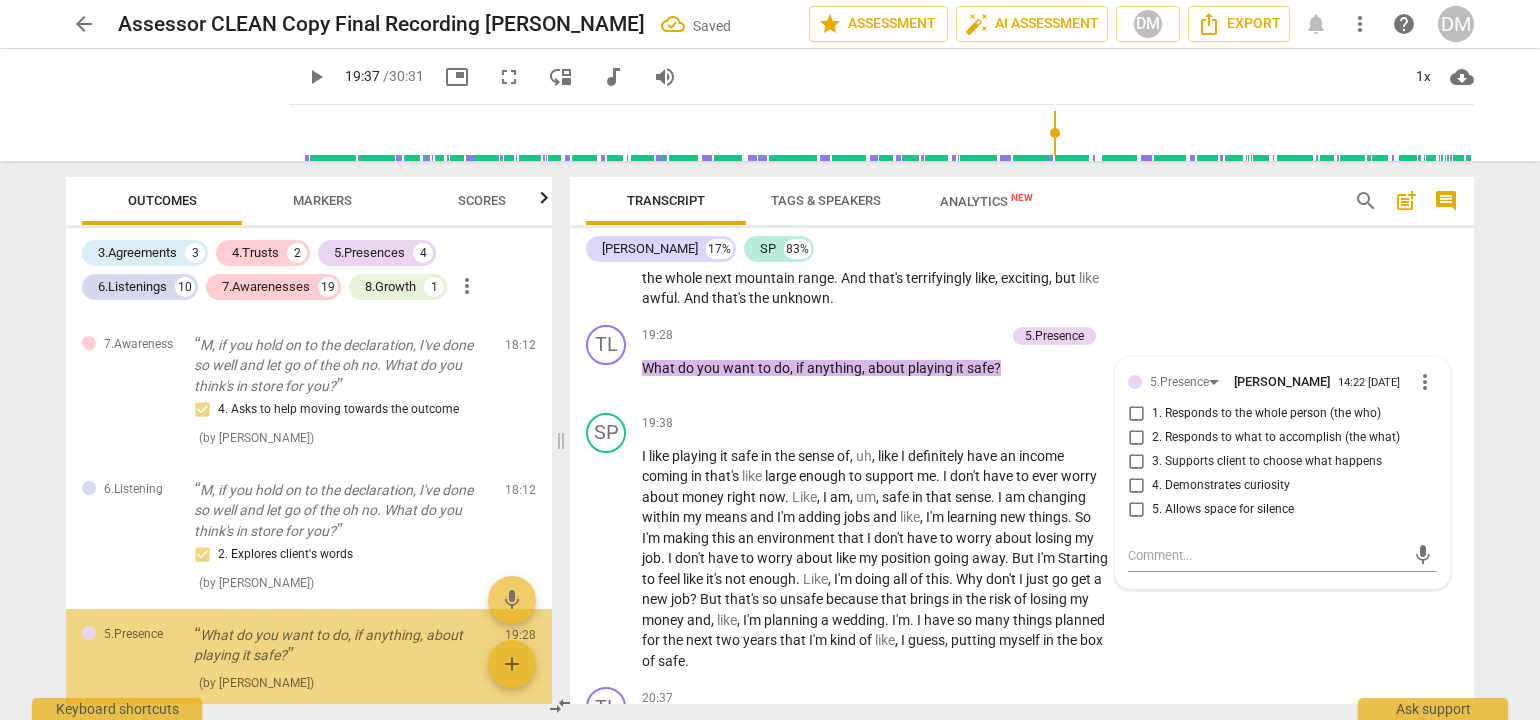 scroll, scrollTop: 5023, scrollLeft: 0, axis: vertical 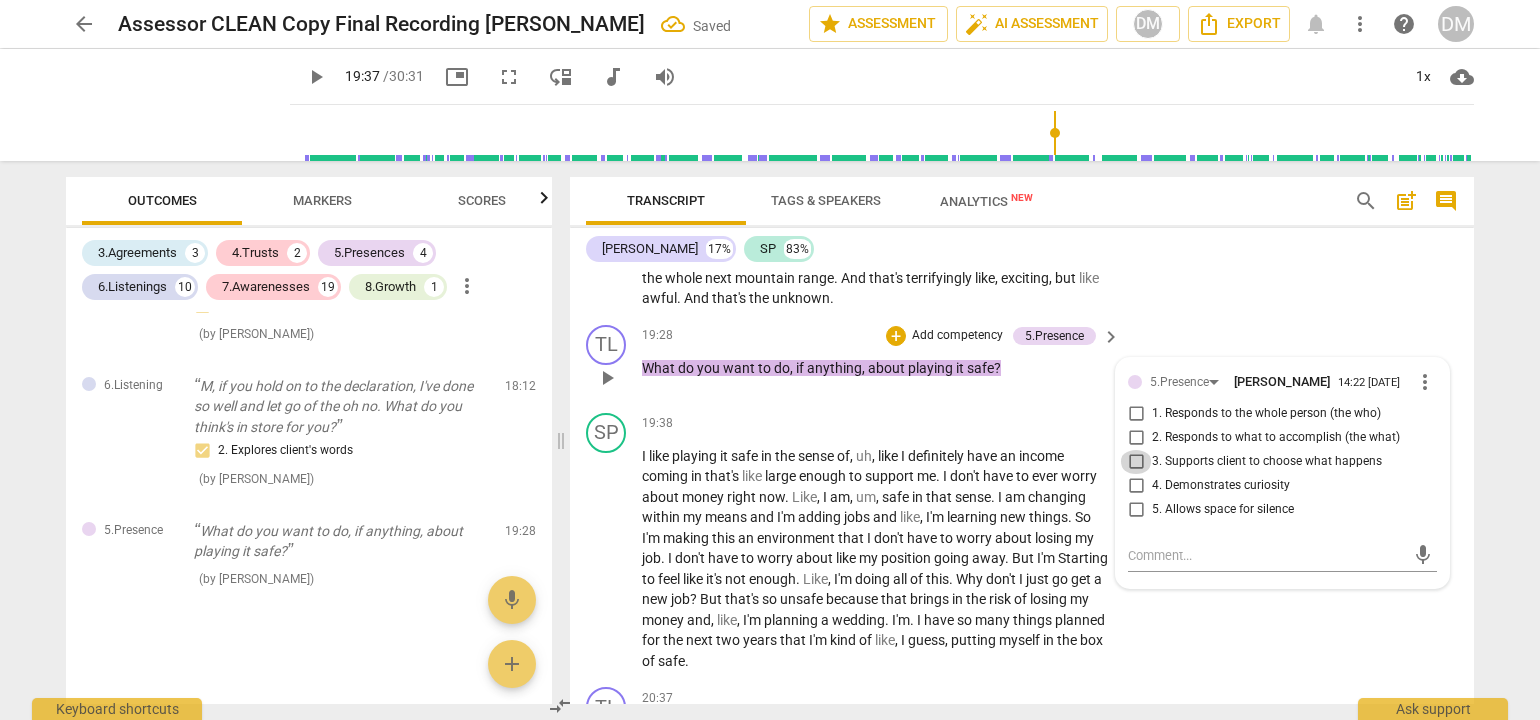 click on "3. Supports client to choose what happens" at bounding box center [1136, 462] 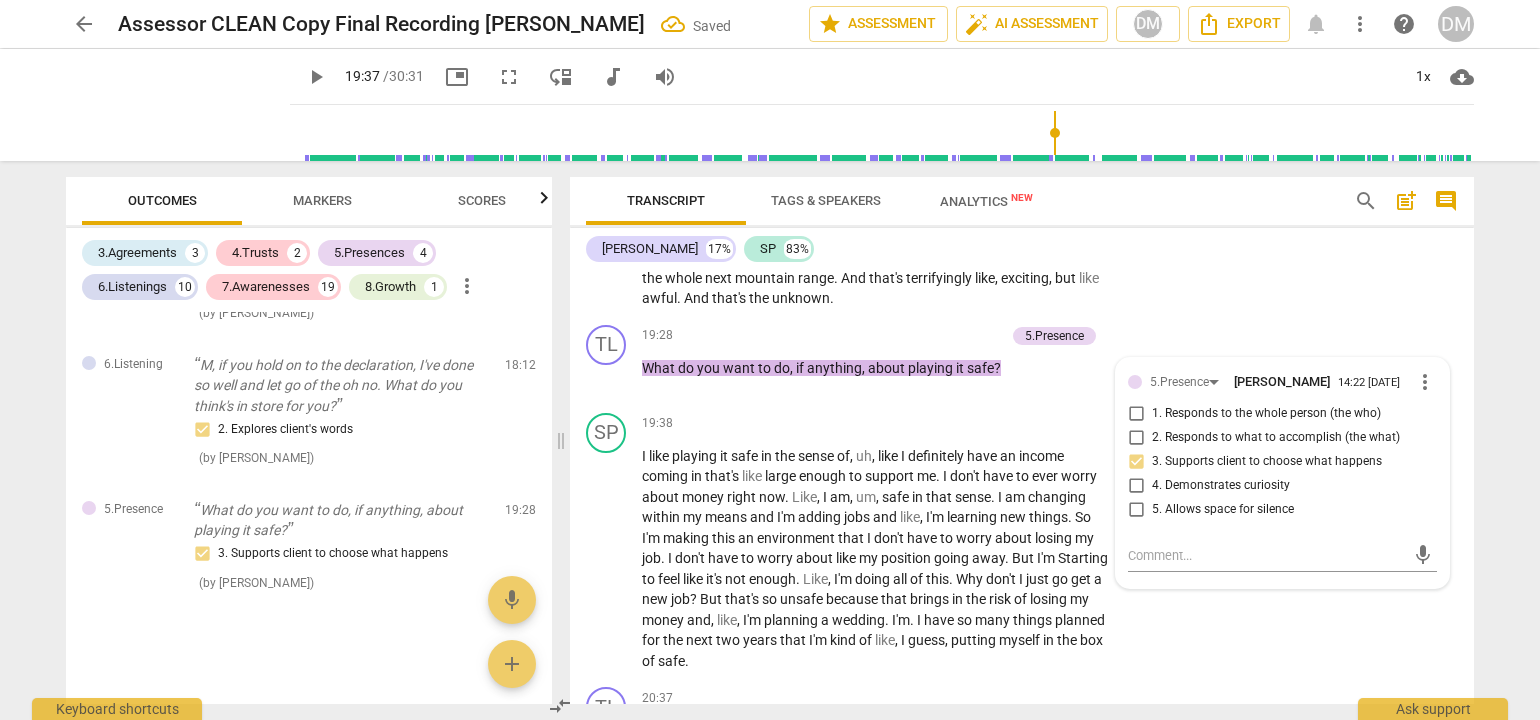click on "arrow_back Assessor CLEAN Copy Final Recording [PERSON_NAME] Saved edit star    Assessment   auto_fix_high    AI Assessment DM    Export notifications more_vert help DM play_arrow play_arrow 19:37   /  30:31 picture_in_picture fullscreen move_down audiotrack volume_up 1x cloud_download Outcomes Markers Scores 3.Agreements 3 4.Trusts 2 5.Presences 4 6.Listenings 10 7.Awarenesses 19 8.Growth 1 more_vert 3.Agreement Okay, everything appears to be set. [PERSON_NAME], good morning again. What would you like to work on [DATE]? 1. Identifies what to accomplish ( by [PERSON_NAME] ) 00:11 edit delete 3.Agreement Well, tell me what's important about that? 3. Explores what is important ( by [PERSON_NAME] ) 01:34 edit delete 3.Agreement Mhm. For you to say our time together was successful, what would you need to walk away with? 2. Reconfirms measures of success ( by [PERSON_NAME] ) 02:32 edit delete 6.Listening Okay. You said a beautiful thing there. Living for your values. 2. Explores client's words ( by [PERSON_NAME] ) (" at bounding box center [770, 360] 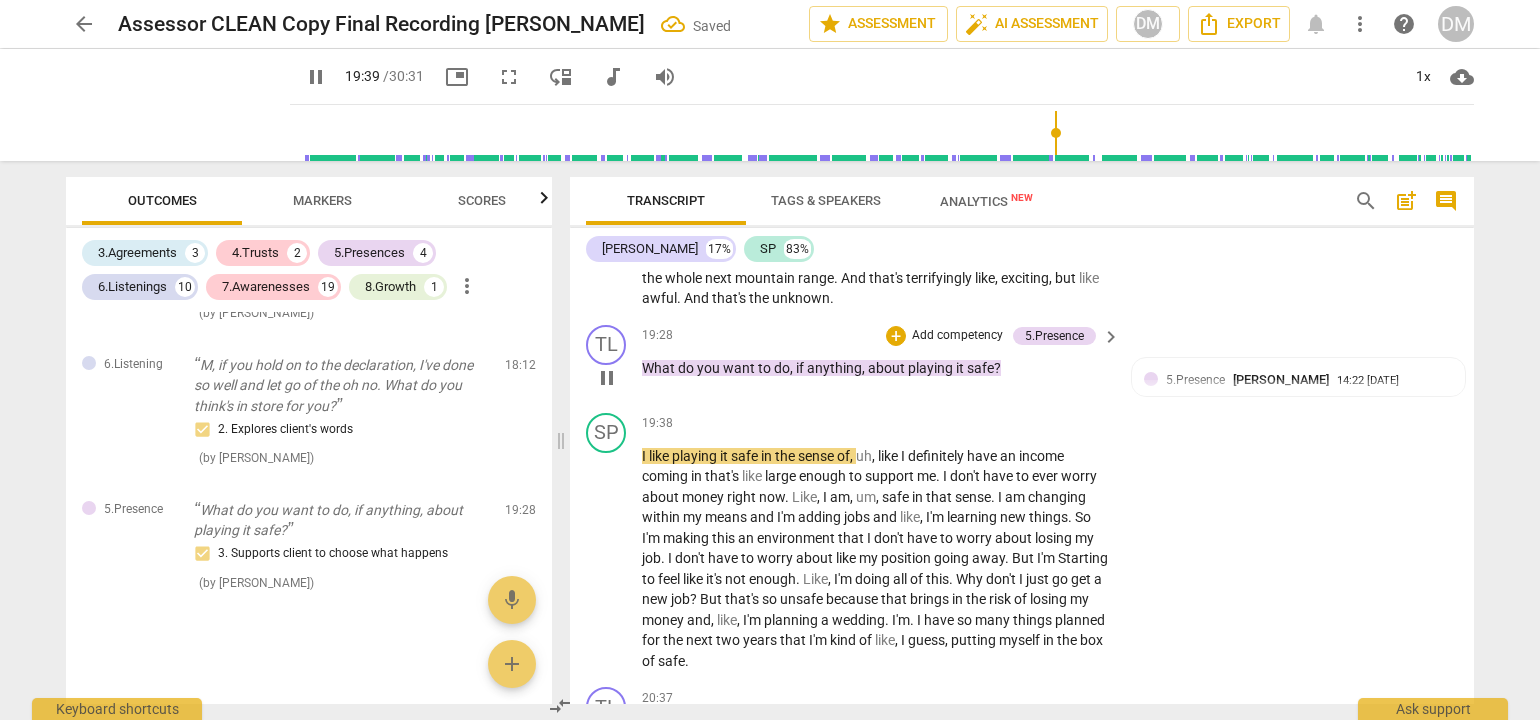 click on "Add competency" at bounding box center (957, 336) 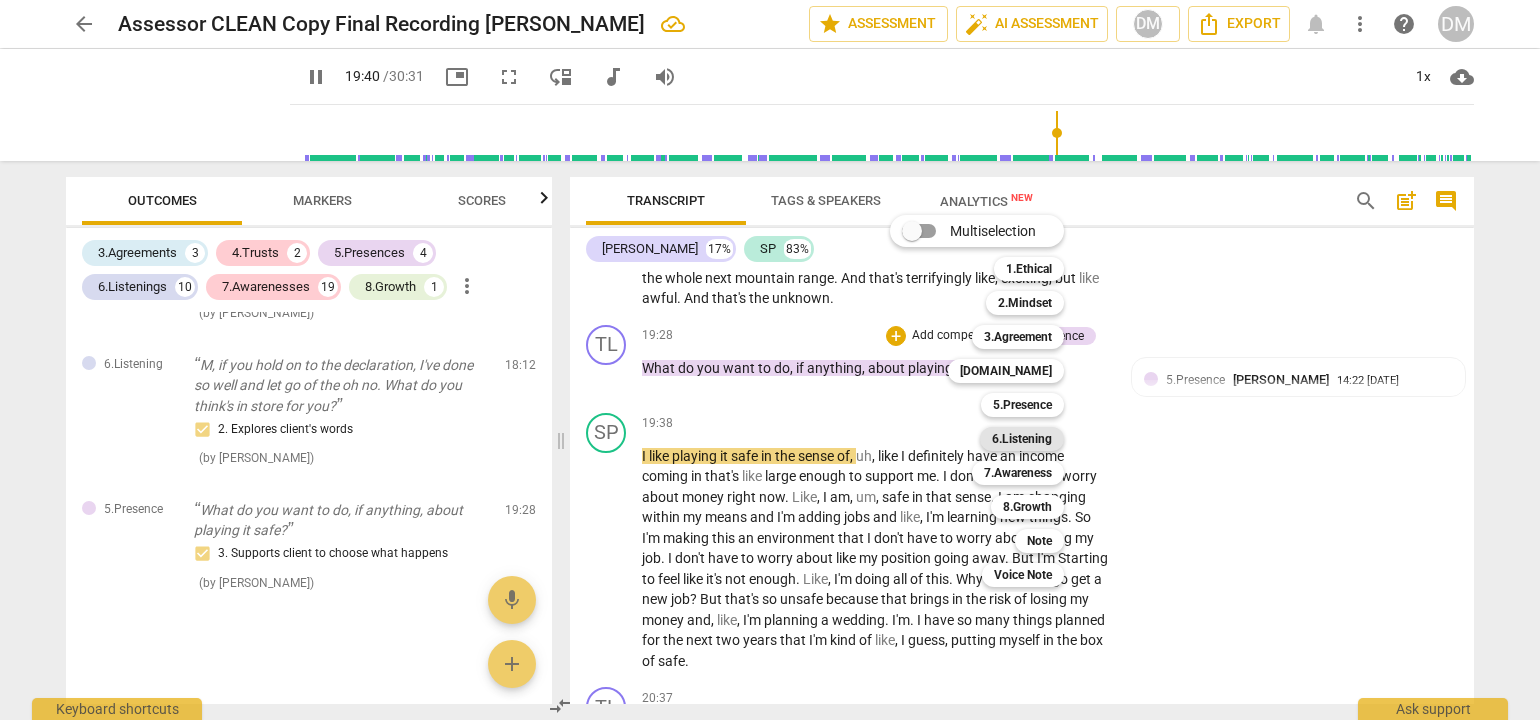 click on "6.Listening" at bounding box center (1022, 439) 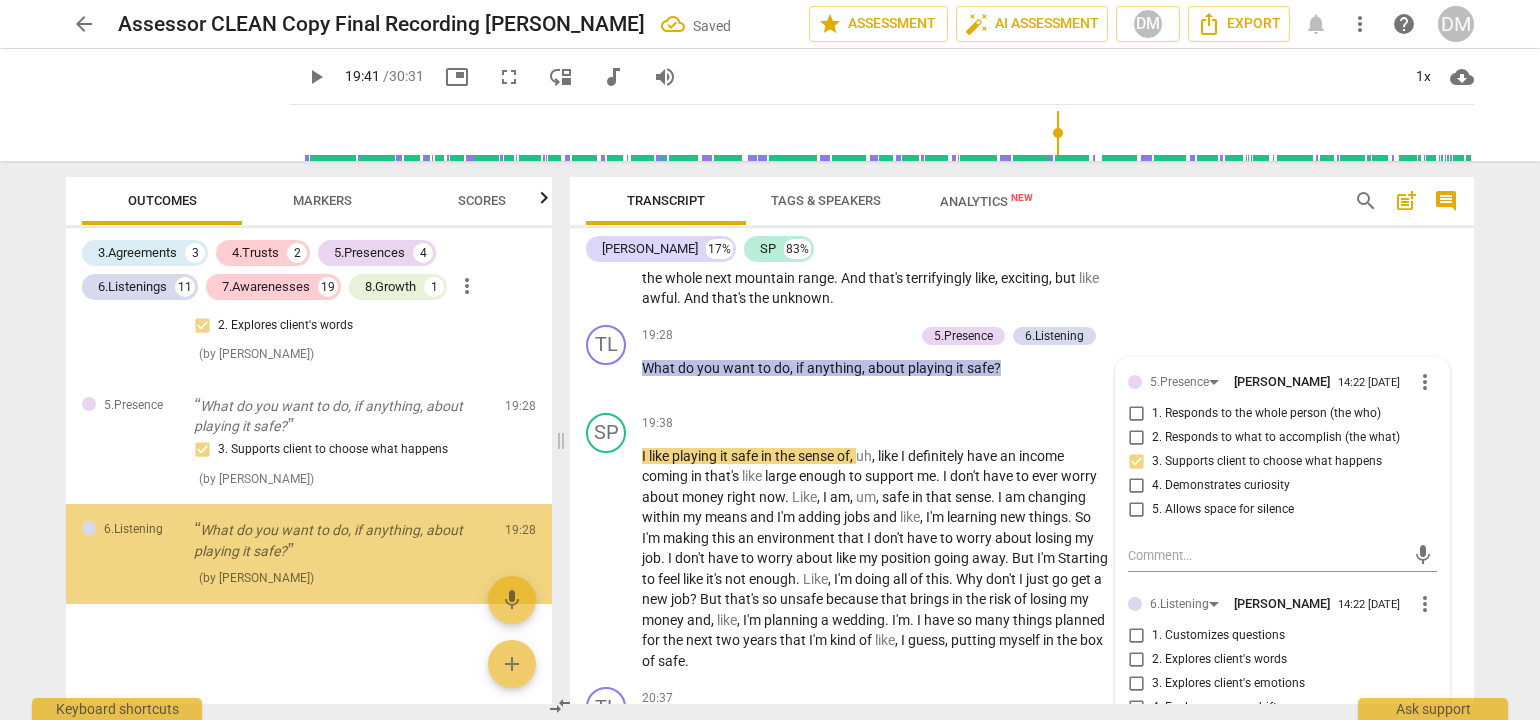 scroll, scrollTop: 5147, scrollLeft: 0, axis: vertical 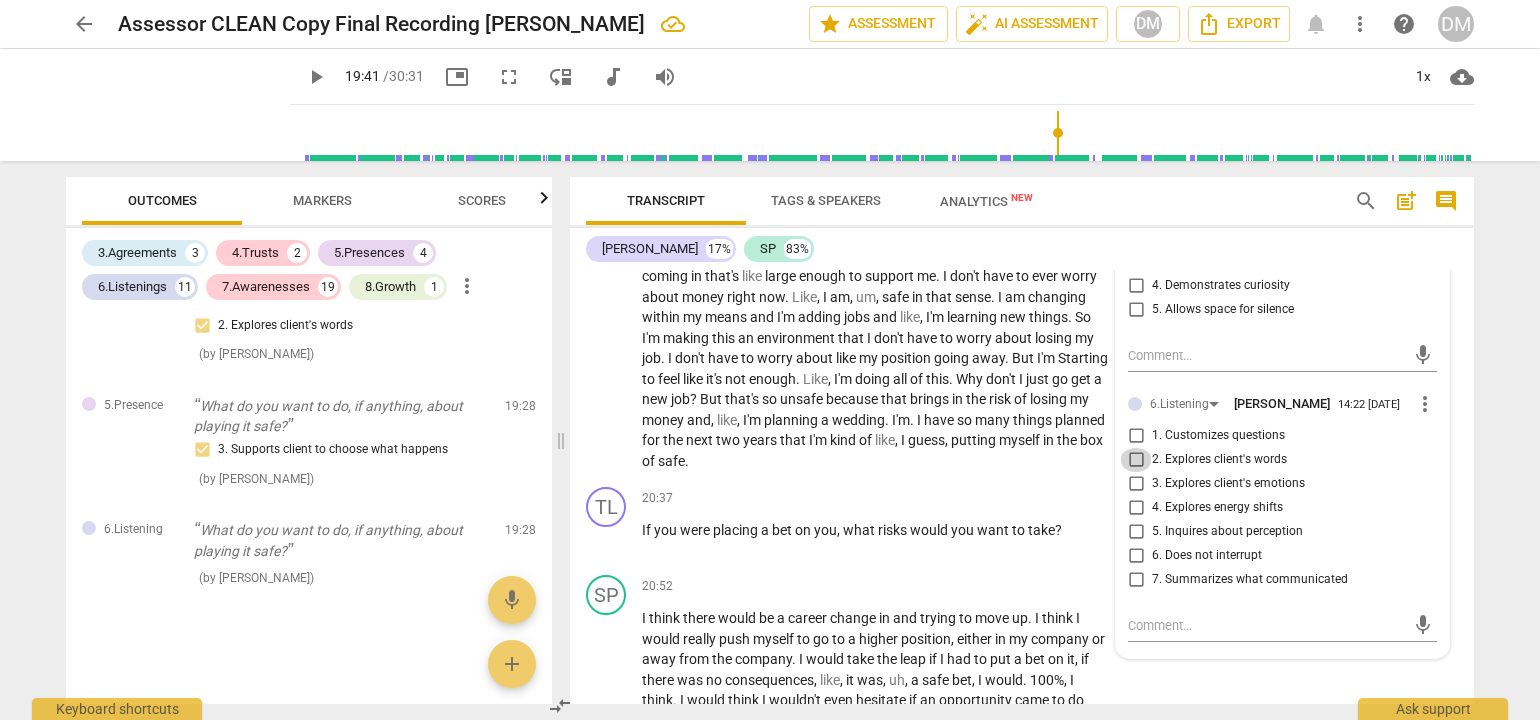 click on "2. Explores client's words" at bounding box center (1136, 460) 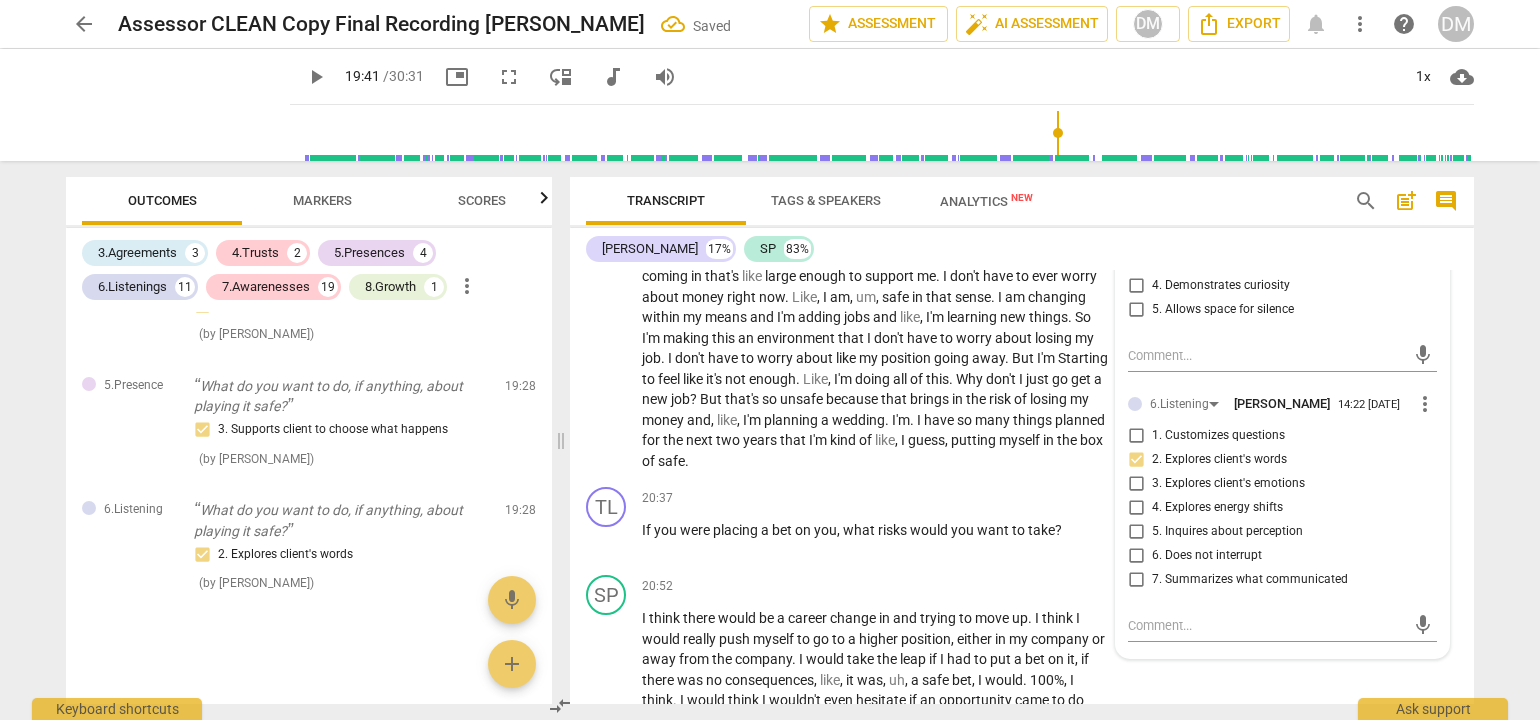 click on "arrow_back Assessor CLEAN Copy Final Recording [PERSON_NAME] Saved edit star    Assessment   auto_fix_high    AI Assessment DM    Export notifications more_vert help DM play_arrow play_arrow 19:41   /  30:31 picture_in_picture fullscreen move_down audiotrack volume_up 1x cloud_download Outcomes Markers Scores 3.Agreements 3 4.Trusts 2 5.Presences 4 6.Listenings 11 7.Awarenesses 19 8.Growth 1 more_vert 3.Agreement Okay, everything appears to be set. [PERSON_NAME], good morning again. What would you like to work on [DATE]? 1. Identifies what to accomplish ( by [PERSON_NAME] ) 00:11 edit delete 3.Agreement Well, tell me what's important about that? 3. Explores what is important ( by [PERSON_NAME] ) 01:34 edit delete 3.Agreement Mhm. For you to say our time together was successful, what would you need to walk away with? 2. Reconfirms measures of success ( by [PERSON_NAME] ) 02:32 edit delete 6.Listening Okay. You said a beautiful thing there. Living for your values. 2. Explores client's words ( by [PERSON_NAME] ) (" at bounding box center [770, 360] 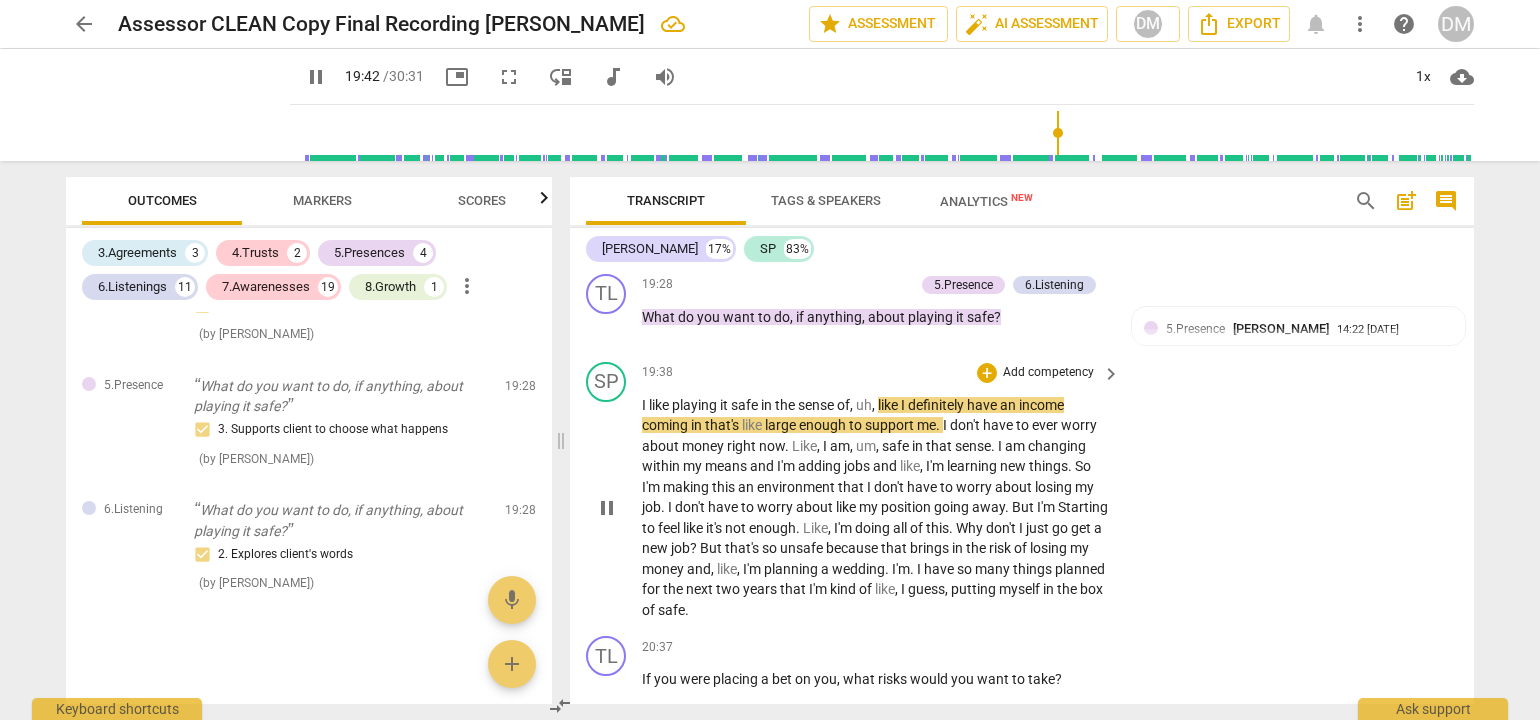 scroll, scrollTop: 6924, scrollLeft: 0, axis: vertical 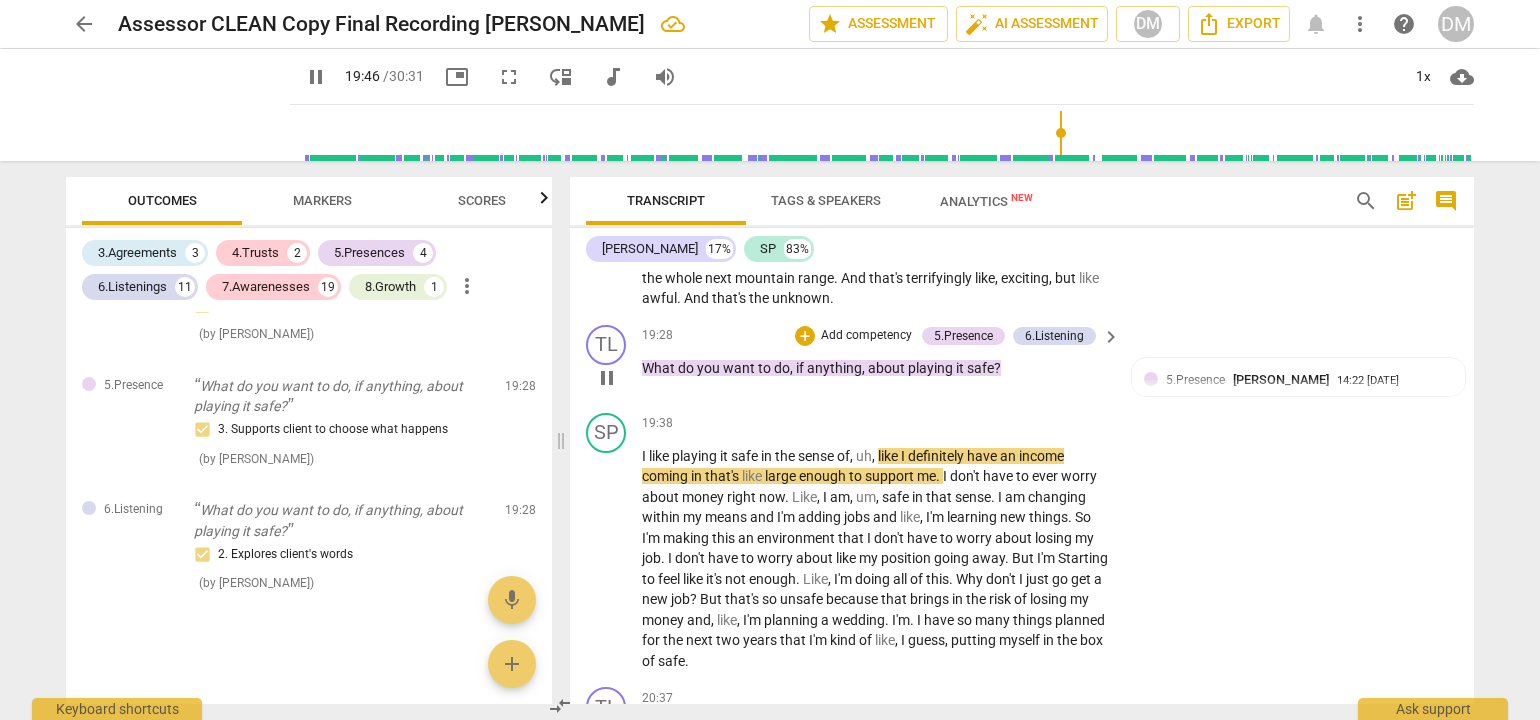 click on "Add competency" at bounding box center (866, 336) 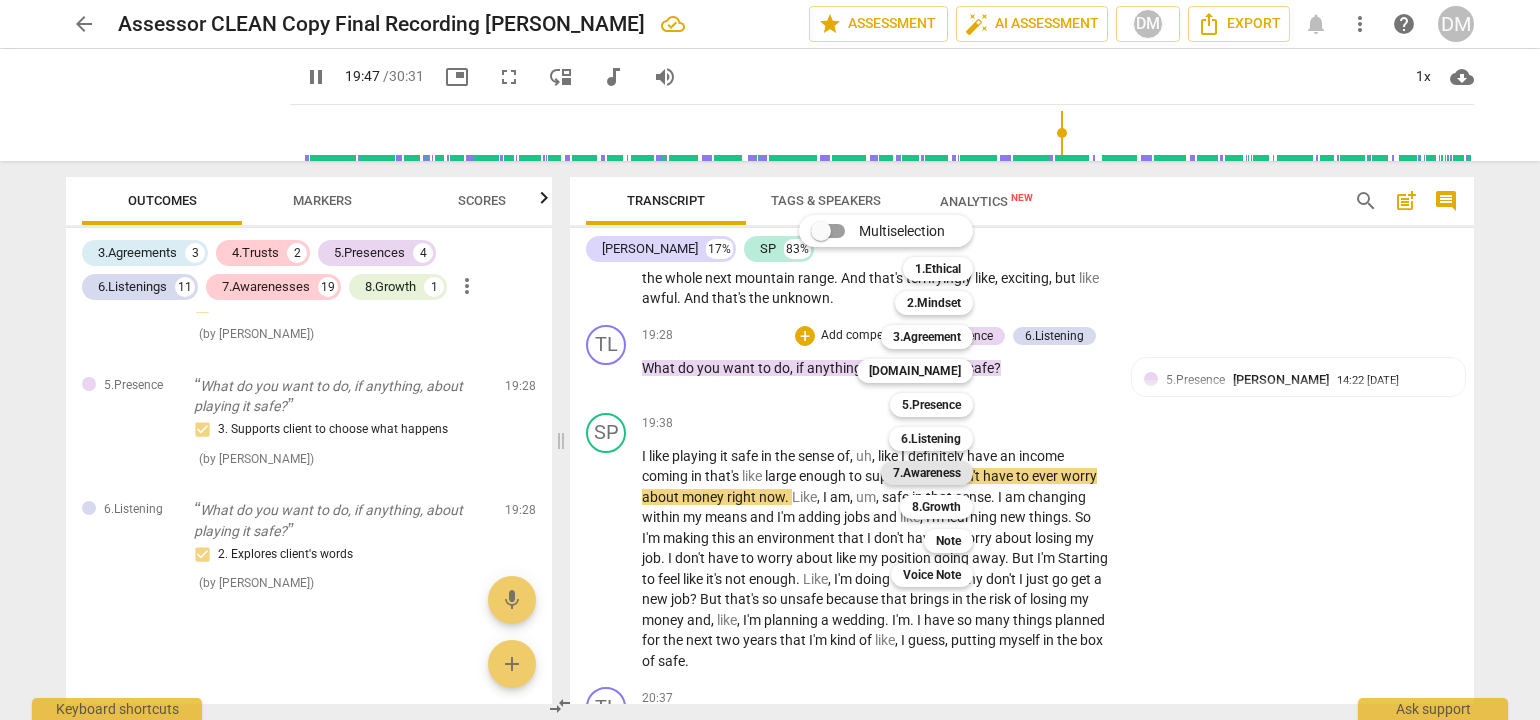 click on "7.Awareness" at bounding box center [927, 473] 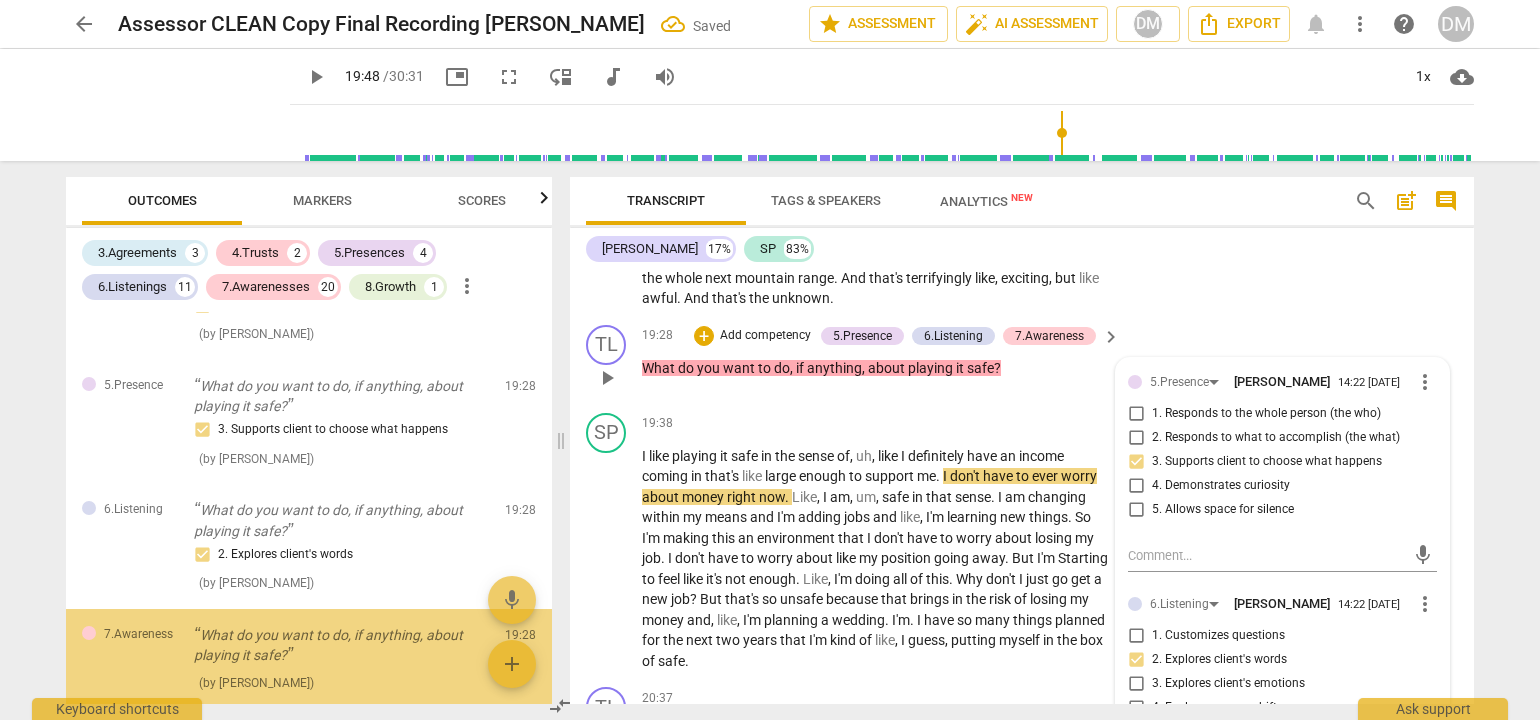 scroll, scrollTop: 5272, scrollLeft: 0, axis: vertical 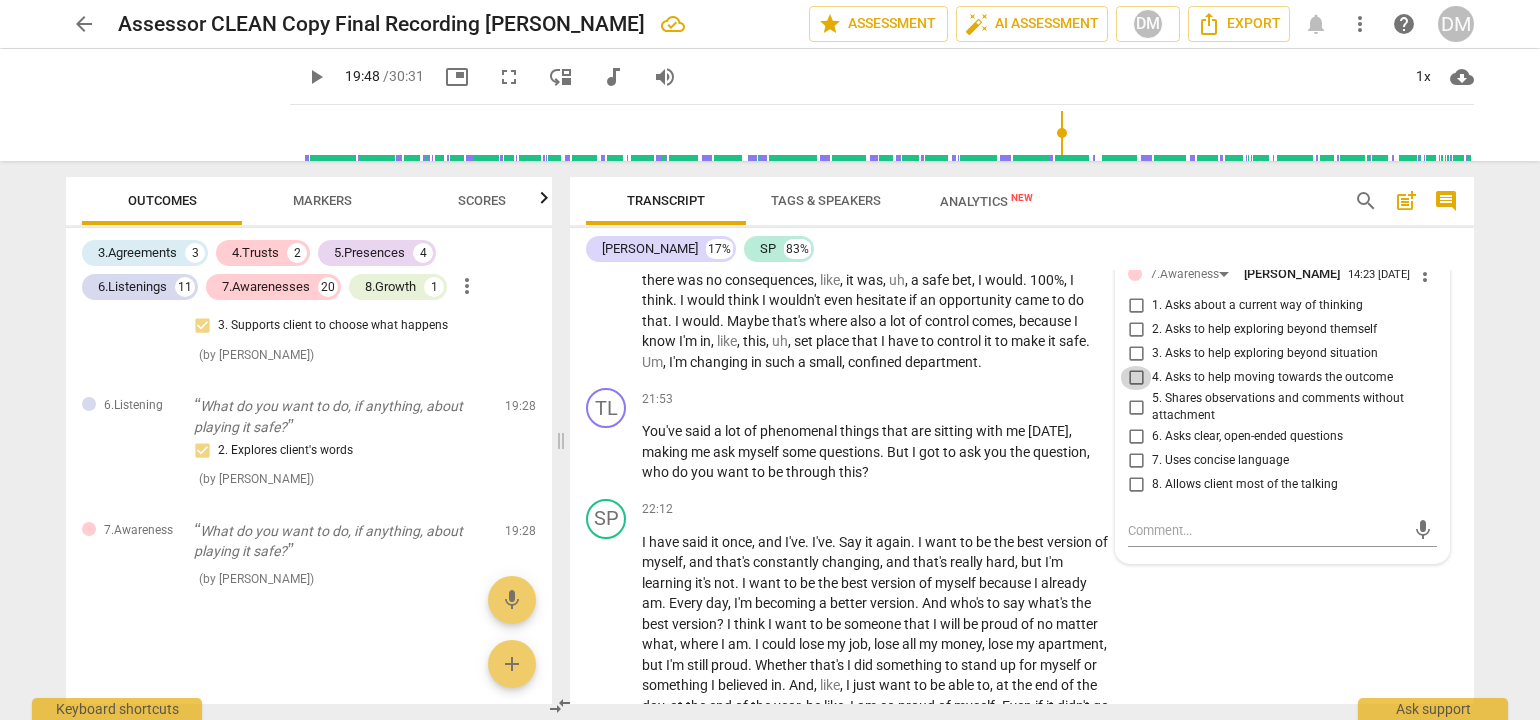 click on "4. Asks to help moving towards the outcome" at bounding box center [1136, 378] 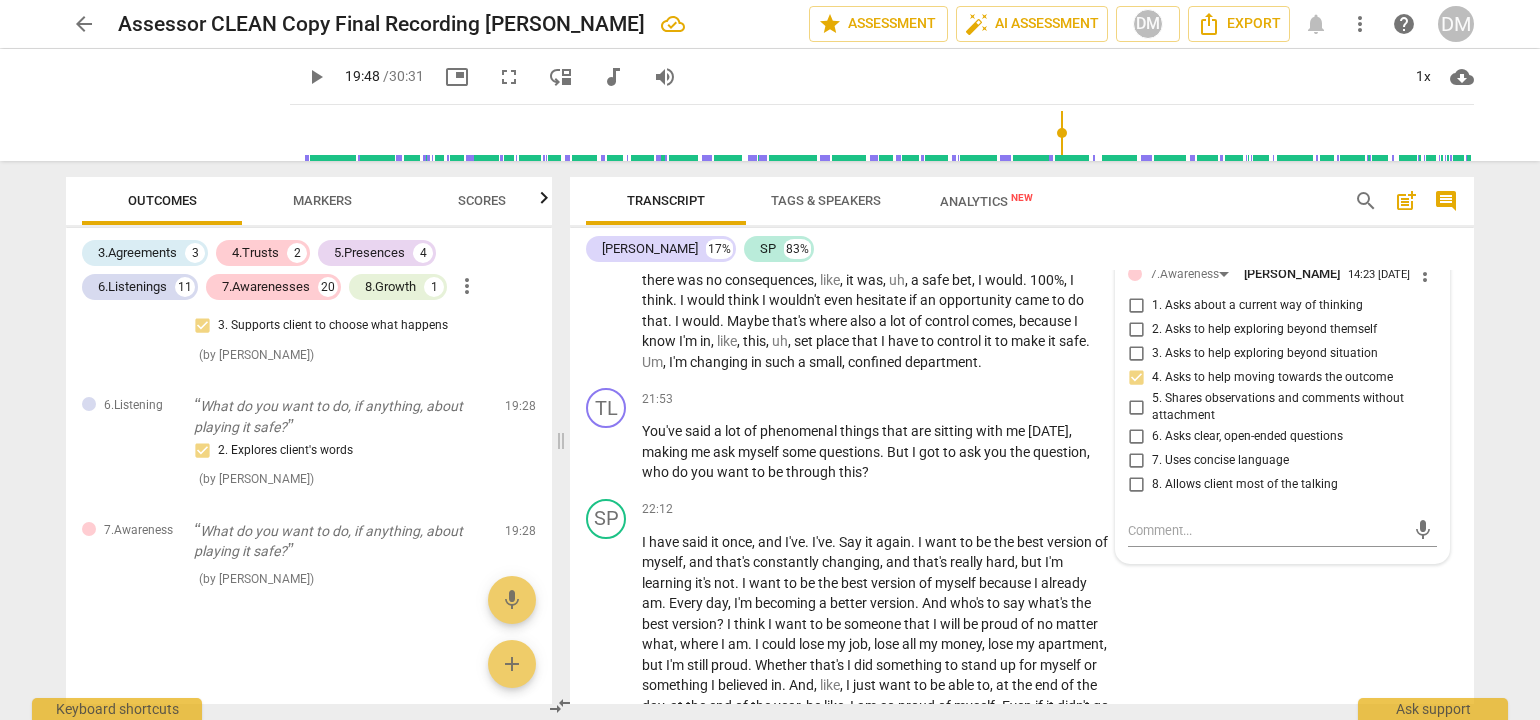 click on "arrow_back Assessor CLEAN Copy Final Recording [PERSON_NAME] edit star    Assessment   auto_fix_high    AI Assessment DM    Export notifications more_vert help DM play_arrow play_arrow 19:48   /  30:31 picture_in_picture fullscreen move_down audiotrack volume_up 1x cloud_download Outcomes Markers Scores 3.Agreements 3 4.Trusts 2 5.Presences 4 6.Listenings 11 7.Awarenesses 20 8.Growth 1 more_vert 3.Agreement Okay, everything appears to be set. [PERSON_NAME], good morning again. What would you like to work on [DATE]? 1. Identifies what to accomplish ( by [PERSON_NAME] ) 00:11 edit delete 3.Agreement Well, tell me what's important about that? 3. Explores what is important ( by [PERSON_NAME] ) 01:34 edit delete 3.Agreement Mhm. For you to say our time together was successful, what would you need to walk away with? 2. Reconfirms measures of success ( by [PERSON_NAME] ) 02:32 edit delete 6.Listening Okay. You said a beautiful thing there. Living for your values. 2. Explores client's words ( by [PERSON_NAME] ) 03:20 (" at bounding box center (770, 360) 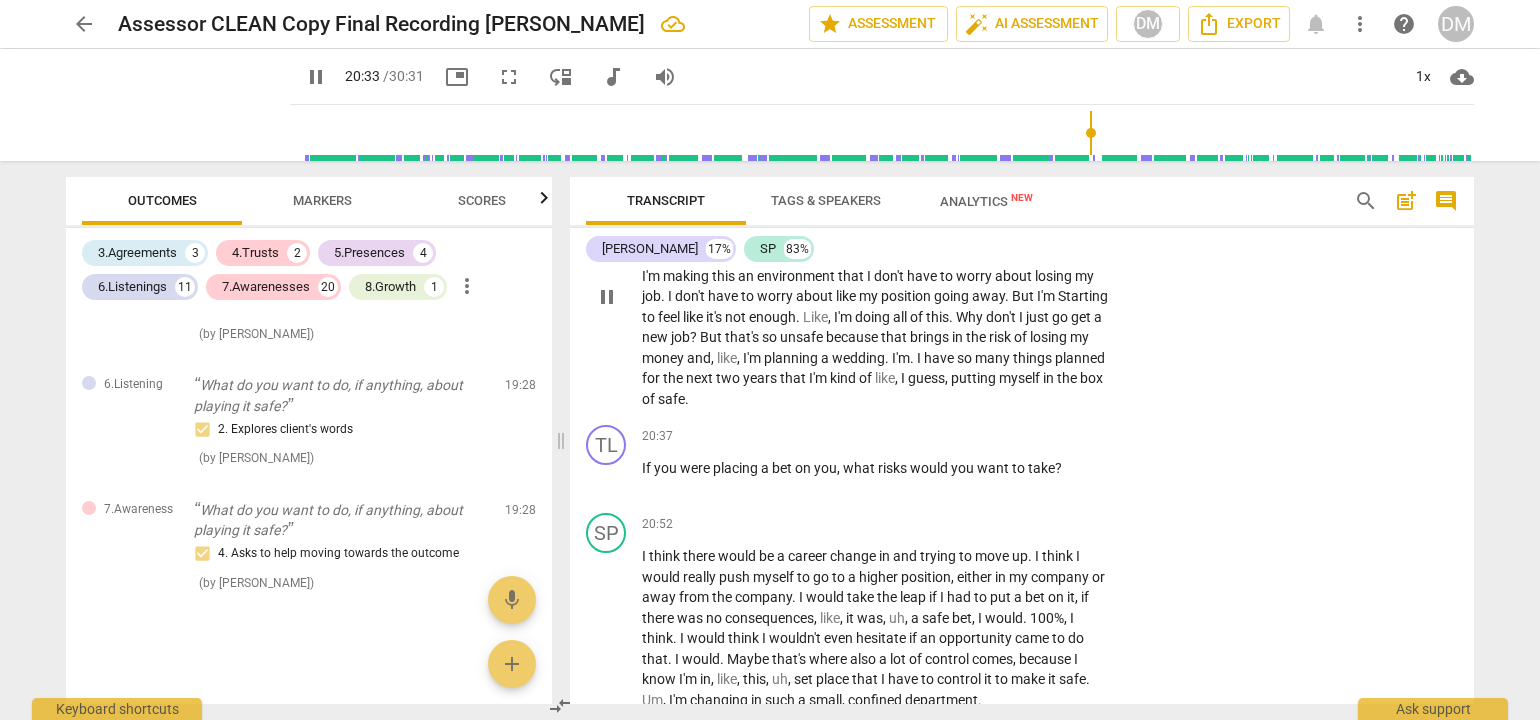 scroll, scrollTop: 7286, scrollLeft: 0, axis: vertical 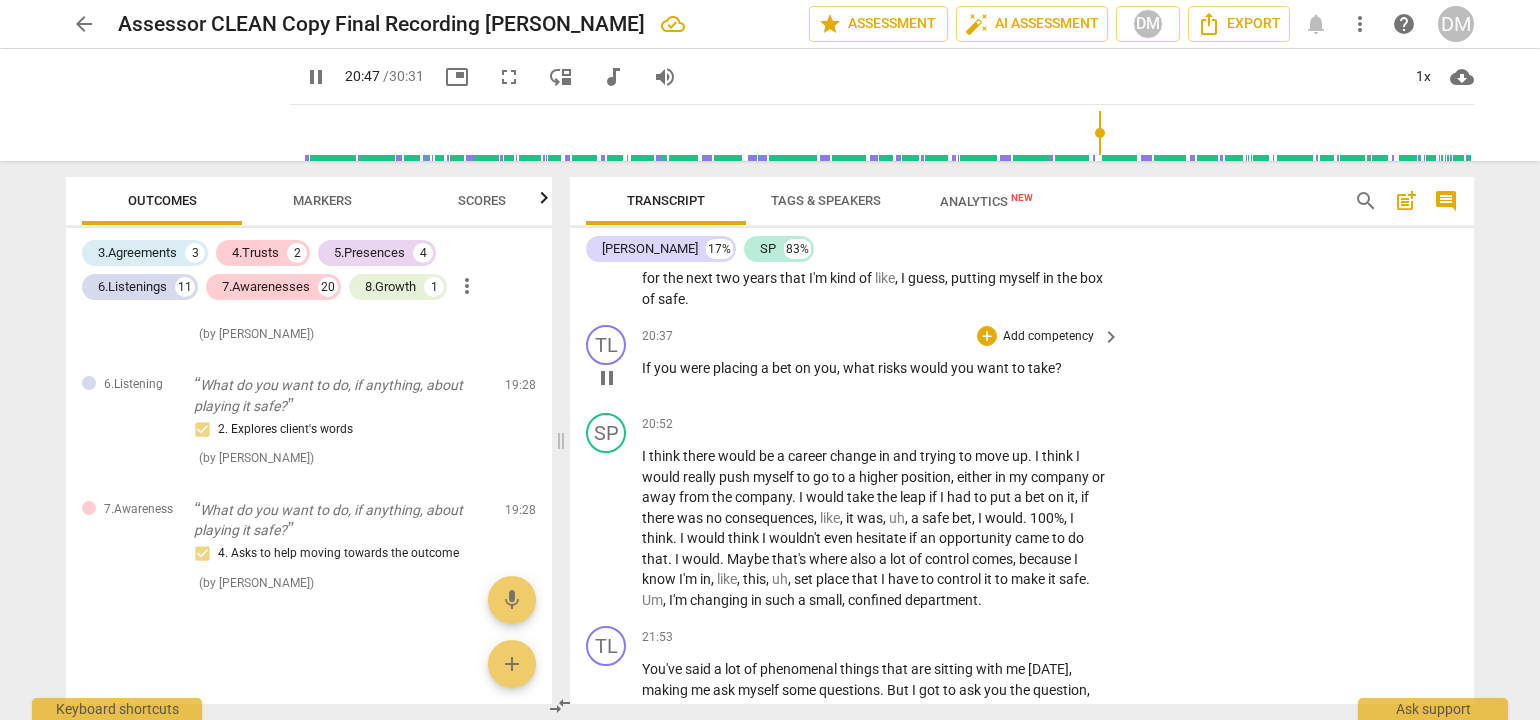click on "Add competency" at bounding box center [1048, 337] 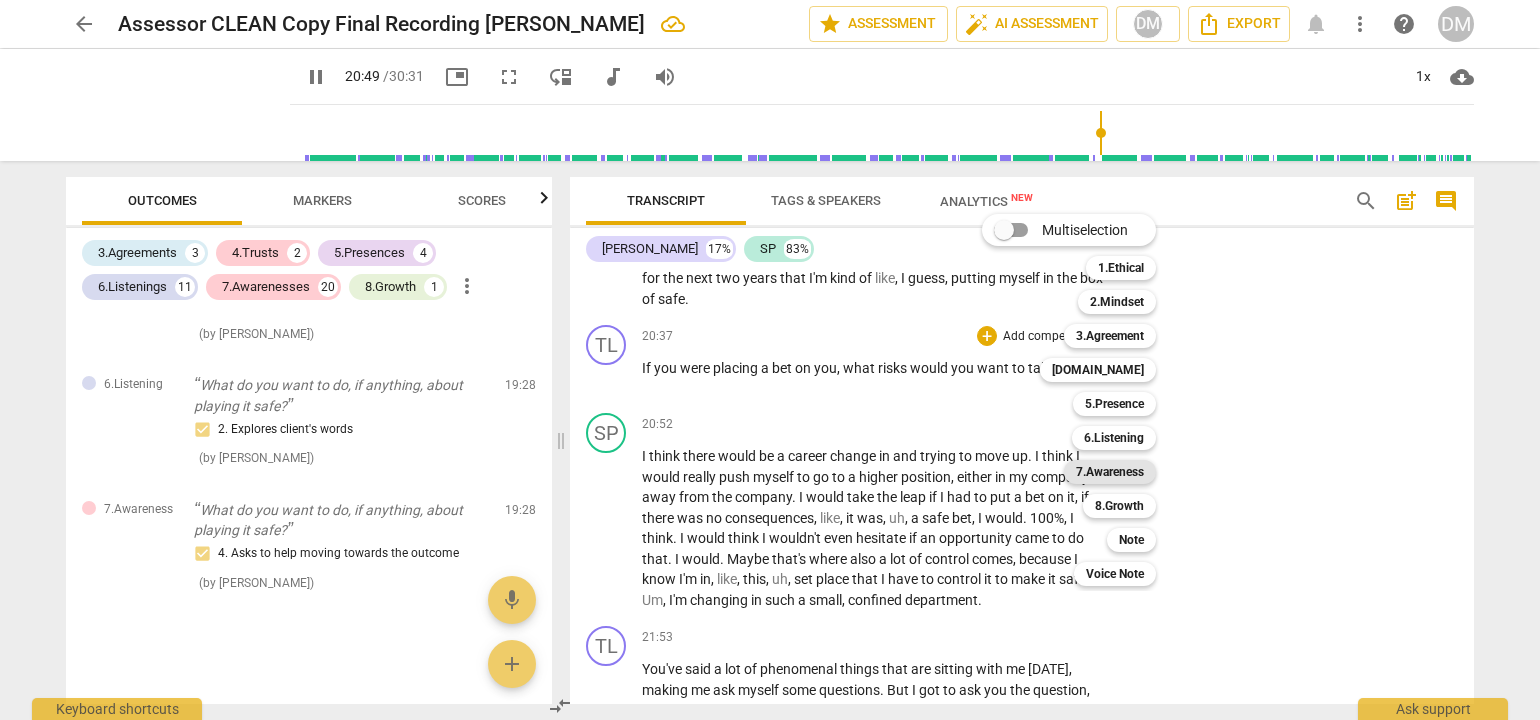 click on "7.Awareness" at bounding box center [1110, 472] 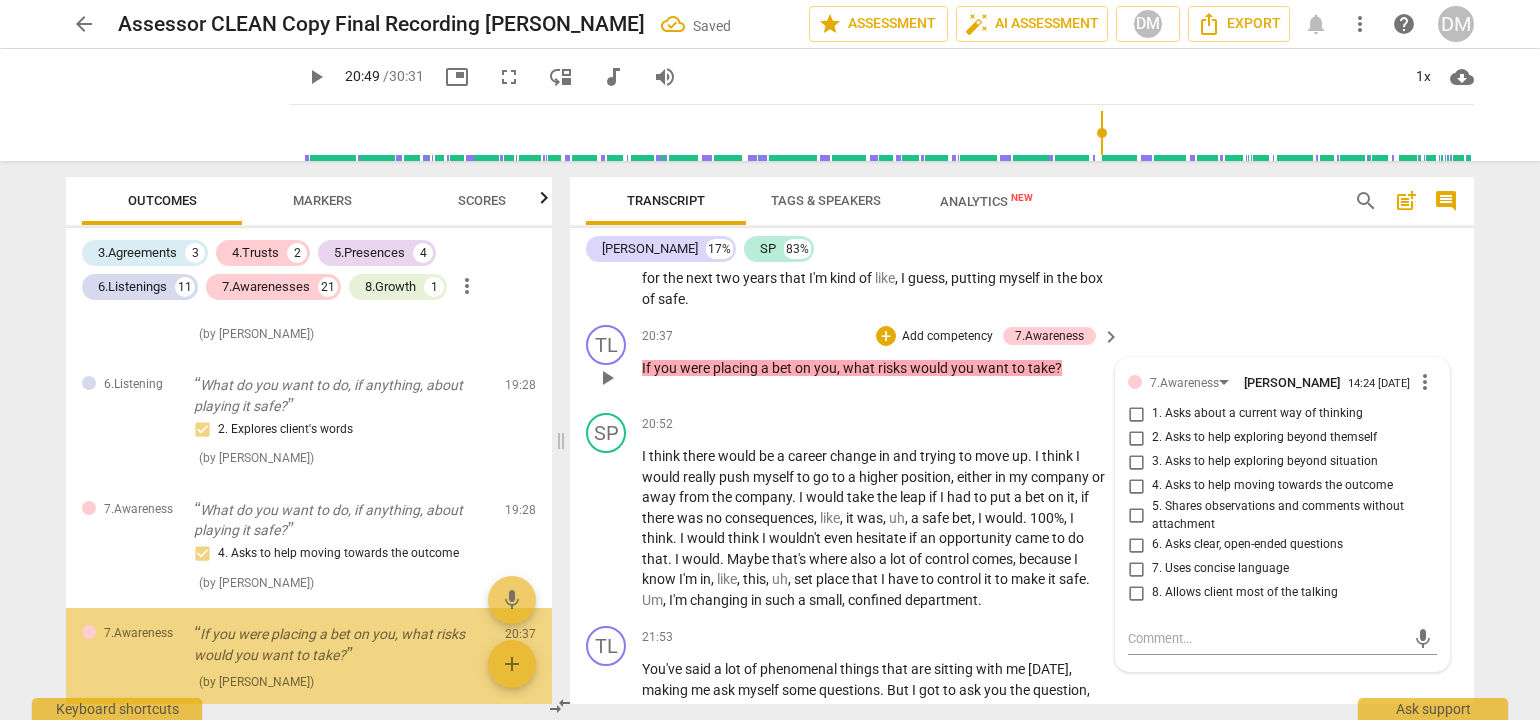 scroll, scrollTop: 7300, scrollLeft: 0, axis: vertical 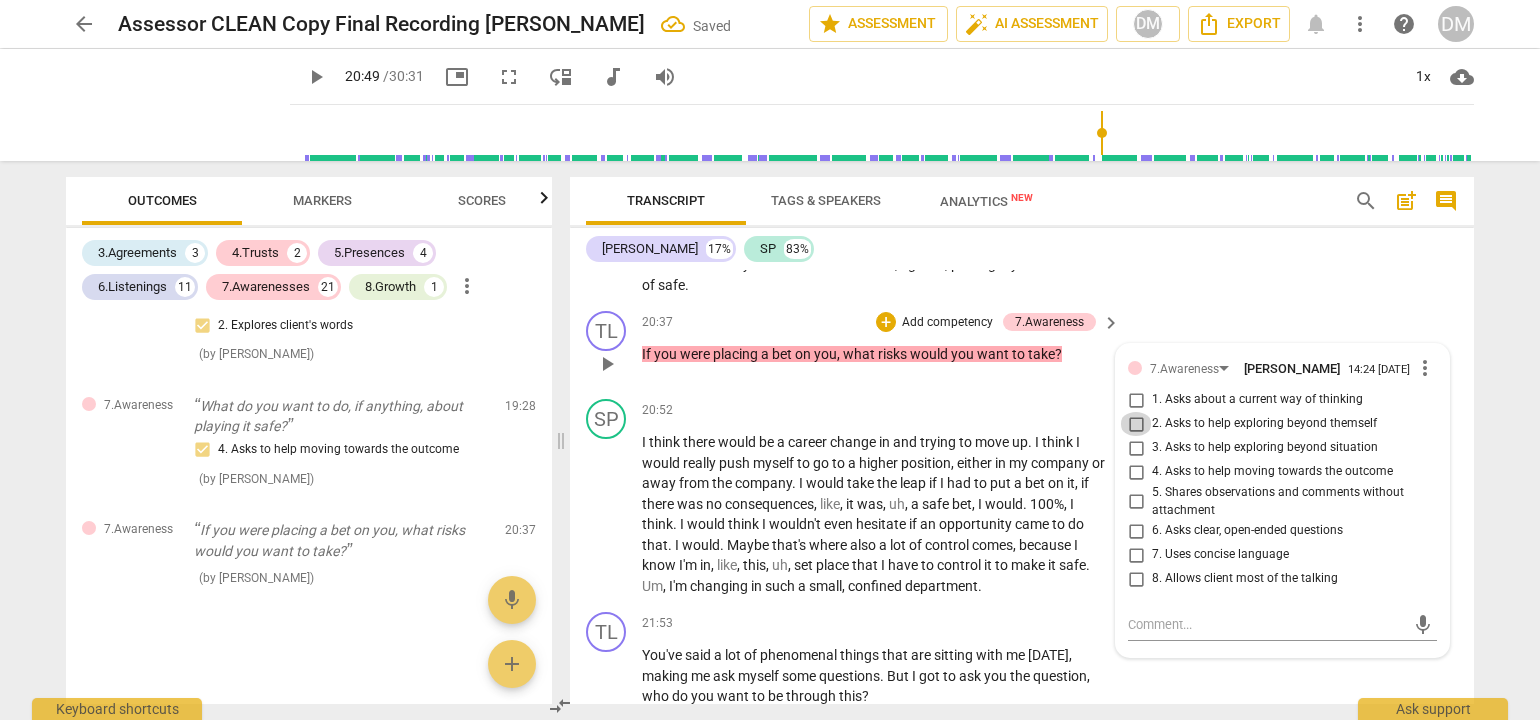 click on "2. Asks to help exploring beyond themself" at bounding box center (1136, 424) 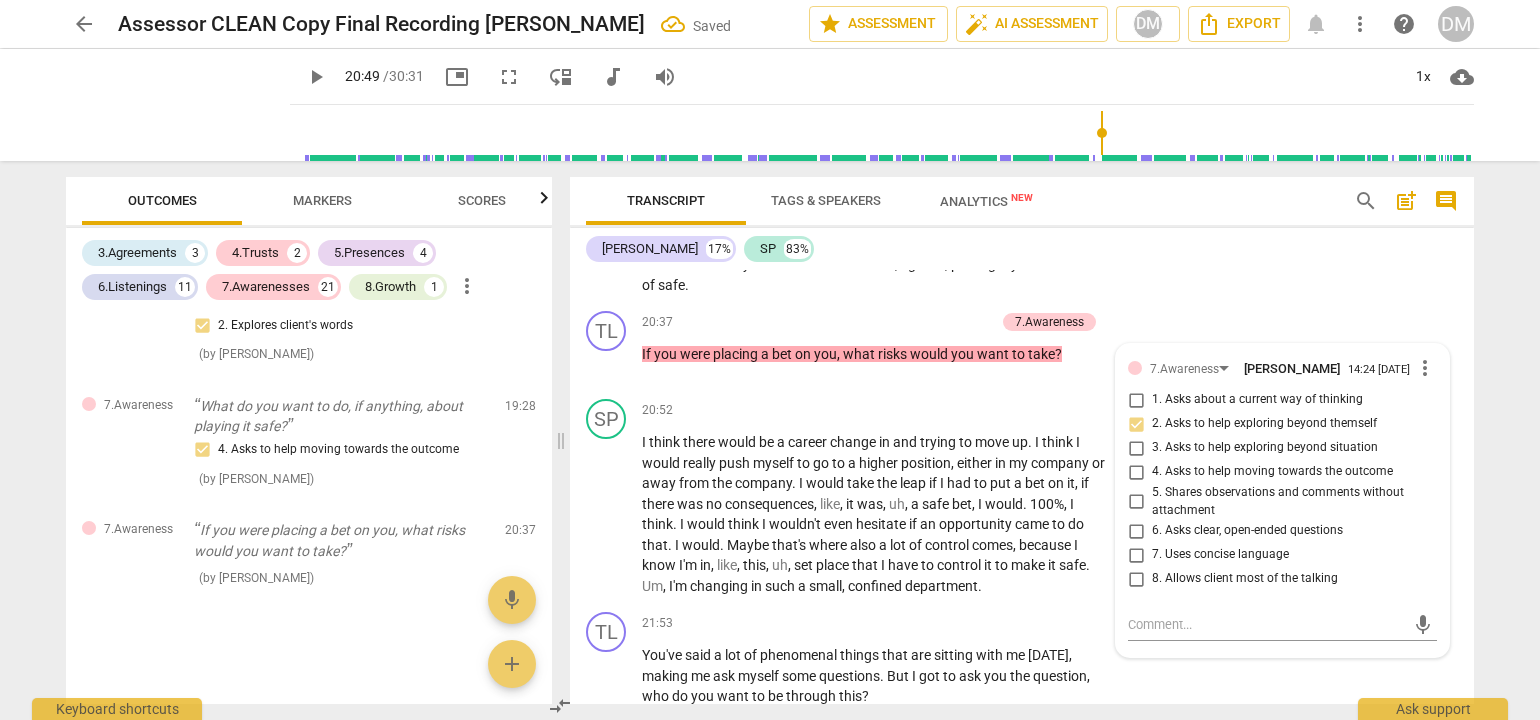 click on "arrow_back Assessor CLEAN Copy Final Recording [PERSON_NAME] Saved edit star    Assessment   auto_fix_high    AI Assessment DM    Export notifications more_vert help DM play_arrow play_arrow 20:49   /  30:31 picture_in_picture fullscreen move_down audiotrack volume_up 1x cloud_download Outcomes Markers Scores 3.Agreements 3 4.Trusts 2 5.Presences 4 6.Listenings 11 7.Awarenesses 21 8.Growth 1 more_vert 3.Agreement Okay, everything appears to be set. [PERSON_NAME], good morning again. What would you like to work on [DATE]? 1. Identifies what to accomplish ( by [PERSON_NAME] ) 00:11 edit delete 3.Agreement Well, tell me what's important about that? 3. Explores what is important ( by [PERSON_NAME] ) 01:34 edit delete 3.Agreement Mhm. For you to say our time together was successful, what would you need to walk away with? 2. Reconfirms measures of success ( by [PERSON_NAME] ) 02:32 edit delete 6.Listening Okay. You said a beautiful thing there. Living for your values. 2. Explores client's words ( by [PERSON_NAME] ) (" at bounding box center [770, 360] 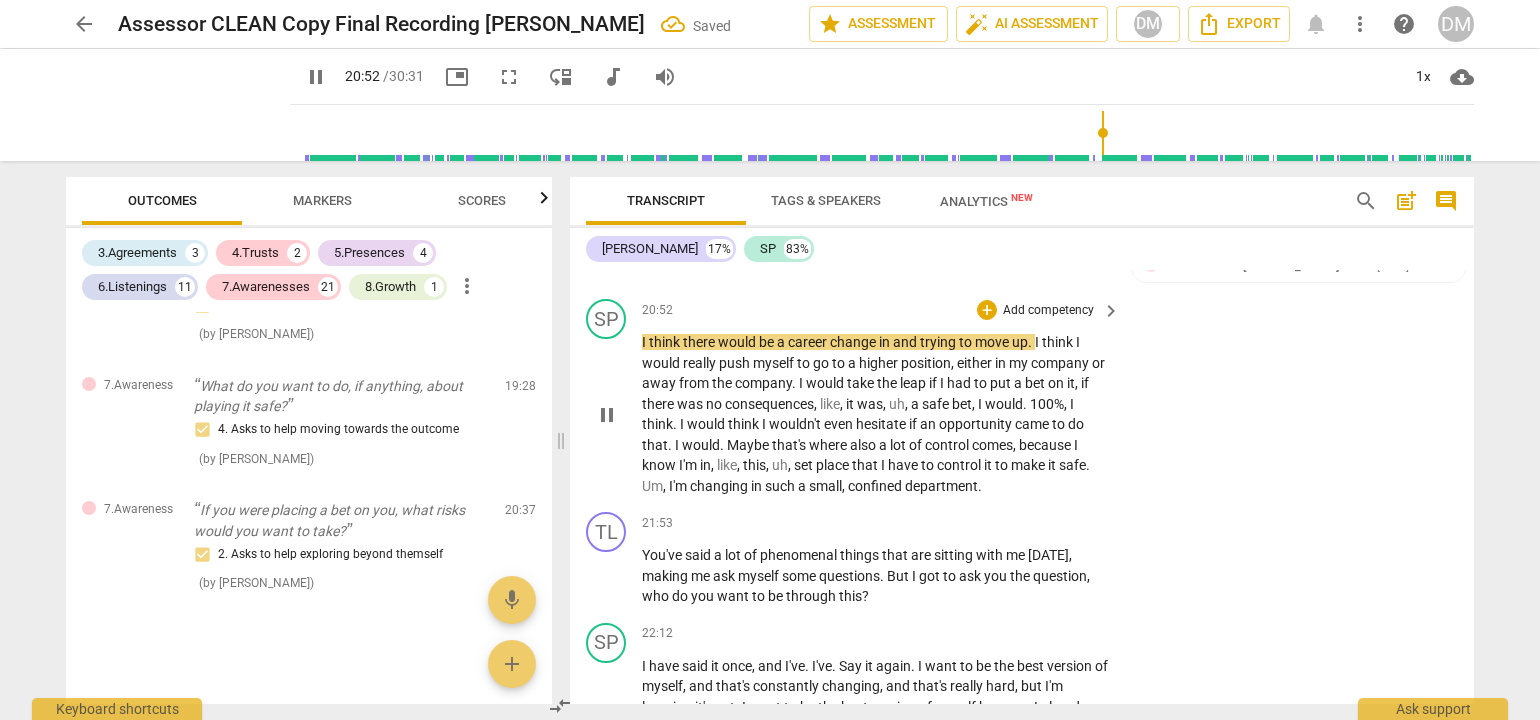 scroll, scrollTop: 7500, scrollLeft: 0, axis: vertical 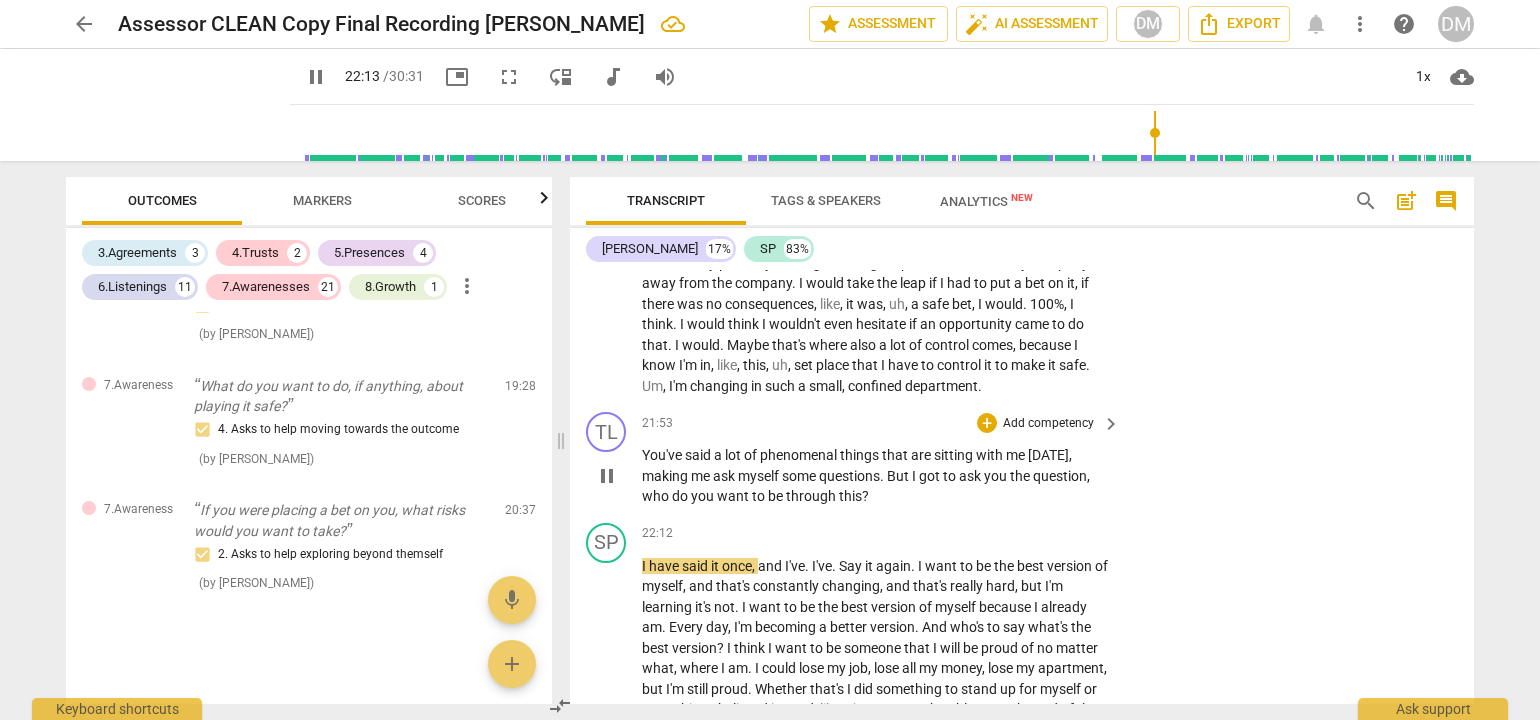 click on "Add competency" at bounding box center [1048, 424] 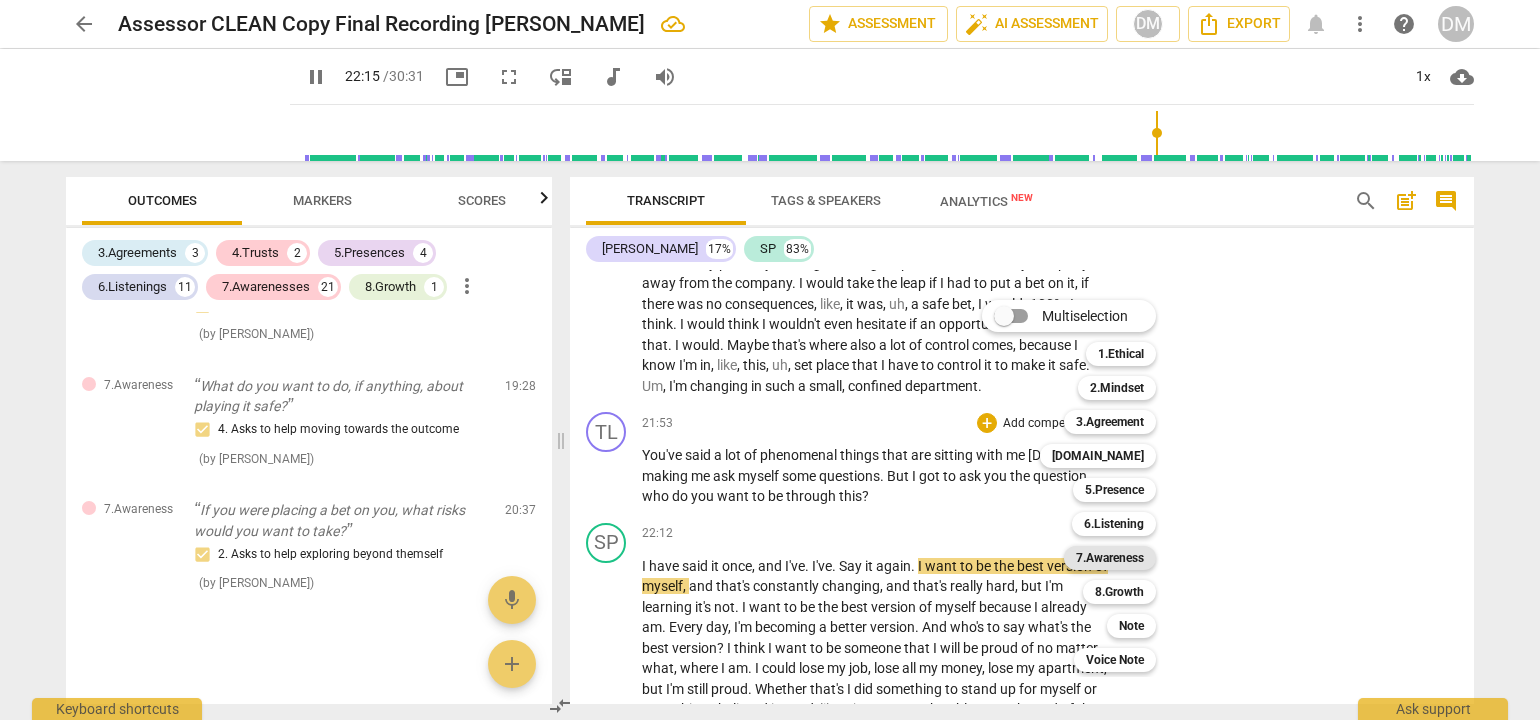 click on "7.Awareness" at bounding box center (1110, 558) 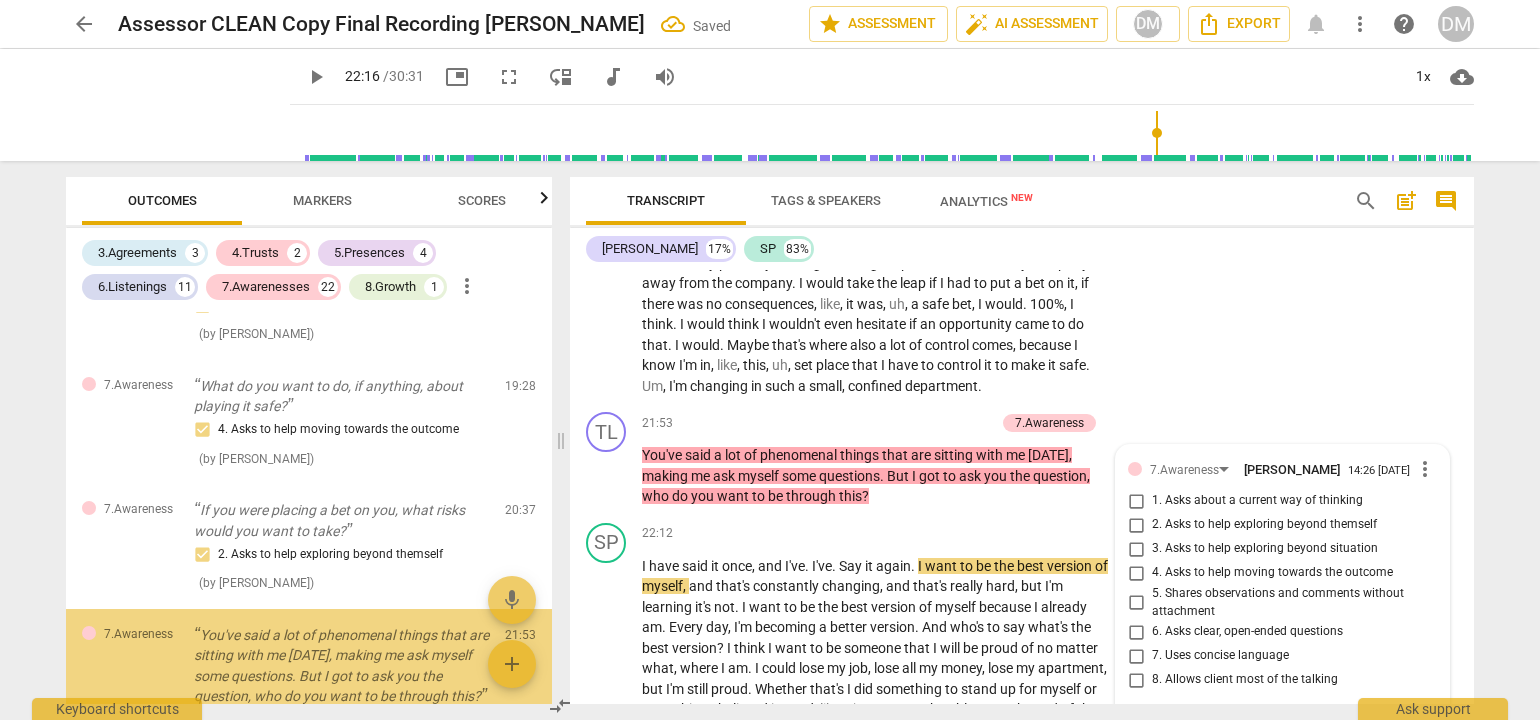 scroll, scrollTop: 7809, scrollLeft: 0, axis: vertical 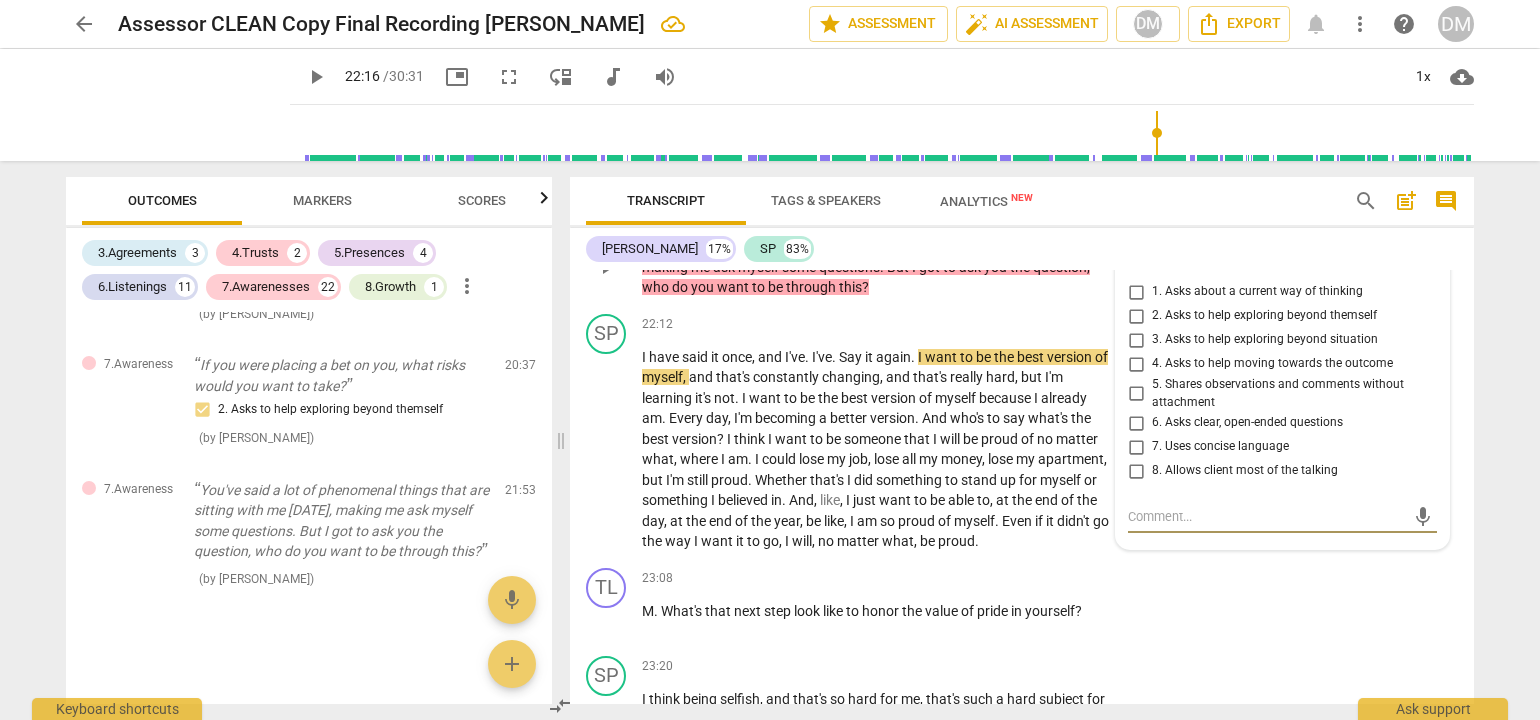click on "1. Asks about a current way of thinking" at bounding box center [1136, 292] 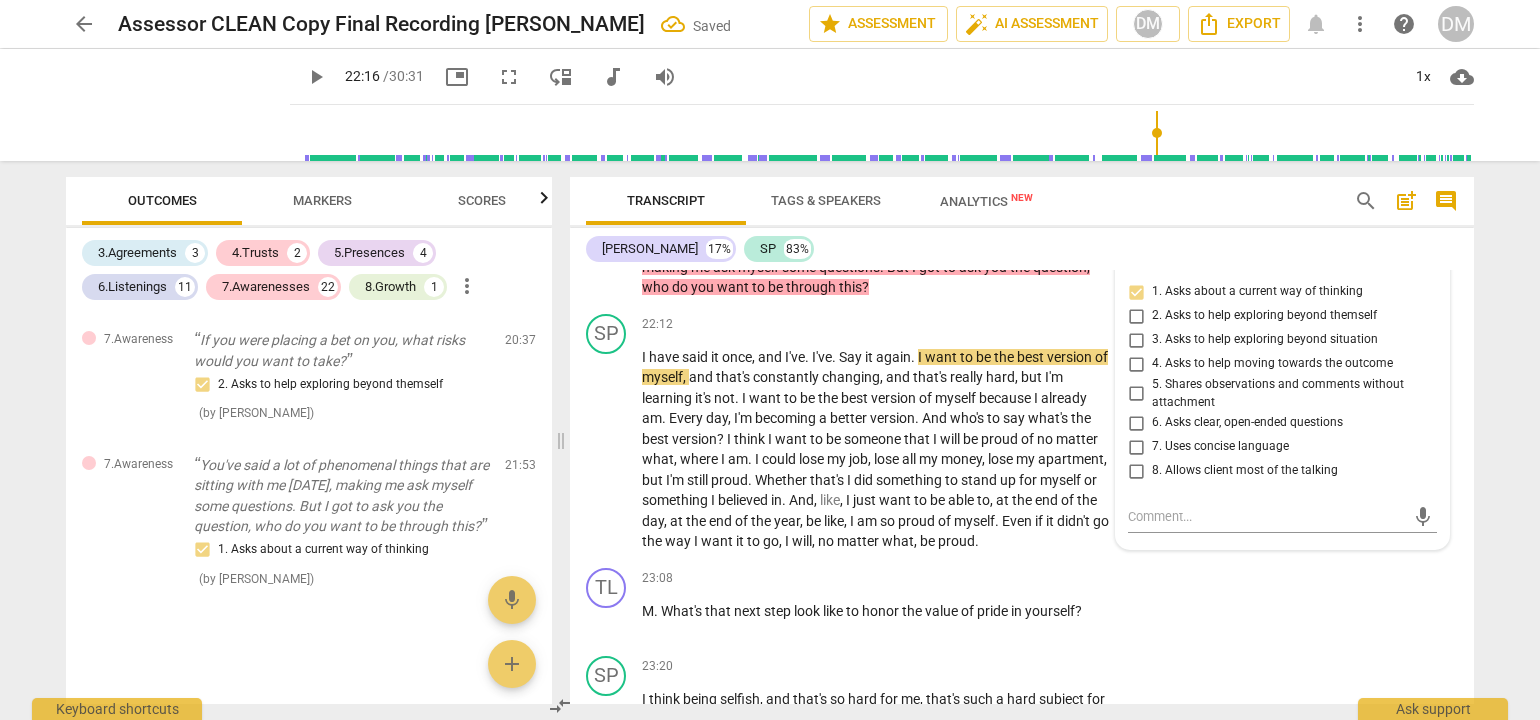 click on "arrow_back Assessor CLEAN Copy Final Recording [PERSON_NAME] Saved edit star    Assessment   auto_fix_high    AI Assessment DM    Export notifications more_vert help DM play_arrow play_arrow 22:16   /  30:31 picture_in_picture fullscreen move_down audiotrack volume_up 1x cloud_download Outcomes Markers Scores 3.Agreements 3 4.Trusts 2 5.Presences 4 6.Listenings 11 7.Awarenesses 22 8.Growth 1 more_vert 3.Agreement Okay, everything appears to be set. [PERSON_NAME], good morning again. What would you like to work on [DATE]? 1. Identifies what to accomplish ( by [PERSON_NAME] ) 00:11 edit delete 3.Agreement Well, tell me what's important about that? 3. Explores what is important ( by [PERSON_NAME] ) 01:34 edit delete 3.Agreement Mhm. For you to say our time together was successful, what would you need to walk away with? 2. Reconfirms measures of success ( by [PERSON_NAME] ) 02:32 edit delete 6.Listening Okay. You said a beautiful thing there. Living for your values. 2. Explores client's words ( by [PERSON_NAME] ) (" at bounding box center [770, 360] 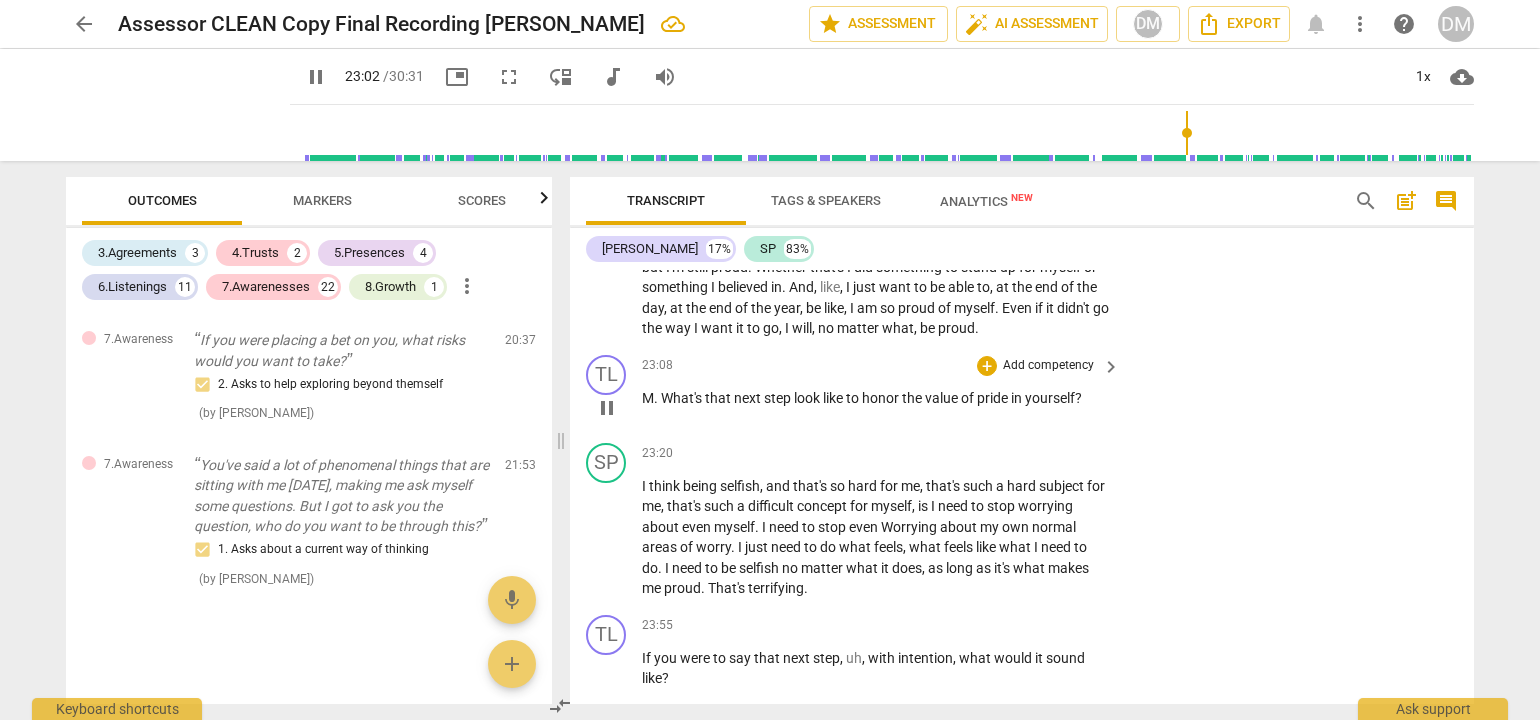 scroll, scrollTop: 8009, scrollLeft: 0, axis: vertical 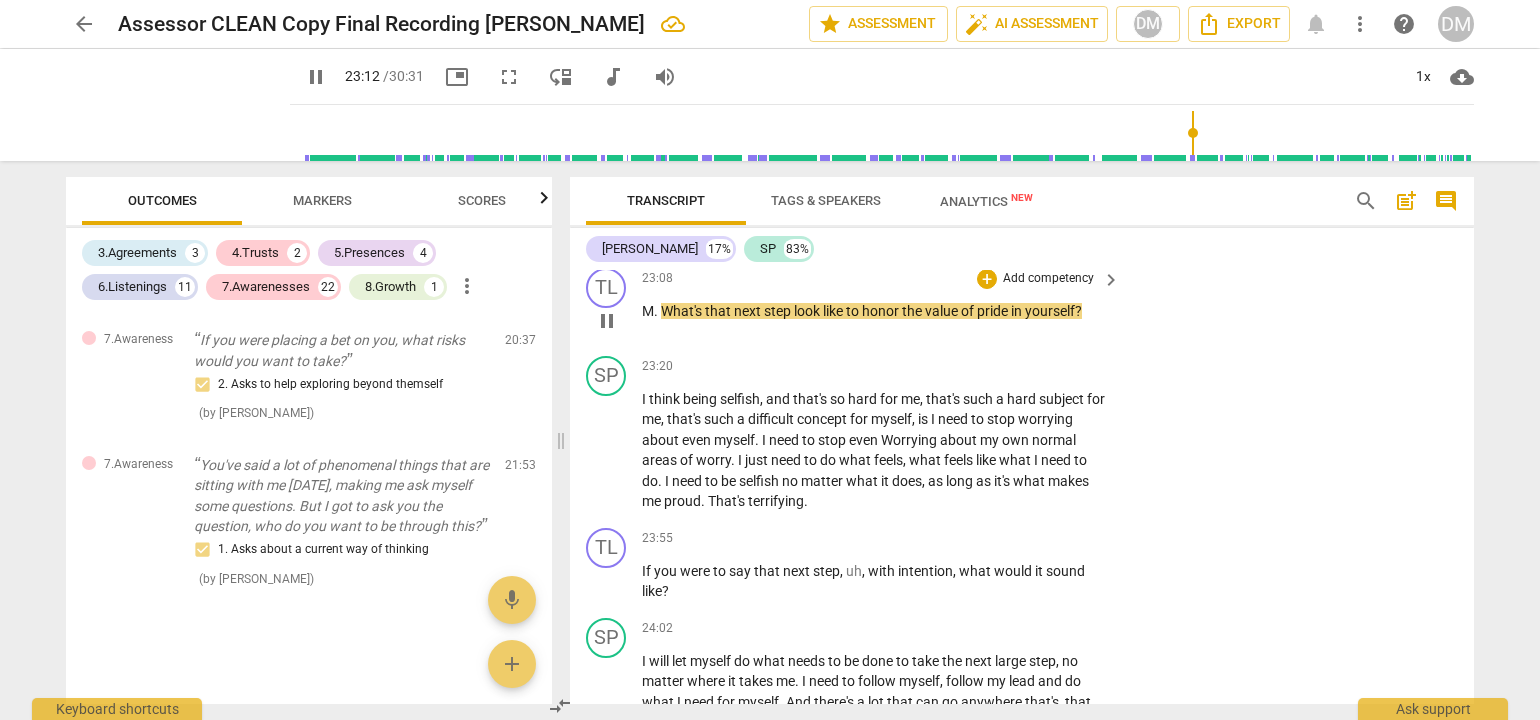 click on "Add competency" at bounding box center (1048, 279) 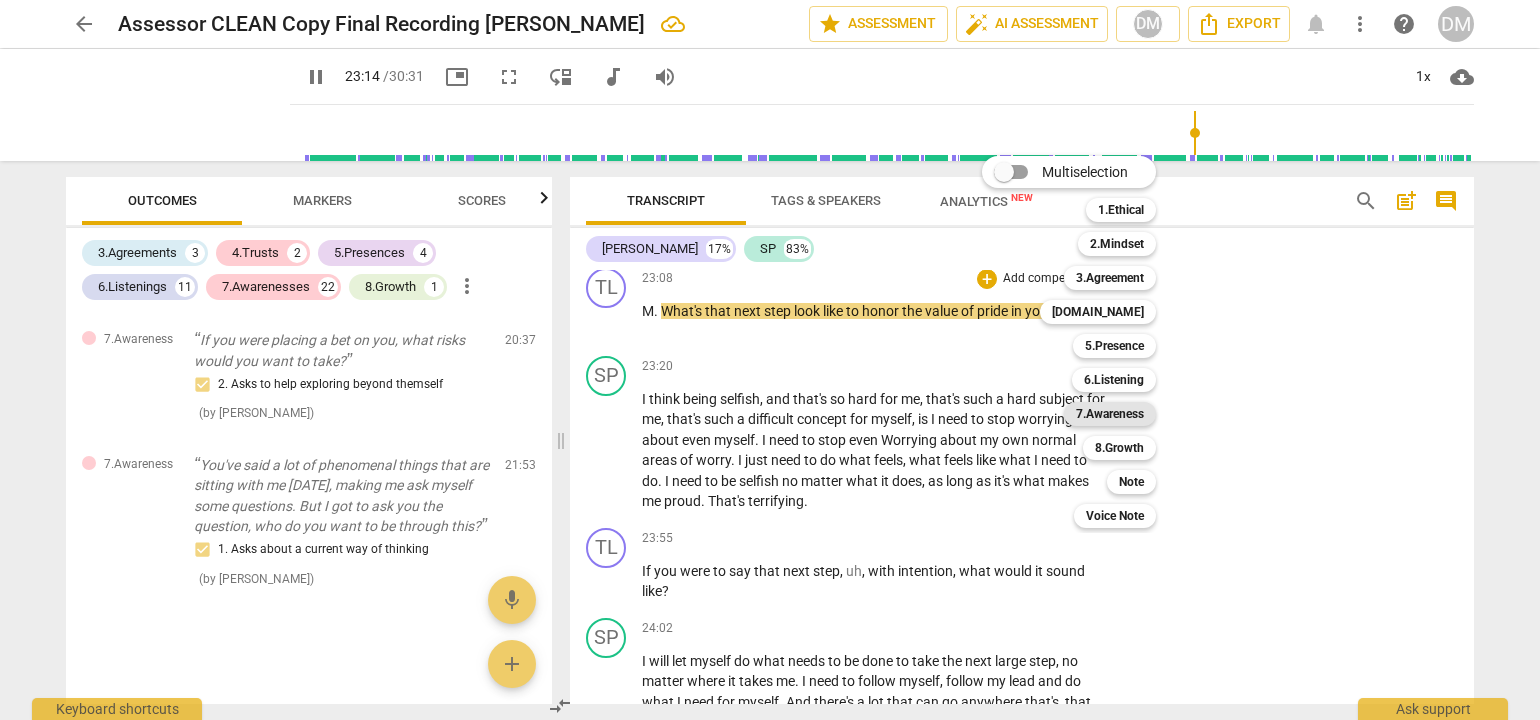 click on "7.Awareness" at bounding box center (1110, 414) 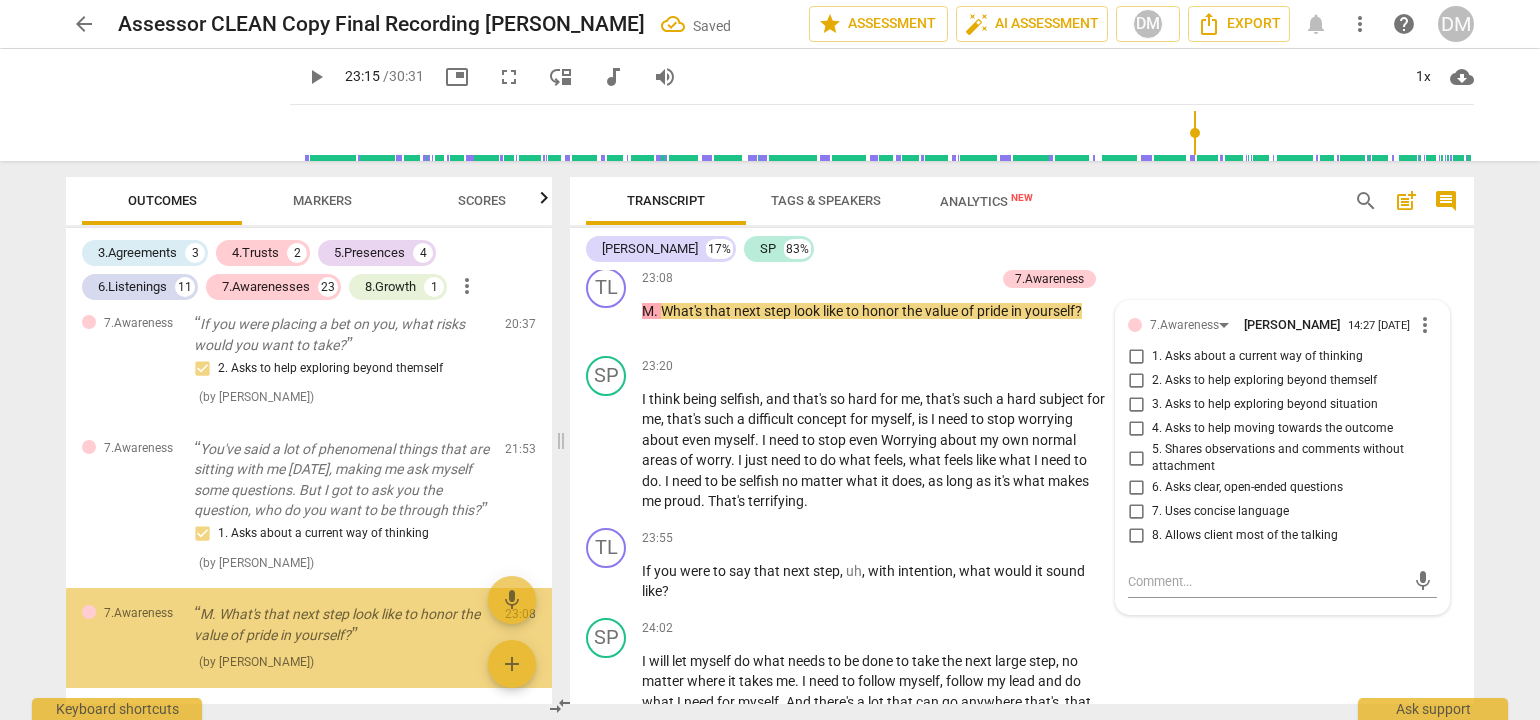 scroll, scrollTop: 5707, scrollLeft: 0, axis: vertical 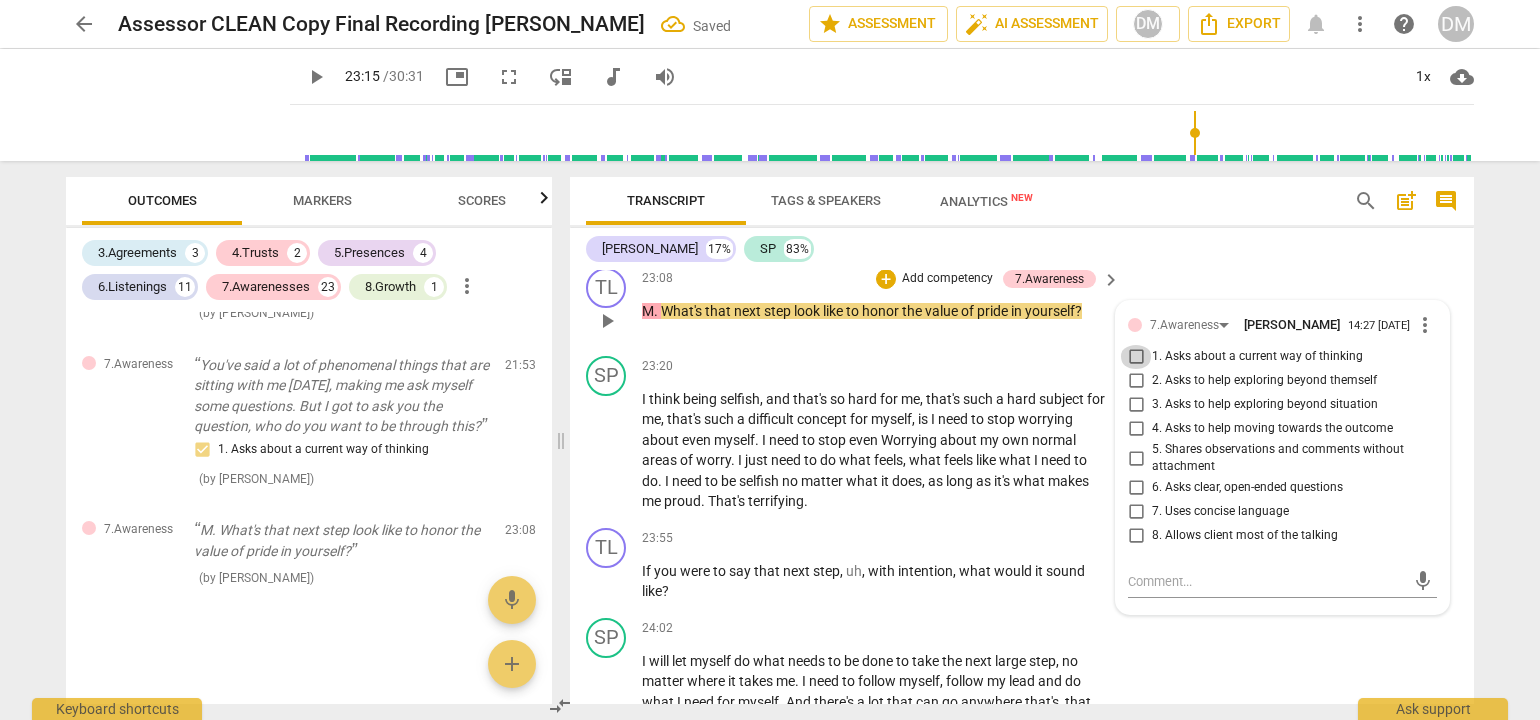 click on "1. Asks about a current way of thinking" at bounding box center [1136, 357] 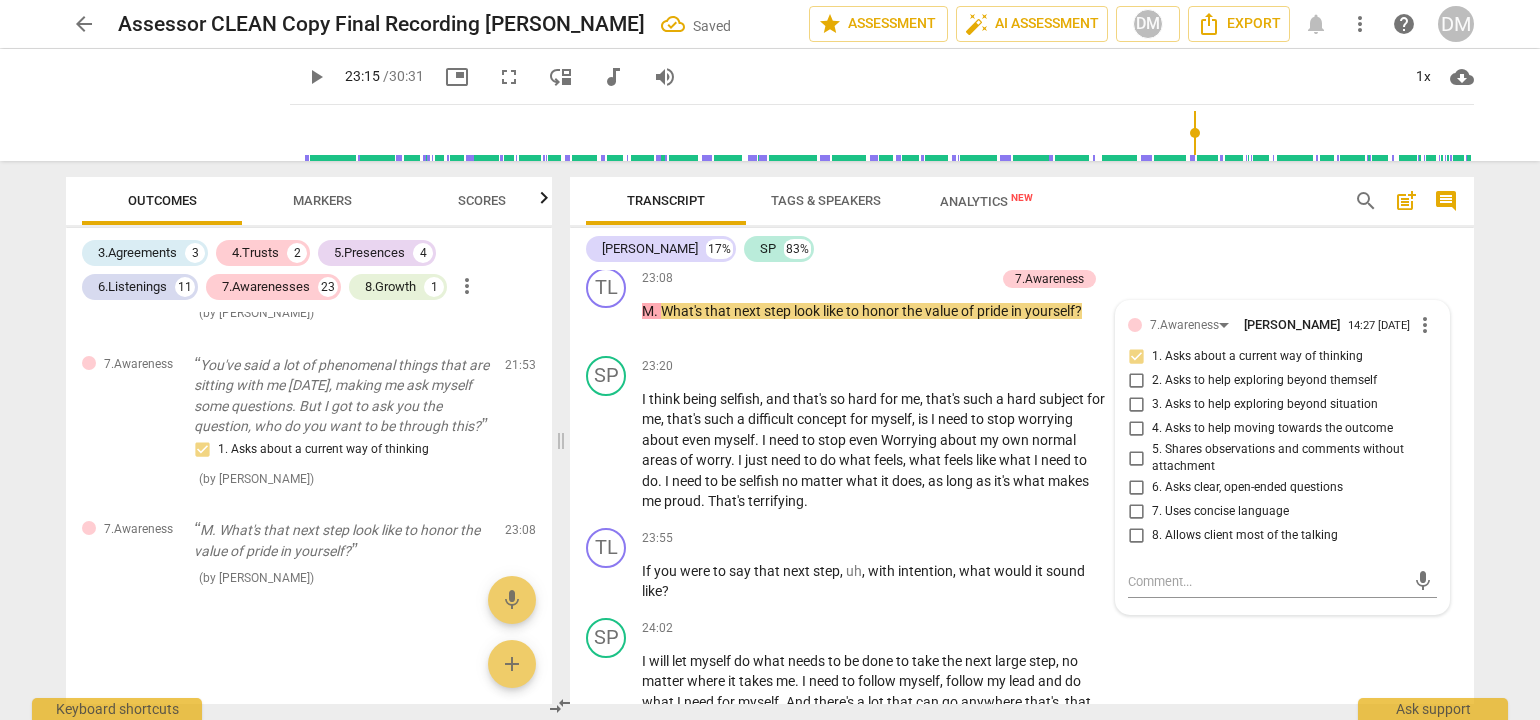 click on "arrow_back Assessor CLEAN Copy Final Recording [PERSON_NAME] Saved edit star    Assessment   auto_fix_high    AI Assessment DM    Export notifications more_vert help DM play_arrow play_arrow 23:15   /  30:31 picture_in_picture fullscreen move_down audiotrack volume_up 1x cloud_download Outcomes Markers Scores 3.Agreements 3 4.Trusts 2 5.Presences 4 6.Listenings 11 7.Awarenesses 23 8.Growth 1 more_vert 3.Agreement Okay, everything appears to be set. [PERSON_NAME], good morning again. What would you like to work on [DATE]? 1. Identifies what to accomplish ( by [PERSON_NAME] ) 00:11 edit delete 3.Agreement Well, tell me what's important about that? 3. Explores what is important ( by [PERSON_NAME] ) 01:34 edit delete 3.Agreement Mhm. For you to say our time together was successful, what would you need to walk away with? 2. Reconfirms measures of success ( by [PERSON_NAME] ) 02:32 edit delete 6.Listening Okay. You said a beautiful thing there. Living for your values. 2. Explores client's words ( by [PERSON_NAME] ) (" at bounding box center [770, 360] 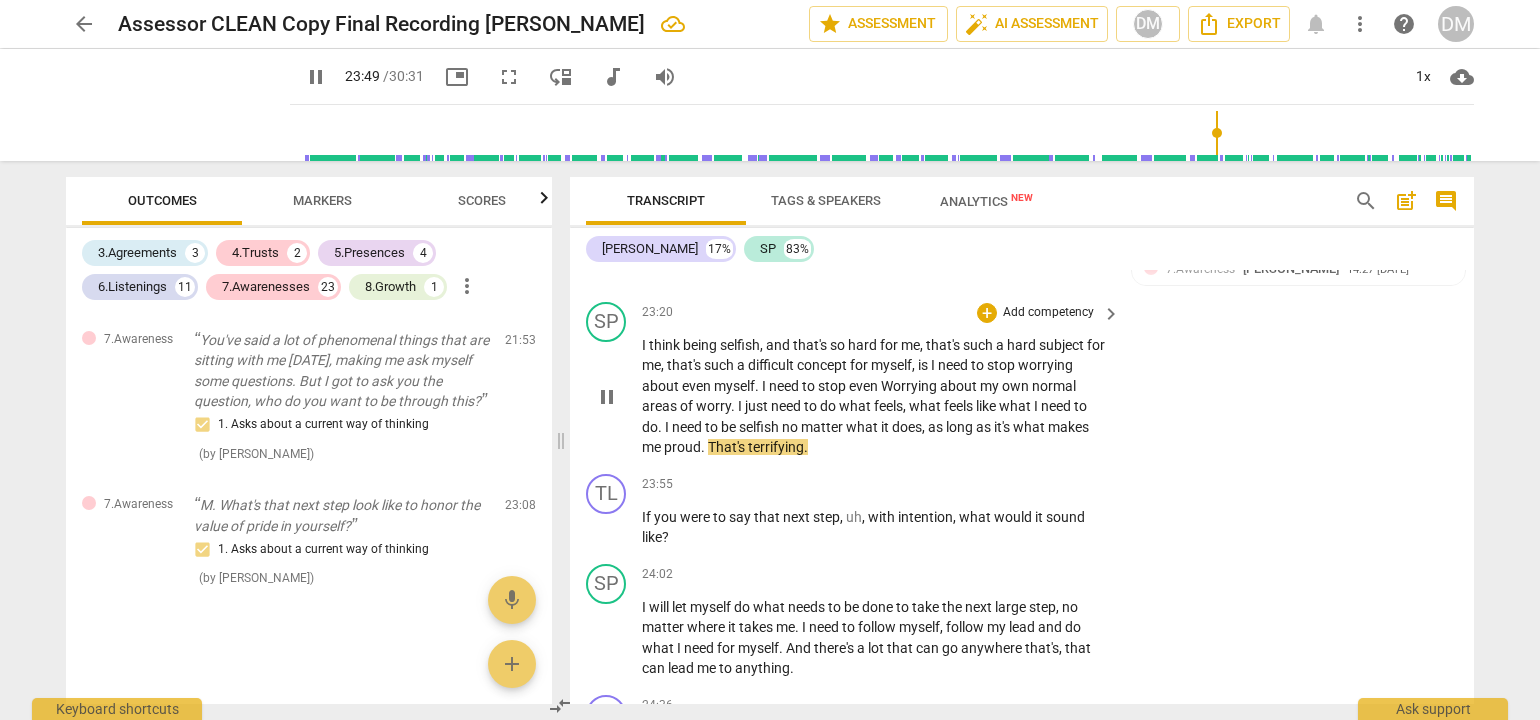 scroll, scrollTop: 8109, scrollLeft: 0, axis: vertical 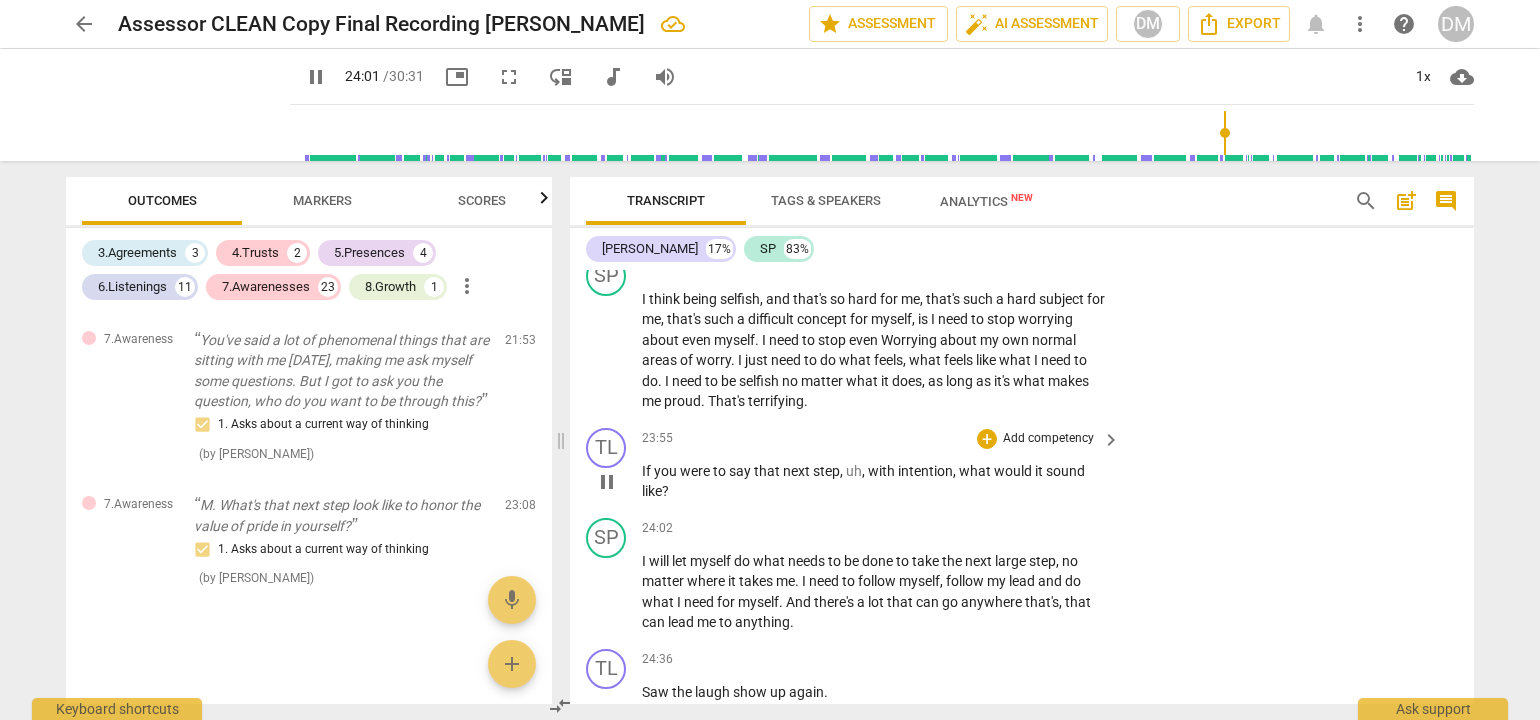 click on "Add competency" at bounding box center (1048, 439) 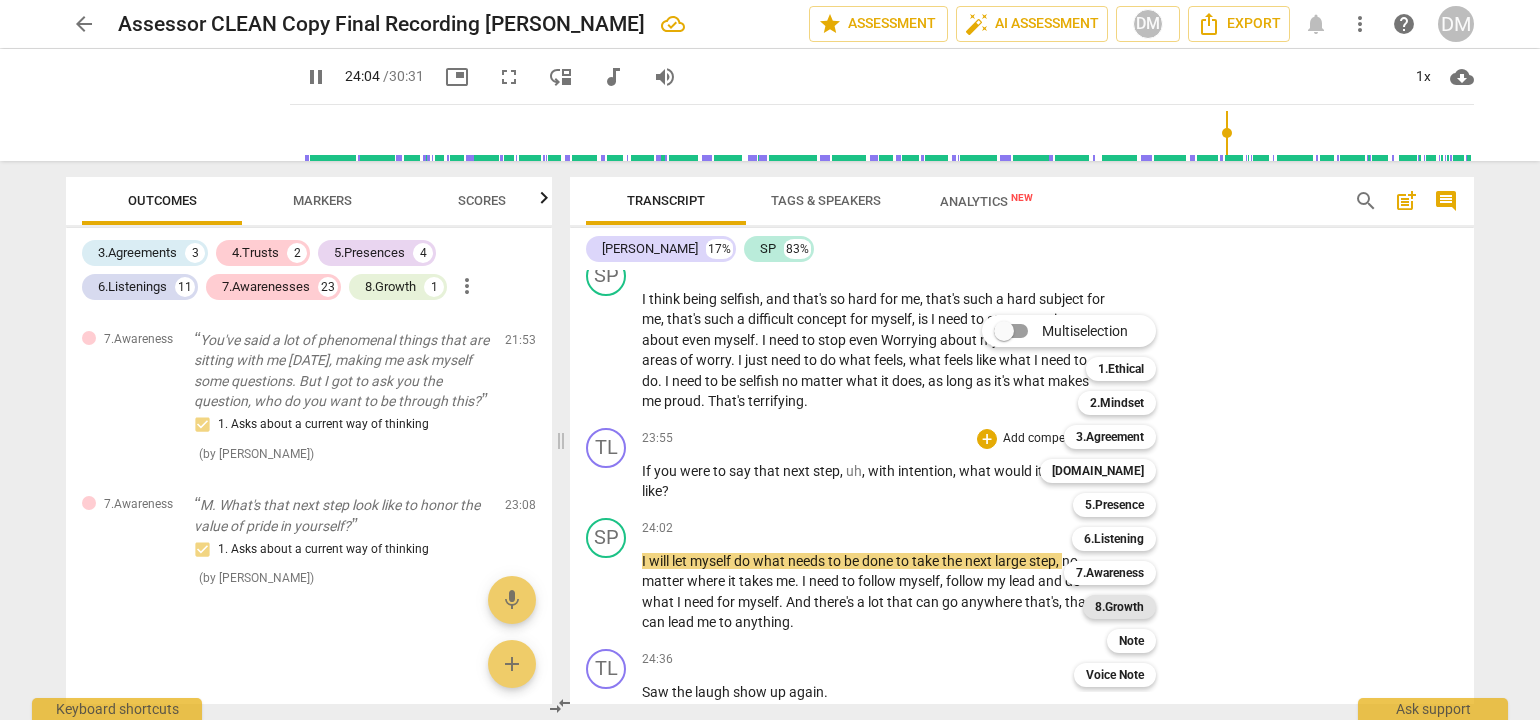 click on "8.Growth" at bounding box center (1119, 607) 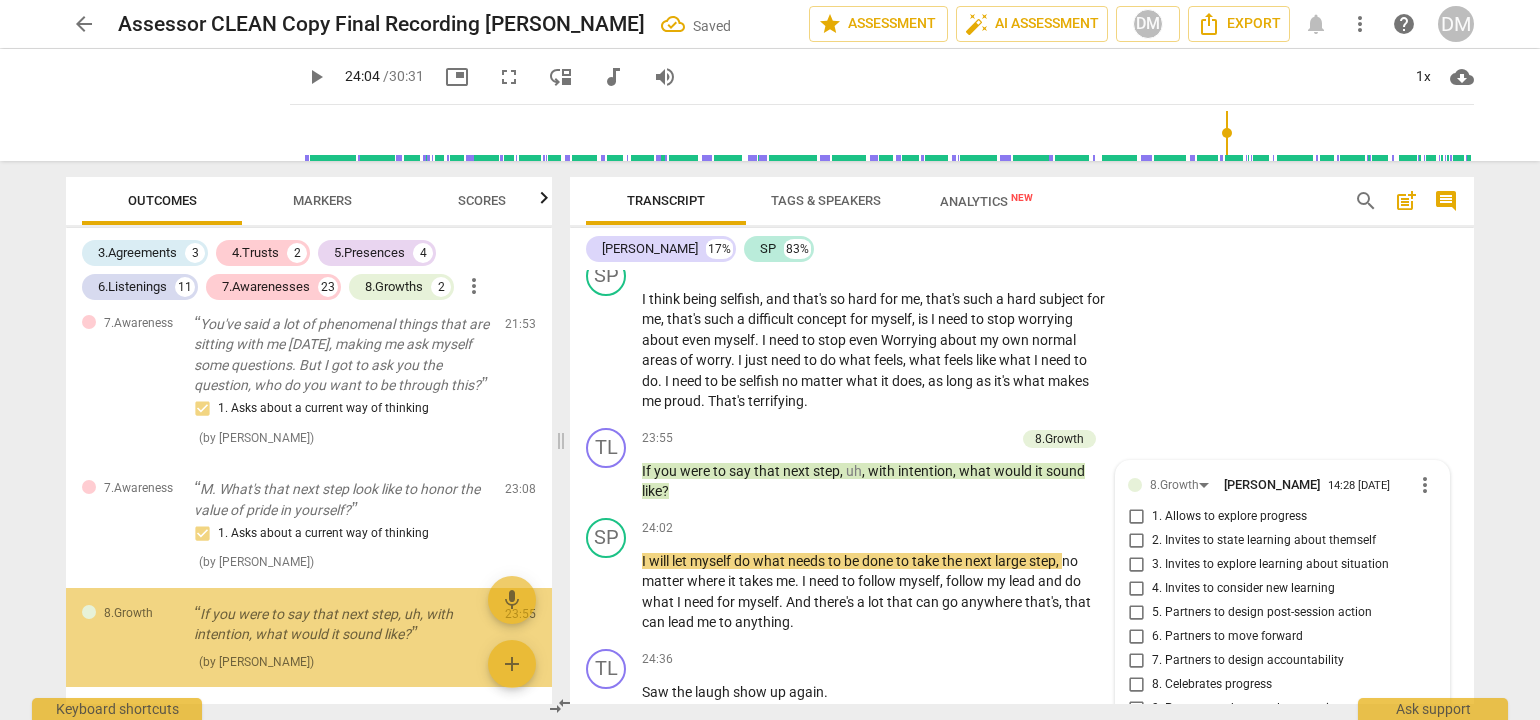 scroll, scrollTop: 8439, scrollLeft: 0, axis: vertical 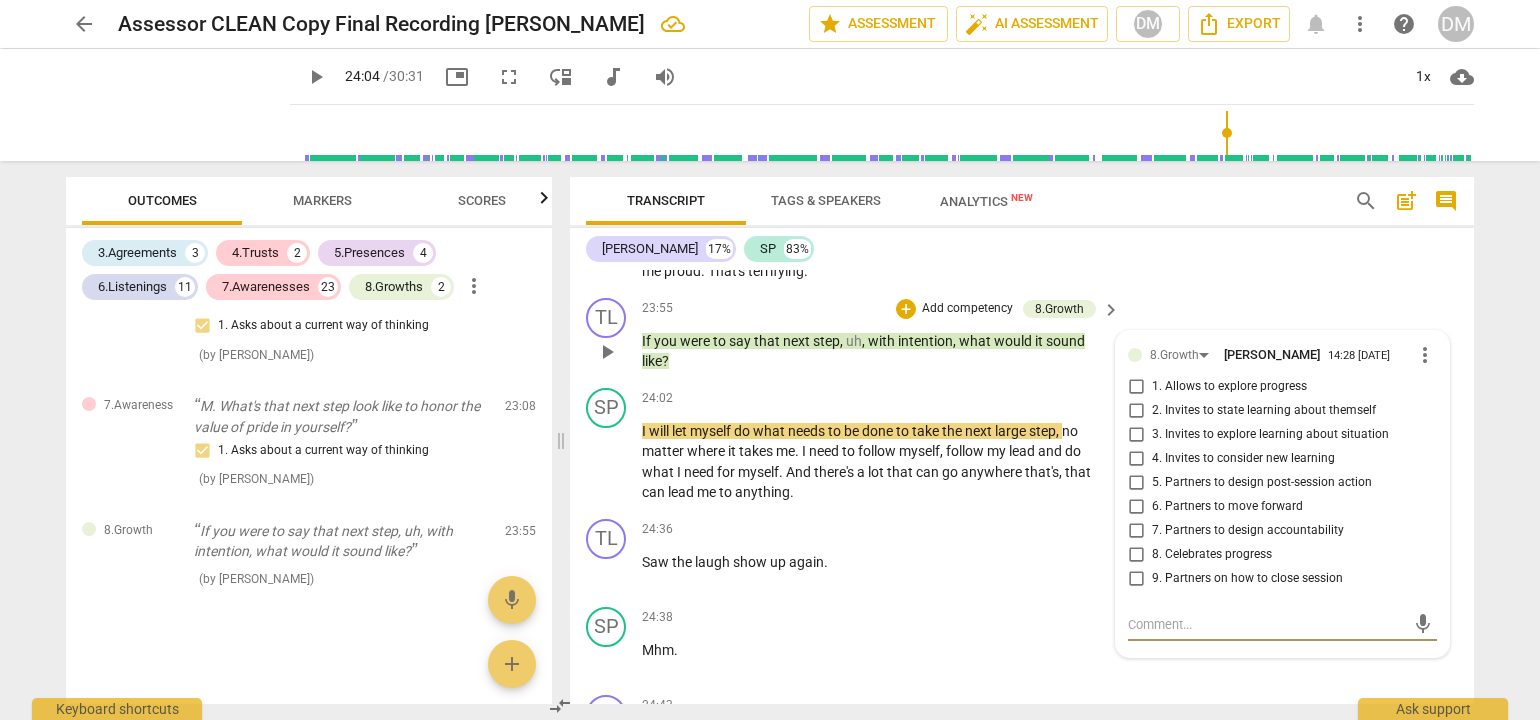 click on "more_vert" at bounding box center (1425, 355) 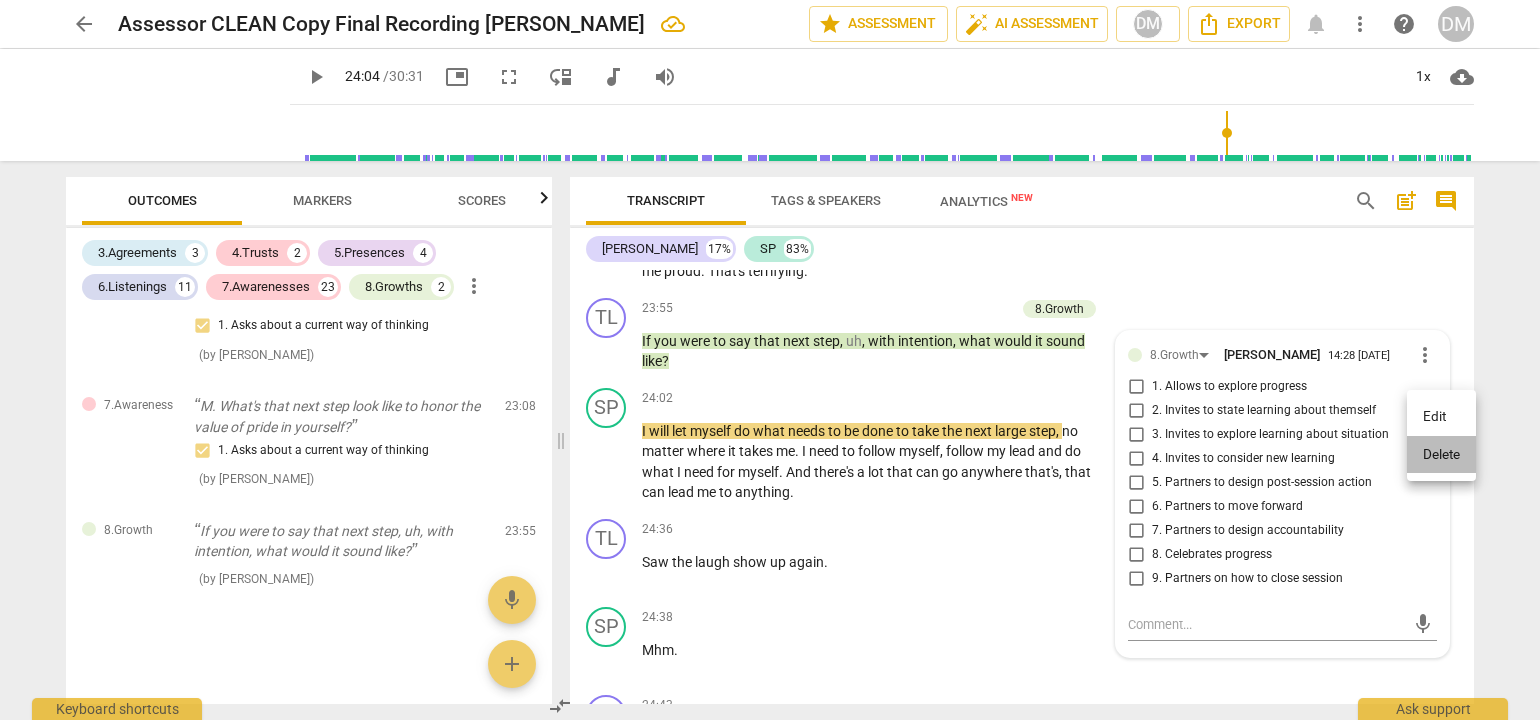 drag, startPoint x: 1451, startPoint y: 457, endPoint x: 872, endPoint y: 70, distance: 696.4266 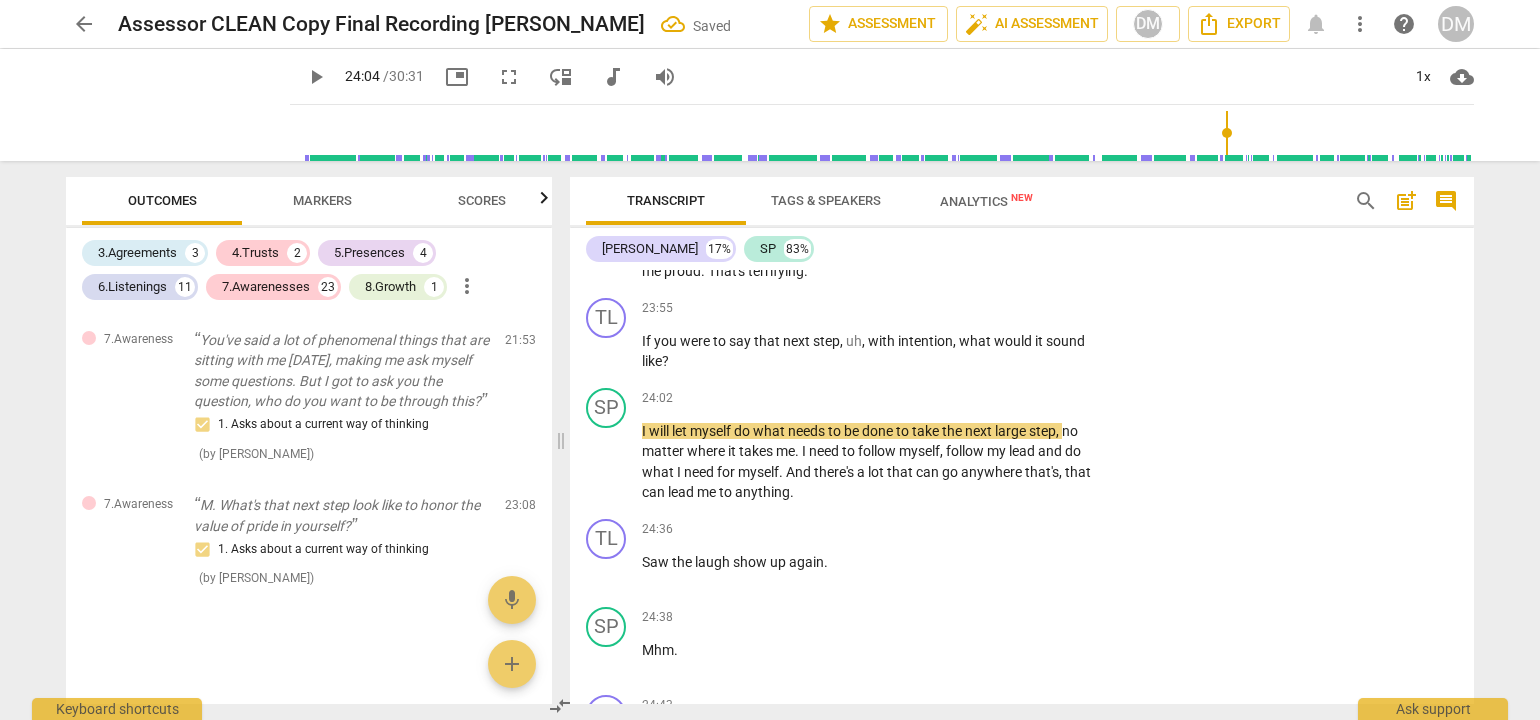 scroll, scrollTop: 5732, scrollLeft: 0, axis: vertical 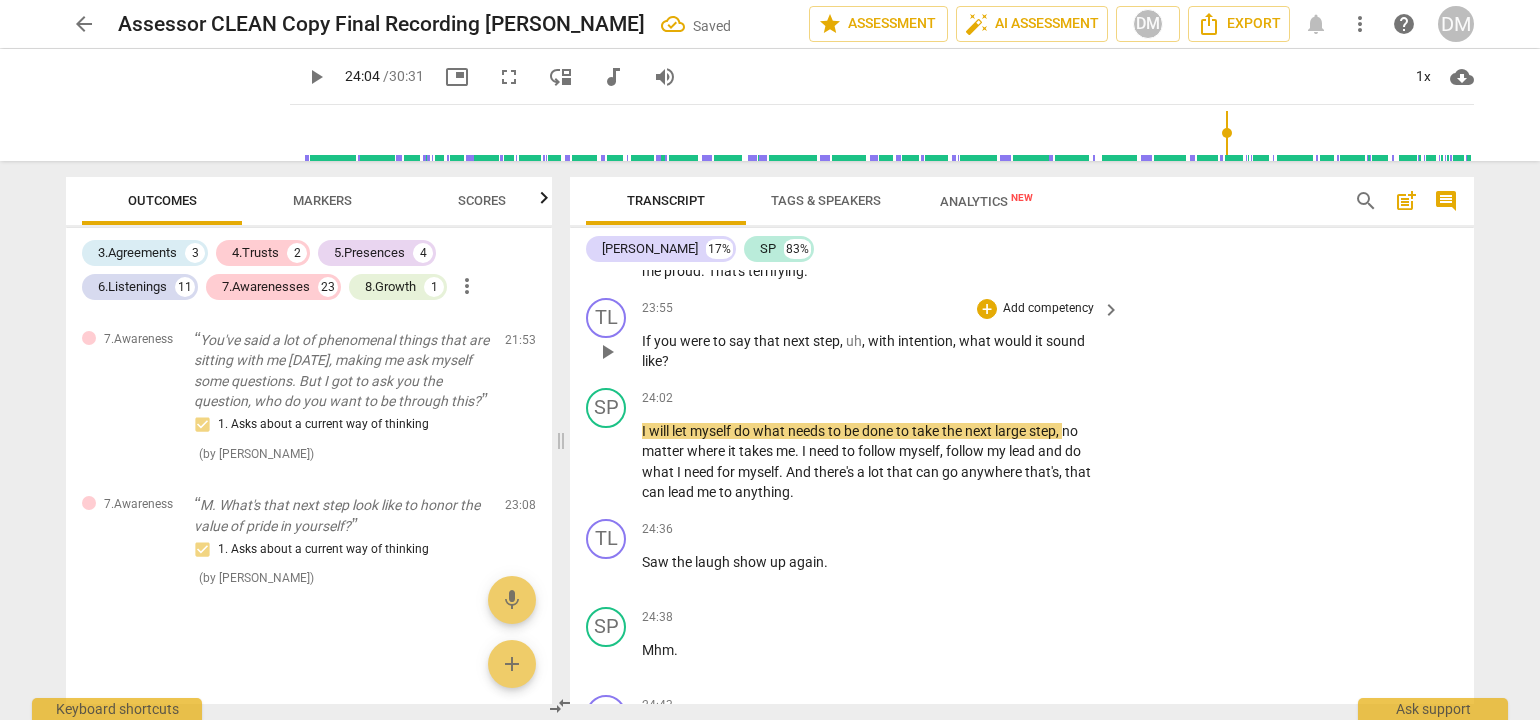 click on "Add competency" at bounding box center [1048, 309] 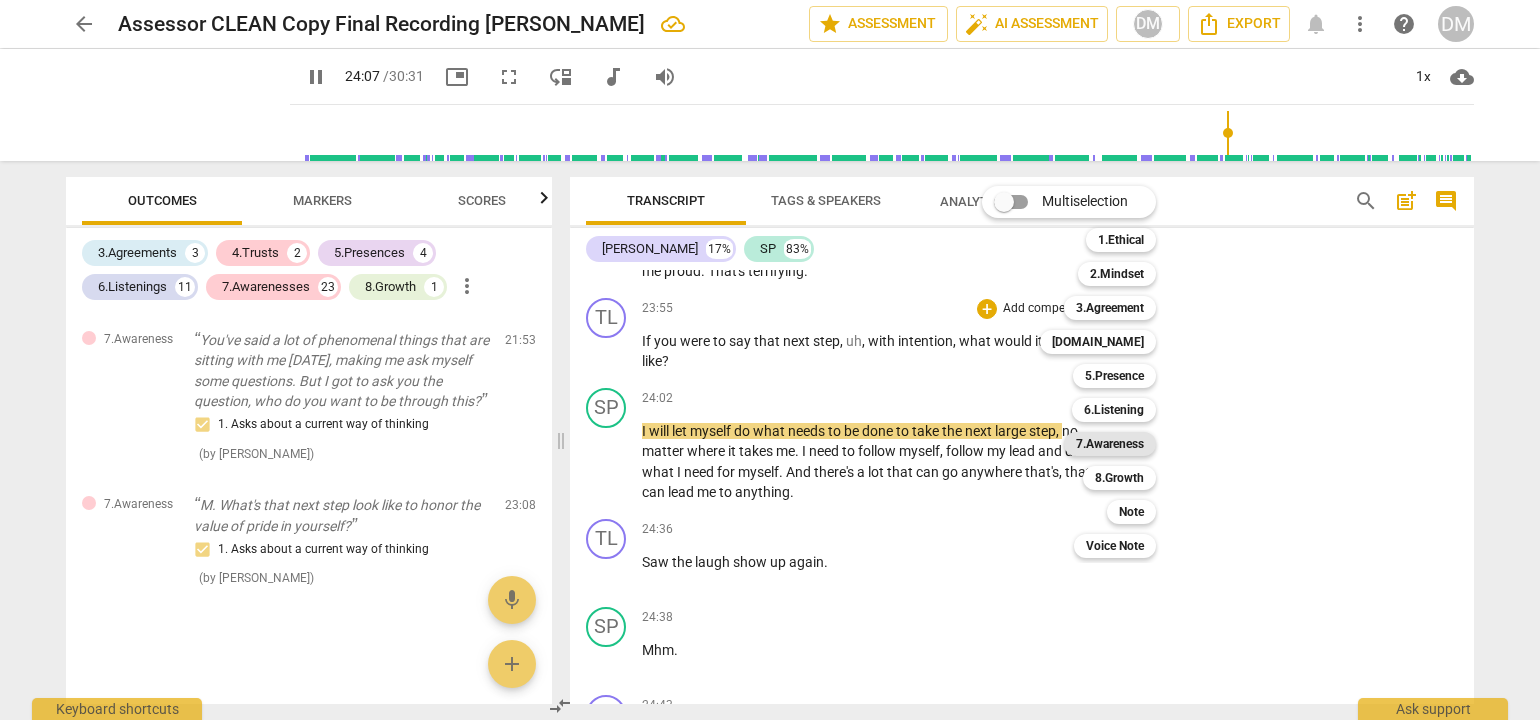 click on "7.Awareness" at bounding box center [1110, 444] 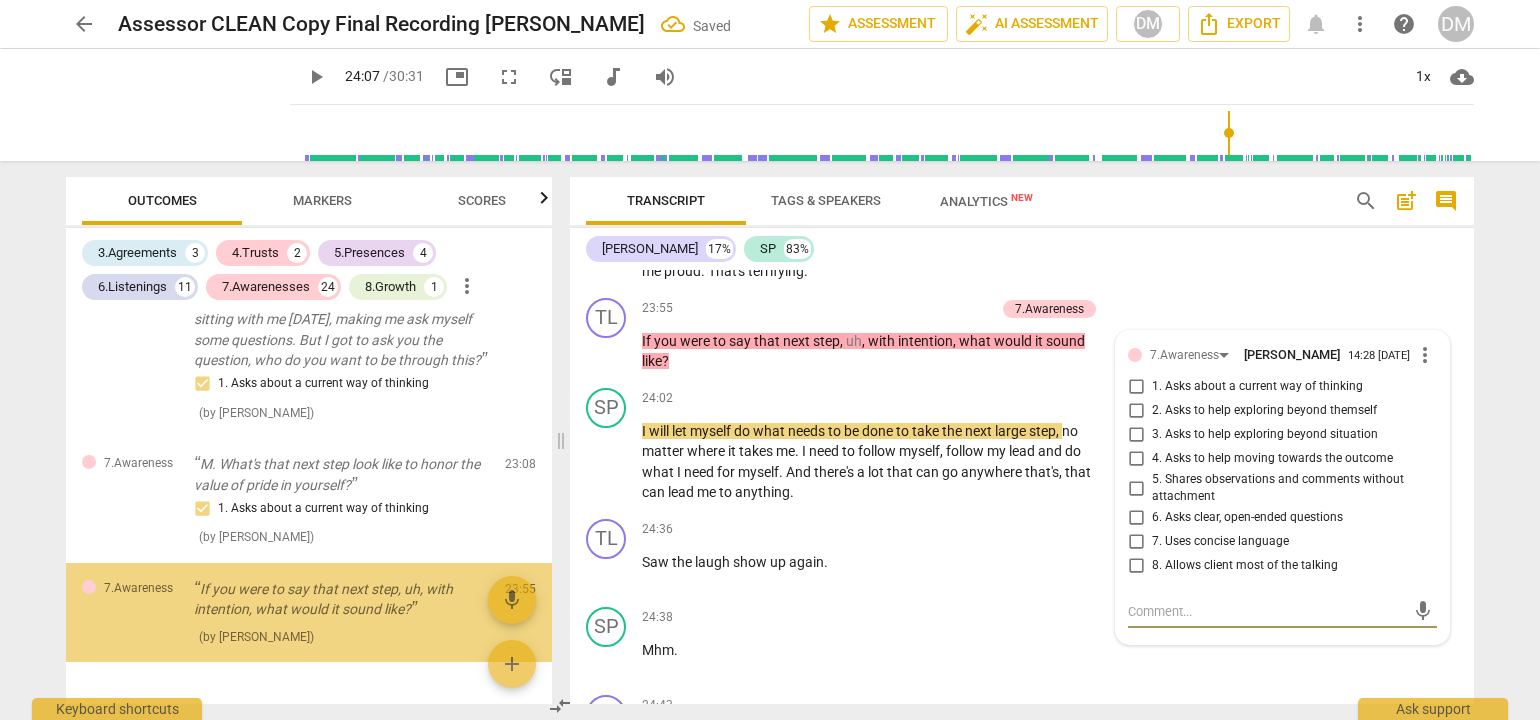 scroll, scrollTop: 5831, scrollLeft: 0, axis: vertical 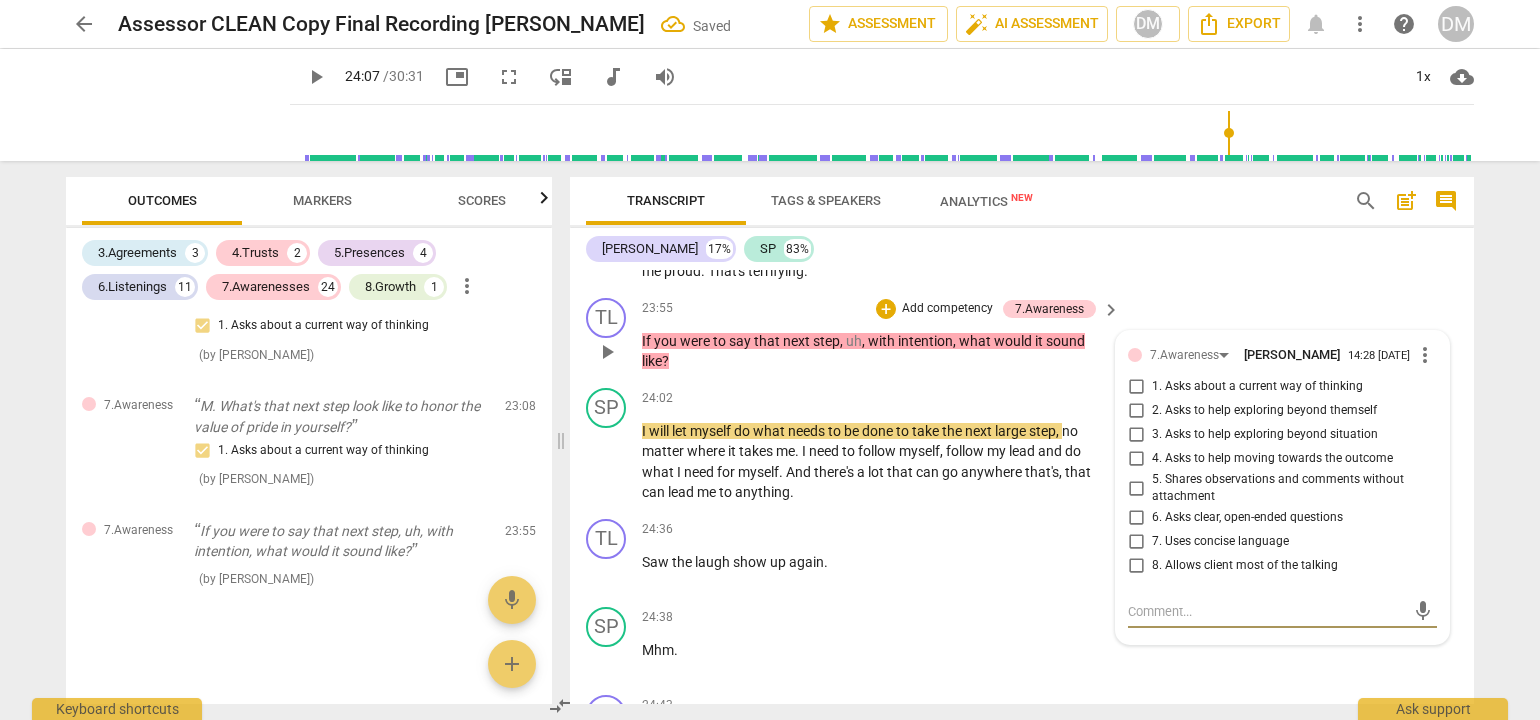 click on "1. Asks about a current way of thinking" at bounding box center (1136, 387) 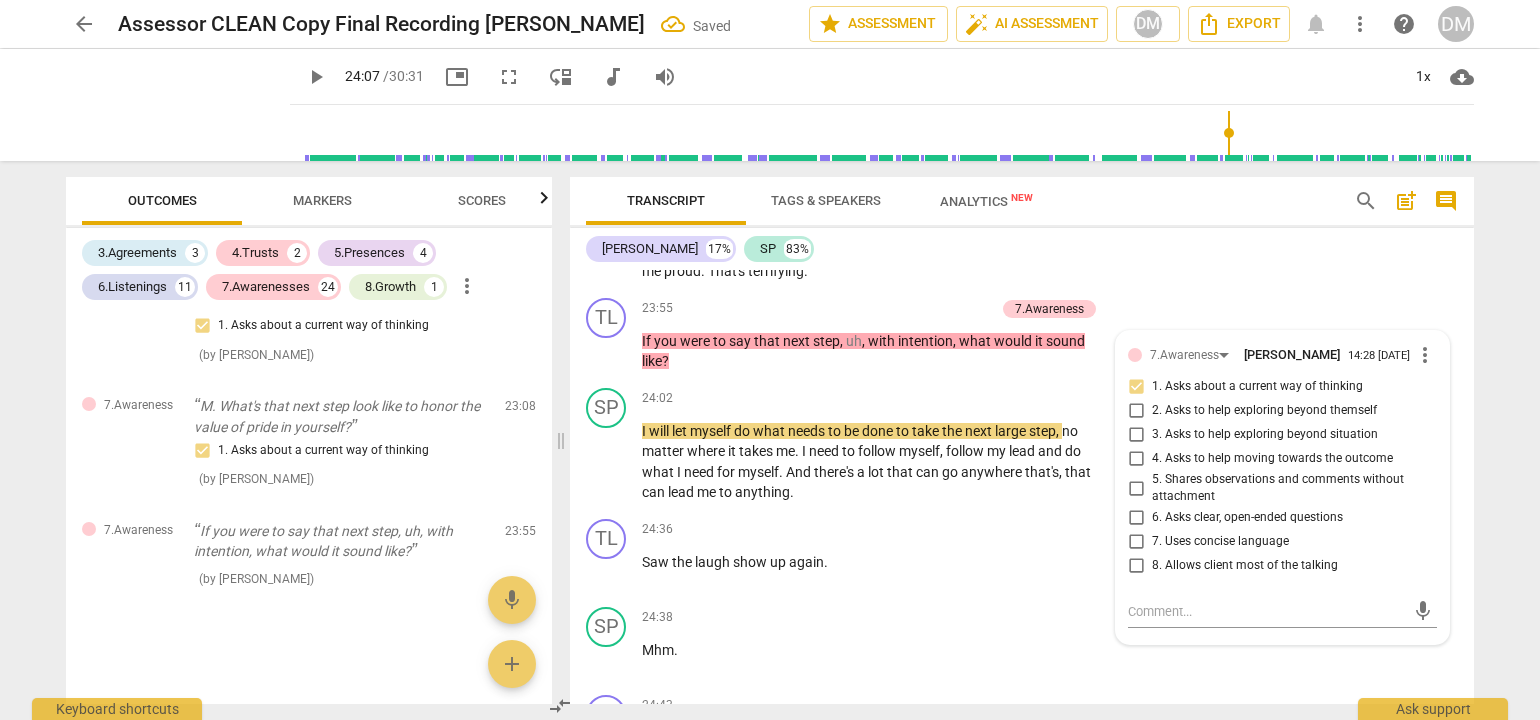 click on "arrow_back Assessor CLEAN Copy Final Recording [PERSON_NAME] Saved edit star    Assessment   auto_fix_high    AI Assessment DM    Export notifications more_vert help DM play_arrow play_arrow 24:07   /  30:31 picture_in_picture fullscreen move_down audiotrack volume_up 1x cloud_download Outcomes Markers Scores 3.Agreements 3 4.Trusts 2 5.Presences 4 6.Listenings 11 7.Awarenesses 24 8.Growth 1 more_vert 3.Agreement Okay, everything appears to be set. [PERSON_NAME], good morning again. What would you like to work on [DATE]? 1. Identifies what to accomplish ( by [PERSON_NAME] ) 00:11 edit delete 3.Agreement Well, tell me what's important about that? 3. Explores what is important ( by [PERSON_NAME] ) 01:34 edit delete 3.Agreement Mhm. For you to say our time together was successful, what would you need to walk away with? 2. Reconfirms measures of success ( by [PERSON_NAME] ) 02:32 edit delete 6.Listening Okay. You said a beautiful thing there. Living for your values. 2. Explores client's words ( by [PERSON_NAME] ) (" at bounding box center [770, 360] 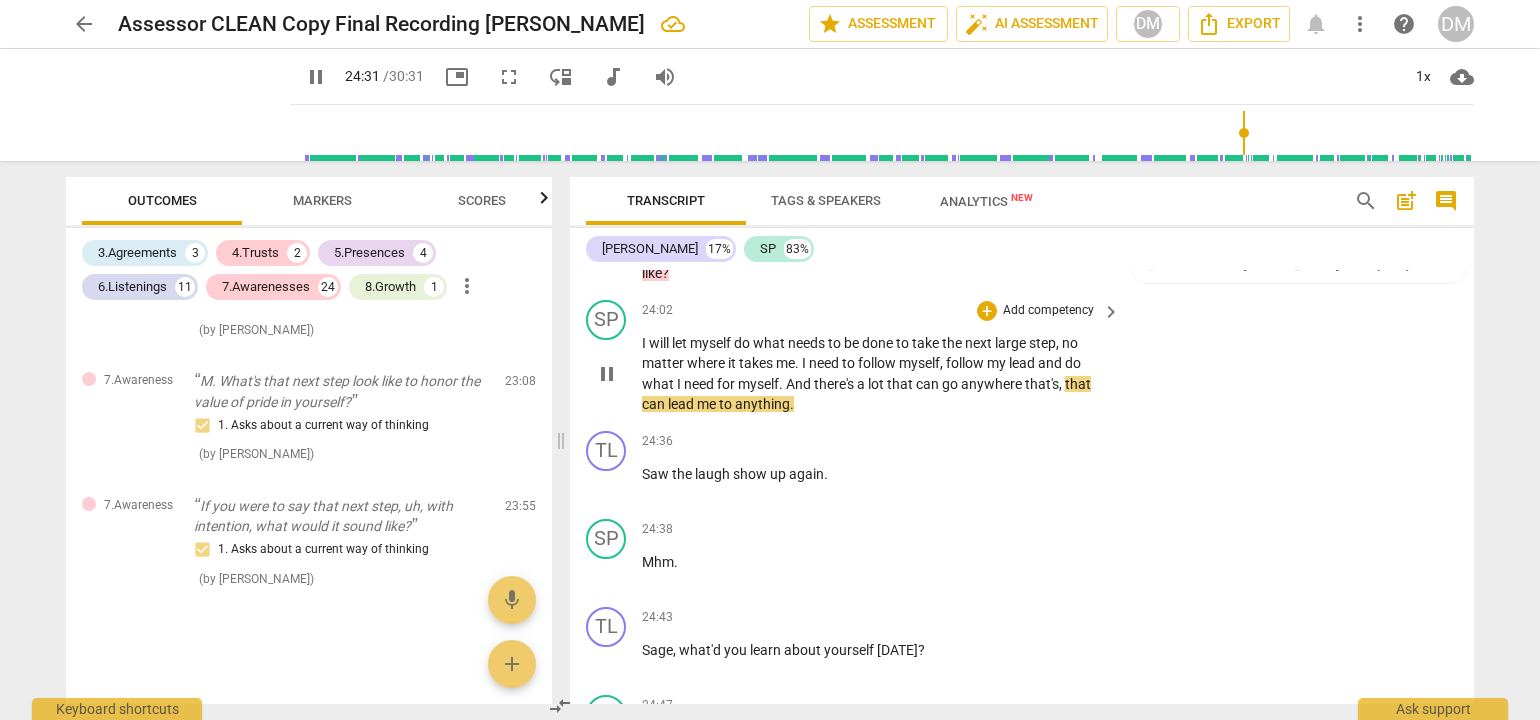 scroll, scrollTop: 8339, scrollLeft: 0, axis: vertical 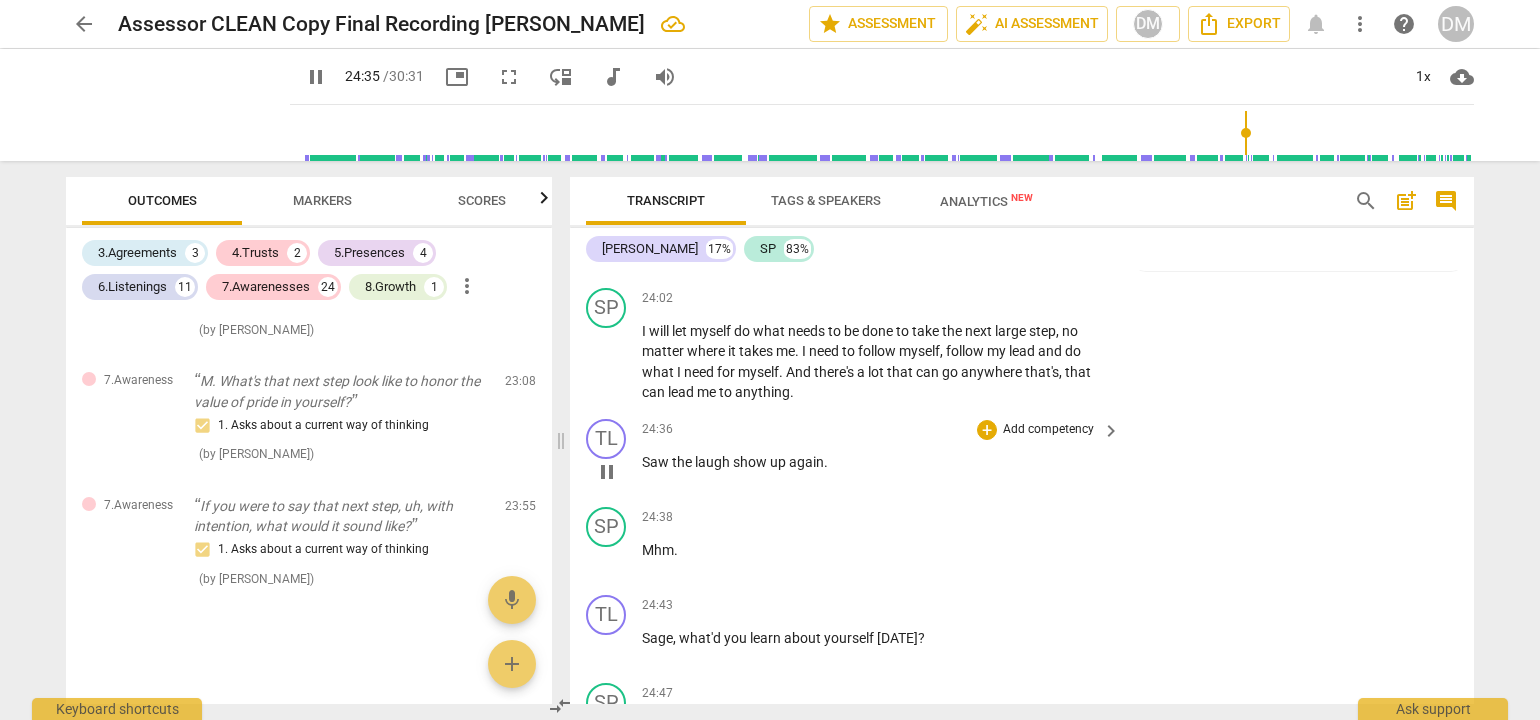 click on "Add competency" at bounding box center (1048, 430) 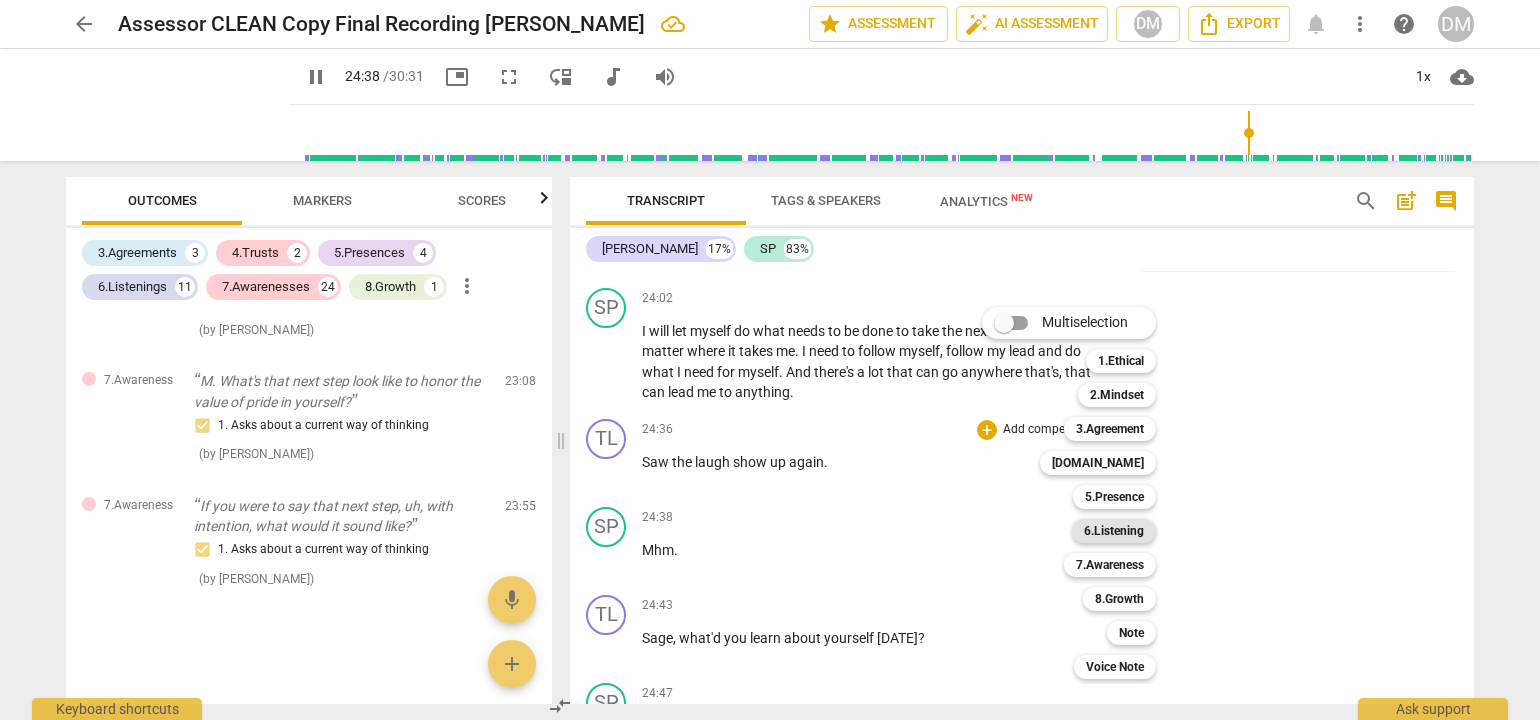 click on "6.Listening" at bounding box center (1114, 531) 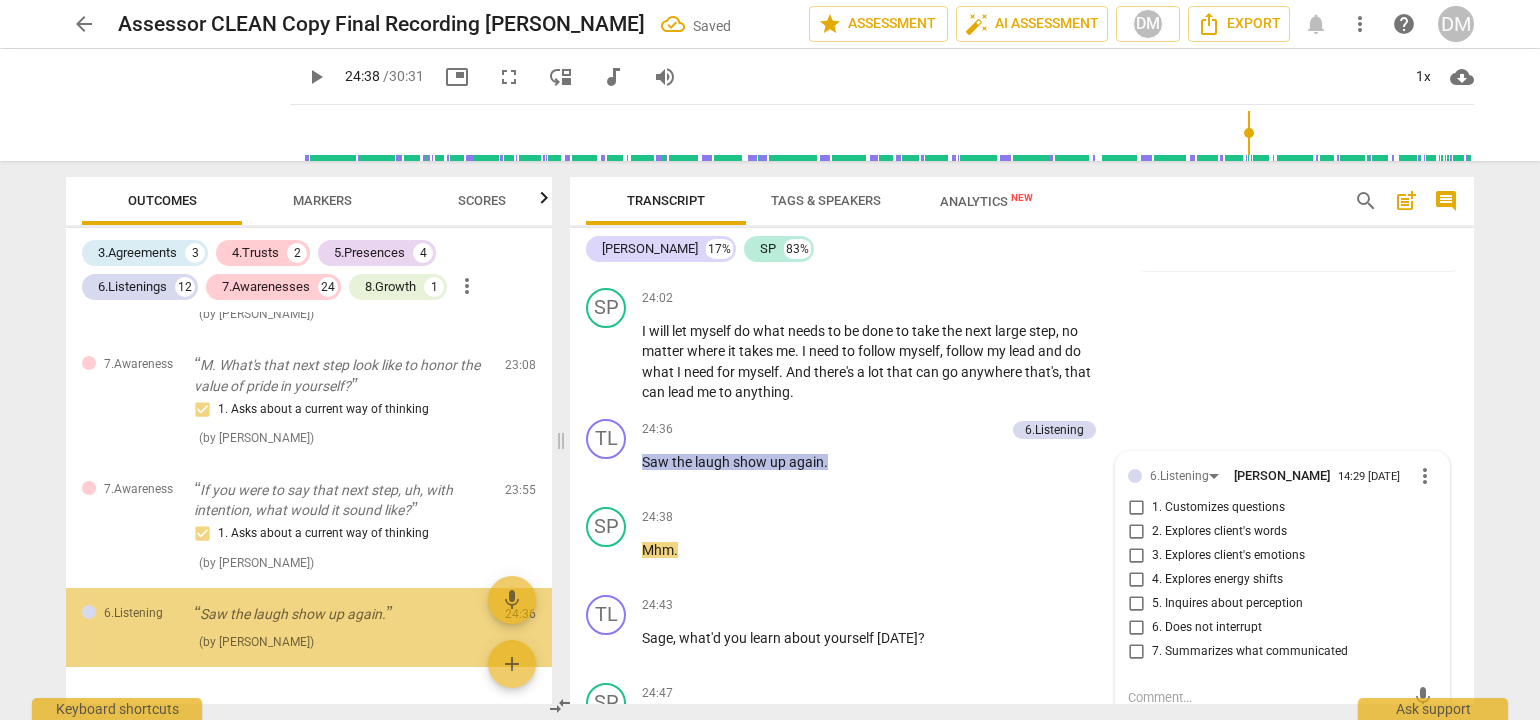 scroll, scrollTop: 8612, scrollLeft: 0, axis: vertical 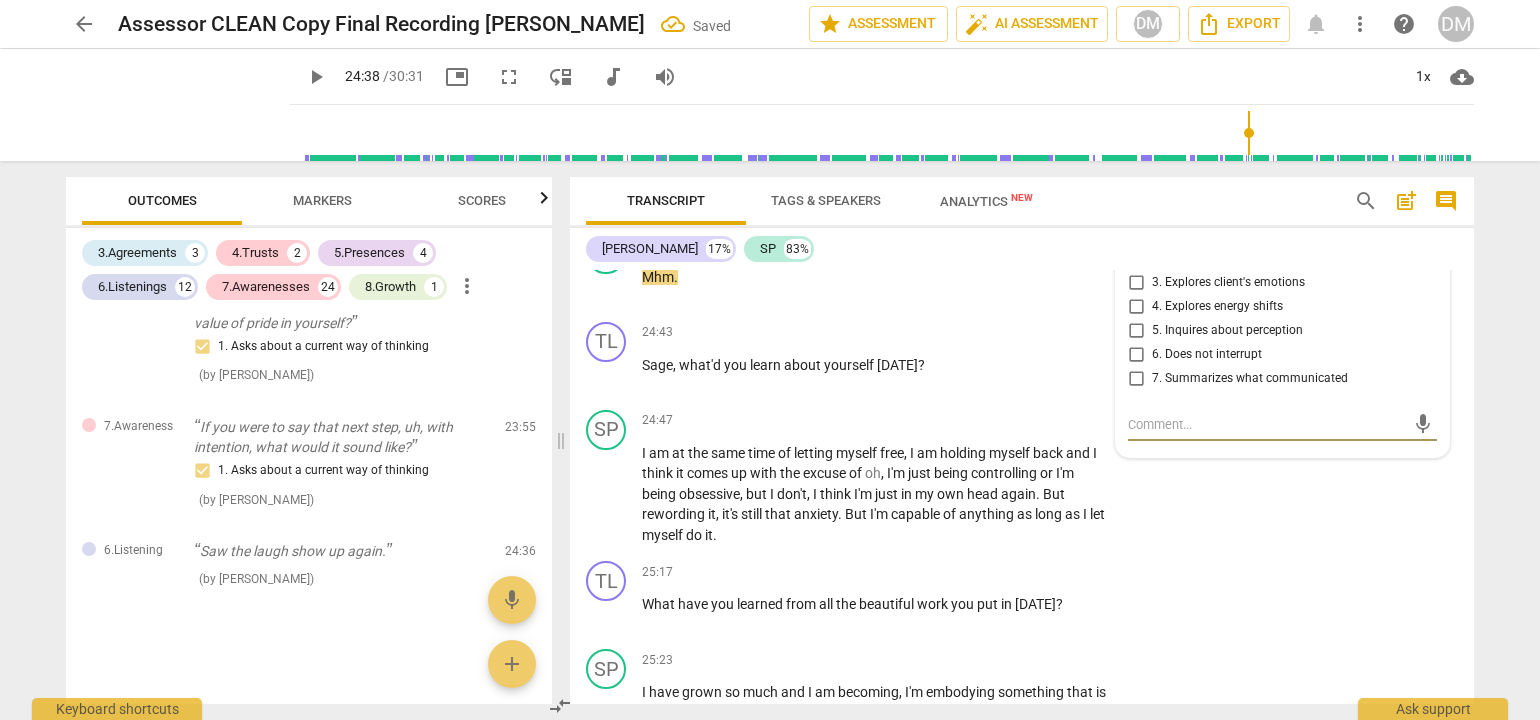 click on "4. Explores energy shifts" at bounding box center (1136, 307) 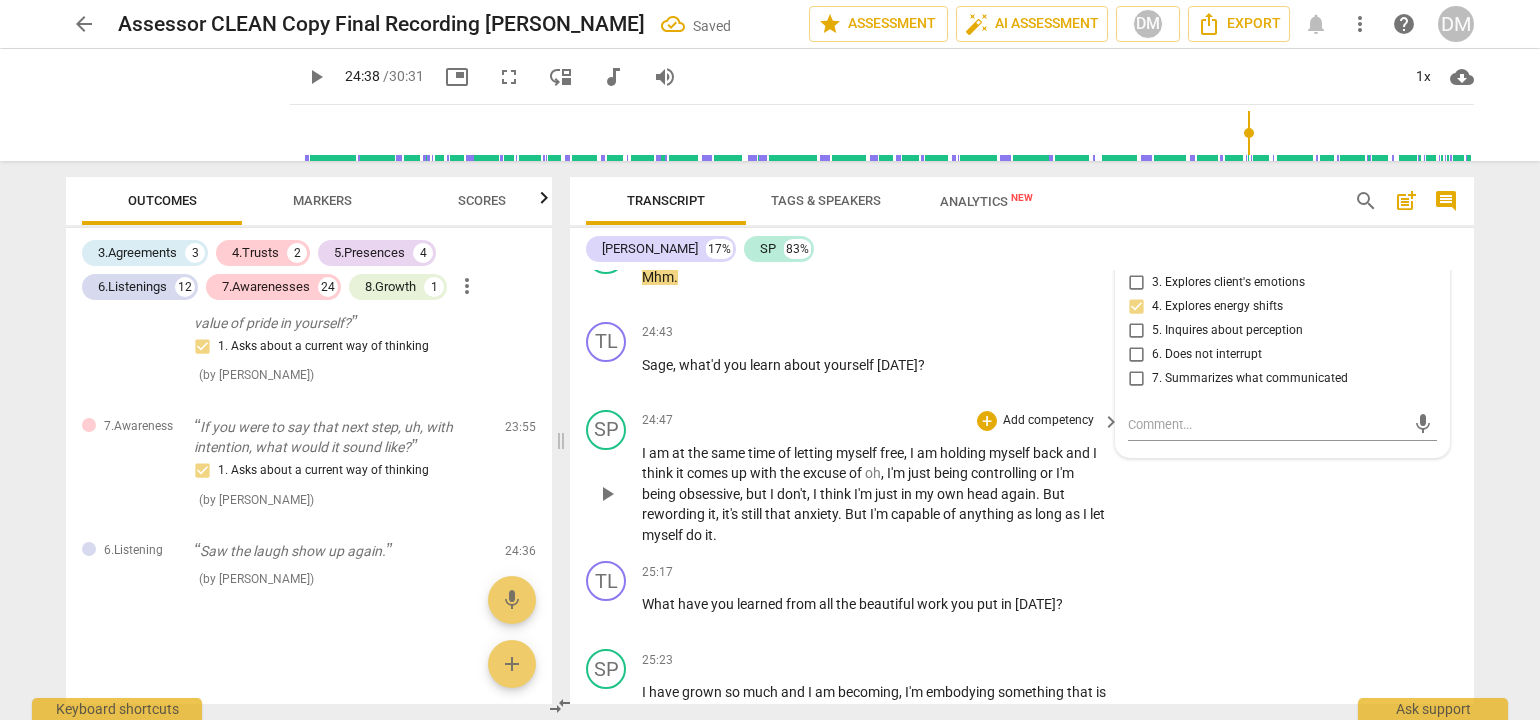 click on "SP play_arrow pause 24:47 + Add competency keyboard_arrow_right I   am   at   the   same   time   of   letting   myself   free ,   I   am   holding   myself   back   and   I   think   it   comes   up   with   the   excuse   of   oh ,   I'm   just   being   controlling   or   I'm   being   obsessive ,   but   I   don't ,   I   think   I'm   just   in   my   own   head   again .   But   rewording   it ,   it's   still   that   anxiety .   But   I'm   capable   of   anything   as   long   as   I   let   myself   do   it ." at bounding box center (1022, 478) 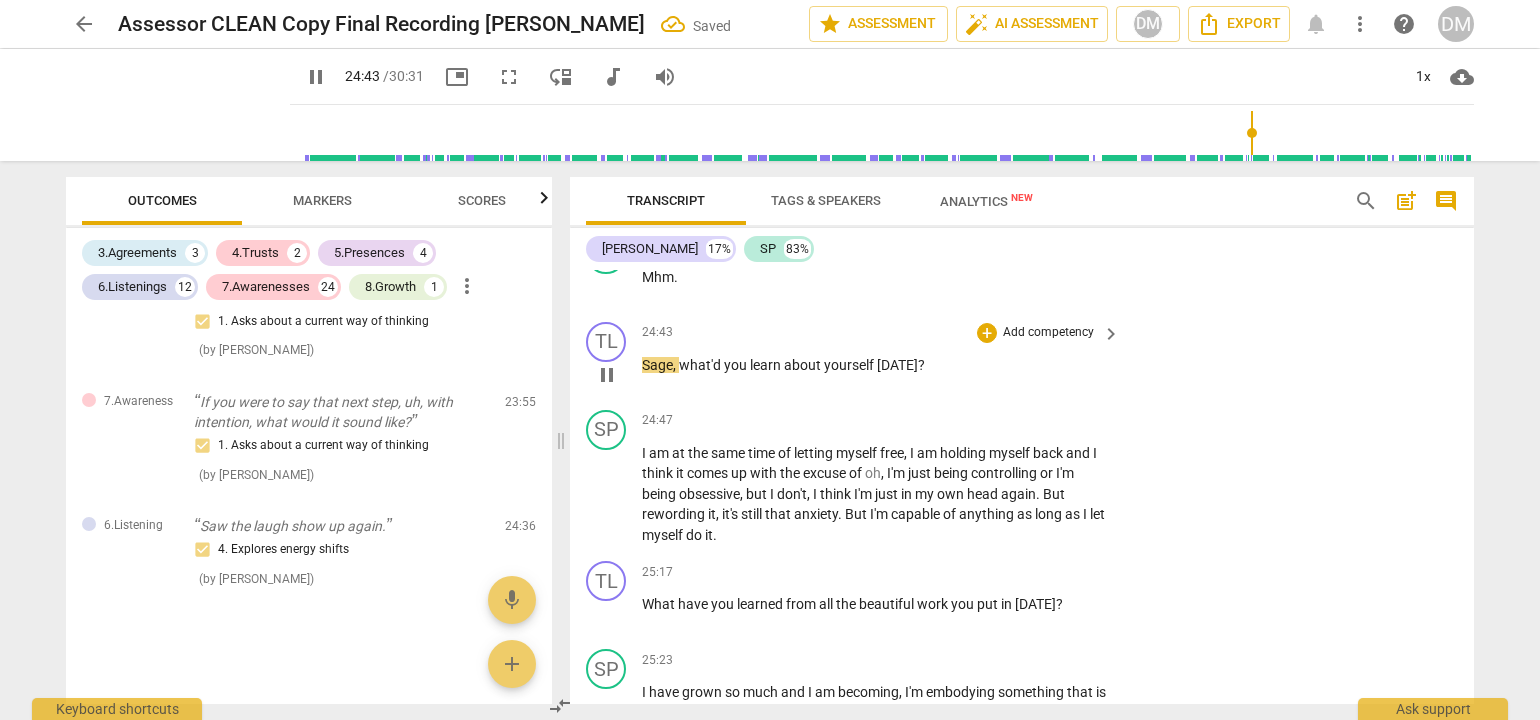 click on "Add competency" at bounding box center (1048, 333) 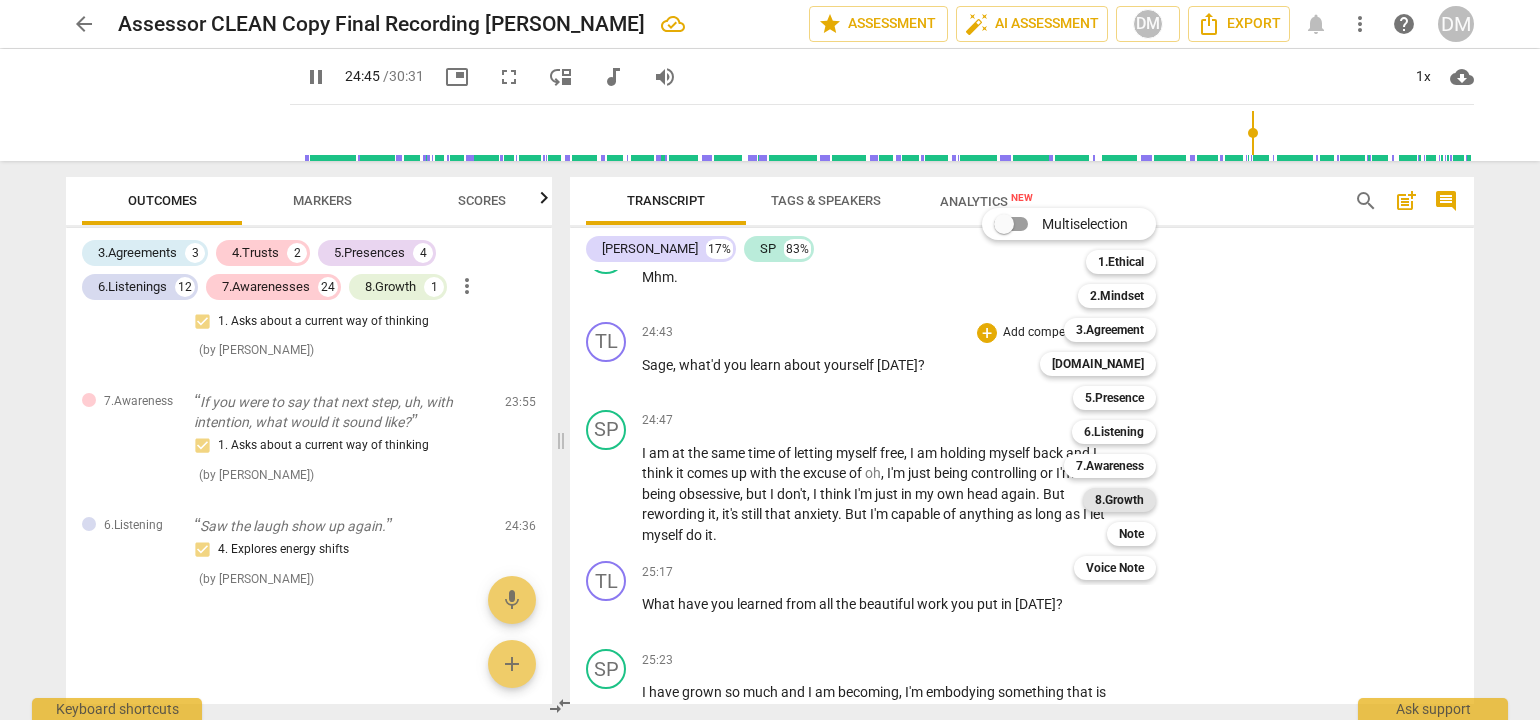 click on "8.Growth" at bounding box center (1119, 500) 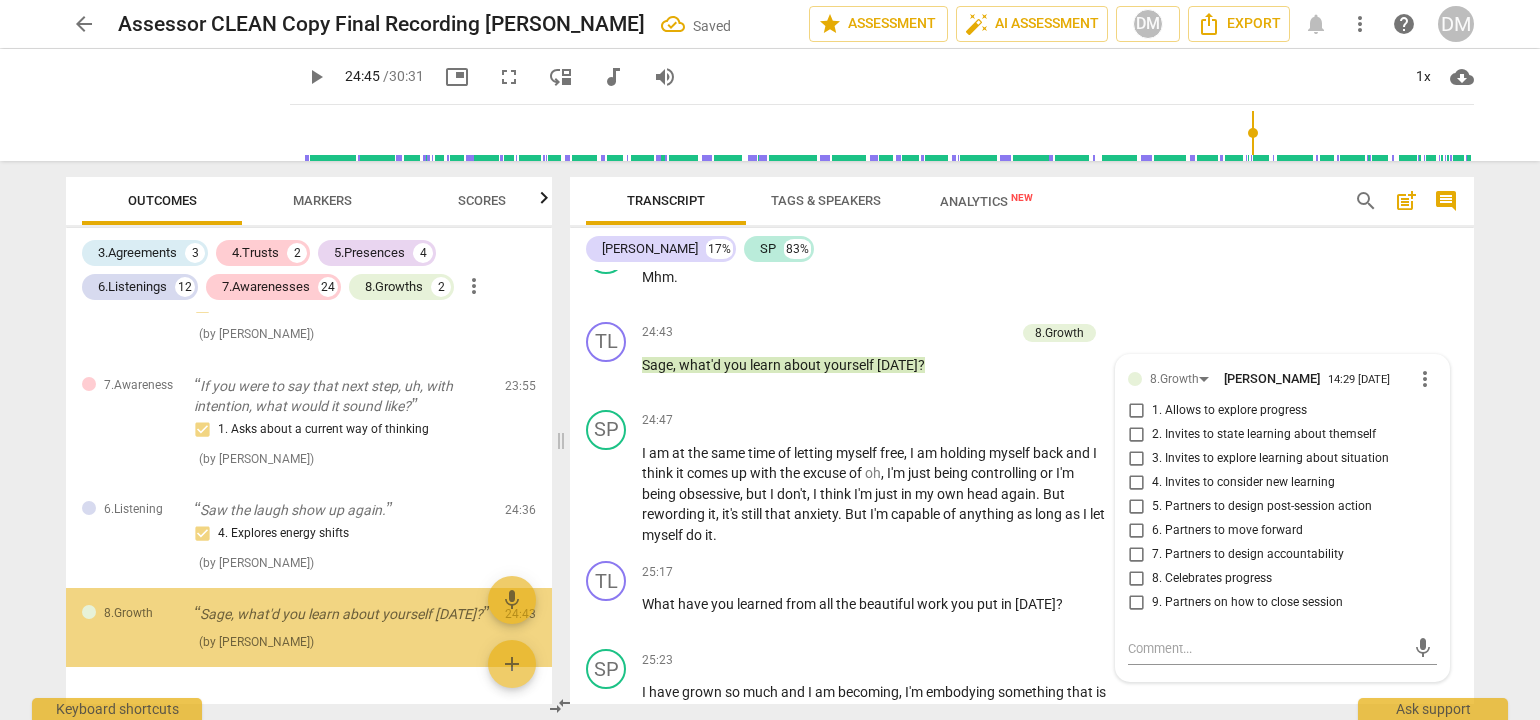 scroll, scrollTop: 8625, scrollLeft: 0, axis: vertical 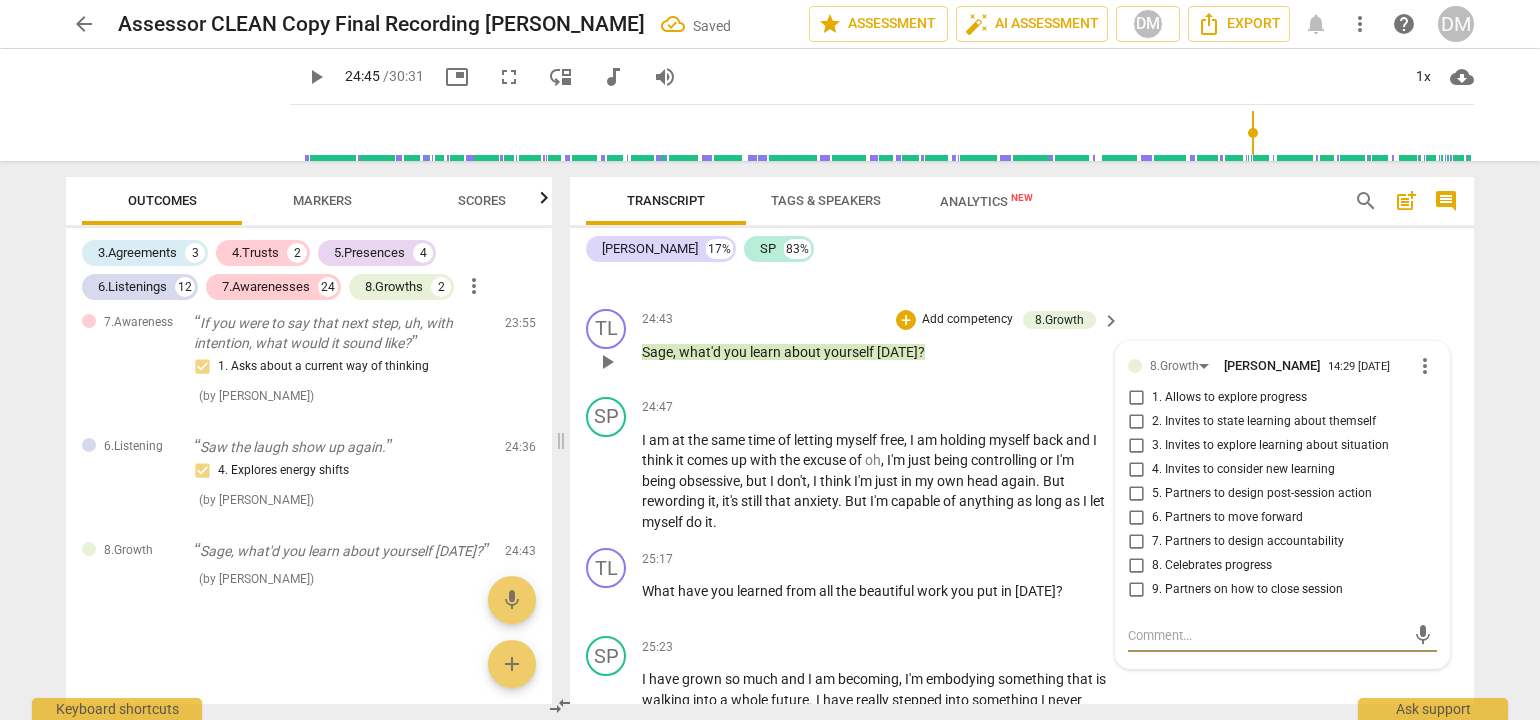 click on "2. Invites to state learning about themself" at bounding box center [1136, 422] 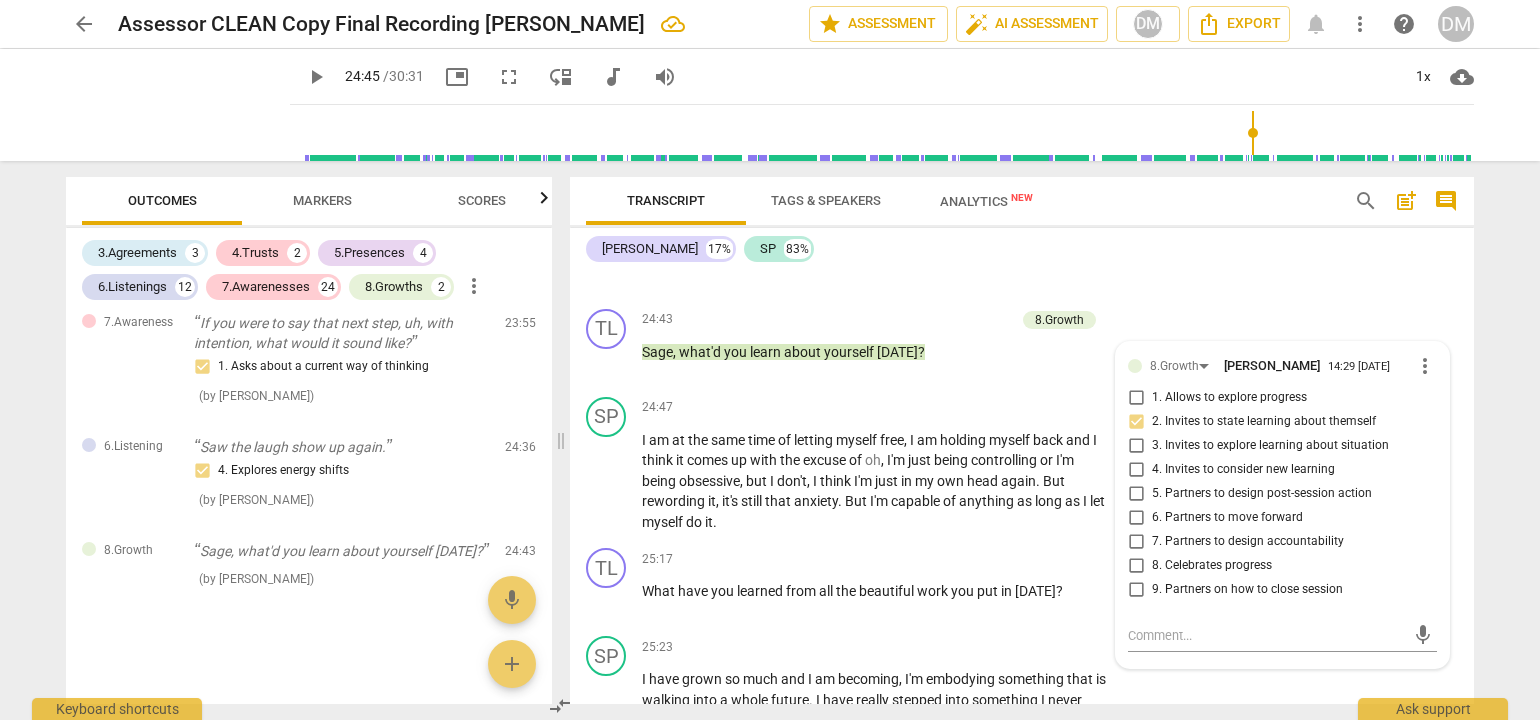 click on "arrow_back Assessor CLEAN Copy Final Recording [PERSON_NAME] edit star    Assessment   auto_fix_high    AI Assessment DM    Export notifications more_vert help DM play_arrow play_arrow 24:45   /  30:31 picture_in_picture fullscreen move_down audiotrack volume_up 1x cloud_download Outcomes Markers Scores 3.Agreements 3 4.Trusts 2 5.Presences 4 6.Listenings 12 7.Awarenesses 24 8.Growths 2 more_vert 3.Agreement Okay, everything appears to be set. [PERSON_NAME], good morning again. What would you like to work on [DATE]? 1. Identifies what to accomplish ( by [PERSON_NAME] ) 00:11 edit delete 3.Agreement Well, tell me what's important about that? 3. Explores what is important ( by [PERSON_NAME] ) 01:34 edit delete 3.Agreement Mhm. For you to say our time together was successful, what would you need to walk away with? 2. Reconfirms measures of success ( by [PERSON_NAME] ) 02:32 edit delete 6.Listening Okay. You said a beautiful thing there. Living for your values. 2. Explores client's words ( by [PERSON_NAME] ) 03:20 (" at bounding box center [770, 360] 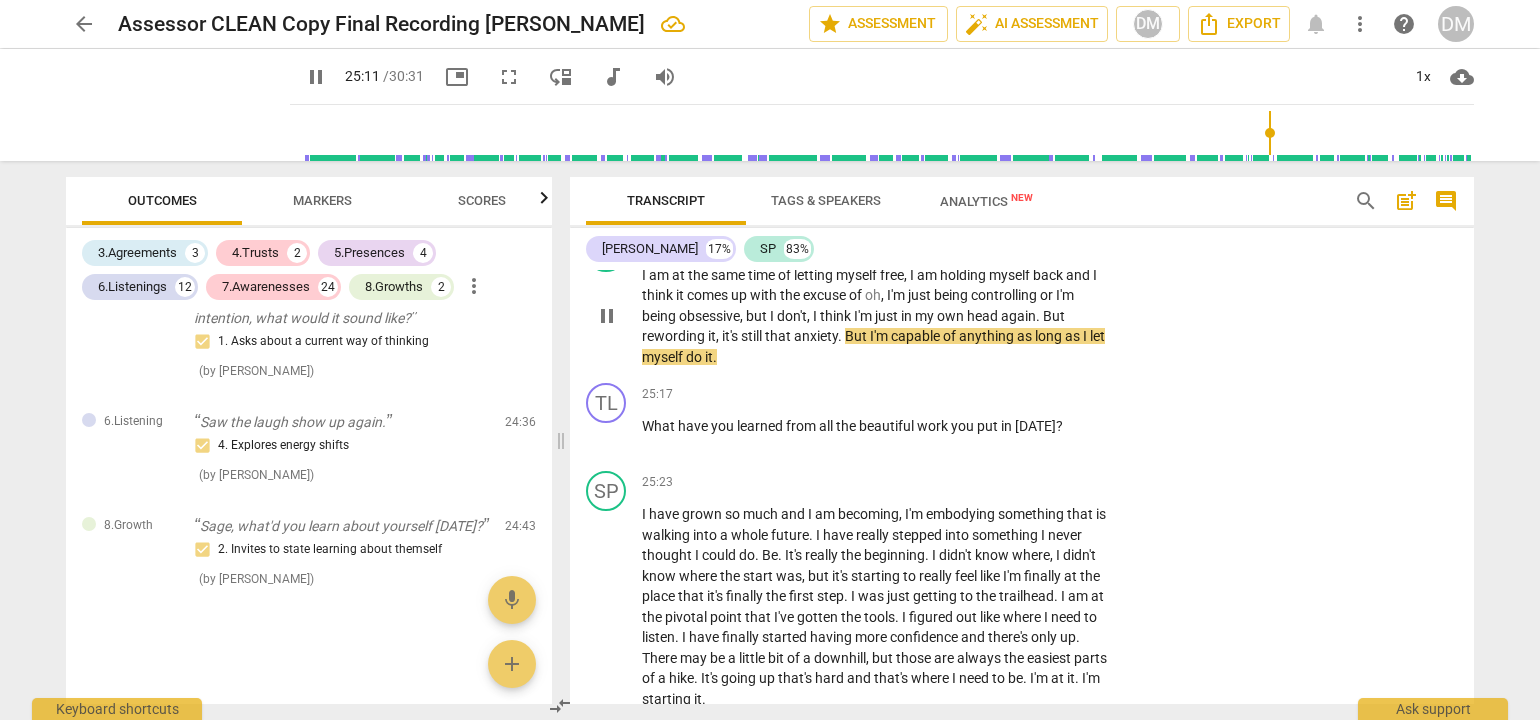 scroll, scrollTop: 8825, scrollLeft: 0, axis: vertical 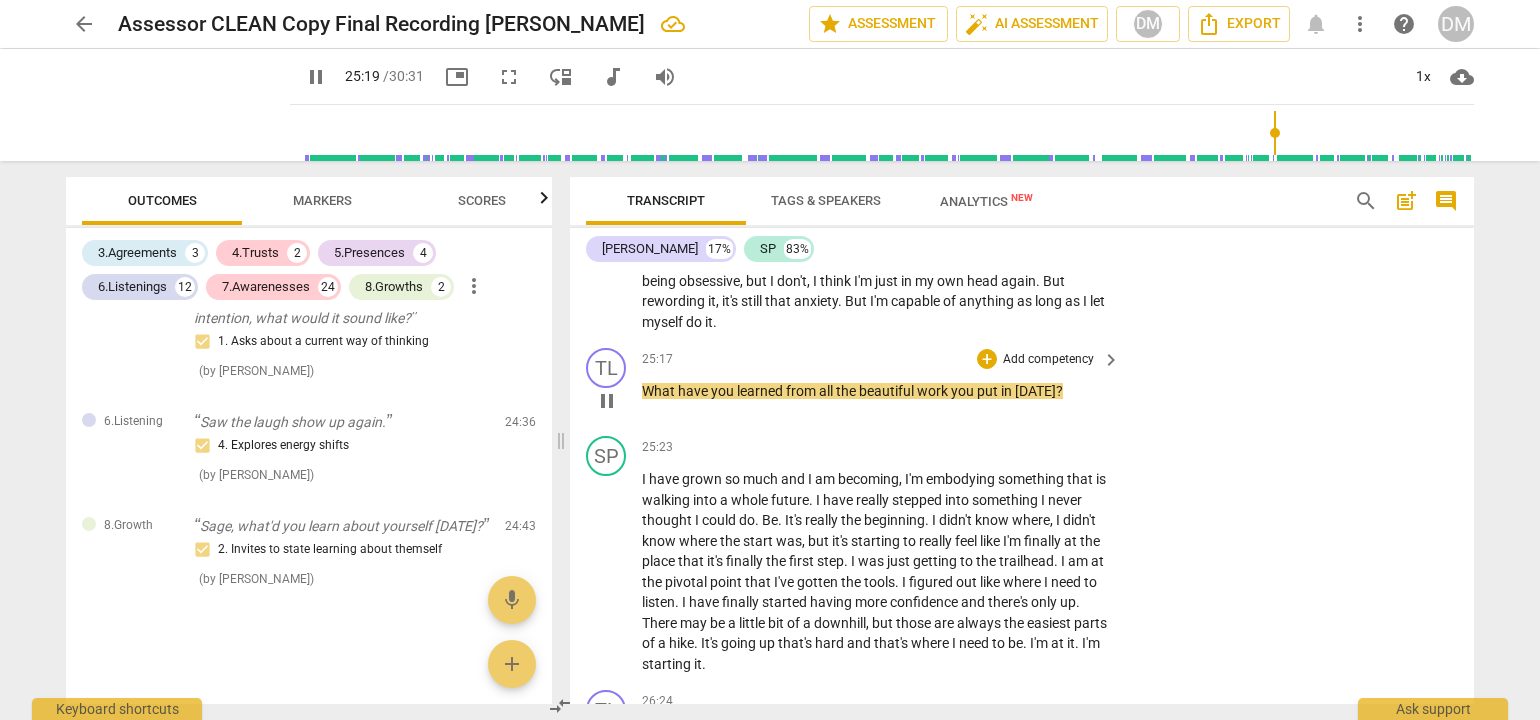 click on "Add competency" at bounding box center [1048, 360] 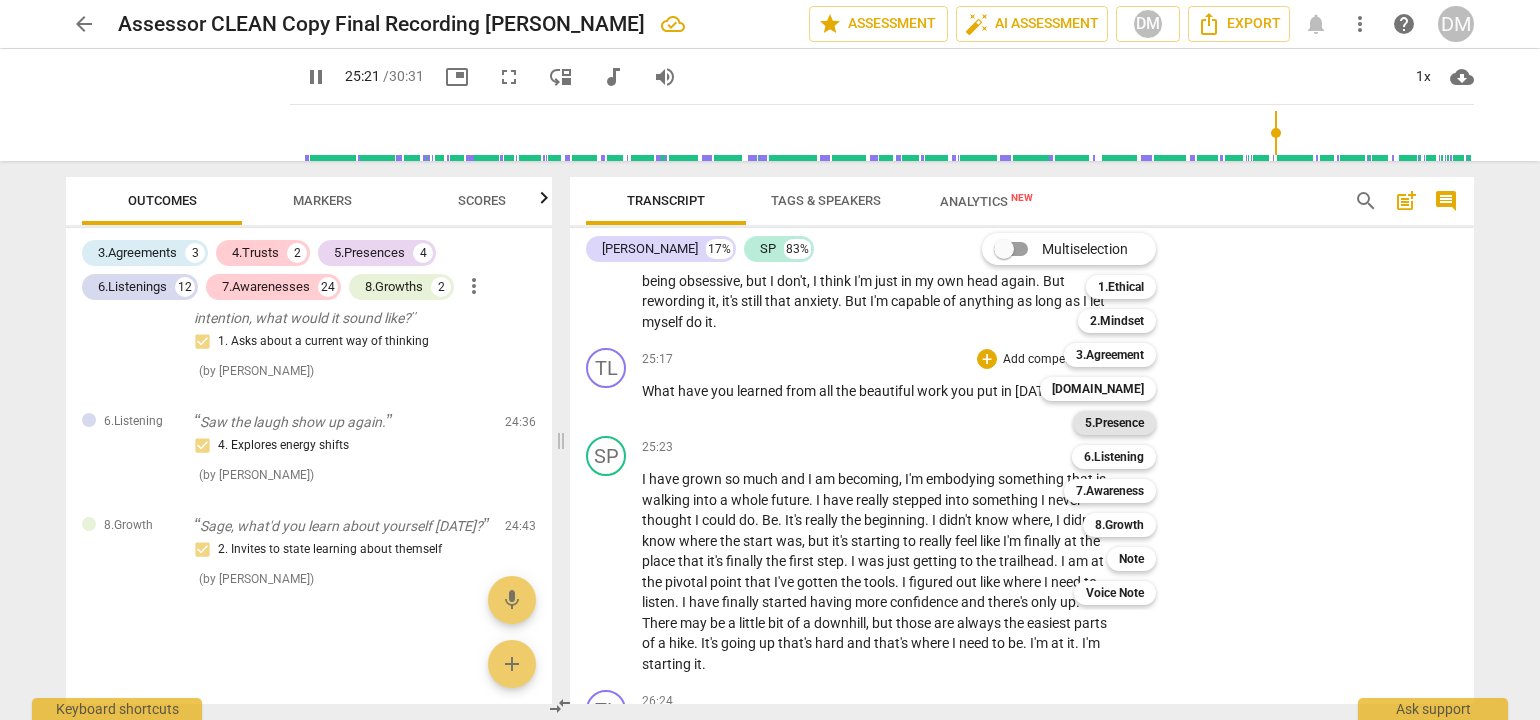 click on "5.Presence" at bounding box center [1114, 423] 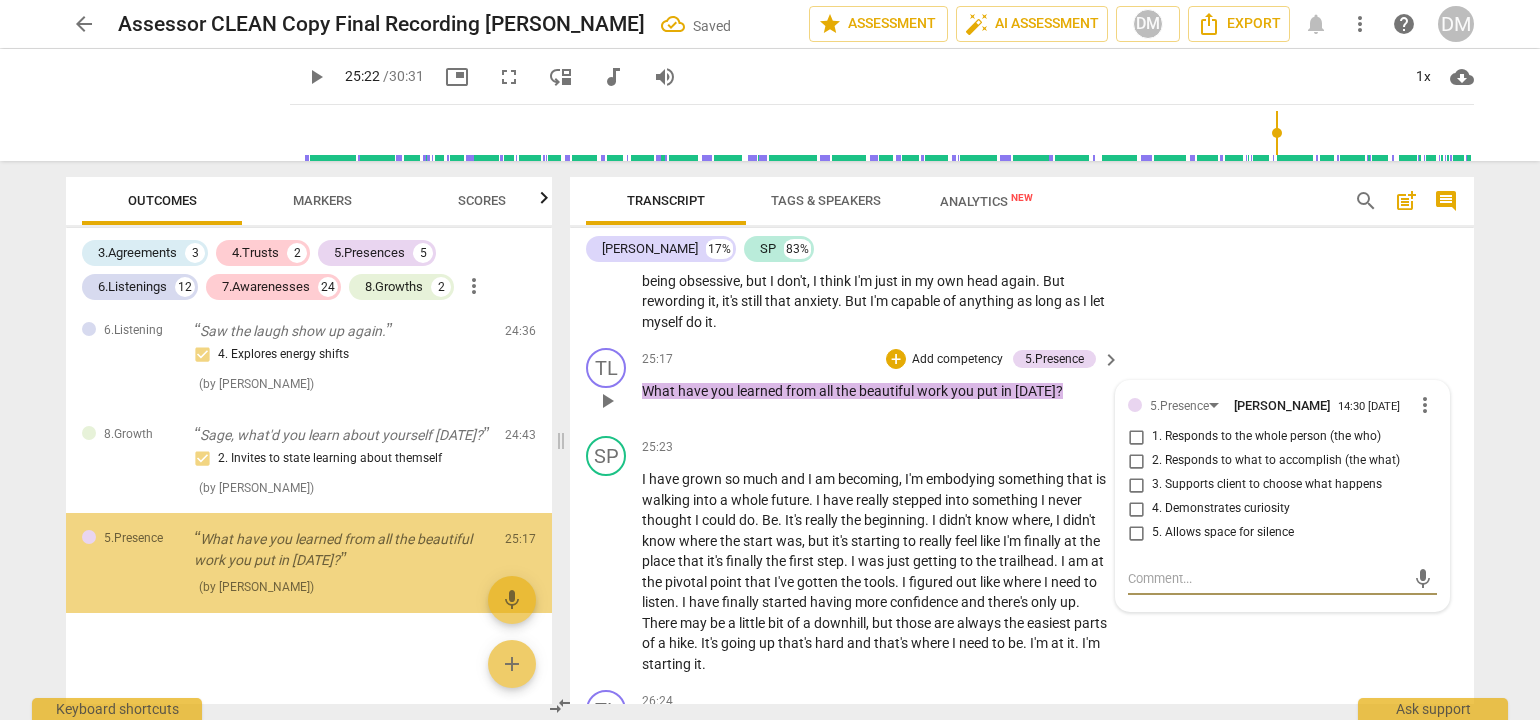 scroll, scrollTop: 6164, scrollLeft: 0, axis: vertical 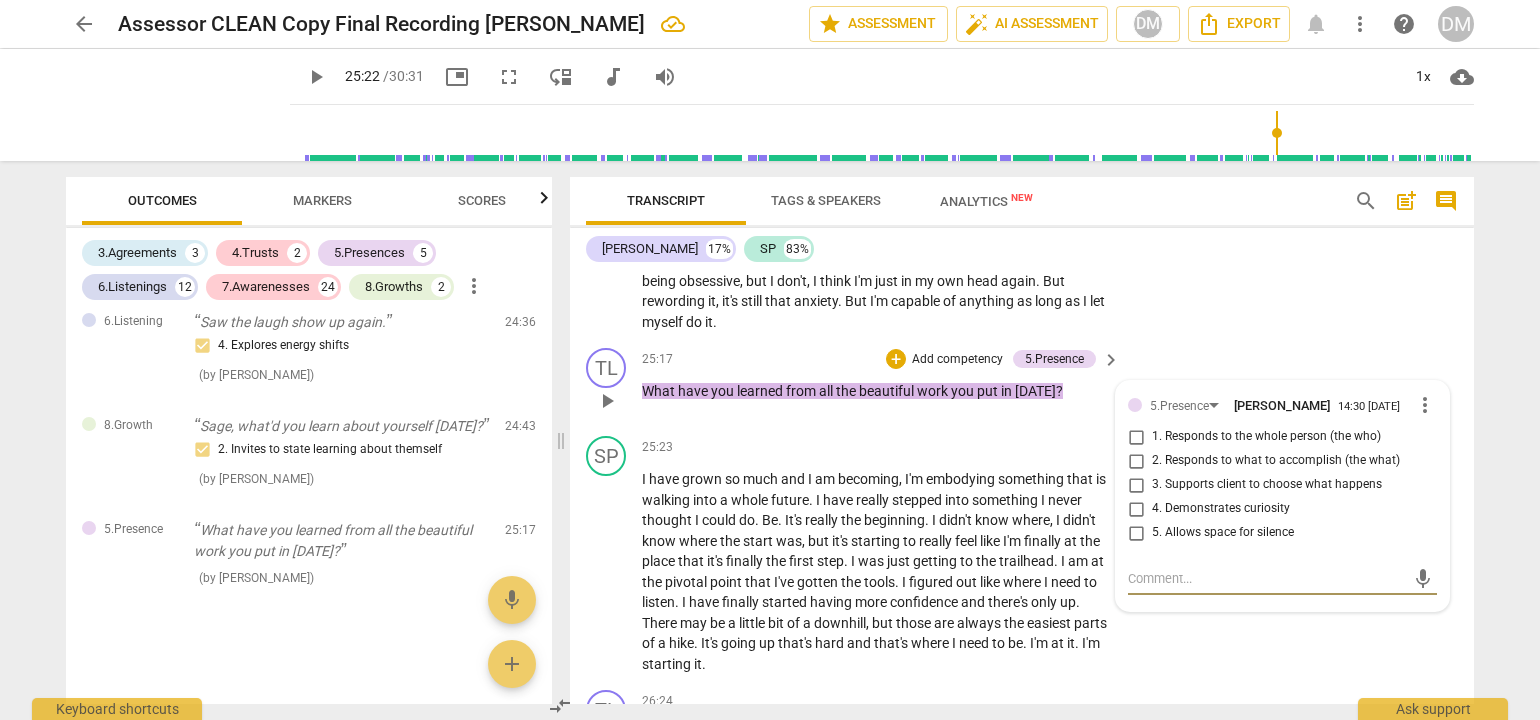 click on "2. Responds to what to accomplish (the what)" at bounding box center (1136, 461) 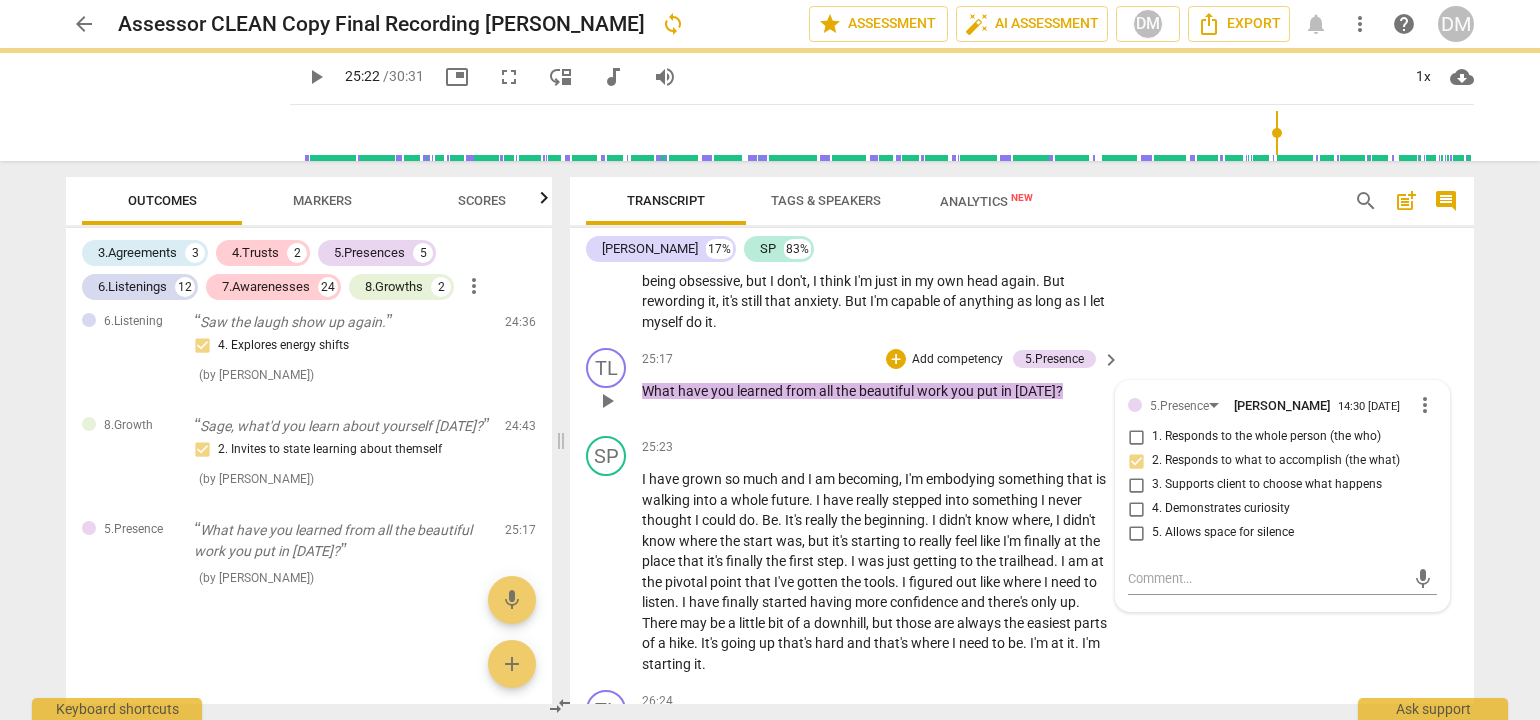 click on "Add competency" at bounding box center (957, 360) 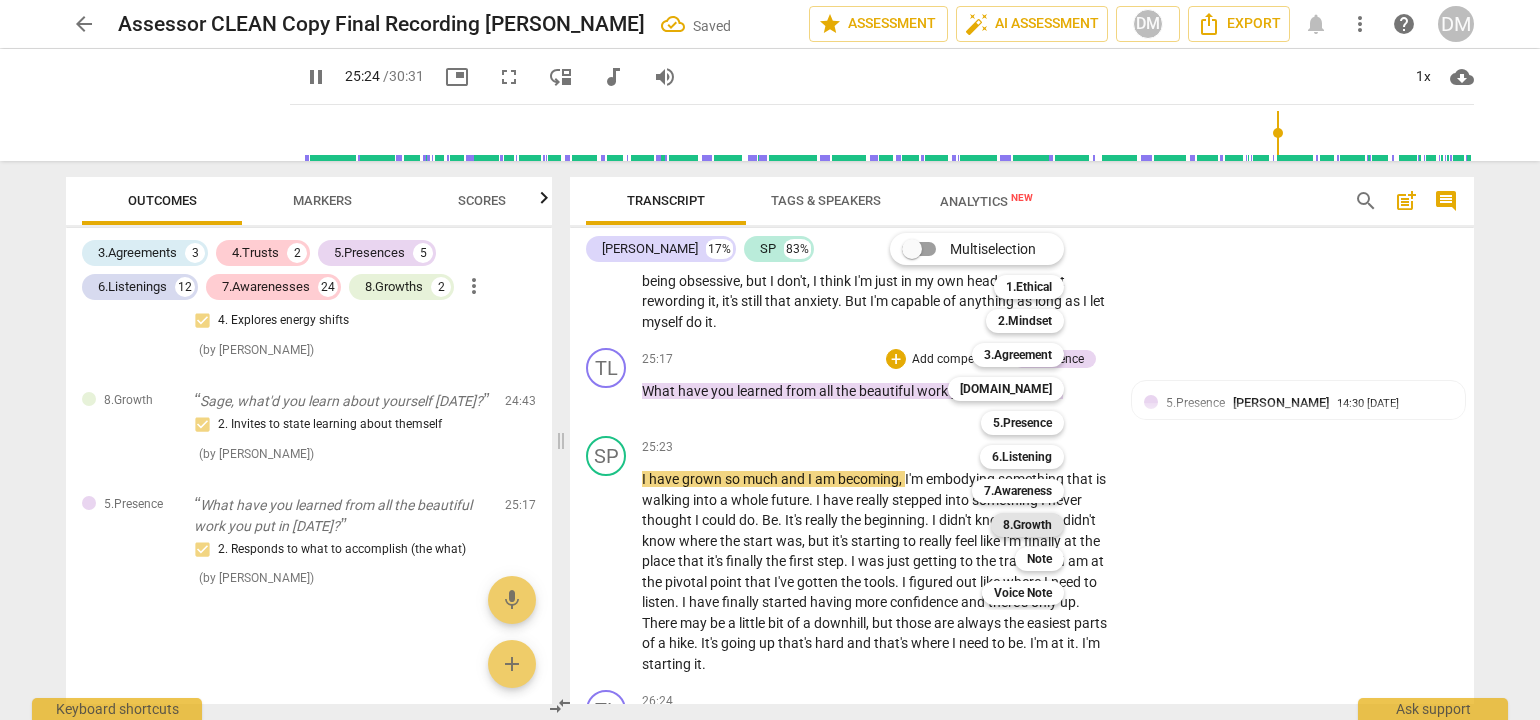 click on "8.Growth" at bounding box center (1027, 525) 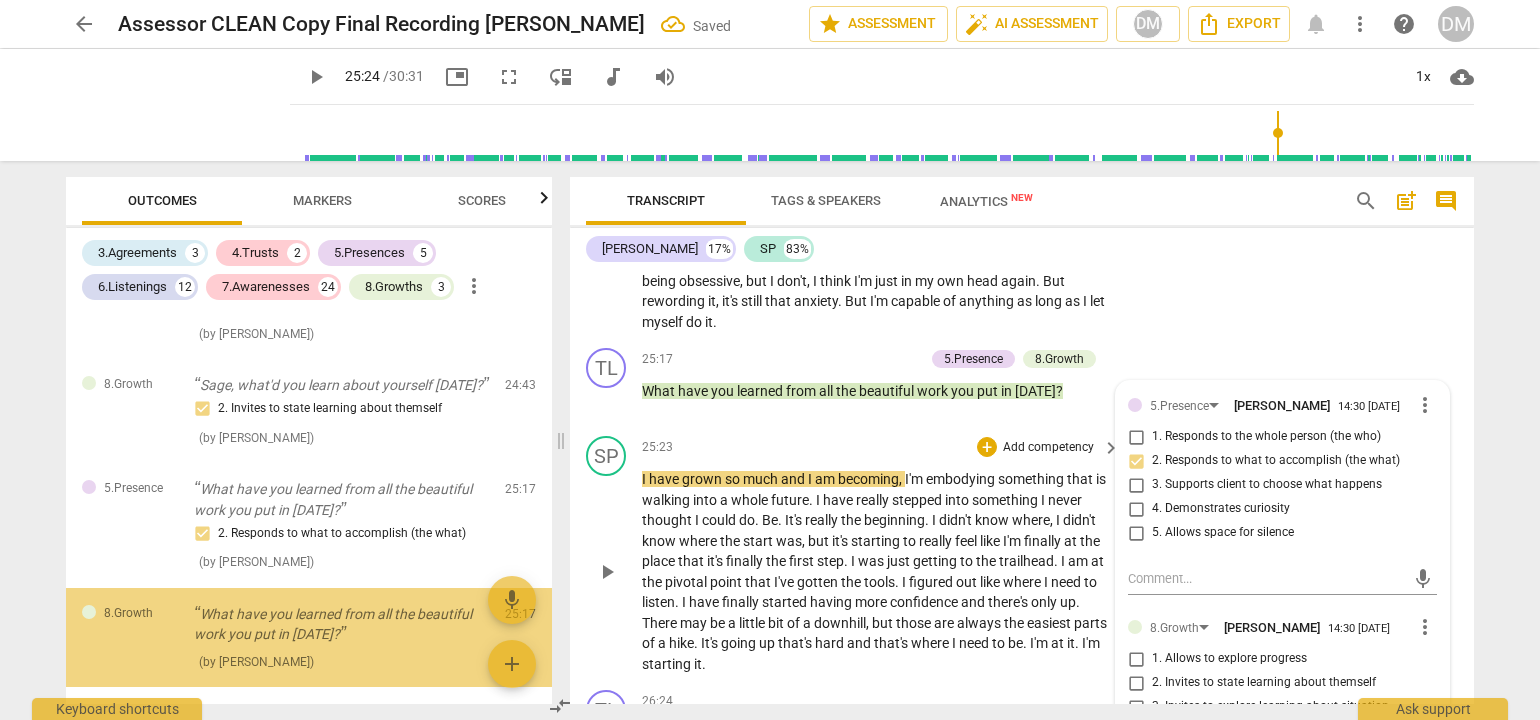 scroll, scrollTop: 6288, scrollLeft: 0, axis: vertical 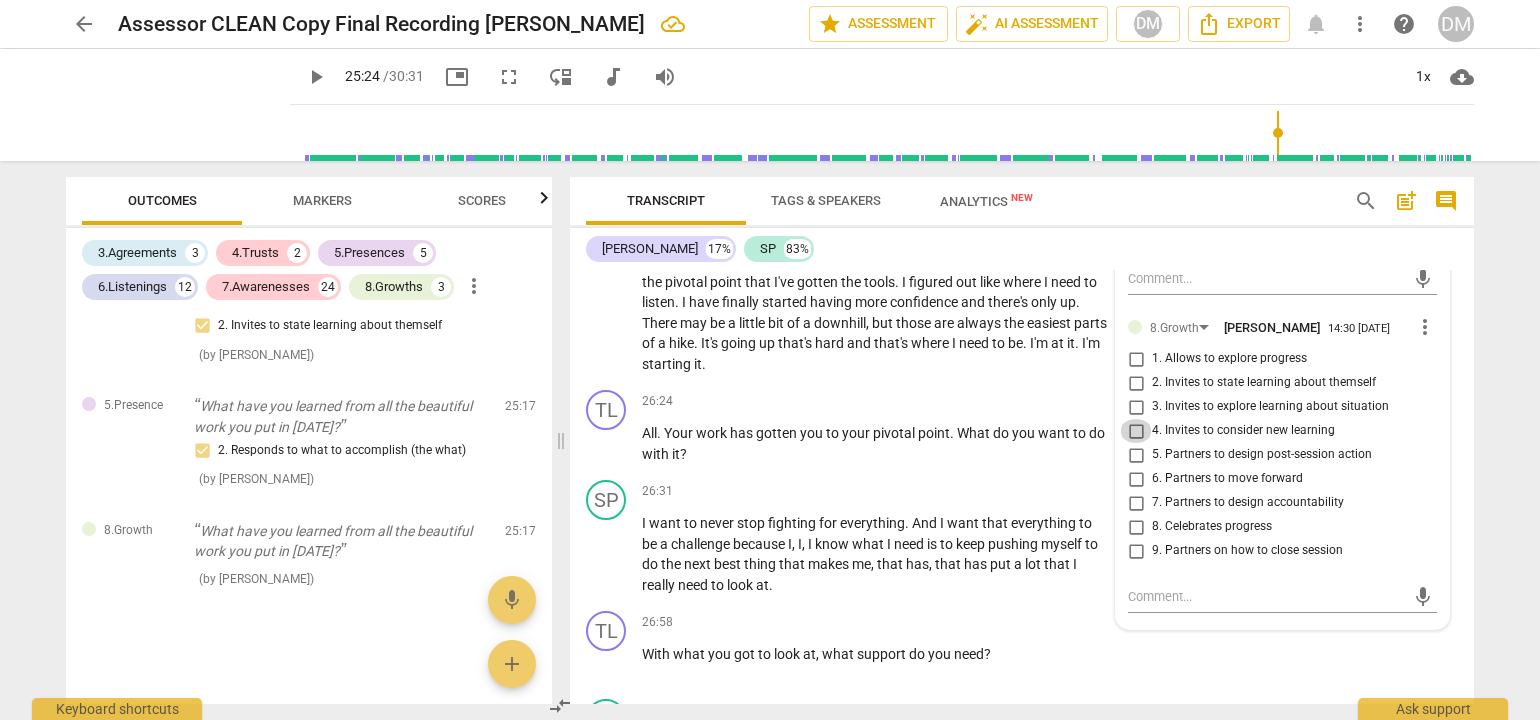 click on "4. Invites to consider new learning" at bounding box center [1136, 431] 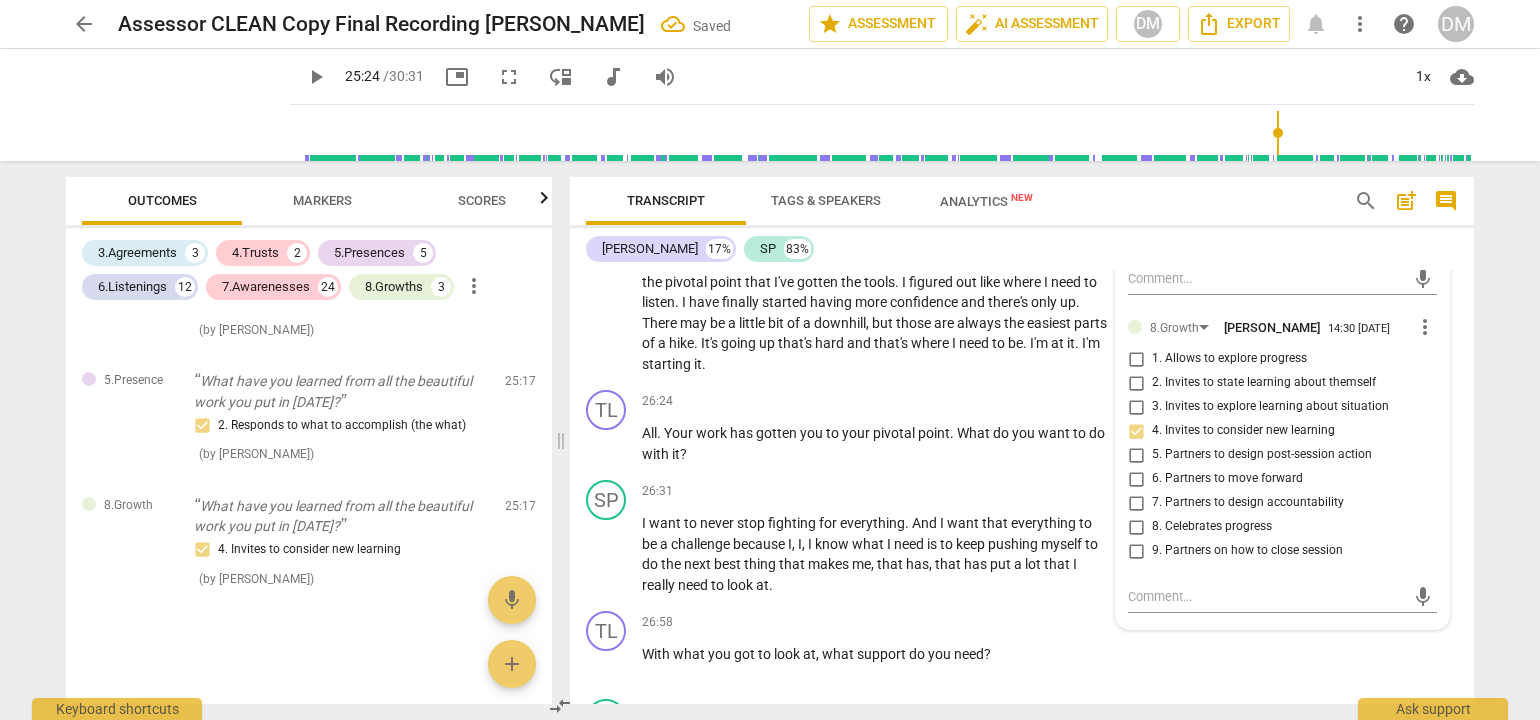 click on "arrow_back Assessor CLEAN Copy Final Recording [PERSON_NAME] Saved edit star    Assessment   auto_fix_high    AI Assessment DM    Export notifications more_vert help DM play_arrow play_arrow 25:24   /  30:31 picture_in_picture fullscreen move_down audiotrack volume_up 1x cloud_download Outcomes Markers Scores 3.Agreements 3 4.Trusts 2 5.Presences 5 6.Listenings 12 7.Awarenesses 24 8.Growths 3 more_vert 3.Agreement Okay, everything appears to be set. [PERSON_NAME], good morning again. What would you like to work on [DATE]? 1. Identifies what to accomplish ( by [PERSON_NAME] ) 00:11 edit delete 3.Agreement Well, tell me what's important about that? 3. Explores what is important ( by [PERSON_NAME] ) 01:34 edit delete 3.Agreement Mhm. For you to say our time together was successful, what would you need to walk away with? 2. Reconfirms measures of success ( by [PERSON_NAME] ) 02:32 edit delete 6.Listening Okay. You said a beautiful thing there. Living for your values. 2. Explores client's words ( by [PERSON_NAME] ) (" at bounding box center (770, 360) 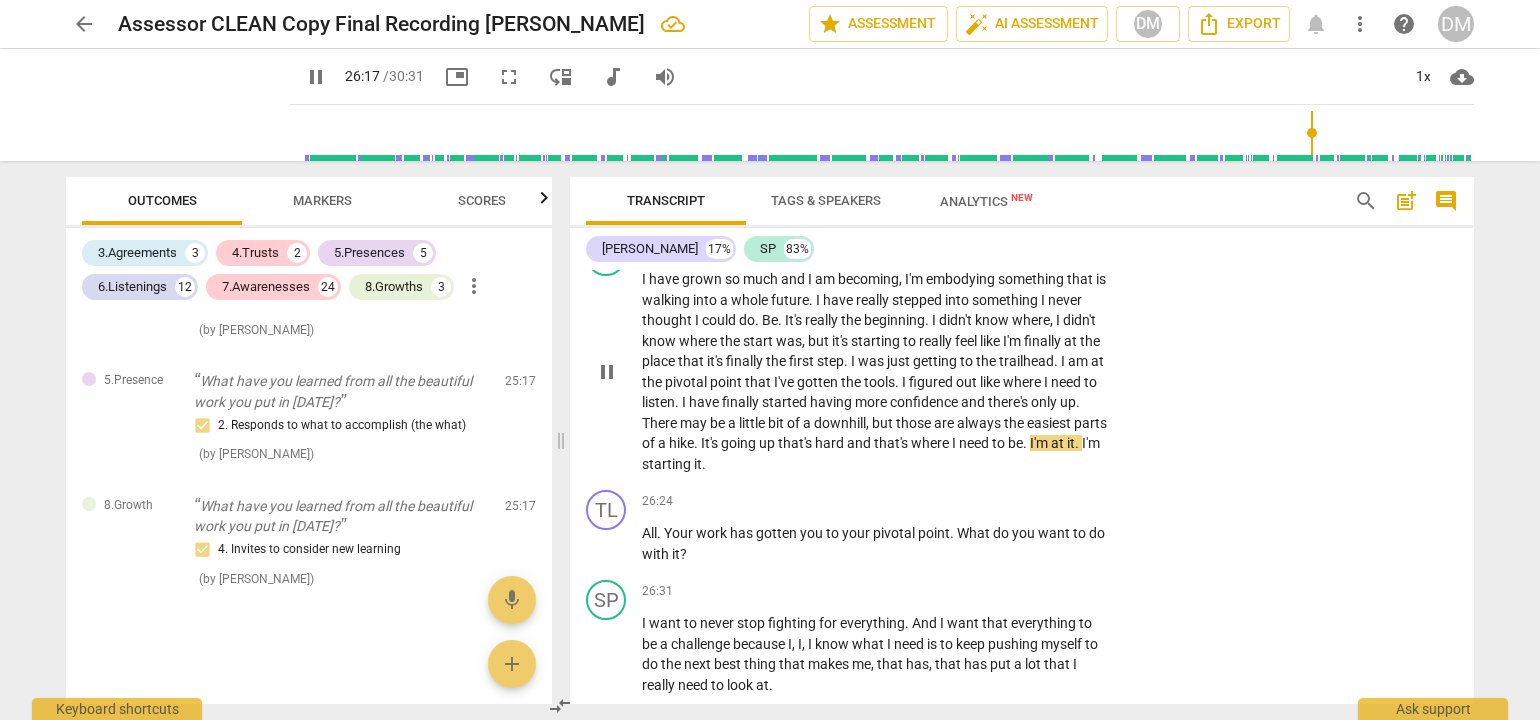 scroll, scrollTop: 9125, scrollLeft: 0, axis: vertical 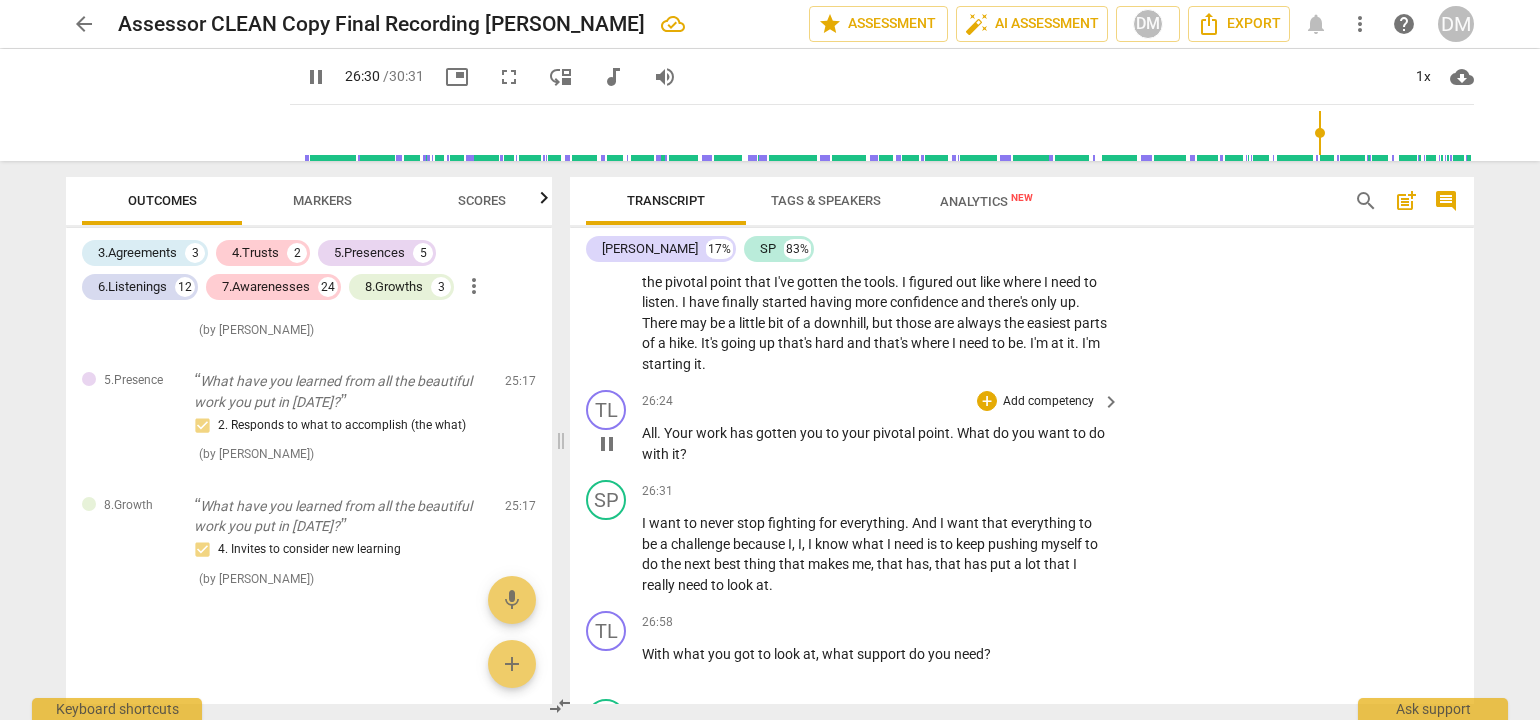 click on "Add competency" at bounding box center [1048, 402] 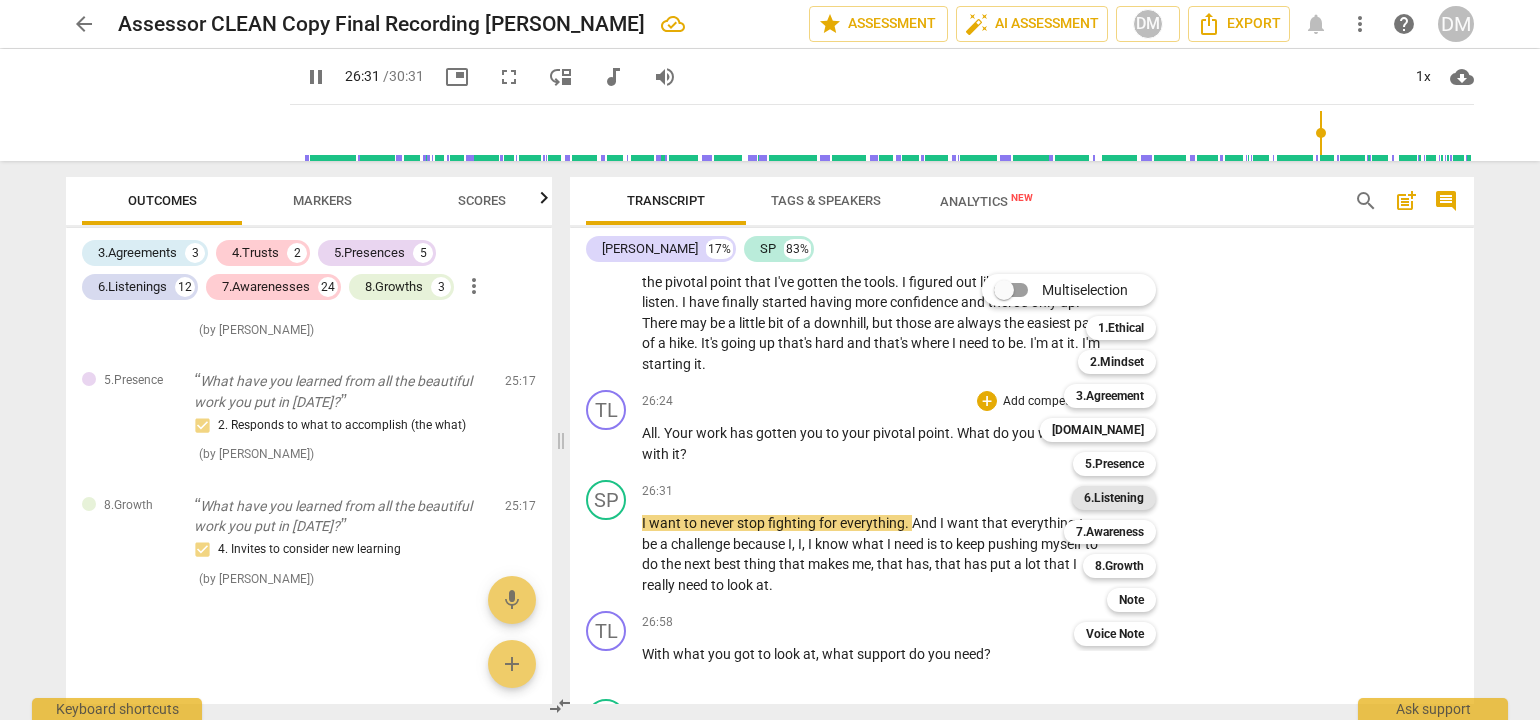 click on "6.Listening" at bounding box center (1114, 498) 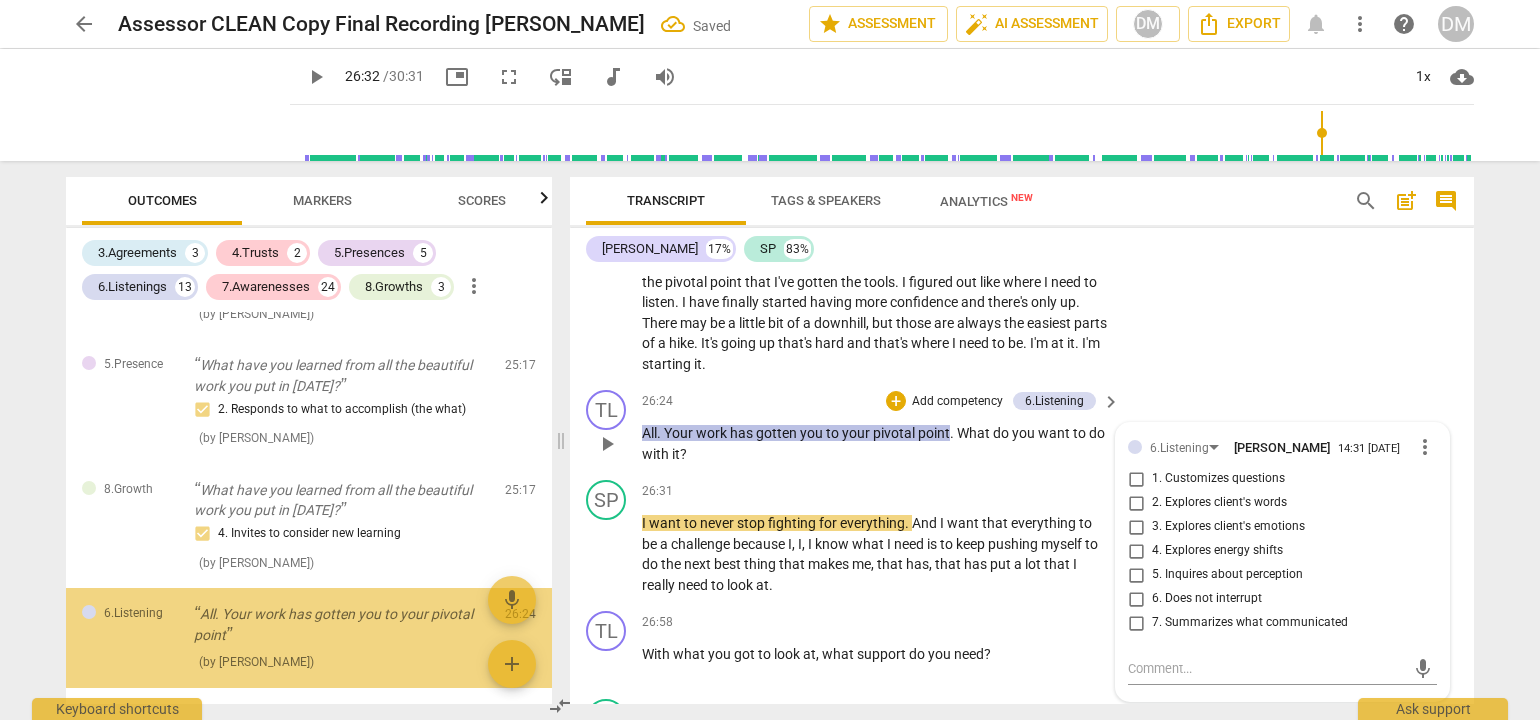 scroll, scrollTop: 9366, scrollLeft: 0, axis: vertical 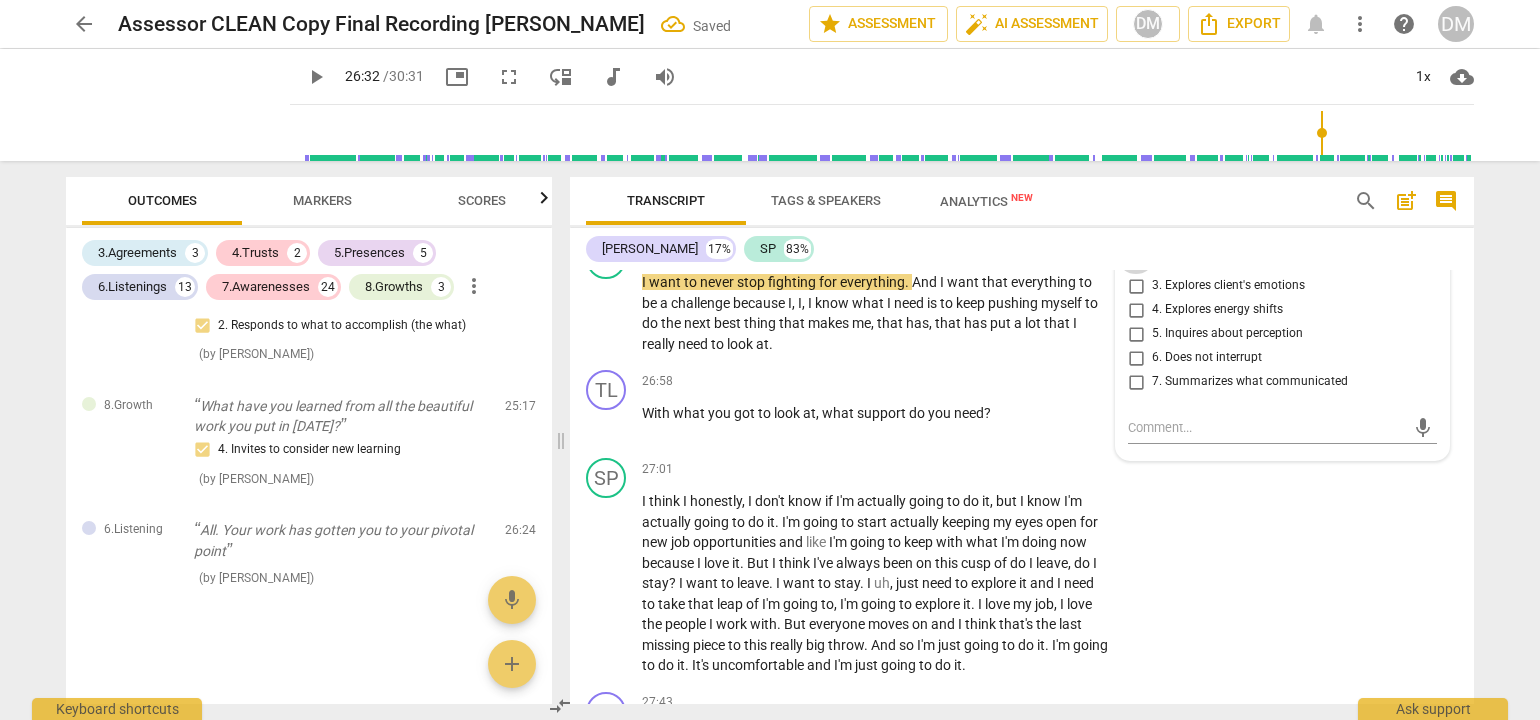 click on "2. Explores client's words" at bounding box center [1136, 262] 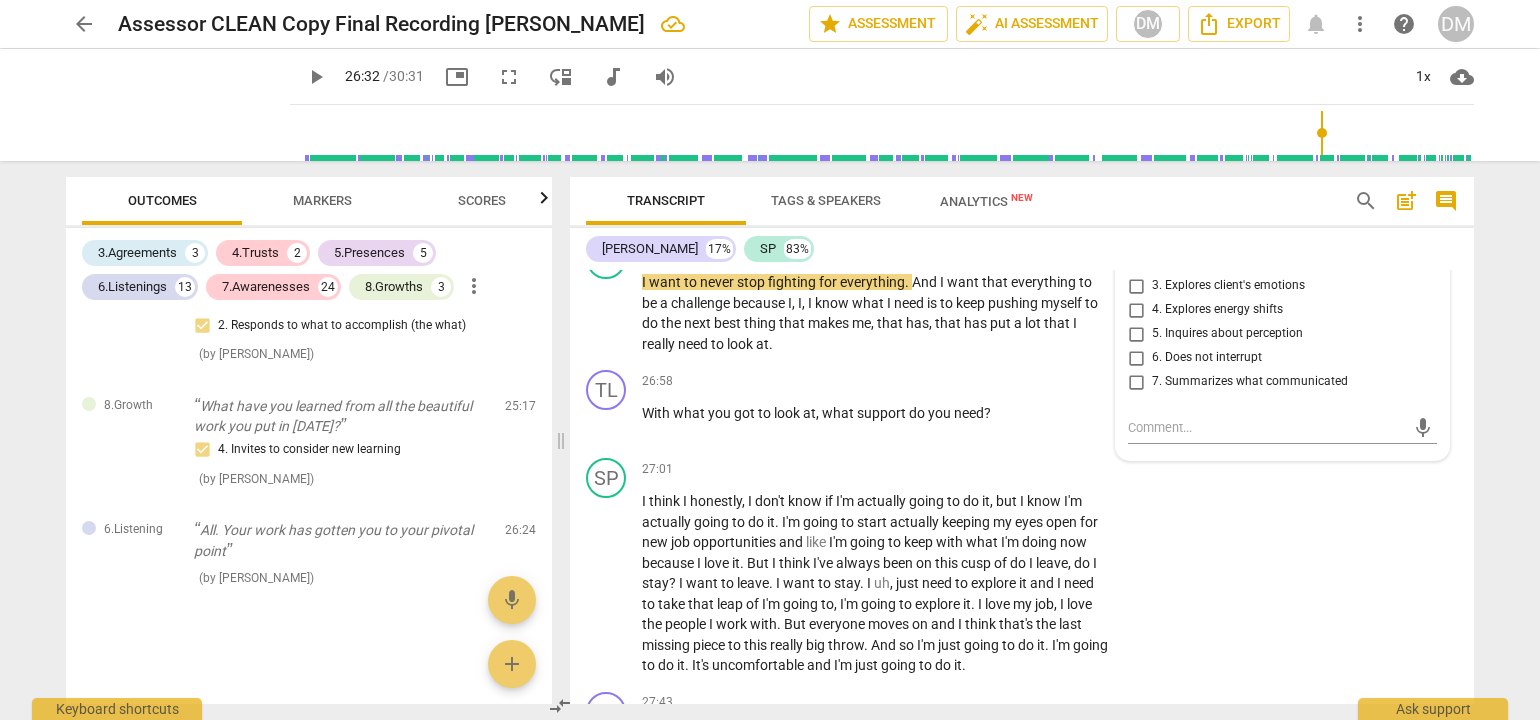 click on "arrow_back Assessor CLEAN Copy Final Recording [PERSON_NAME] edit star    Assessment   auto_fix_high    AI Assessment DM    Export notifications more_vert help DM play_arrow play_arrow 26:32   /  30:31 picture_in_picture fullscreen move_down audiotrack volume_up 1x cloud_download Outcomes Markers Scores 3.Agreements 3 4.Trusts 2 5.Presences 5 6.Listenings 13 7.Awarenesses 24 8.Growths 3 more_vert 3.Agreement Okay, everything appears to be set. [PERSON_NAME], good morning again. What would you like to work on [DATE]? 1. Identifies what to accomplish ( by [PERSON_NAME] ) 00:11 edit delete 3.Agreement Well, tell me what's important about that? 3. Explores what is important ( by [PERSON_NAME] ) 01:34 edit delete 3.Agreement Mhm. For you to say our time together was successful, what would you need to walk away with? 2. Reconfirms measures of success ( by [PERSON_NAME] ) 02:32 edit delete 6.Listening Okay. You said a beautiful thing there. Living for your values. 2. Explores client's words ( by [PERSON_NAME] ) 03:20 (" at bounding box center [770, 360] 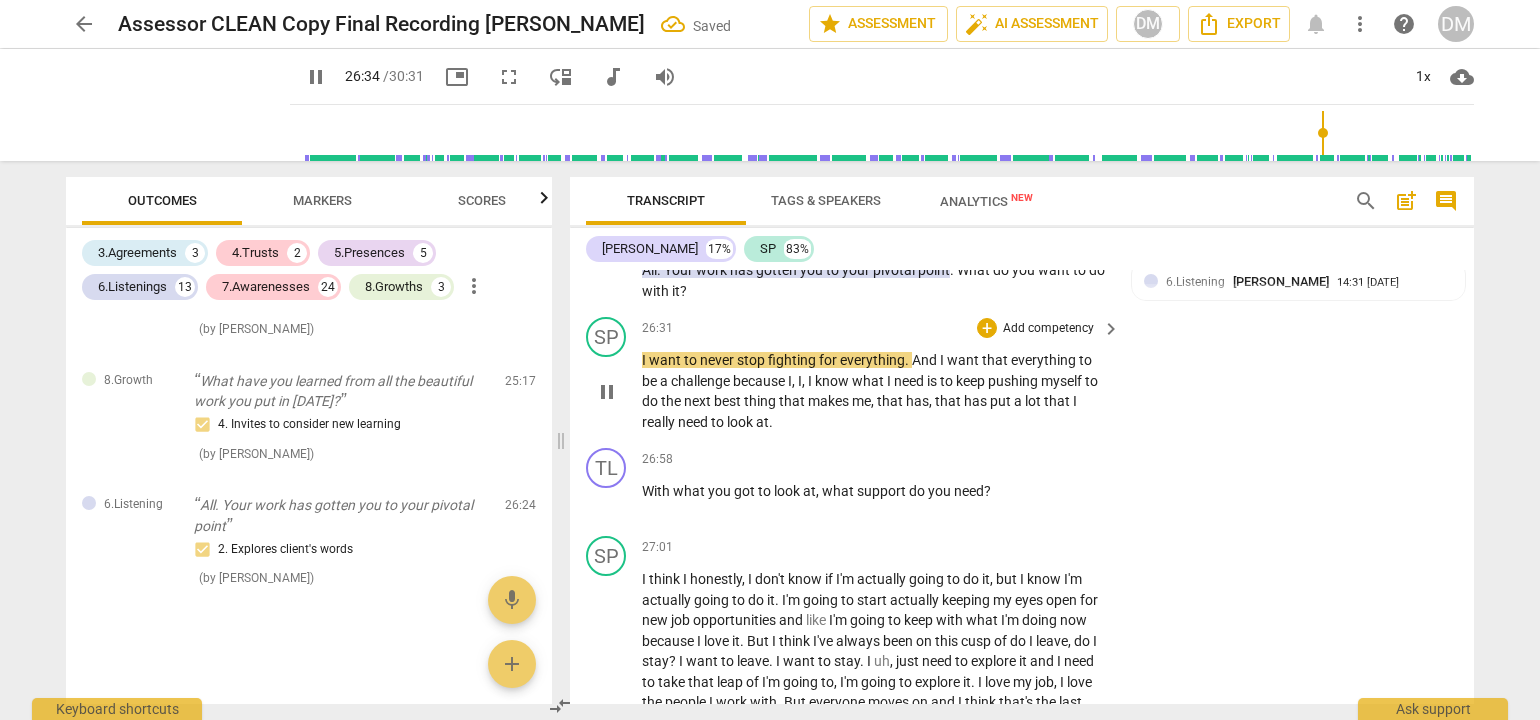 scroll, scrollTop: 9266, scrollLeft: 0, axis: vertical 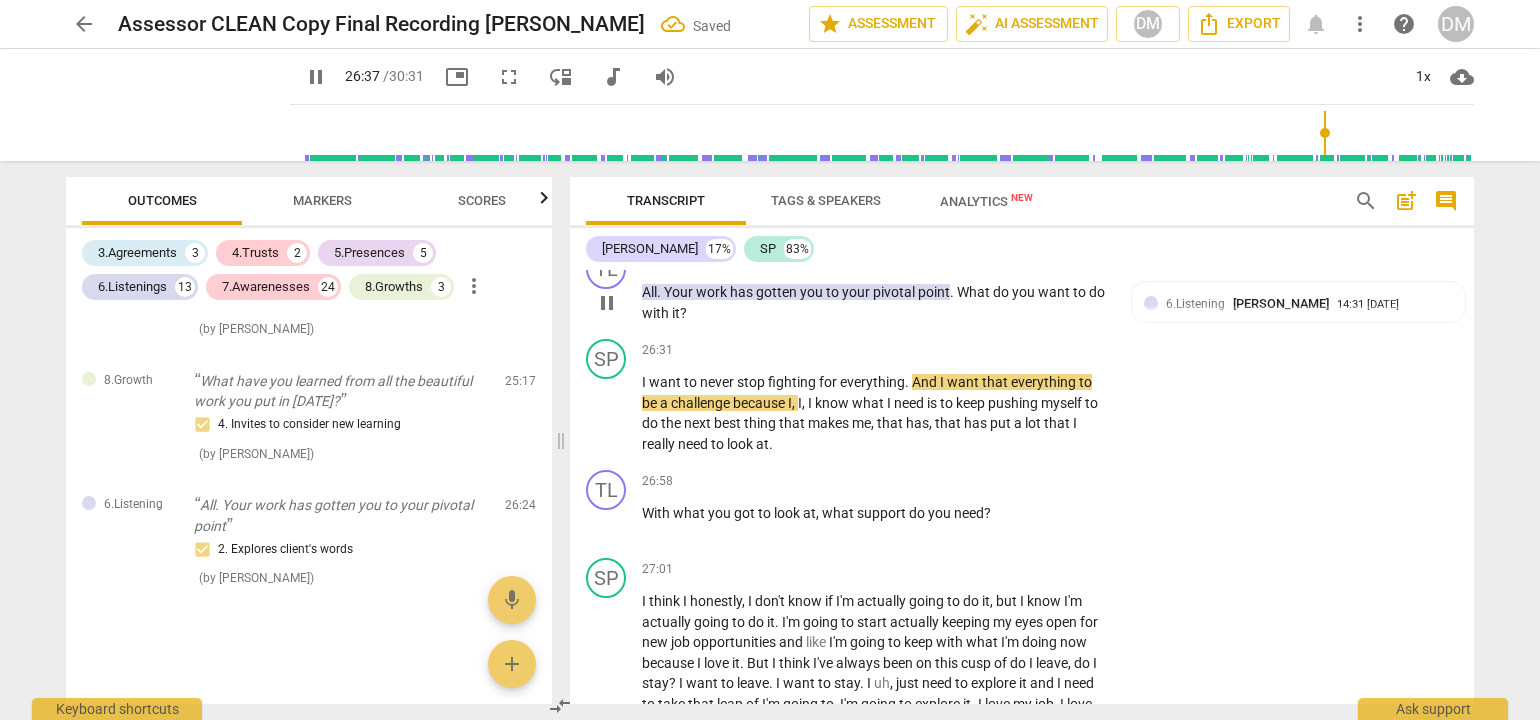click on "Add competency" at bounding box center [957, 261] 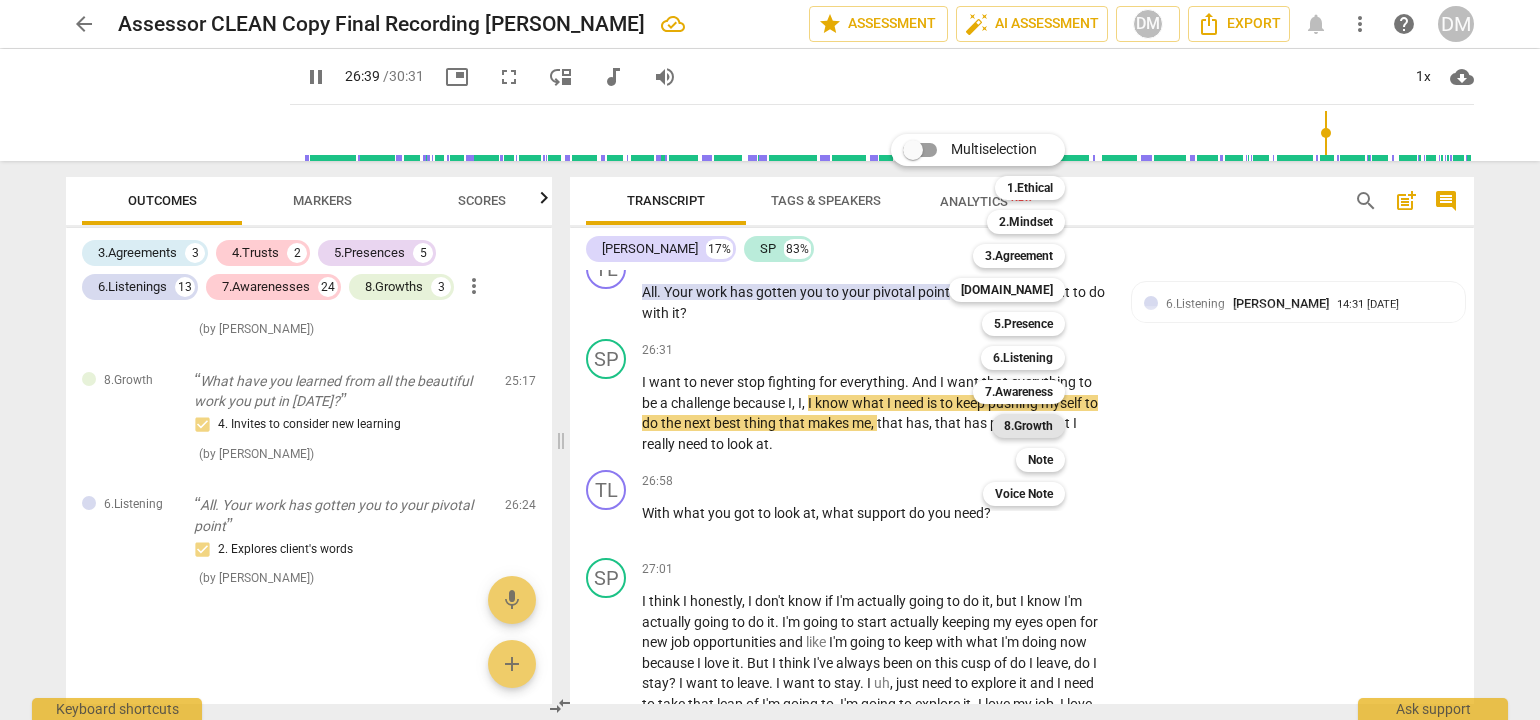 click on "8.Growth" at bounding box center (1028, 426) 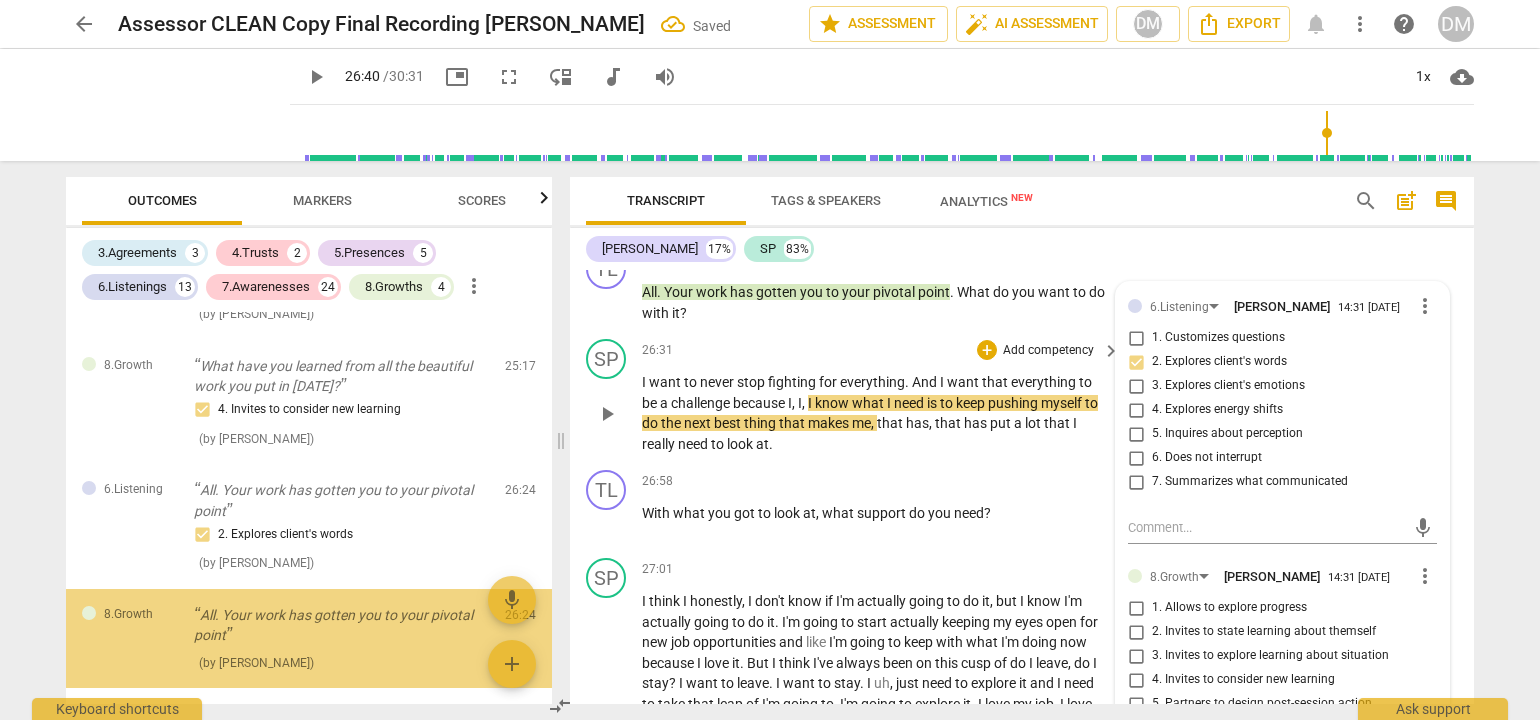 scroll, scrollTop: 6537, scrollLeft: 0, axis: vertical 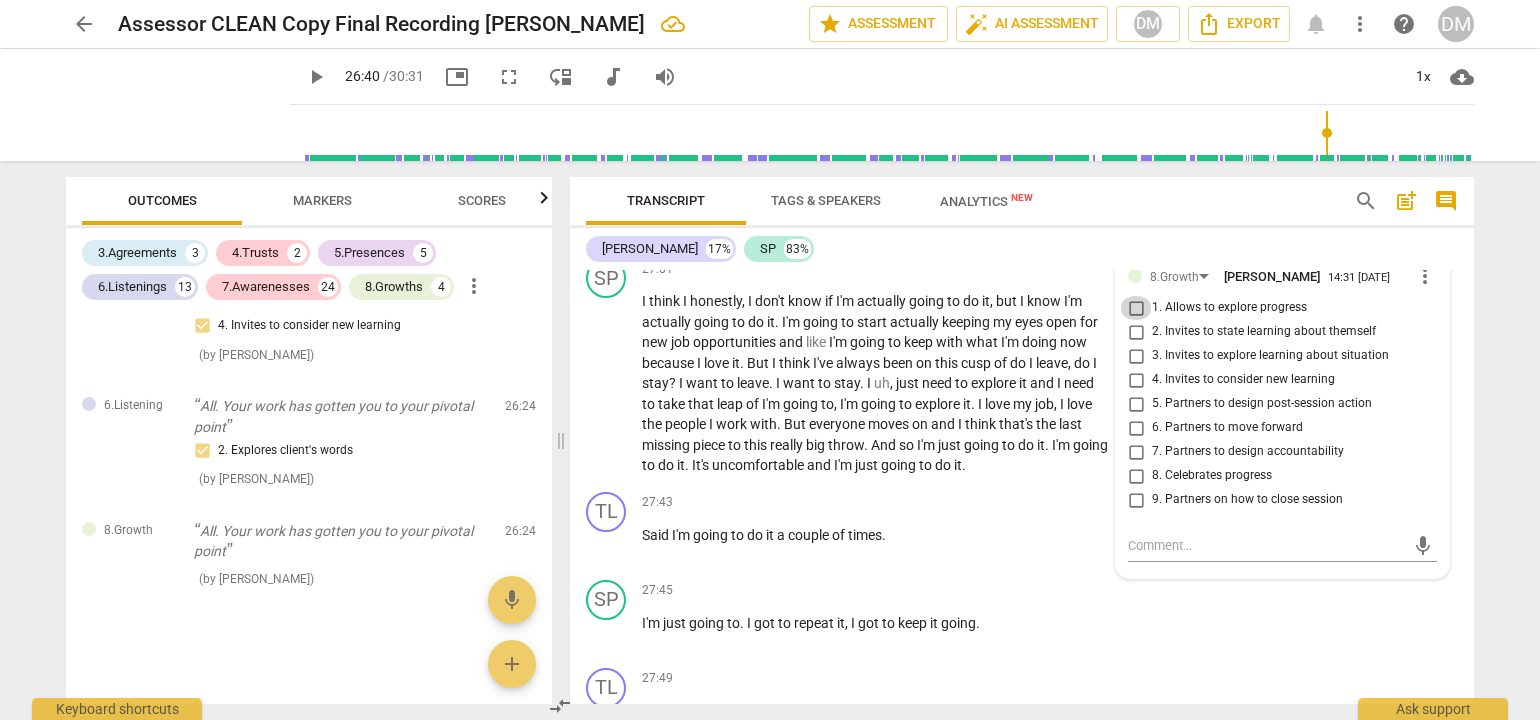 click on "1. Allows to explore progress" at bounding box center [1136, 308] 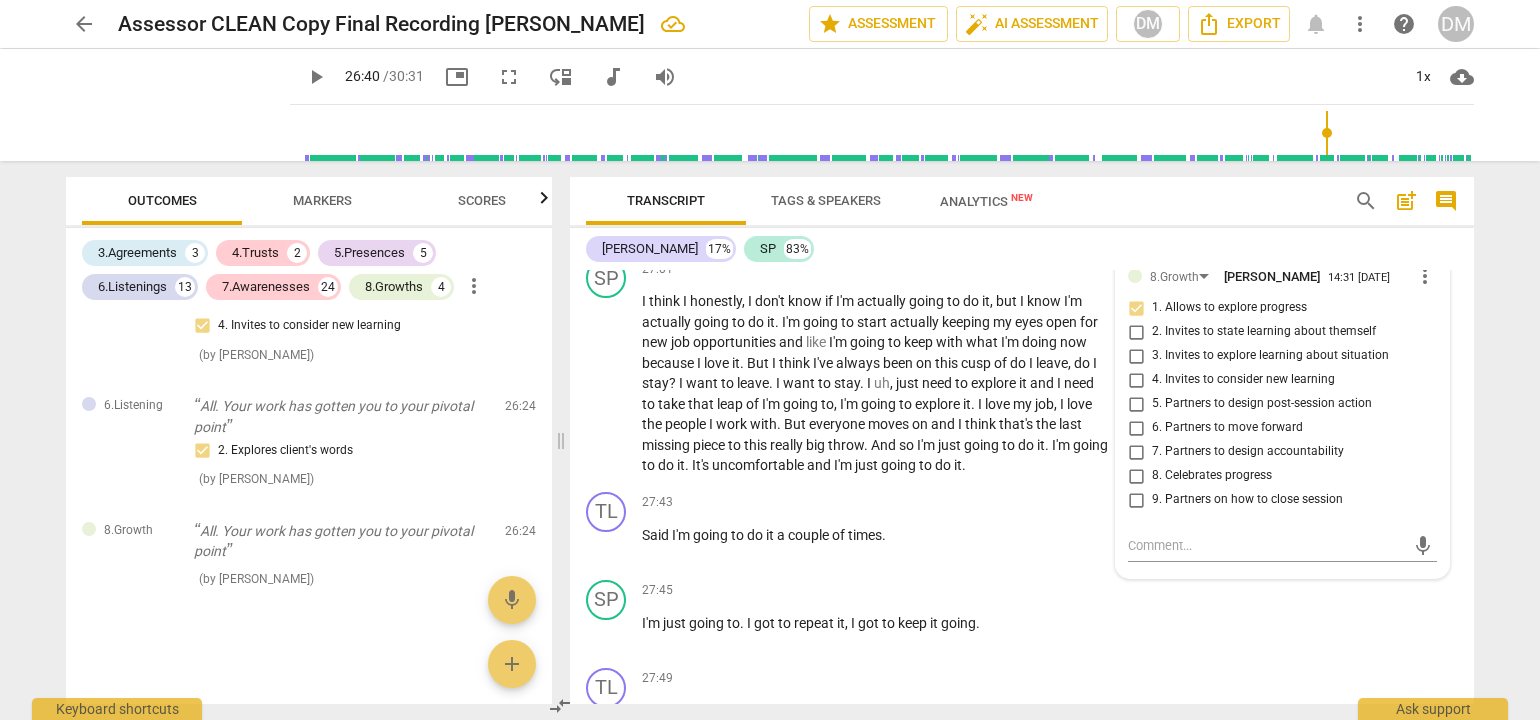 click on "arrow_back Assessor CLEAN Copy Final Recording [PERSON_NAME] edit star    Assessment   auto_fix_high    AI Assessment DM    Export notifications more_vert help DM play_arrow play_arrow 26:40   /  30:31 picture_in_picture fullscreen move_down audiotrack volume_up 1x cloud_download Outcomes Markers Scores 3.Agreements 3 4.Trusts 2 5.Presences 5 6.Listenings 13 7.Awarenesses 24 8.Growths 4 more_vert 3.Agreement Okay, everything appears to be set. [PERSON_NAME], good morning again. What would you like to work on [DATE]? 1. Identifies what to accomplish ( by [PERSON_NAME] ) 00:11 edit delete 3.Agreement Well, tell me what's important about that? 3. Explores what is important ( by [PERSON_NAME] ) 01:34 edit delete 3.Agreement Mhm. For you to say our time together was successful, what would you need to walk away with? 2. Reconfirms measures of success ( by [PERSON_NAME] ) 02:32 edit delete 6.Listening Okay. You said a beautiful thing there. Living for your values. 2. Explores client's words ( by [PERSON_NAME] ) 03:20 (" at bounding box center (770, 360) 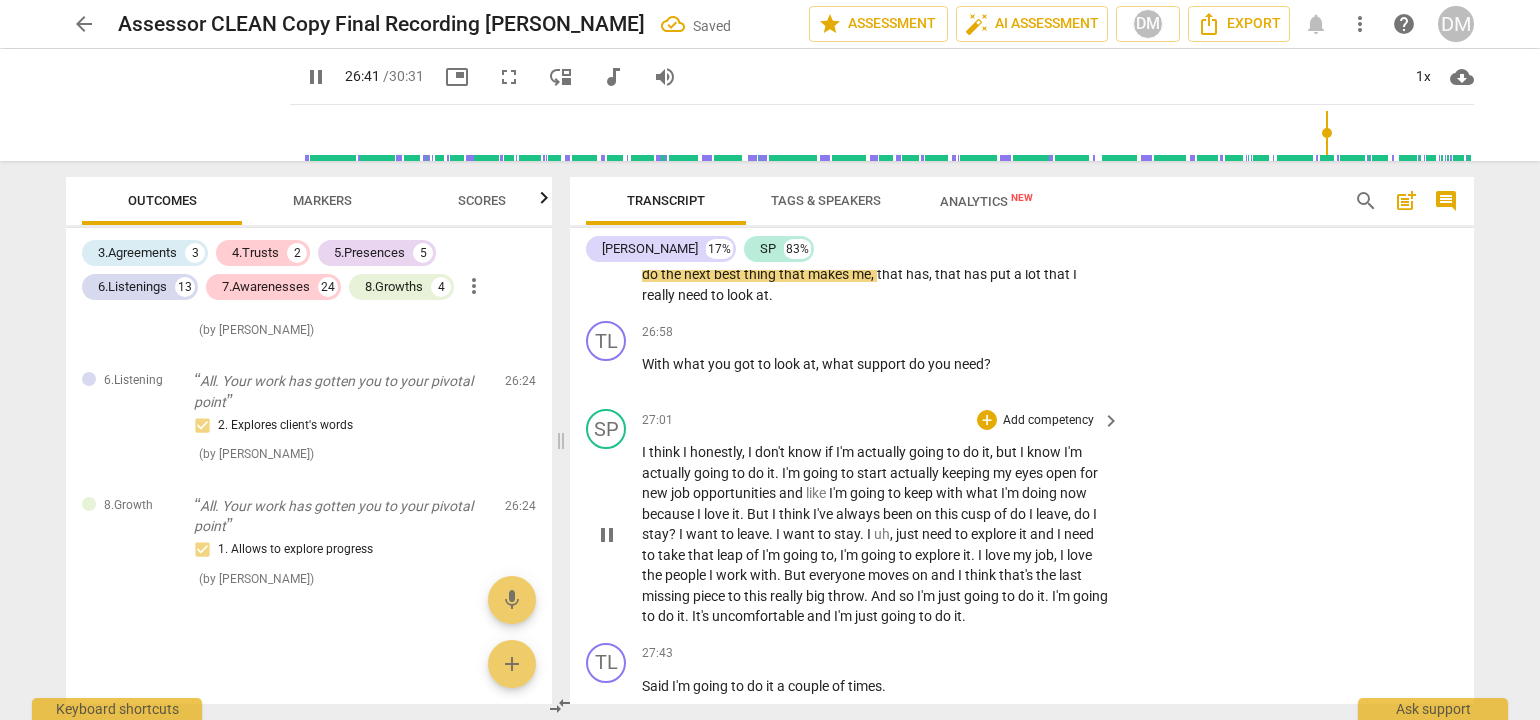 scroll, scrollTop: 9366, scrollLeft: 0, axis: vertical 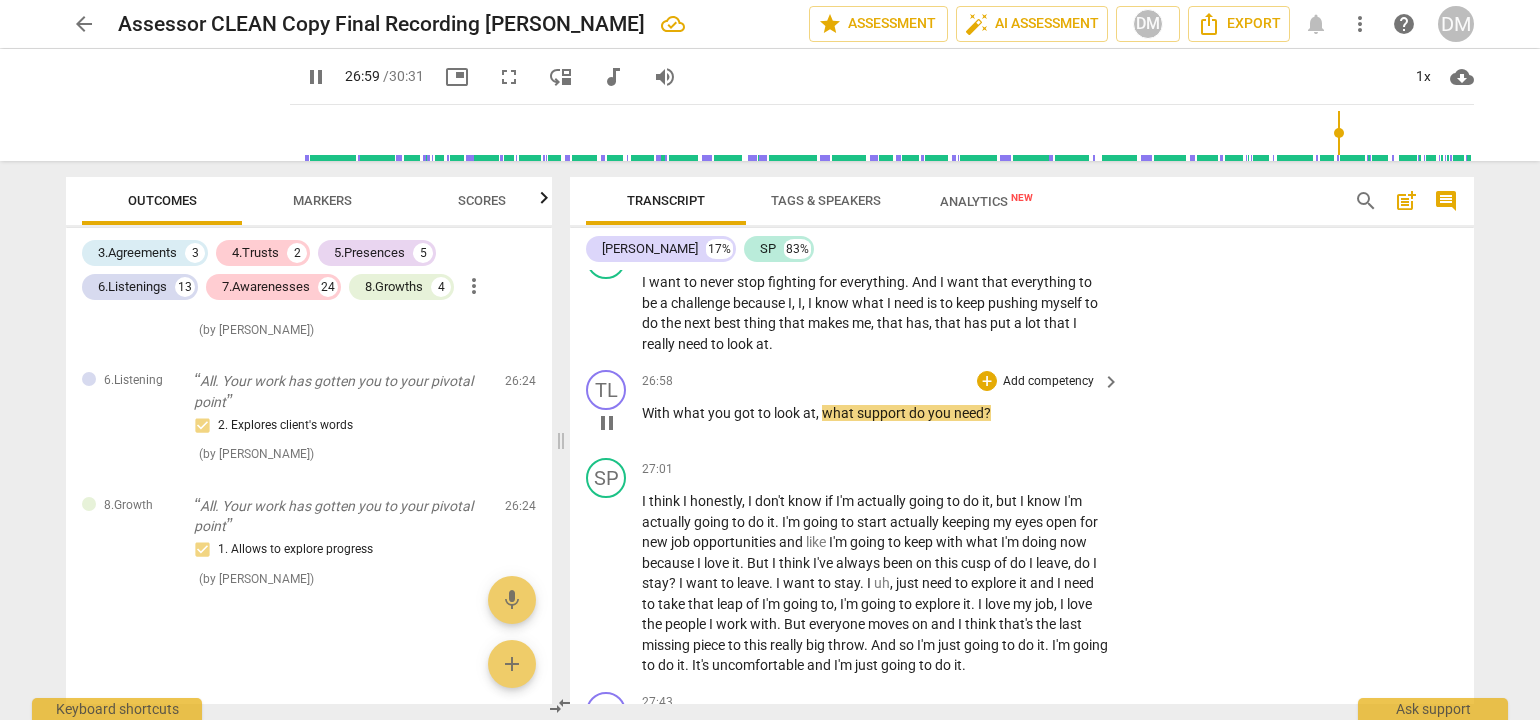 click on "Add competency" at bounding box center (1048, 382) 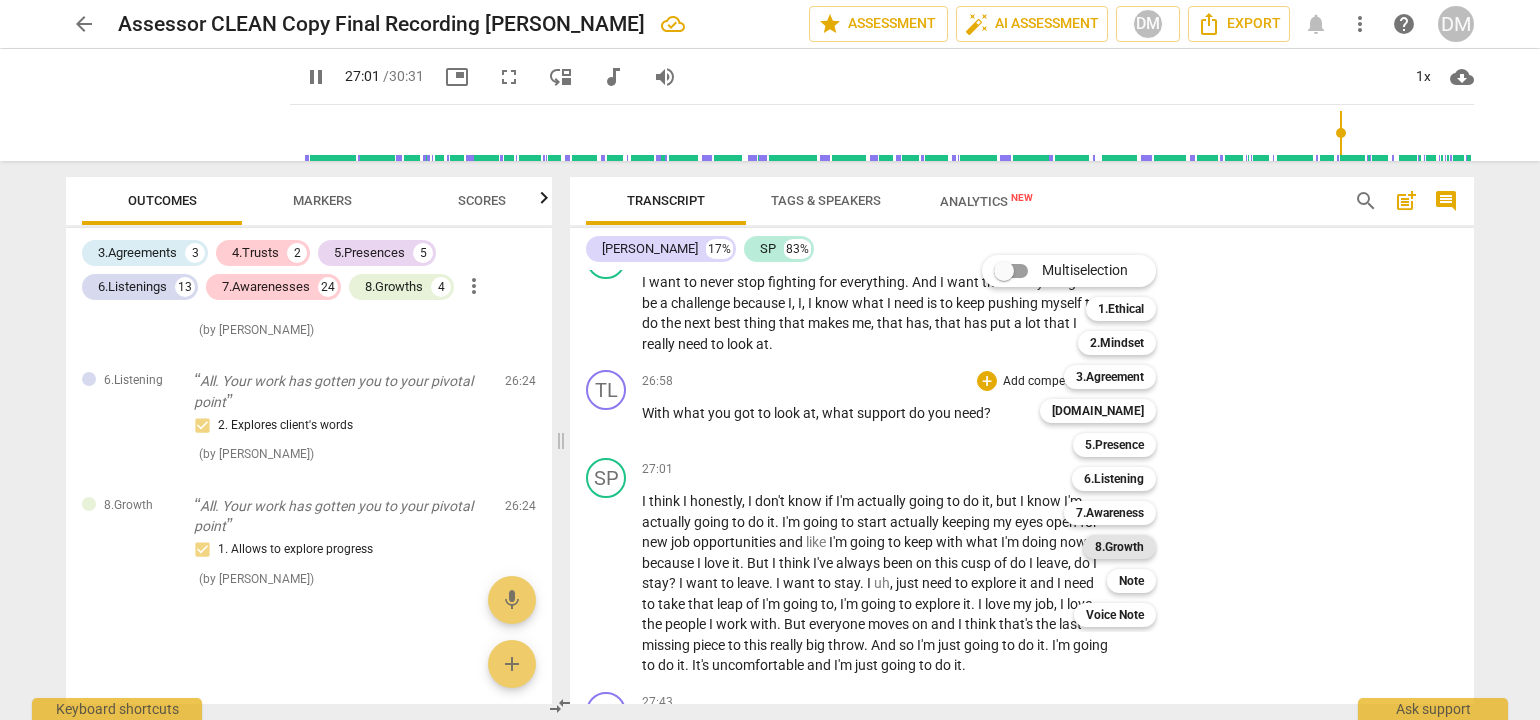 click on "8.Growth" at bounding box center (1119, 547) 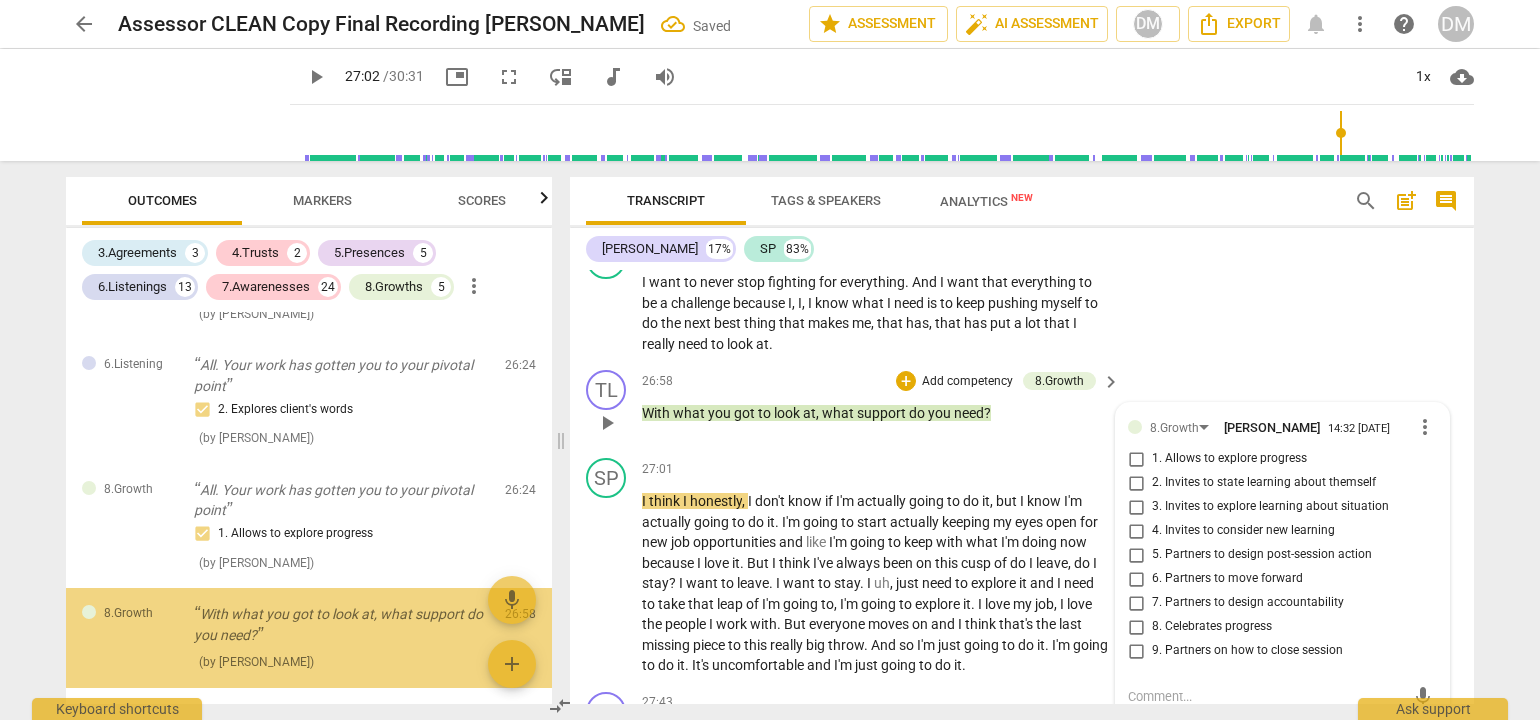scroll, scrollTop: 9635, scrollLeft: 0, axis: vertical 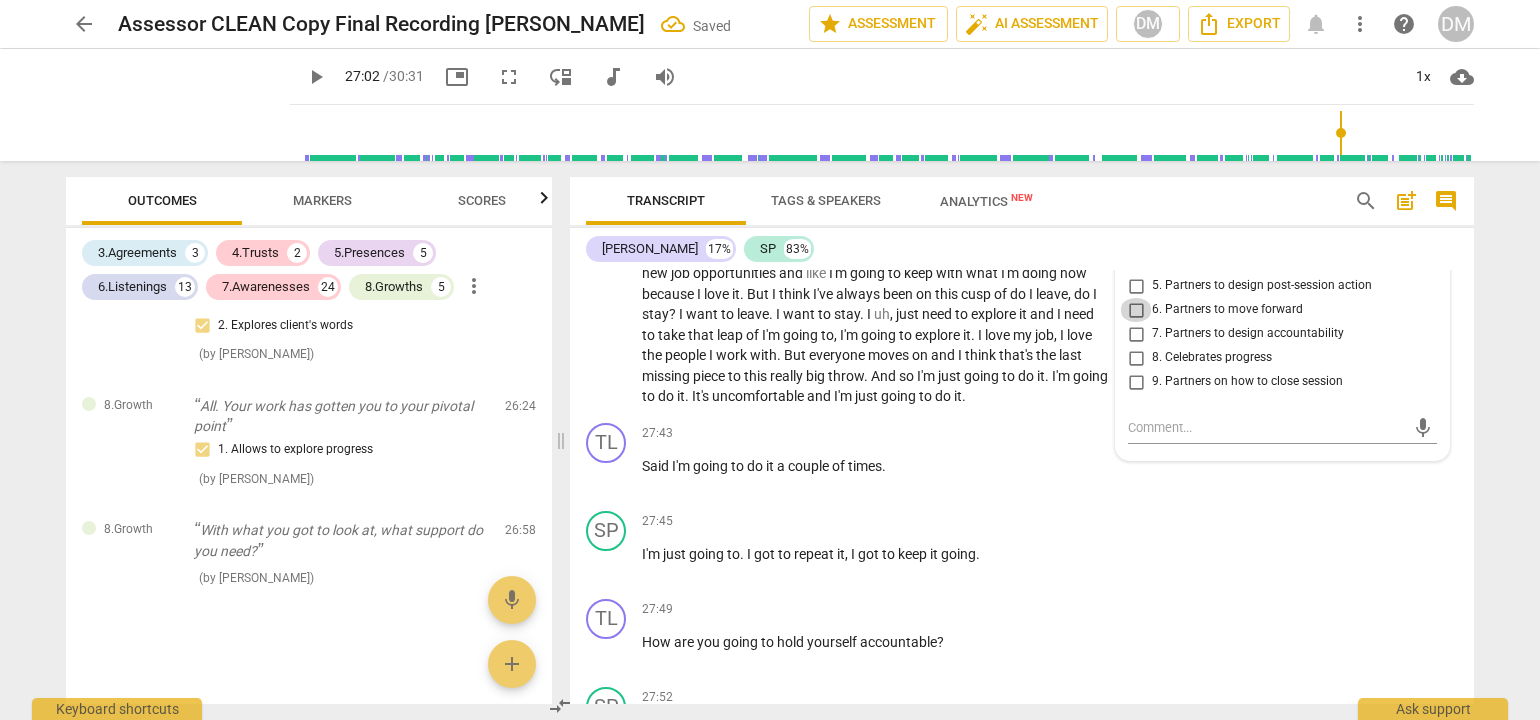 click on "6. Partners to move forward" at bounding box center [1136, 310] 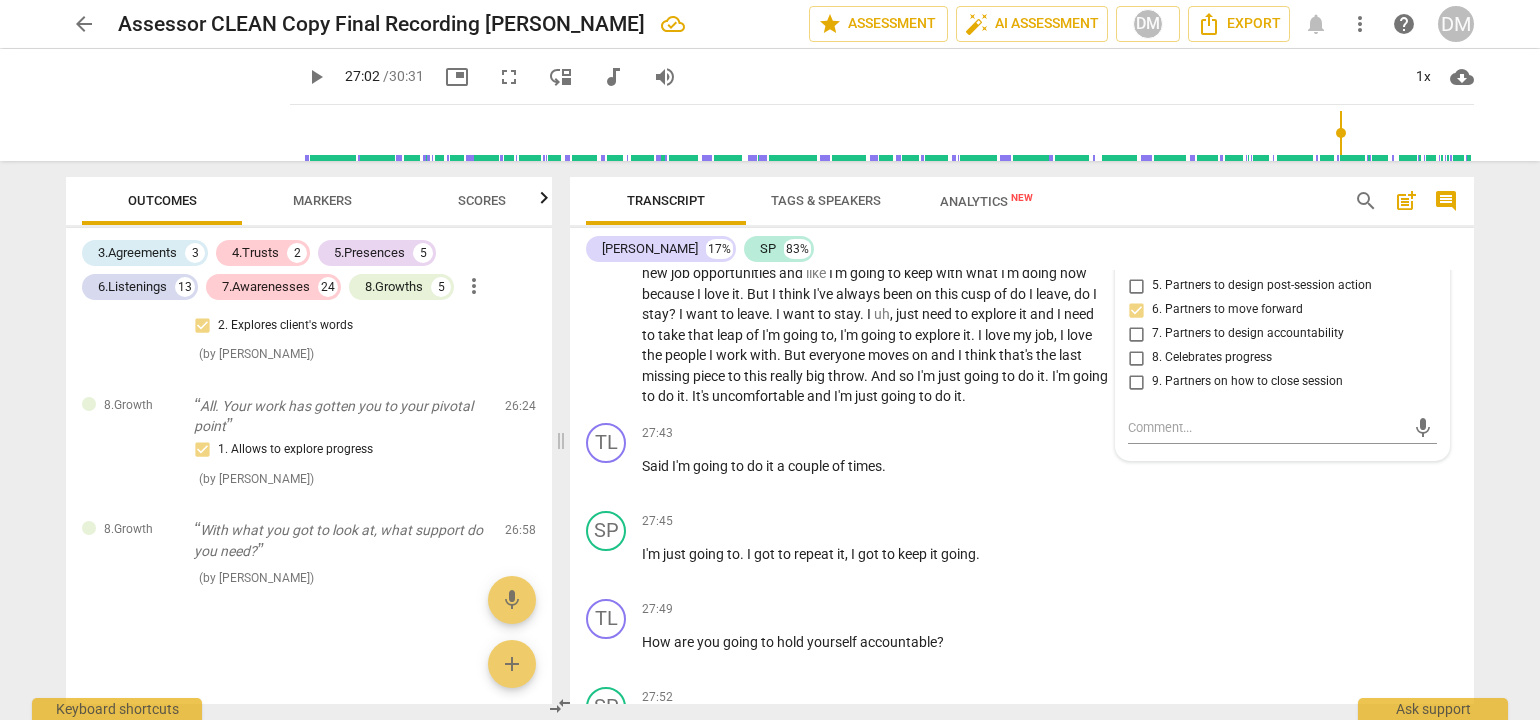 click on "arrow_back Assessor CLEAN Copy Final Recording [PERSON_NAME] edit star    Assessment   auto_fix_high    AI Assessment DM    Export notifications more_vert help DM play_arrow play_arrow 27:02   /  30:31 picture_in_picture fullscreen move_down audiotrack volume_up 1x cloud_download Outcomes Markers Scores 3.Agreements 3 4.Trusts 2 5.Presences 5 6.Listenings 13 7.Awarenesses 24 8.Growths 5 more_vert 3.Agreement Okay, everything appears to be set. [PERSON_NAME], good morning again. What would you like to work on [DATE]? 1. Identifies what to accomplish ( by [PERSON_NAME] ) 00:11 edit delete 3.Agreement Well, tell me what's important about that? 3. Explores what is important ( by [PERSON_NAME] ) 01:34 edit delete 3.Agreement Mhm. For you to say our time together was successful, what would you need to walk away with? 2. Reconfirms measures of success ( by [PERSON_NAME] ) 02:32 edit delete 6.Listening Okay. You said a beautiful thing there. Living for your values. 2. Explores client's words ( by [PERSON_NAME] ) 03:20 (" at bounding box center [770, 360] 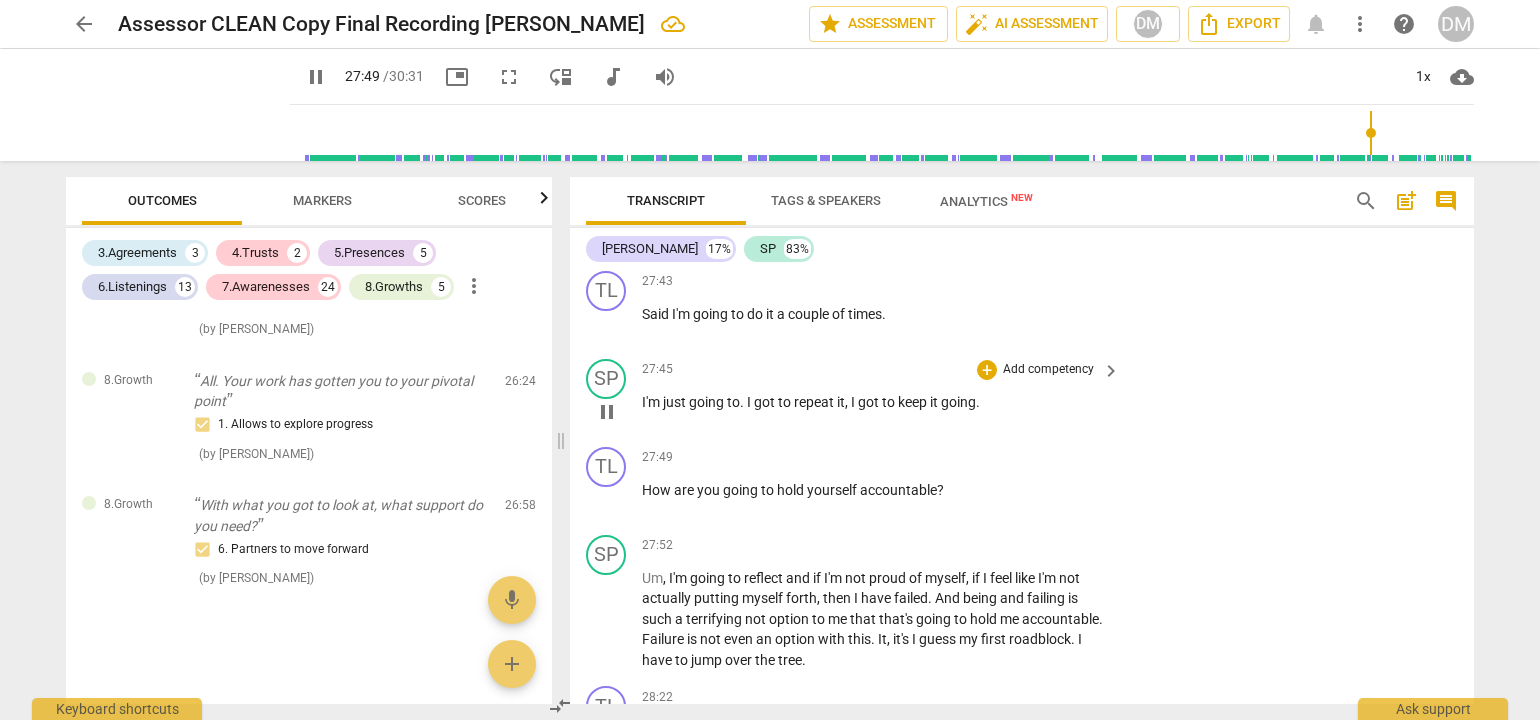 scroll, scrollTop: 9835, scrollLeft: 0, axis: vertical 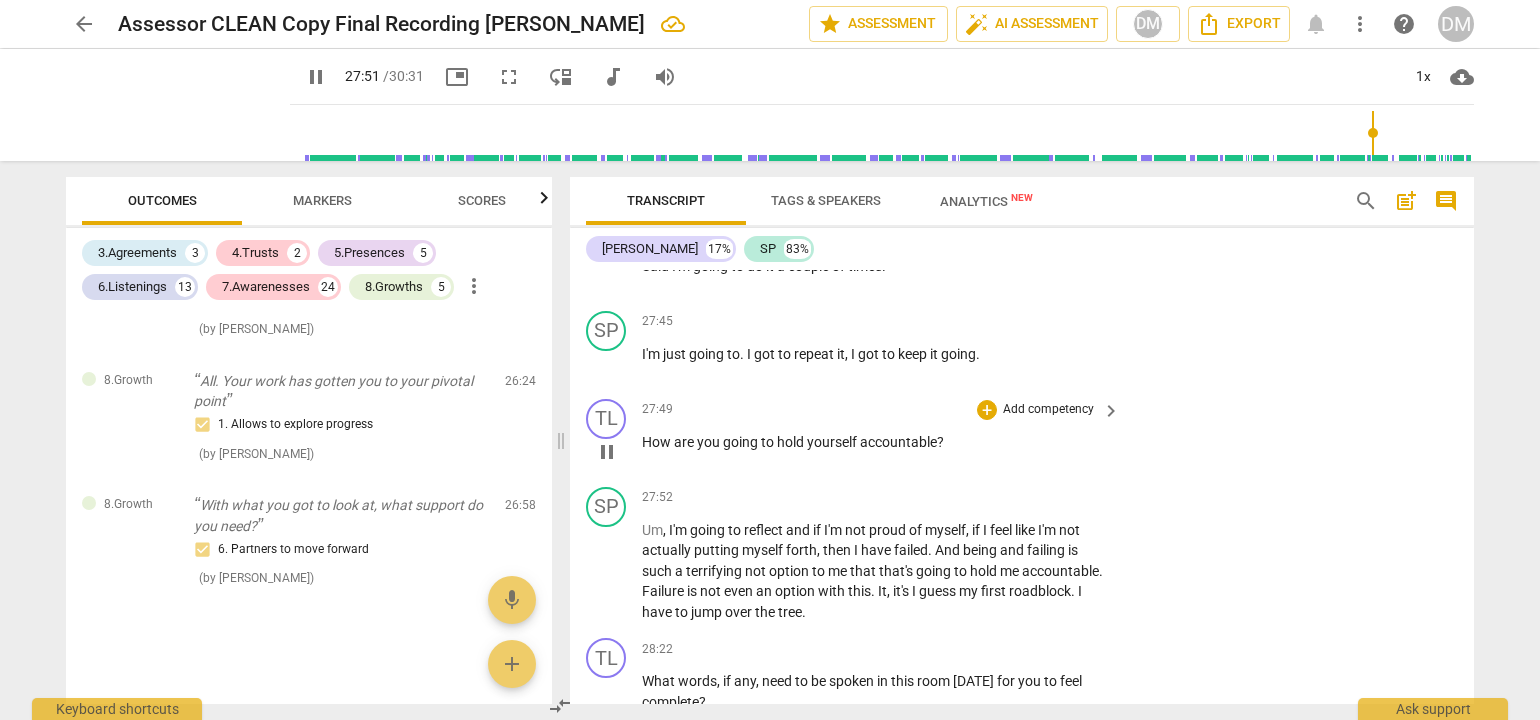click on "Add competency" at bounding box center (1048, 410) 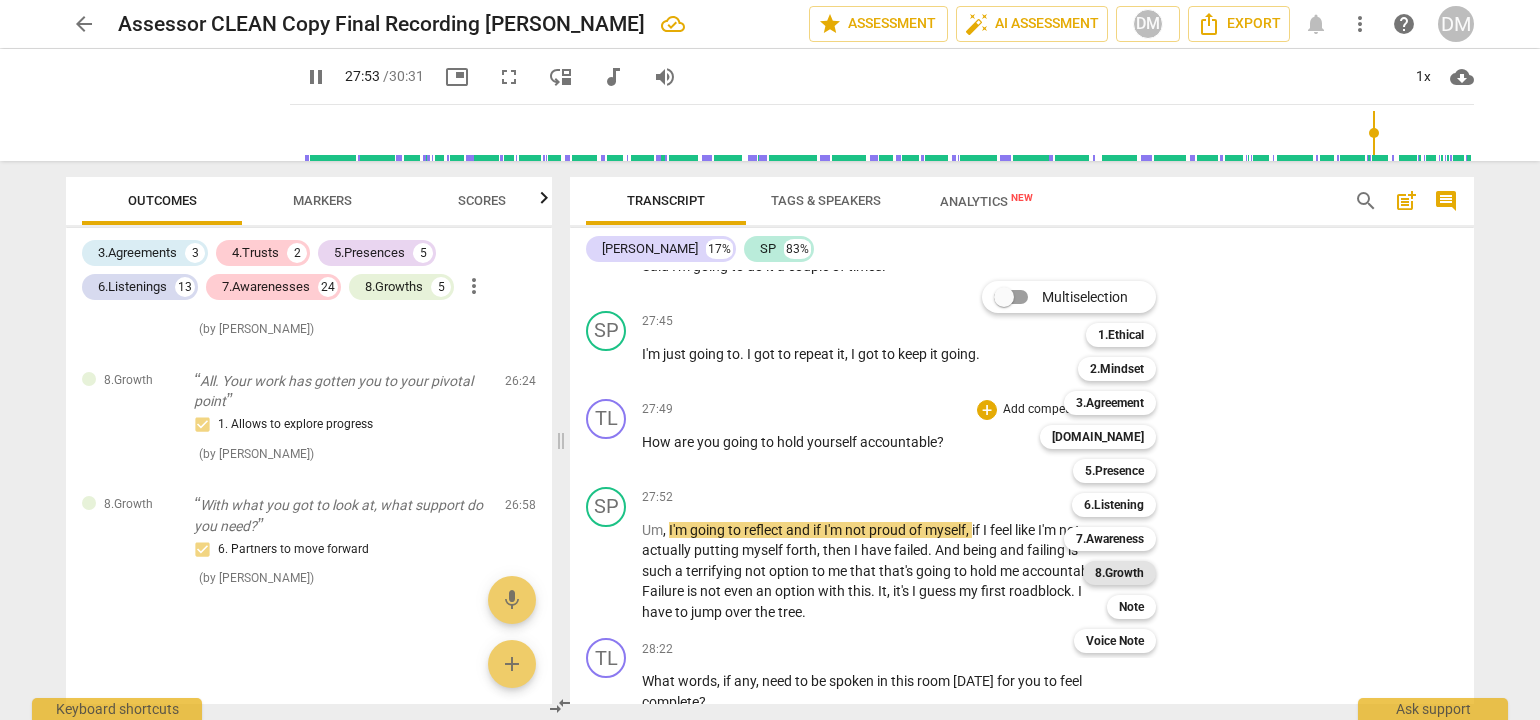 click on "8.Growth" at bounding box center (1119, 573) 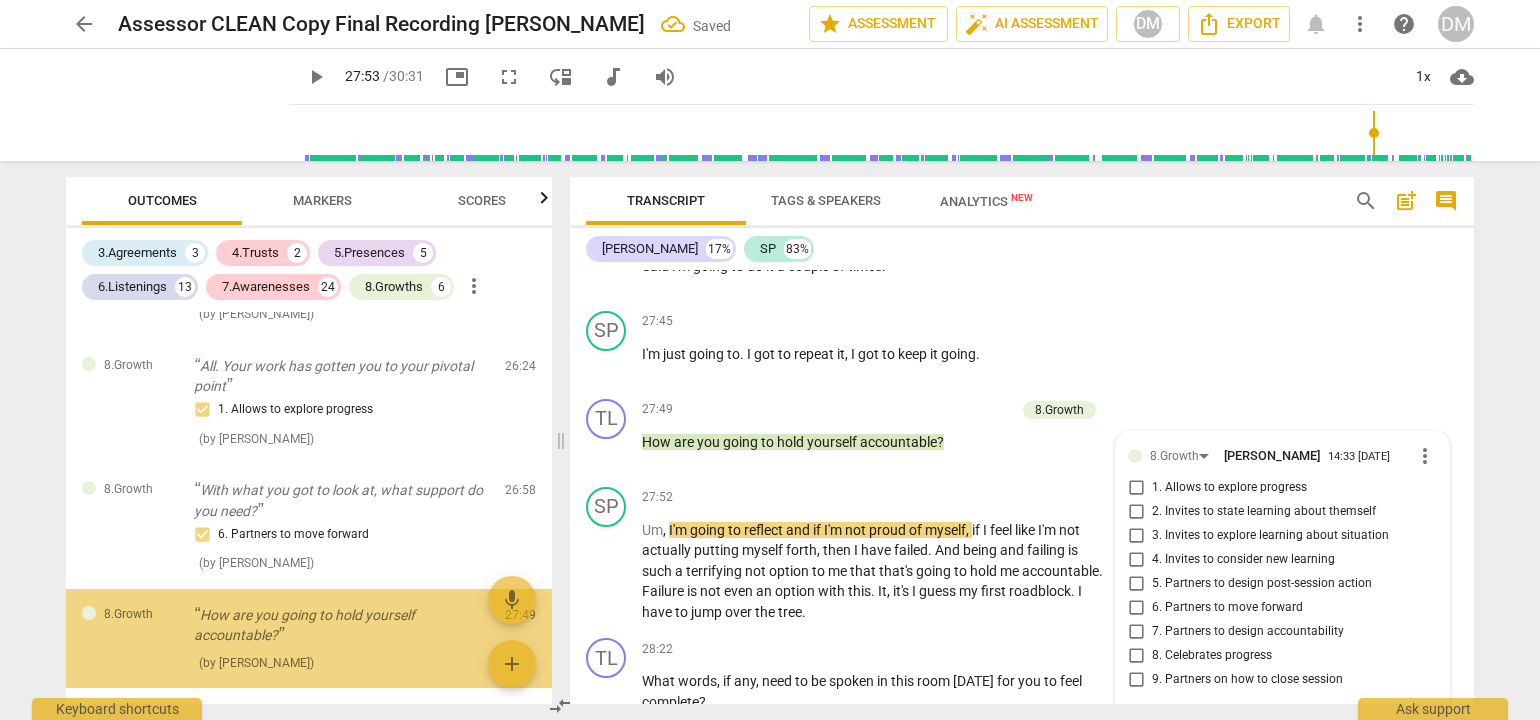 scroll, scrollTop: 10130, scrollLeft: 0, axis: vertical 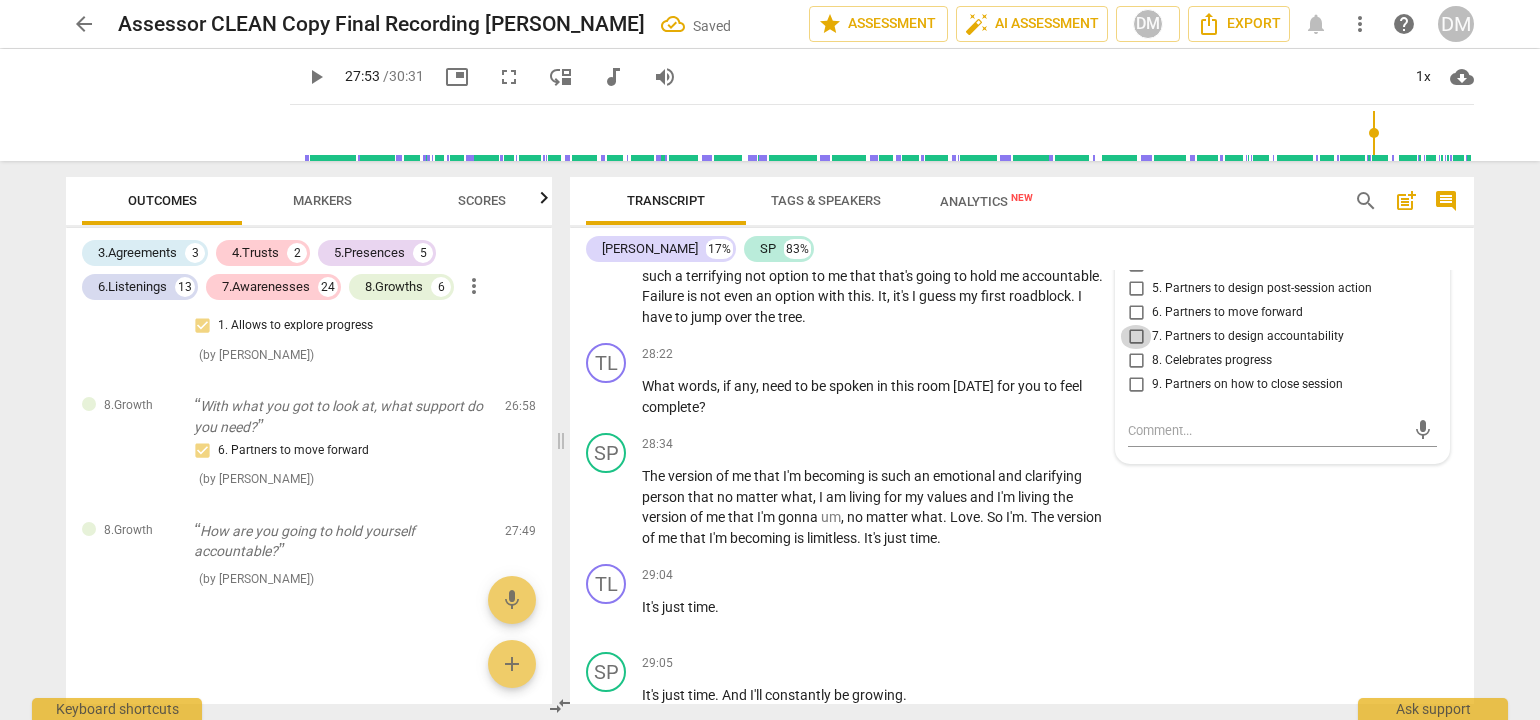 click on "7. Partners to design accountability" at bounding box center [1136, 337] 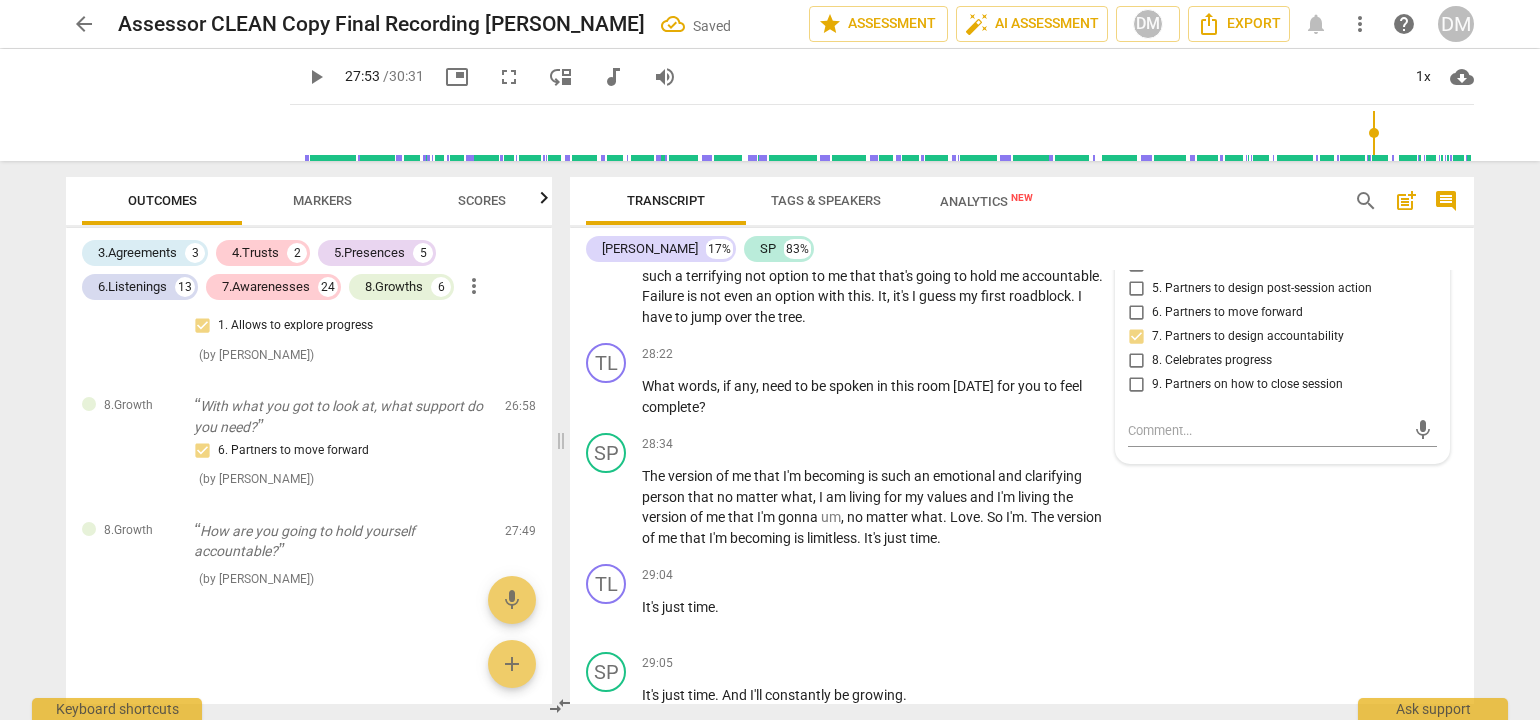 click on "arrow_back Assessor CLEAN Copy Final Recording [PERSON_NAME] Saved edit star    Assessment   auto_fix_high    AI Assessment DM    Export notifications more_vert help DM play_arrow play_arrow 27:53   /  30:31 picture_in_picture fullscreen move_down audiotrack volume_up 1x cloud_download Outcomes Markers Scores 3.Agreements 3 4.Trusts 2 5.Presences 5 6.Listenings 13 7.Awarenesses 24 8.Growths 6 more_vert 3.Agreement Okay, everything appears to be set. [PERSON_NAME], good morning again. What would you like to work on [DATE]? 1. Identifies what to accomplish ( by [PERSON_NAME] ) 00:11 edit delete 3.Agreement Well, tell me what's important about that? 3. Explores what is important ( by [PERSON_NAME] ) 01:34 edit delete 3.Agreement Mhm. For you to say our time together was successful, what would you need to walk away with? 2. Reconfirms measures of success ( by [PERSON_NAME] ) 02:32 edit delete 6.Listening Okay. You said a beautiful thing there. Living for your values. 2. Explores client's words ( by [PERSON_NAME] ) (" at bounding box center (770, 360) 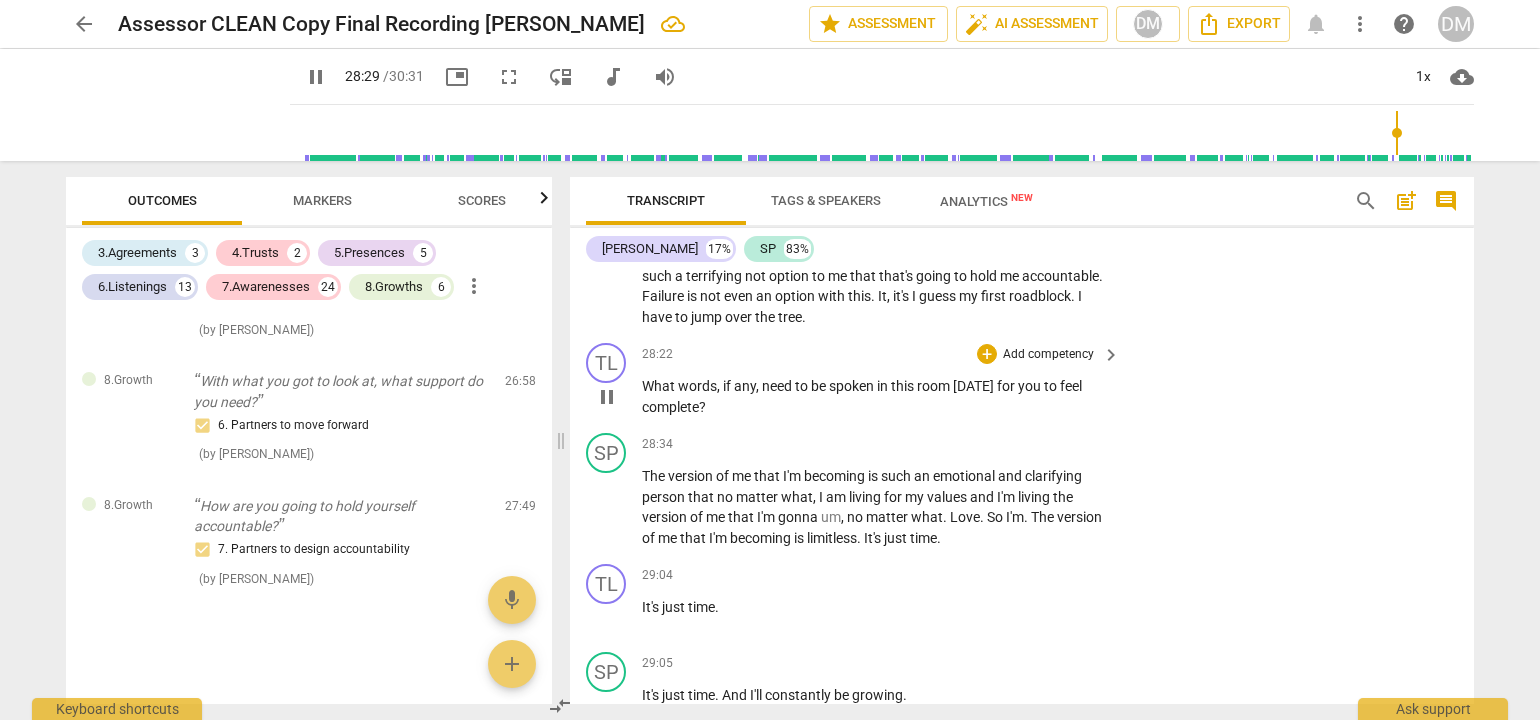 click on "Add competency" at bounding box center (1048, 355) 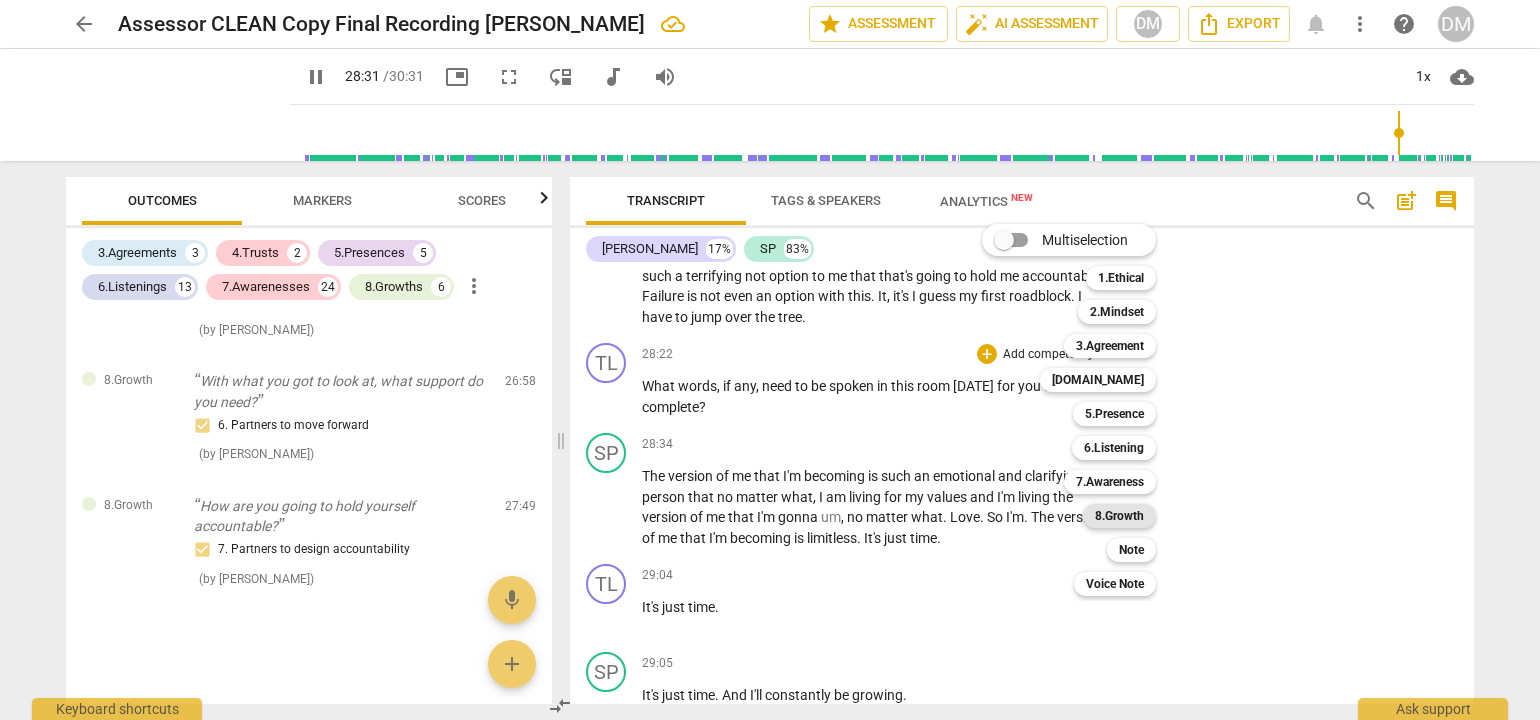 click on "8.Growth" at bounding box center (1119, 516) 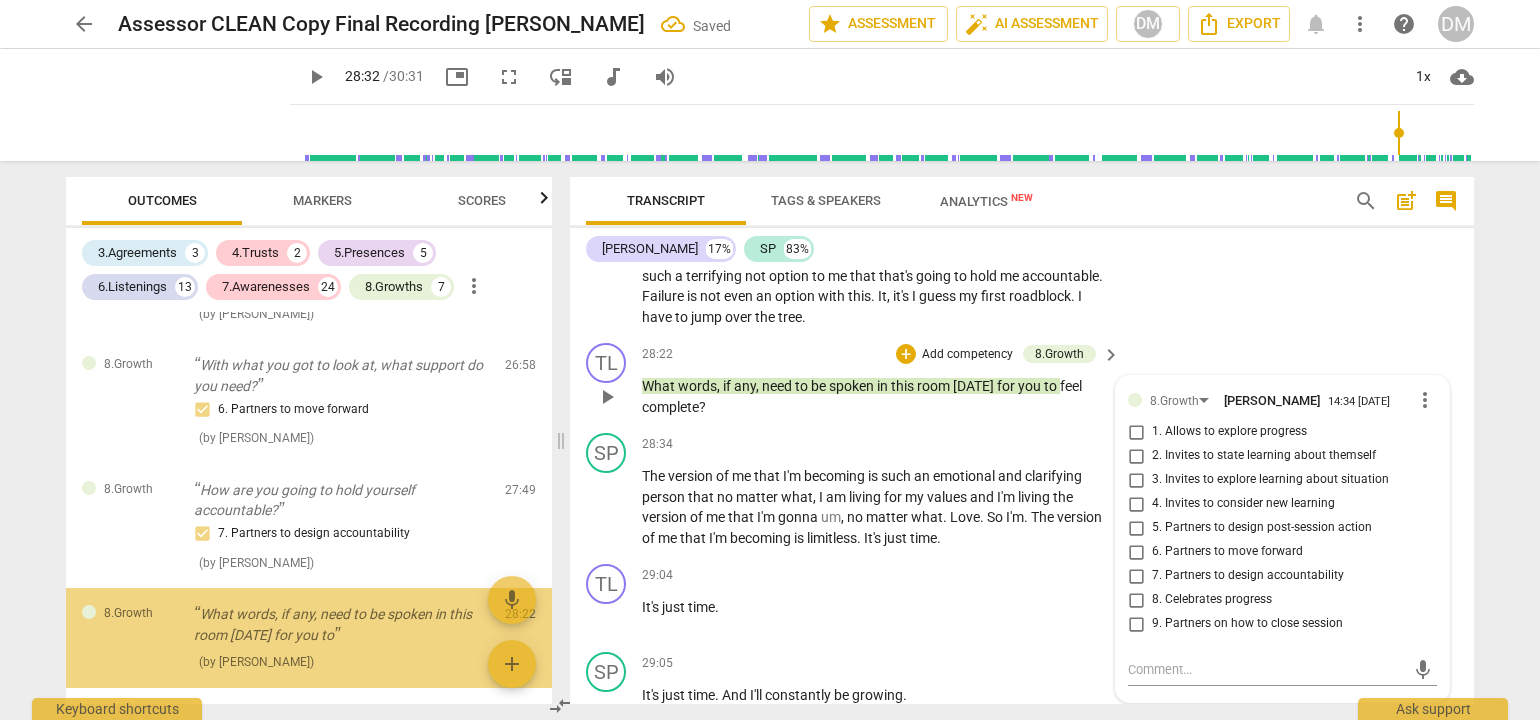 scroll, scrollTop: 10368, scrollLeft: 0, axis: vertical 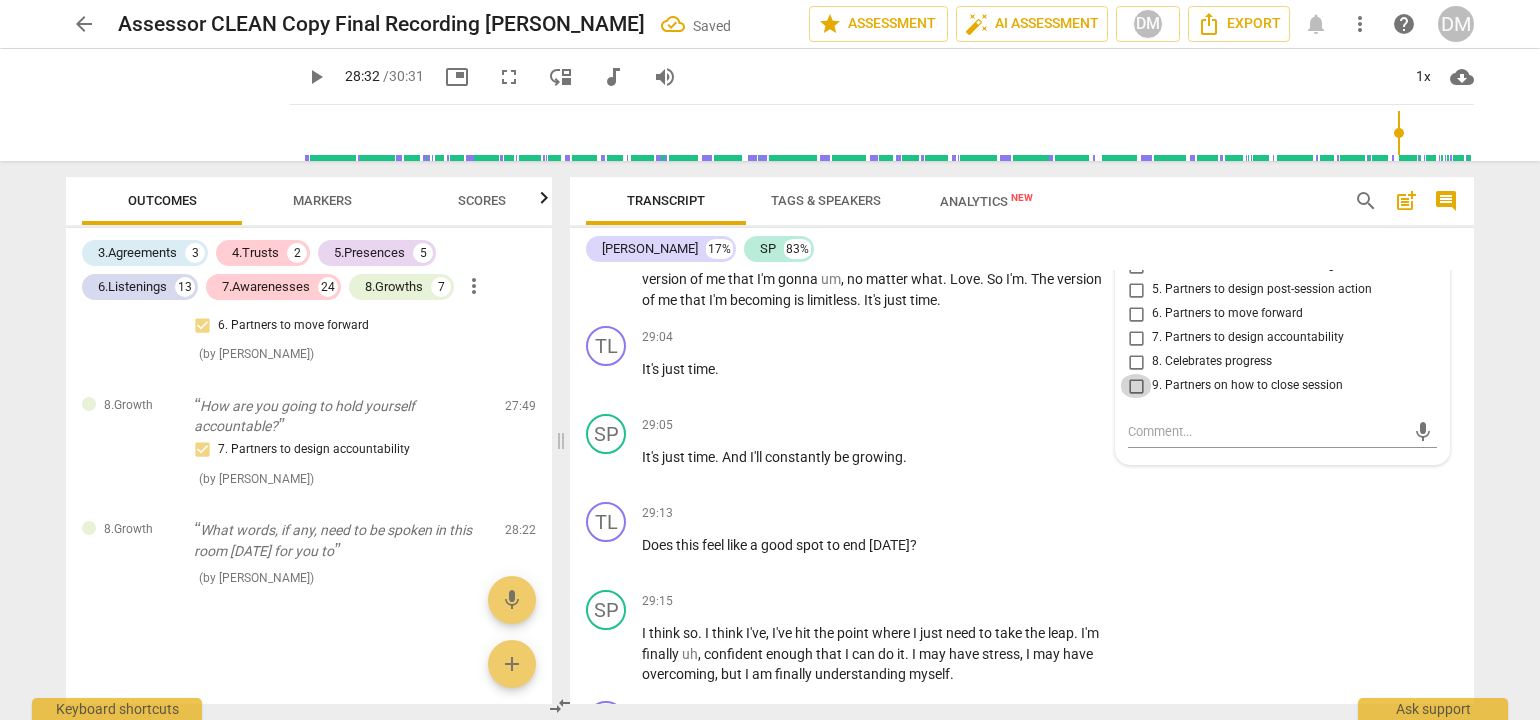 click on "9. Partners on how to close session" at bounding box center (1136, 386) 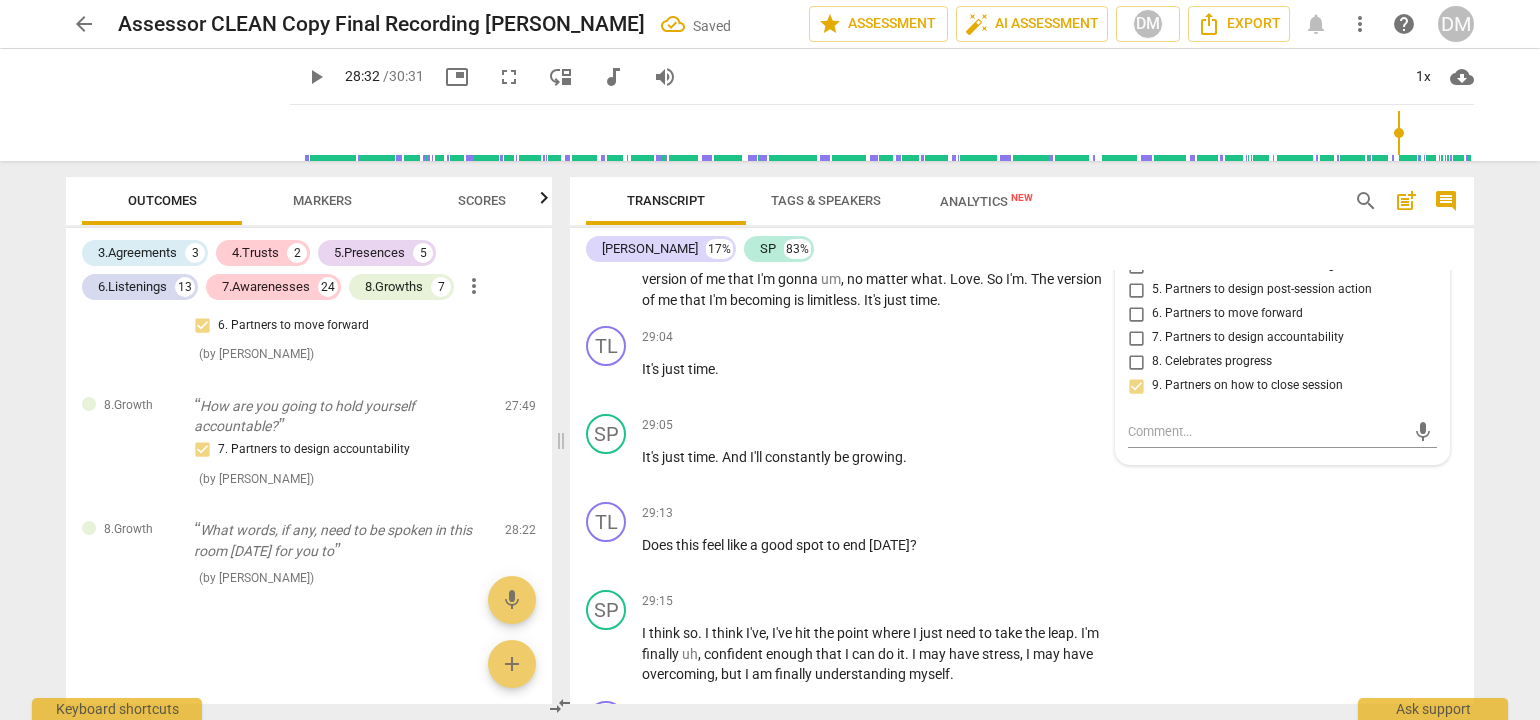 click on "arrow_back Assessor CLEAN Copy Final Recording [PERSON_NAME] Saved edit star    Assessment   auto_fix_high    AI Assessment DM    Export notifications more_vert help DM play_arrow play_arrow 28:32   /  30:31 picture_in_picture fullscreen move_down audiotrack volume_up 1x cloud_download Outcomes Markers Scores 3.Agreements 3 4.Trusts 2 5.Presences 5 6.Listenings 13 7.Awarenesses 24 8.Growths 7 more_vert 3.Agreement Okay, everything appears to be set. [PERSON_NAME], good morning again. What would you like to work on [DATE]? 1. Identifies what to accomplish ( by [PERSON_NAME] ) 00:11 edit delete 3.Agreement Well, tell me what's important about that? 3. Explores what is important ( by [PERSON_NAME] ) 01:34 edit delete 3.Agreement Mhm. For you to say our time together was successful, what would you need to walk away with? 2. Reconfirms measures of success ( by [PERSON_NAME] ) 02:32 edit delete 6.Listening Okay. You said a beautiful thing there. Living for your values. 2. Explores client's words ( by [PERSON_NAME] ) (" at bounding box center (770, 360) 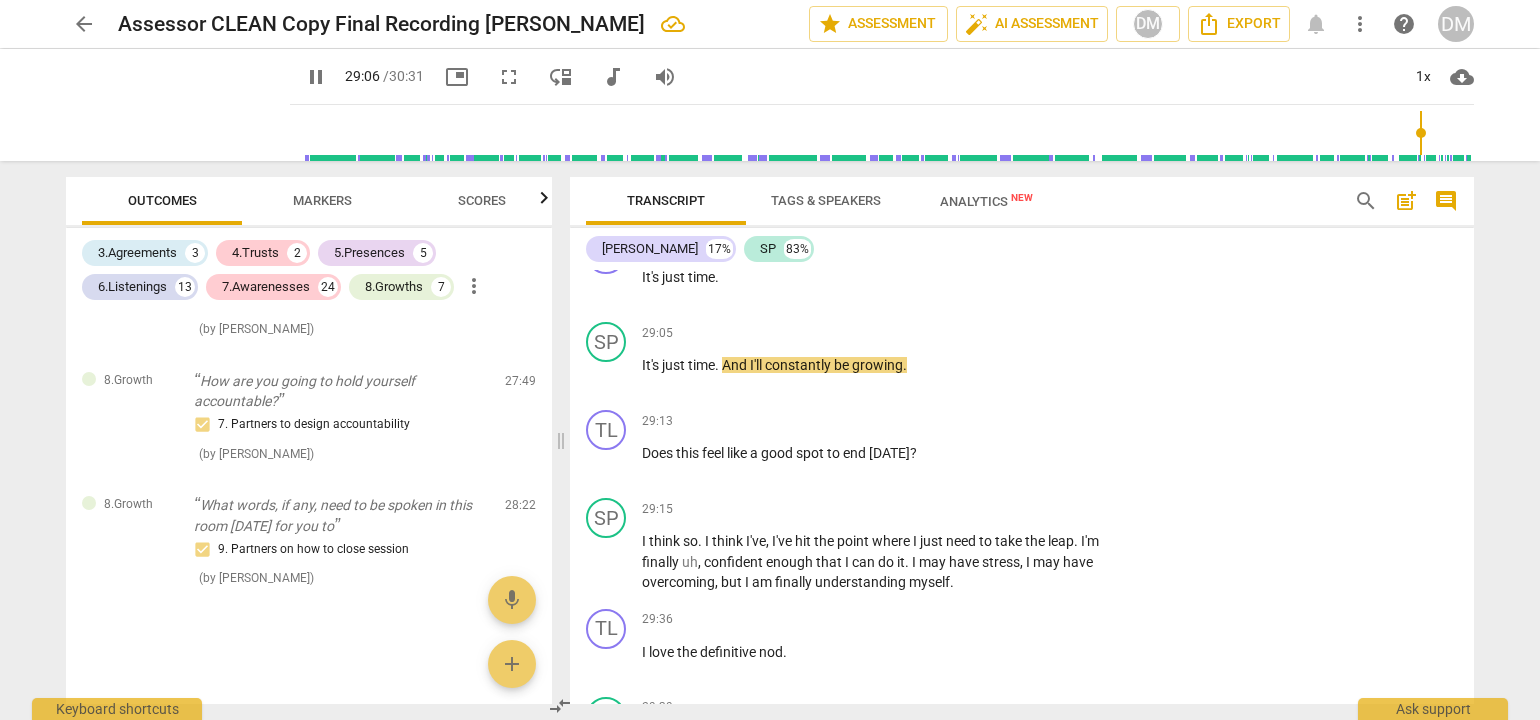 scroll, scrollTop: 10468, scrollLeft: 0, axis: vertical 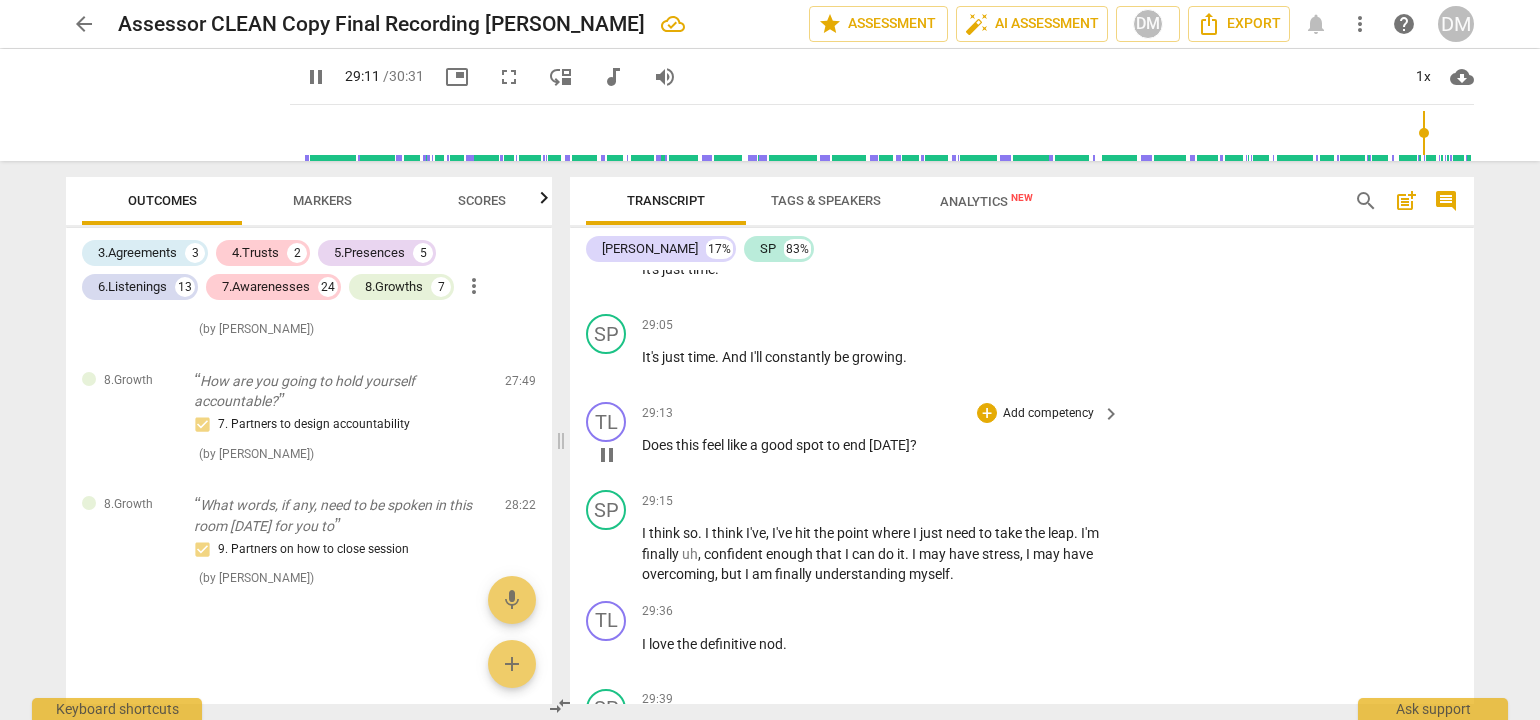click on "Add competency" at bounding box center (1048, 414) 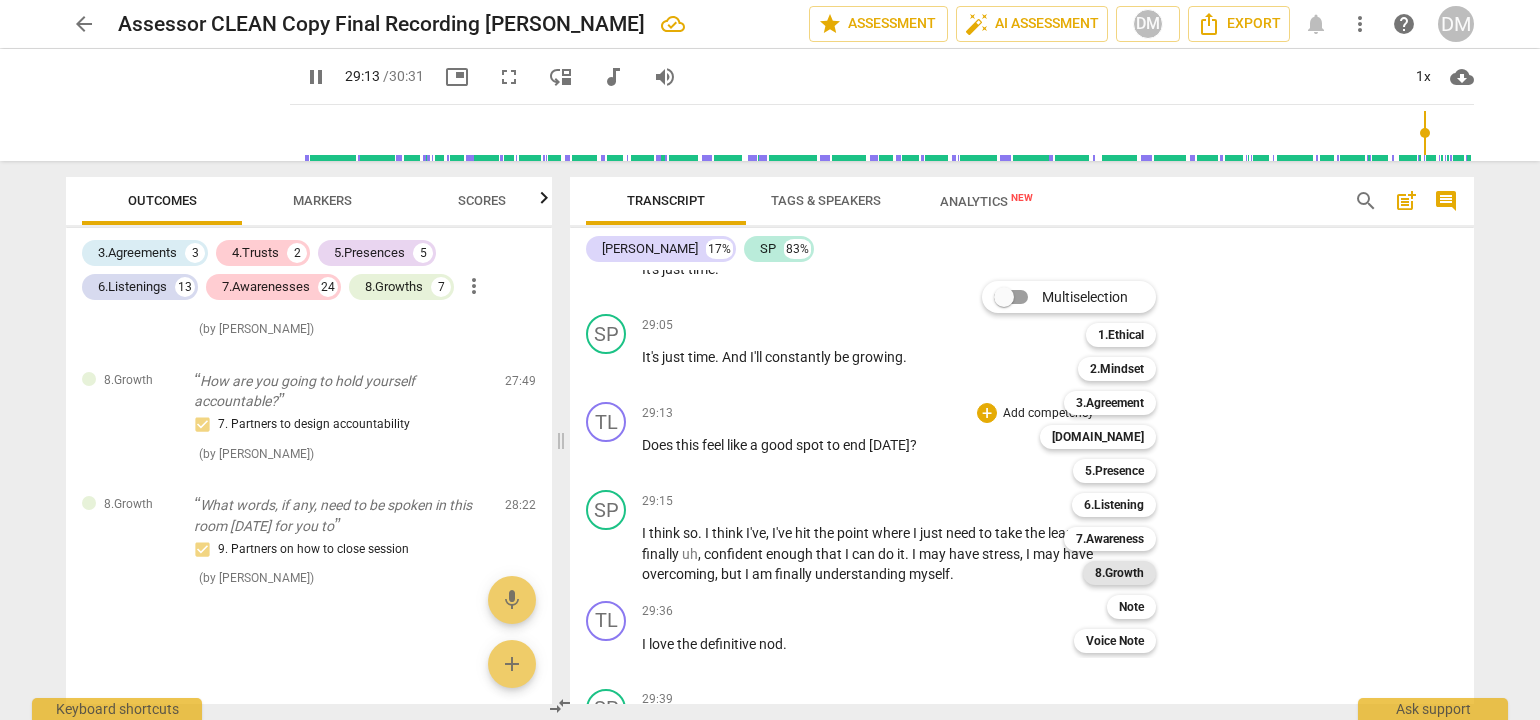 click on "8.Growth" at bounding box center (1119, 573) 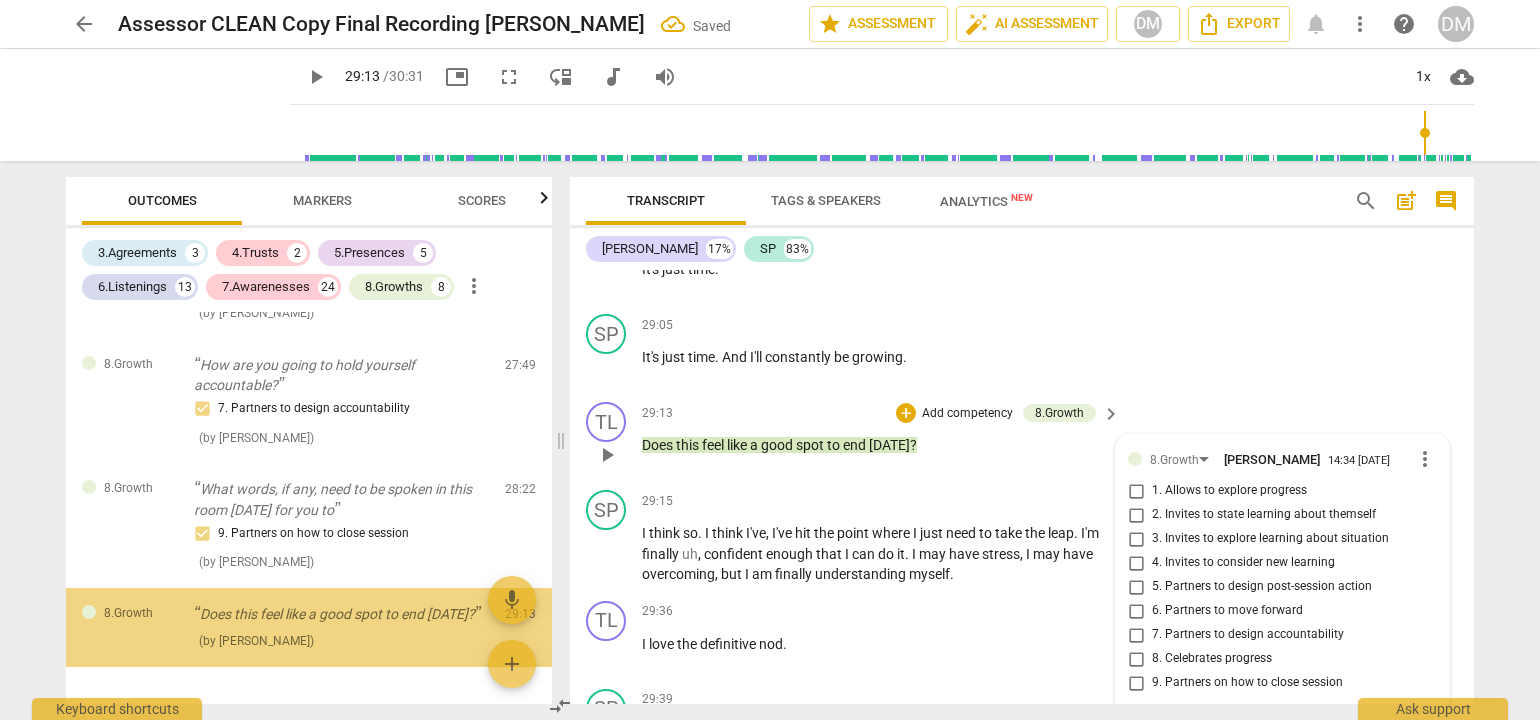 scroll, scrollTop: 10764, scrollLeft: 0, axis: vertical 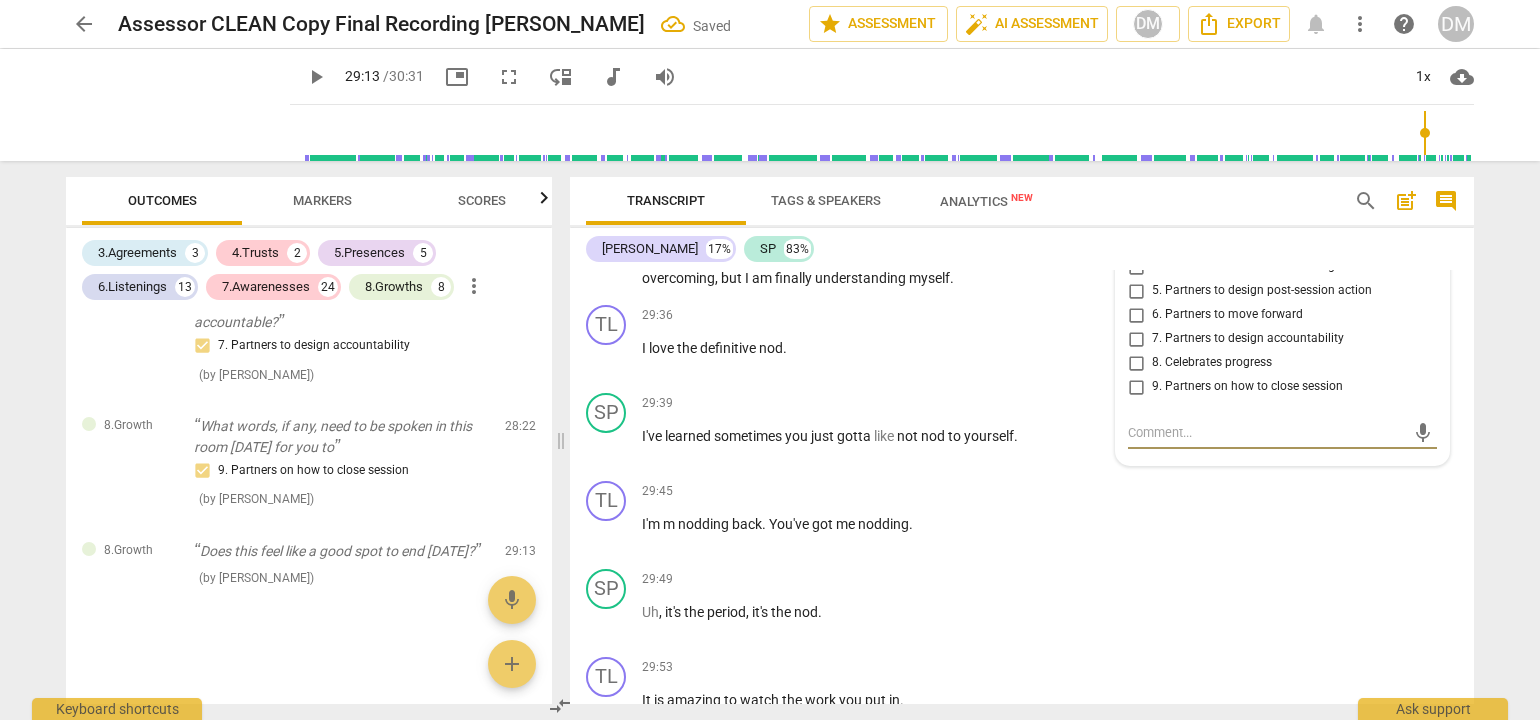 click on "9. Partners on how to close session" at bounding box center [1136, 387] 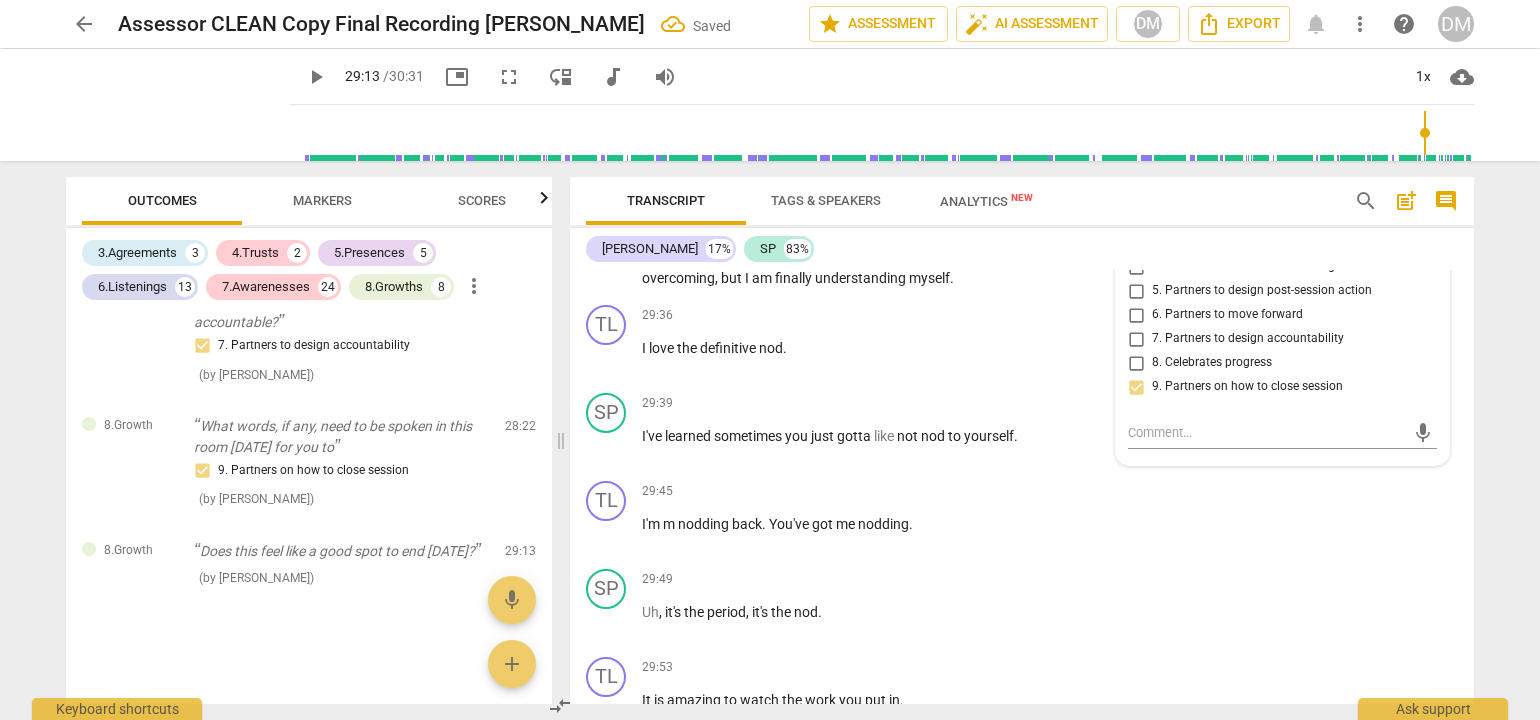 click on "arrow_back Assessor CLEAN Copy Final Recording [PERSON_NAME] Saved edit star    Assessment   auto_fix_high    AI Assessment DM    Export notifications more_vert help DM play_arrow play_arrow 29:13   /  30:31 picture_in_picture fullscreen move_down audiotrack volume_up 1x cloud_download Outcomes Markers Scores 3.Agreements 3 4.Trusts 2 5.Presences 5 6.Listenings 13 7.Awarenesses 24 8.Growths 8 more_vert 3.Agreement Okay, everything appears to be set. [PERSON_NAME], good morning again. What would you like to work on [DATE]? 1. Identifies what to accomplish ( by [PERSON_NAME] ) 00:11 edit delete 3.Agreement Well, tell me what's important about that? 3. Explores what is important ( by [PERSON_NAME] ) 01:34 edit delete 3.Agreement Mhm. For you to say our time together was successful, what would you need to walk away with? 2. Reconfirms measures of success ( by [PERSON_NAME] ) 02:32 edit delete 6.Listening Okay. You said a beautiful thing there. Living for your values. 2. Explores client's words ( by [PERSON_NAME] ) (" at bounding box center [770, 360] 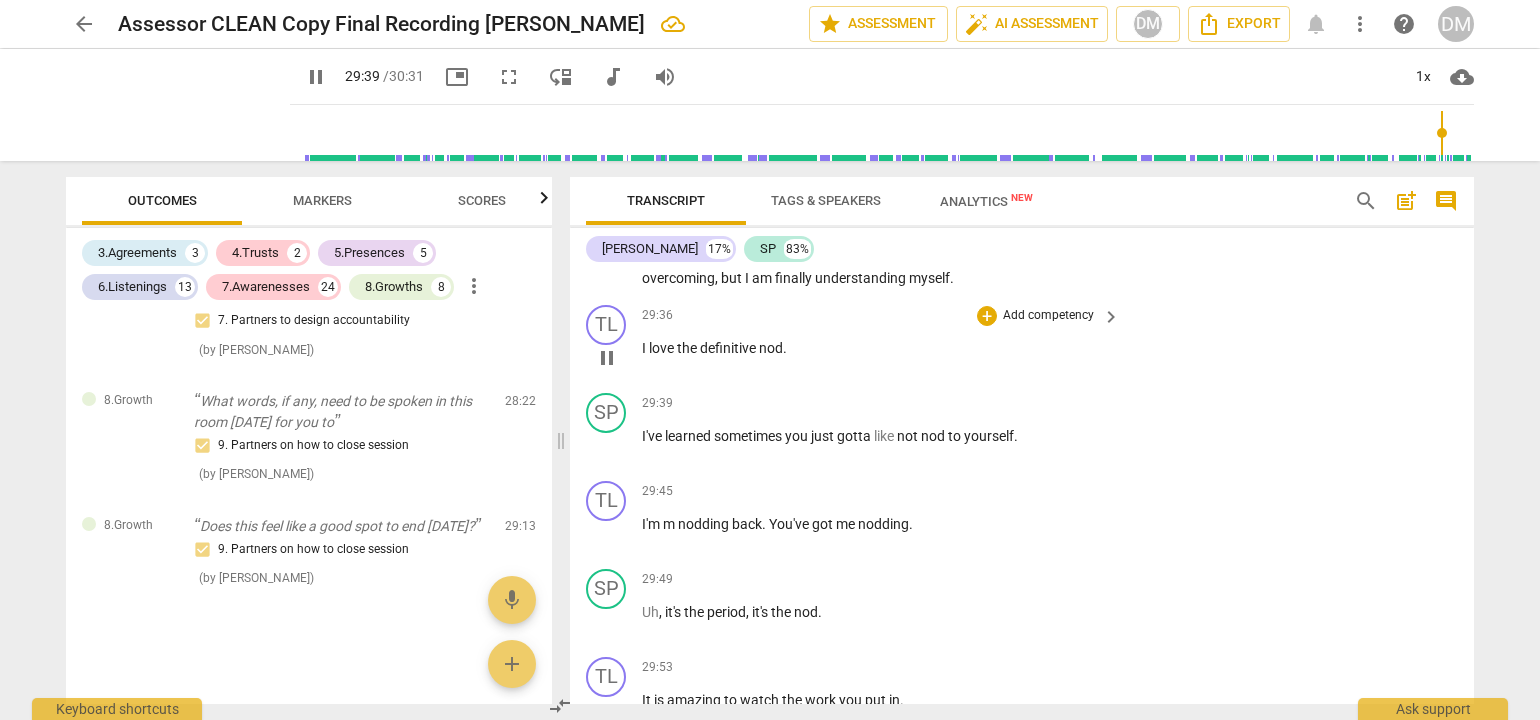 click on "Add competency" at bounding box center (1048, 316) 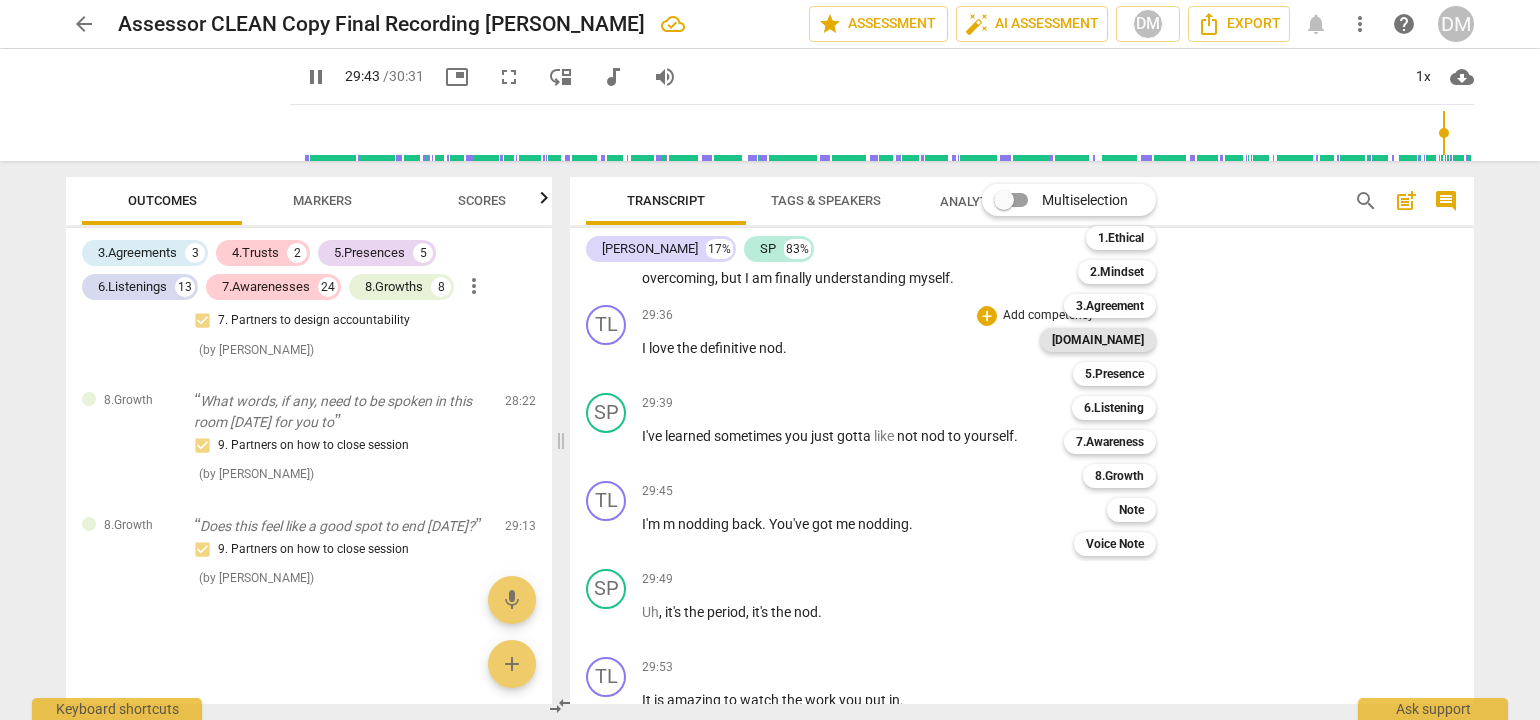 click on "[DOMAIN_NAME]" at bounding box center (1098, 340) 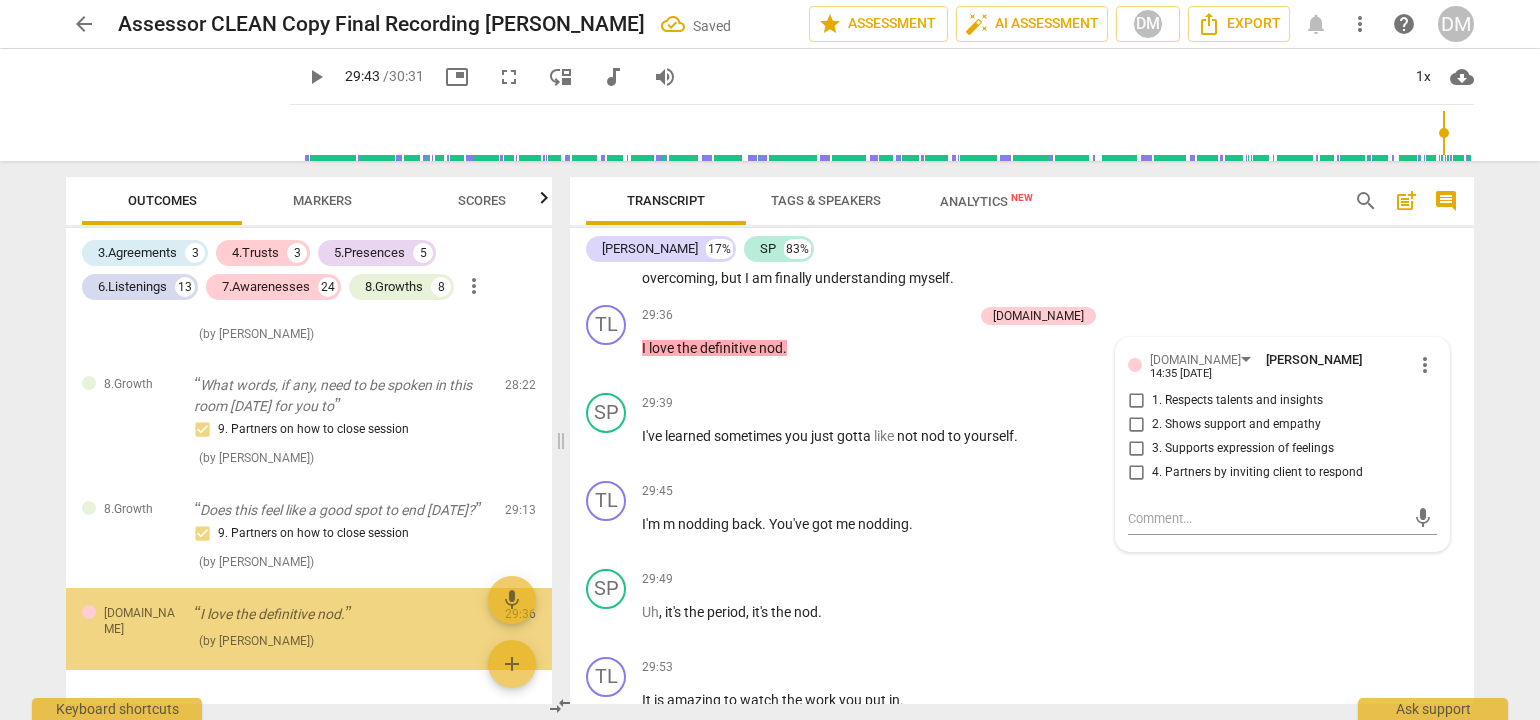 scroll, scrollTop: 7119, scrollLeft: 0, axis: vertical 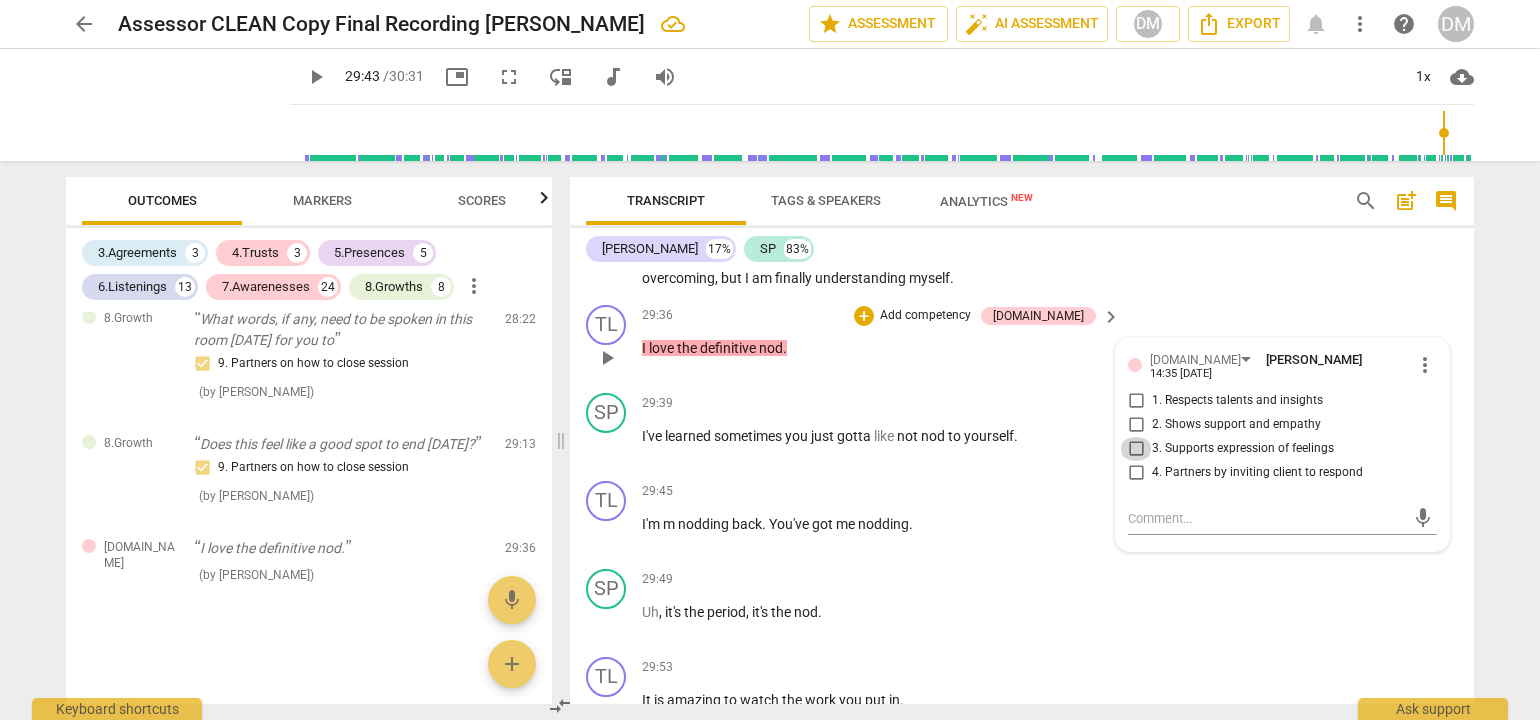 click on "3. Supports expression of feelings" at bounding box center (1136, 449) 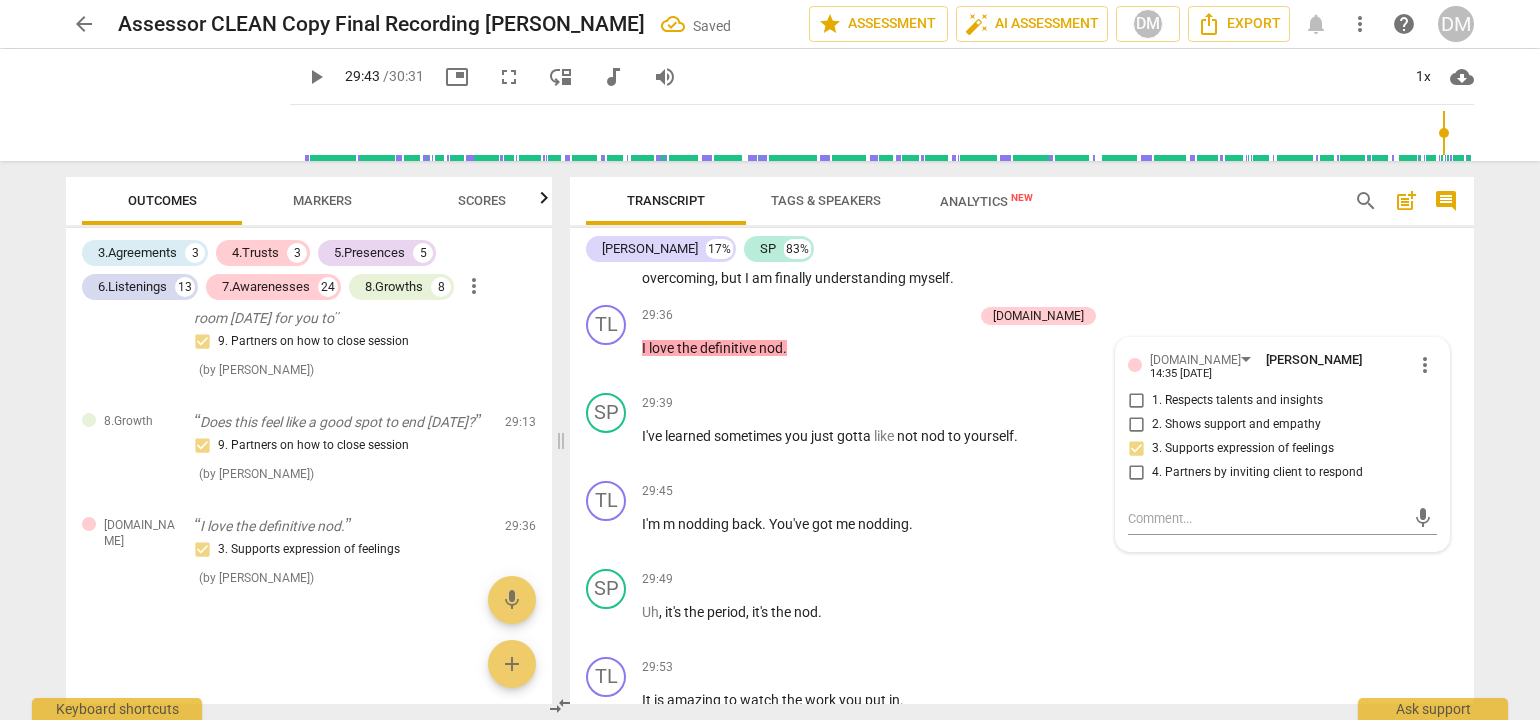 click on "Transcript Tags & Speakers Analytics   New search post_add comment [PERSON_NAME] 17% SP 83% TL play_arrow pause 00:11 + Add competency 3.Agreement keyboard_arrow_right Okay ,   everything   appears   to   be   set .   [PERSON_NAME] ,   good   morning   again .   What   would   you   like   to   work   on   [DATE] ? 3.Agreement [PERSON_NAME] 13:45 [DATE] 1. Identifies what to accomplish SP play_arrow pause 00:18 + Add competency keyboard_arrow_right Good   morning .   Um ,   I've   been   working   on   a   lot   of   things ,   especially   with   like   coming   to   kind   of   a   close   with   multiple   things ,   projects ,   this .   And   I'm   really   have .   I've   started   just   having   my   own   self   reflection   time .   I've   been ,   I   started   it   last   week ,   um ,   in   the   mornings   for   about   30   minutes   before   I   start   anything .   I   sit   down   and   I   like   check   in   with   myself   and   like ,   how   do   I   feel   for   the   day ?   What   have   I" at bounding box center [1026, 440] 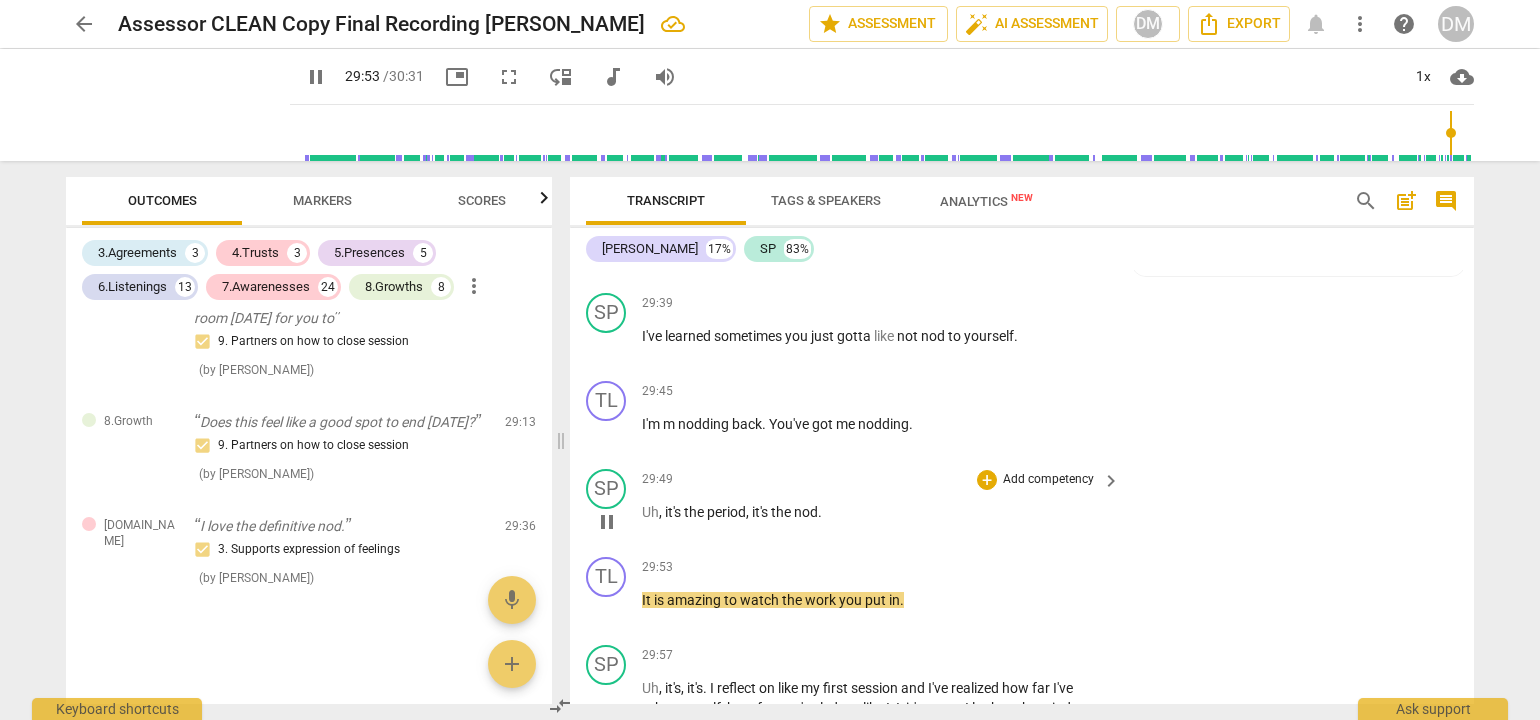 scroll, scrollTop: 10964, scrollLeft: 0, axis: vertical 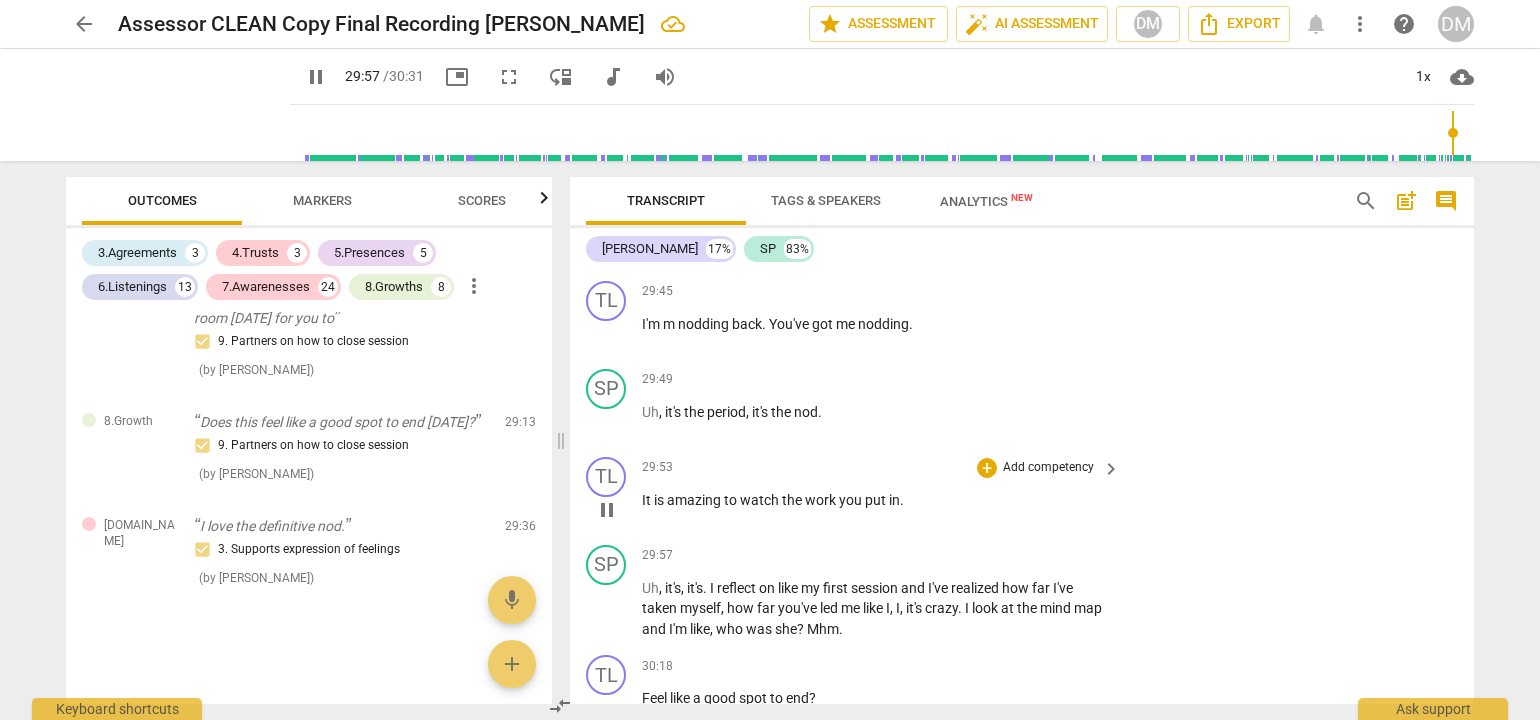 click on "Add competency" at bounding box center (1048, 468) 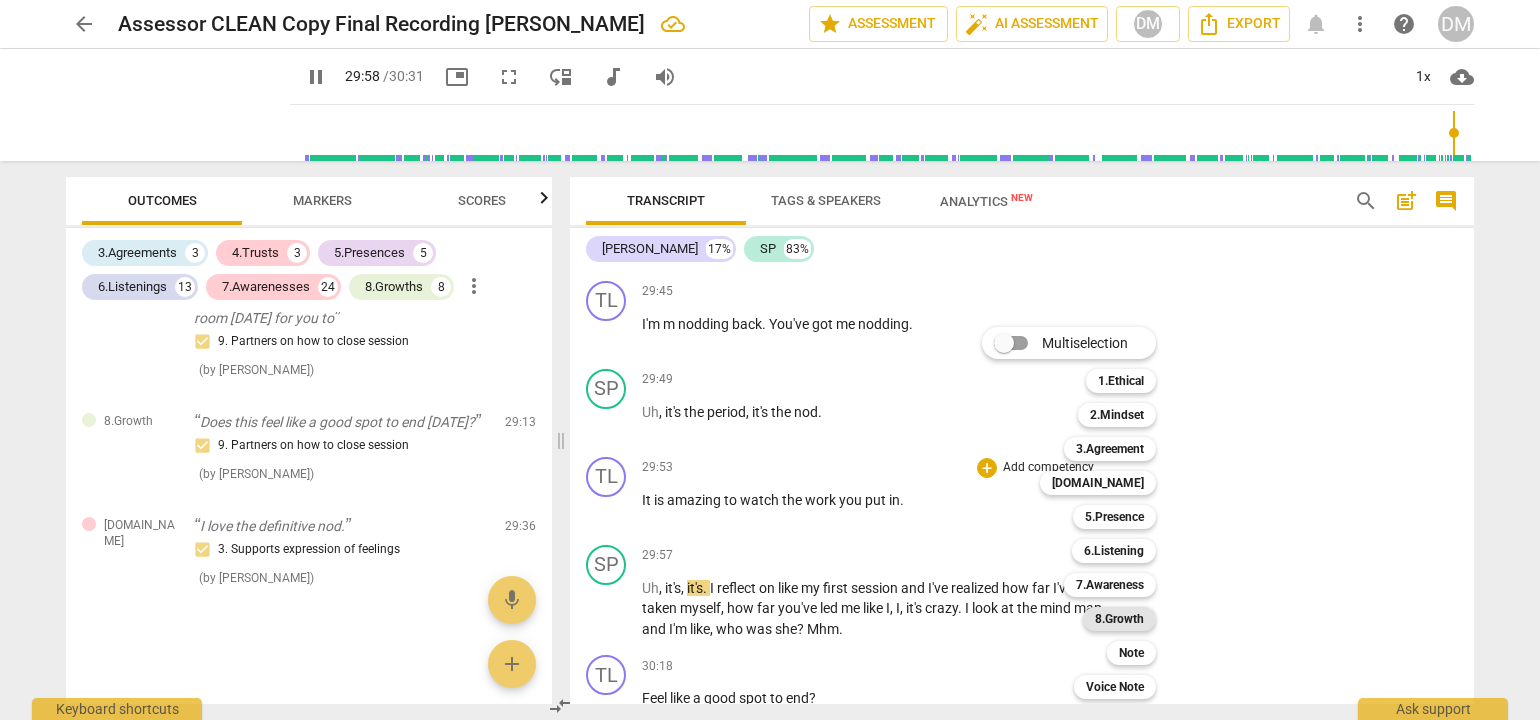 click on "8.Growth" at bounding box center [1119, 619] 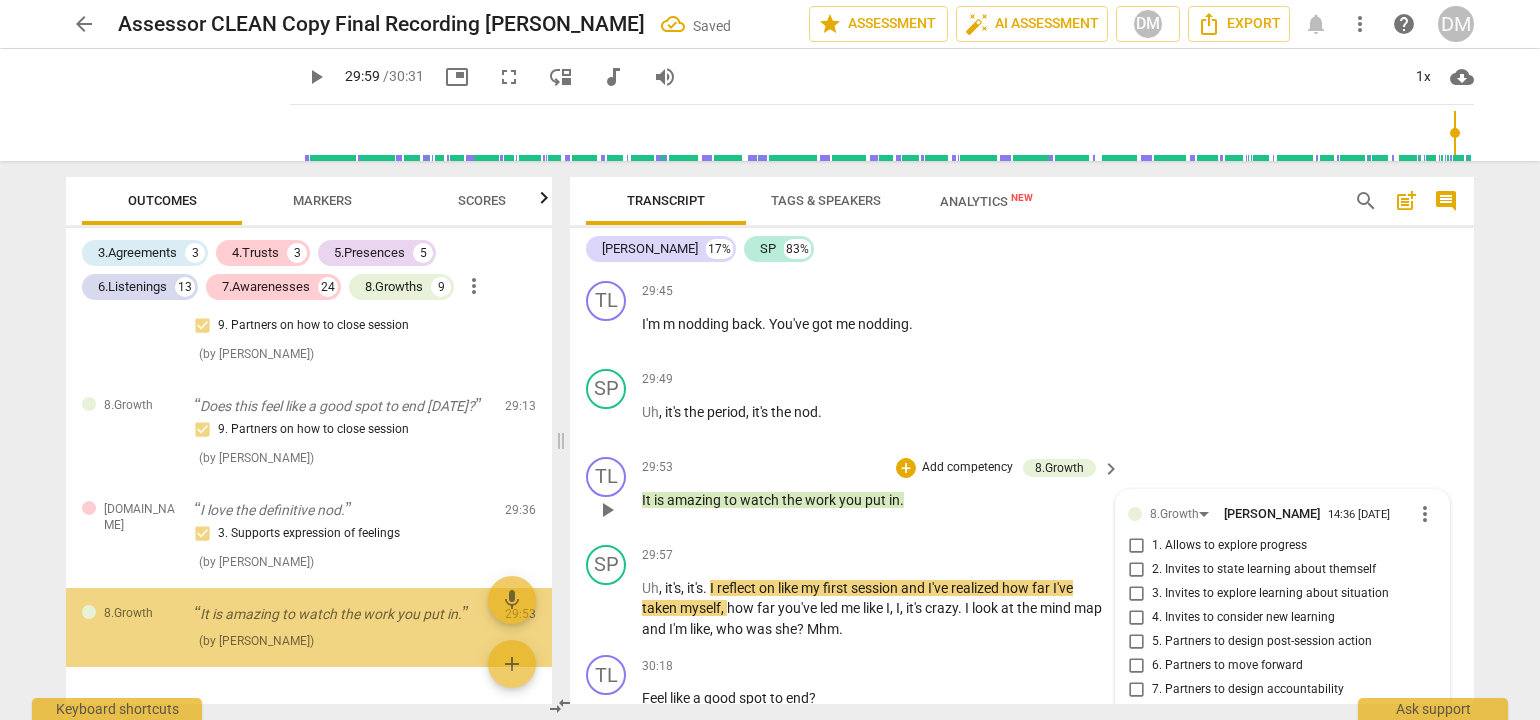 scroll, scrollTop: 11205, scrollLeft: 0, axis: vertical 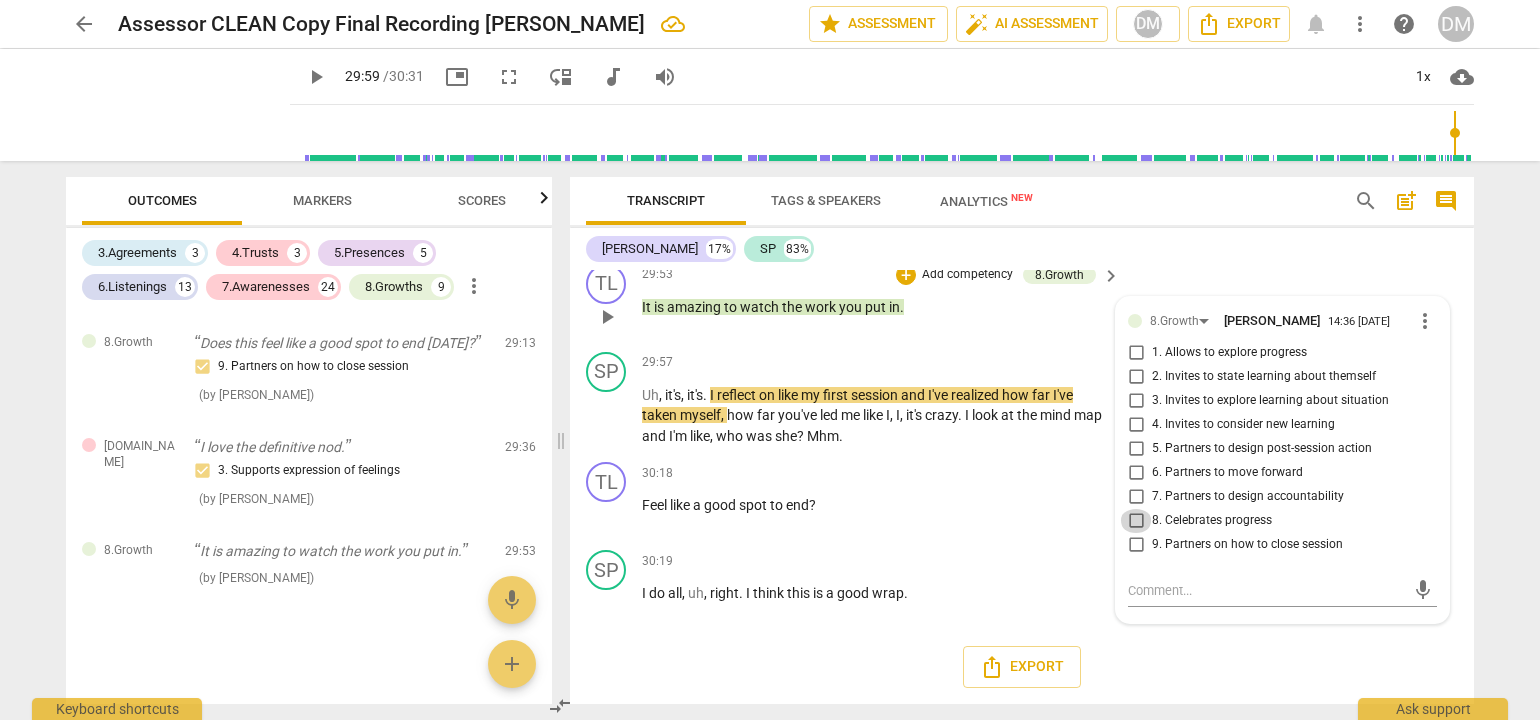 click on "8. Celebrates progress" at bounding box center [1136, 521] 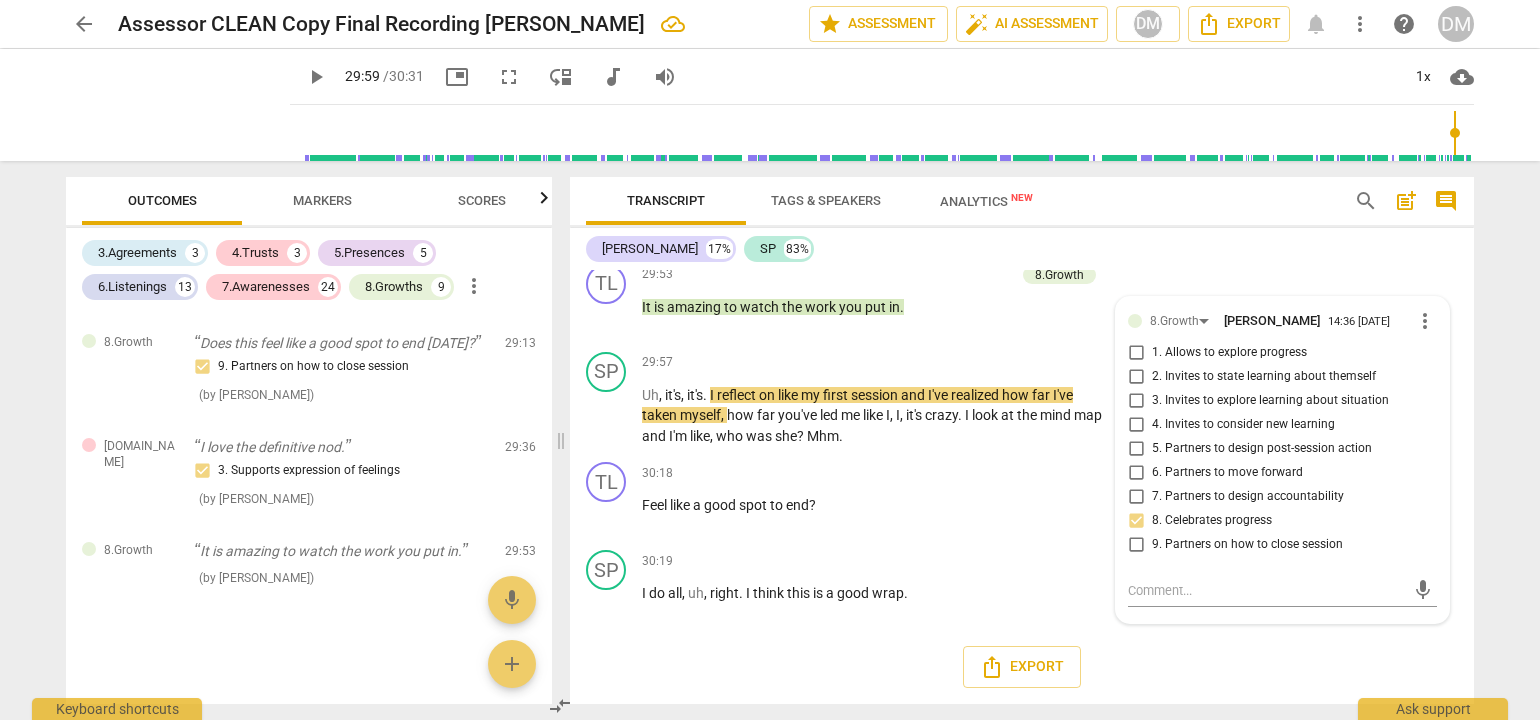 click on "arrow_back Assessor CLEAN Copy Final Recording [PERSON_NAME] edit star    Assessment   auto_fix_high    AI Assessment DM    Export notifications more_vert help DM play_arrow play_arrow 29:59   /  30:31 picture_in_picture fullscreen move_down audiotrack volume_up 1x cloud_download Outcomes Markers Scores 3.Agreements 3 4.Trusts 3 5.Presences 5 6.Listenings 13 7.Awarenesses 24 8.Growths 9 more_vert 3.Agreement Okay, everything appears to be set. [PERSON_NAME], good morning again. What would you like to work on [DATE]? 1. Identifies what to accomplish ( by [PERSON_NAME] ) 00:11 edit delete 3.Agreement Well, tell me what's important about that? 3. Explores what is important ( by [PERSON_NAME] ) 01:34 edit delete 3.Agreement Mhm. For you to say our time together was successful, what would you need to walk away with? 2. Reconfirms measures of success ( by [PERSON_NAME] ) 02:32 edit delete 6.Listening Okay. You said a beautiful thing there. Living for your values. 2. Explores client's words ( by [PERSON_NAME] ) 03:20 (" at bounding box center (770, 360) 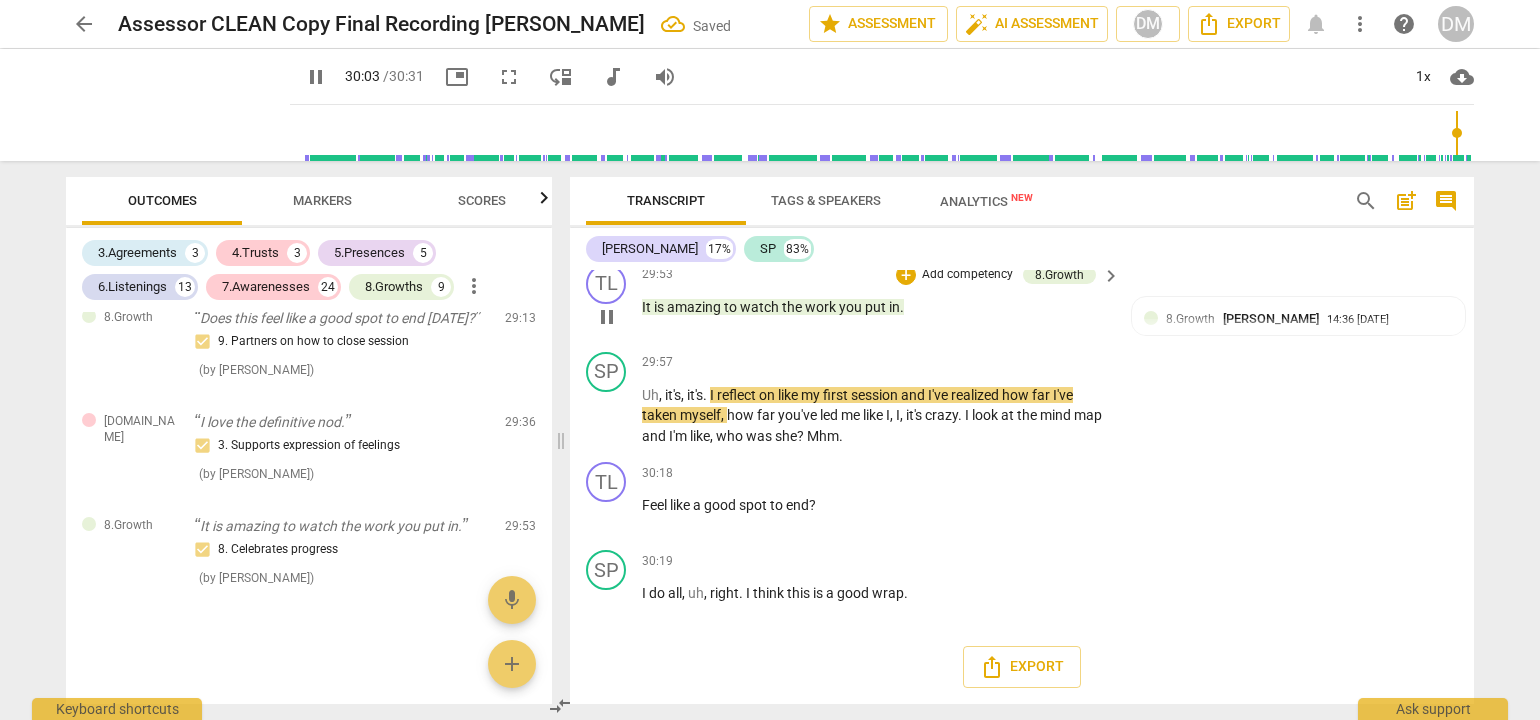 click on "Add competency" at bounding box center (967, 275) 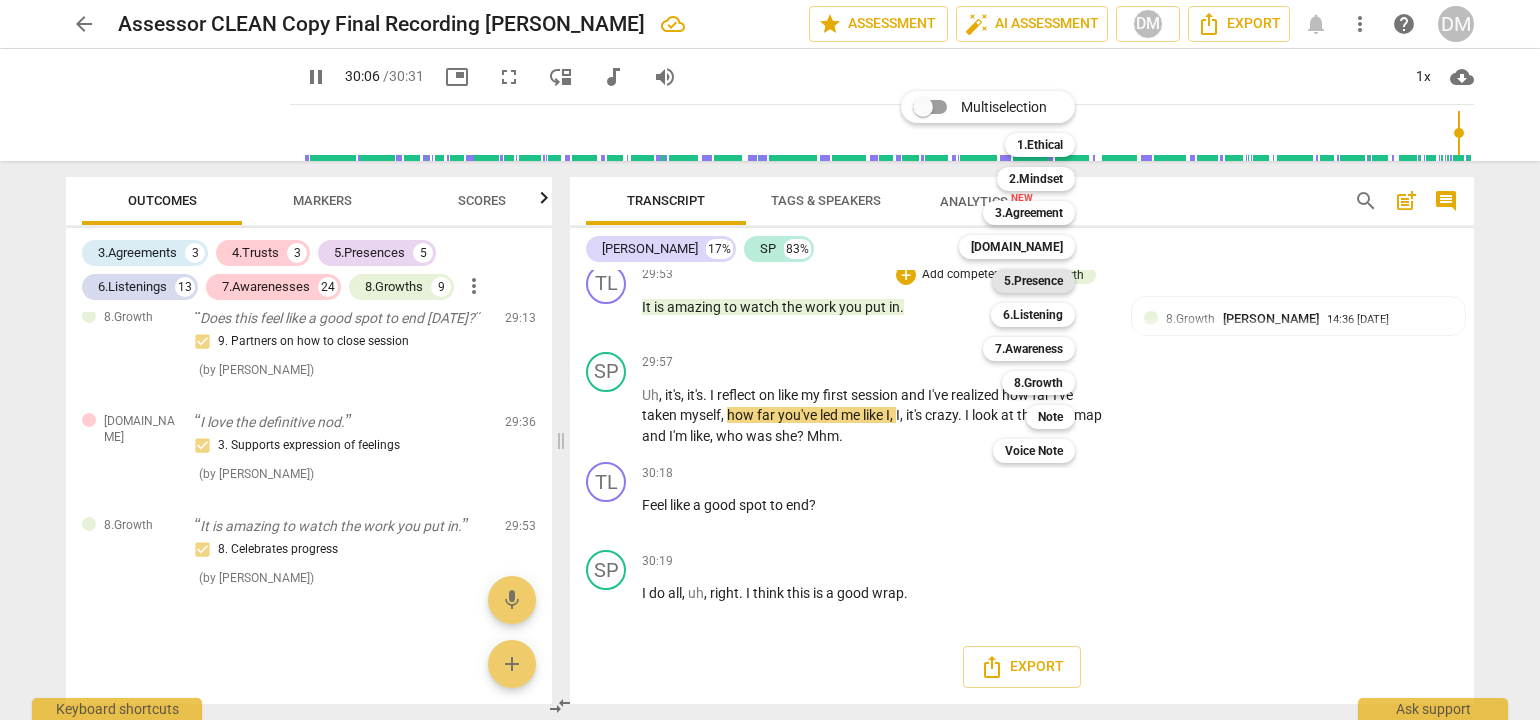 click on "5.Presence" at bounding box center [1033, 281] 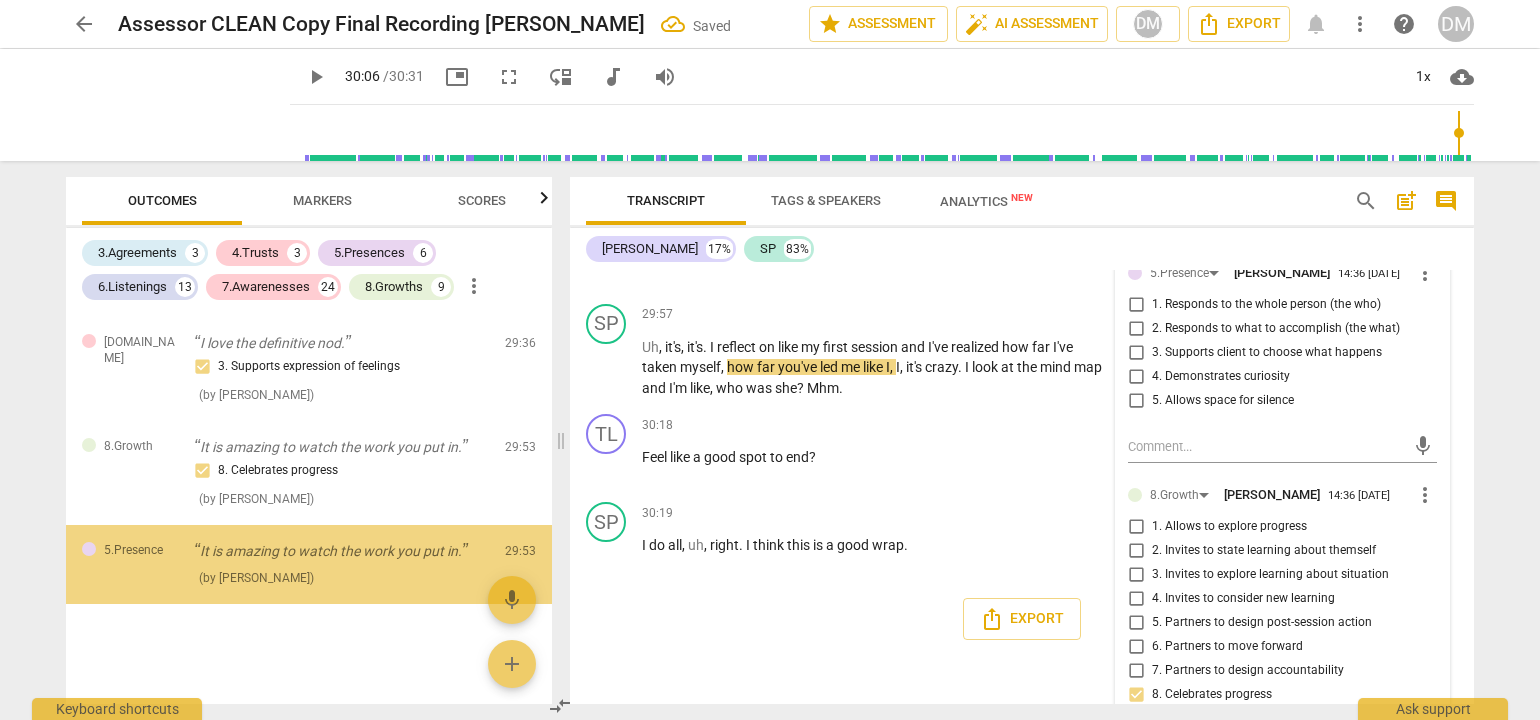 scroll, scrollTop: 7327, scrollLeft: 0, axis: vertical 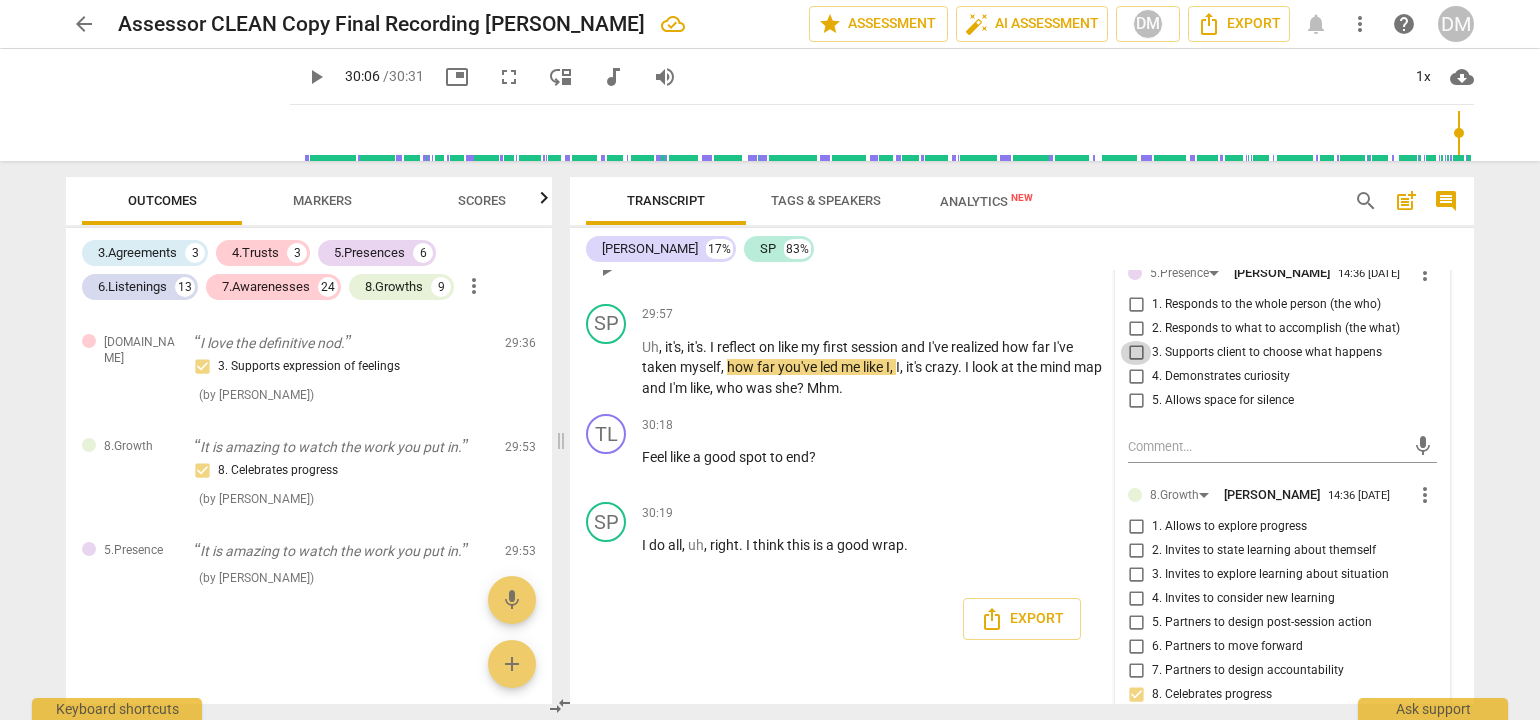click on "3. Supports client to choose what happens" at bounding box center [1136, 353] 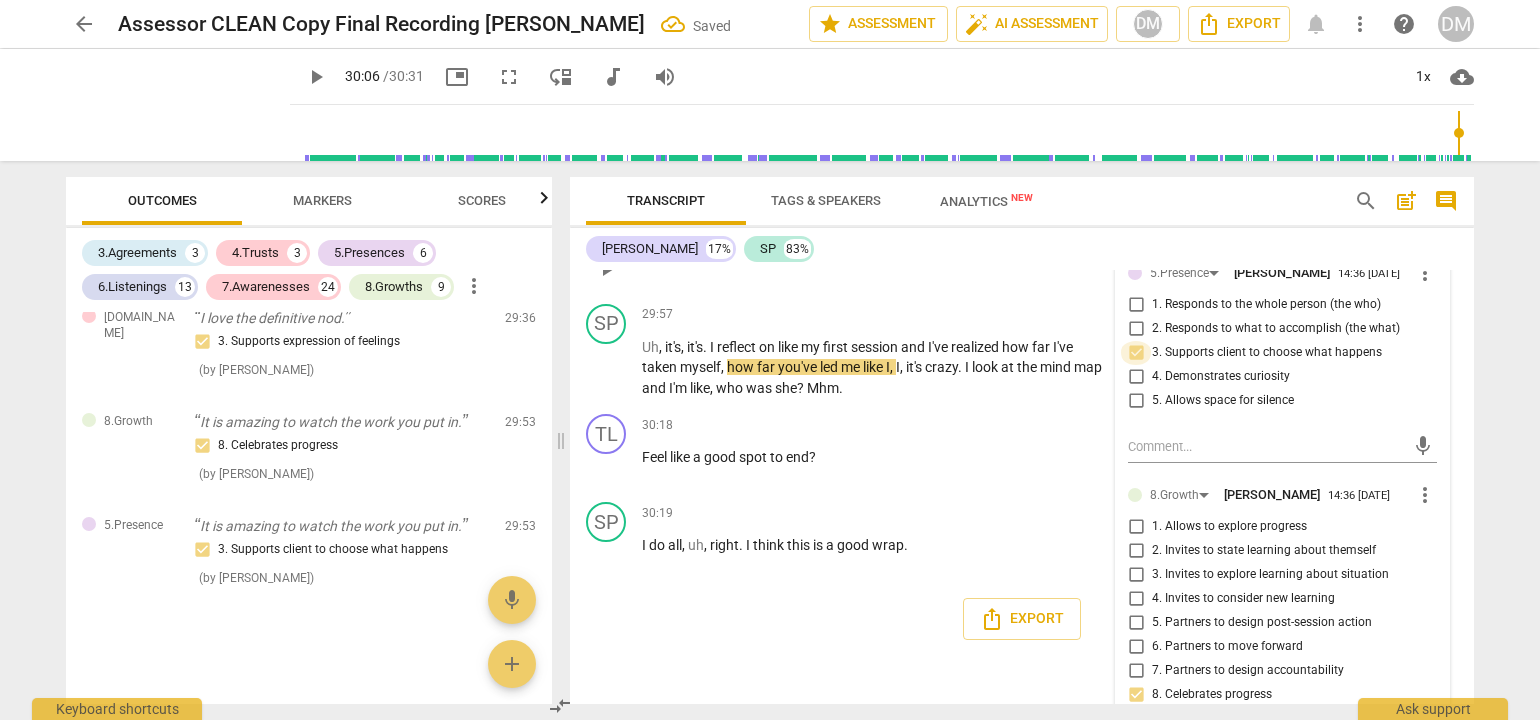 click on "3. Supports client to choose what happens" at bounding box center (1136, 353) 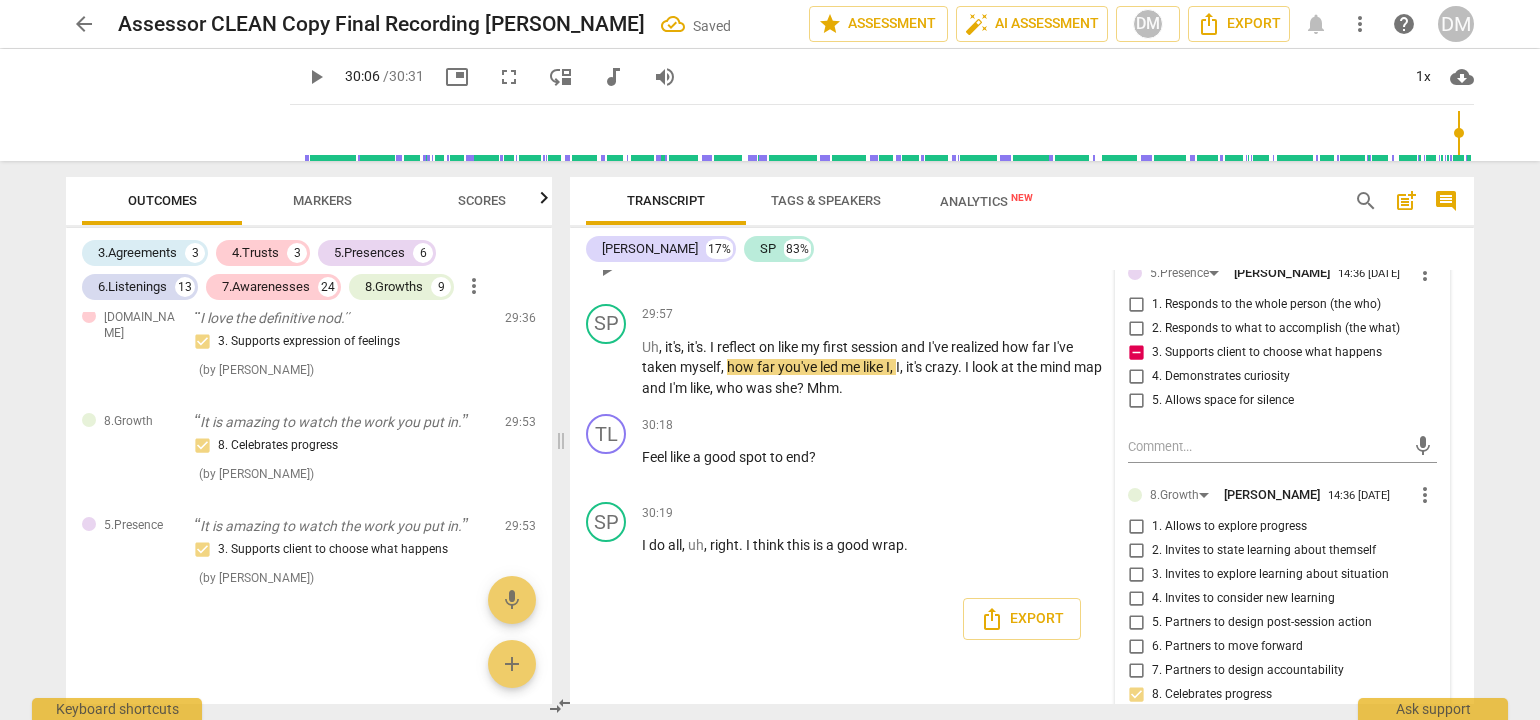 click on "3. Supports client to choose what happens" at bounding box center (1136, 353) 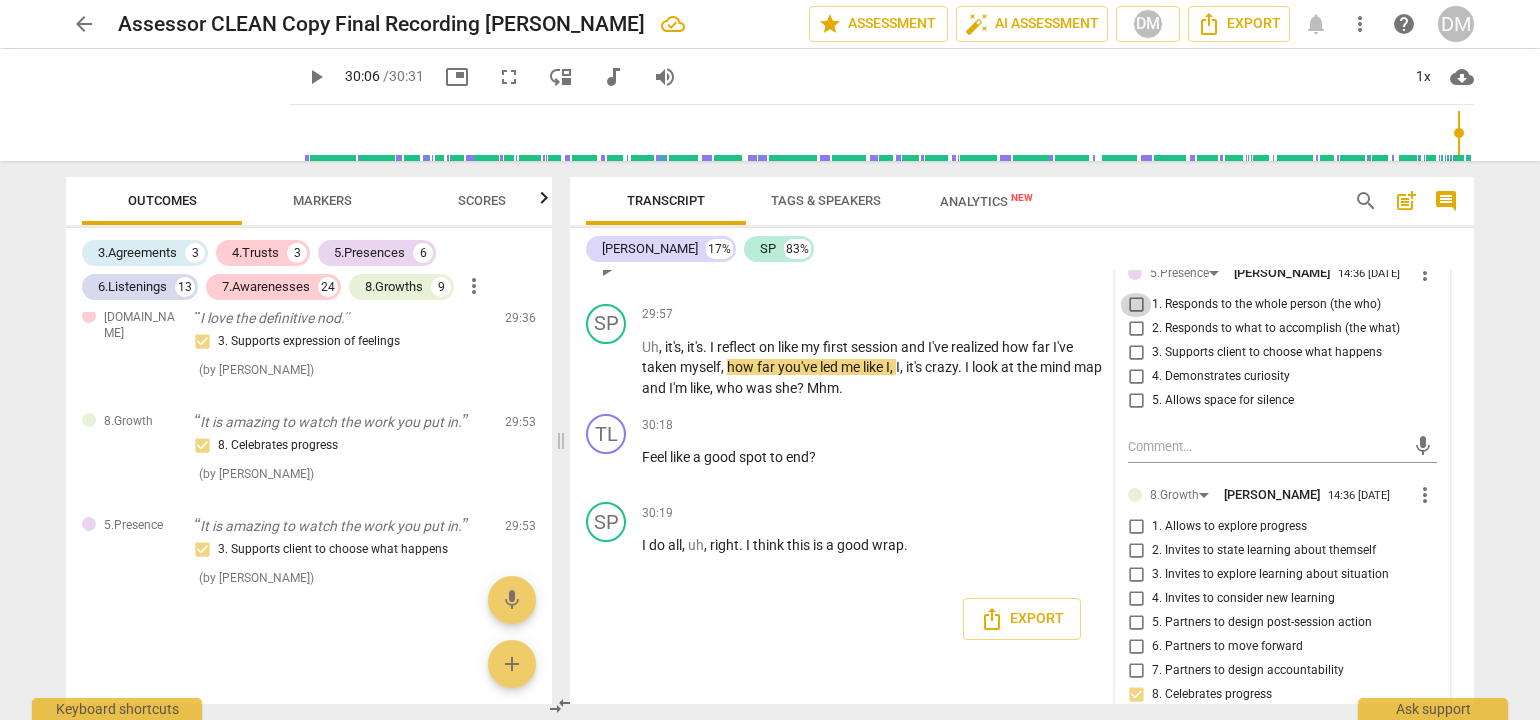 click on "1. Responds to the whole person (the who)" at bounding box center [1136, 305] 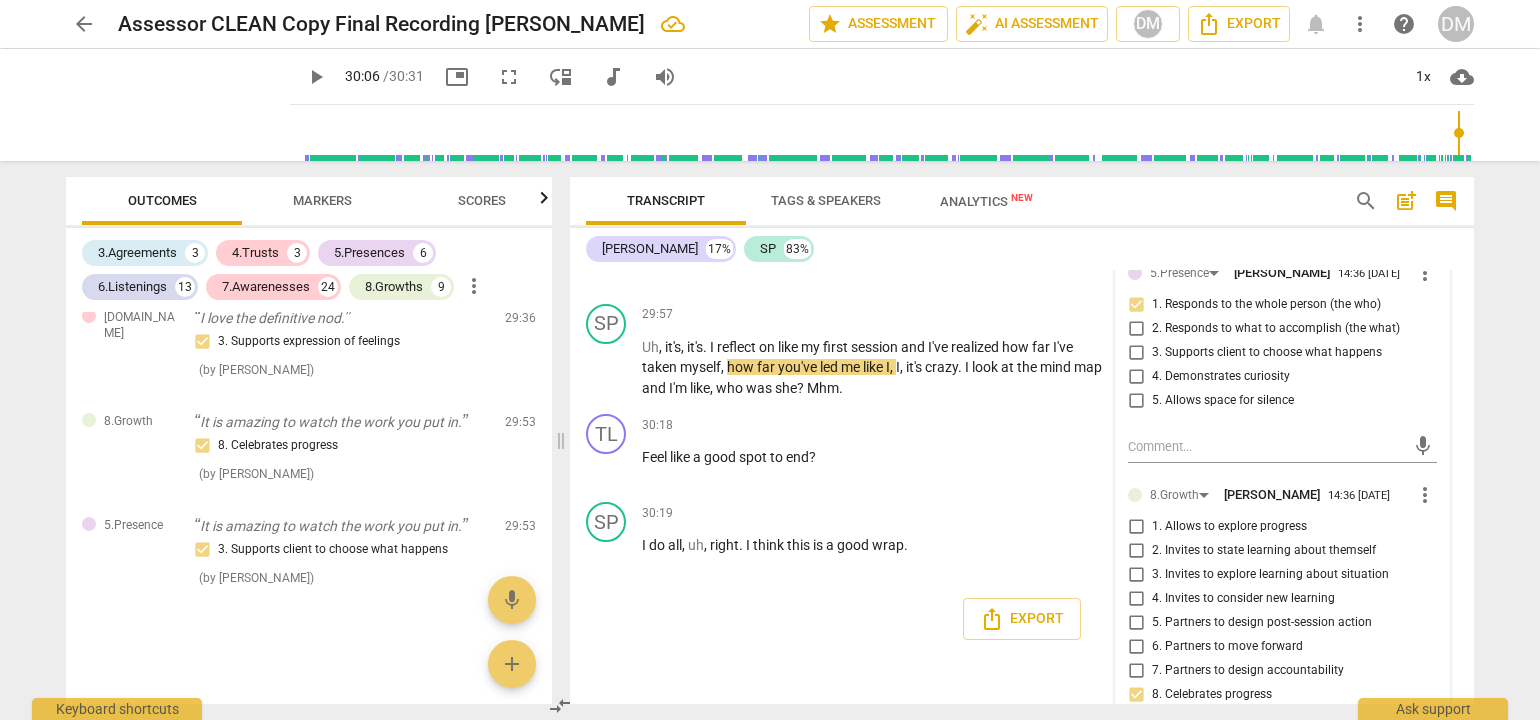 click on "Transcript Tags & Speakers Analytics   New search post_add comment [PERSON_NAME] 17% SP 83% TL play_arrow pause 00:11 + Add competency 3.Agreement keyboard_arrow_right Okay ,   everything   appears   to   be   set .   [PERSON_NAME] ,   good   morning   again .   What   would   you   like   to   work   on   [DATE] ? 3.Agreement [PERSON_NAME] 13:45 [DATE] 1. Identifies what to accomplish SP play_arrow pause 00:18 + Add competency keyboard_arrow_right Good   morning .   Um ,   I've   been   working   on   a   lot   of   things ,   especially   with   like   coming   to   kind   of   a   close   with   multiple   things ,   projects ,   this .   And   I'm   really   have .   I've   started   just   having   my   own   self   reflection   time .   I've   been ,   I   started   it   last   week ,   um ,   in   the   mornings   for   about   30   minutes   before   I   start   anything .   I   sit   down   and   I   like   check   in   with   myself   and   like ,   how   do   I   feel   for   the   day ?   What   have   I" at bounding box center (1026, 440) 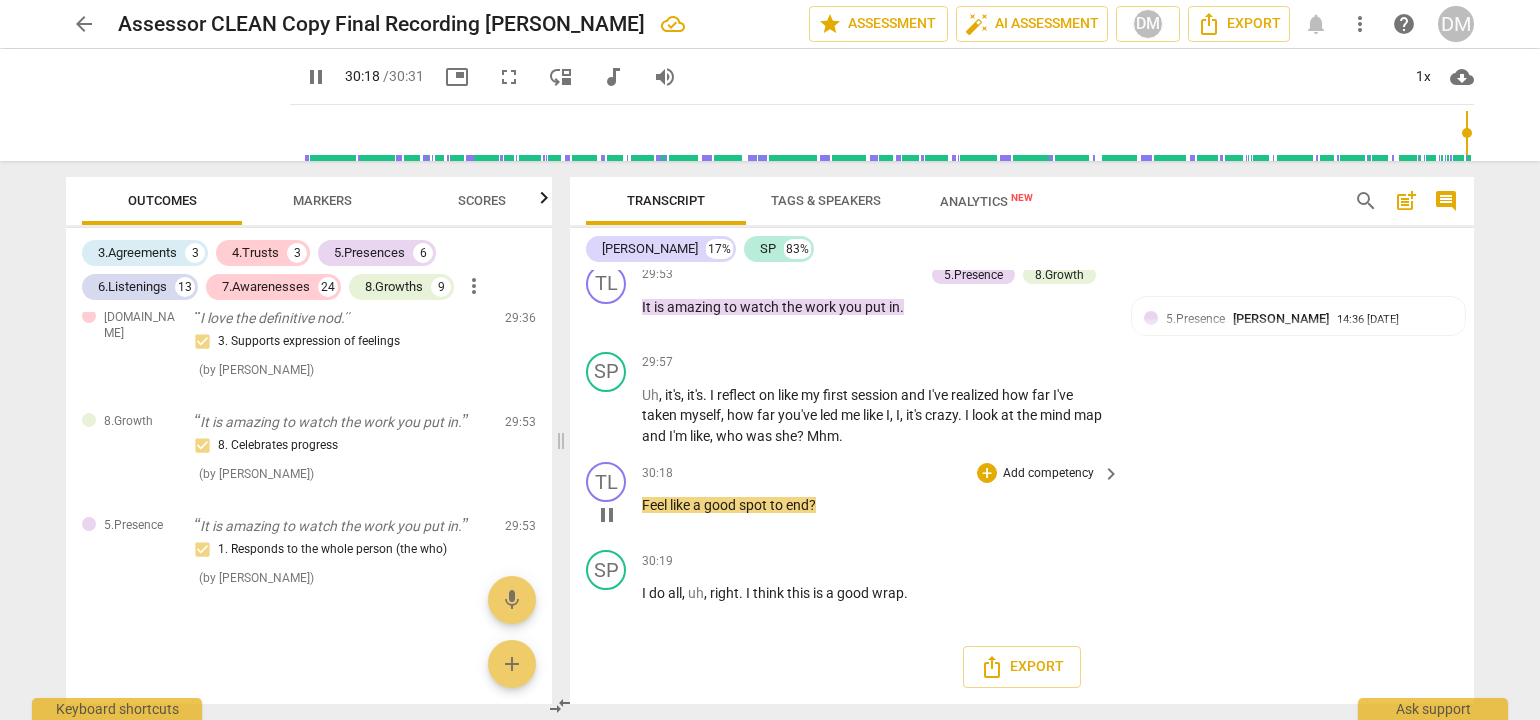 click on "Add competency" at bounding box center (1048, 474) 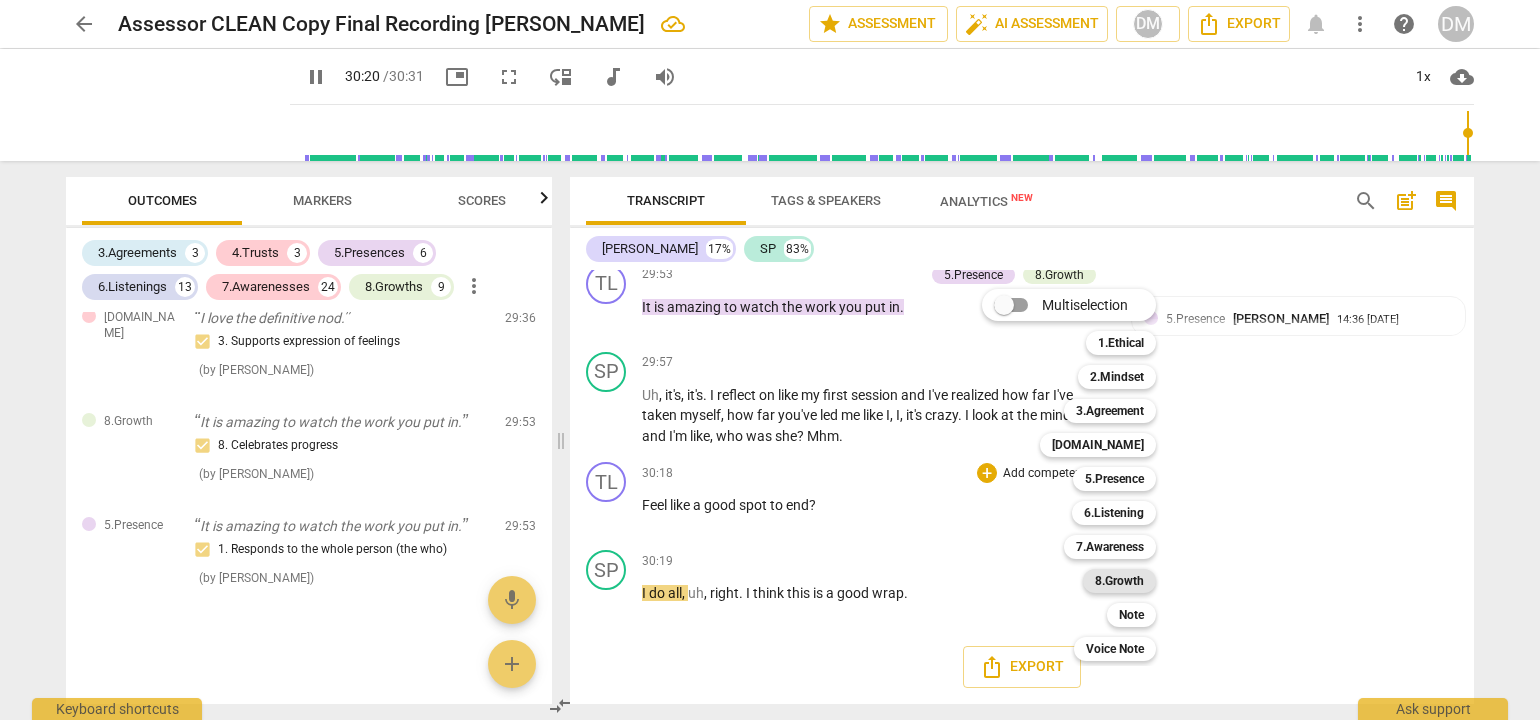 click on "8.Growth" at bounding box center (1119, 581) 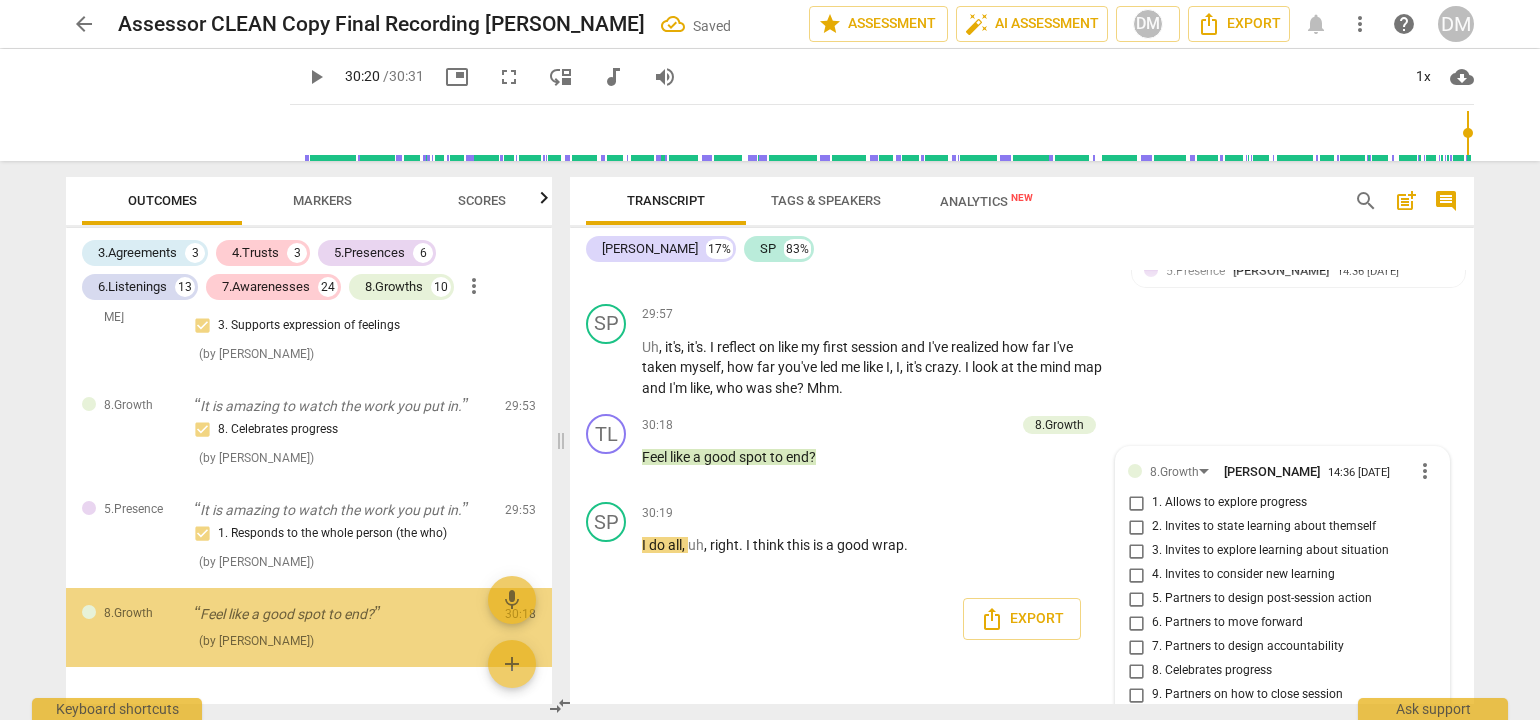 scroll, scrollTop: 11324, scrollLeft: 0, axis: vertical 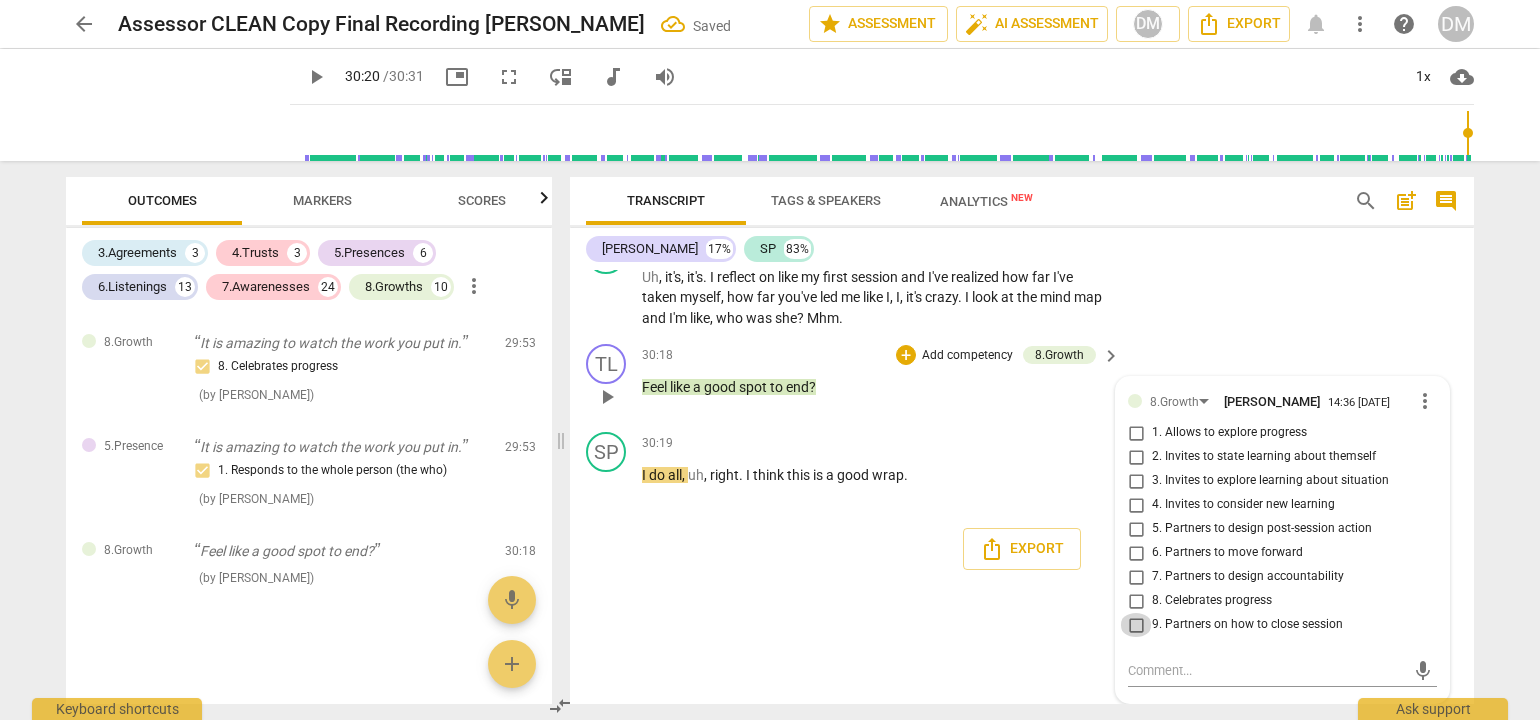 click on "9. Partners on how to close session" at bounding box center (1136, 625) 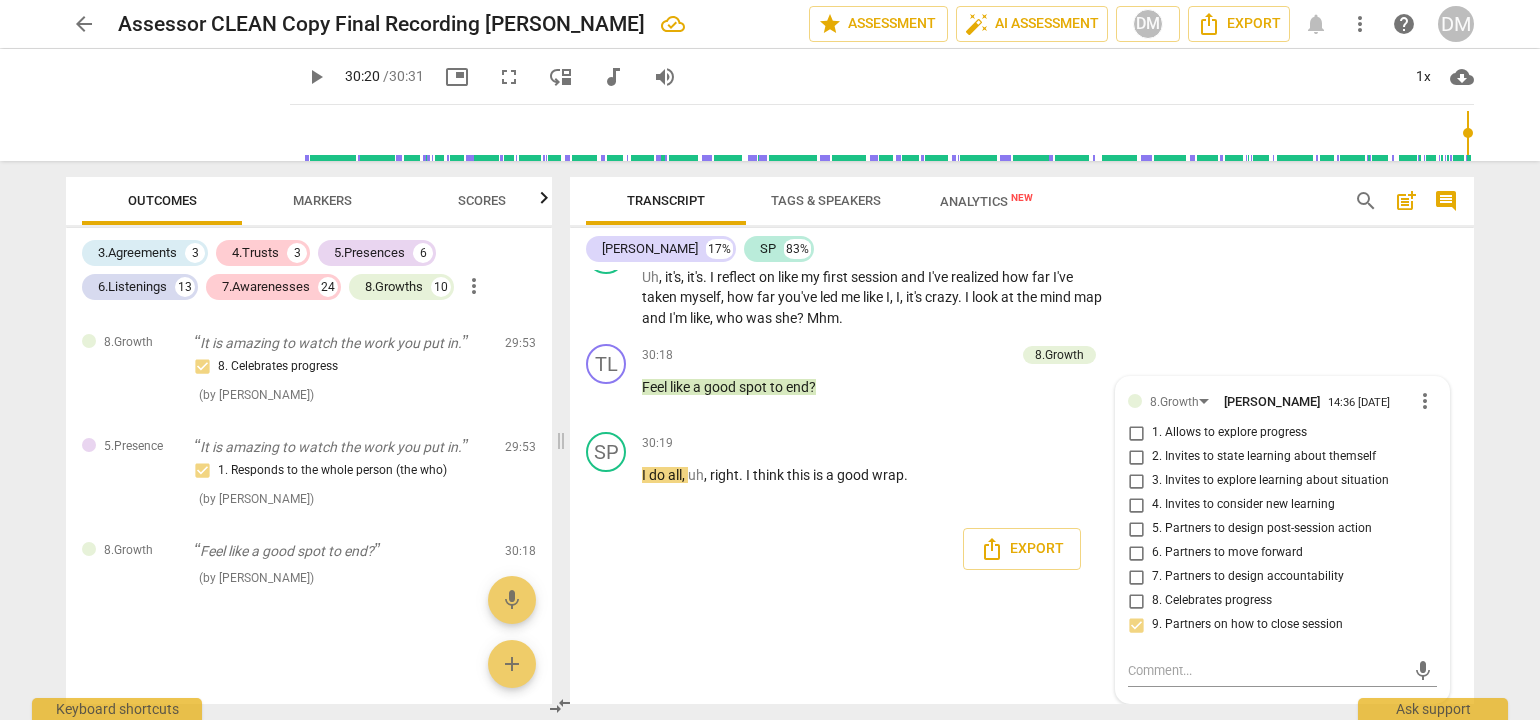 click on "arrow_back Assessor CLEAN Copy Final Recording [PERSON_NAME] edit star    Assessment   auto_fix_high    AI Assessment DM    Export notifications more_vert help DM play_arrow play_arrow 30:20   /  30:31 picture_in_picture fullscreen move_down audiotrack volume_up 1x cloud_download Outcomes Markers Scores 3.Agreements 3 4.Trusts 3 5.Presences 6 6.Listenings 13 7.Awarenesses 24 8.Growths 10 more_vert 3.Agreement Okay, everything appears to be set. [PERSON_NAME], good morning again. What would you like to work on [DATE]? 1. Identifies what to accomplish ( by [PERSON_NAME] ) 00:11 edit delete 3.Agreement Well, tell me what's important about that? 3. Explores what is important ( by [PERSON_NAME] ) 01:34 edit delete 3.Agreement Mhm. For you to say our time together was successful, what would you need to walk away with? 2. Reconfirms measures of success ( by [PERSON_NAME] ) 02:32 edit delete 6.Listening Okay. You said a beautiful thing there. Living for your values. 2. Explores client's words ( by [PERSON_NAME] ) 03:20" at bounding box center (770, 360) 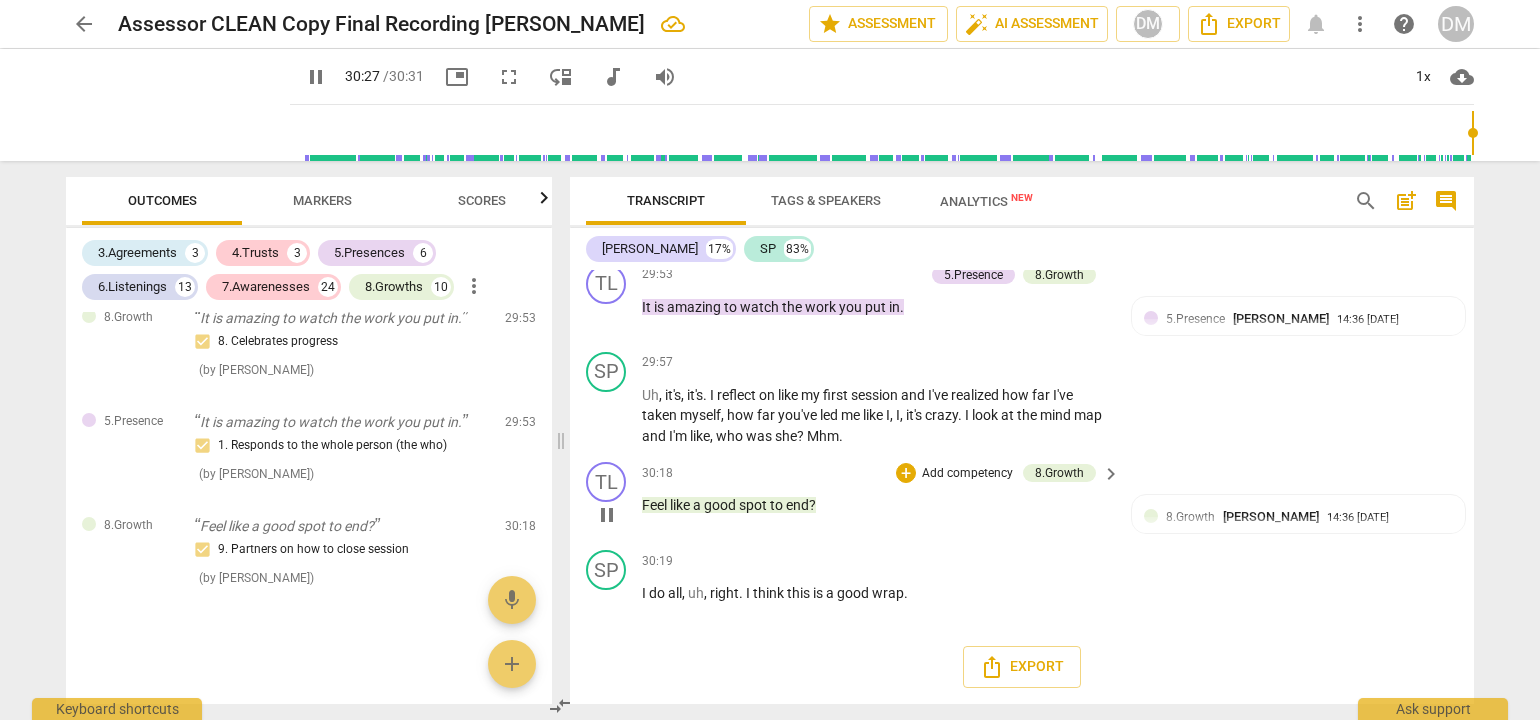 click on "Add competency" at bounding box center [967, 474] 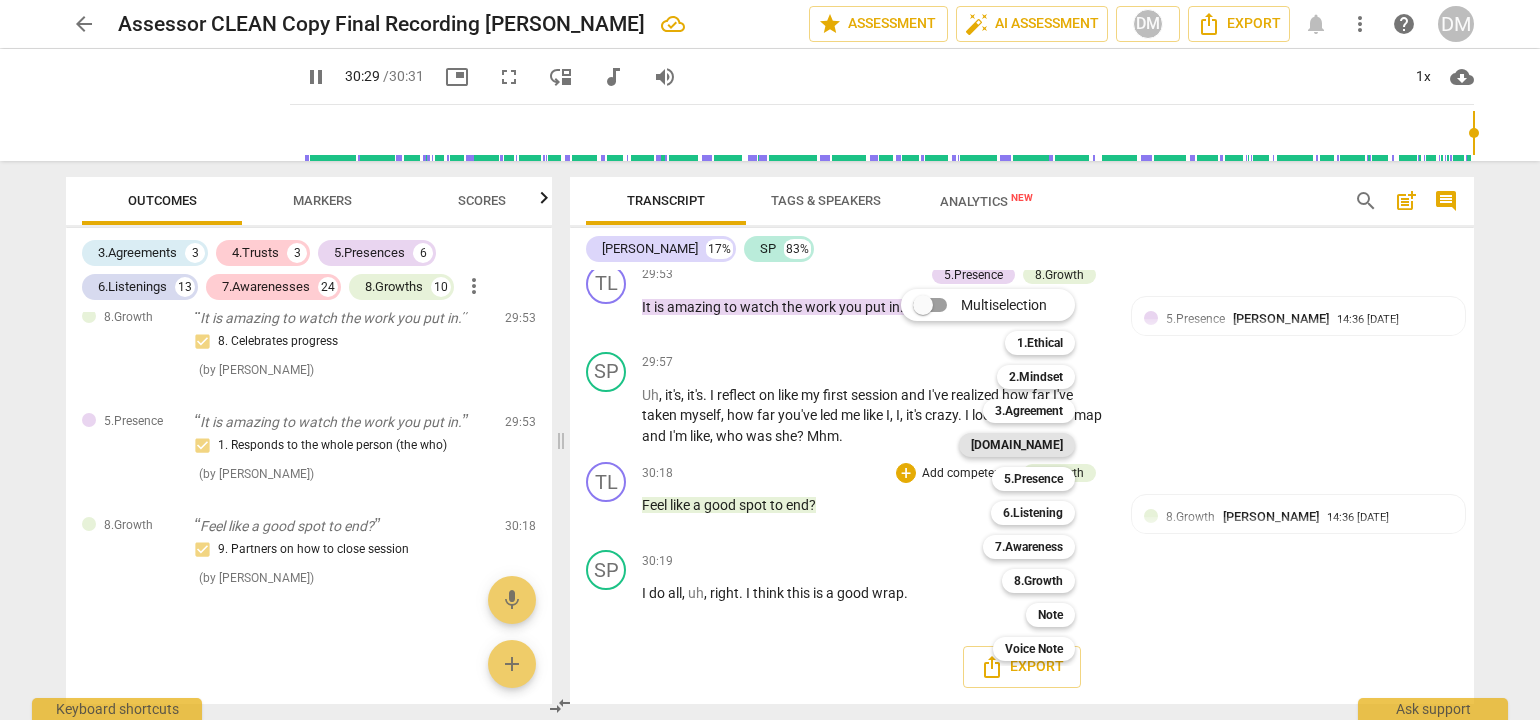 click on "[DOMAIN_NAME]" at bounding box center (1017, 445) 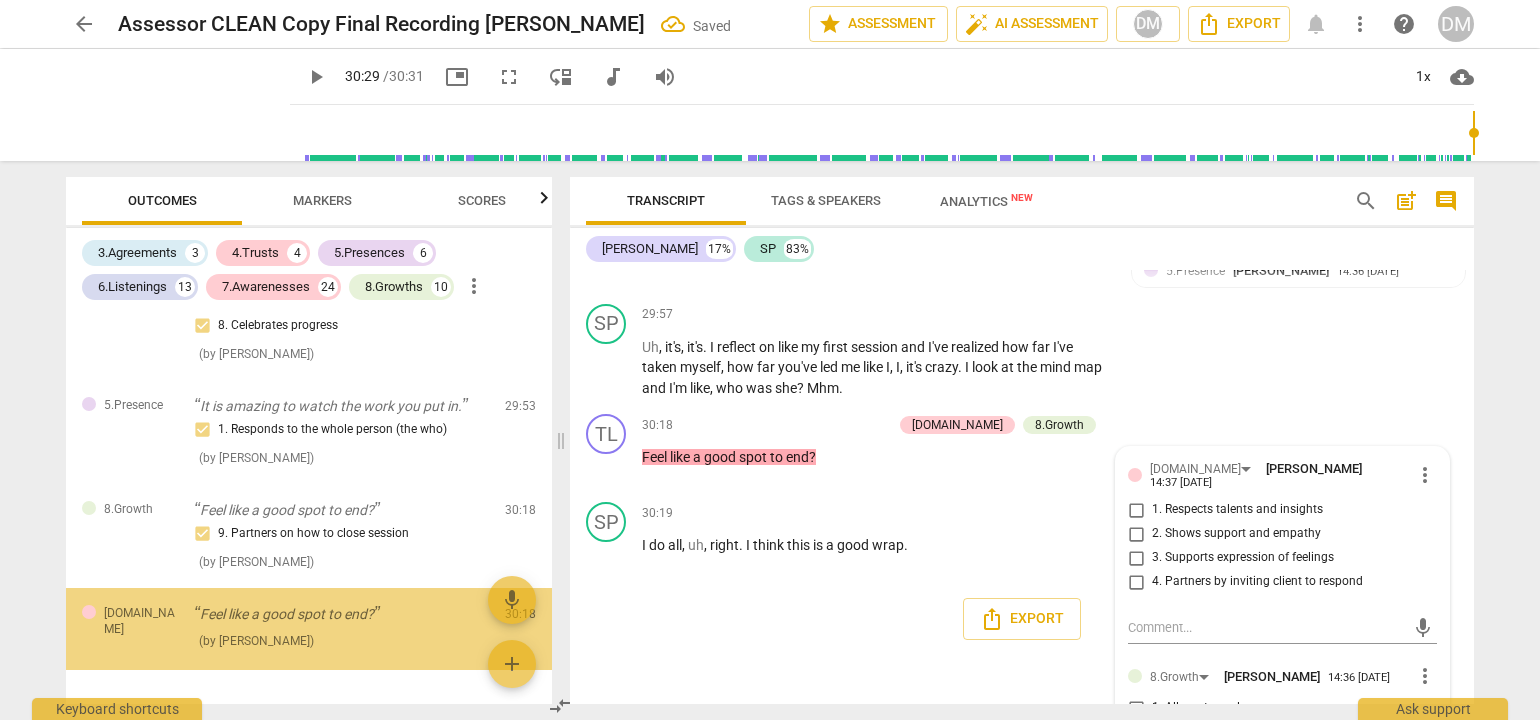 scroll, scrollTop: 11324, scrollLeft: 0, axis: vertical 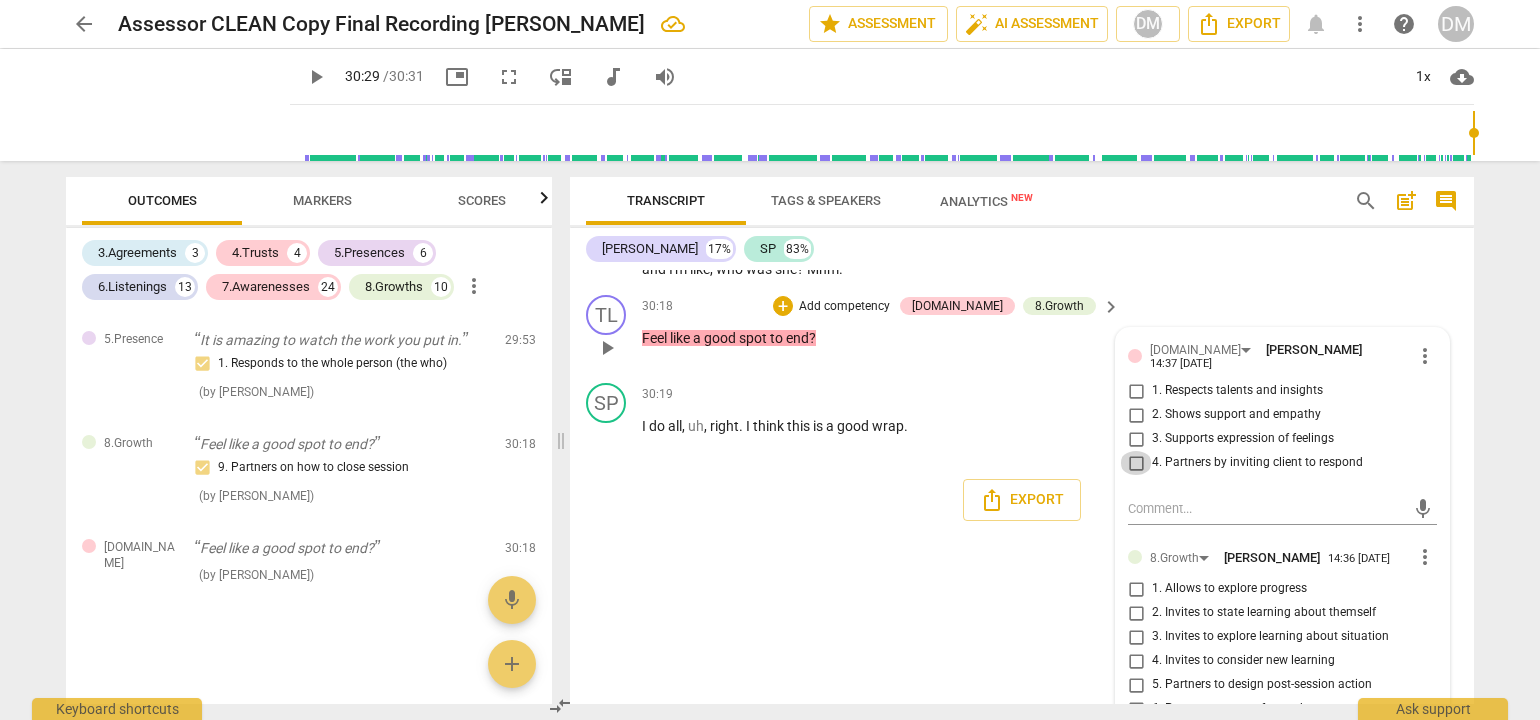 click on "4. Partners by inviting client to respond" at bounding box center (1136, 463) 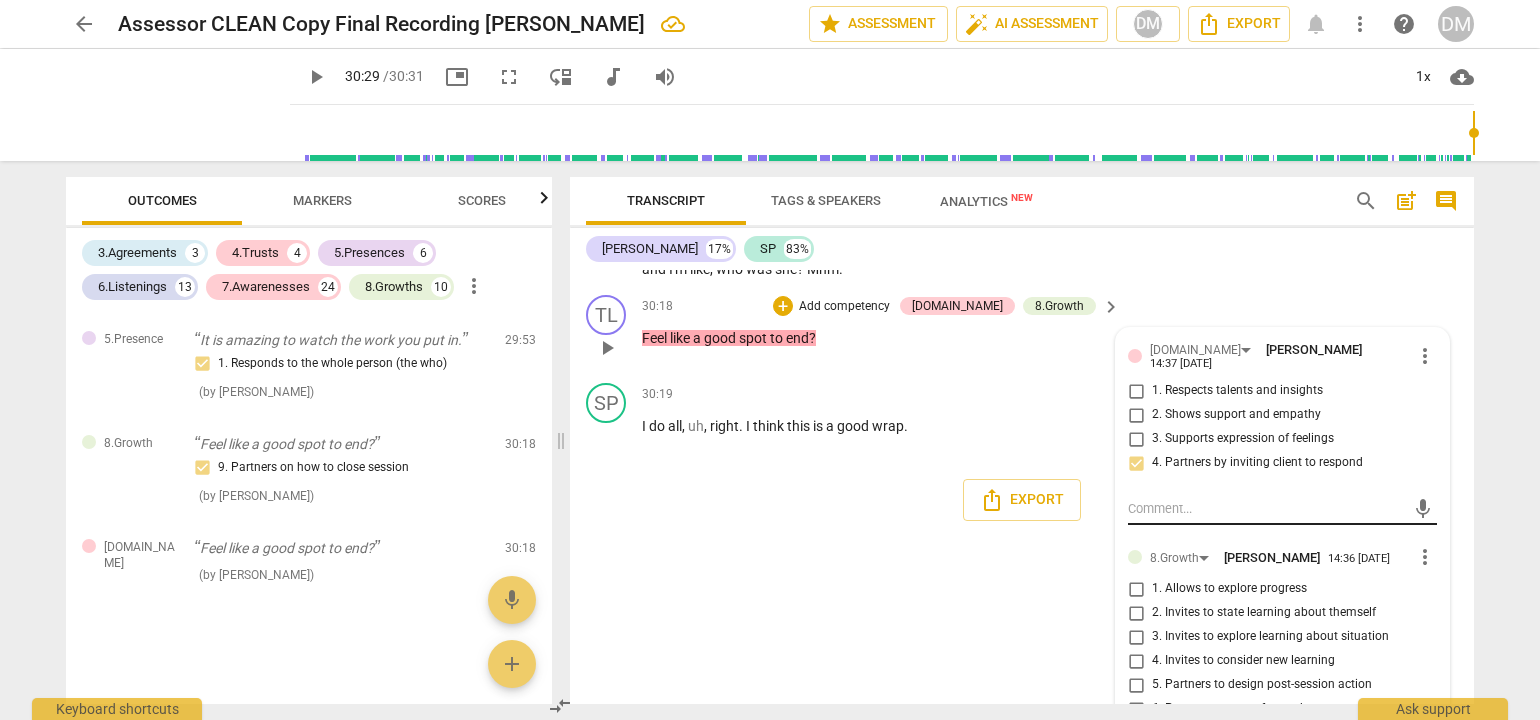 click at bounding box center (1266, 508) 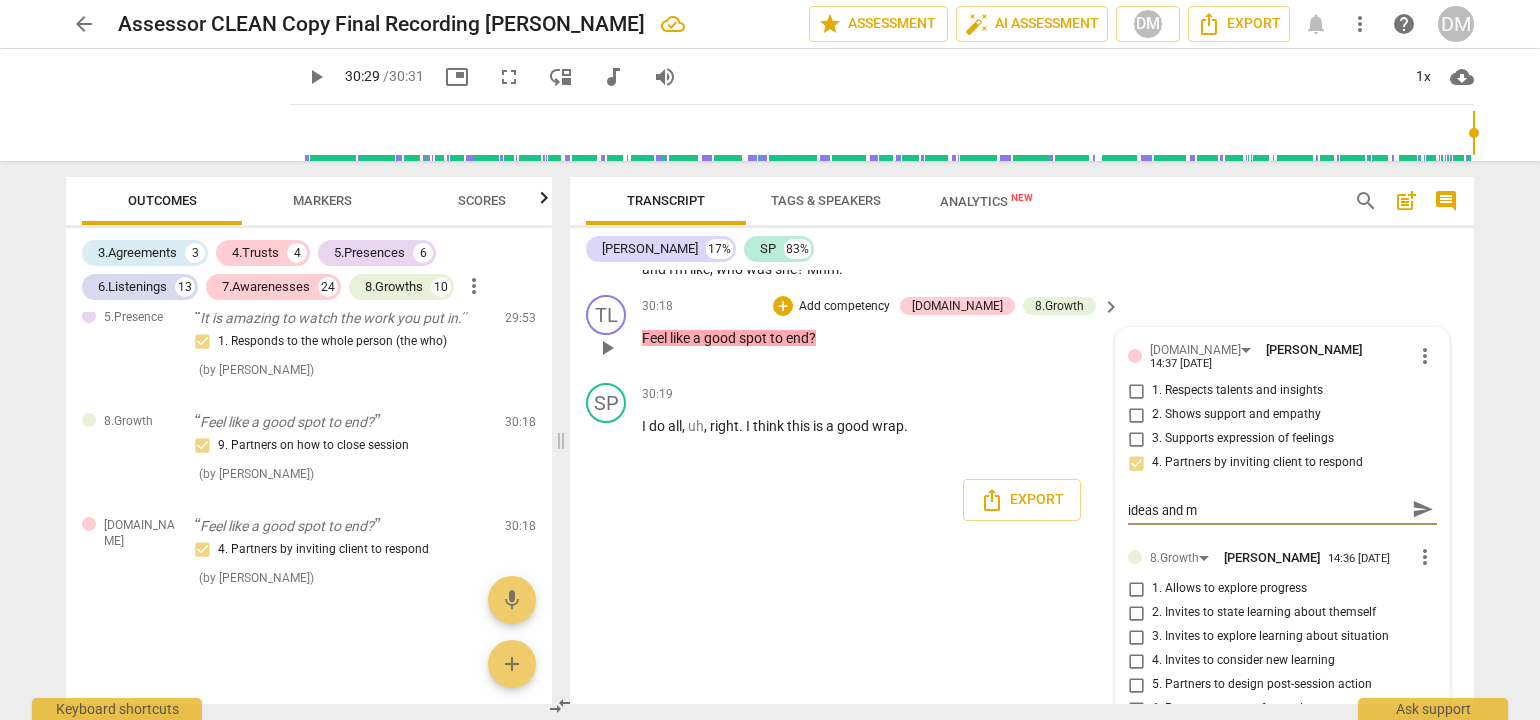 scroll, scrollTop: 0, scrollLeft: 0, axis: both 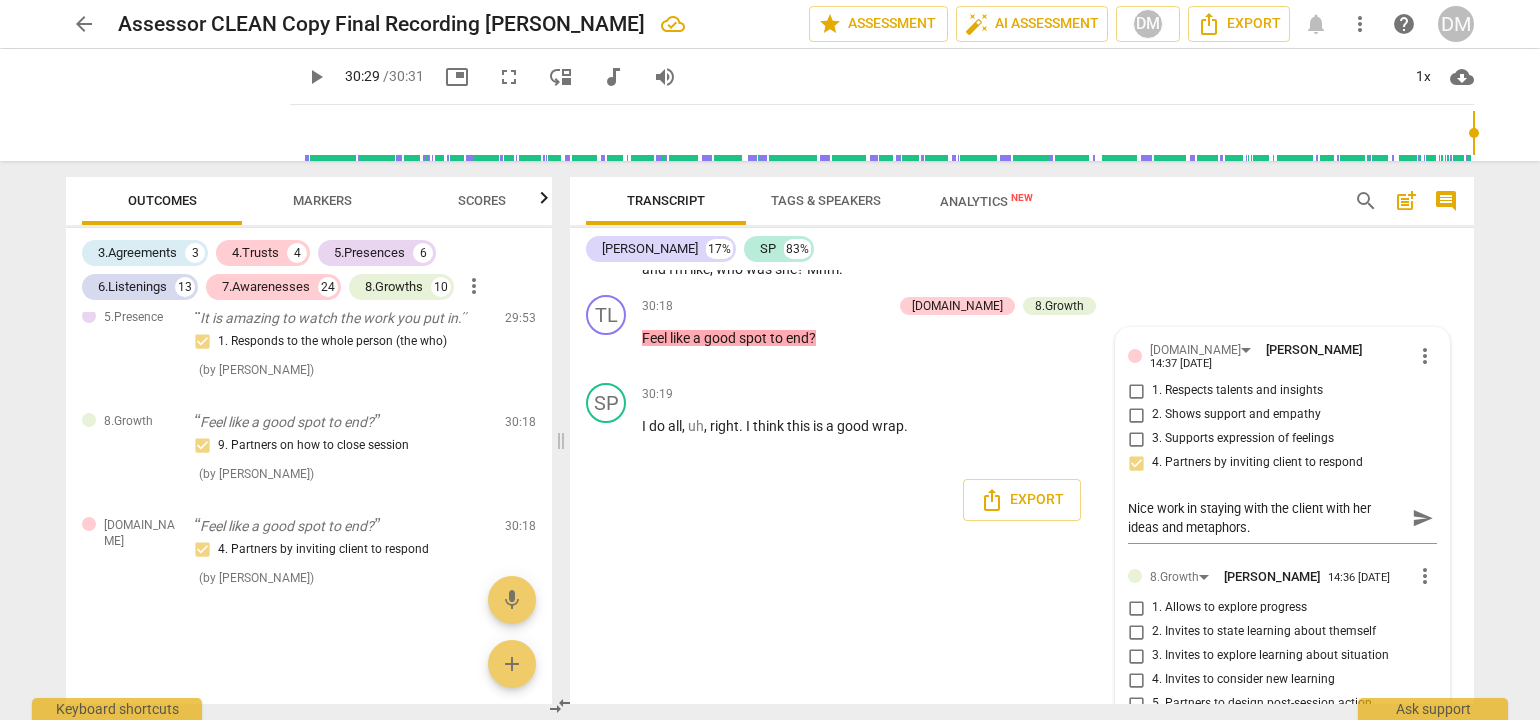 click on "arrow_back Assessor CLEAN Copy Final Recording [PERSON_NAME] edit star    Assessment   auto_fix_high    AI Assessment DM    Export notifications more_vert help DM play_arrow play_arrow 30:29   /  30:31 picture_in_picture fullscreen move_down audiotrack volume_up 1x cloud_download Outcomes Markers Scores 3.Agreements 3 4.Trusts 4 5.Presences 6 6.Listenings 13 7.Awarenesses 24 8.Growths 10 more_vert 3.Agreement Okay, everything appears to be set. [PERSON_NAME], good morning again. What would you like to work on [DATE]? 1. Identifies what to accomplish ( by [PERSON_NAME] ) 00:11 edit delete 3.Agreement Well, tell me what's important about that? 3. Explores what is important ( by [PERSON_NAME] ) 01:34 edit delete 3.Agreement Mhm. For you to say our time together was successful, what would you need to walk away with? 2. Reconfirms measures of success ( by [PERSON_NAME] ) 02:32 edit delete 6.Listening Okay. You said a beautiful thing there. Living for your values. 2. Explores client's words ( by [PERSON_NAME] ) 03:20" at bounding box center [770, 360] 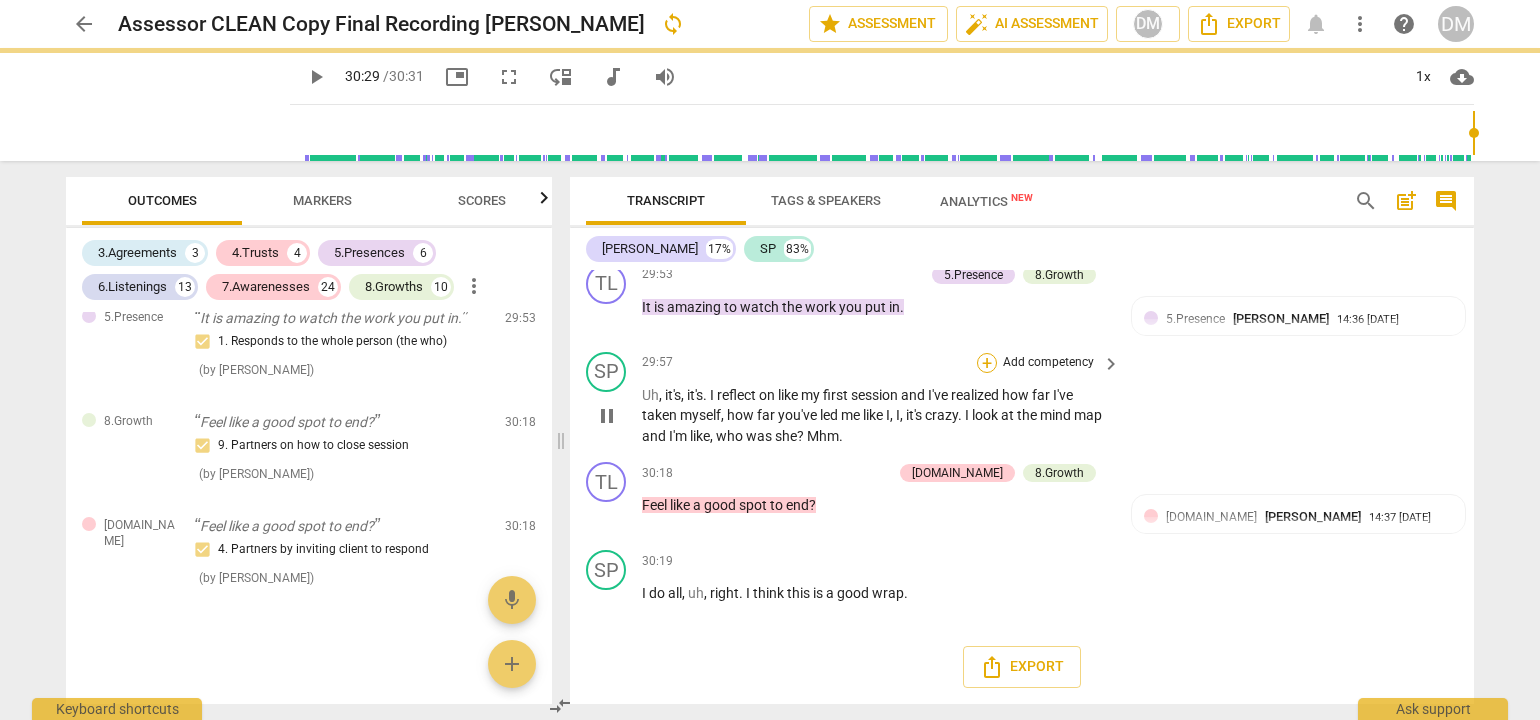 scroll, scrollTop: 11205, scrollLeft: 0, axis: vertical 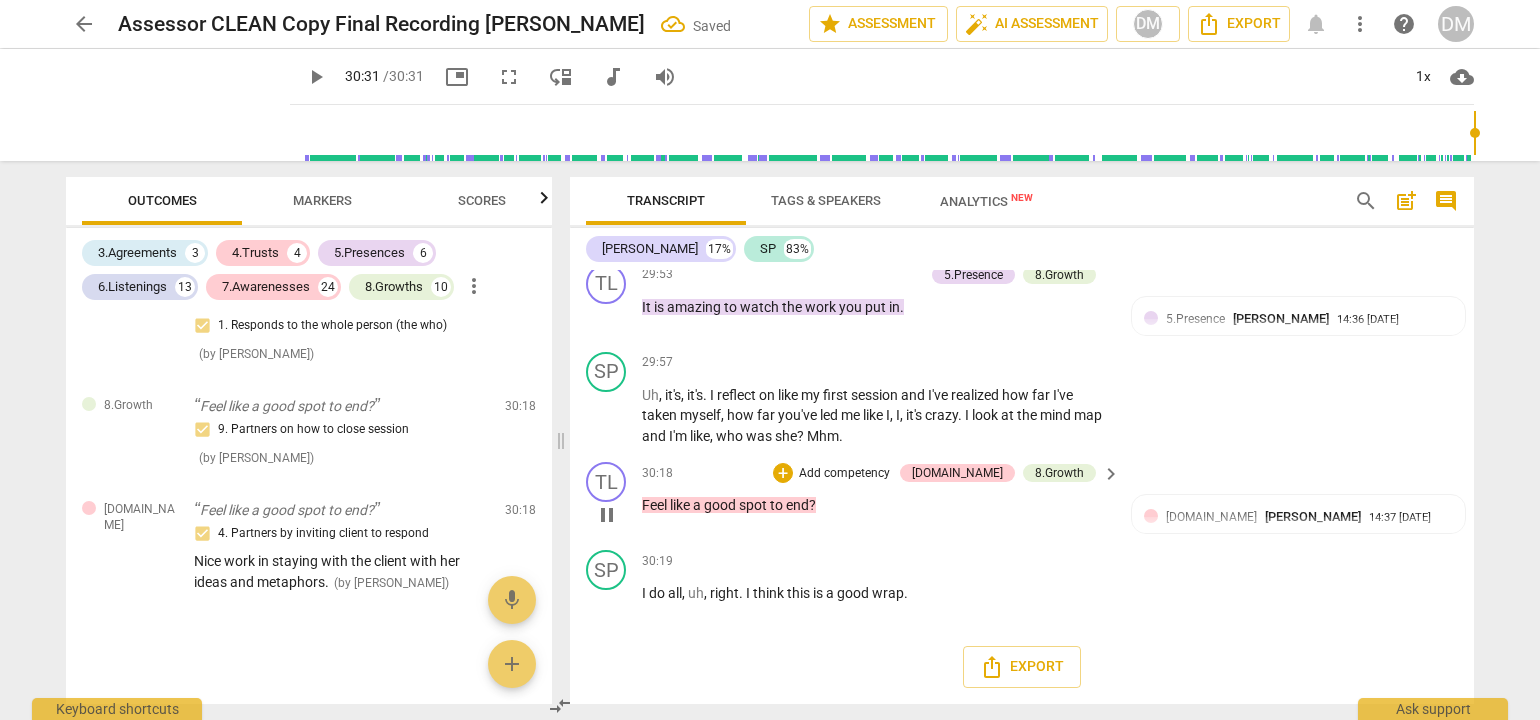 click on "Add competency" at bounding box center [844, 474] 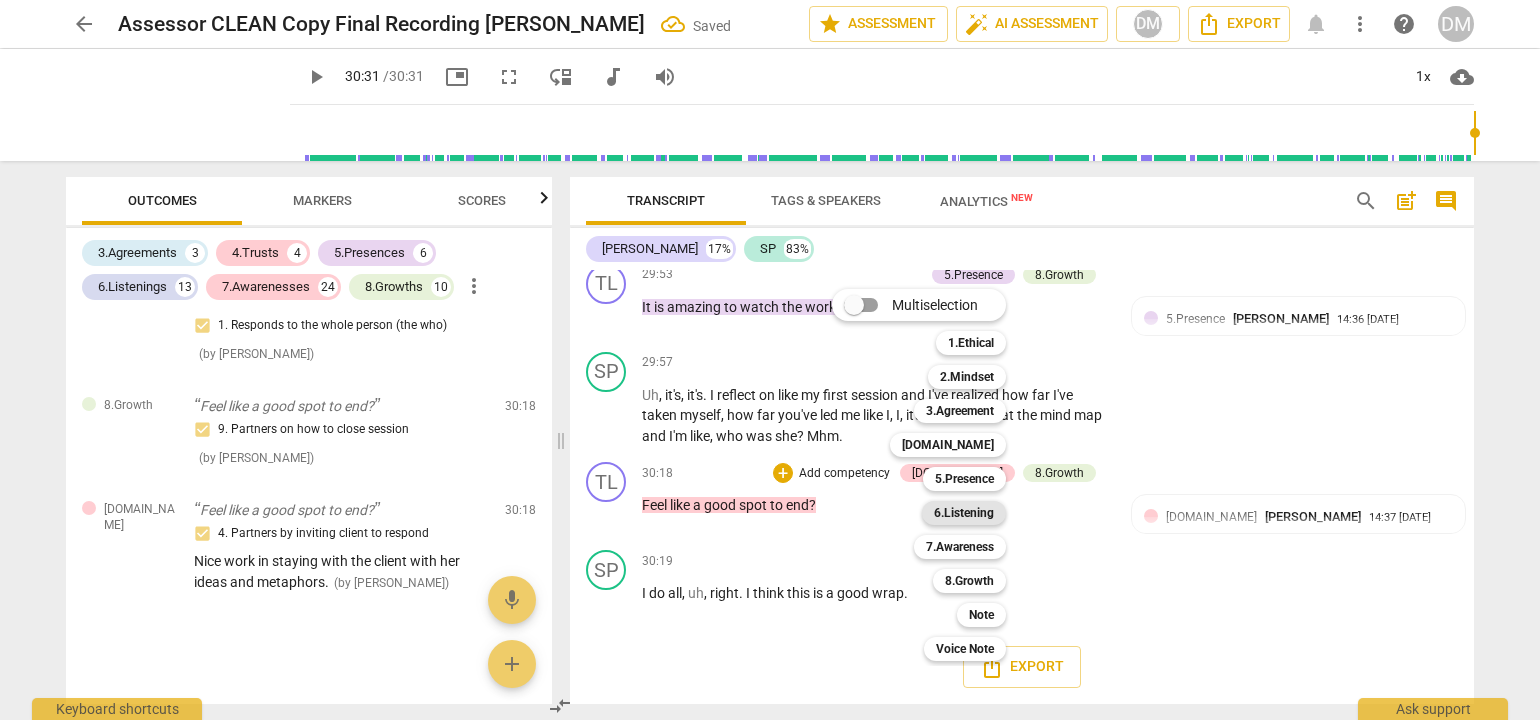 click on "6.Listening" at bounding box center [964, 513] 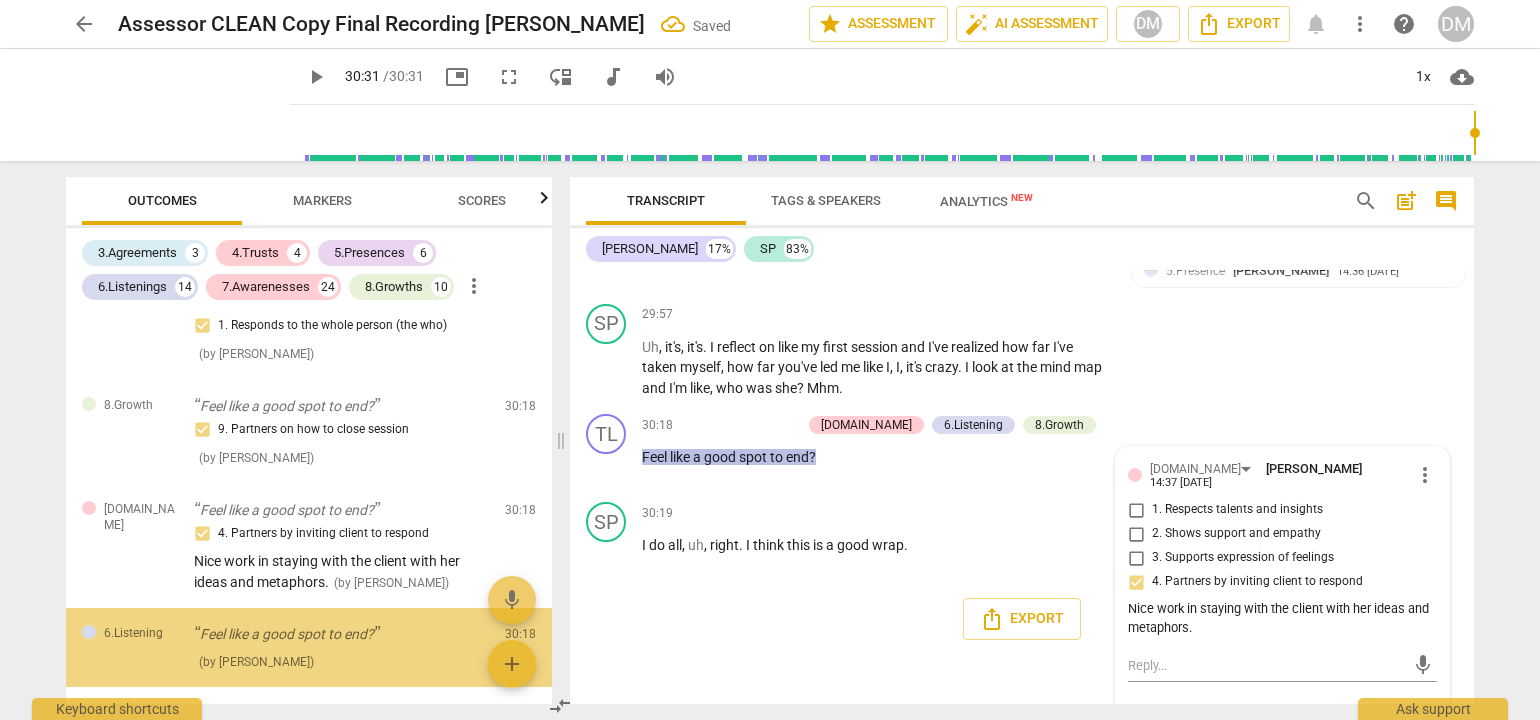 scroll, scrollTop: 11324, scrollLeft: 0, axis: vertical 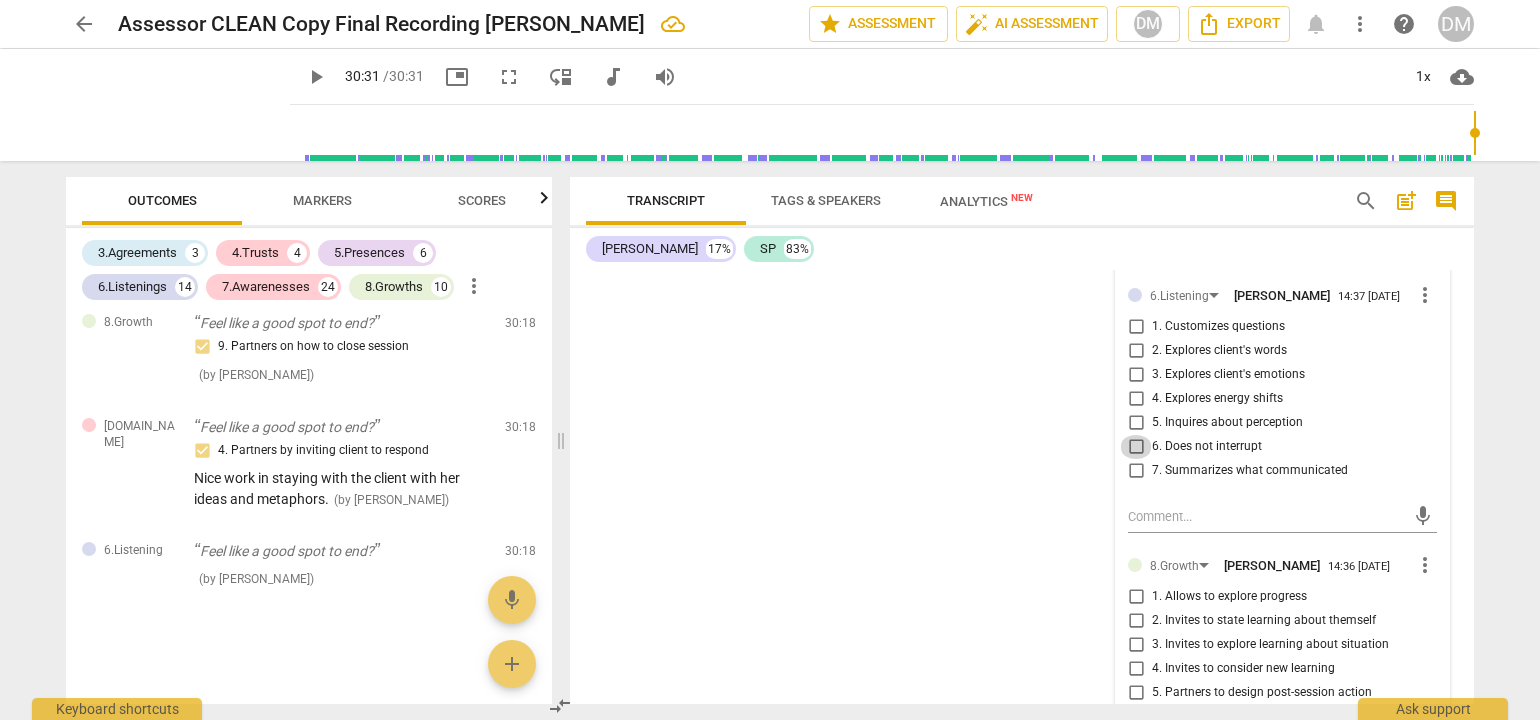 click on "6. Does not interrupt" at bounding box center [1136, 447] 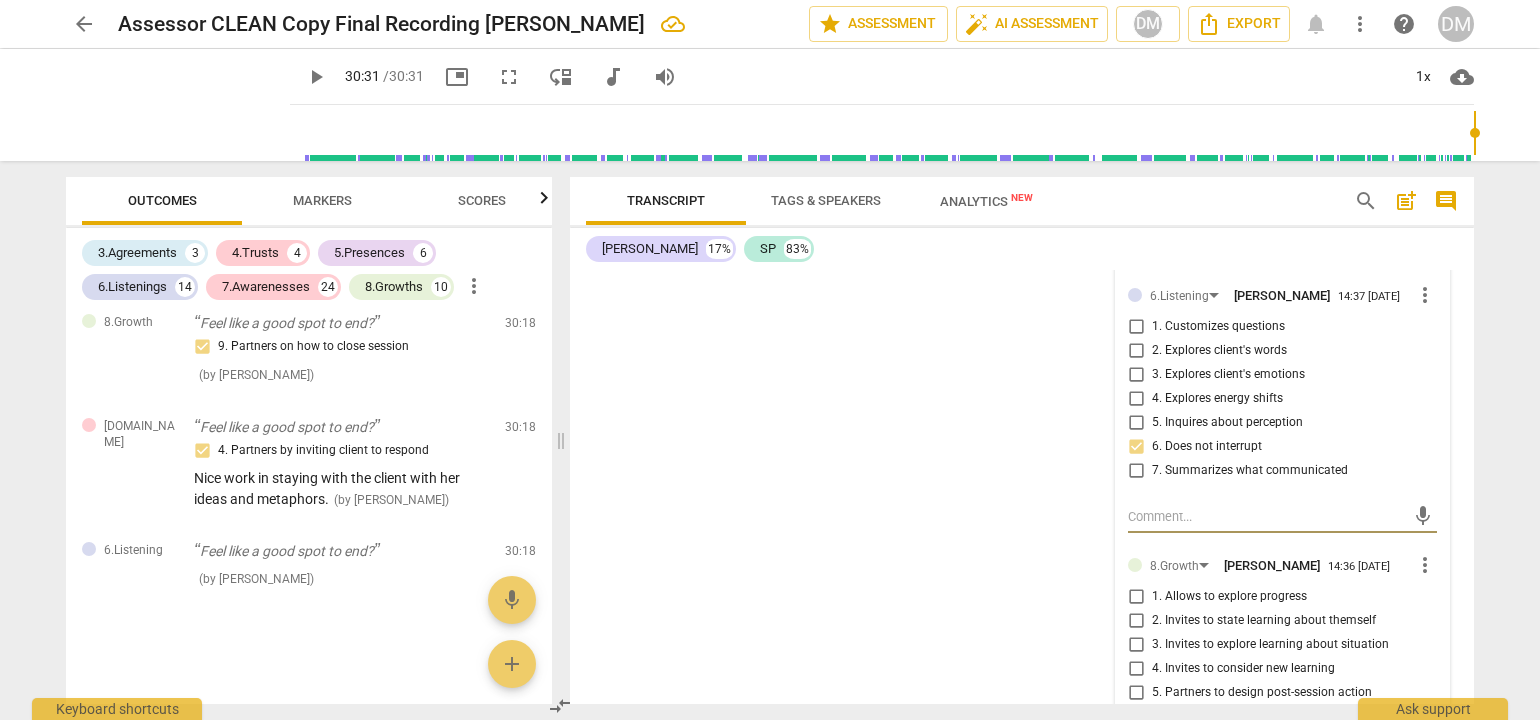 click at bounding box center (1266, 516) 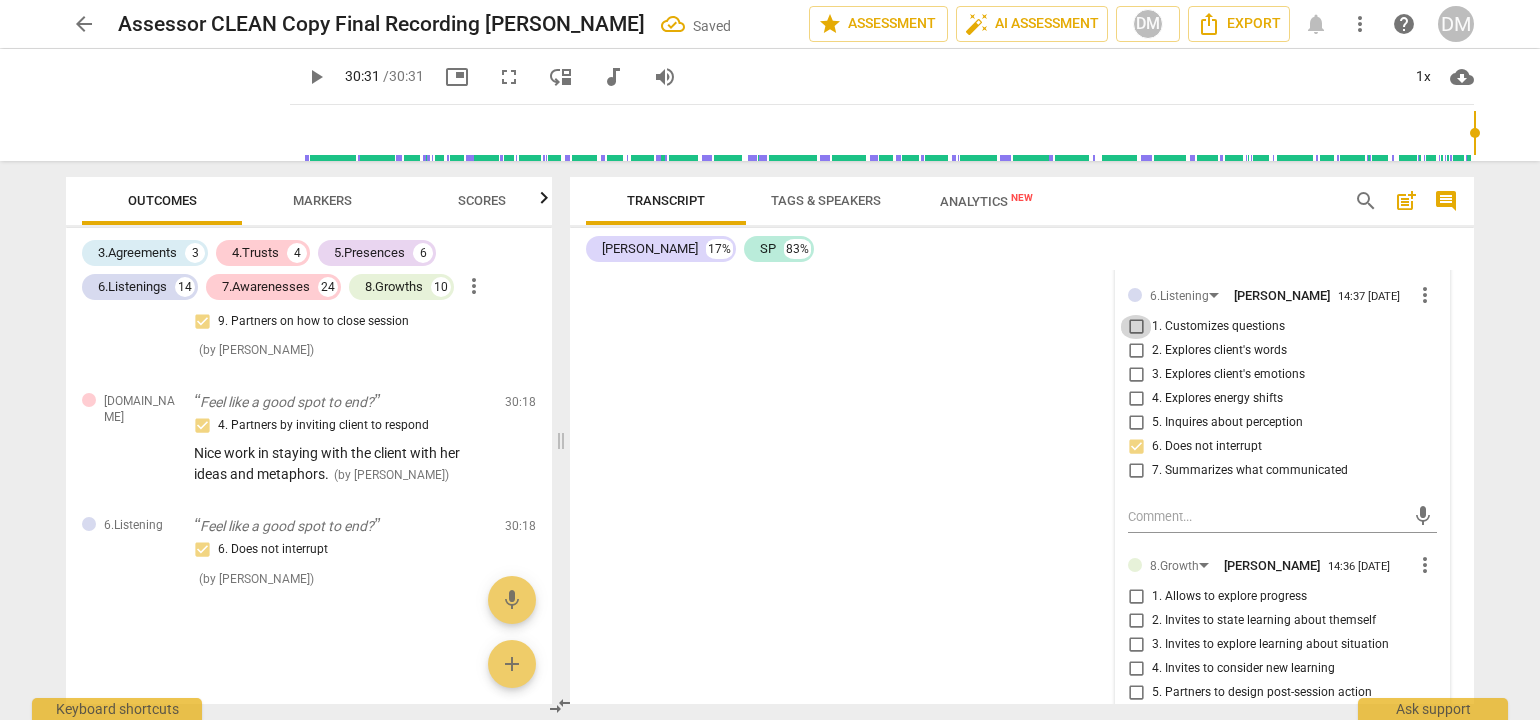 click on "1. Customizes questions" at bounding box center [1136, 327] 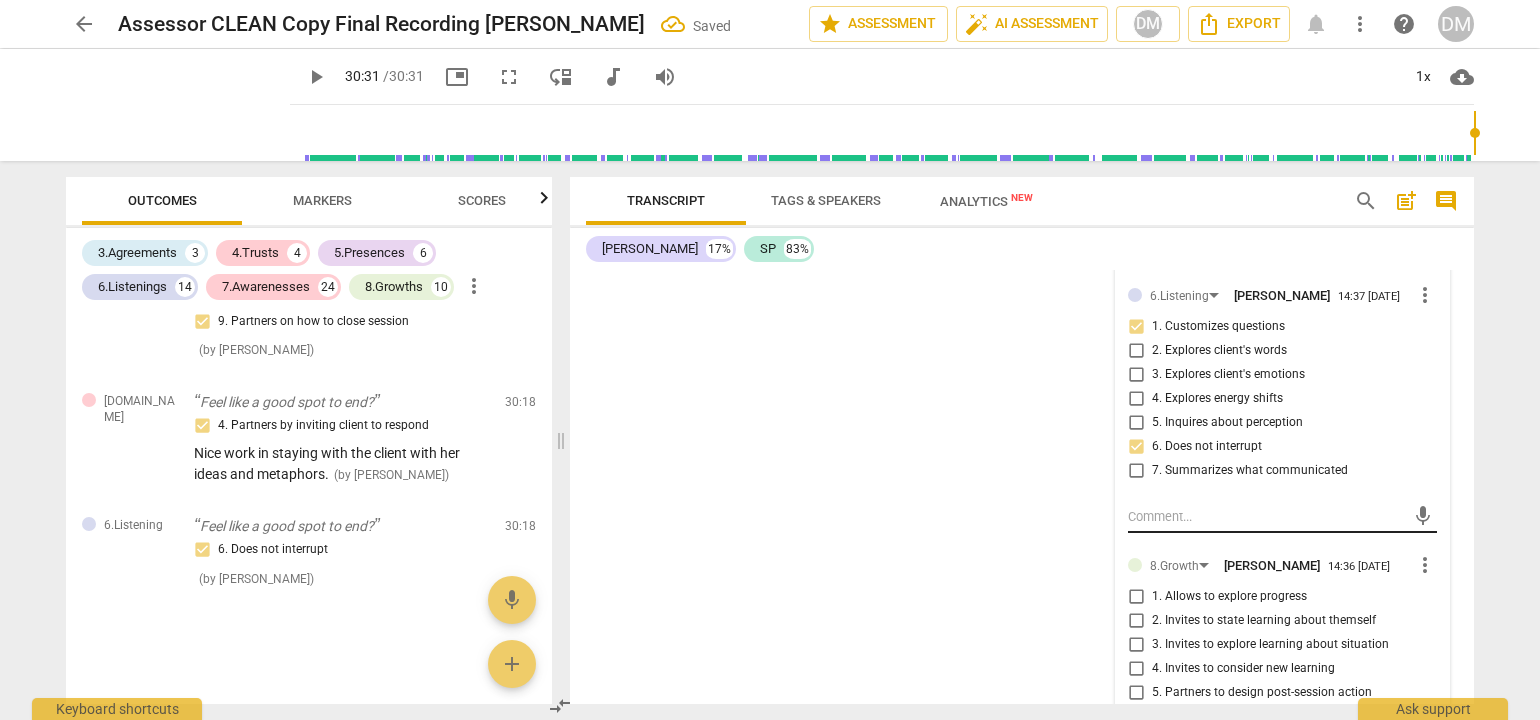 click at bounding box center [1266, 516] 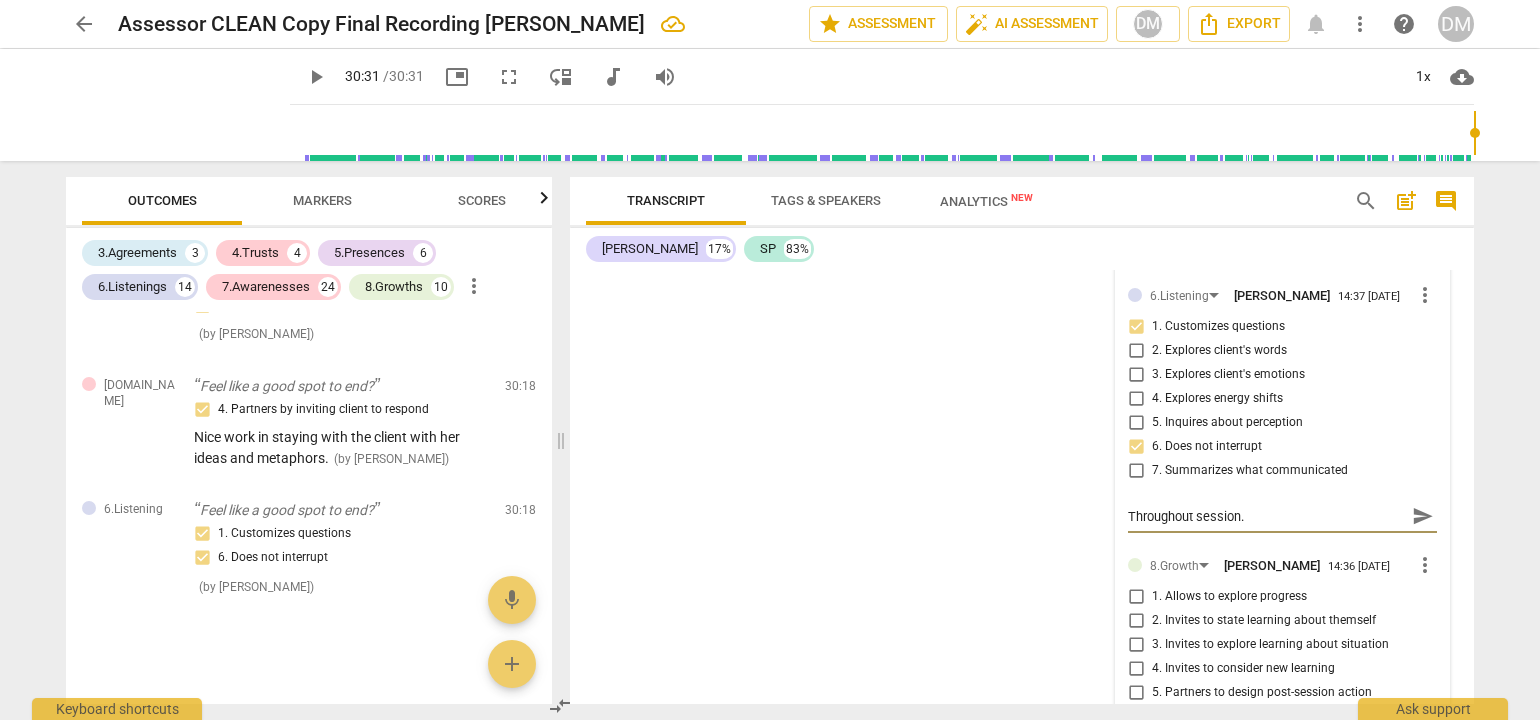 click on "send" at bounding box center [1423, 516] 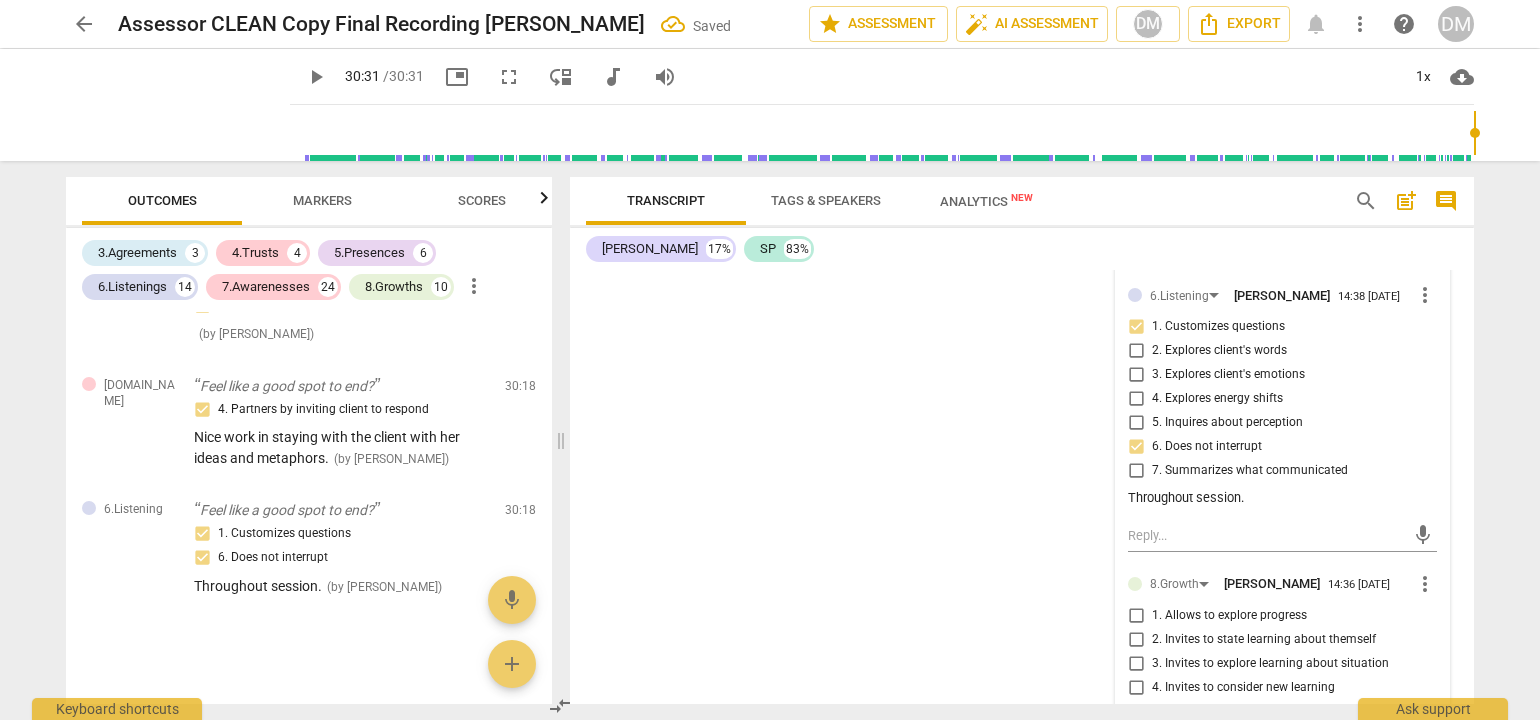 click on "arrow_back Assessor CLEAN Copy Final Recording [PERSON_NAME] Saved edit star    Assessment   auto_fix_high    AI Assessment DM    Export notifications more_vert help DM play_arrow play_arrow 30:31   /  30:31 picture_in_picture fullscreen move_down audiotrack volume_up 1x cloud_download Outcomes Markers Scores 3.Agreements 3 4.Trusts 4 5.Presences 6 6.Listenings 14 7.Awarenesses 24 8.Growths 10 more_vert 3.Agreement Okay, everything appears to be set. [PERSON_NAME], good morning again. What would you like to work on [DATE]? 1. Identifies what to accomplish ( by [PERSON_NAME] ) 00:11 edit delete 3.Agreement Well, tell me what's important about that? 3. Explores what is important ( by [PERSON_NAME] ) 01:34 edit delete 3.Agreement Mhm. For you to say our time together was successful, what would you need to walk away with? 2. Reconfirms measures of success ( by [PERSON_NAME] ) 02:32 edit delete 6.Listening Okay. You said a beautiful thing there. Living for your values. 2. Explores client's words ( by [PERSON_NAME] )" at bounding box center (770, 360) 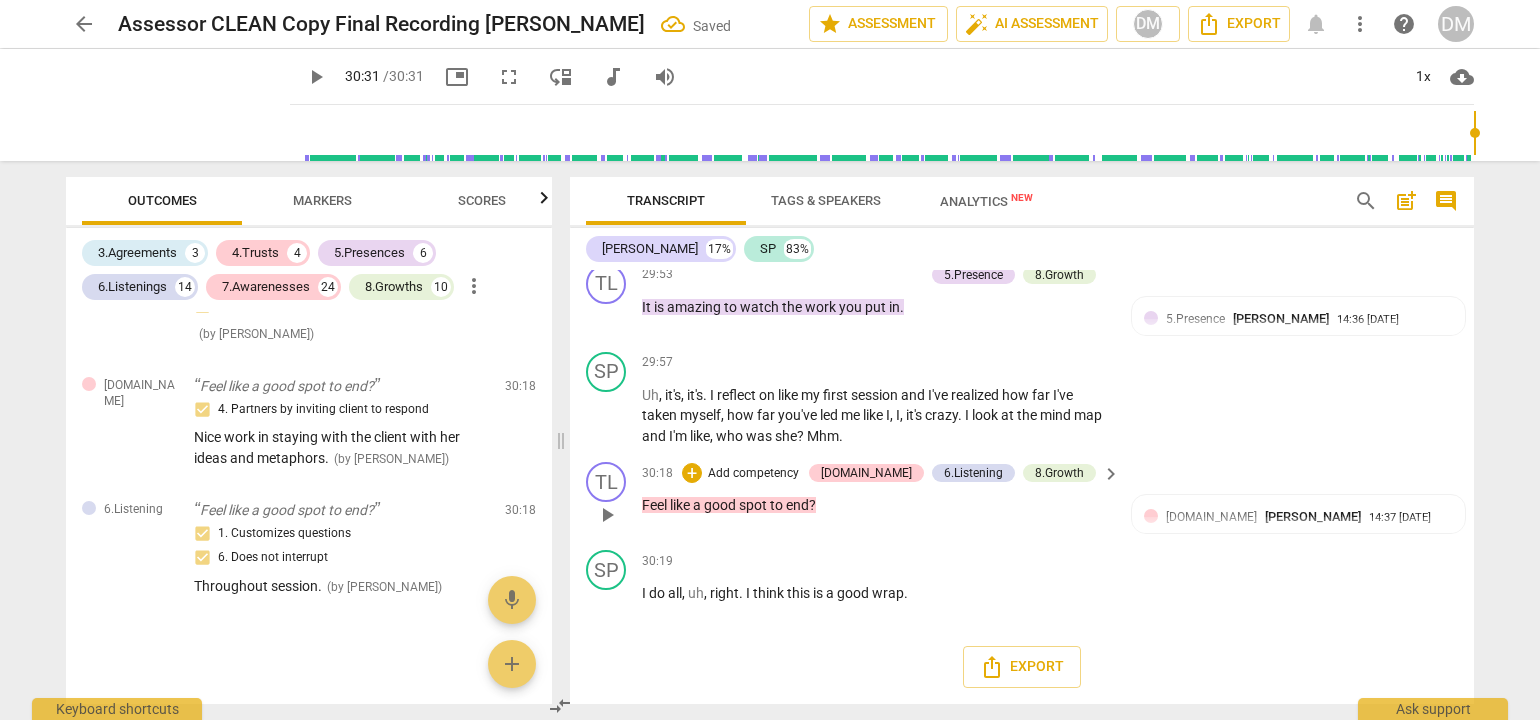 click on "Add competency" at bounding box center (753, 474) 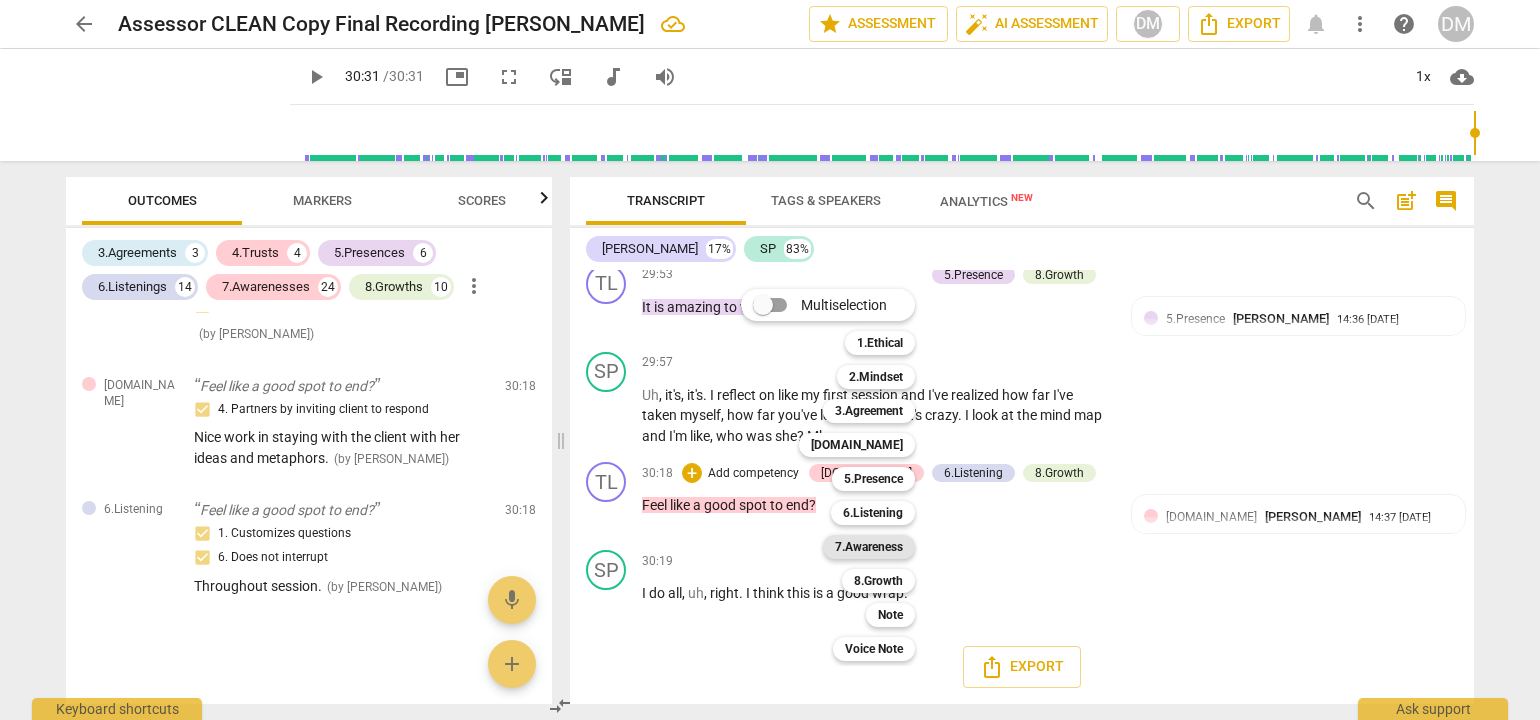 click on "7.Awareness" at bounding box center (869, 547) 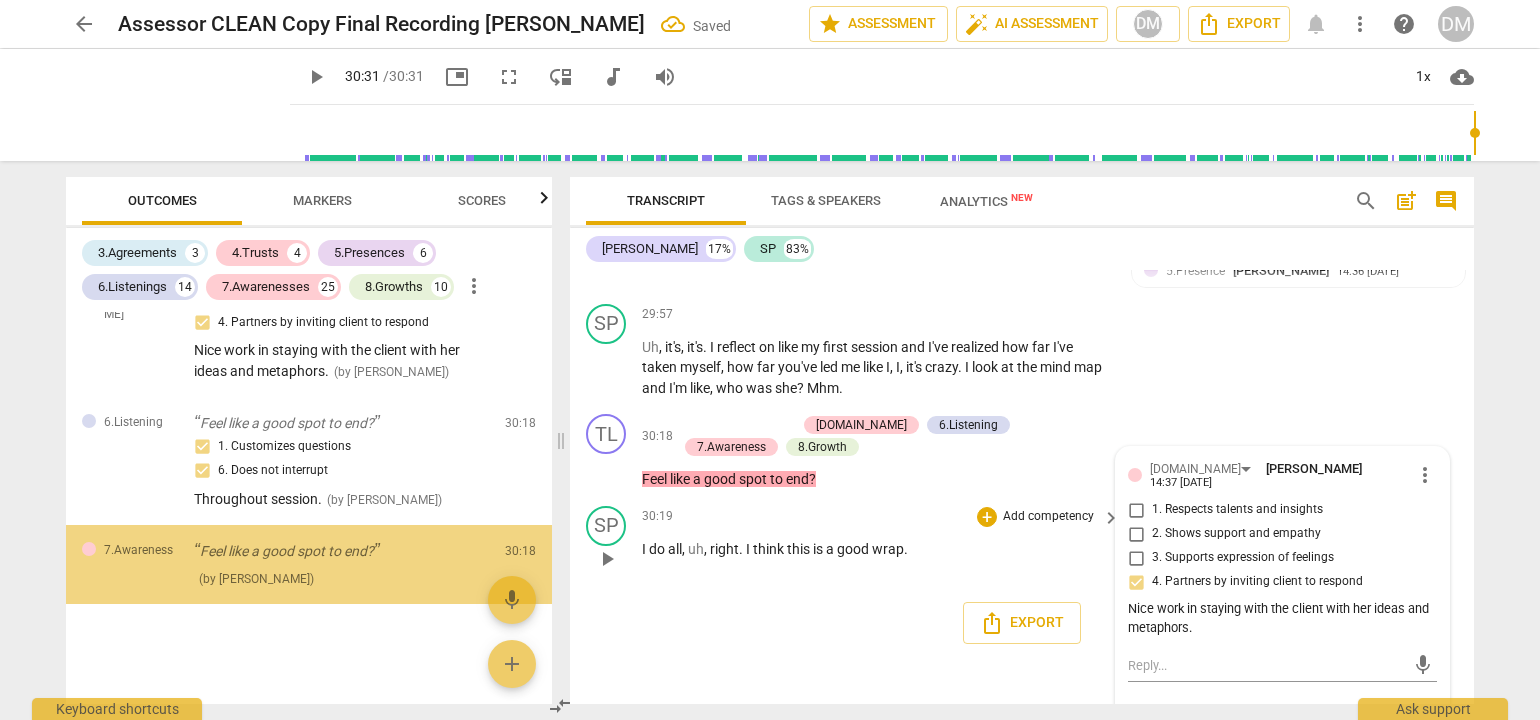 scroll, scrollTop: 7787, scrollLeft: 0, axis: vertical 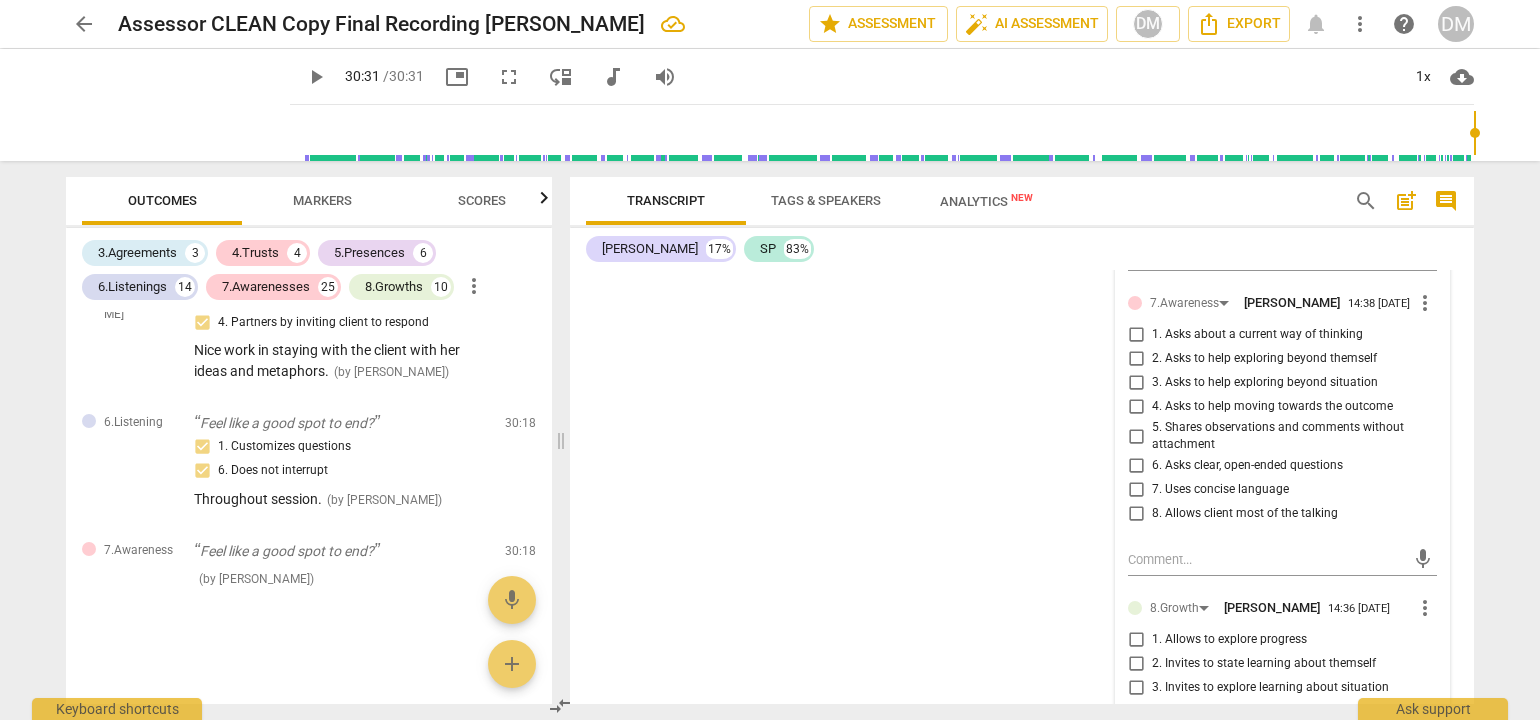 click on "8. Allows client most of the talking" at bounding box center (1136, 514) 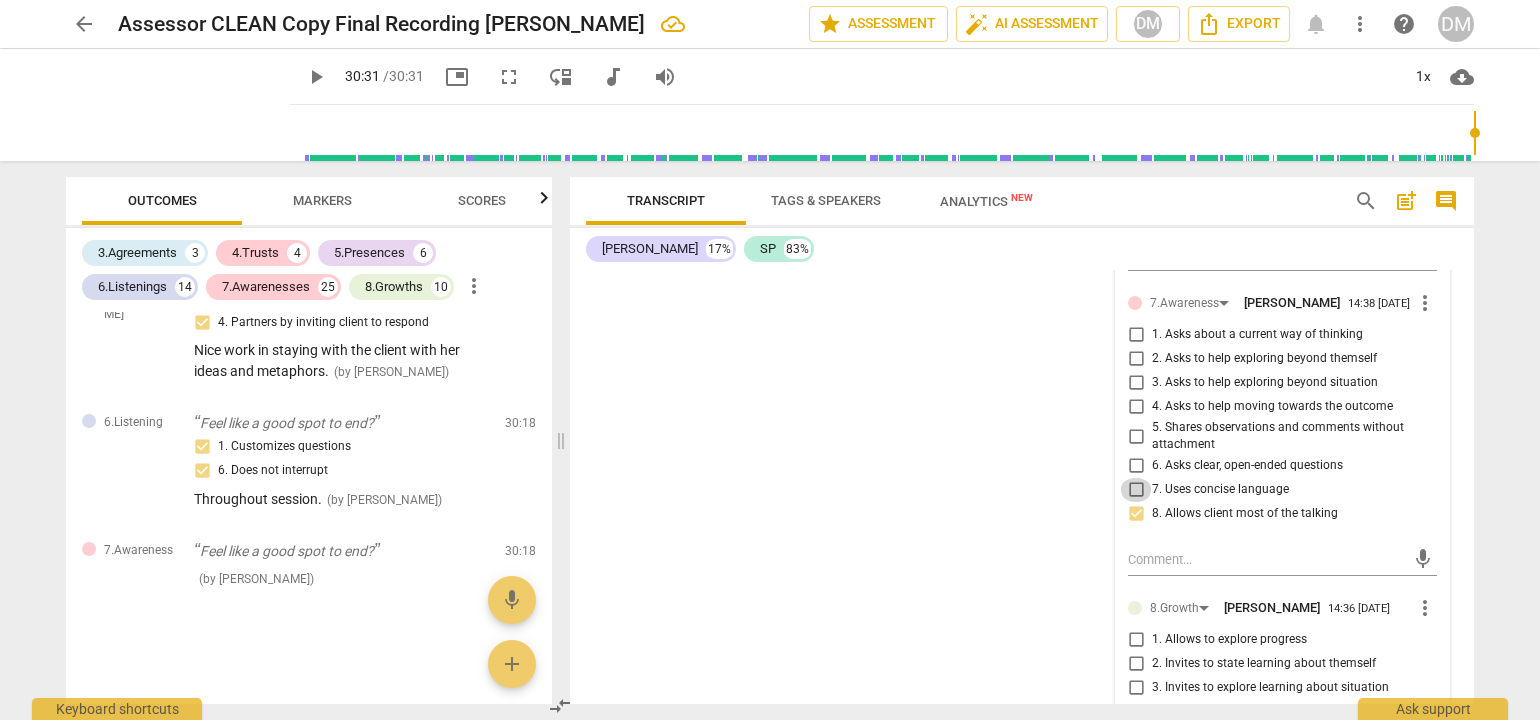 click on "7. Uses concise language" at bounding box center [1136, 490] 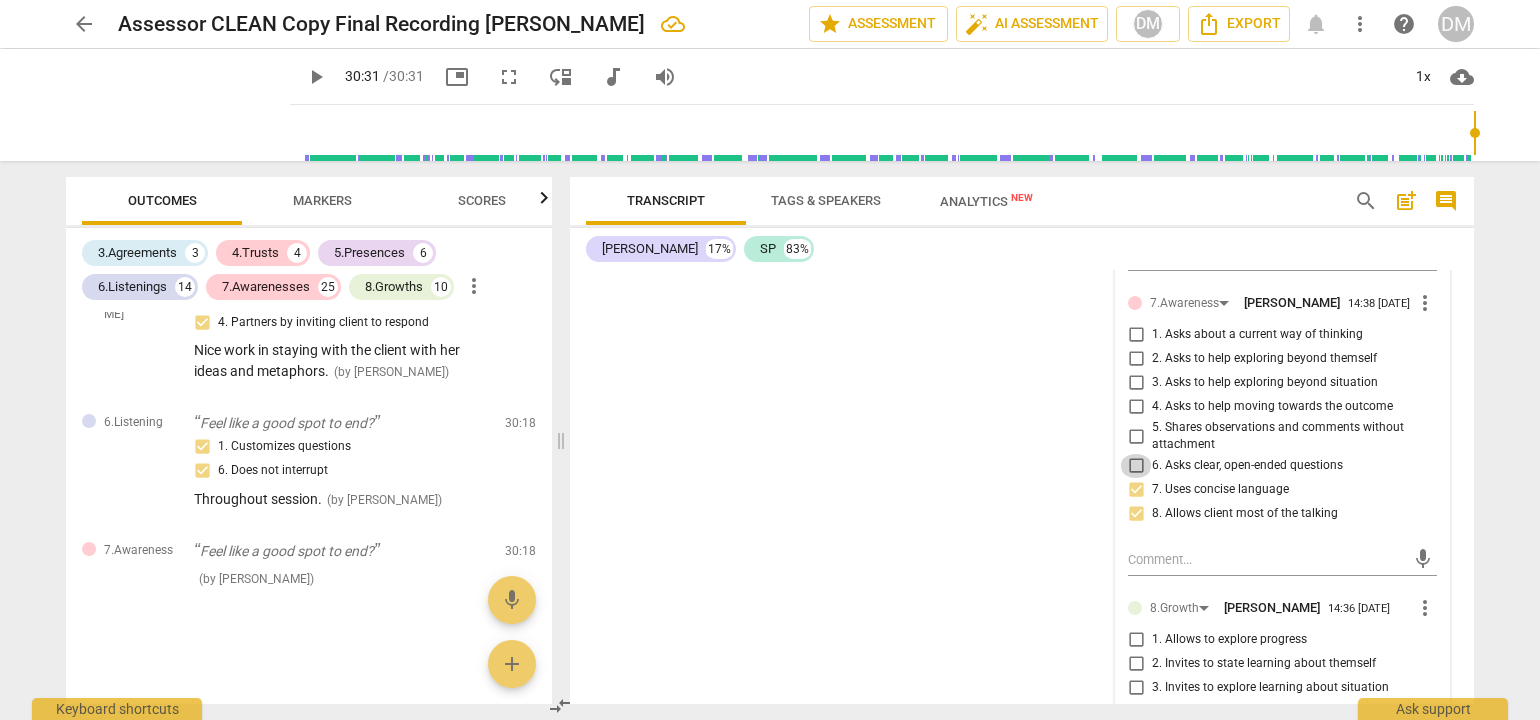 click on "6. Asks clear, open-ended questions" at bounding box center (1136, 466) 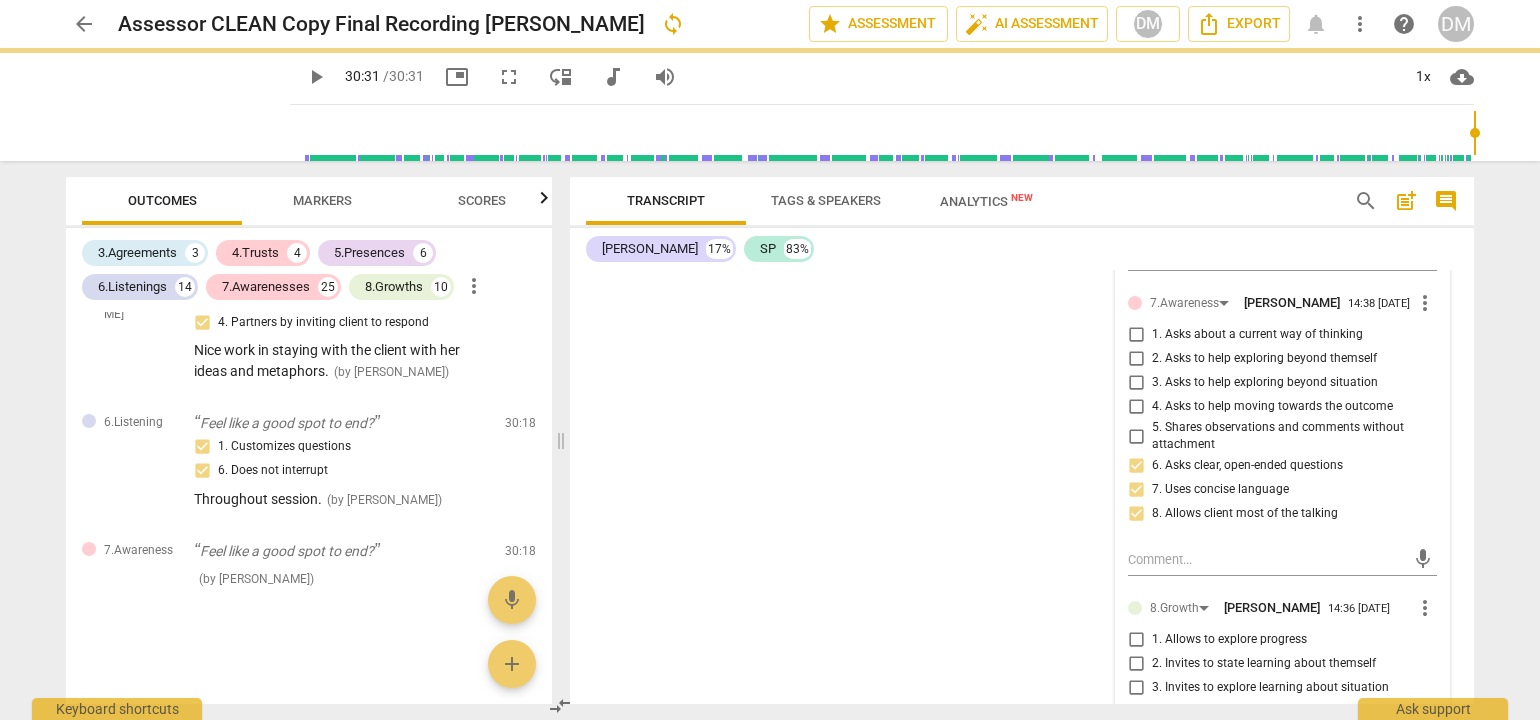 click on "arrow_back Assessor CLEAN Copy Final Recording [PERSON_NAME] sync edit star    Assessment   auto_fix_high    AI Assessment DM    Export notifications more_vert help DM play_arrow play_arrow 30:31   /  30:31 picture_in_picture fullscreen move_down audiotrack volume_up 1x cloud_download Outcomes Markers Scores 3.Agreements 3 4.Trusts 4 5.Presences 6 6.Listenings 14 7.Awarenesses 25 8.Growths 10 more_vert 3.Agreement Okay, everything appears to be set. [PERSON_NAME], good morning again. What would you like to work on [DATE]? 1. Identifies what to accomplish ( by [PERSON_NAME] ) 00:11 edit delete 3.Agreement Well, tell me what's important about that? 3. Explores what is important ( by [PERSON_NAME] ) 01:34 edit delete 3.Agreement Mhm. For you to say our time together was successful, what would you need to walk away with? 2. Reconfirms measures of success ( by [PERSON_NAME] ) 02:32 edit delete 6.Listening Okay. You said a beautiful thing there. Living for your values. 2. Explores client's words ( by [PERSON_NAME] ) (" at bounding box center (770, 360) 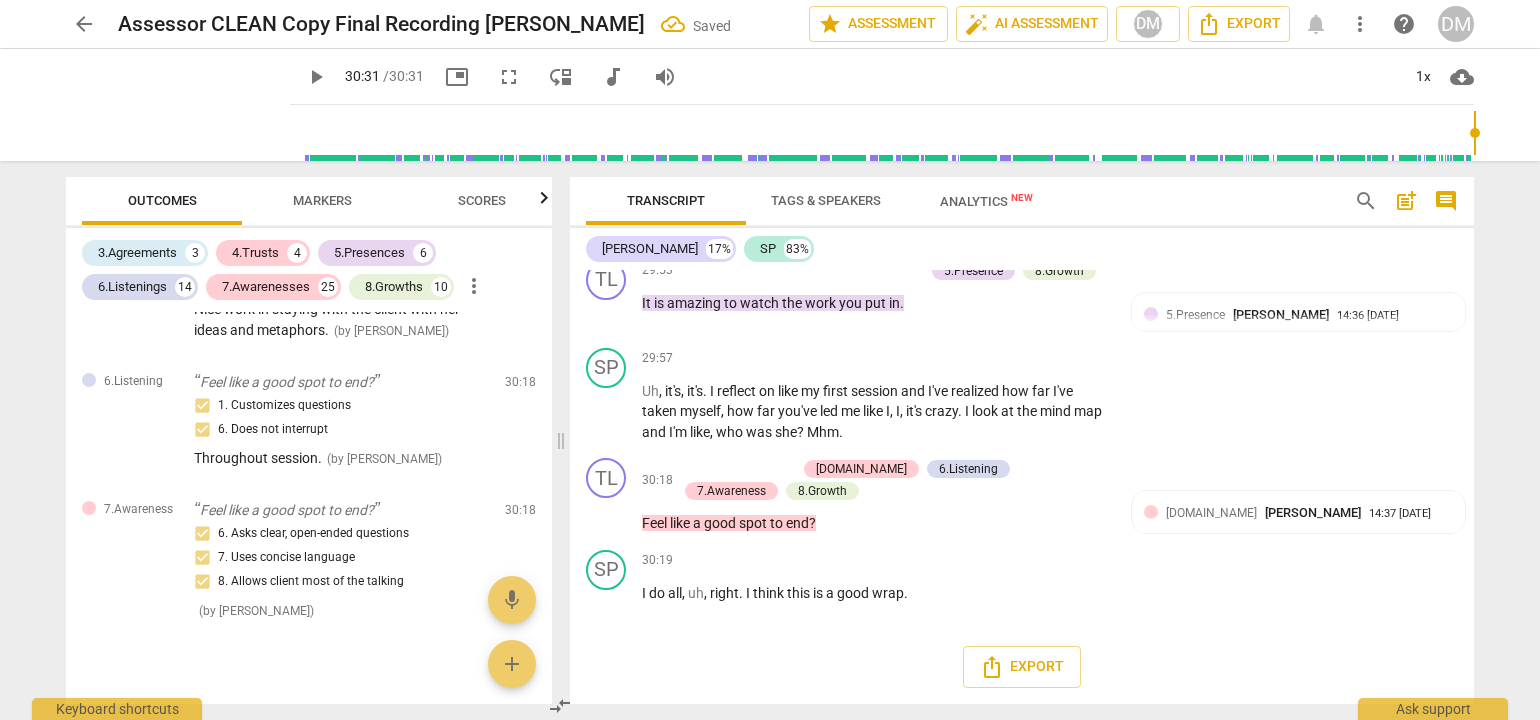 scroll, scrollTop: 11209, scrollLeft: 0, axis: vertical 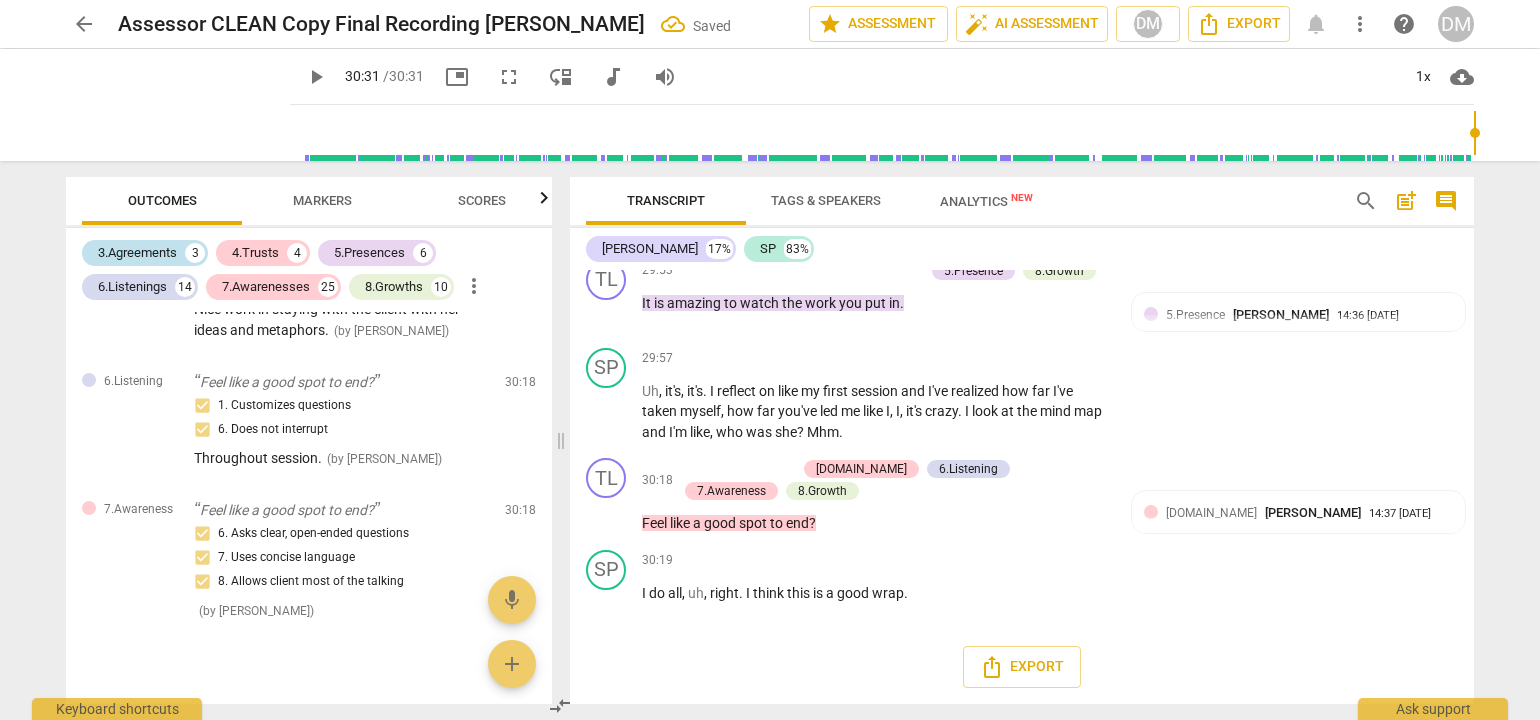click on "3.Agreements" at bounding box center [137, 253] 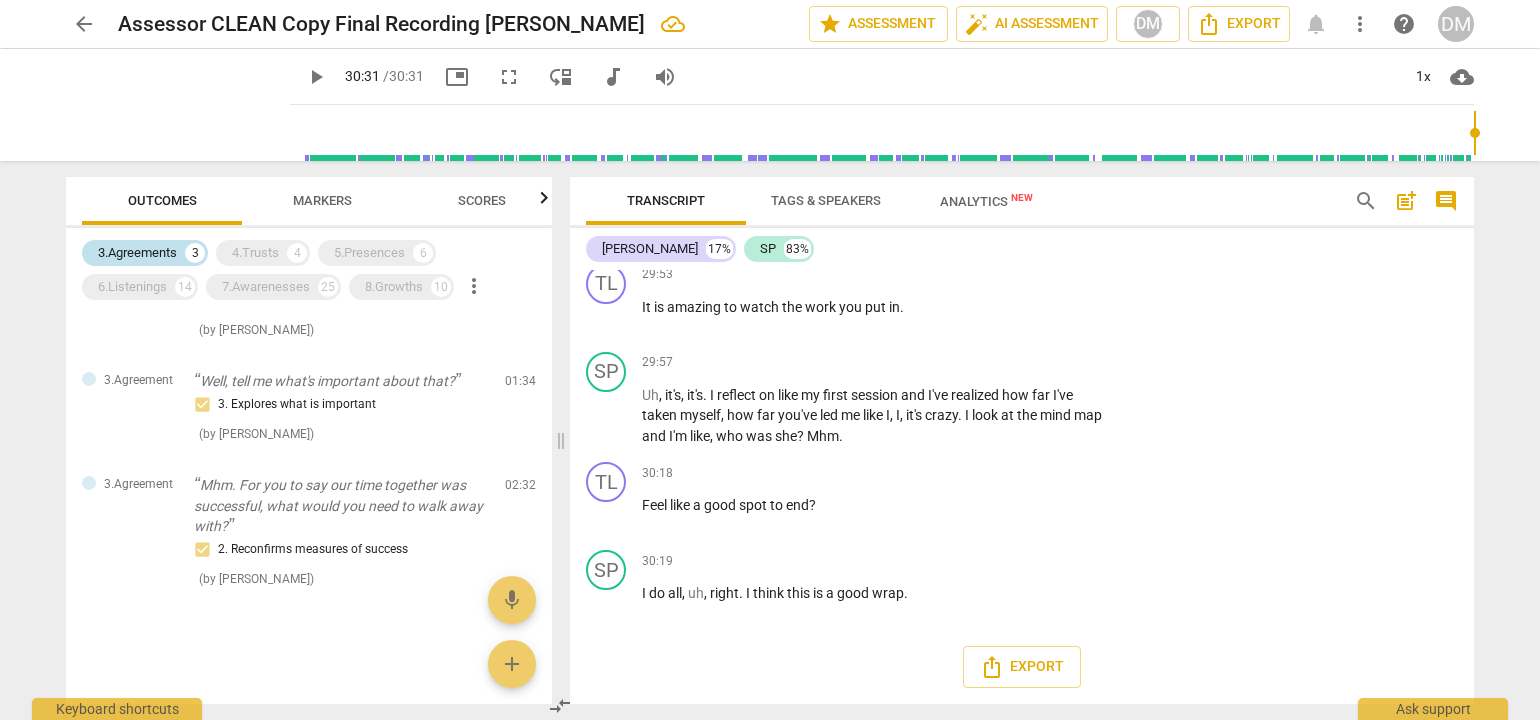 scroll, scrollTop: 28, scrollLeft: 0, axis: vertical 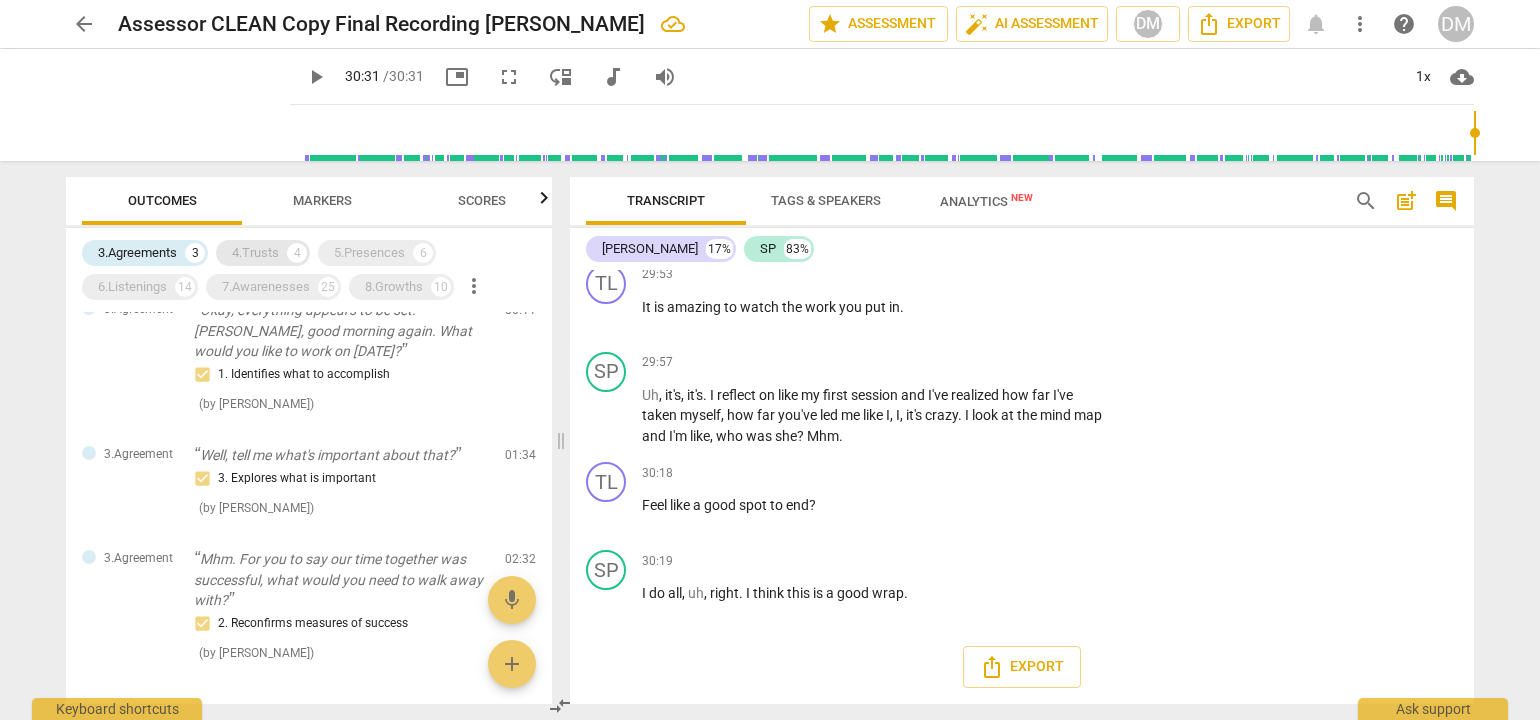 click on "4.Trusts" at bounding box center (255, 253) 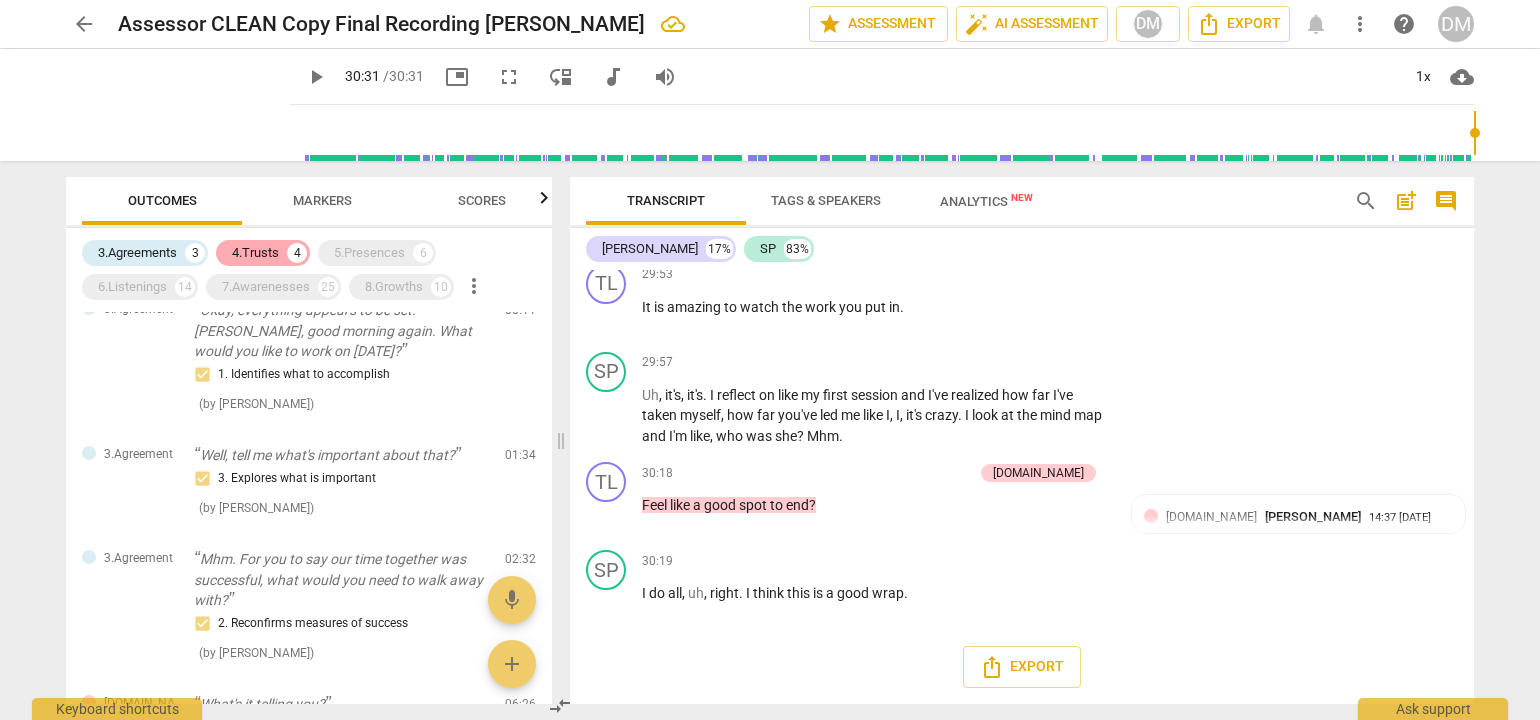 scroll, scrollTop: 464, scrollLeft: 0, axis: vertical 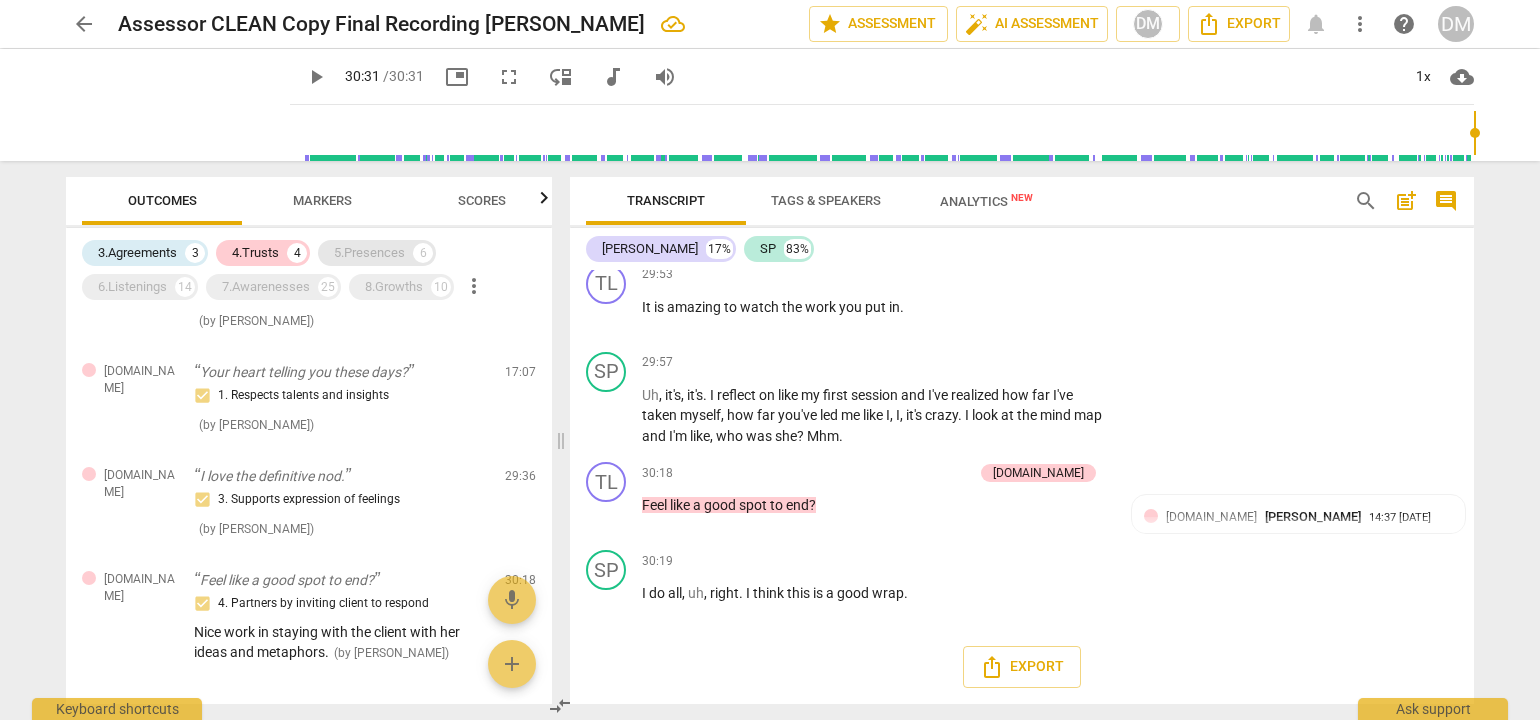 click on "5.Presences" at bounding box center [369, 253] 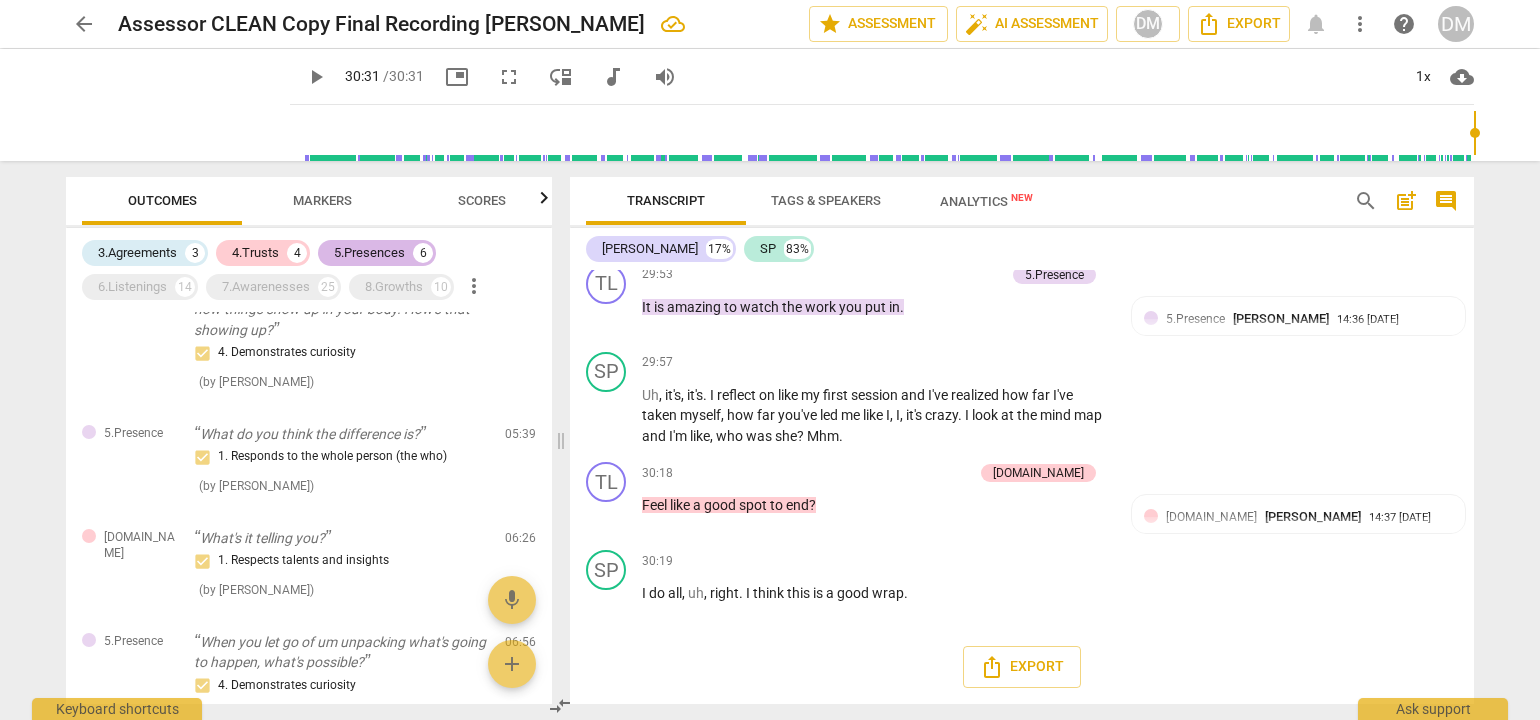 scroll, scrollTop: 1212, scrollLeft: 0, axis: vertical 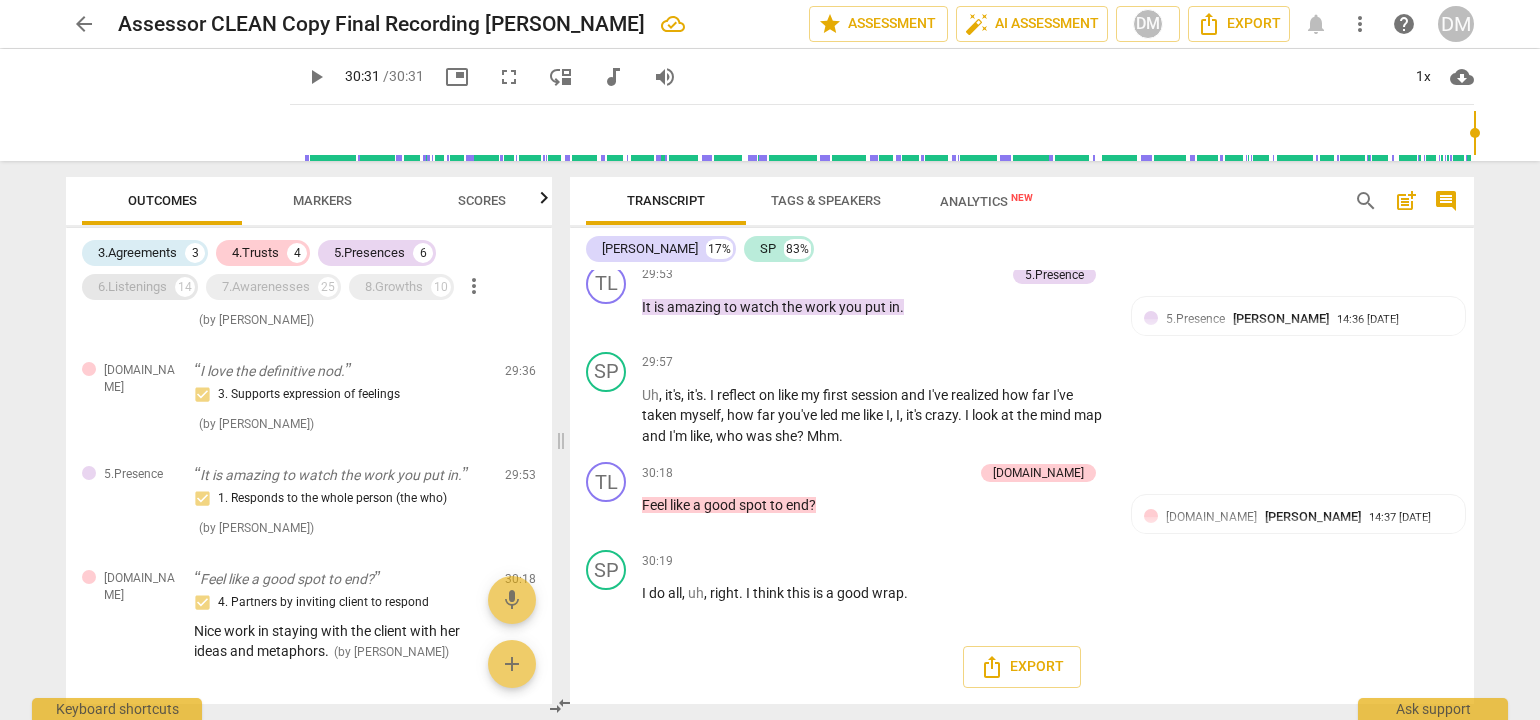 click on "6.Listenings" at bounding box center (132, 287) 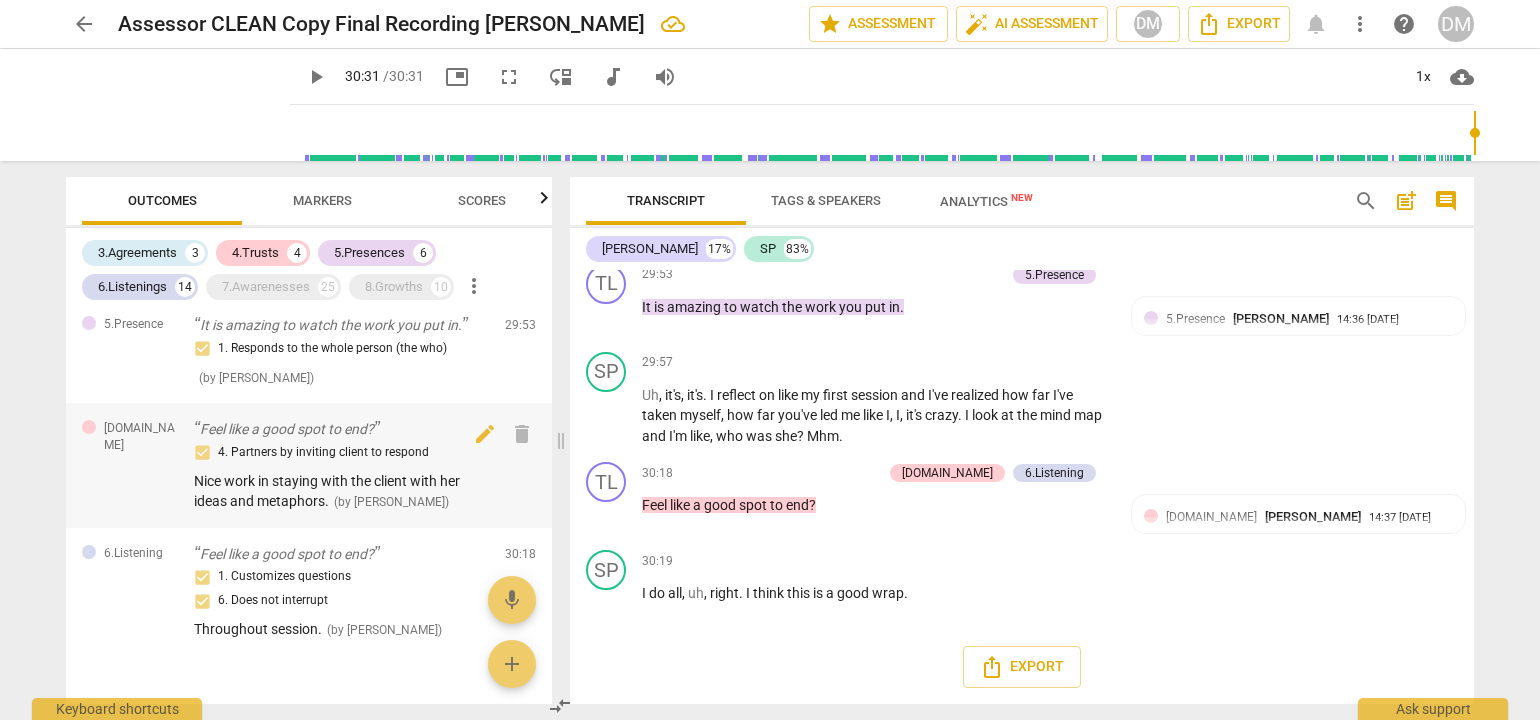 scroll, scrollTop: 3076, scrollLeft: 0, axis: vertical 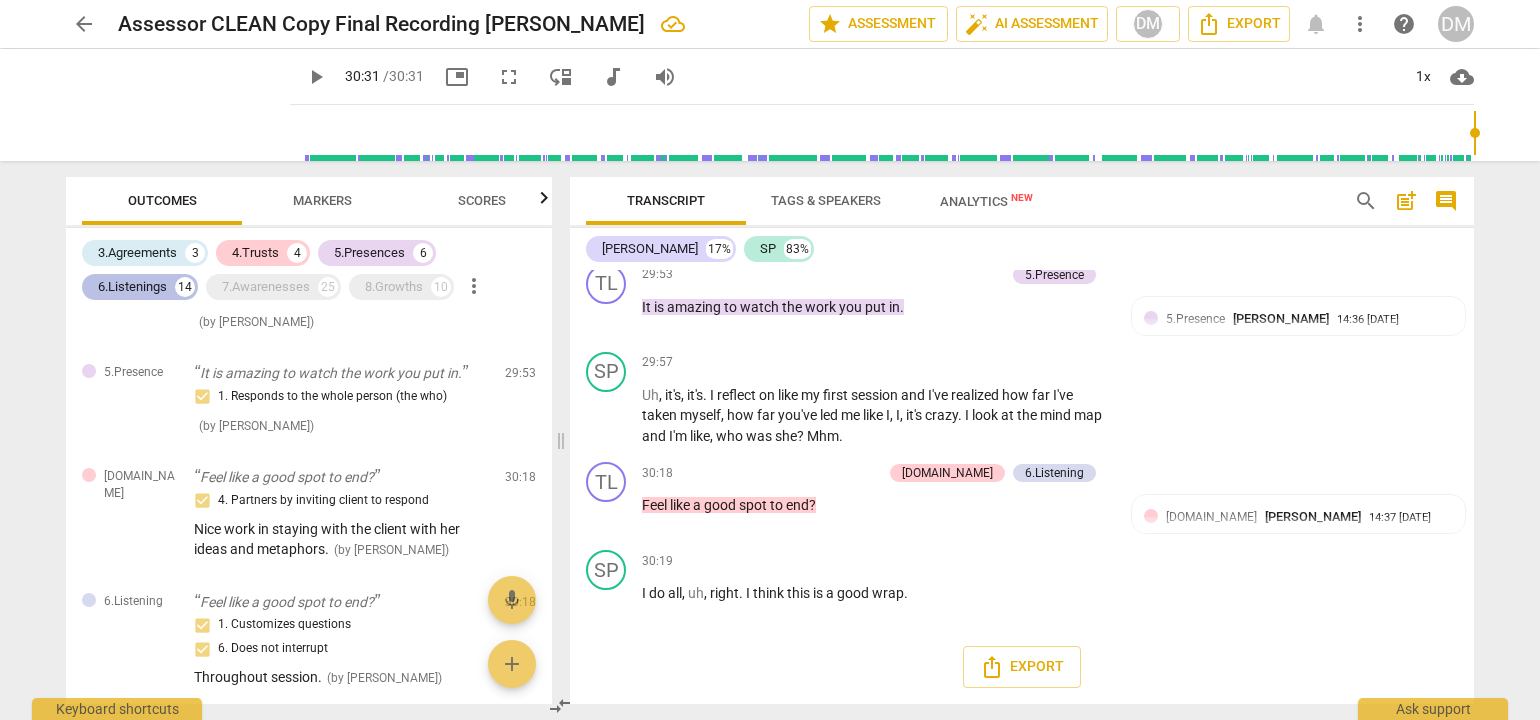 click on "6.Listenings" at bounding box center [132, 287] 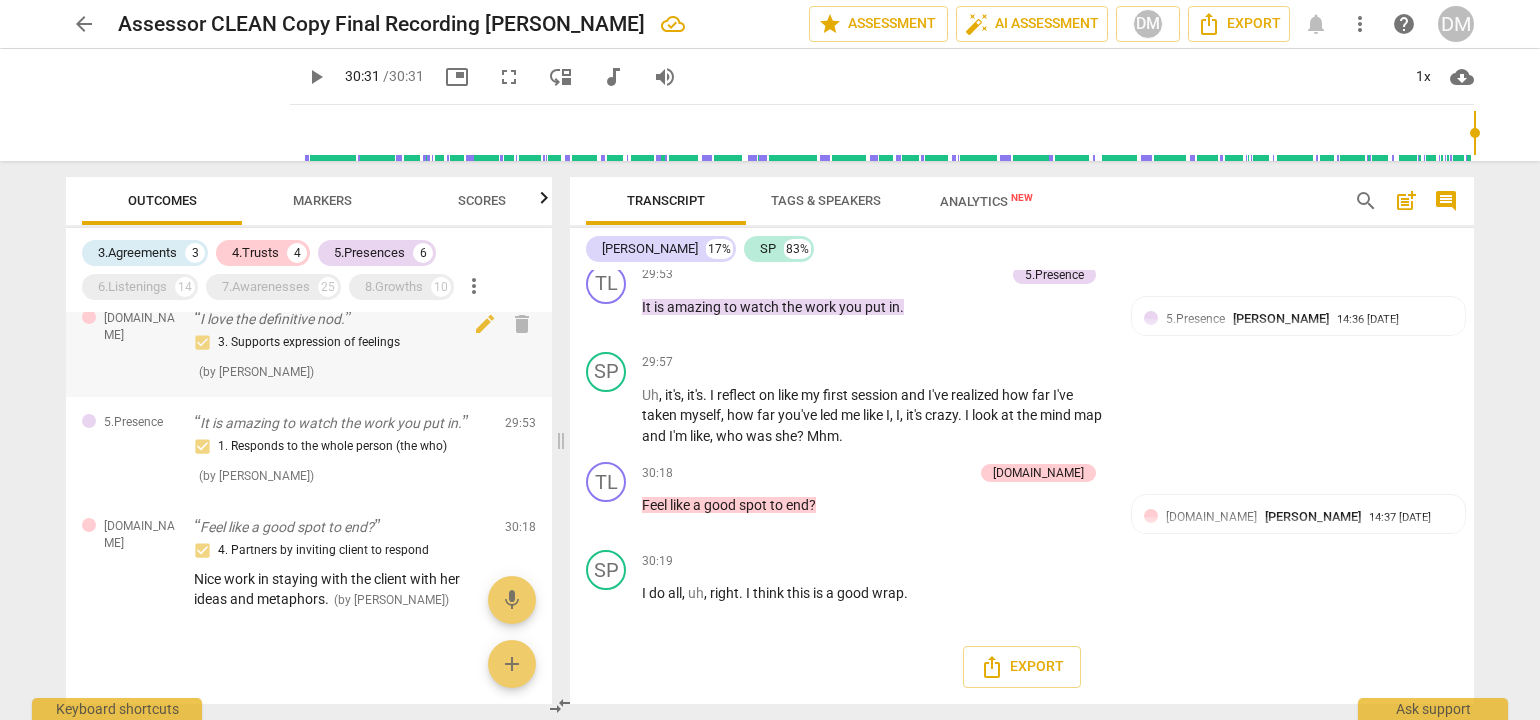 scroll, scrollTop: 1285, scrollLeft: 0, axis: vertical 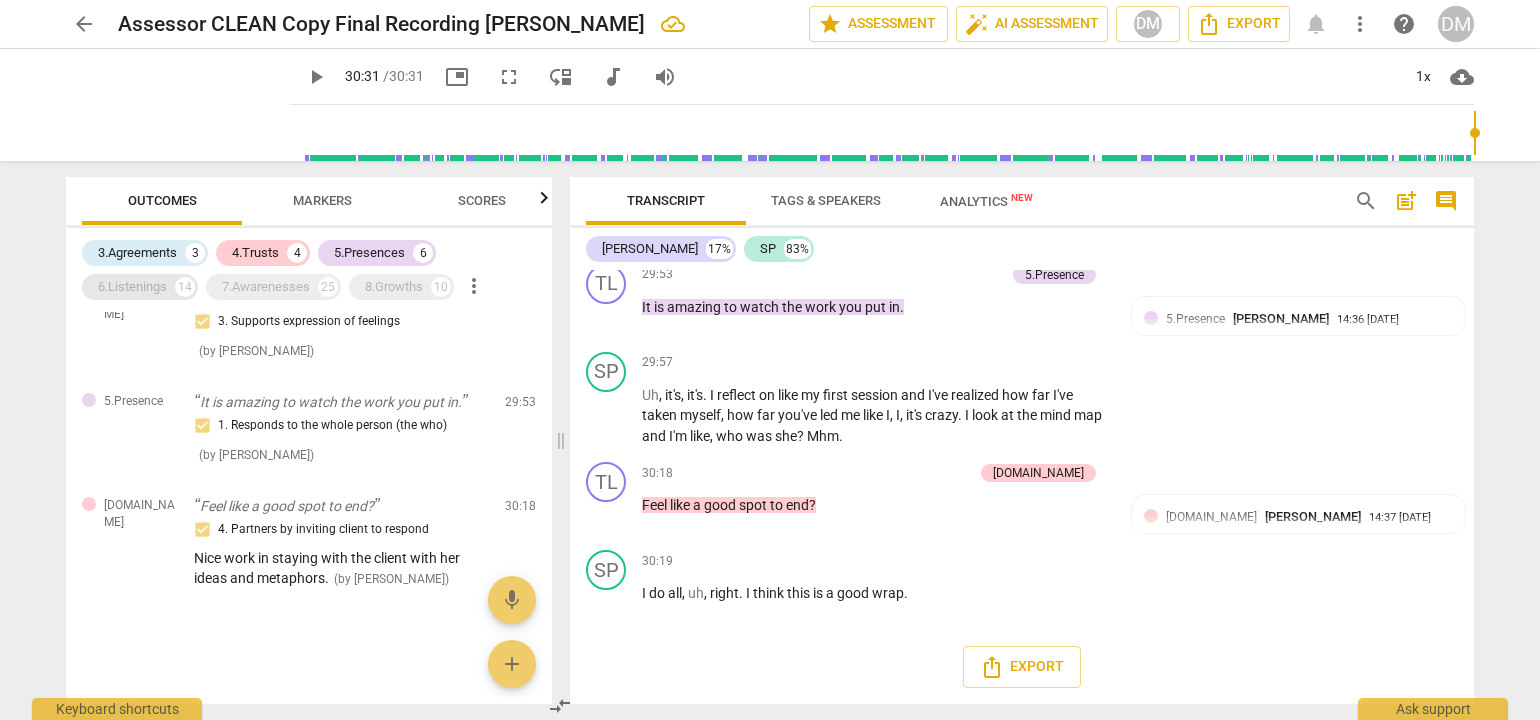 click on "6.Listenings" at bounding box center (132, 287) 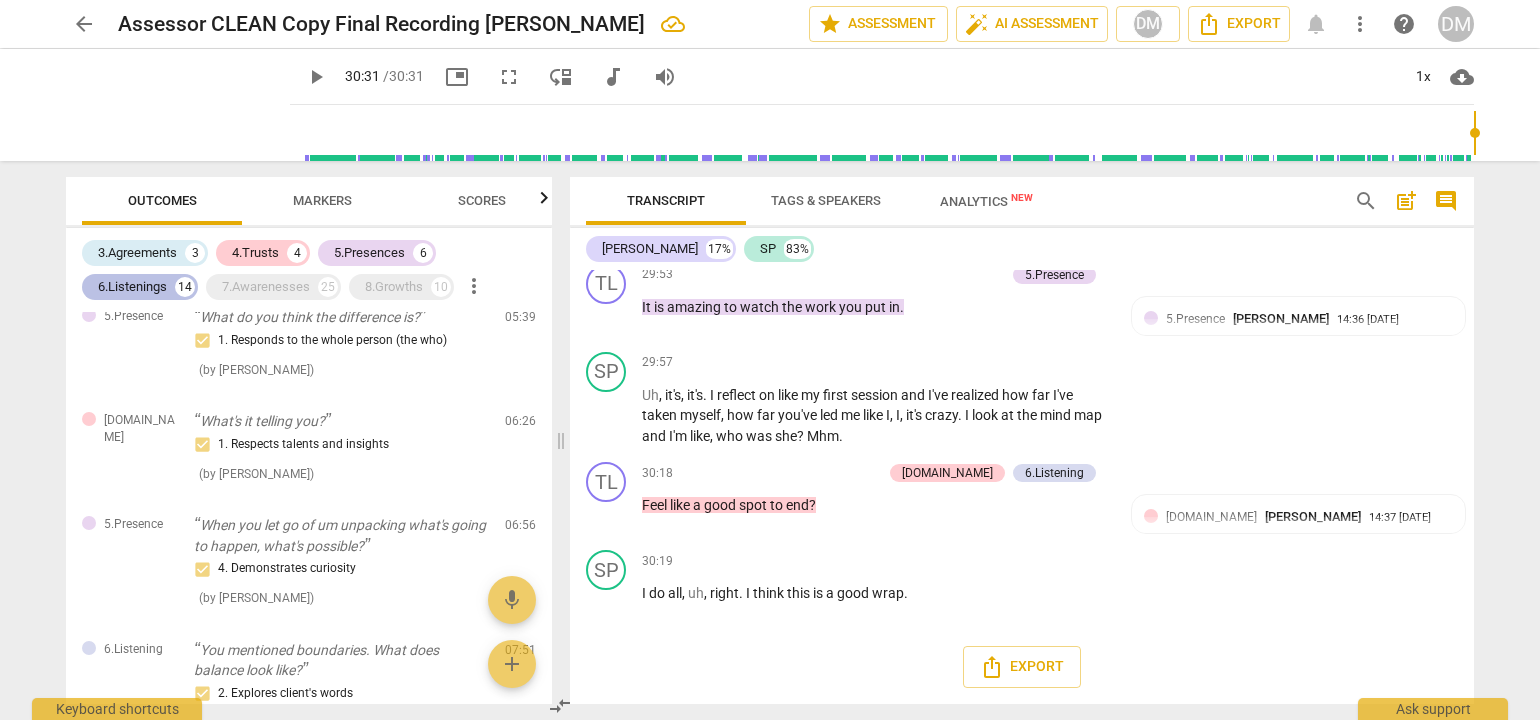 scroll, scrollTop: 3048, scrollLeft: 0, axis: vertical 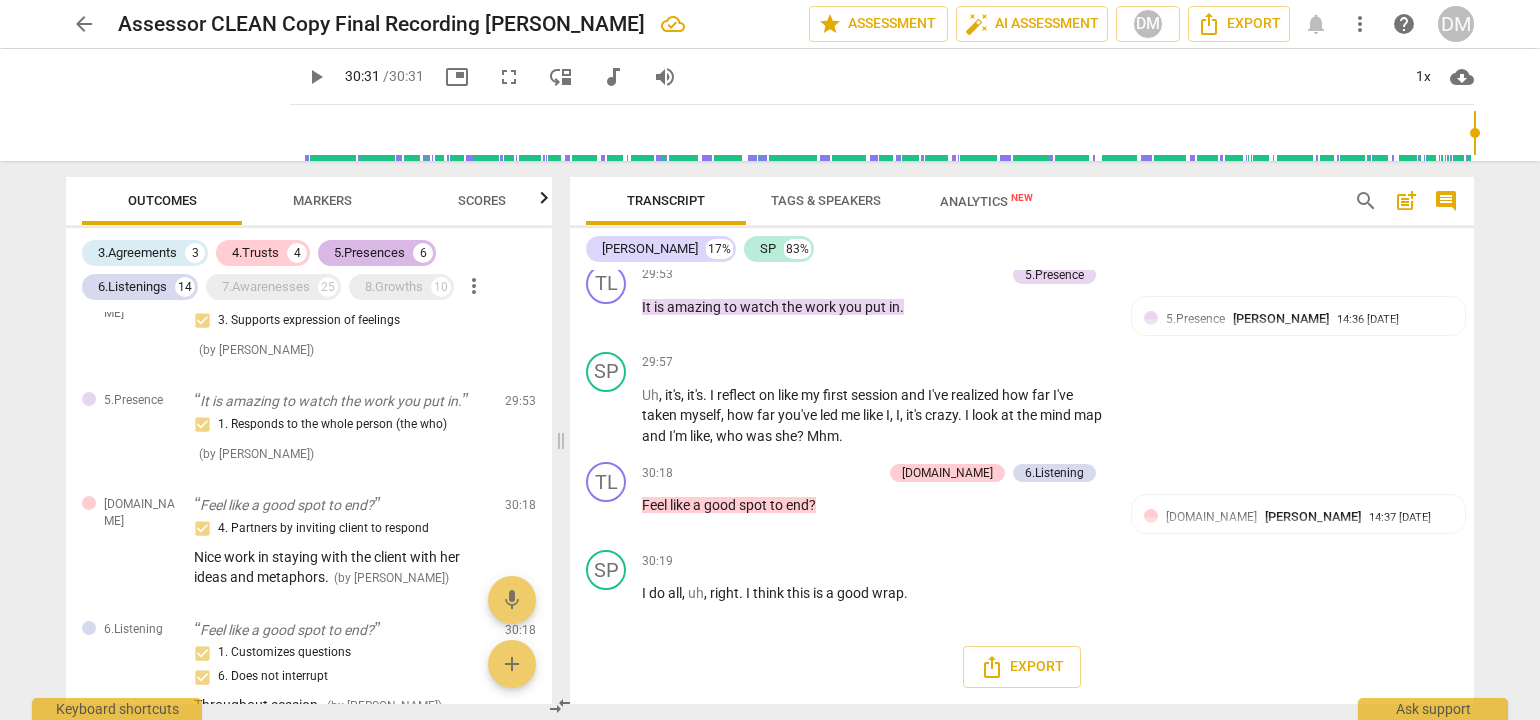 click on "5.Presences" at bounding box center (369, 253) 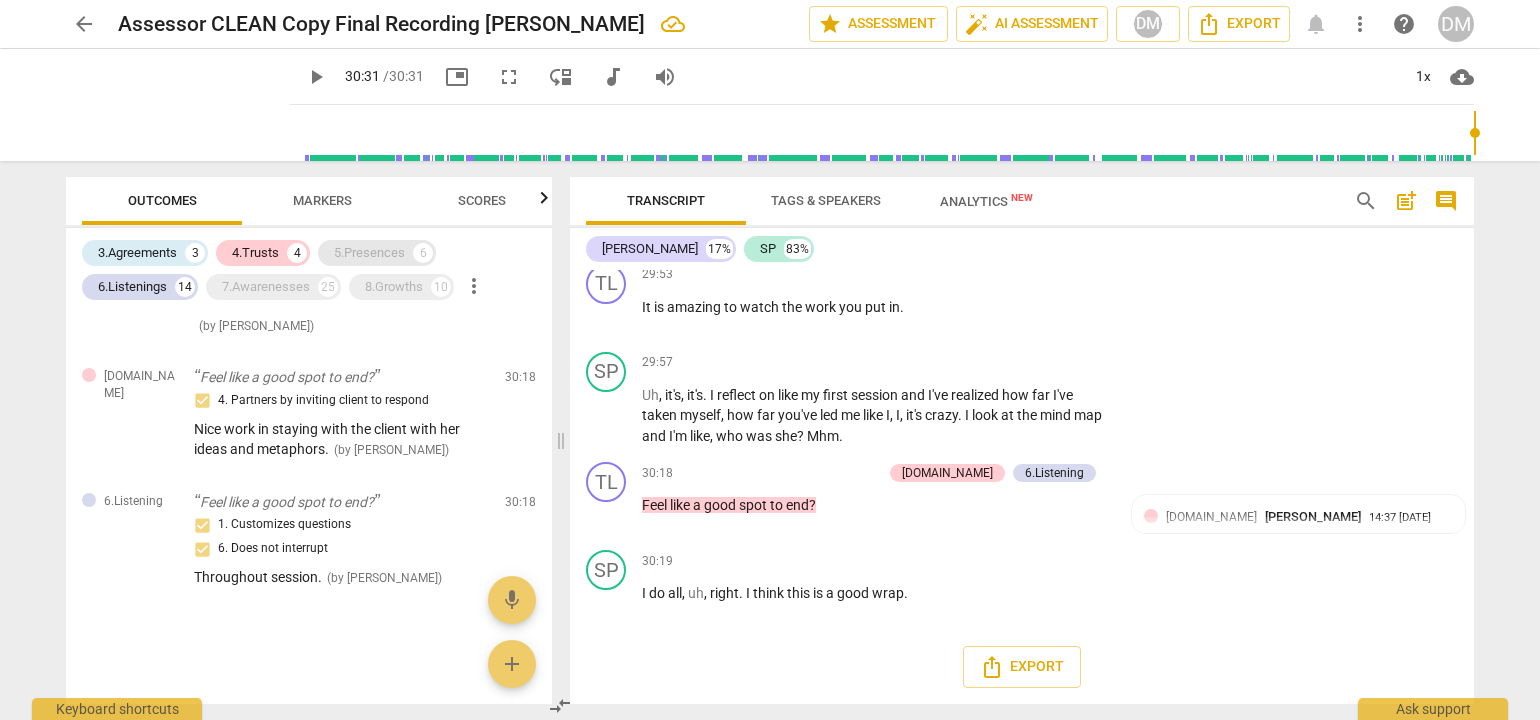 scroll, scrollTop: 2404, scrollLeft: 0, axis: vertical 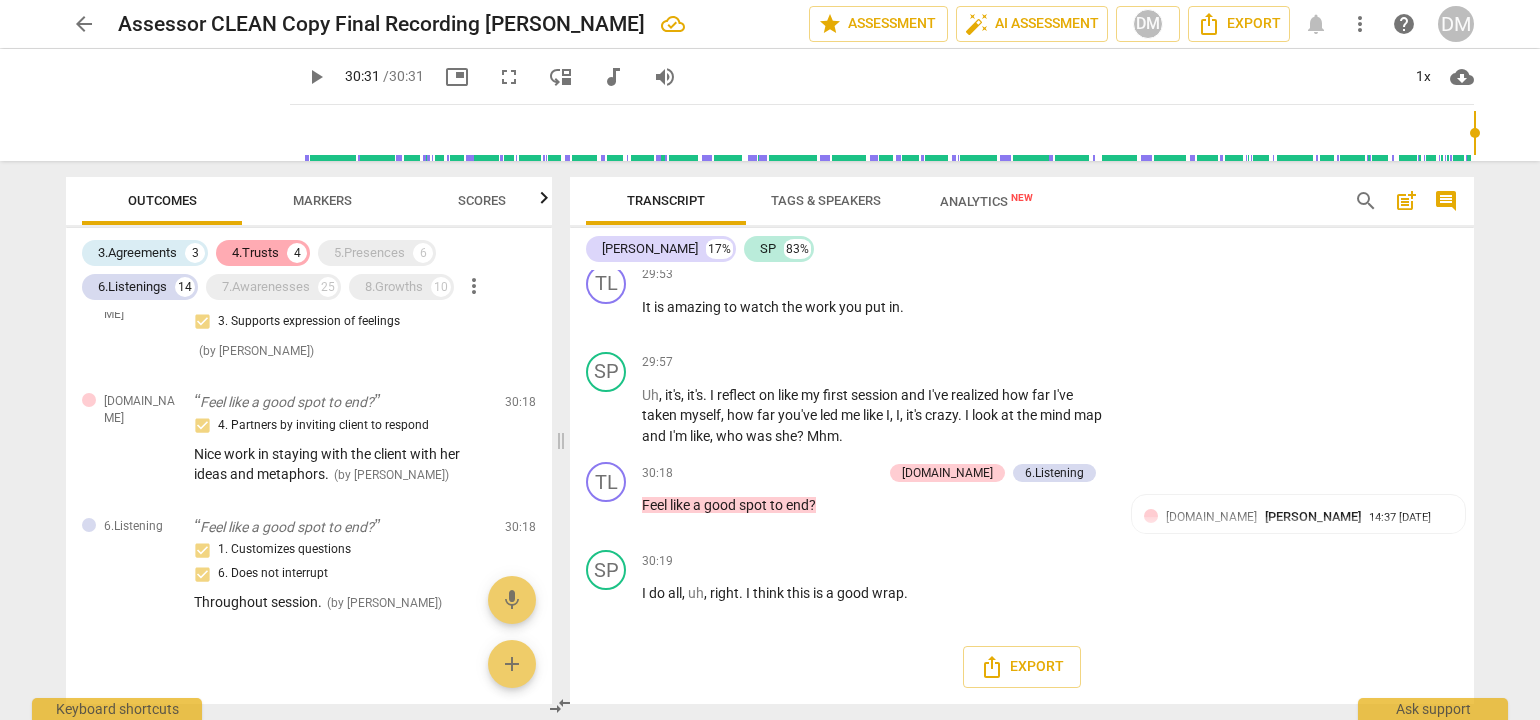 click on "4.Trusts" at bounding box center (255, 253) 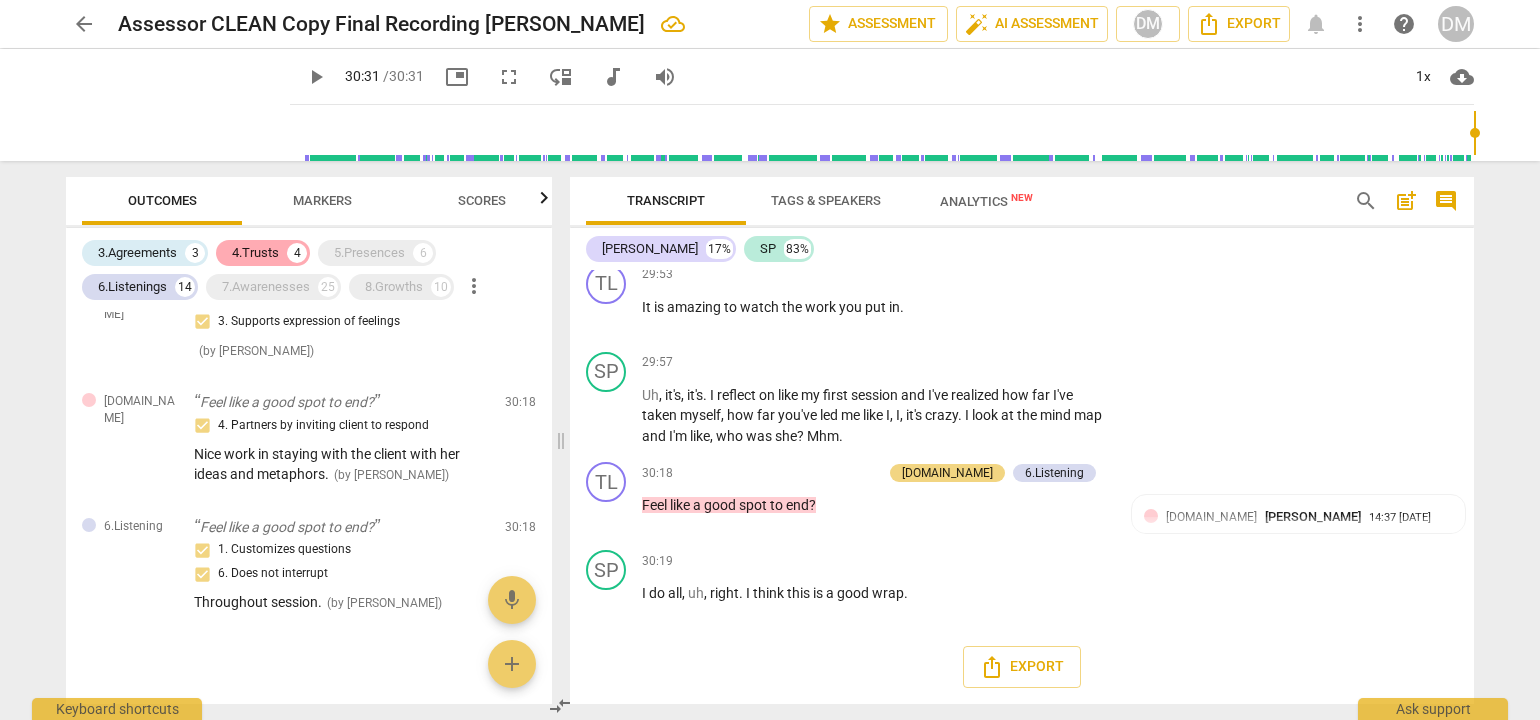 scroll, scrollTop: 1968, scrollLeft: 0, axis: vertical 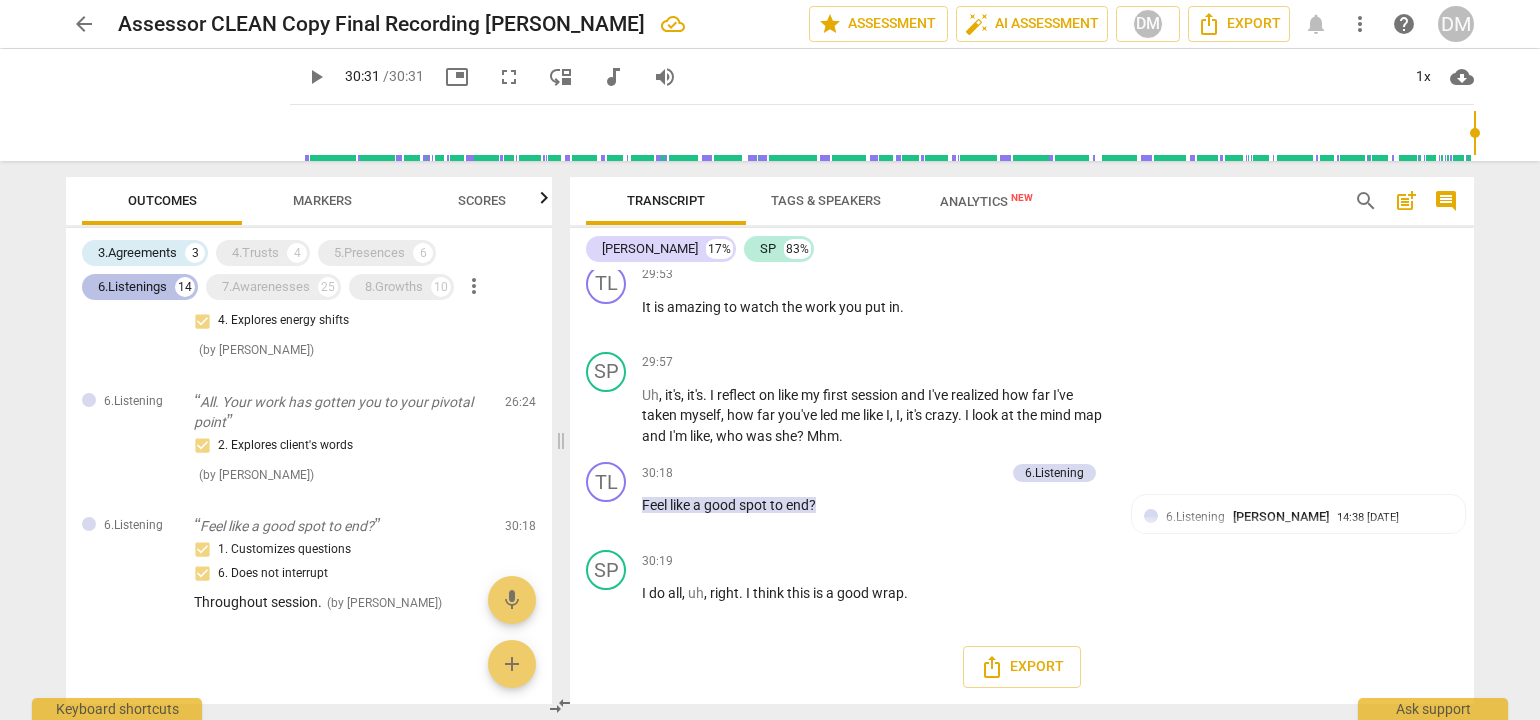 click on "6.Listenings" at bounding box center (132, 287) 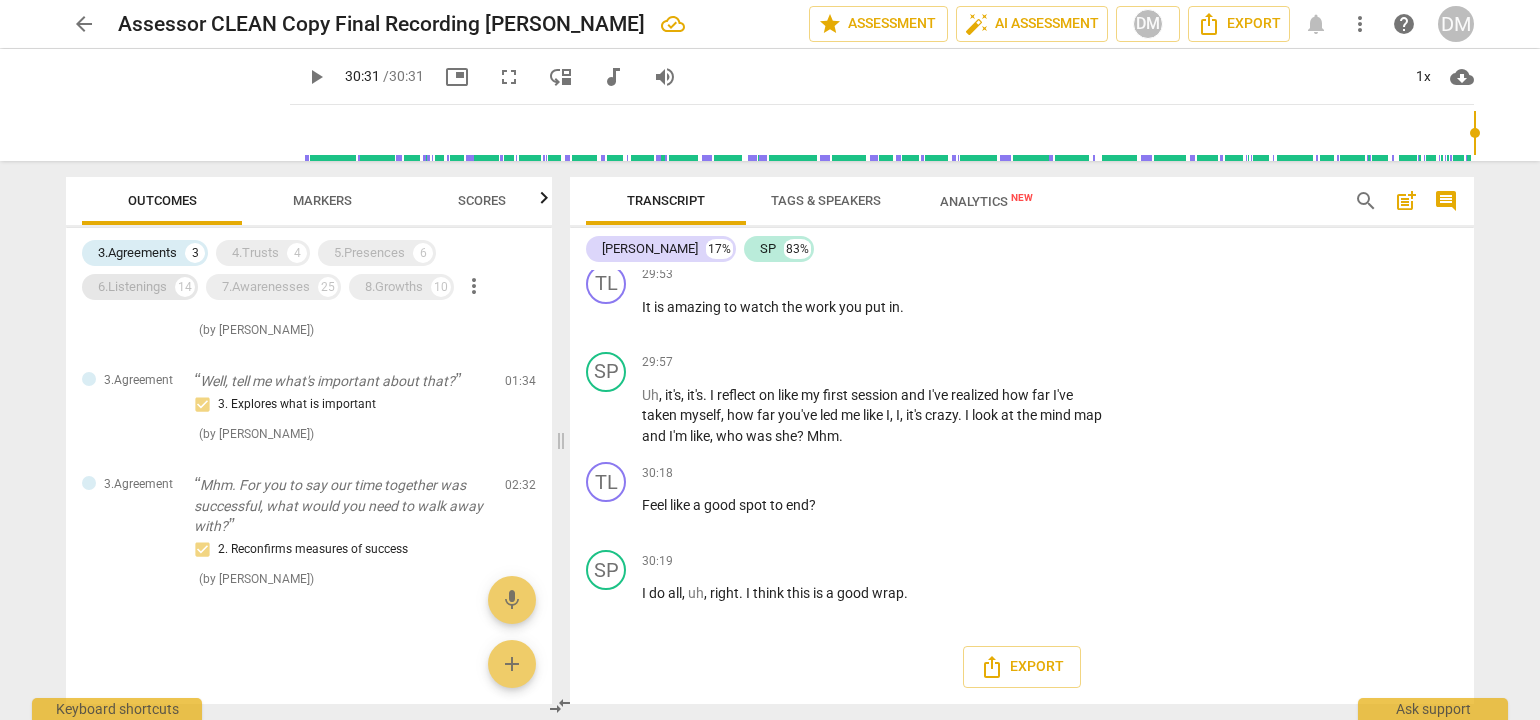 scroll, scrollTop: 78, scrollLeft: 0, axis: vertical 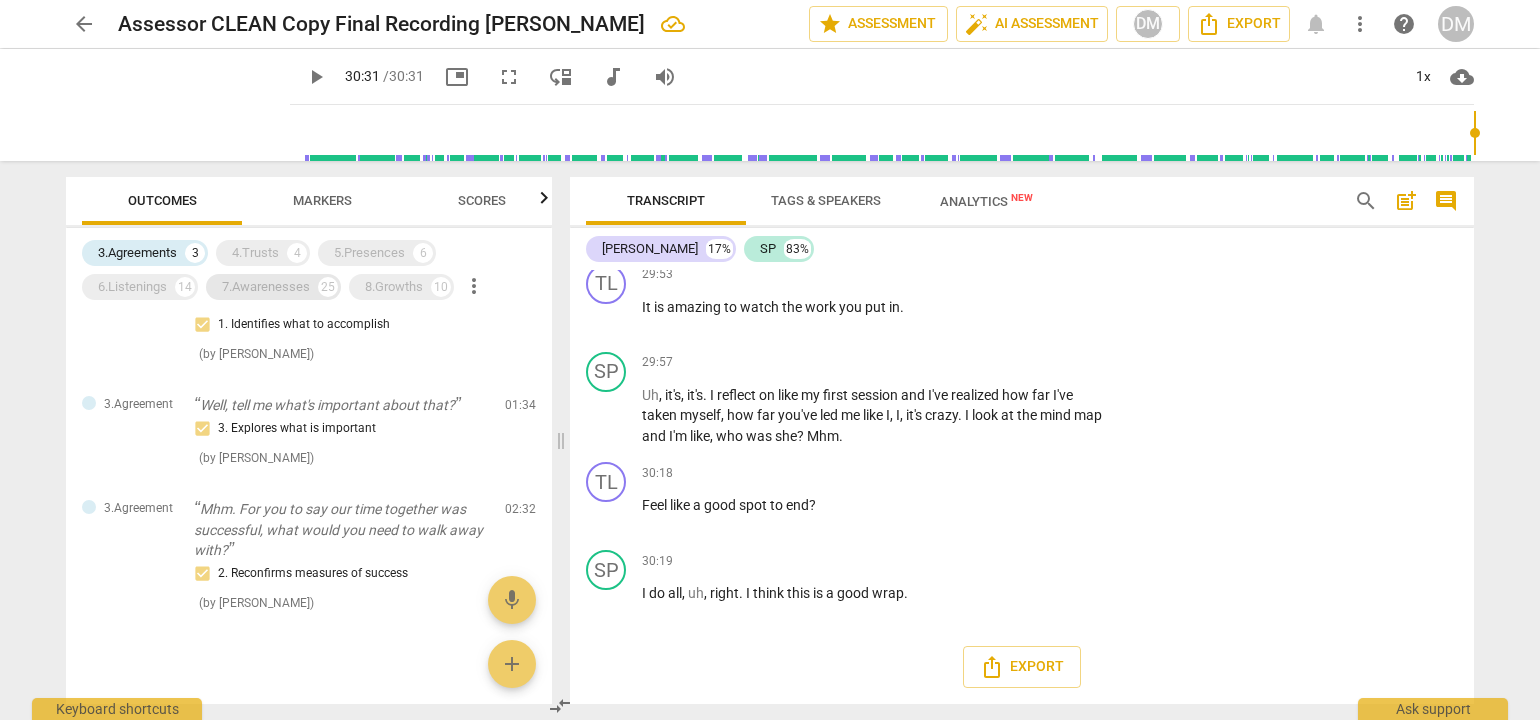 click on "7.Awarenesses" at bounding box center [266, 287] 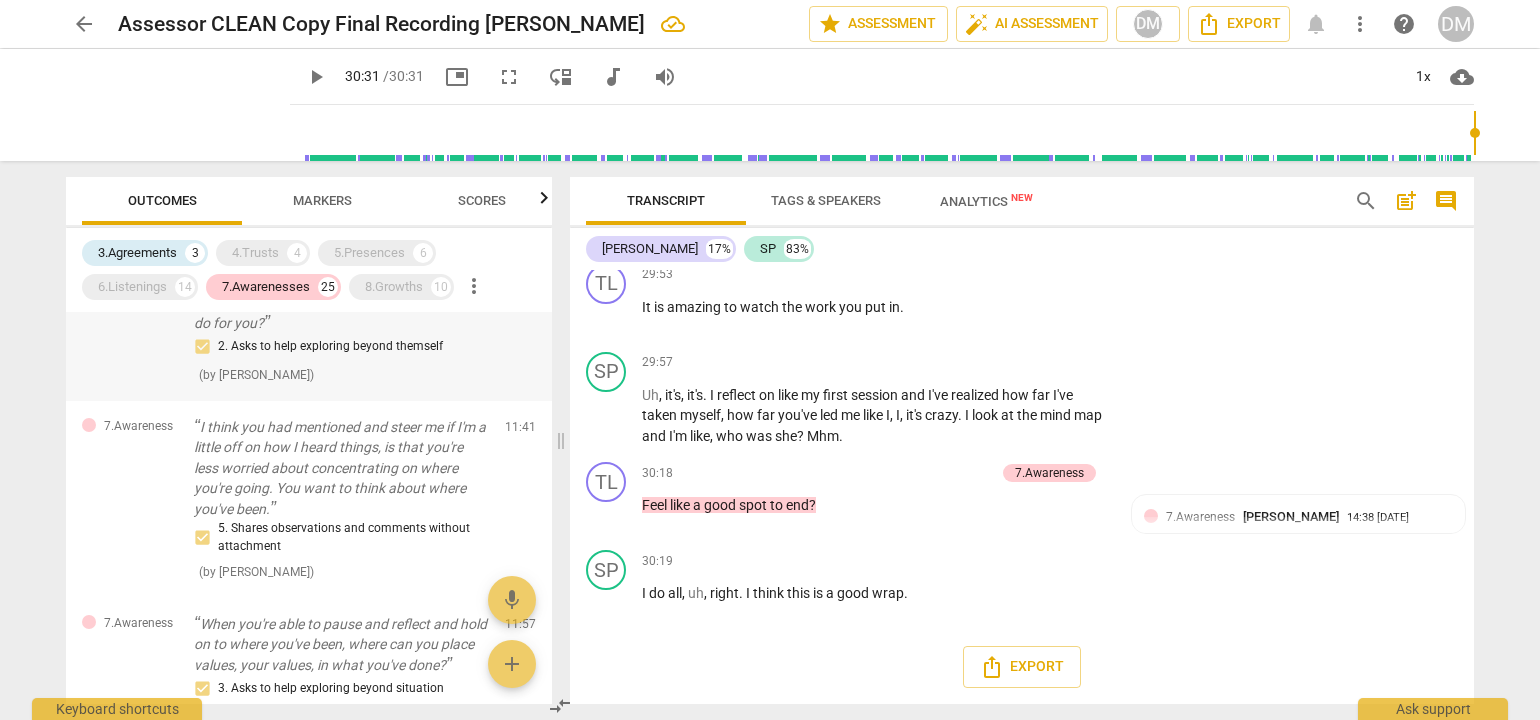 scroll, scrollTop: 1679, scrollLeft: 0, axis: vertical 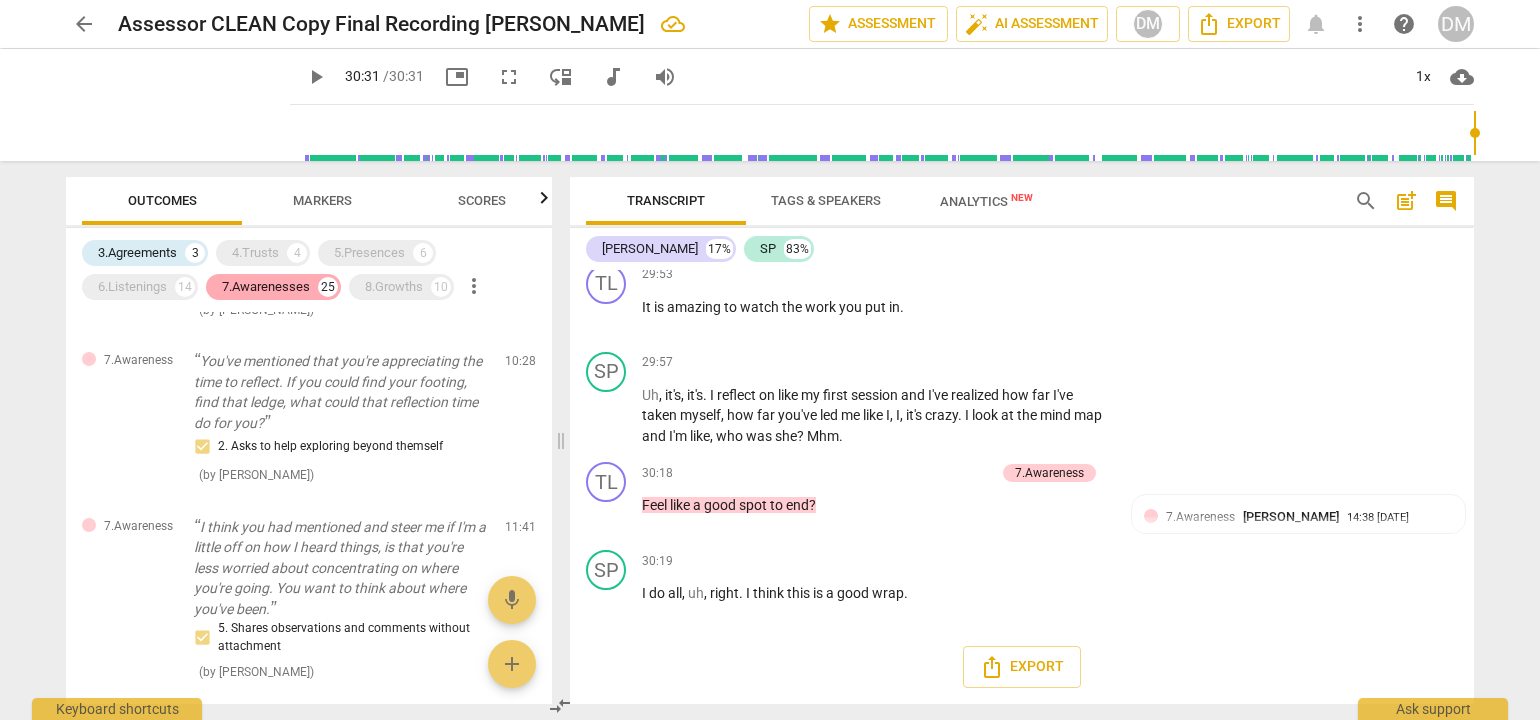 click on "7.Awarenesses" at bounding box center (266, 287) 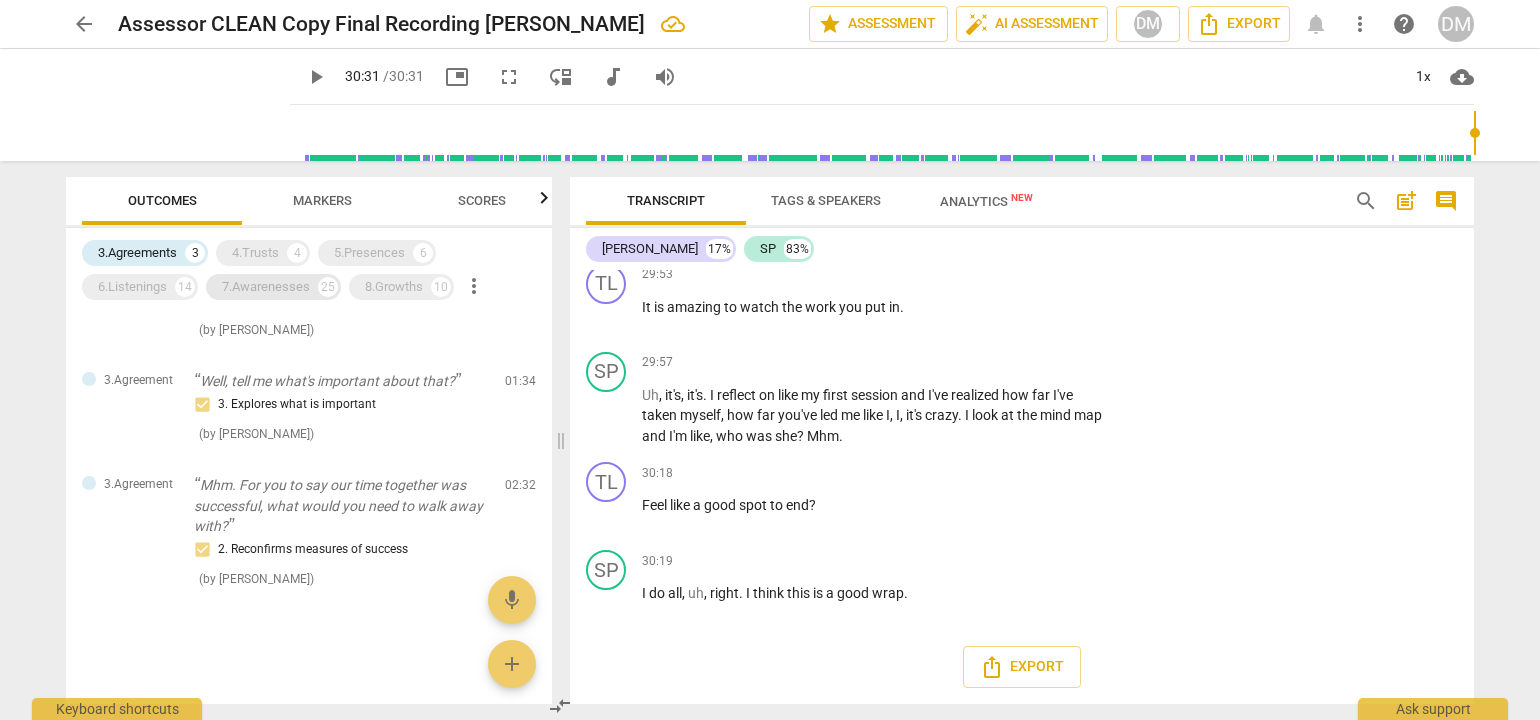 scroll, scrollTop: 102, scrollLeft: 0, axis: vertical 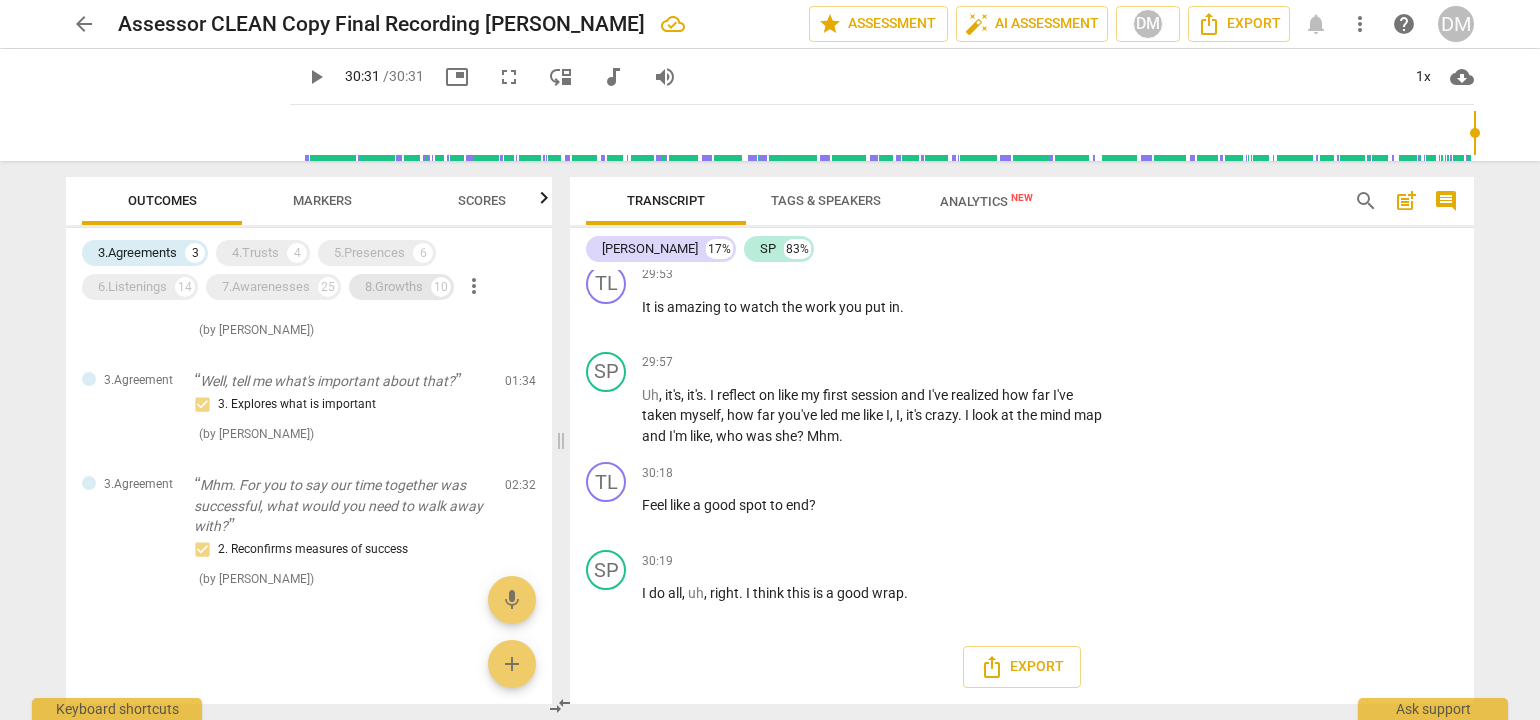 click on "8.Growths" at bounding box center (394, 287) 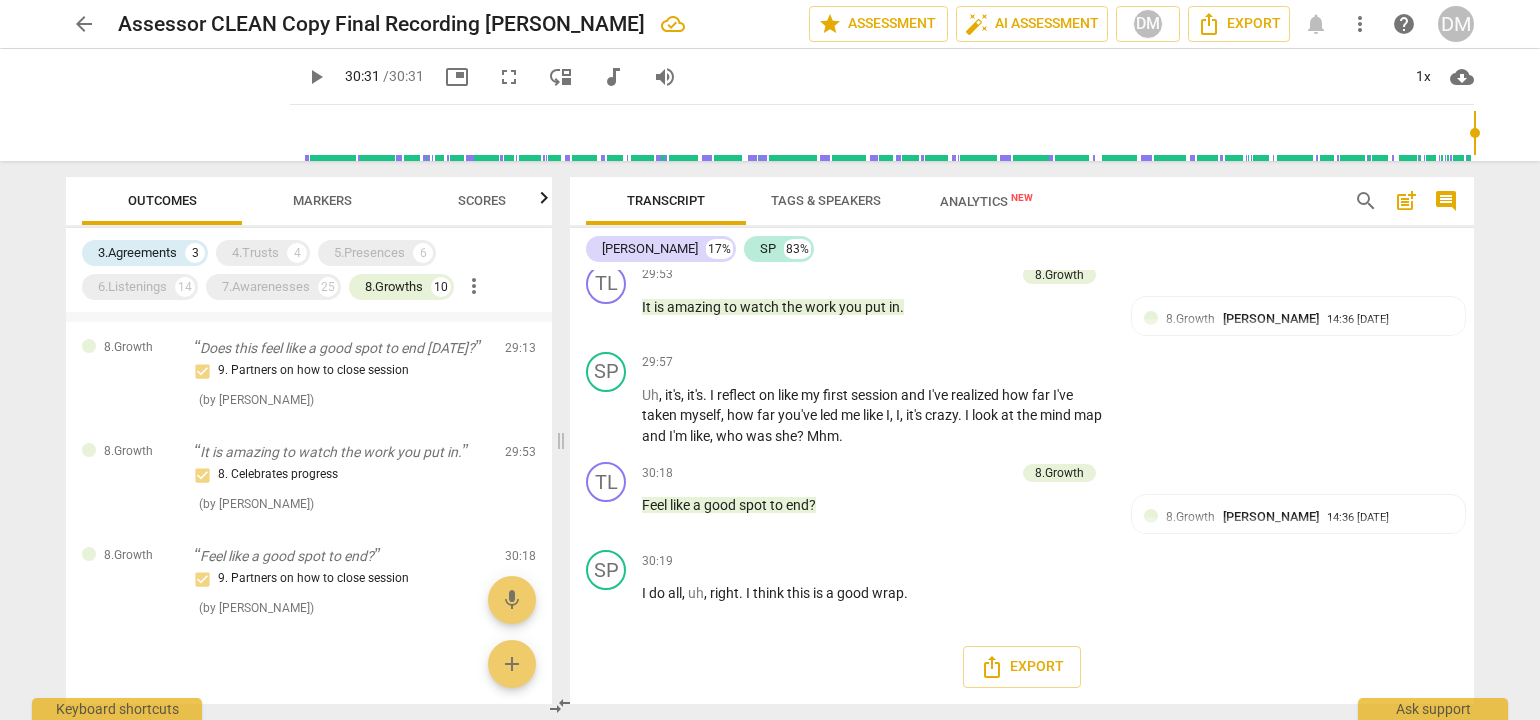scroll, scrollTop: 1285, scrollLeft: 0, axis: vertical 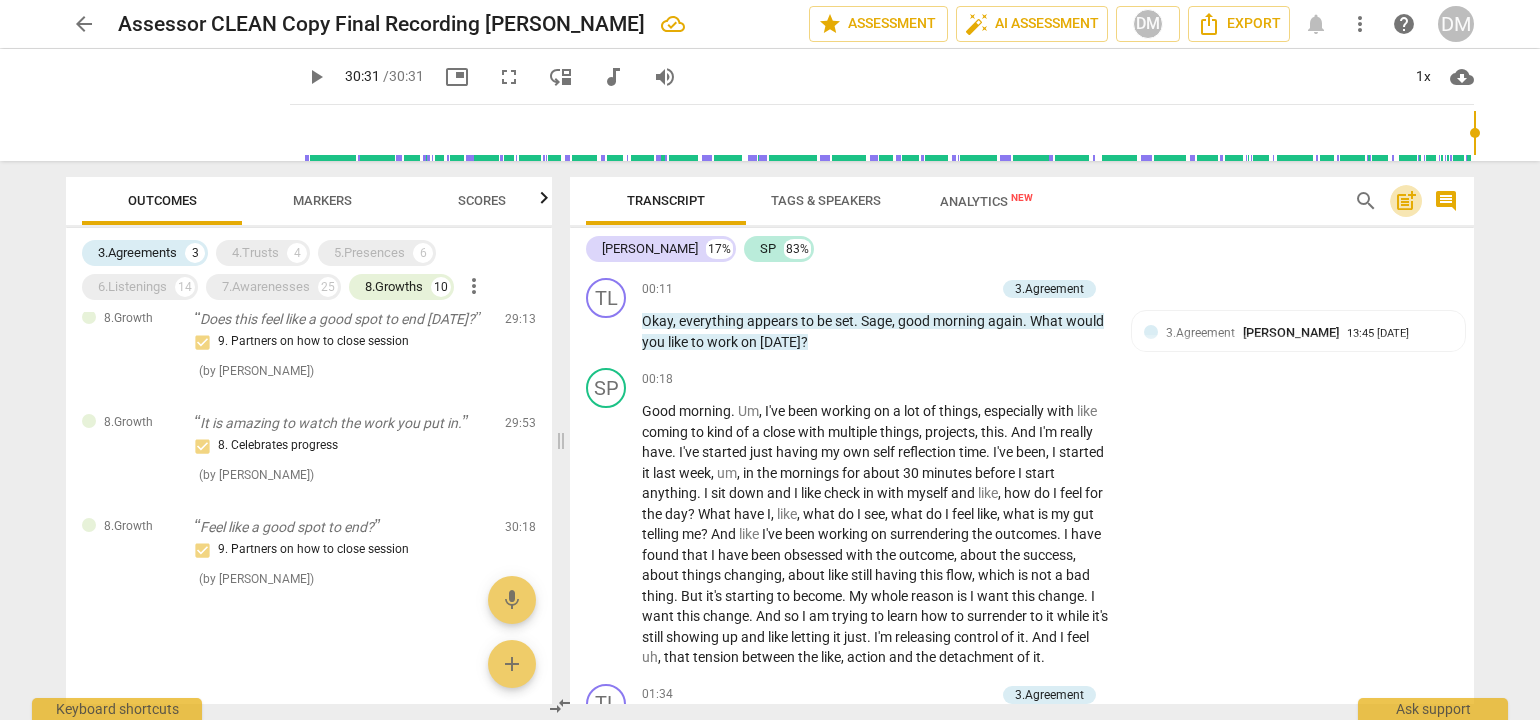 click on "post_add" at bounding box center [1406, 201] 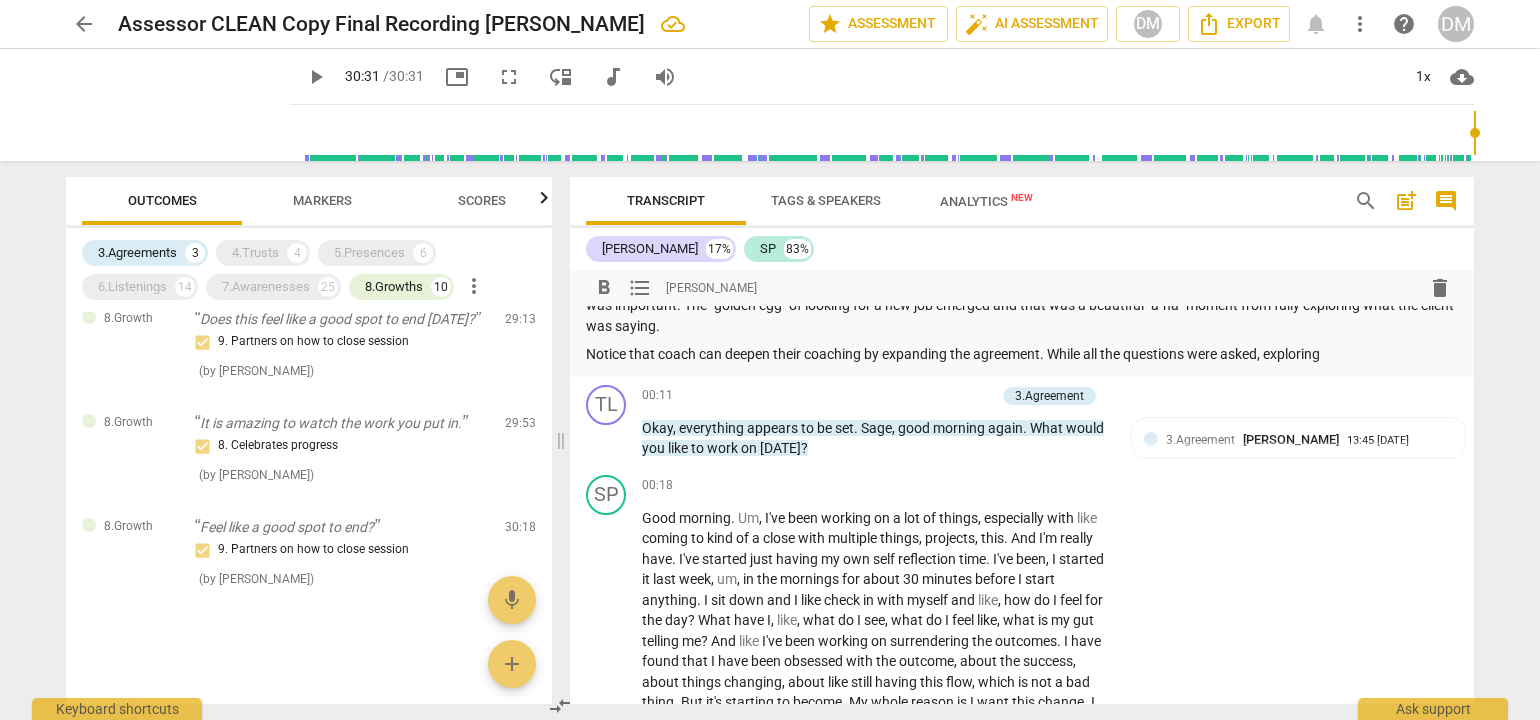 scroll, scrollTop: 0, scrollLeft: 0, axis: both 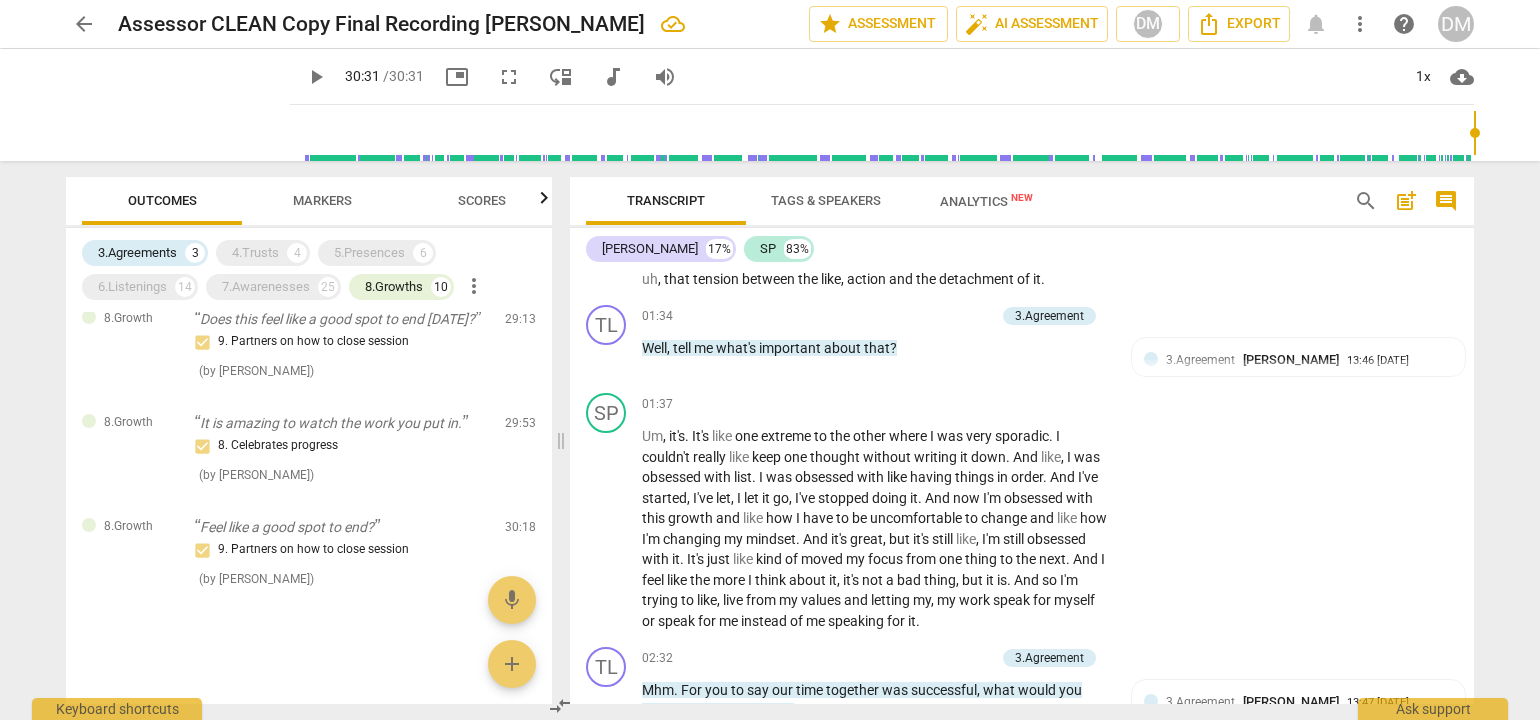 click on "SP play_arrow pause 00:18 + Add competency keyboard_arrow_right Good   morning .   Um ,   I've   been   working   on   a   lot   of   things ,   especially   with   like   coming   to   kind   of   a   close   with   multiple   things ,   projects ,   this .   And   I'm   really   have .   I've   started   just   having   my   own   self   reflection   time .   I've   been ,   I   started   it   last   week ,   um ,   in   the   mornings   for   about   30   minutes   before   I   start   anything .   I   sit   down   and   I   like   check   in   with   myself   and   like ,   how   do   I   feel   for   the   day ?   What   have   I ,   like ,   what   do   I   see ,   what   do   I   feel   like ,   what   is   my   gut   telling   me ?   And   like   I've   been   working   on   surrendering   the   outcomes .   I   have   found   that   I   have   been   obsessed   with   the   outcome ,   about   the   success ,   about   things   changing ,   about   like   still   having   this   flow ,   which   is" at bounding box center [1022, 140] 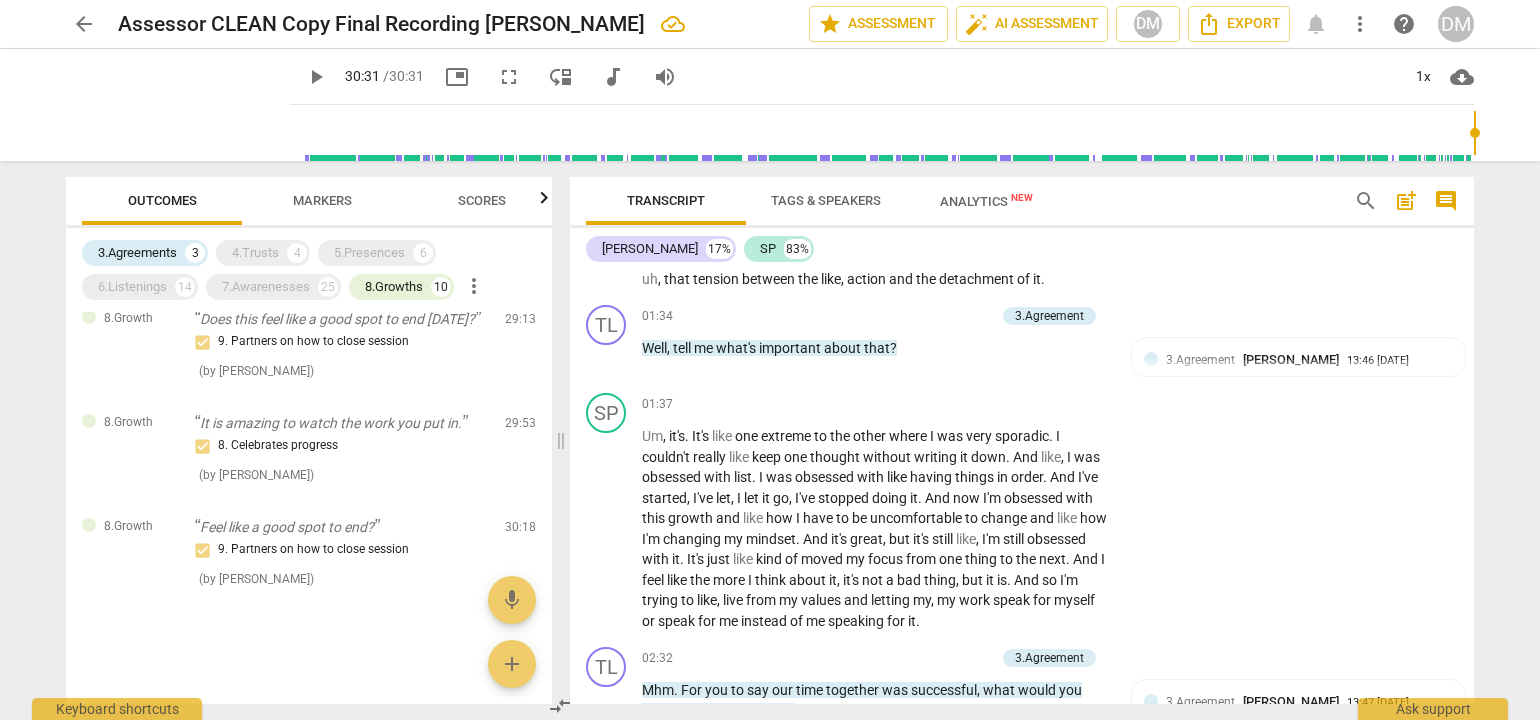 click on "SP play_arrow pause 00:18 + Add competency keyboard_arrow_right Good   morning .   Um ,   I've   been   working   on   a   lot   of   things ,   especially   with   like   coming   to   kind   of   a   close   with   multiple   things ,   projects ,   this .   And   I'm   really   have .   I've   started   just   having   my   own   self   reflection   time .   I've   been ,   I   started   it   last   week ,   um ,   in   the   mornings   for   about   30   minutes   before   I   start   anything .   I   sit   down   and   I   like   check   in   with   myself   and   like ,   how   do   I   feel   for   the   day ?   What   have   I ,   like ,   what   do   I   see ,   what   do   I   feel   like ,   what   is   my   gut   telling   me ?   And   like   I've   been   working   on   surrendering   the   outcomes .   I   have   found   that   I   have   been   obsessed   with   the   outcome ,   about   the   success ,   about   things   changing ,   about   like   still   having   this   flow ,   which   is" at bounding box center [1022, 140] 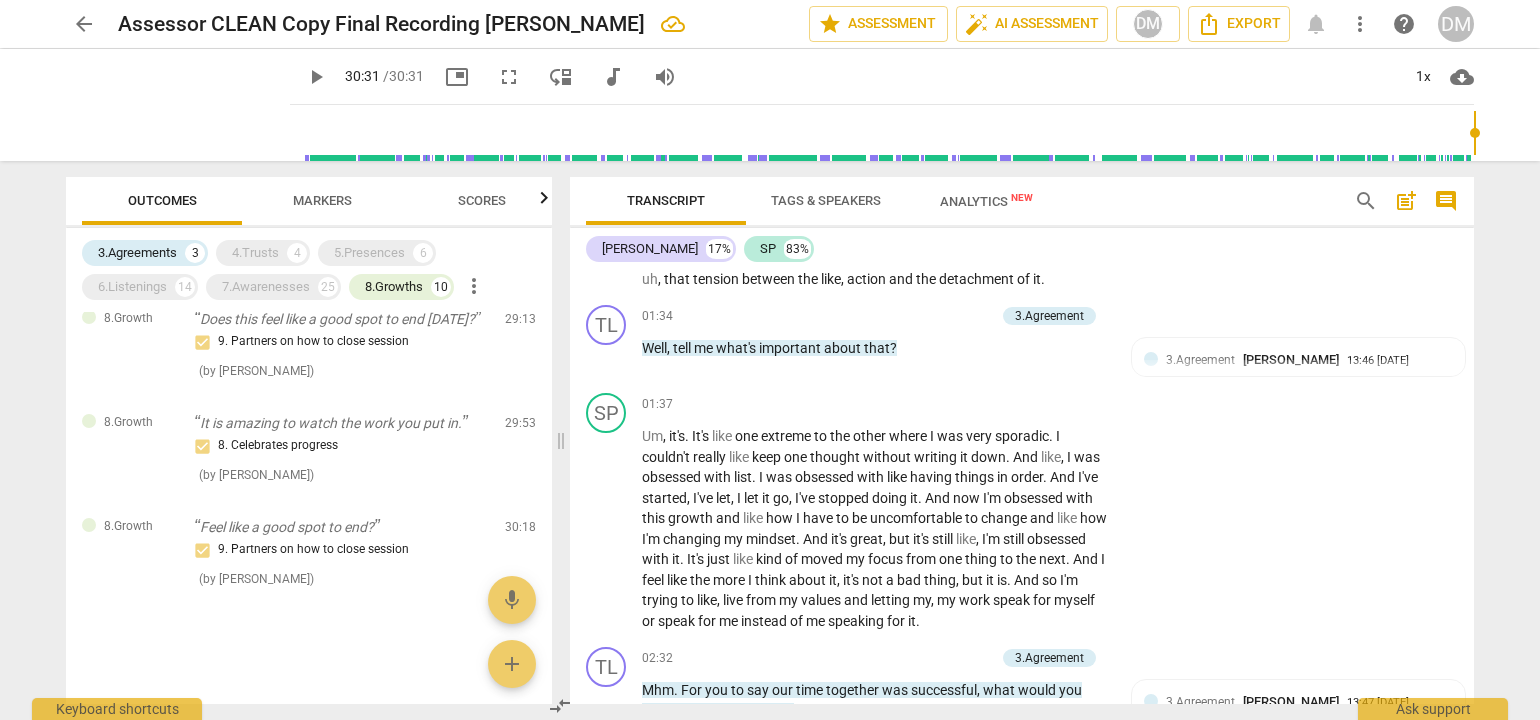 drag, startPoint x: 1464, startPoint y: 299, endPoint x: 1464, endPoint y: 312, distance: 13 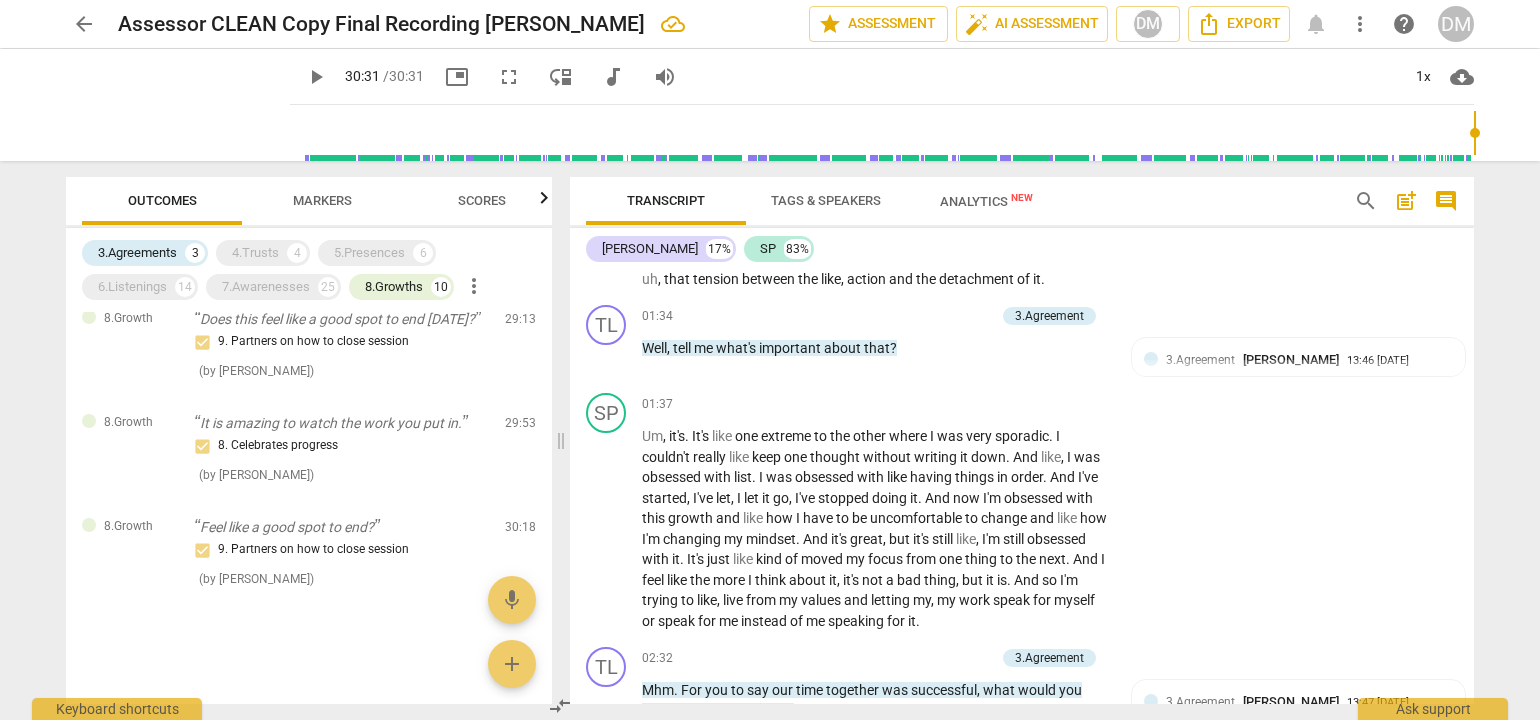 click on "SP play_arrow pause 00:18 + Add competency keyboard_arrow_right Good   morning .   Um ,   I've   been   working   on   a   lot   of   things ,   especially   with   like   coming   to   kind   of   a   close   with   multiple   things ,   projects ,   this .   And   I'm   really   have .   I've   started   just   having   my   own   self   reflection   time .   I've   been ,   I   started   it   last   week ,   um ,   in   the   mornings   for   about   30   minutes   before   I   start   anything .   I   sit   down   and   I   like   check   in   with   myself   and   like ,   how   do   I   feel   for   the   day ?   What   have   I ,   like ,   what   do   I   see ,   what   do   I   feel   like ,   what   is   my   gut   telling   me ?   And   like   I've   been   working   on   surrendering   the   outcomes .   I   have   found   that   I   have   been   obsessed   with   the   outcome ,   about   the   success ,   about   things   changing ,   about   like   still   having   this   flow ,   which   is" at bounding box center (1022, 140) 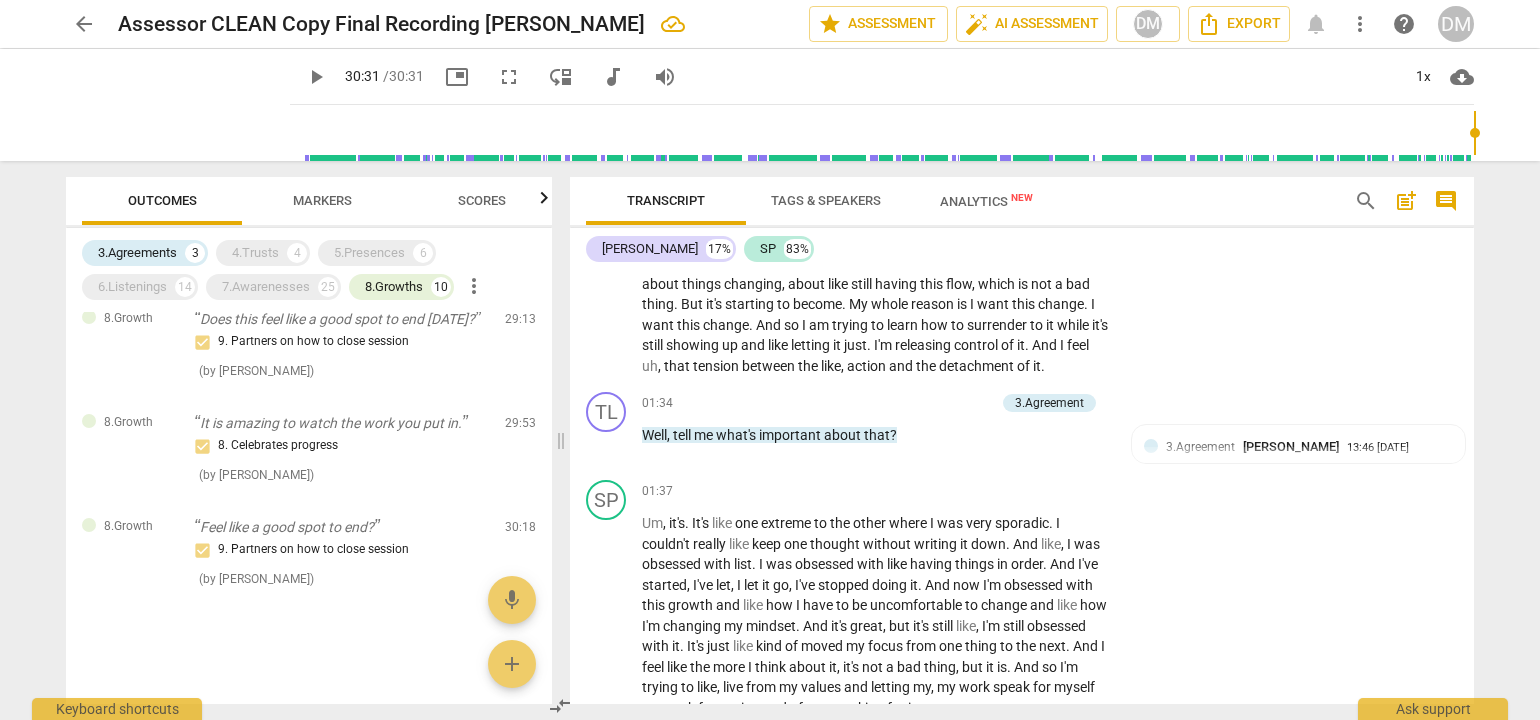 scroll, scrollTop: 0, scrollLeft: 0, axis: both 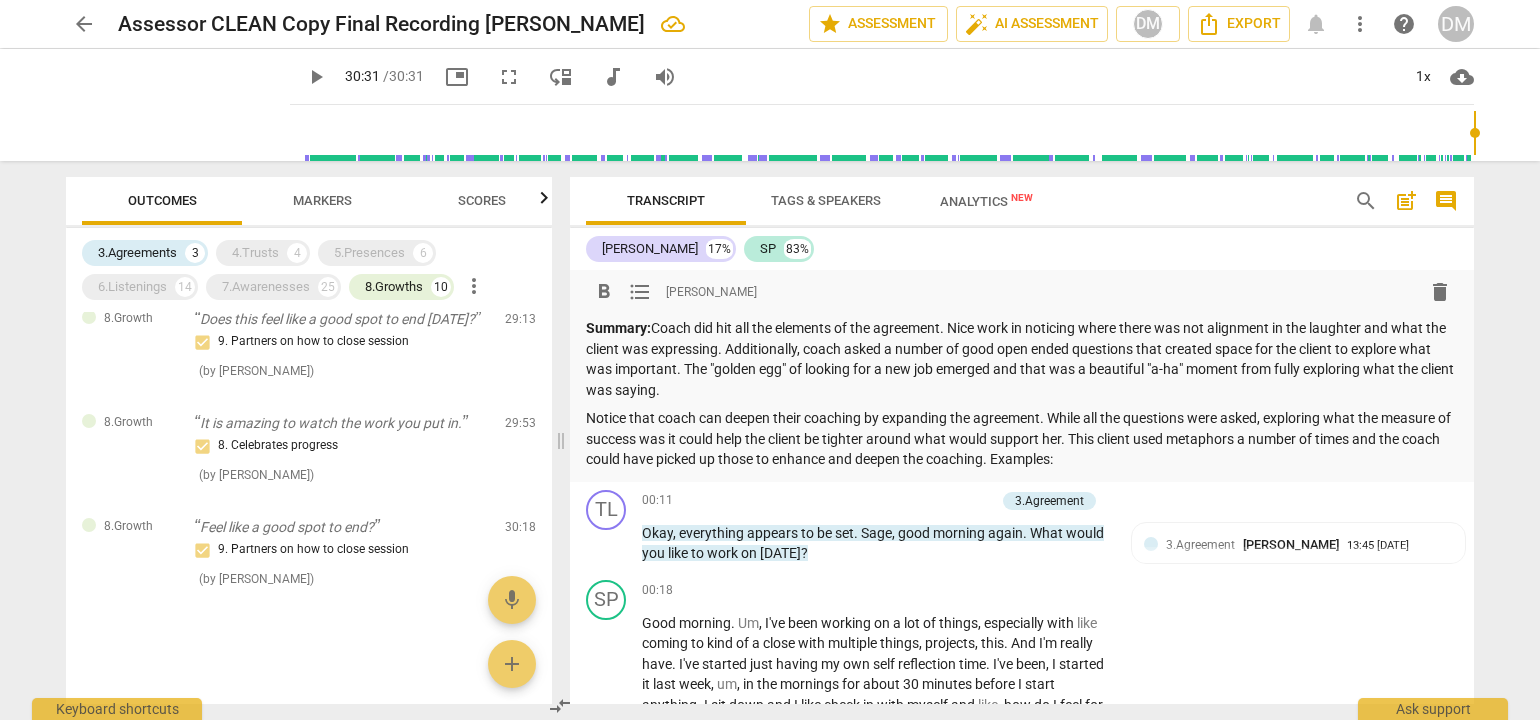 click on "Notice that coach can deepen their coaching by expanding the agreement. While all the questions were asked, exploring what the measure of success was it could help the client be tighter around what would support her. This client used metaphors a number of times and the coach could have picked up those to enhance and deepen the coaching. Examples:" at bounding box center (1022, 439) 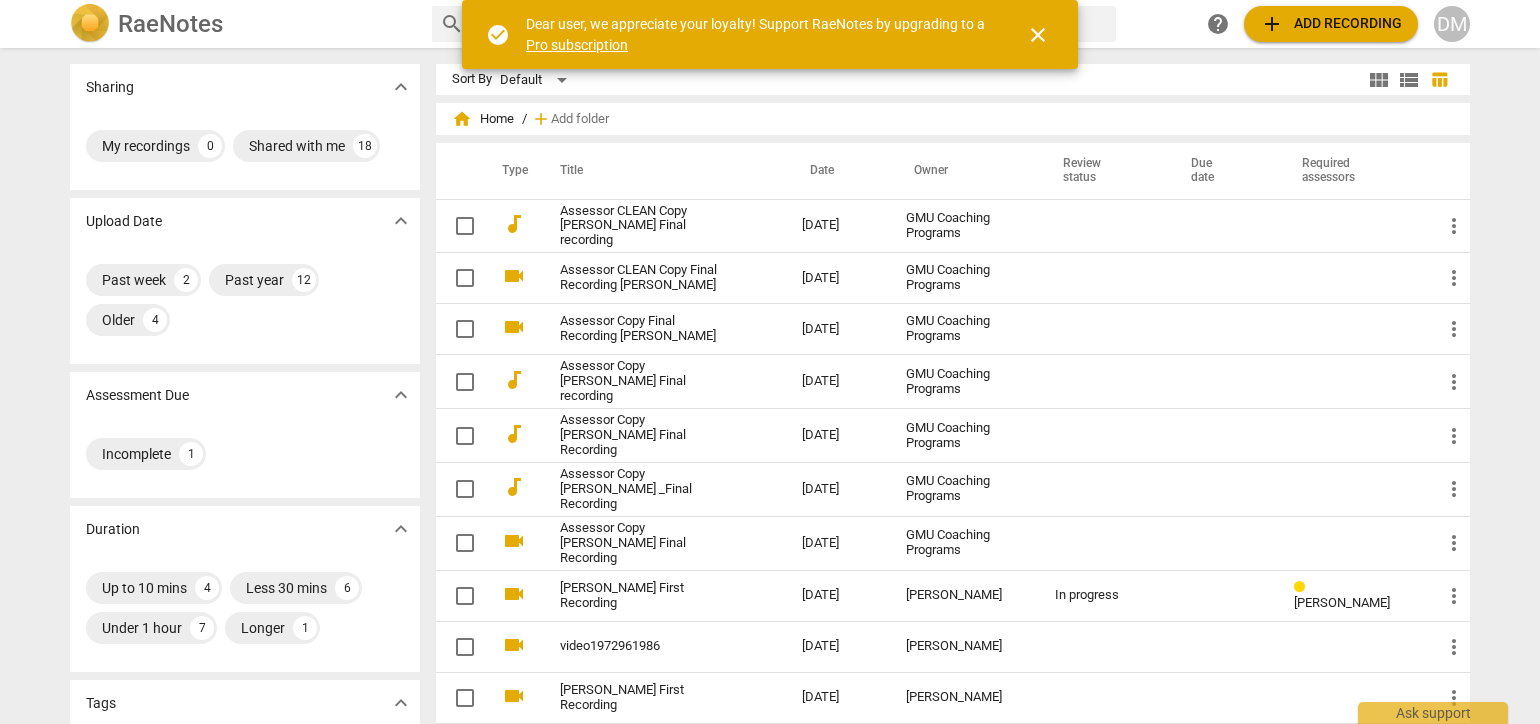scroll, scrollTop: 0, scrollLeft: 0, axis: both 